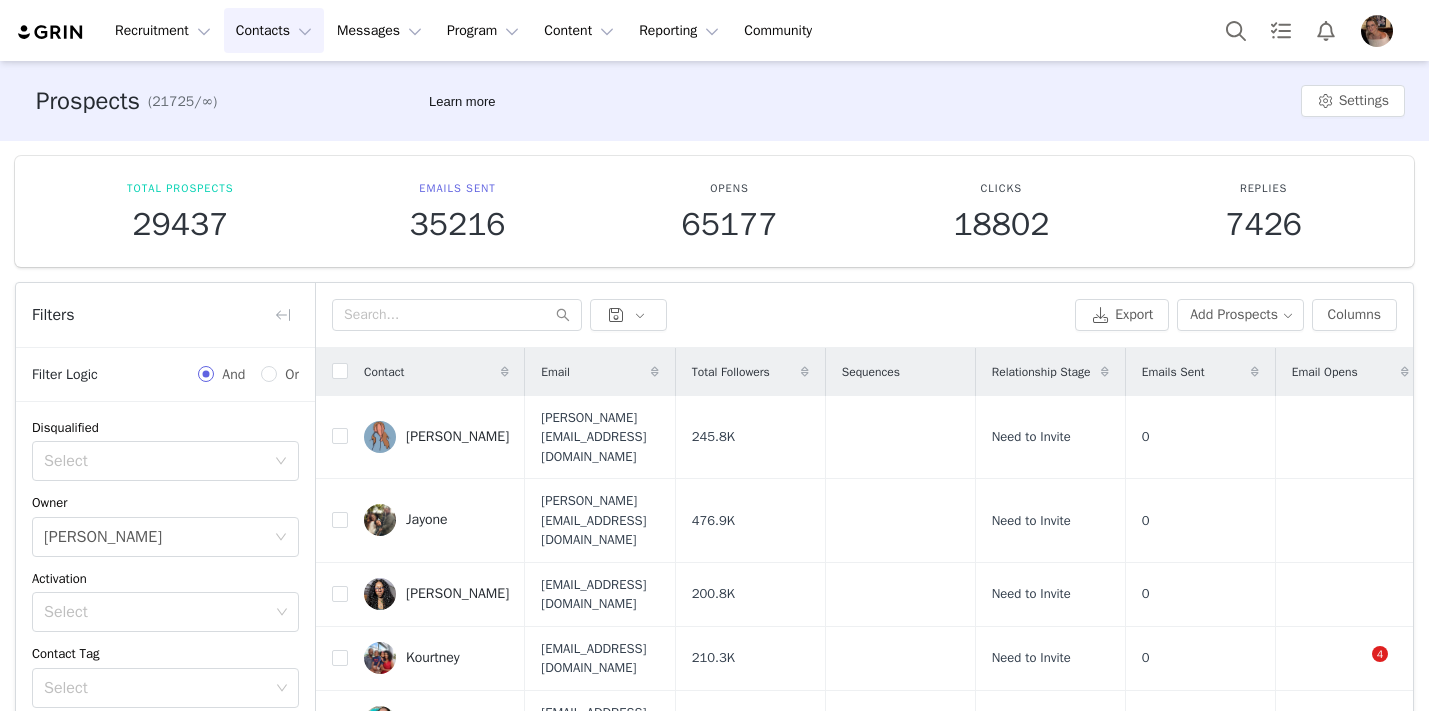 scroll, scrollTop: 0, scrollLeft: 0, axis: both 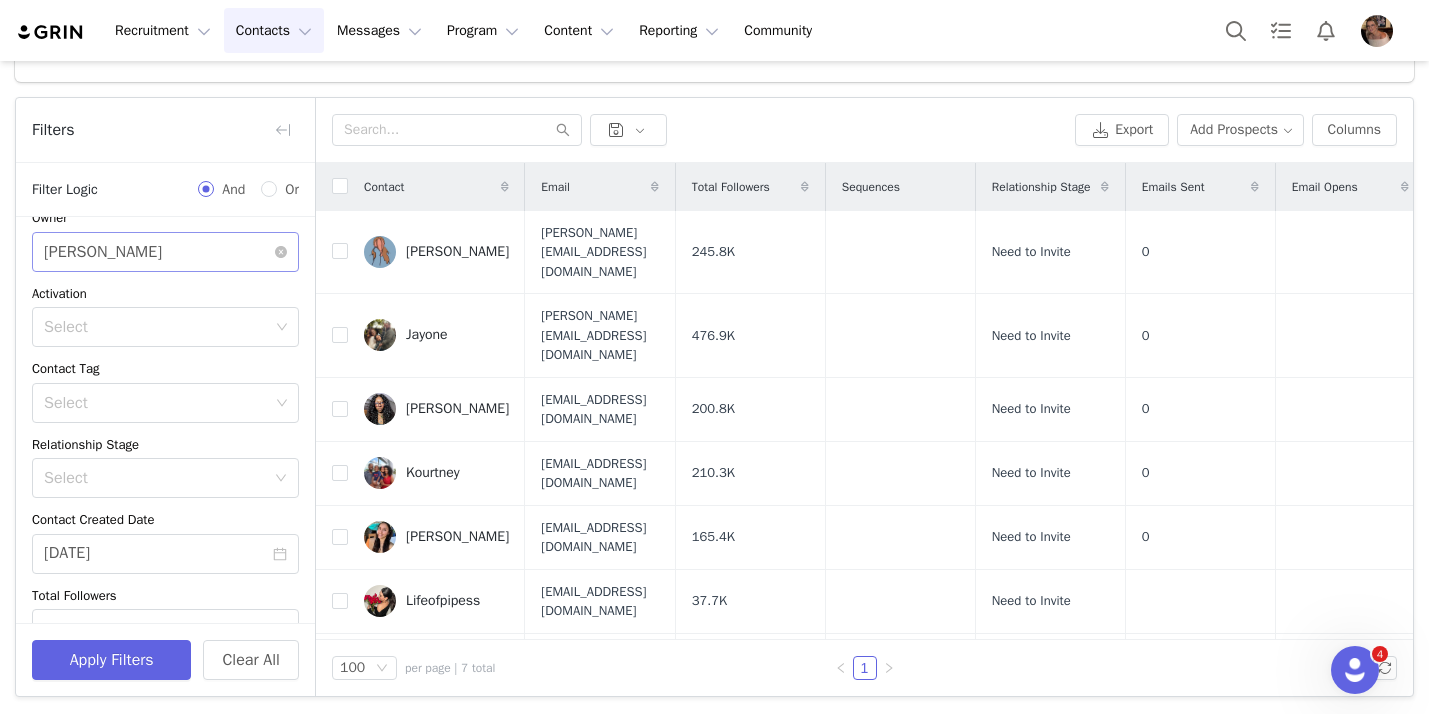 click on "Select Alexis Bignotti" at bounding box center [159, 252] 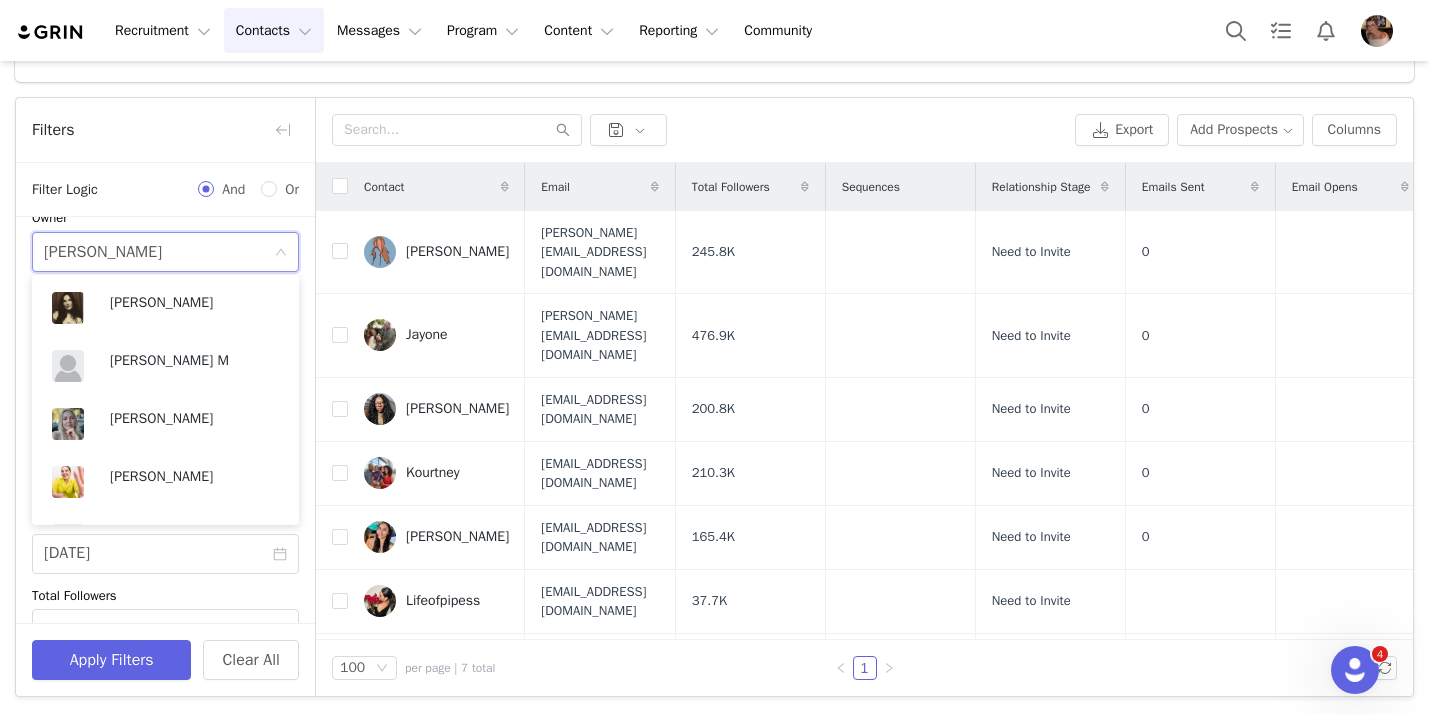 scroll, scrollTop: 526, scrollLeft: 0, axis: vertical 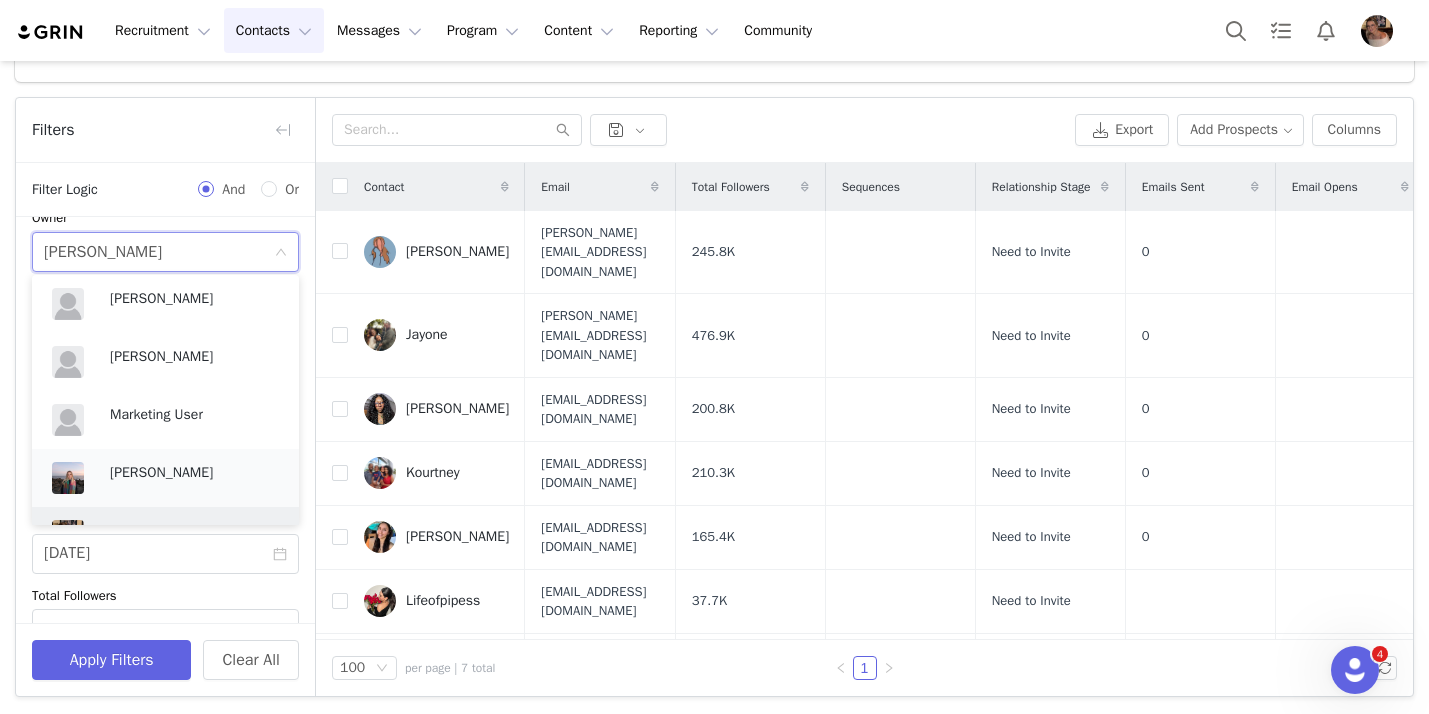 click on "Kensley Wiggins" at bounding box center (194, 473) 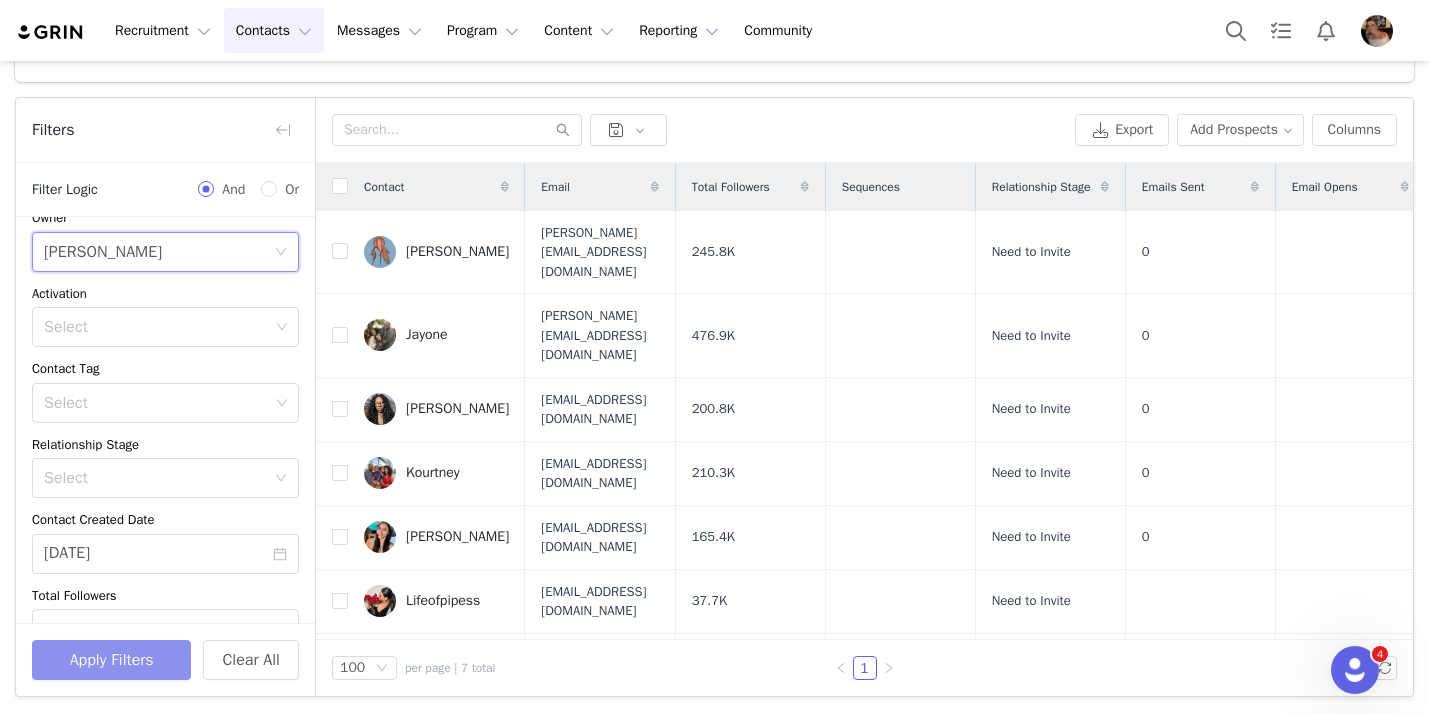click on "Apply Filters" at bounding box center [111, 660] 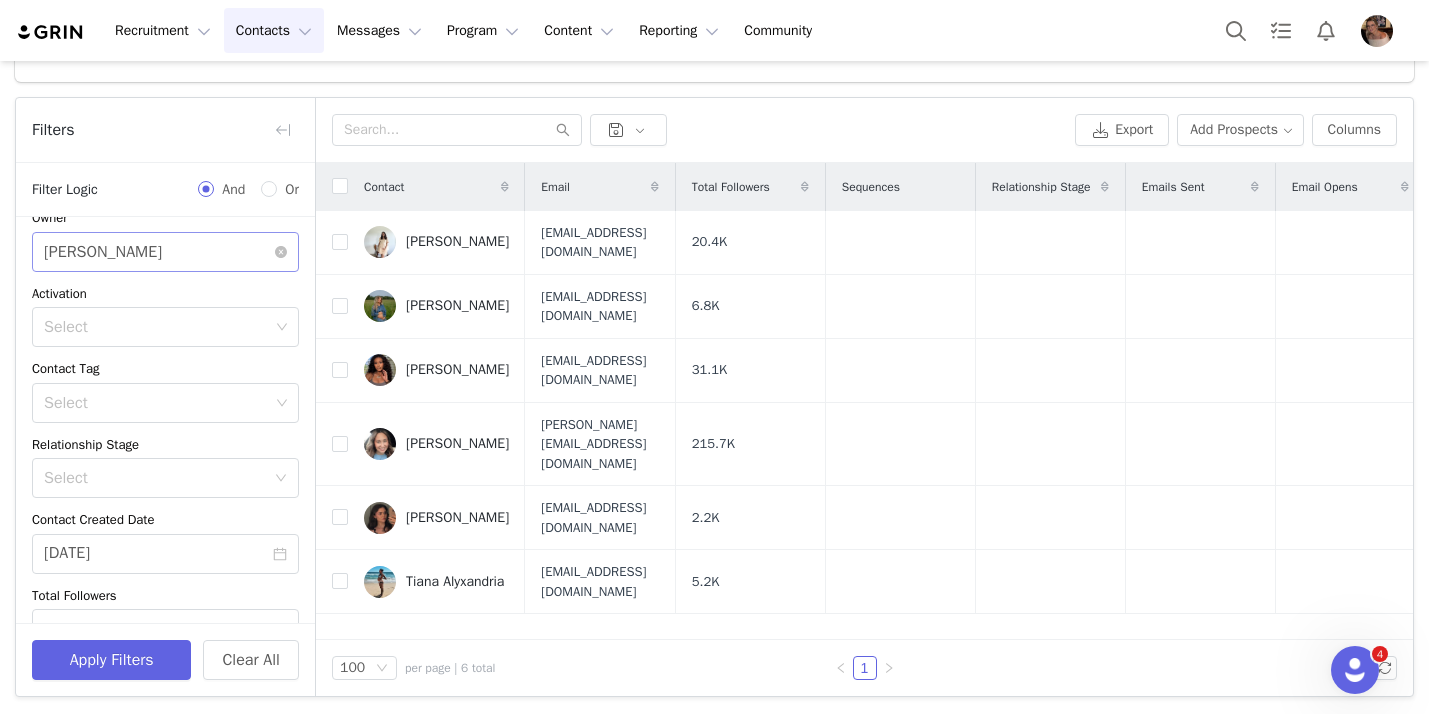 click on "Select Kensley Wiggins" at bounding box center [159, 252] 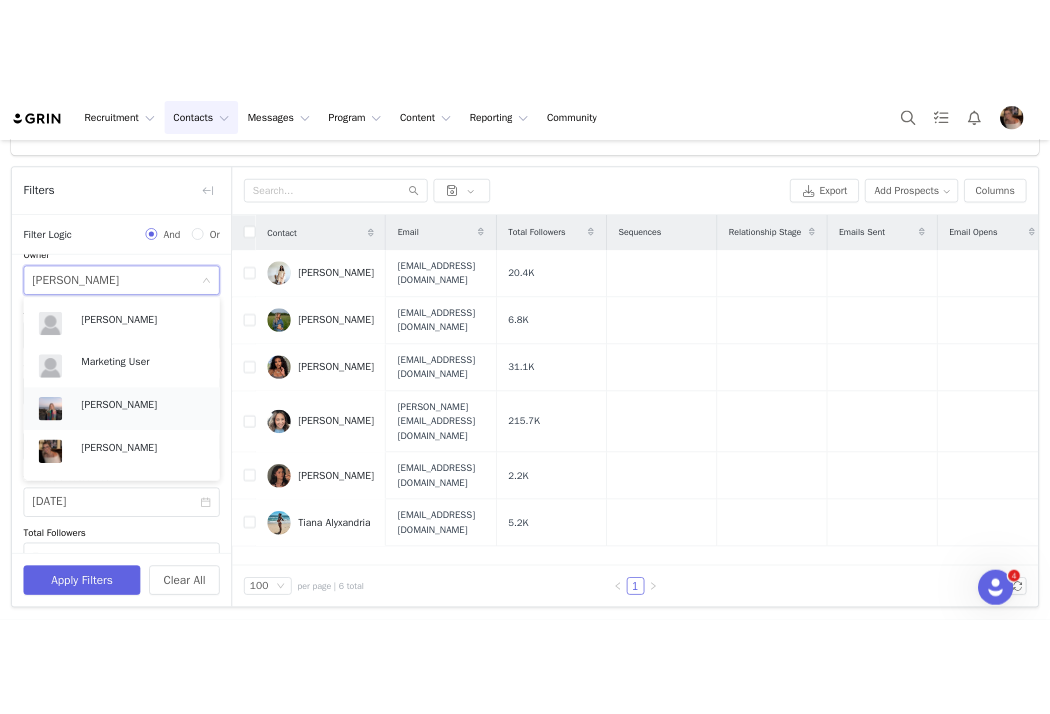 scroll, scrollTop: 589, scrollLeft: 0, axis: vertical 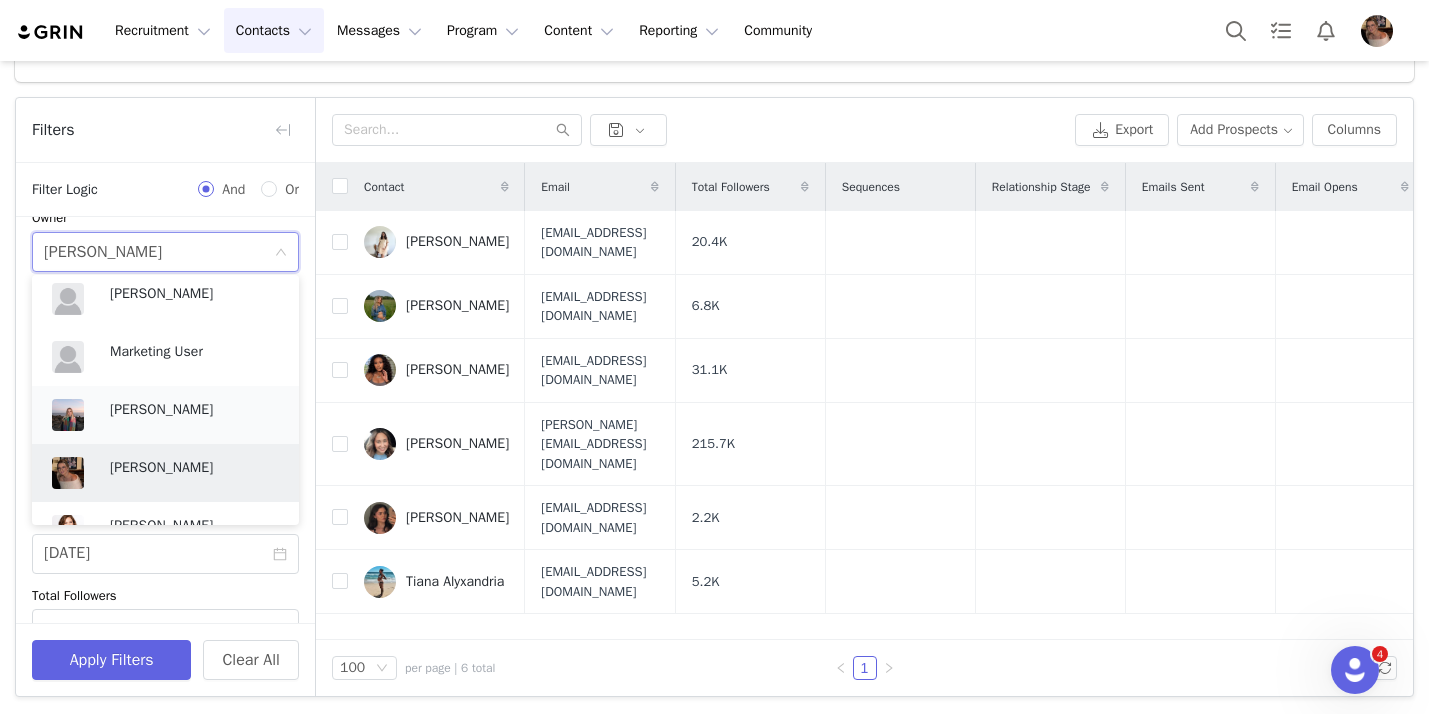 click on "[PERSON_NAME]" at bounding box center (194, 468) 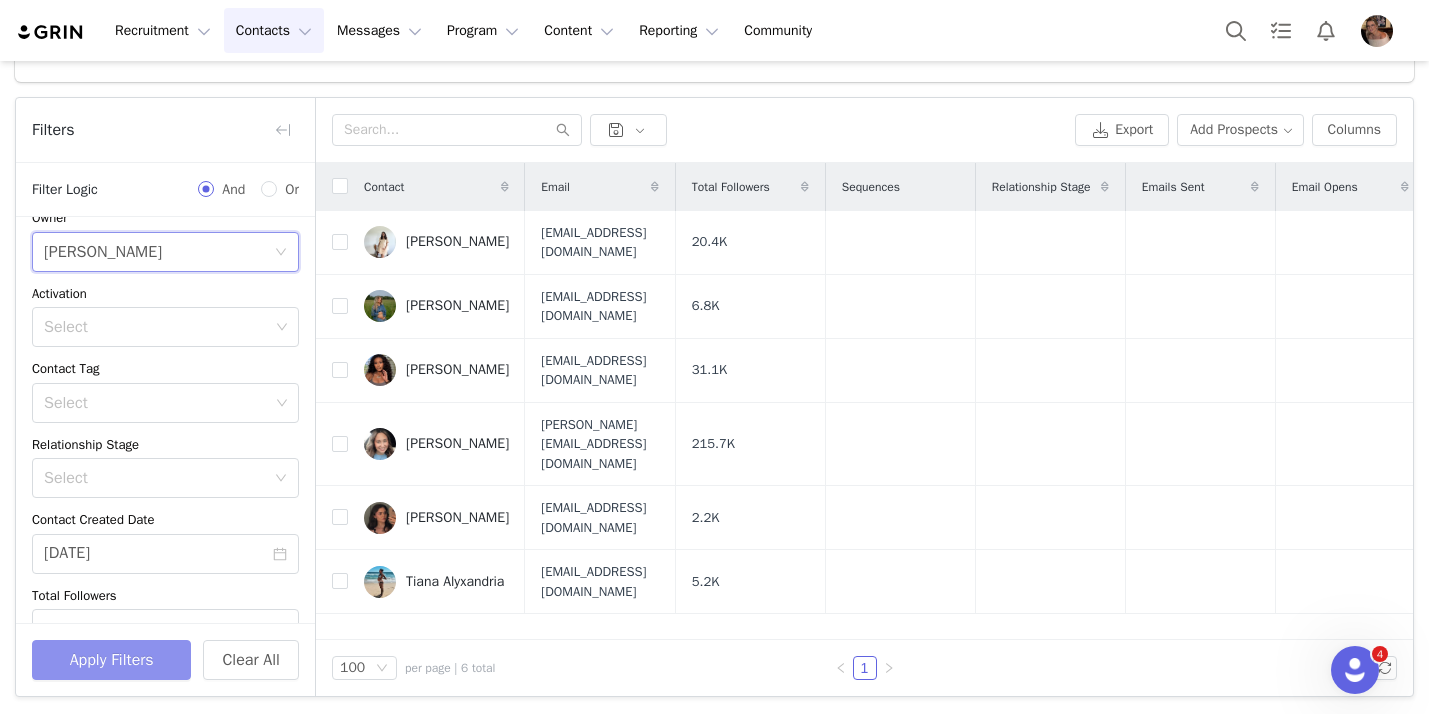click on "Apply Filters" at bounding box center (111, 660) 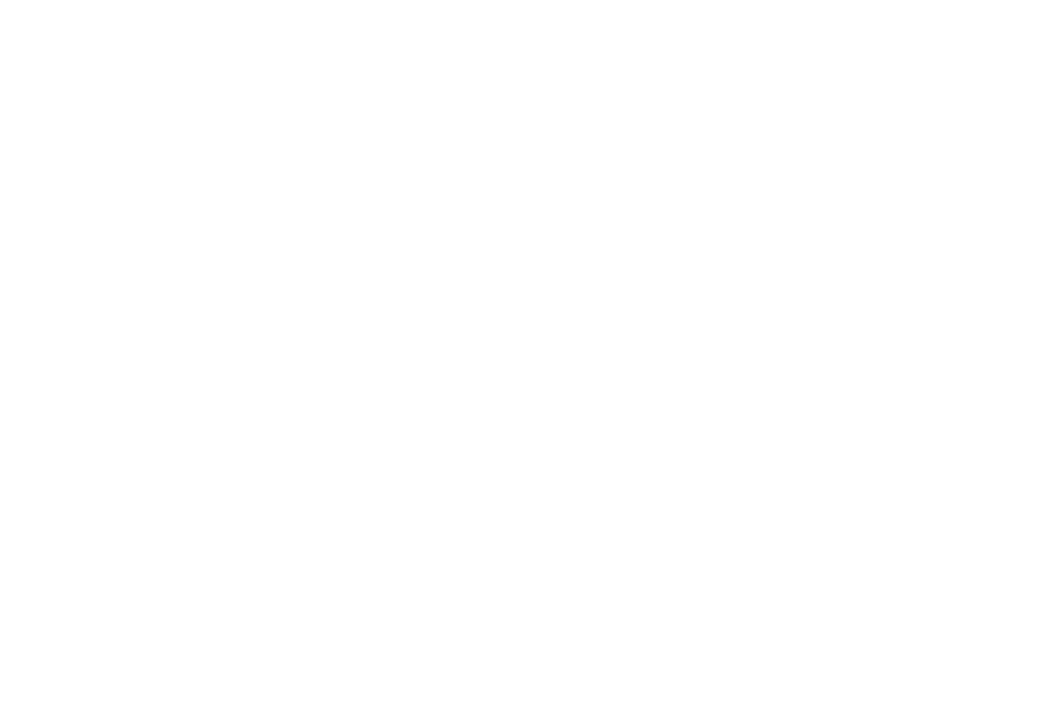 scroll, scrollTop: 0, scrollLeft: 0, axis: both 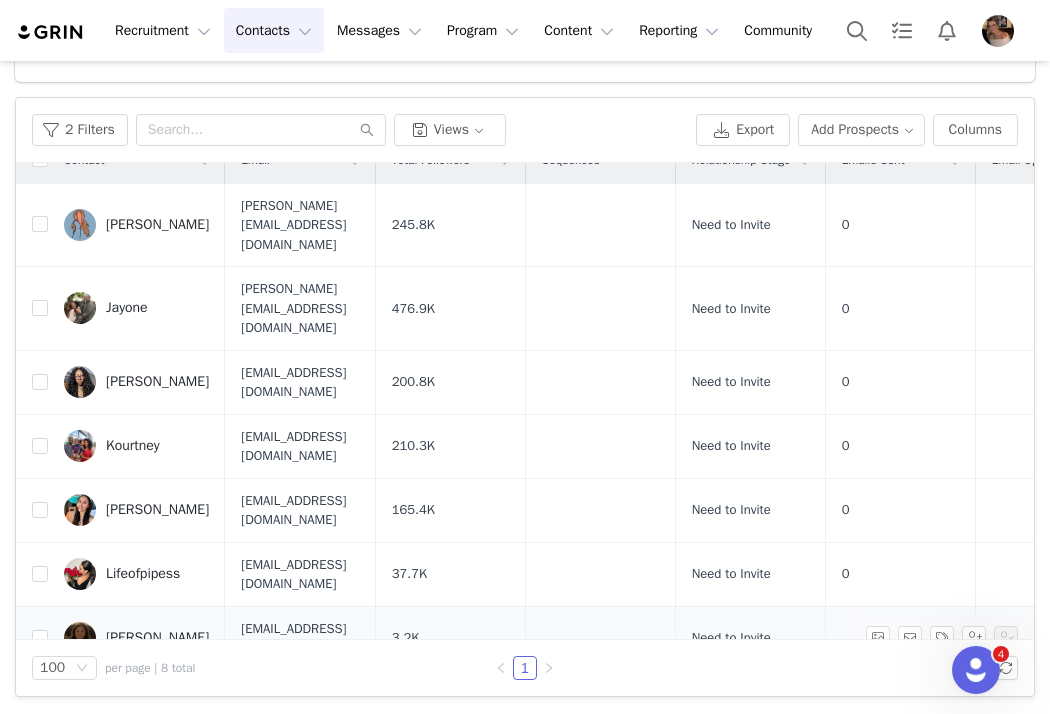 click on "[PERSON_NAME]" at bounding box center (157, 638) 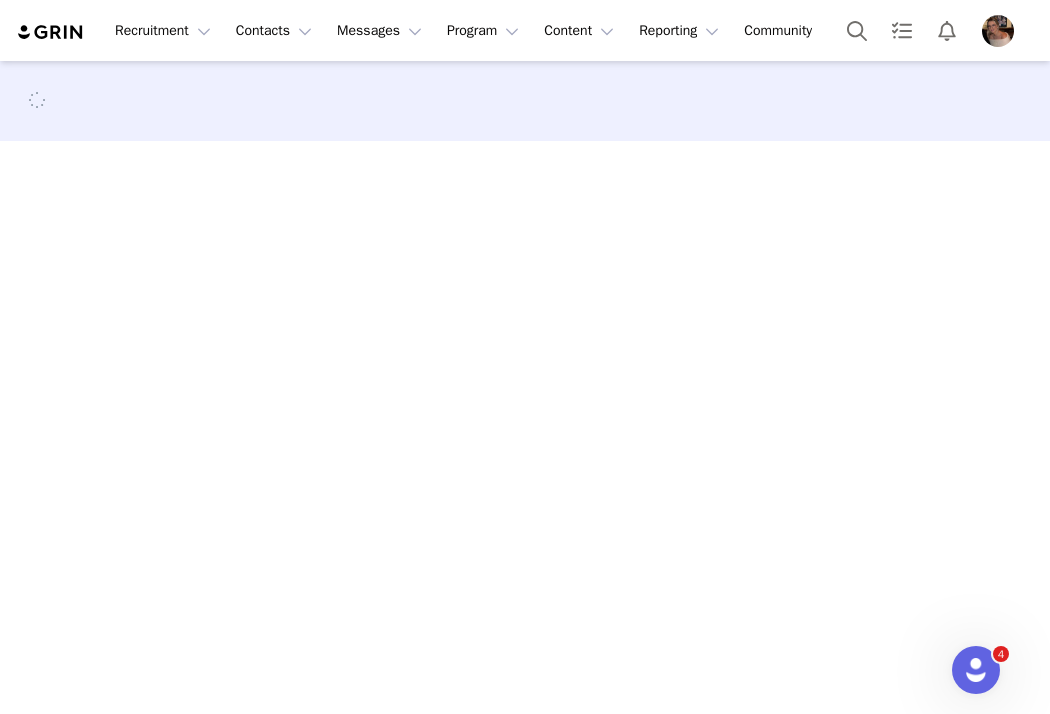 scroll, scrollTop: 0, scrollLeft: 0, axis: both 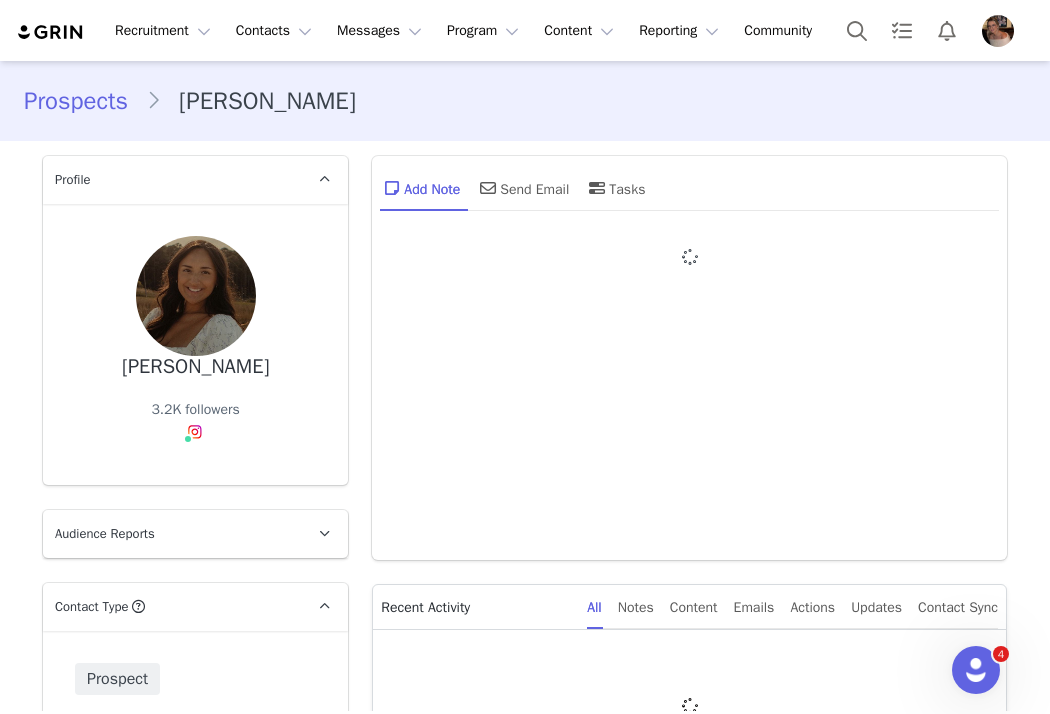 type on "+1 ([GEOGRAPHIC_DATA])" 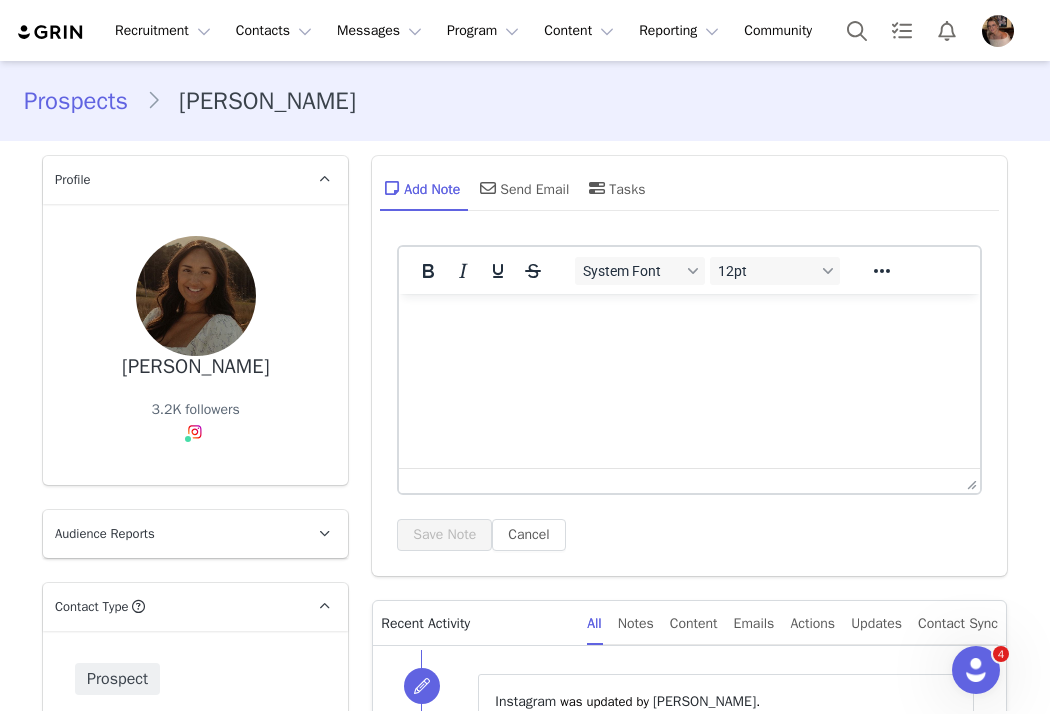 scroll, scrollTop: 0, scrollLeft: 0, axis: both 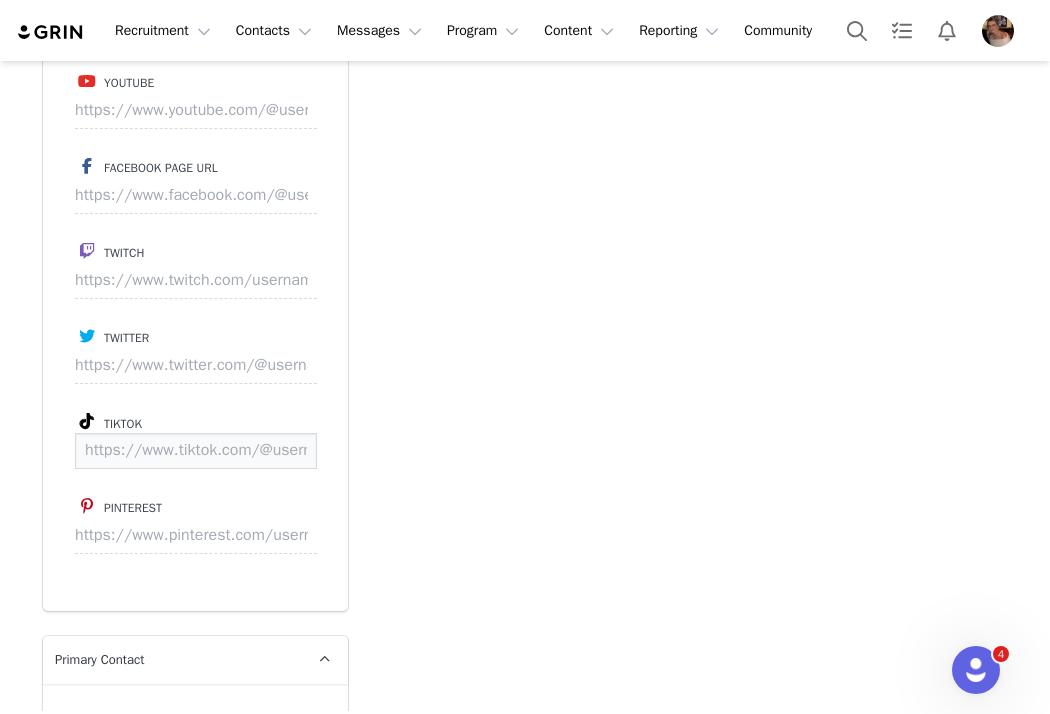 click at bounding box center (196, 451) 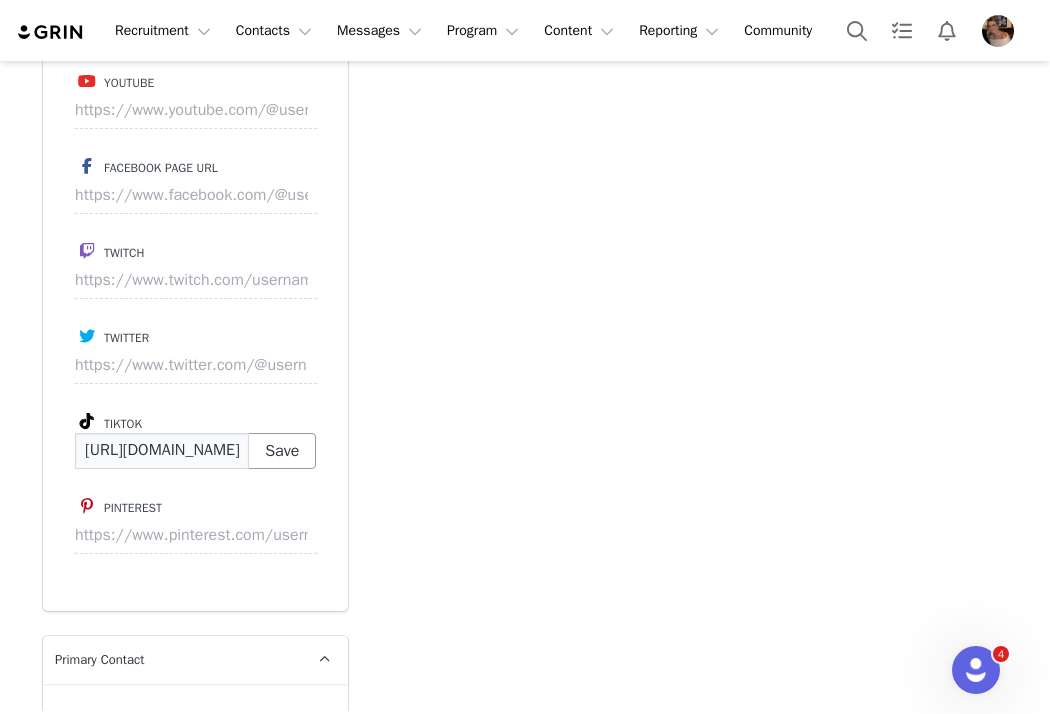 scroll, scrollTop: 0, scrollLeft: 142, axis: horizontal 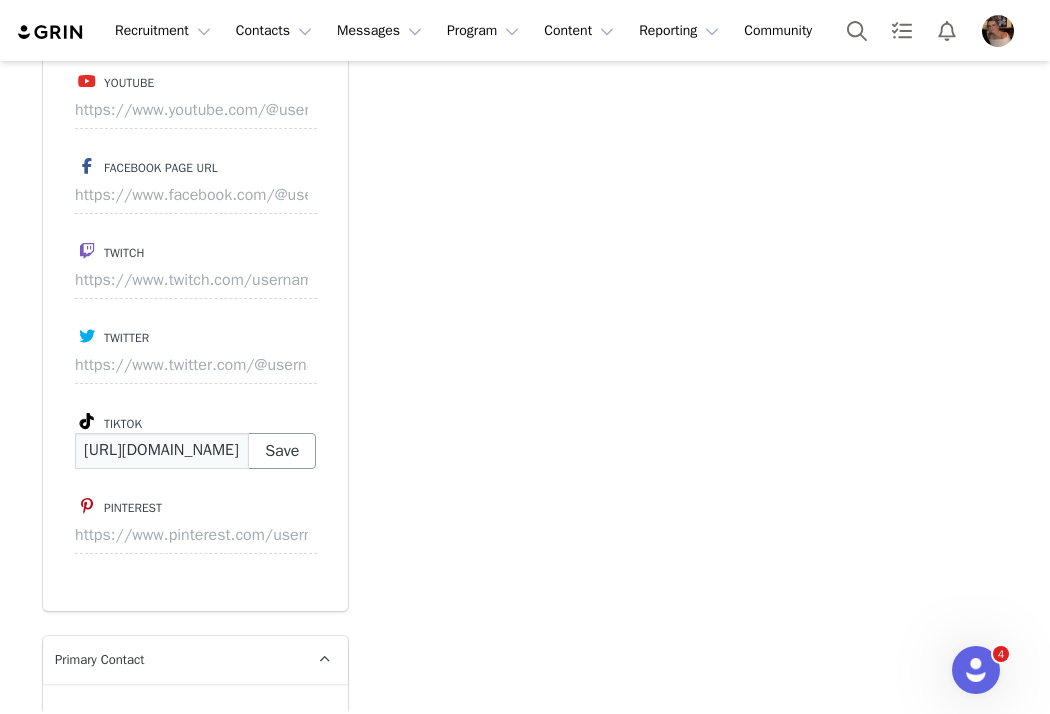 type on "https://www.tiktok.com/@melanieewilson" 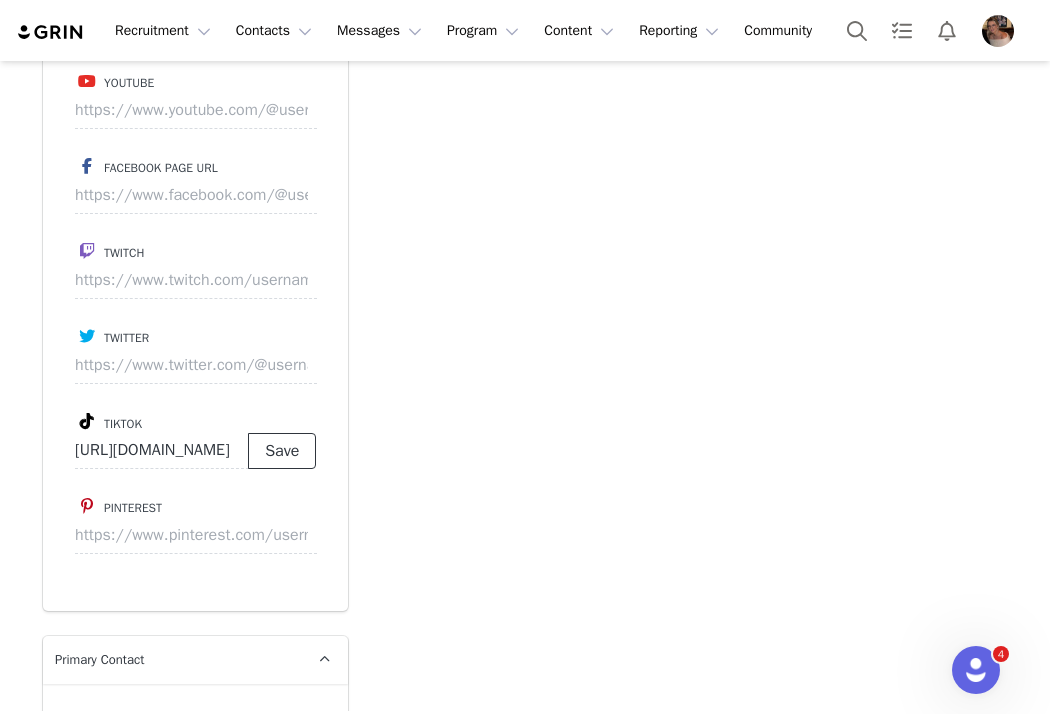 click on "Save" at bounding box center (282, 451) 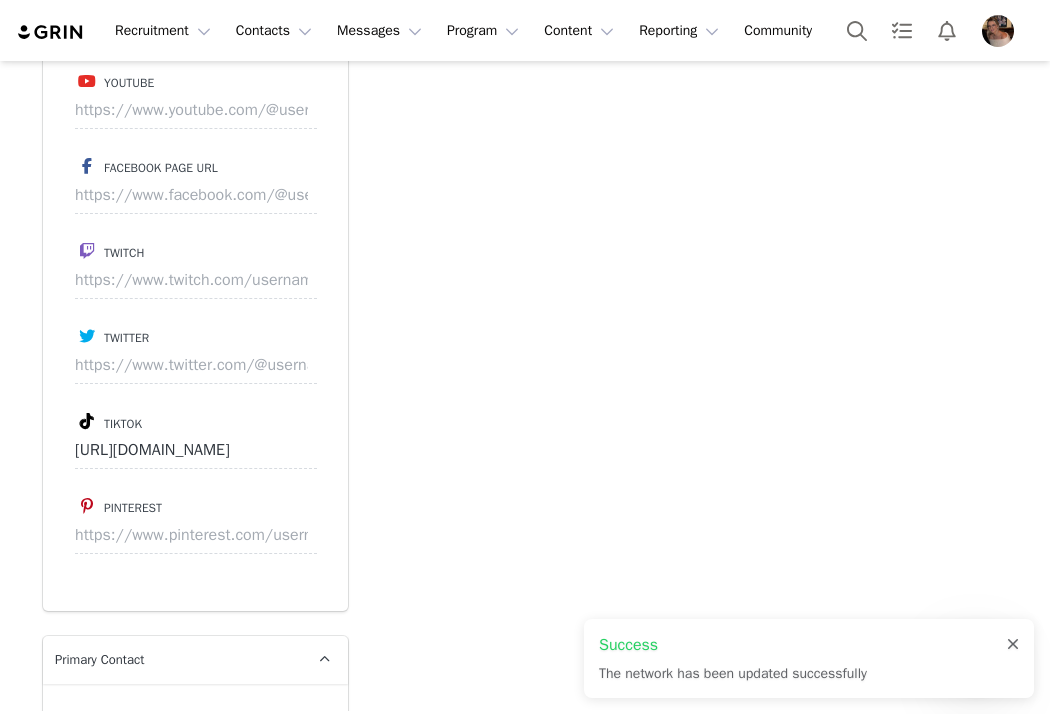 click at bounding box center [1013, 645] 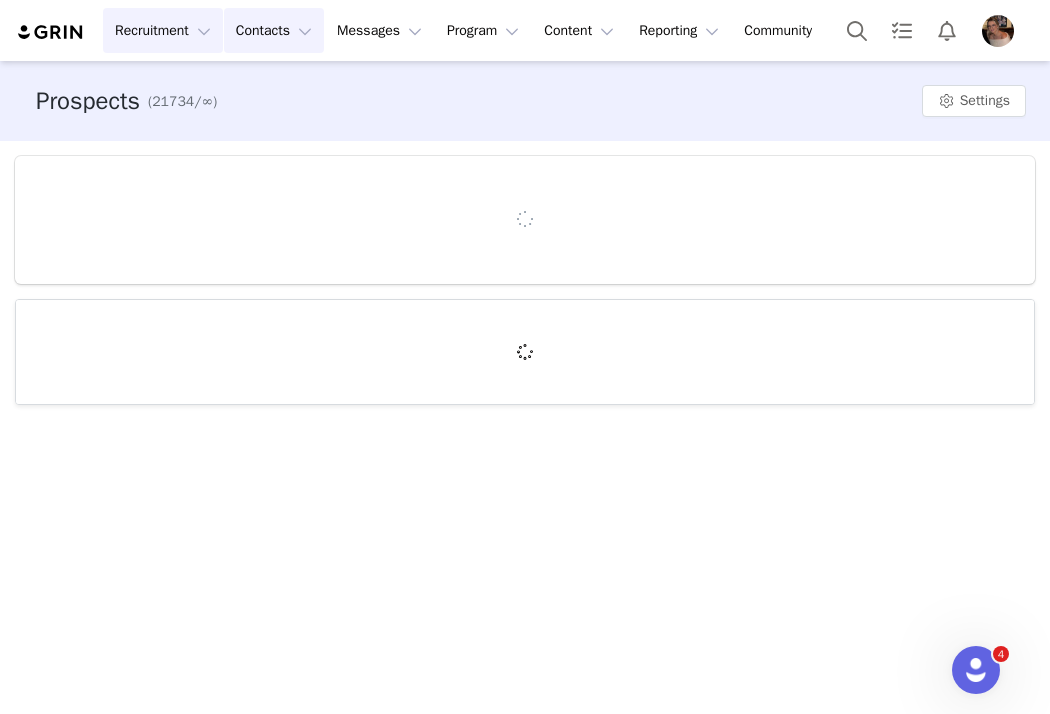 scroll, scrollTop: 0, scrollLeft: 0, axis: both 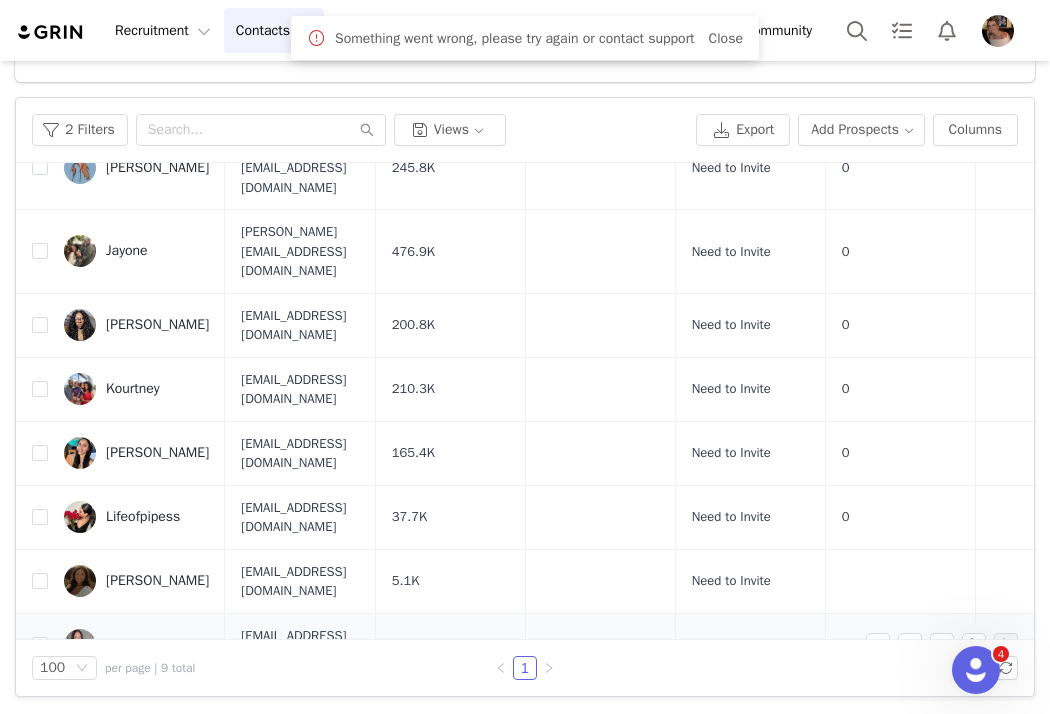 click on "[PERSON_NAME]" at bounding box center (157, 645) 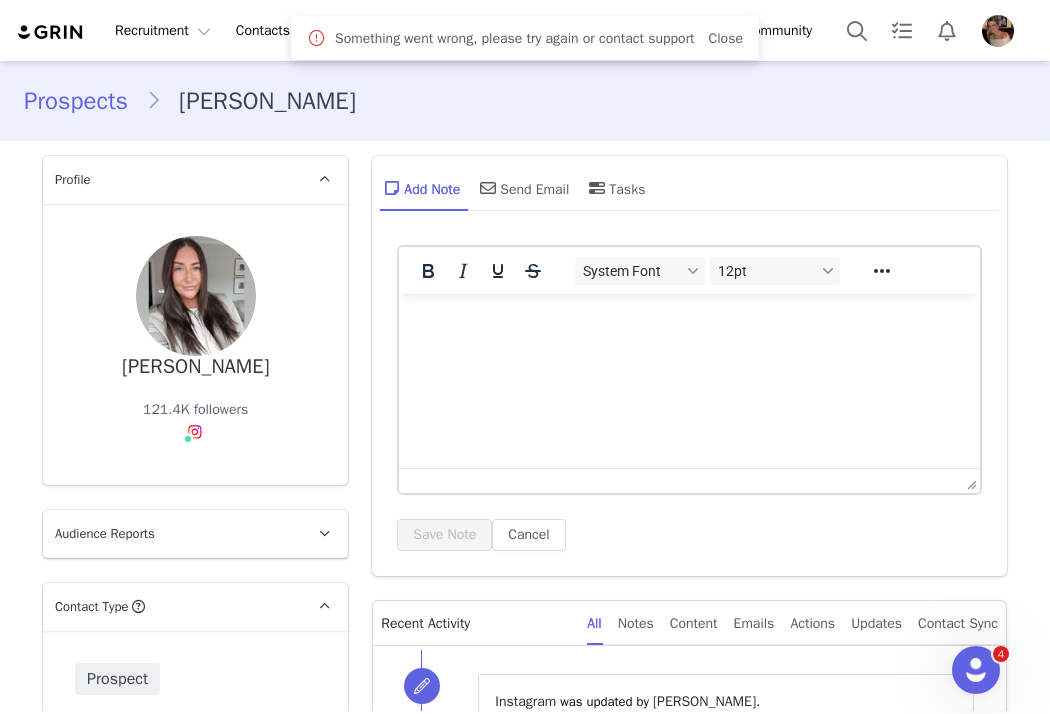 scroll, scrollTop: 1927, scrollLeft: 0, axis: vertical 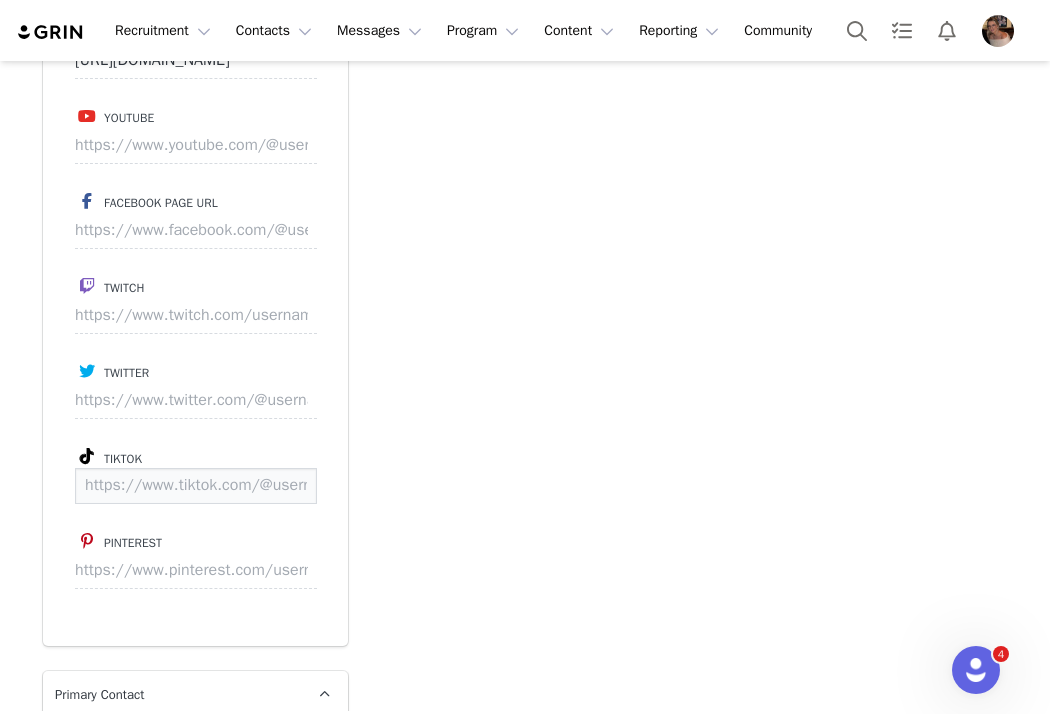click at bounding box center (196, 486) 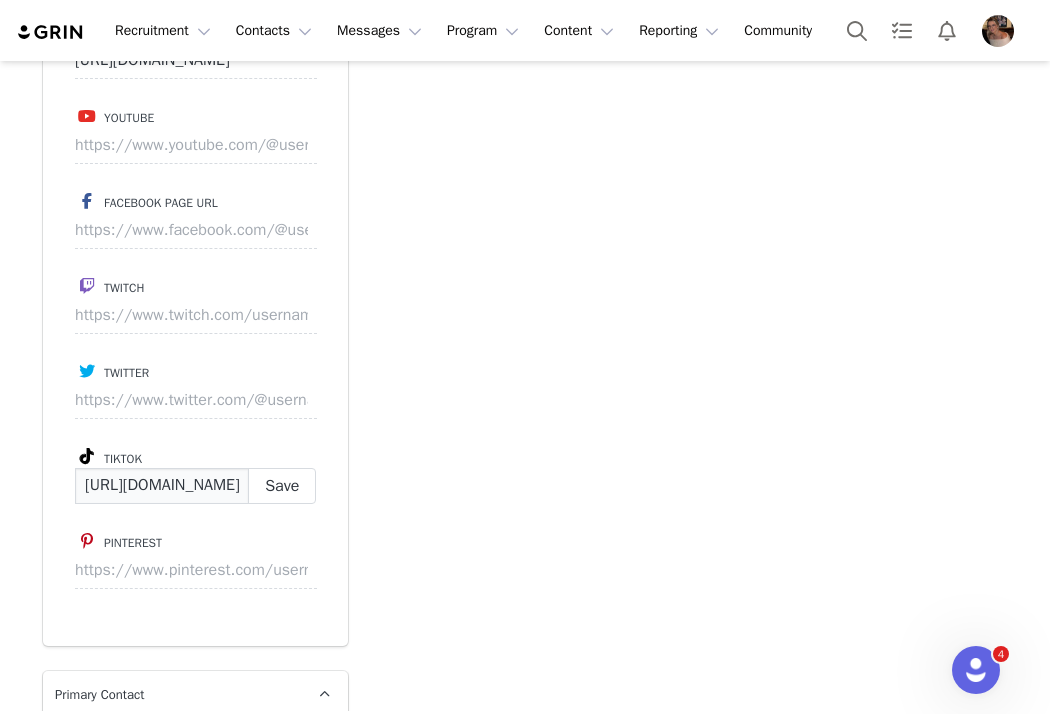 scroll, scrollTop: 0, scrollLeft: 168, axis: horizontal 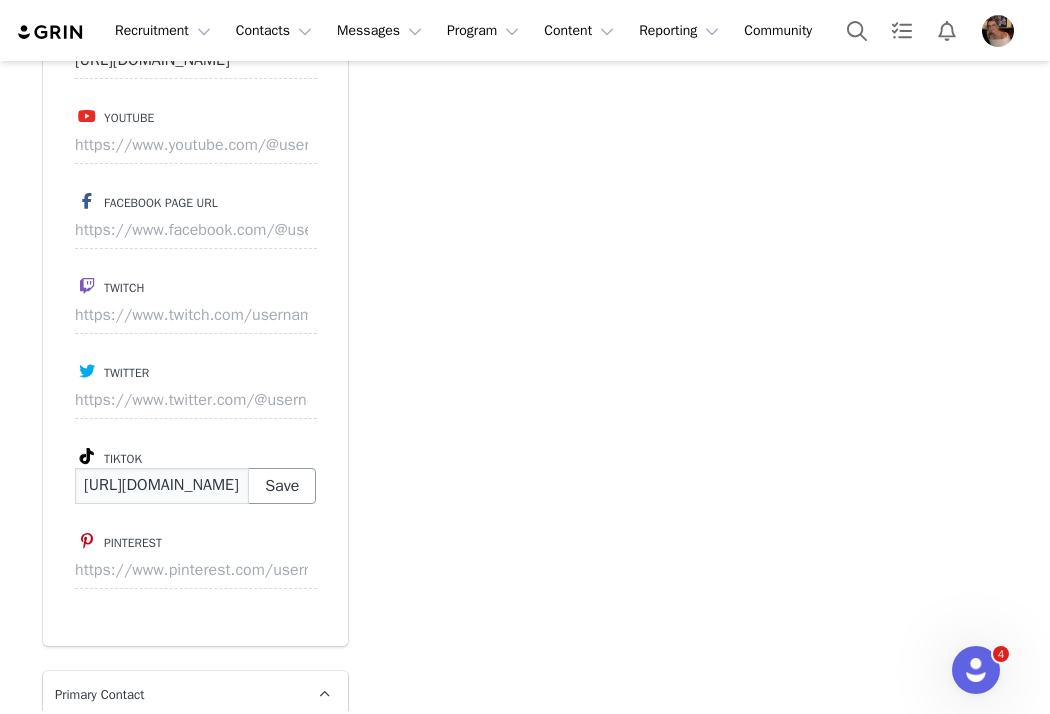 type on "https://www.tiktok.com/@littlehomecomforts" 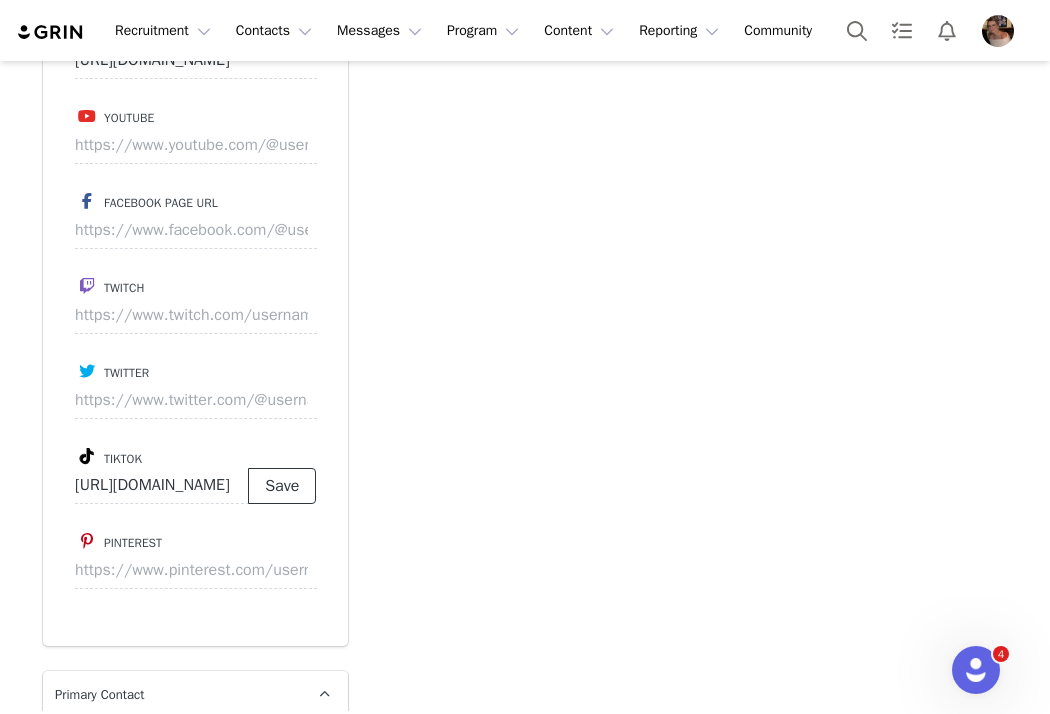 click on "Save" at bounding box center (282, 486) 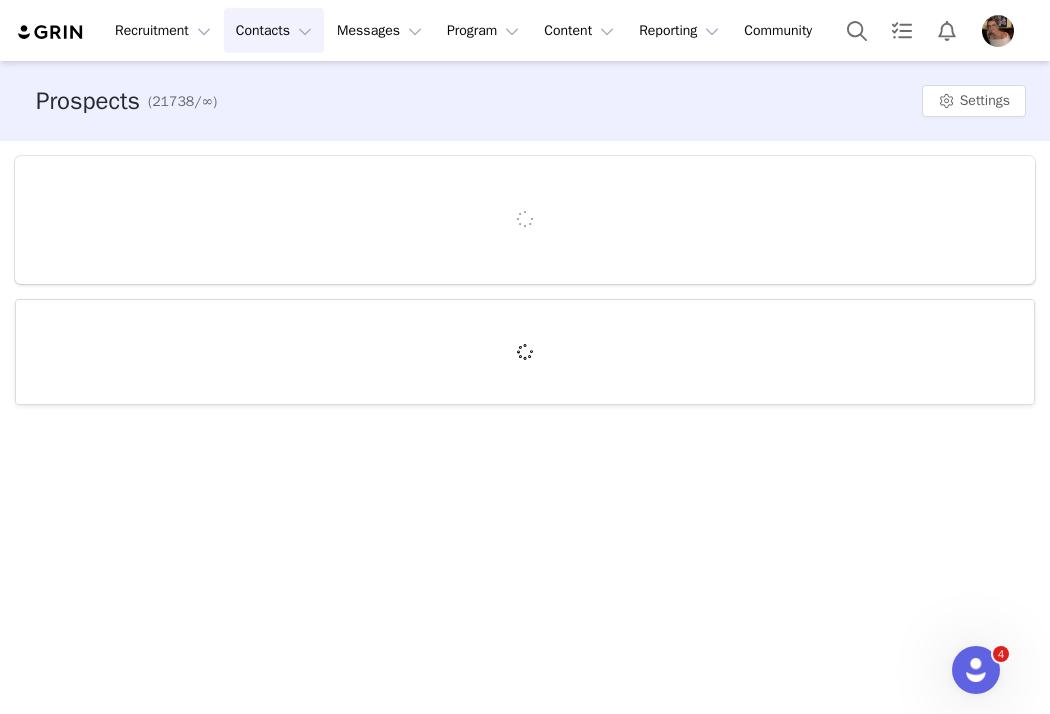 scroll, scrollTop: 0, scrollLeft: 0, axis: both 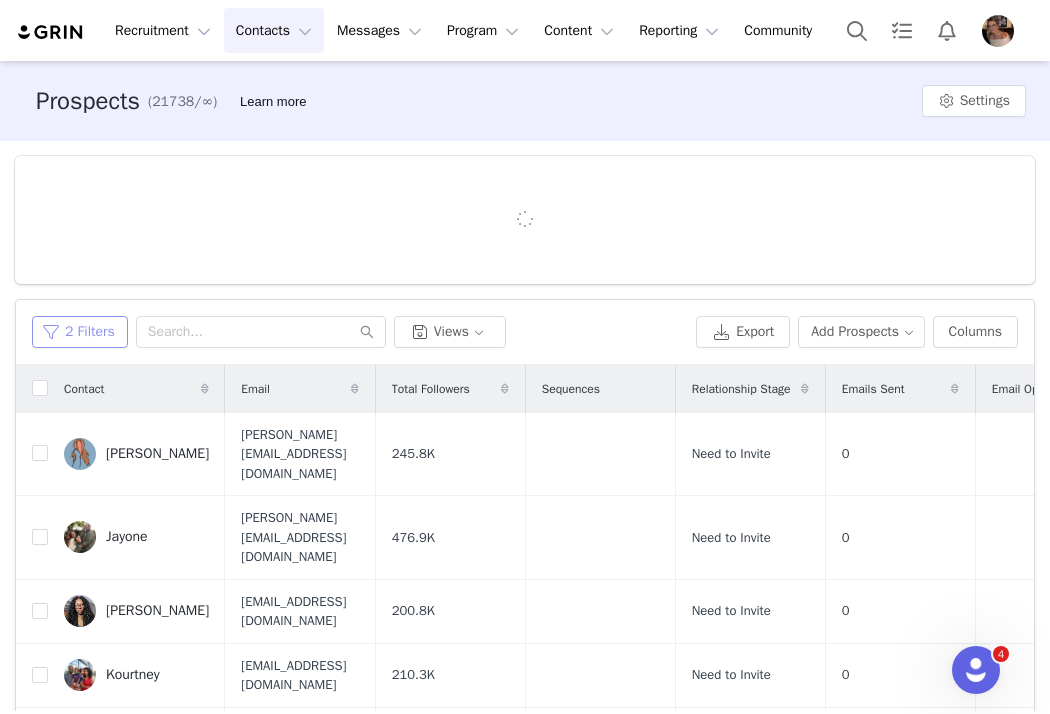 click on "2 Filters" at bounding box center [80, 332] 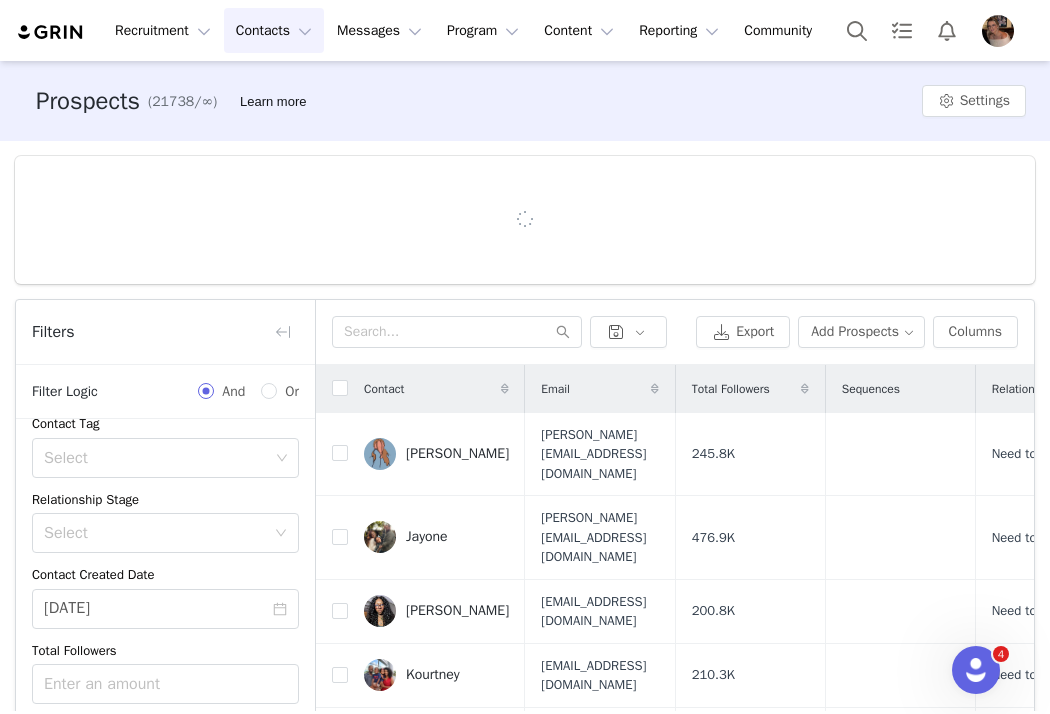 scroll, scrollTop: 283, scrollLeft: 0, axis: vertical 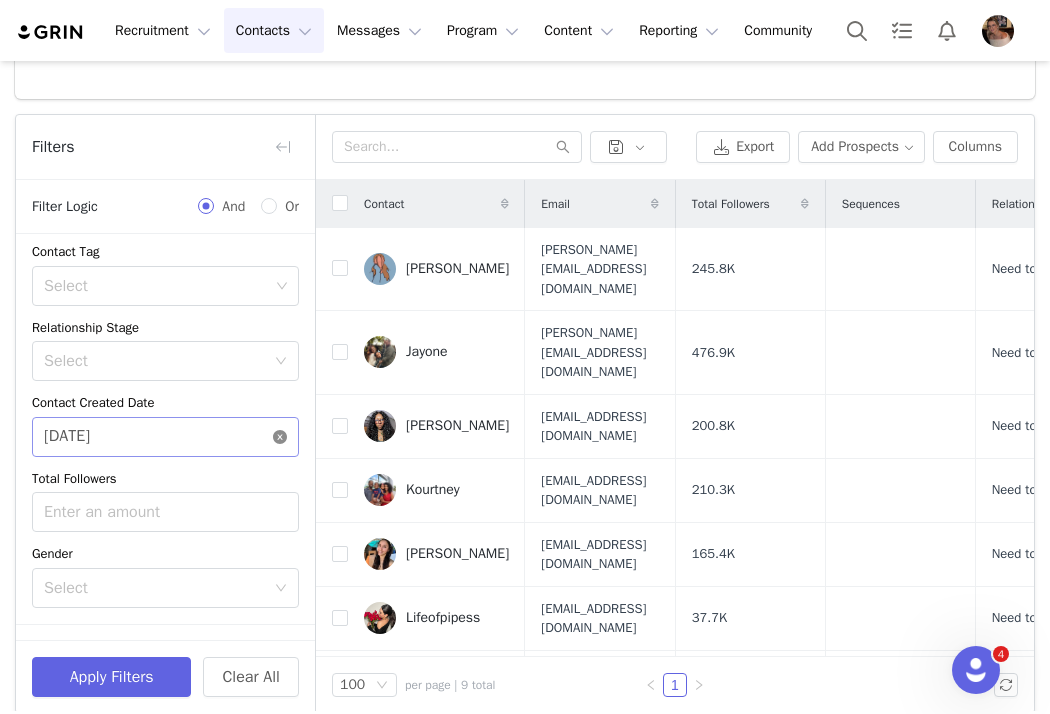 click 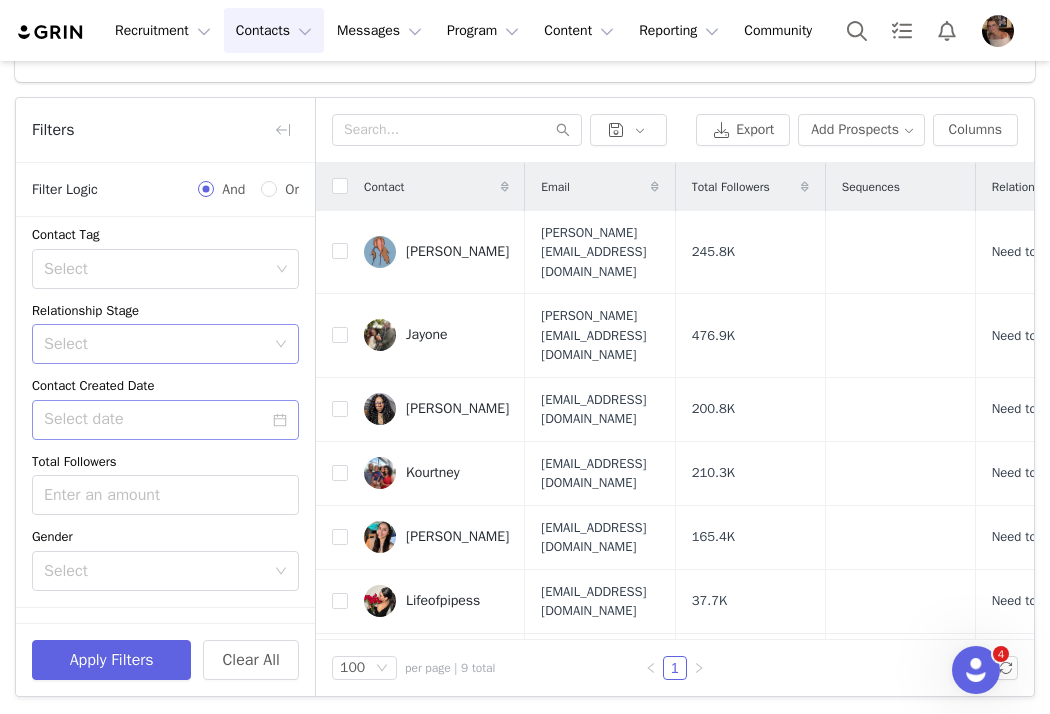 click on "Select" at bounding box center (154, 344) 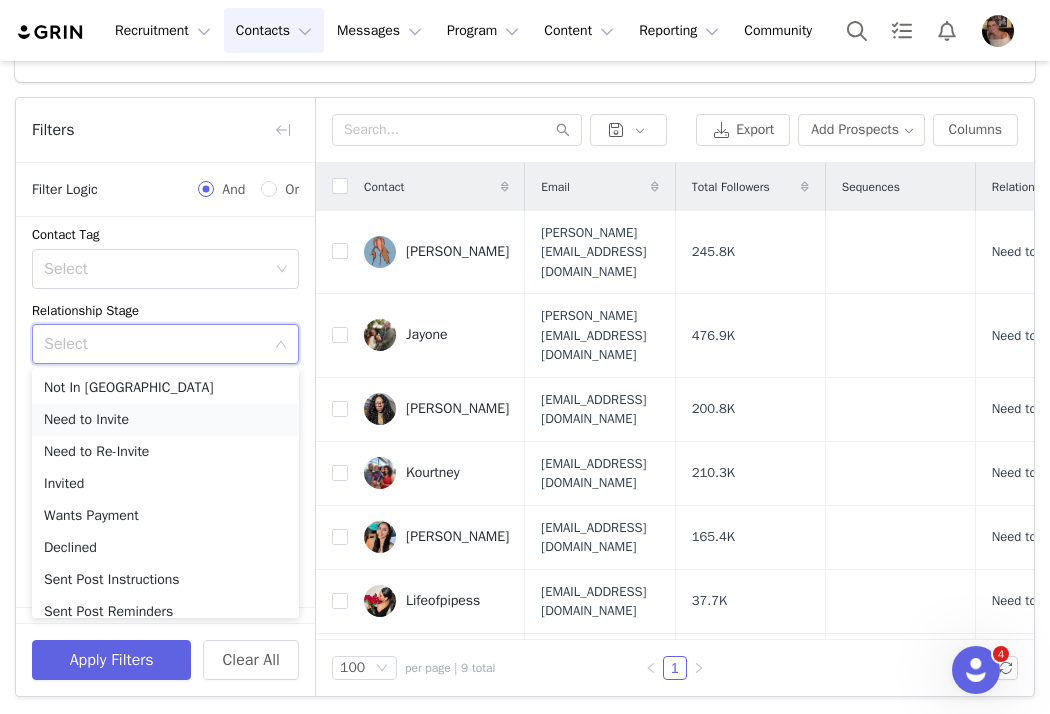 click on "Need to Invite" at bounding box center (165, 420) 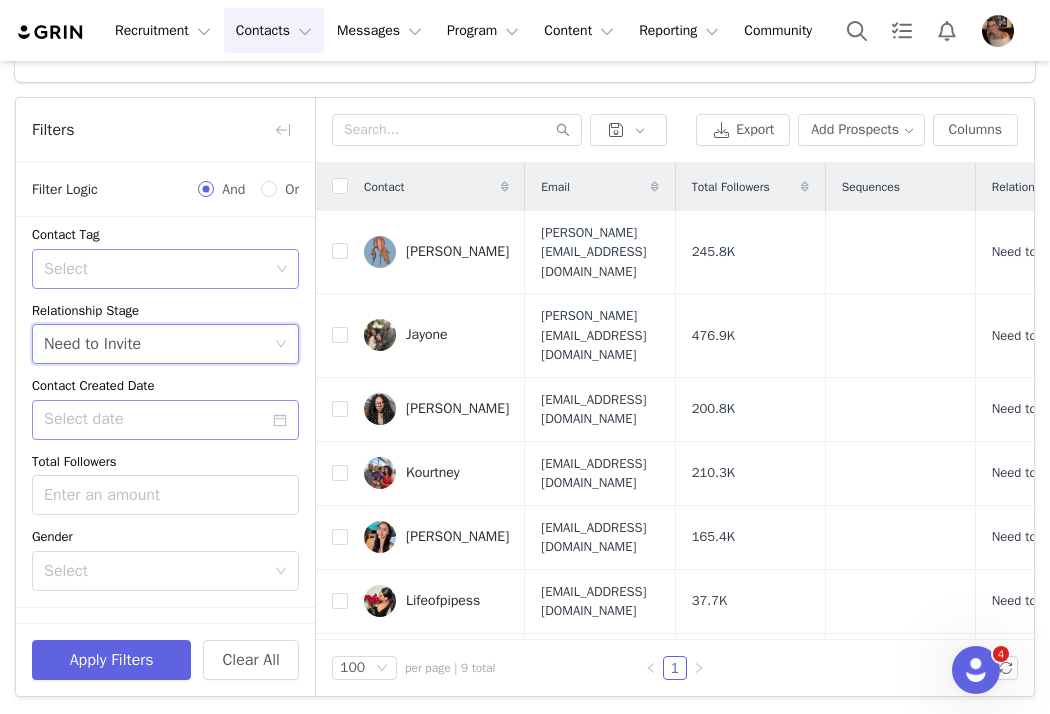 click on "Select" at bounding box center (156, 269) 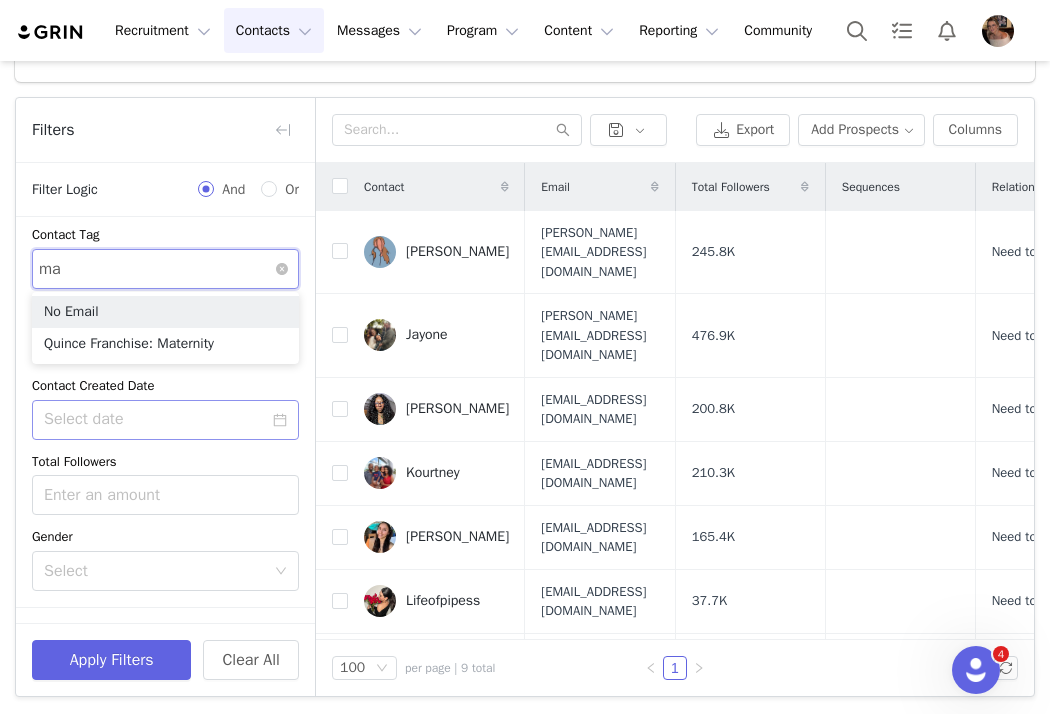 type on "mat" 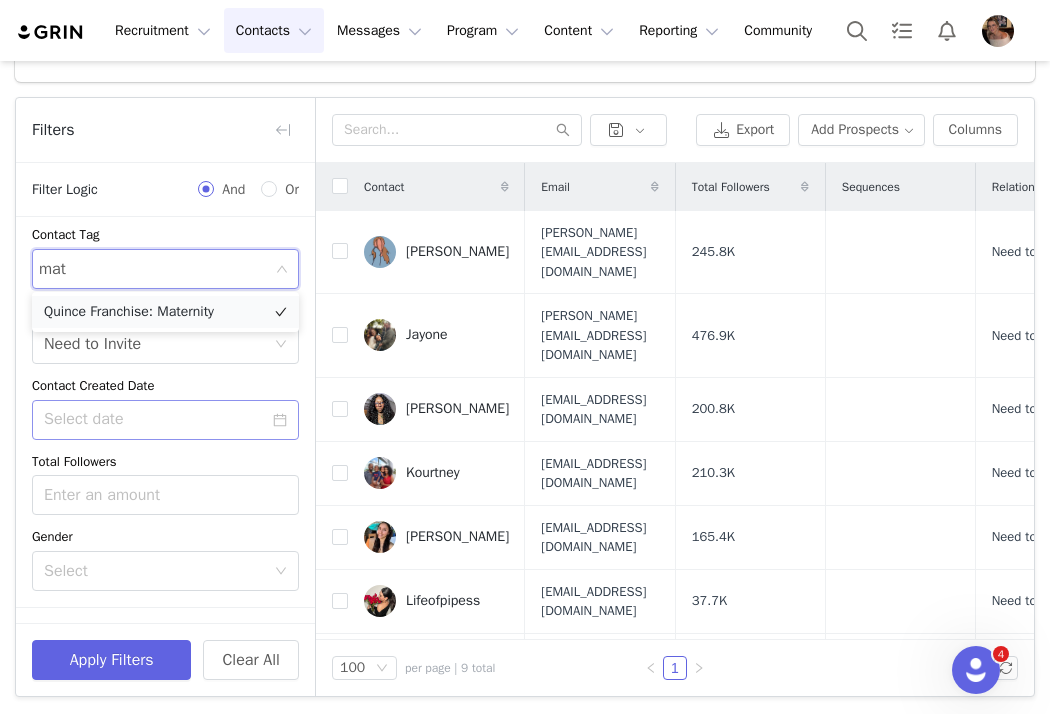 click on "Quince Franchise: Maternity" at bounding box center (165, 312) 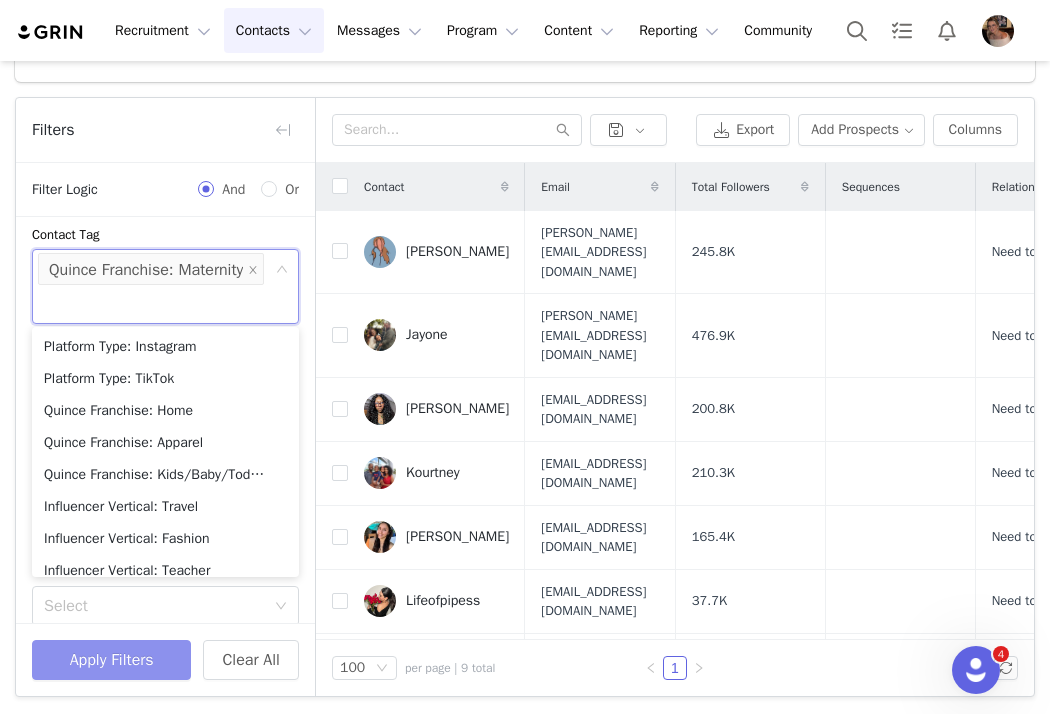click on "Apply Filters" at bounding box center (111, 660) 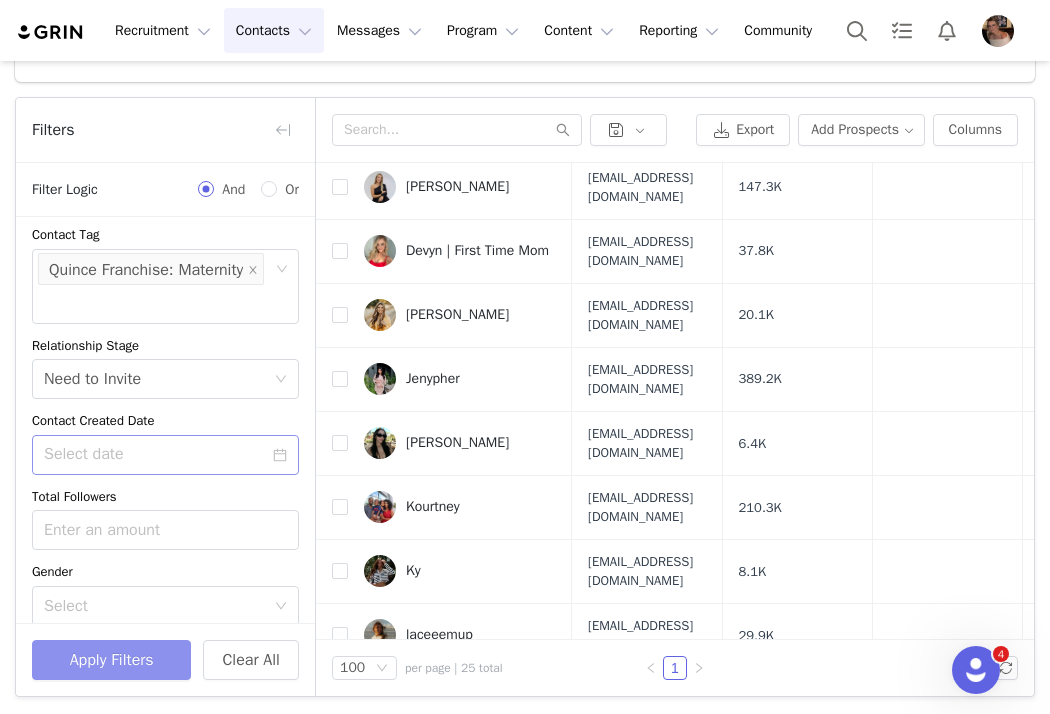 scroll, scrollTop: 0, scrollLeft: 0, axis: both 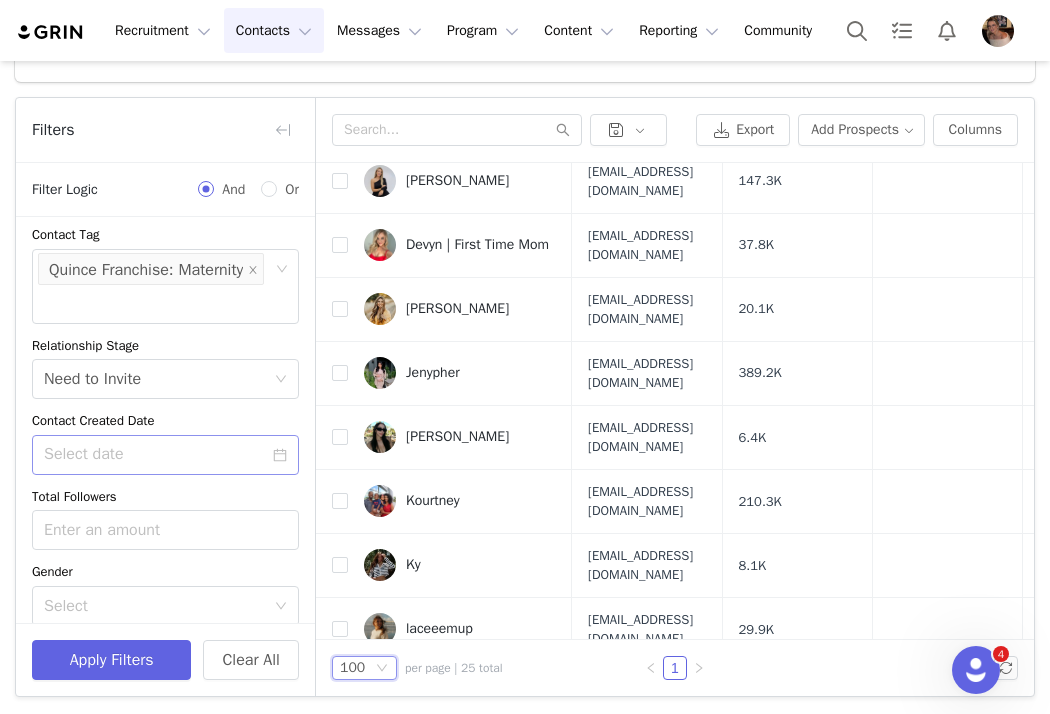 click on "100" at bounding box center (352, 668) 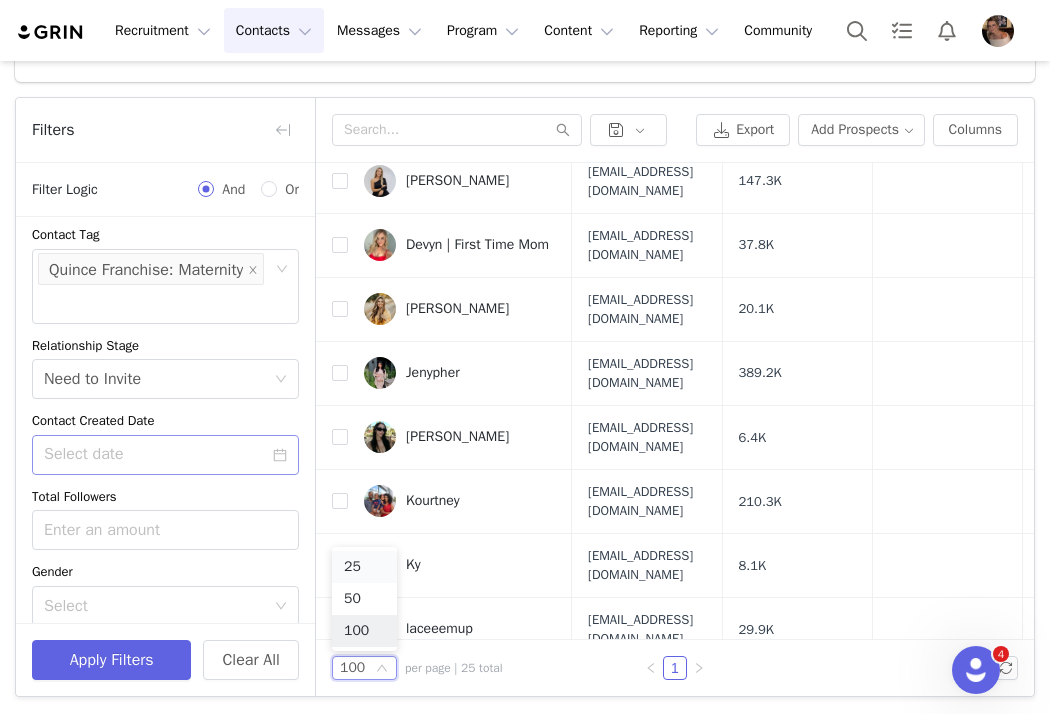 click on "25" at bounding box center [364, 567] 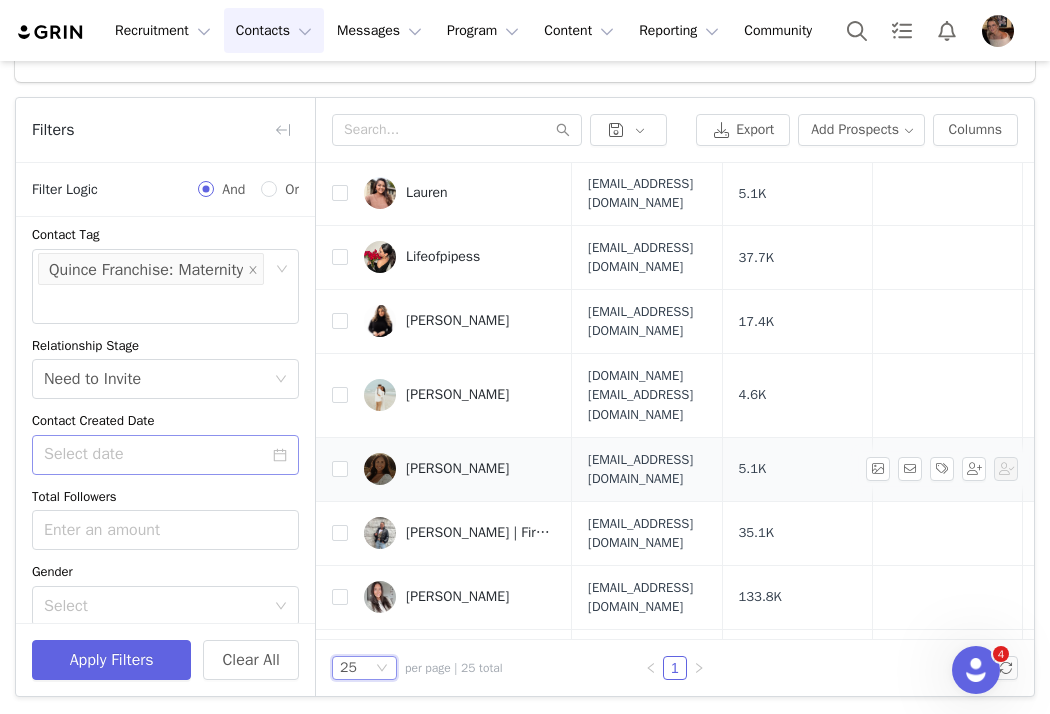 scroll, scrollTop: 996, scrollLeft: 0, axis: vertical 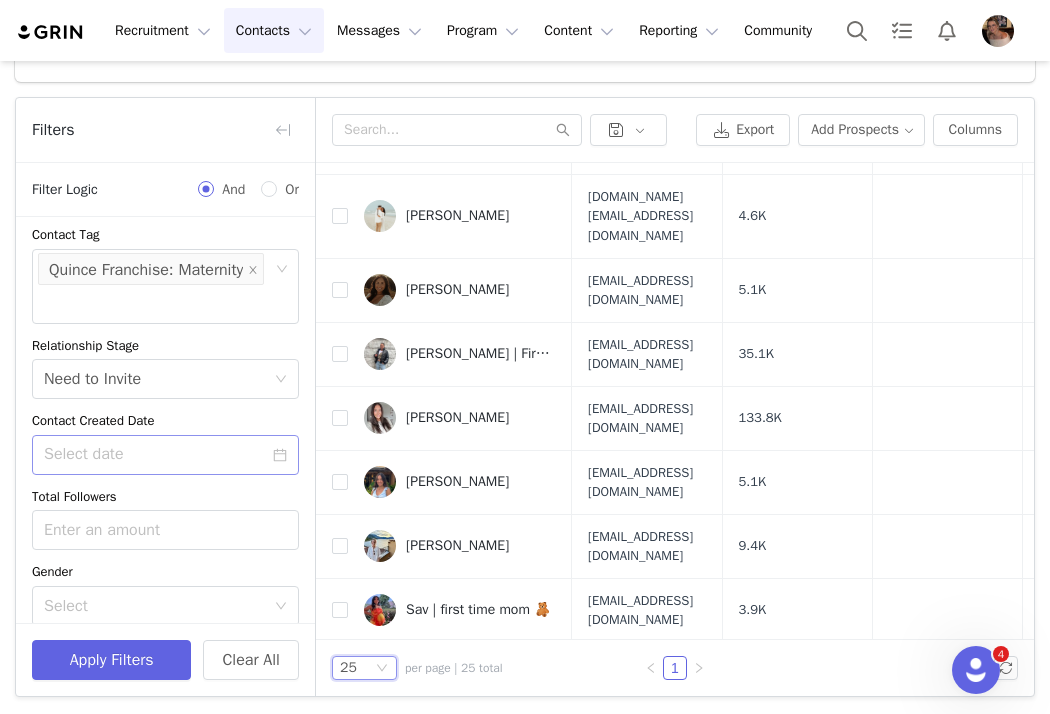click at bounding box center [382, 669] 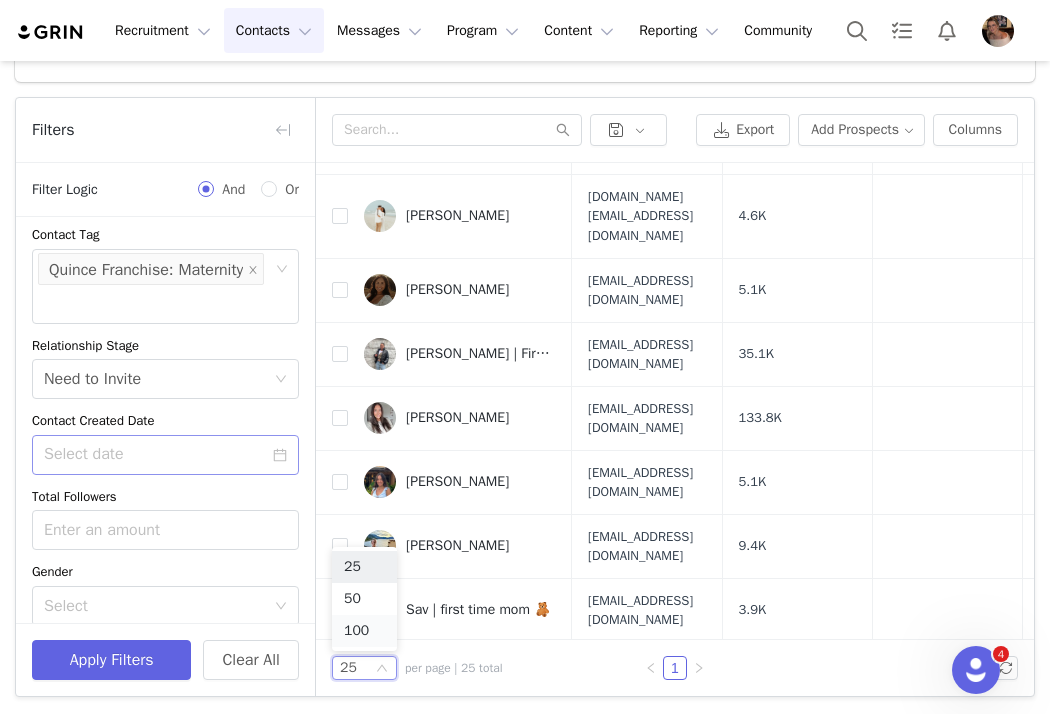 click on "100" at bounding box center [364, 631] 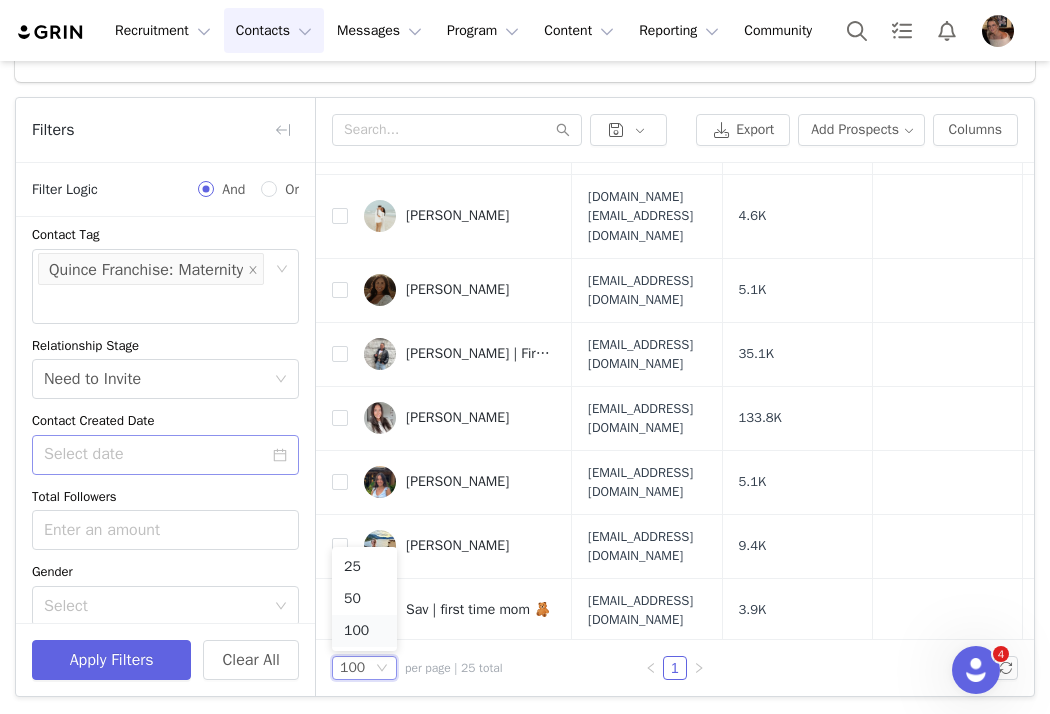 scroll, scrollTop: 0, scrollLeft: 0, axis: both 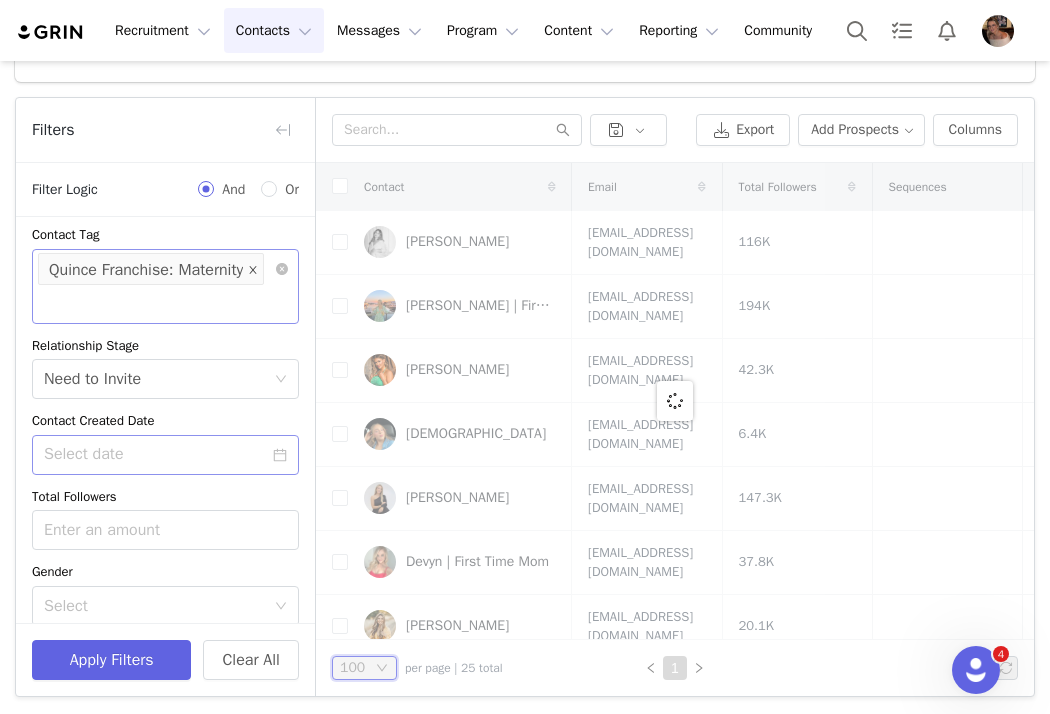 click 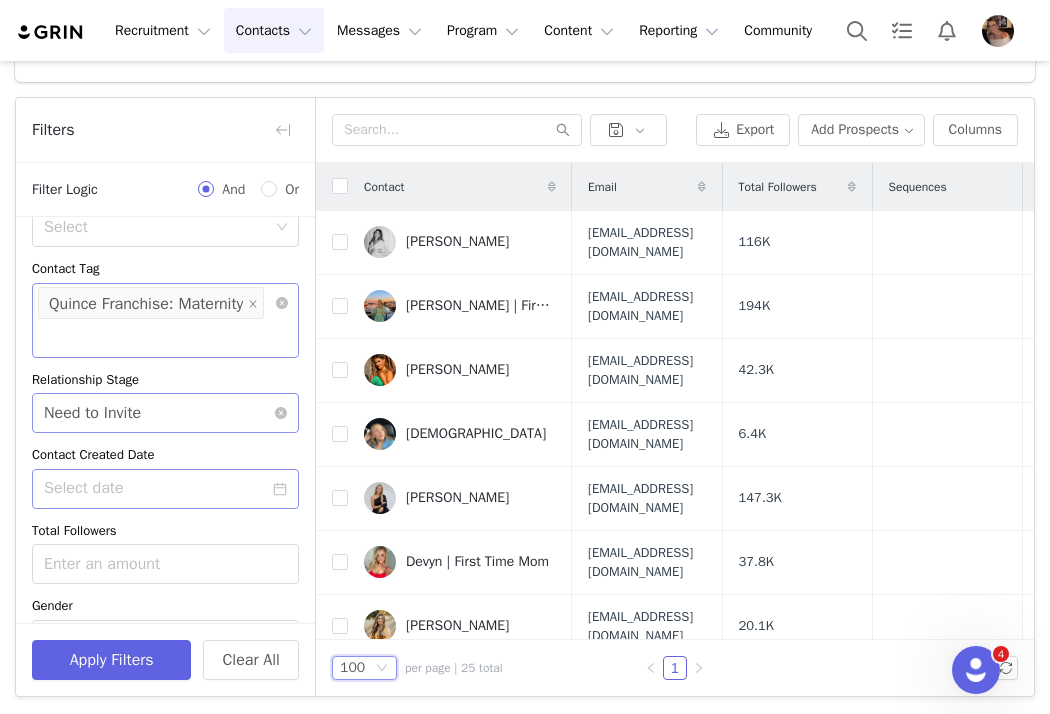 scroll, scrollTop: 188, scrollLeft: 0, axis: vertical 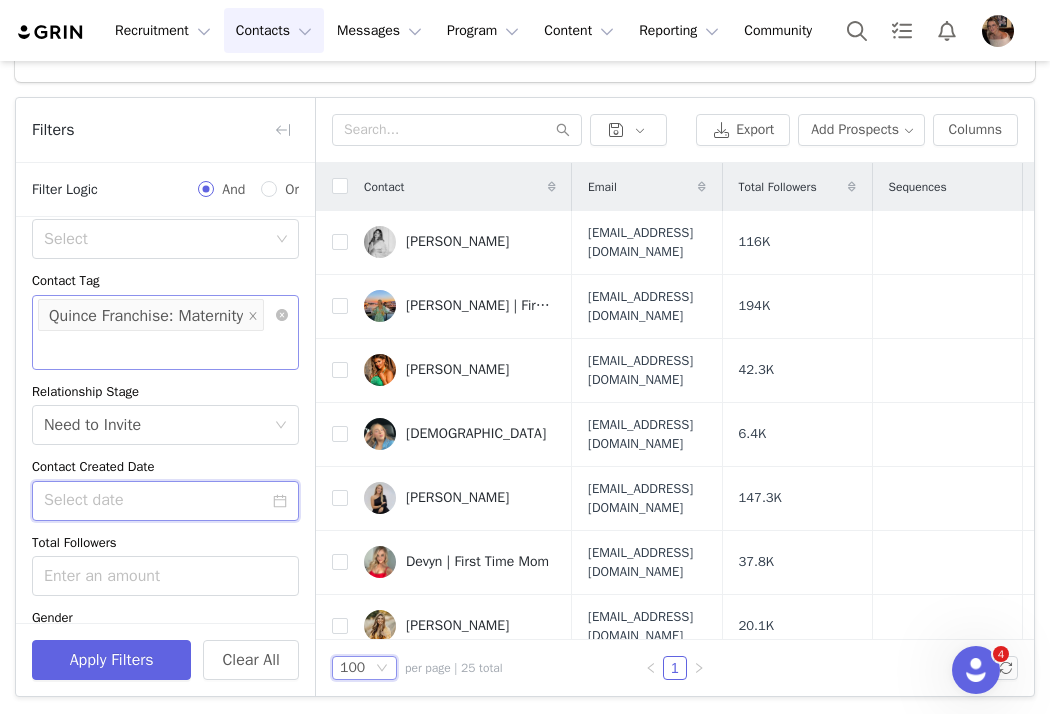 click at bounding box center (165, 501) 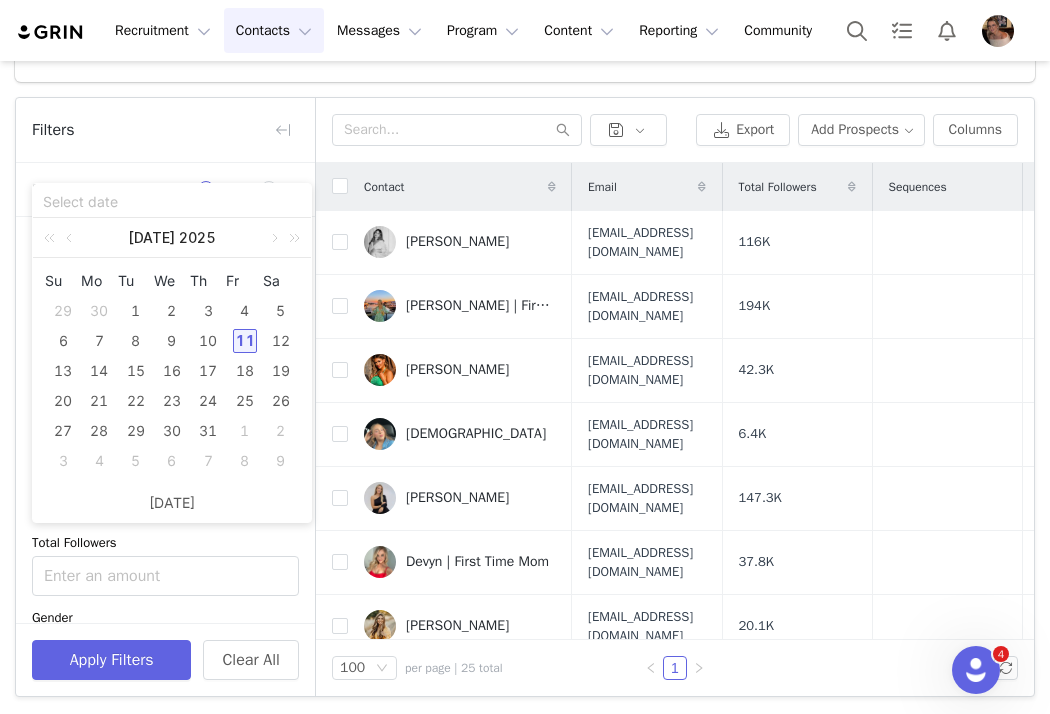 click on "11" at bounding box center (245, 341) 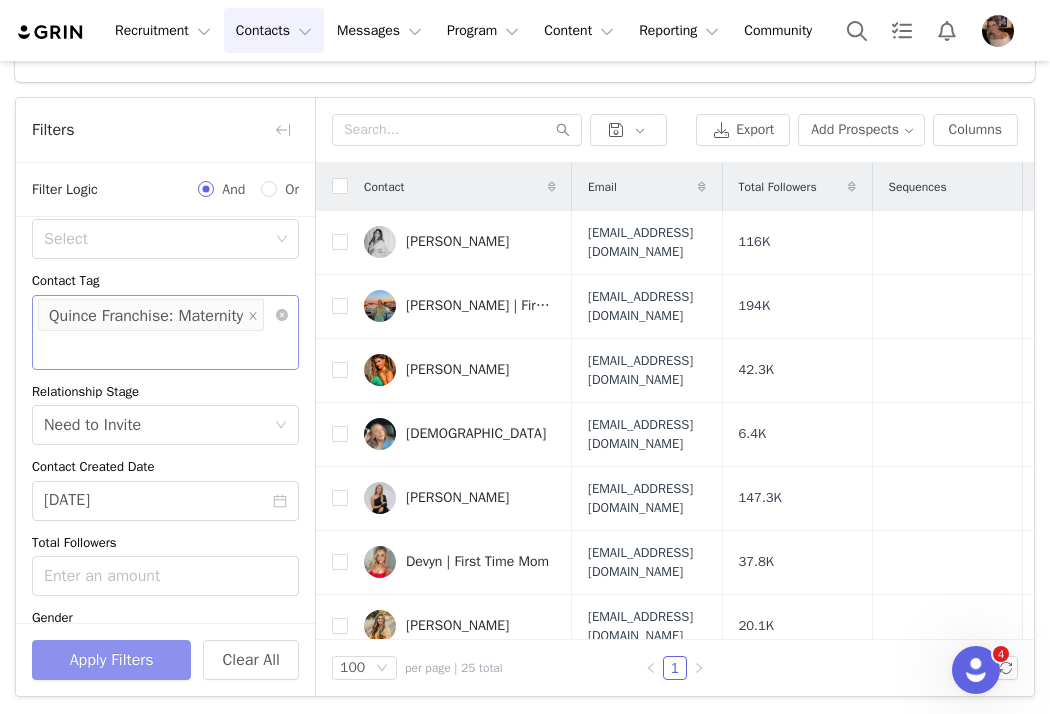 click on "Apply Filters" at bounding box center [111, 660] 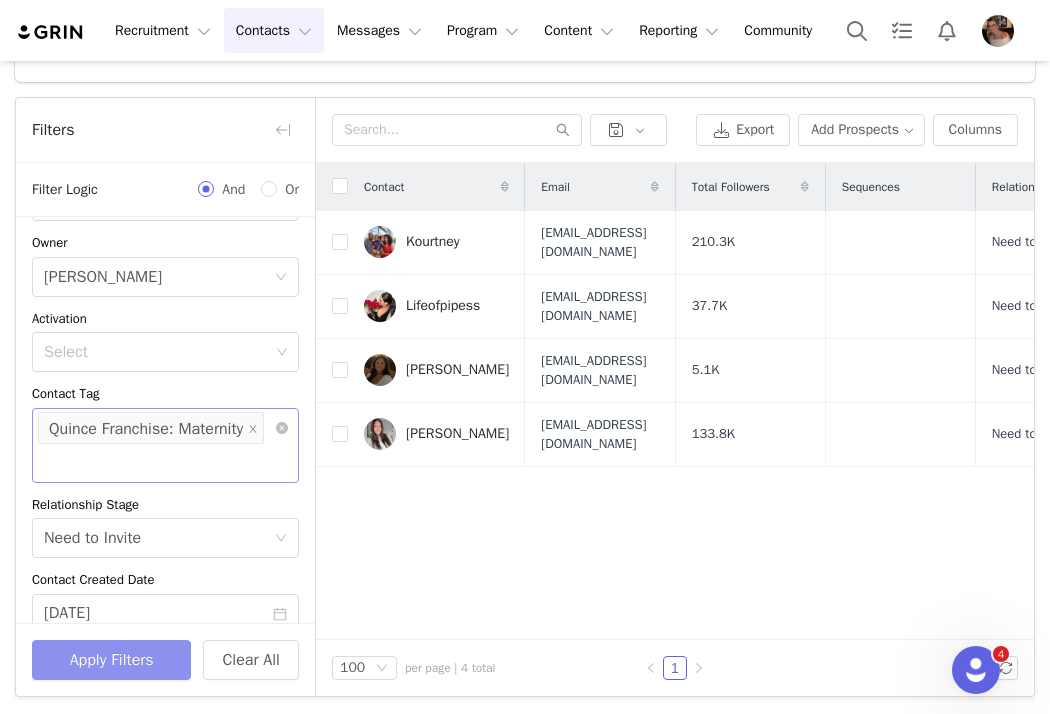 scroll, scrollTop: 51, scrollLeft: 0, axis: vertical 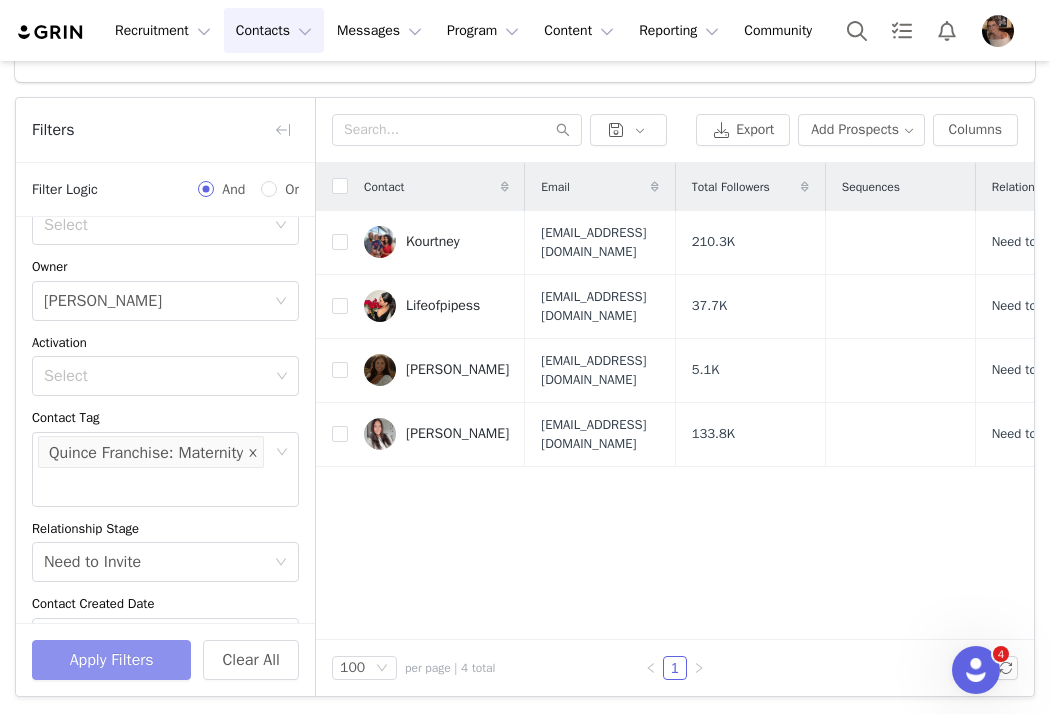 click 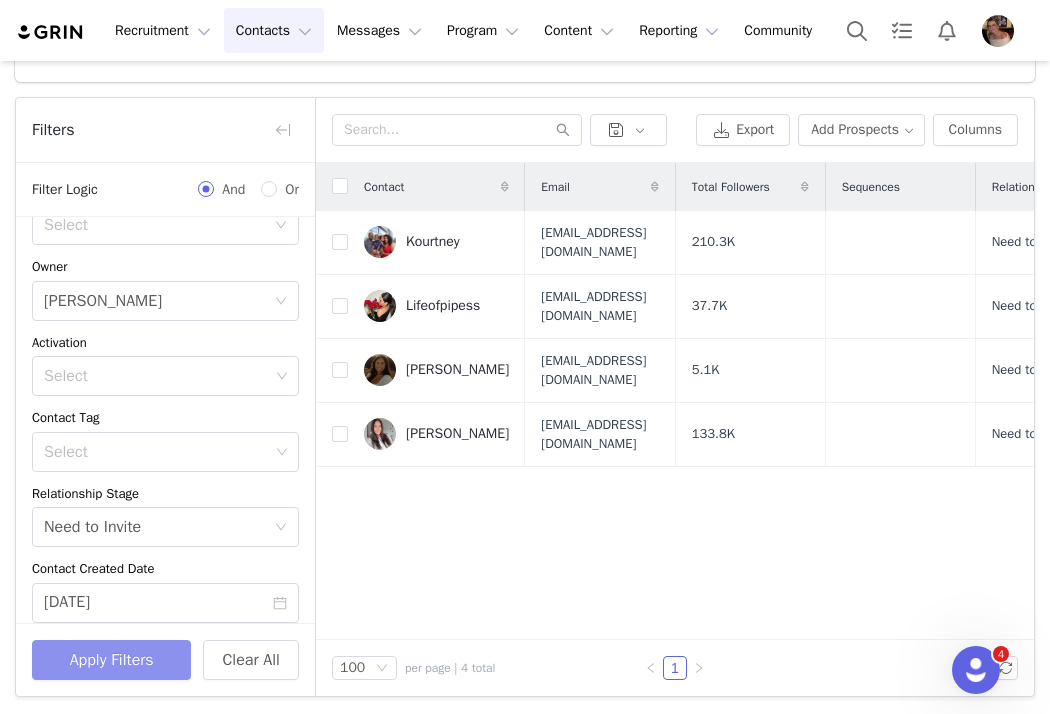 click on "Apply Filters" at bounding box center (111, 660) 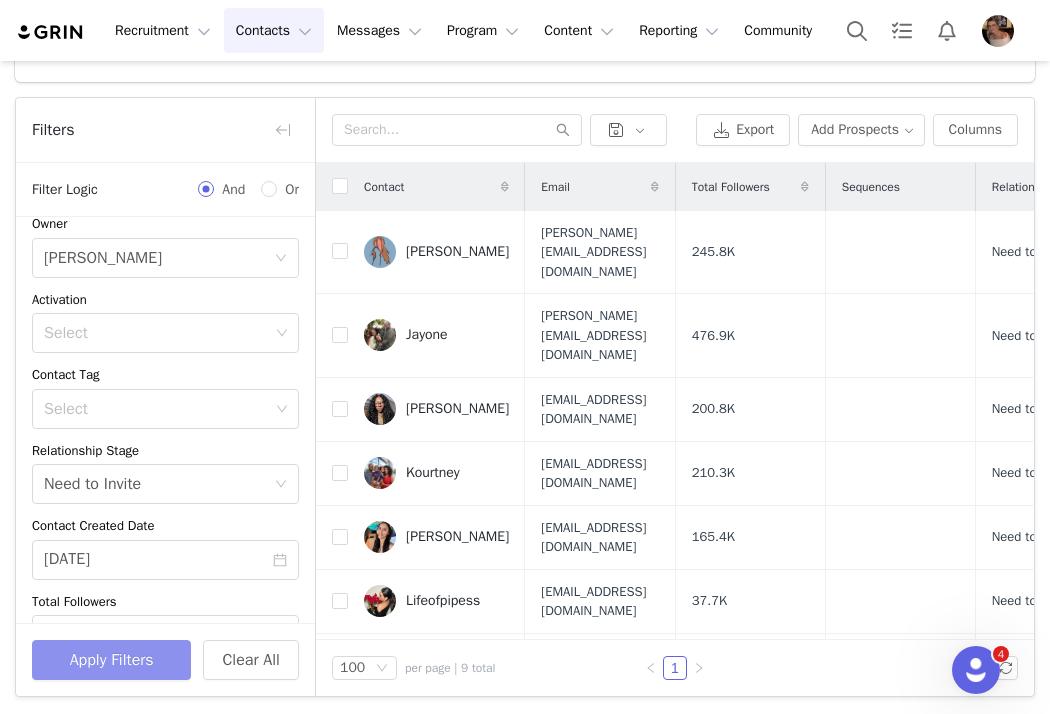 scroll, scrollTop: 89, scrollLeft: 0, axis: vertical 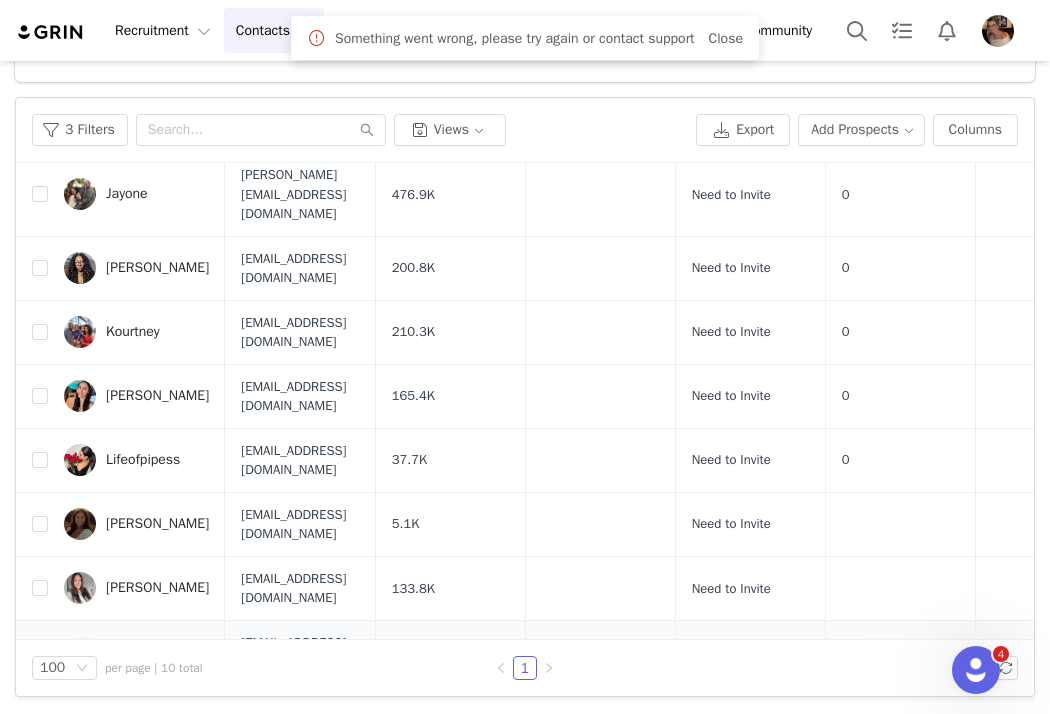 click on "Rachel Paige" at bounding box center (157, 652) 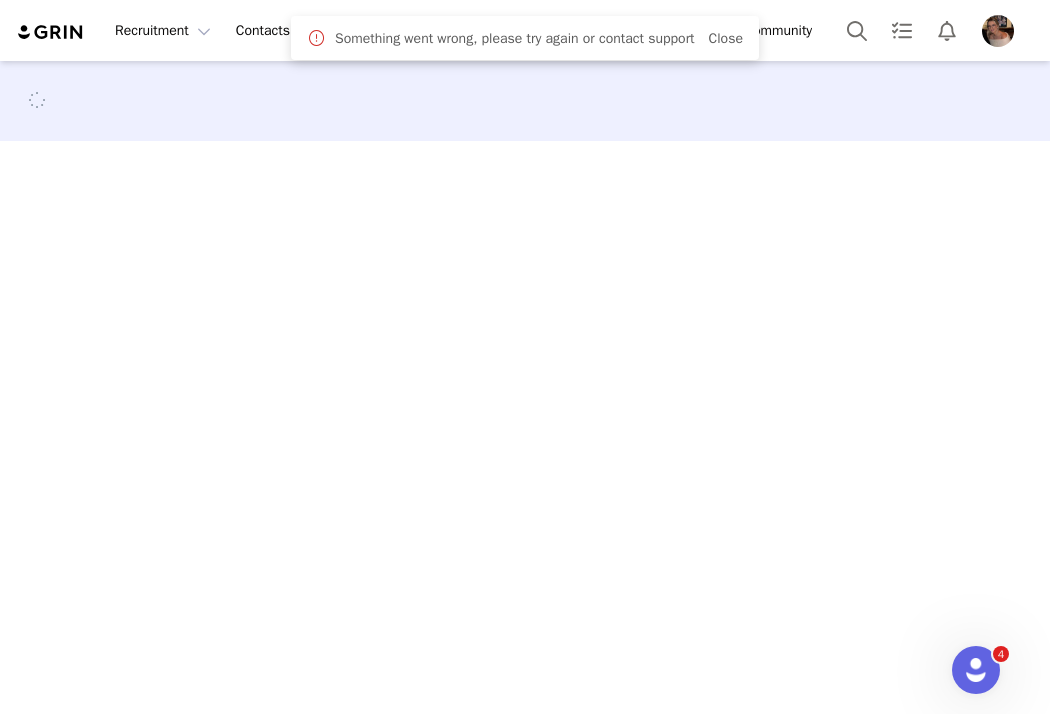 scroll, scrollTop: 0, scrollLeft: 0, axis: both 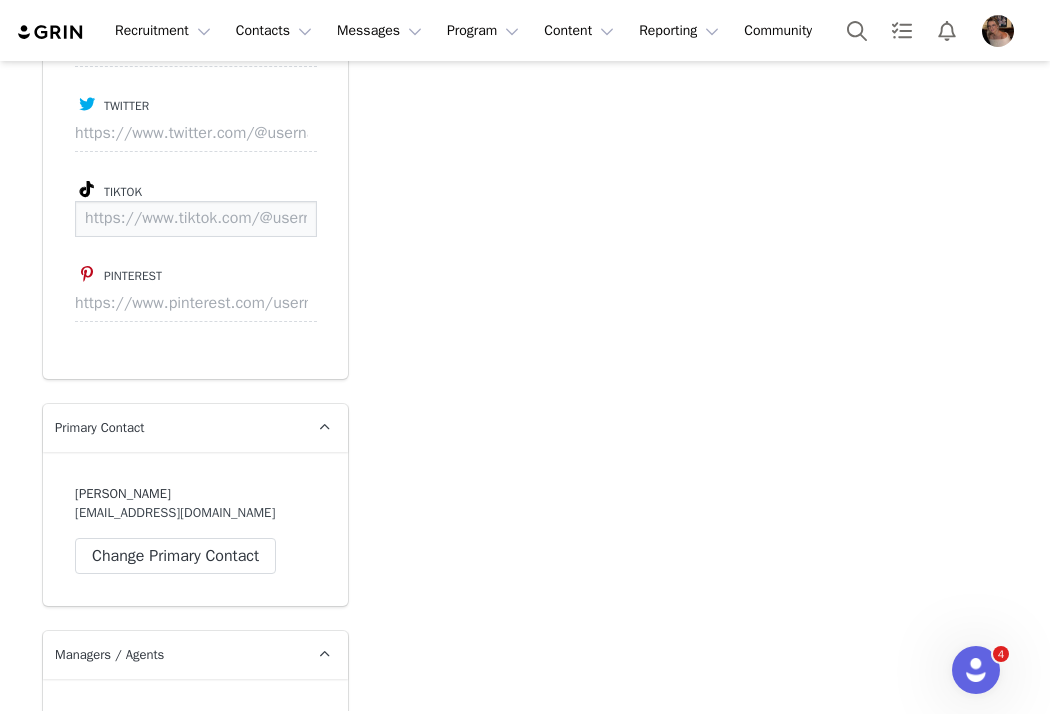 click at bounding box center (196, 219) 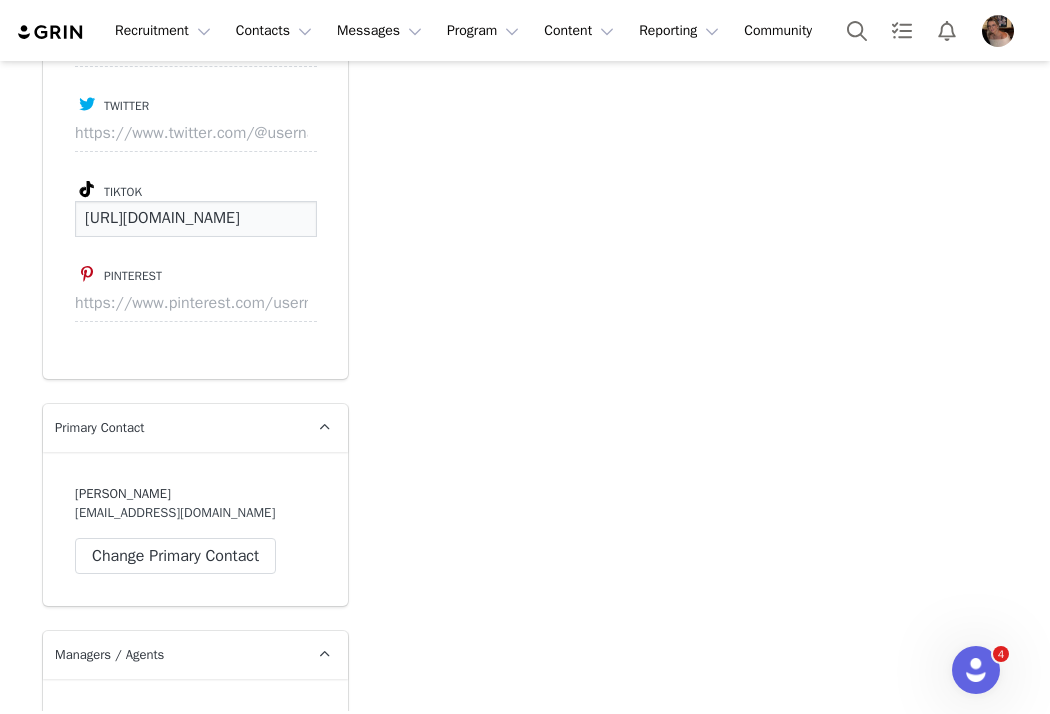 scroll, scrollTop: 0, scrollLeft: 321, axis: horizontal 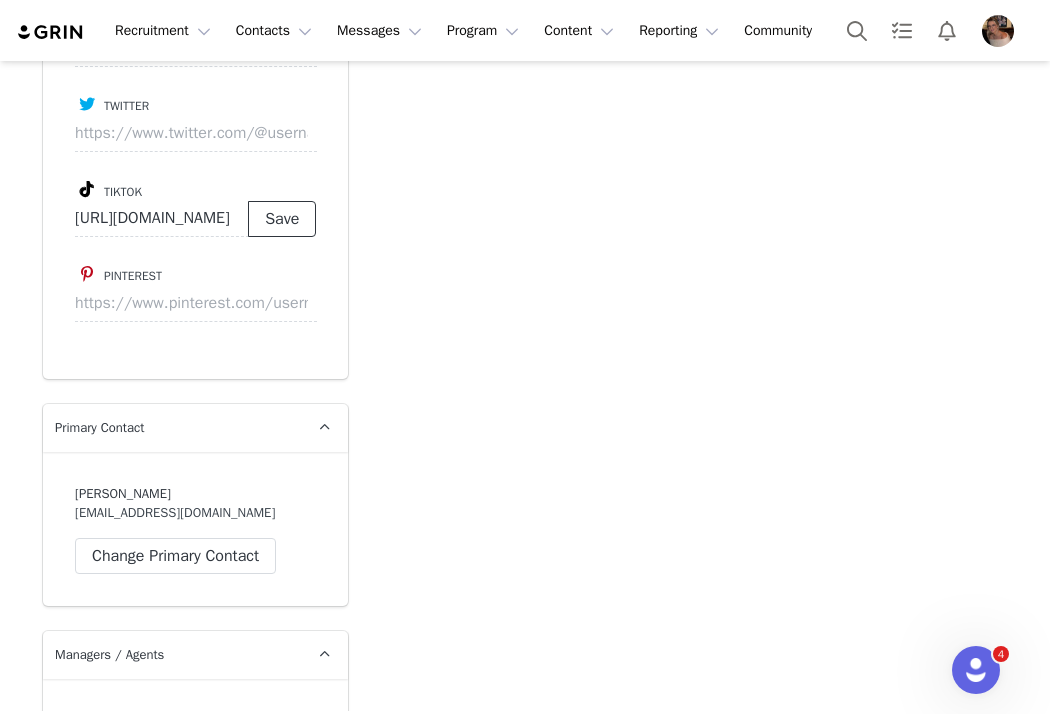 click on "Save" at bounding box center (282, 219) 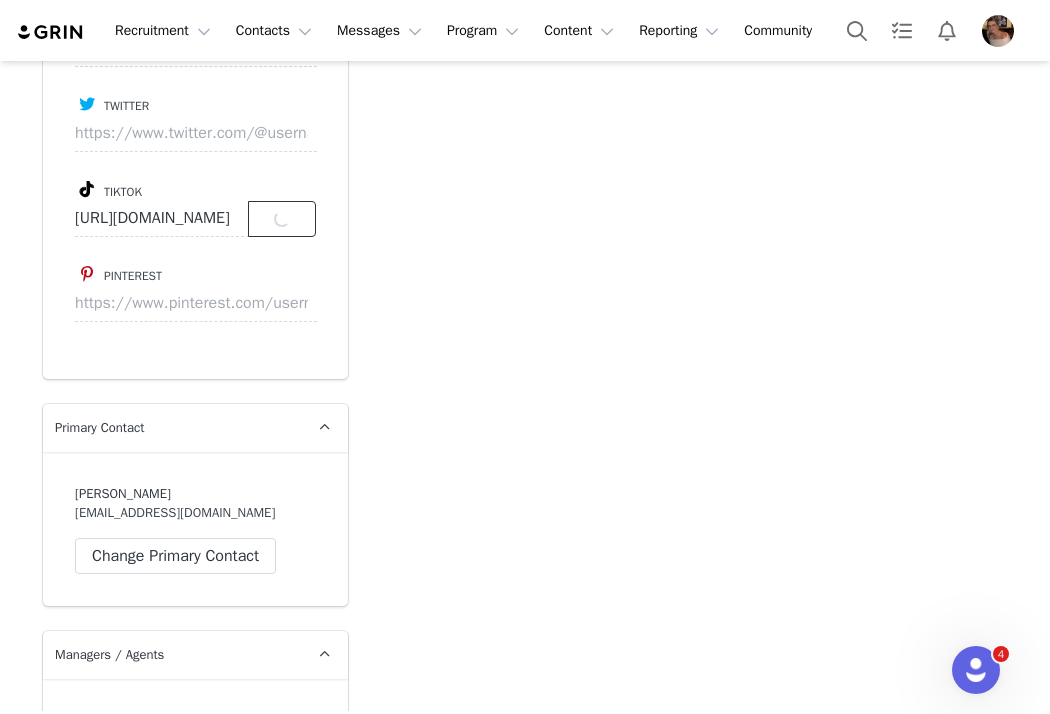 type on "https://www.tiktok.com/@rachel_paige123" 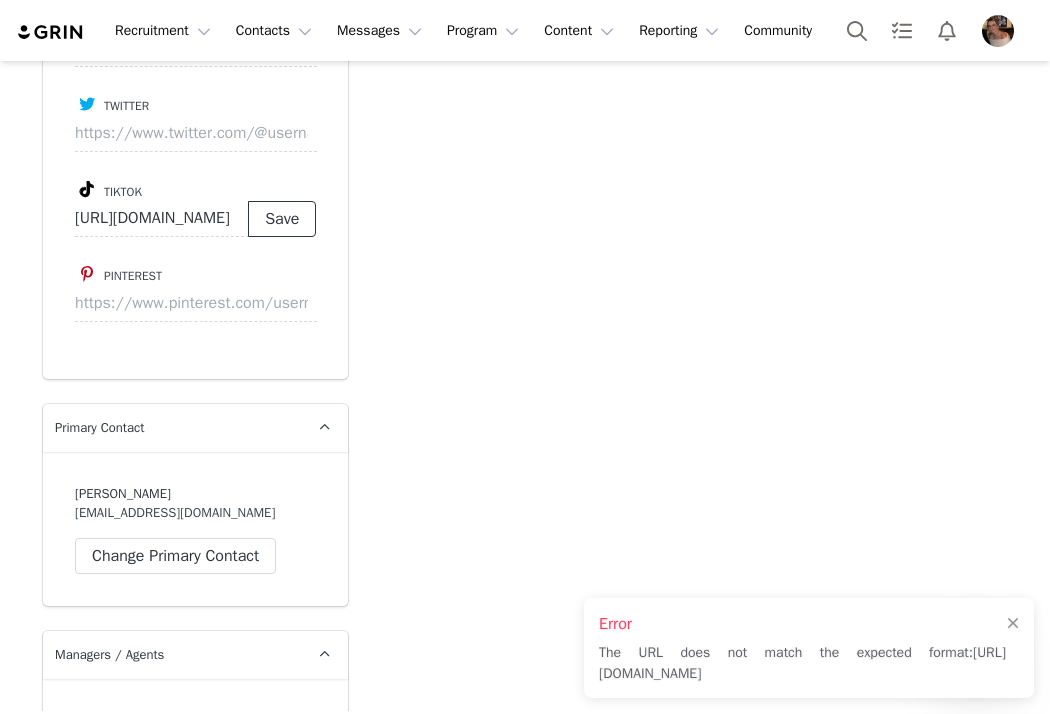 click on "Save" at bounding box center (282, 219) 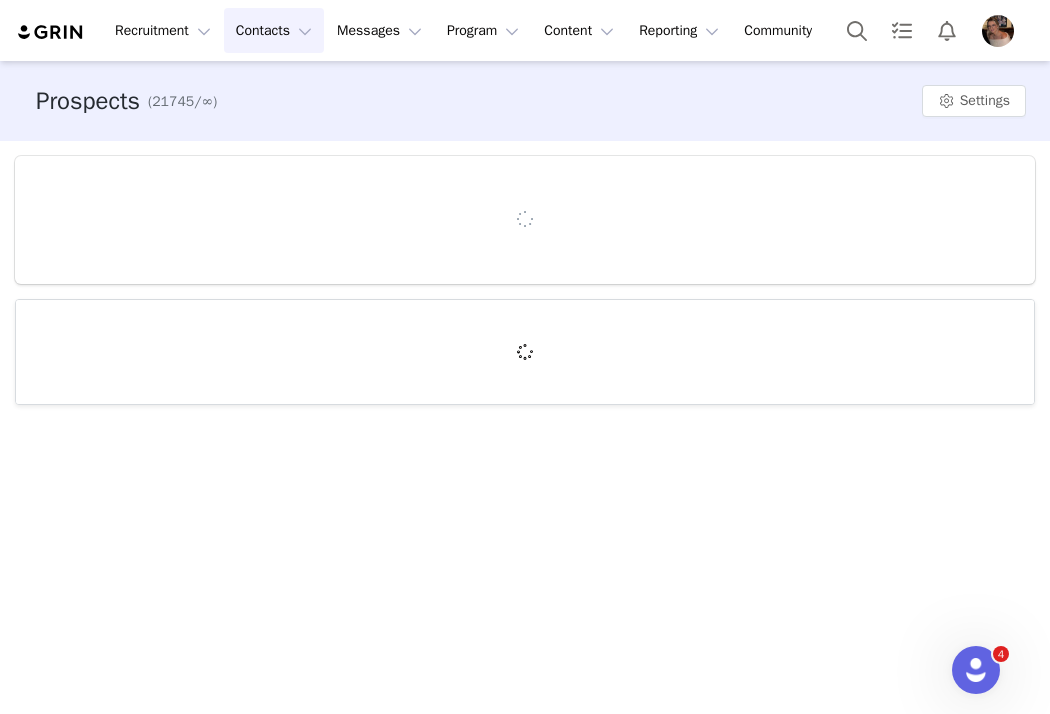 scroll, scrollTop: 0, scrollLeft: 0, axis: both 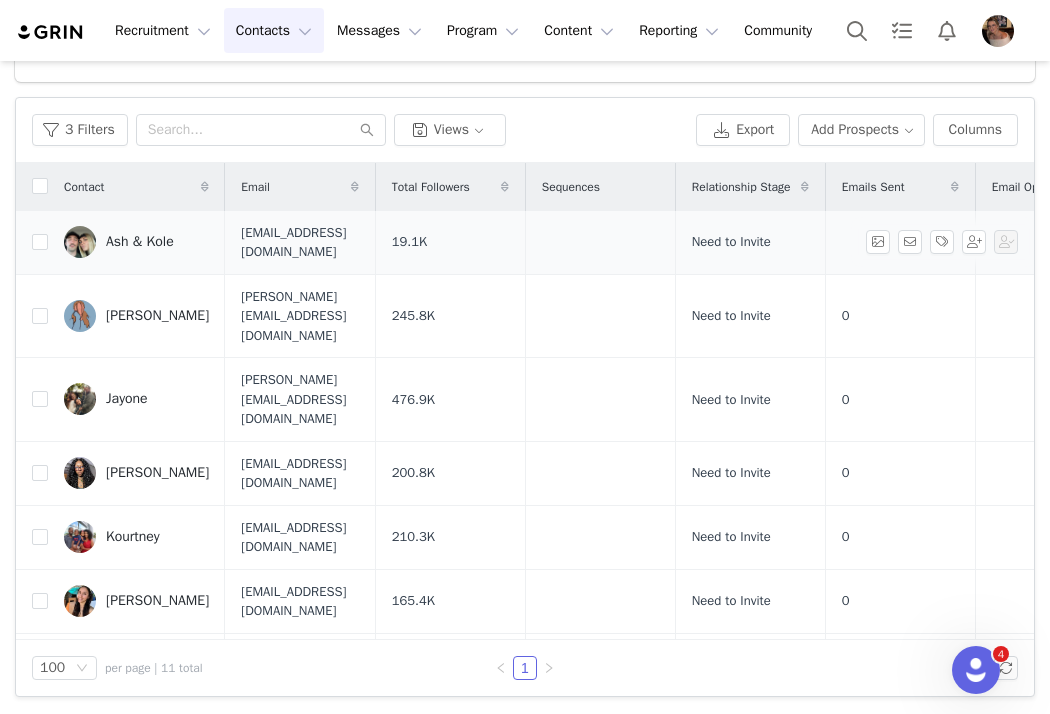 click on "Ash & Kole" at bounding box center [140, 242] 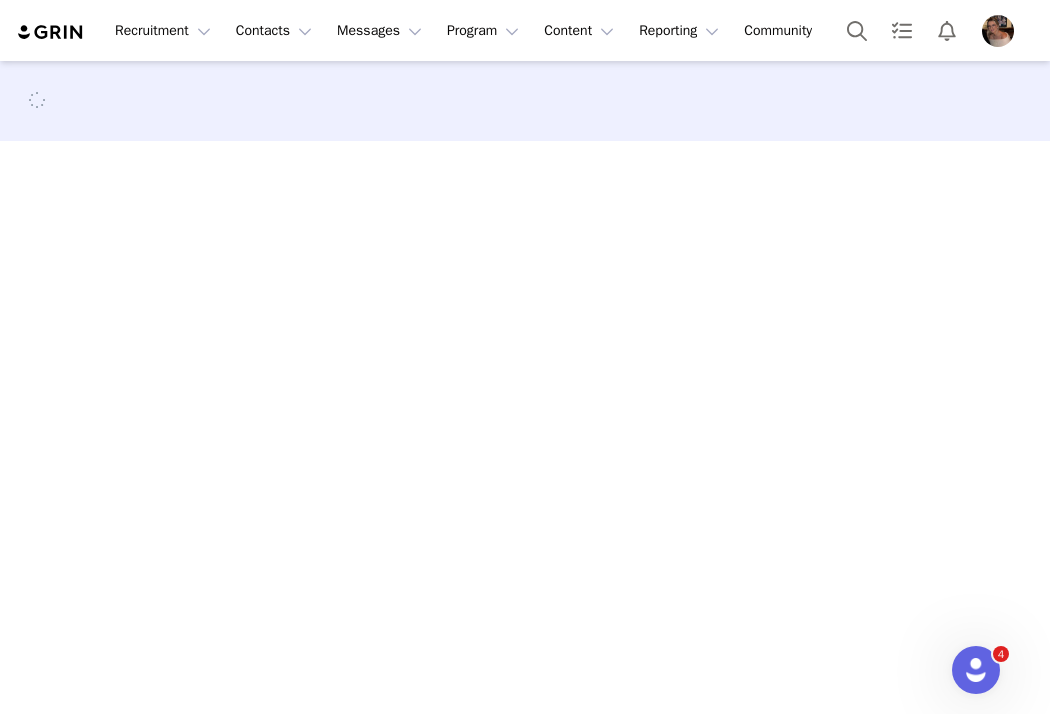 scroll, scrollTop: 0, scrollLeft: 0, axis: both 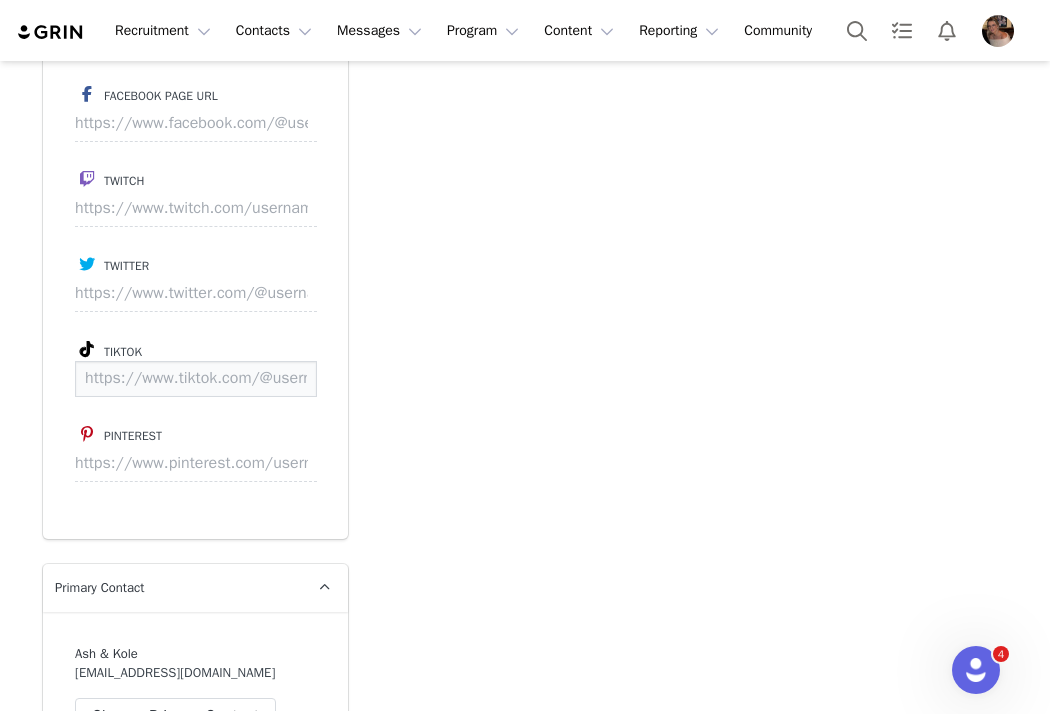 click at bounding box center (196, 379) 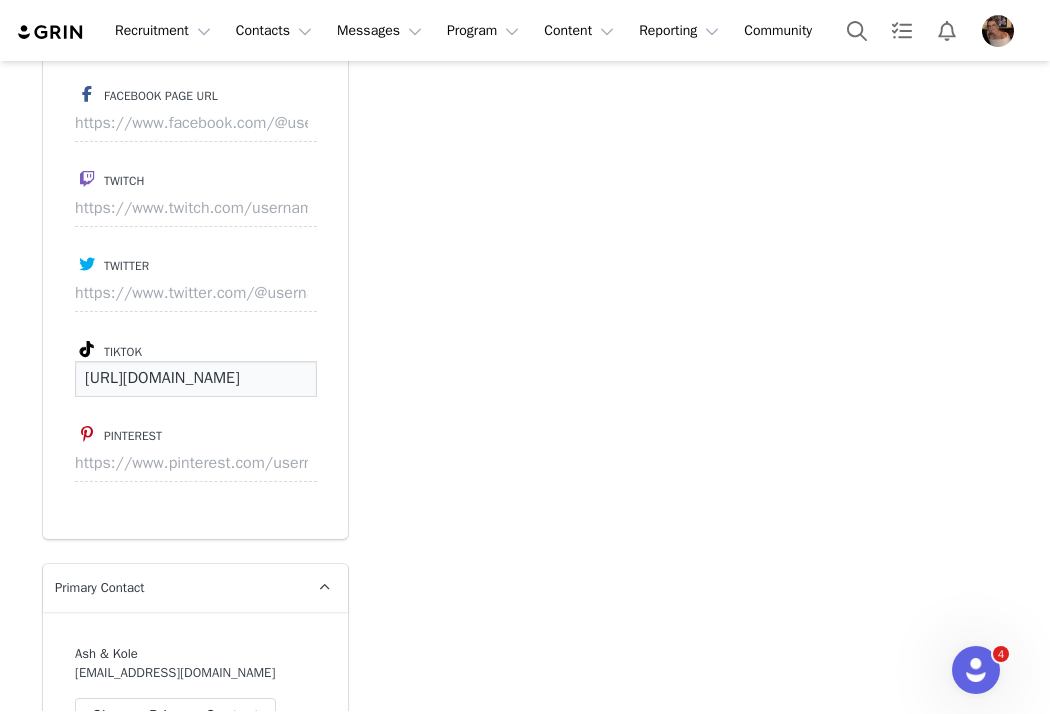 scroll, scrollTop: 0, scrollLeft: 110, axis: horizontal 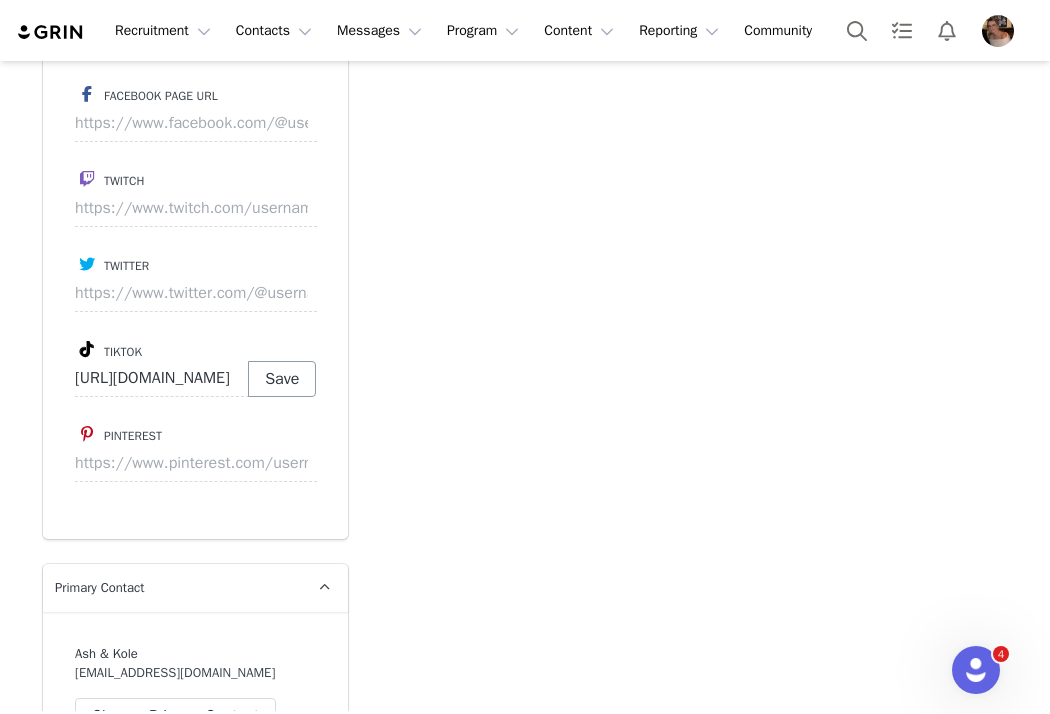 click on "Save" at bounding box center (282, 379) 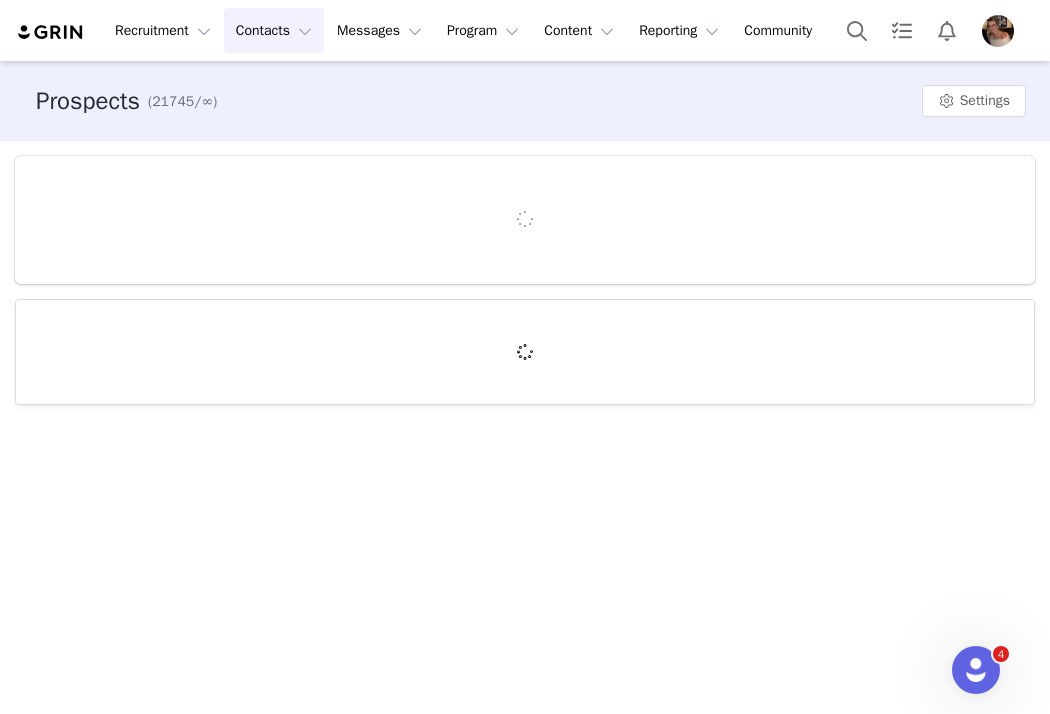 scroll, scrollTop: 0, scrollLeft: 0, axis: both 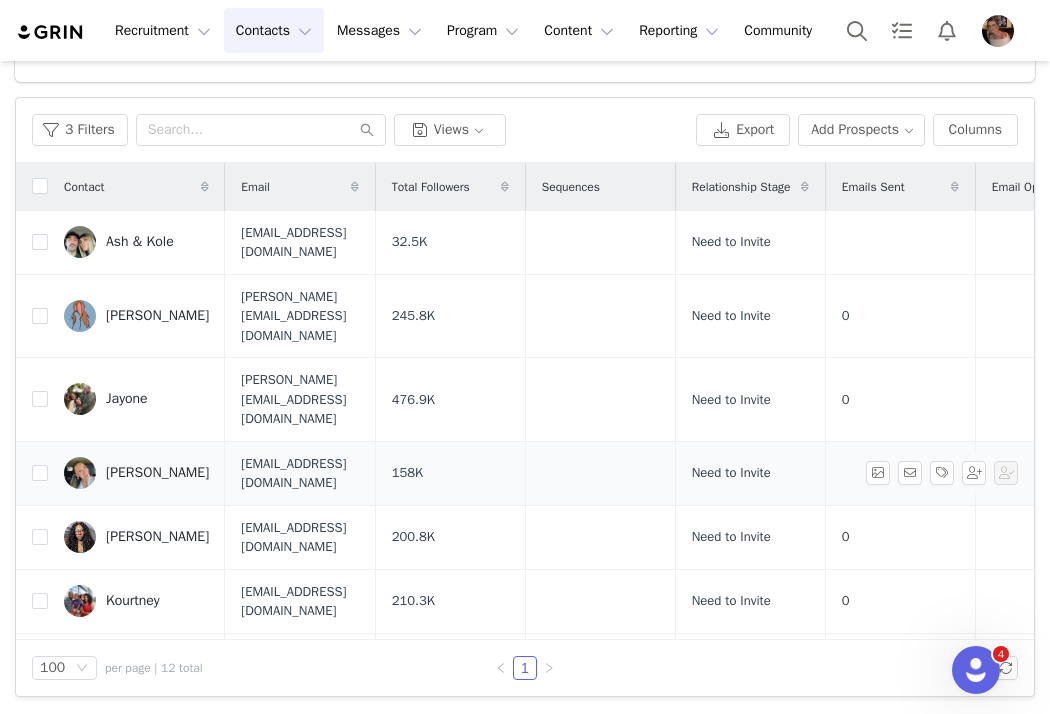 click on "[PERSON_NAME]" at bounding box center (157, 473) 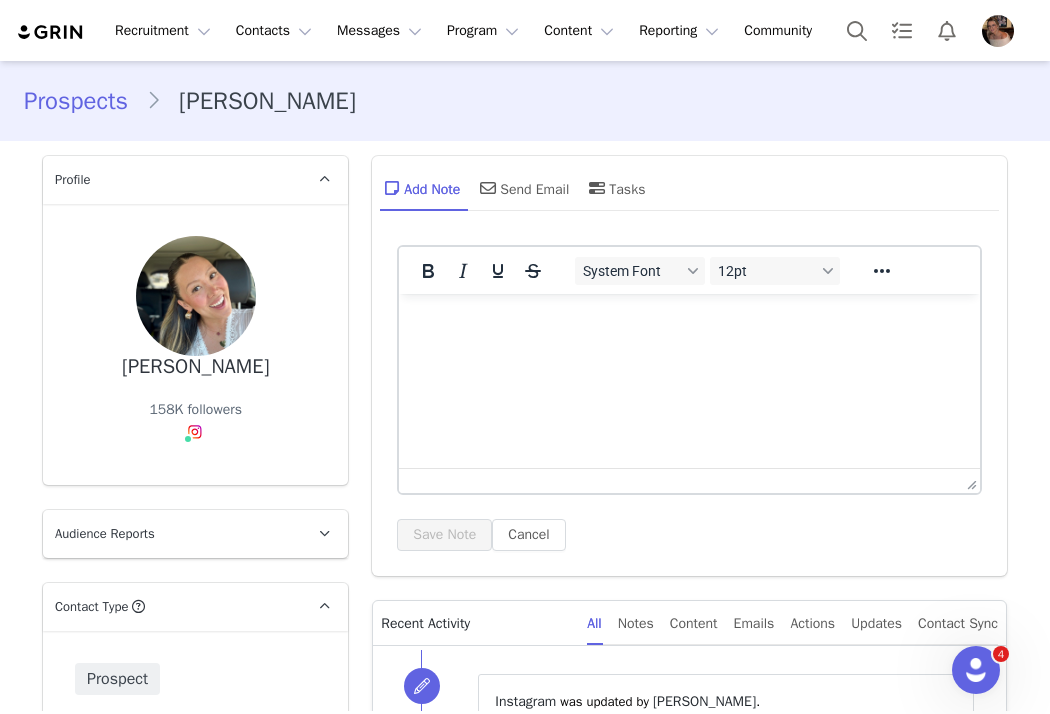 scroll, scrollTop: 0, scrollLeft: 0, axis: both 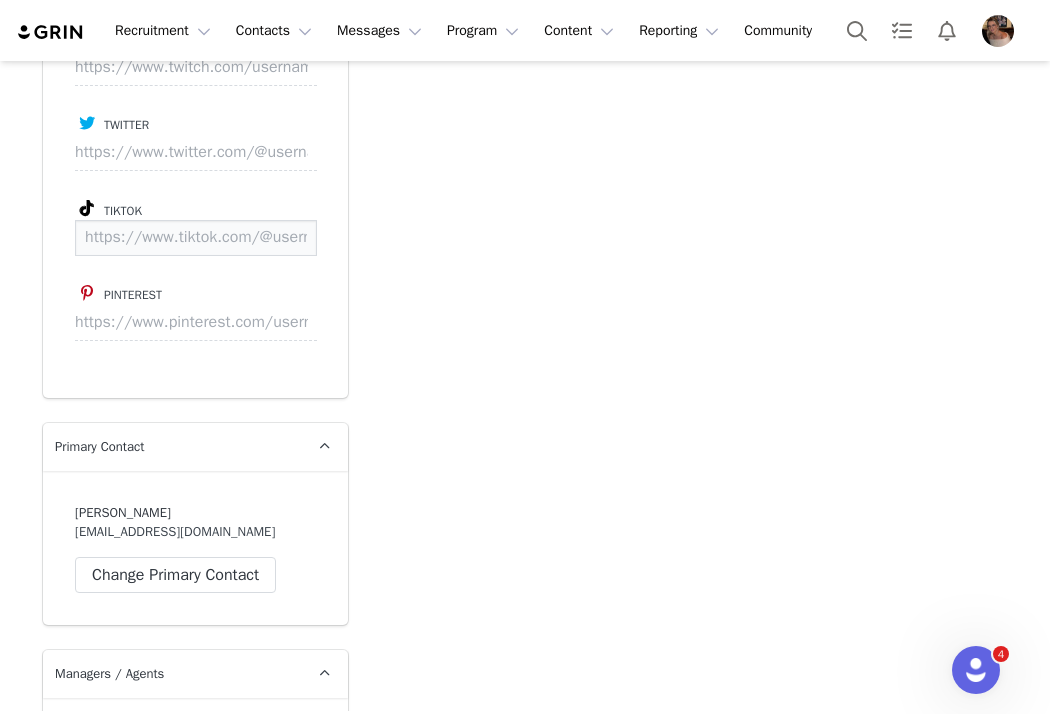 click at bounding box center (196, 238) 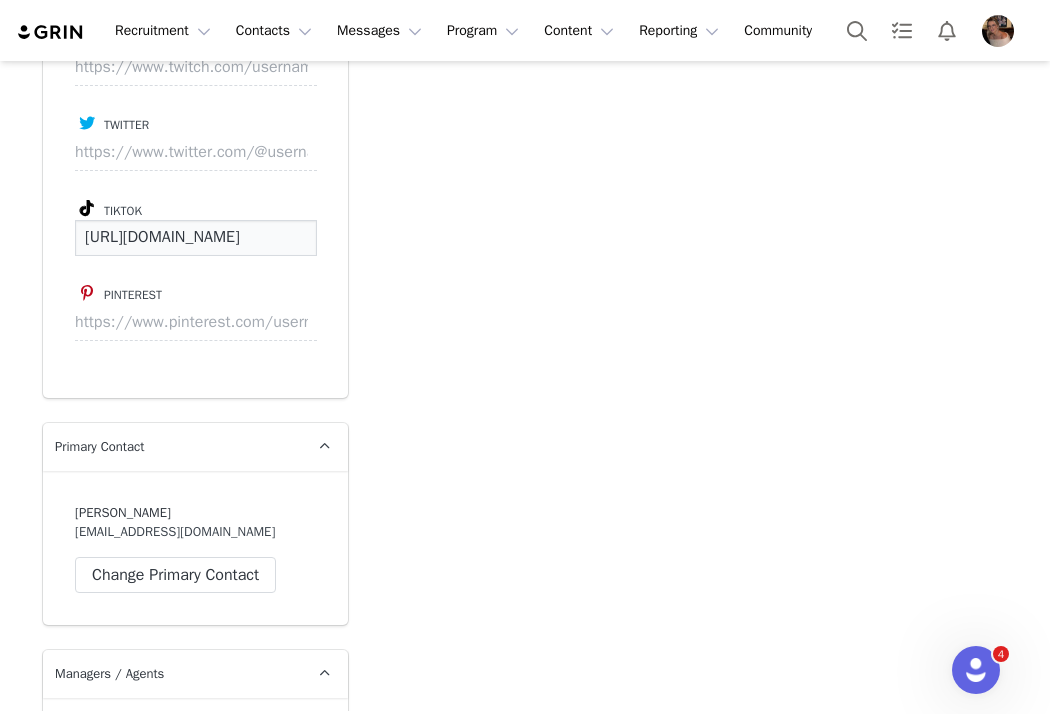 scroll, scrollTop: 0, scrollLeft: 121, axis: horizontal 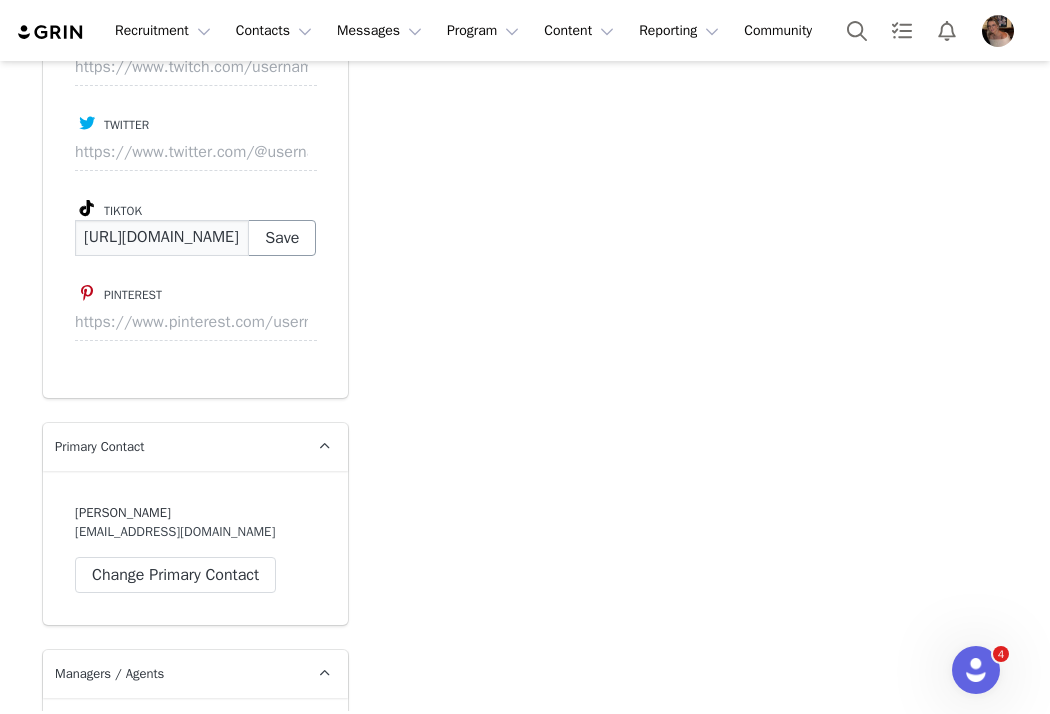 type on "https://www.tiktok.com/@snackqween" 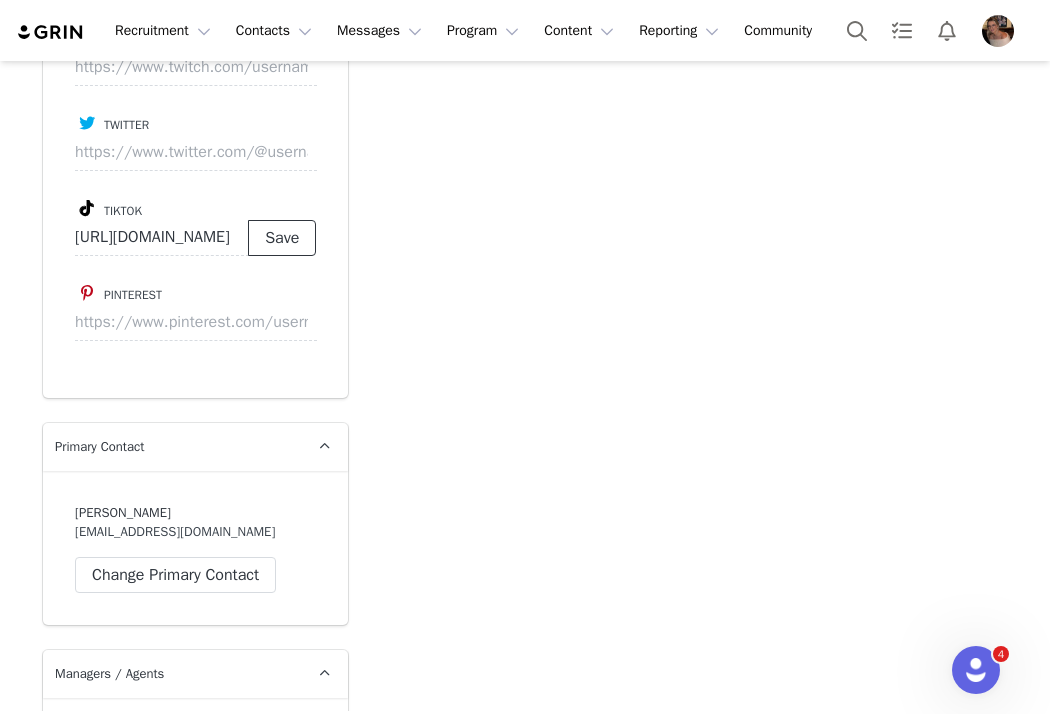 click on "Save" at bounding box center [282, 238] 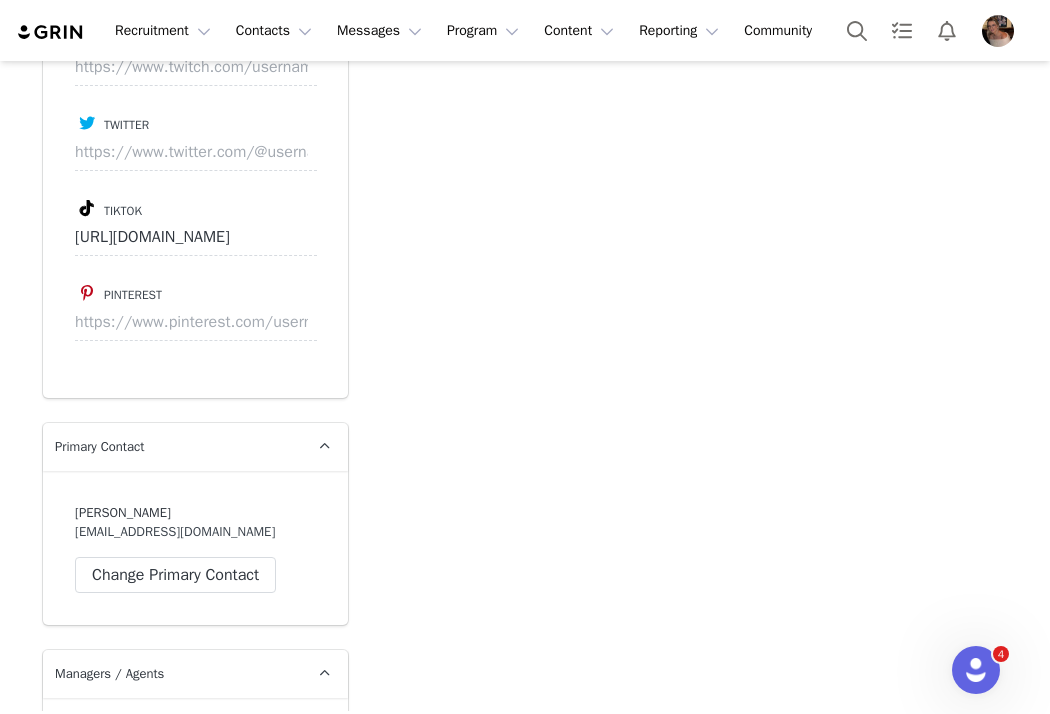 scroll, scrollTop: 0, scrollLeft: 0, axis: both 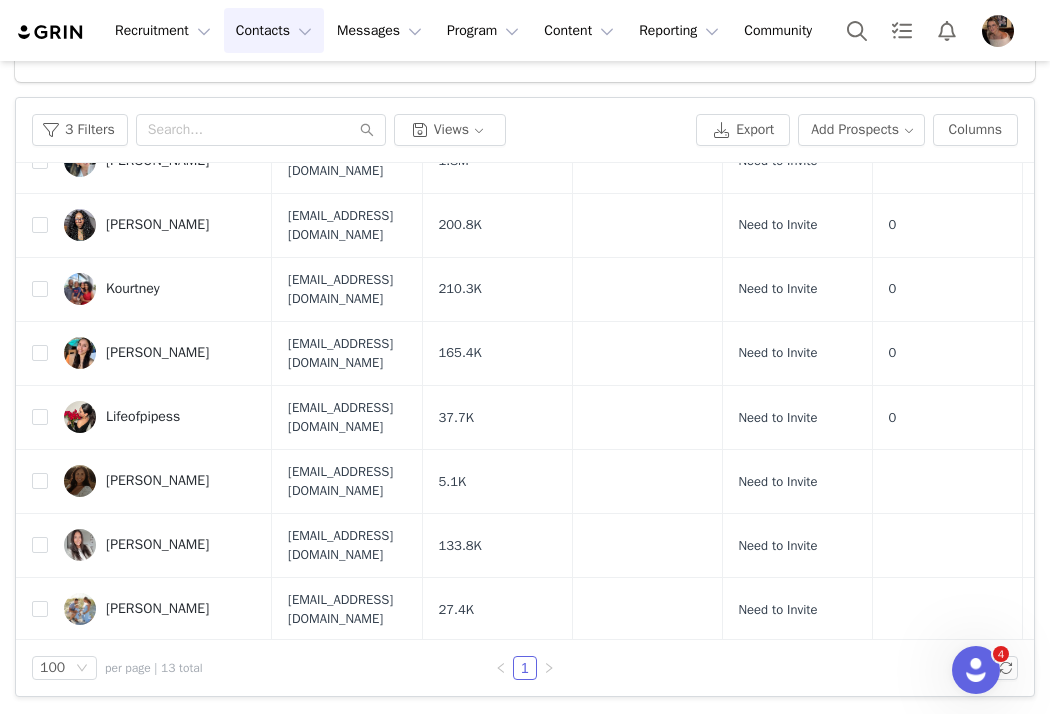 click on "[PERSON_NAME] Tnstyled" at bounding box center [181, 673] 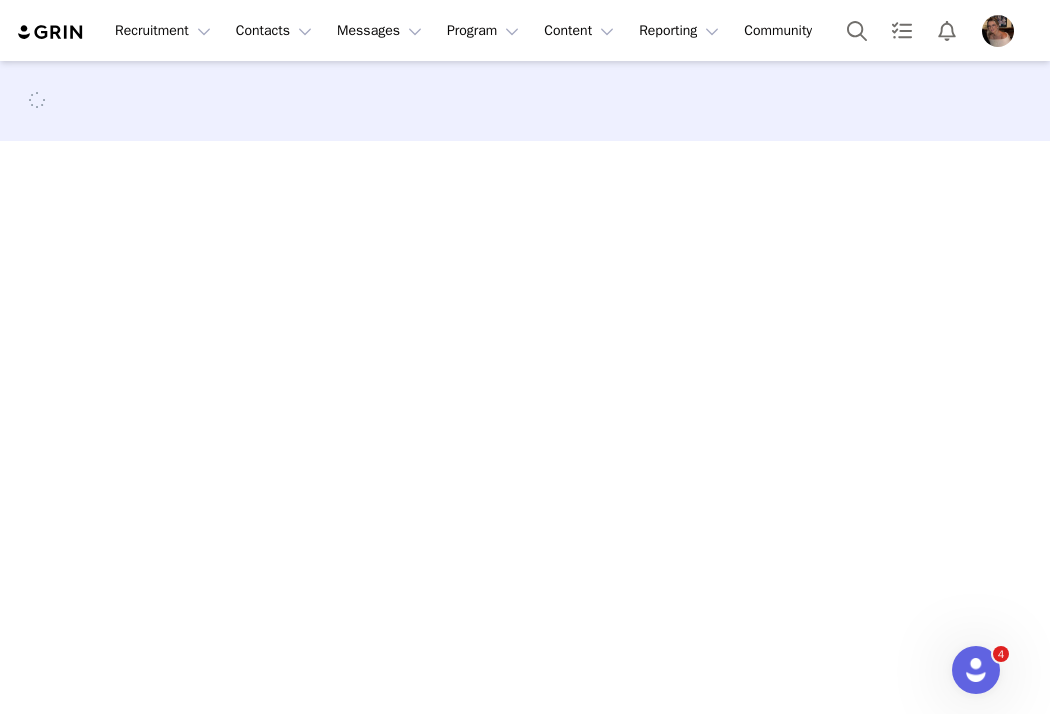 scroll, scrollTop: 0, scrollLeft: 0, axis: both 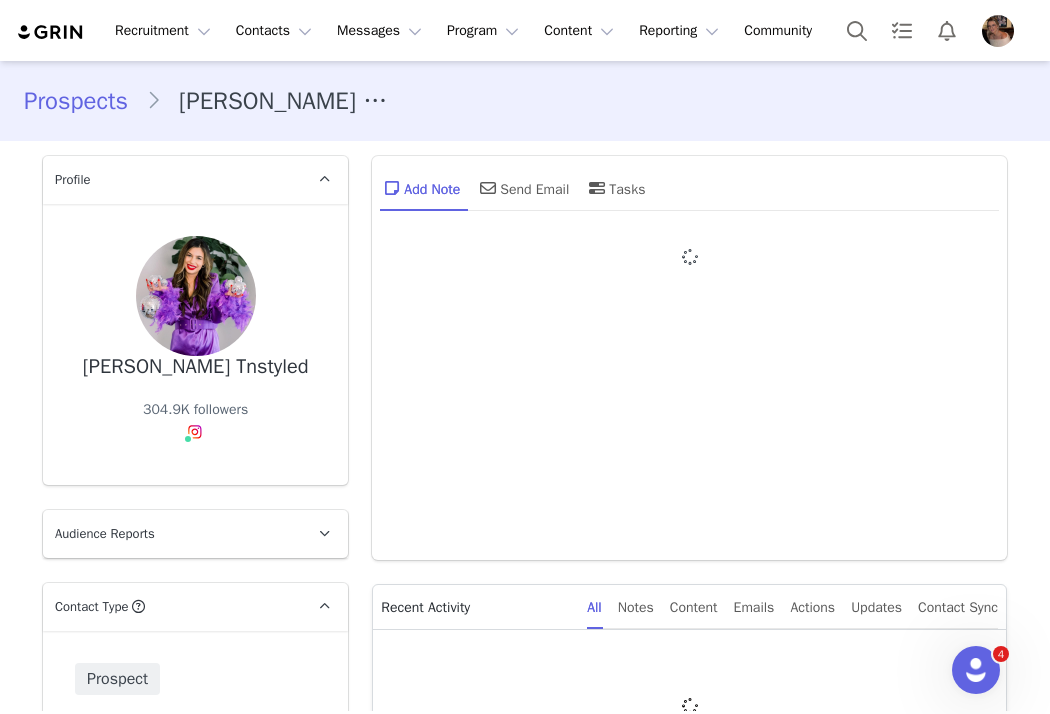 type on "+1 ([GEOGRAPHIC_DATA])" 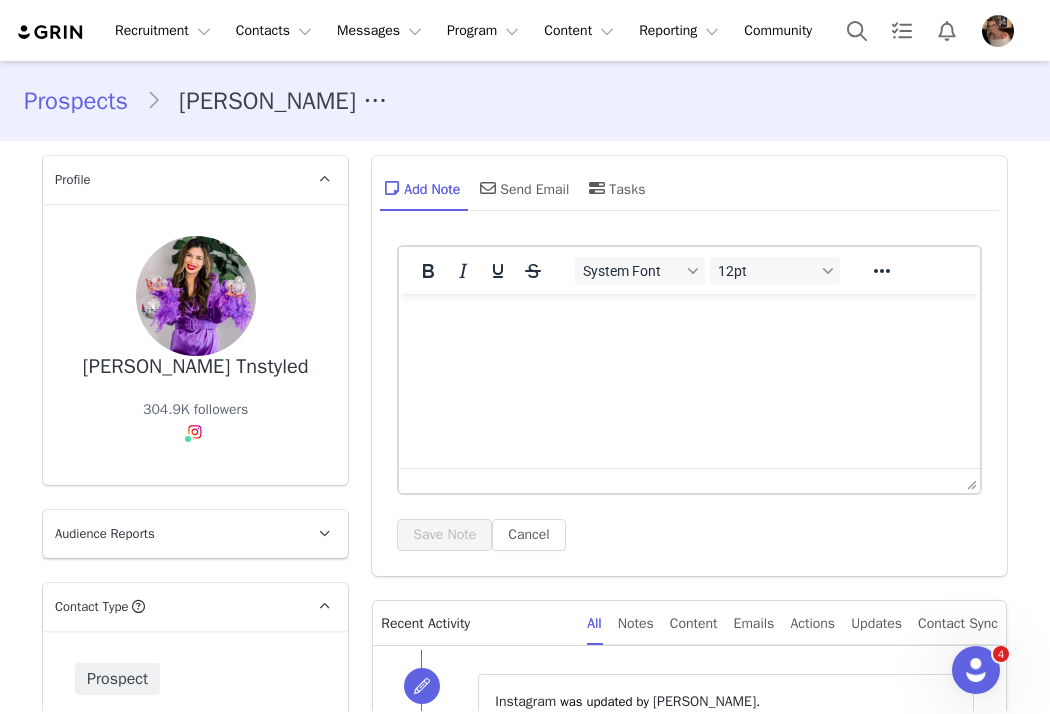 scroll, scrollTop: 0, scrollLeft: 0, axis: both 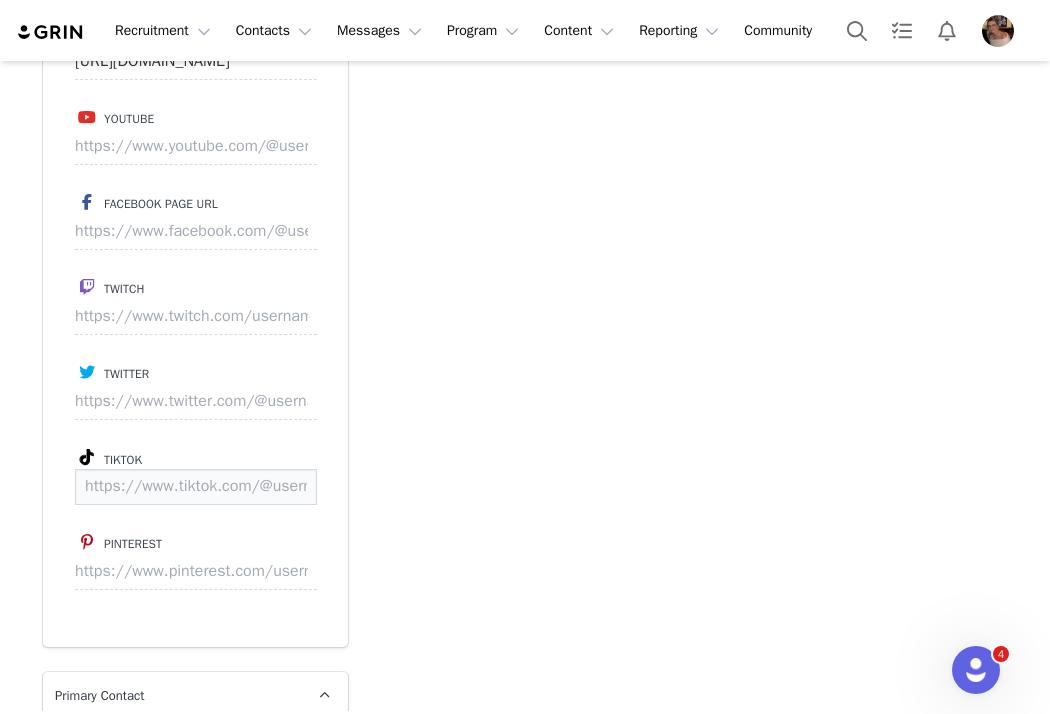 click at bounding box center (196, 487) 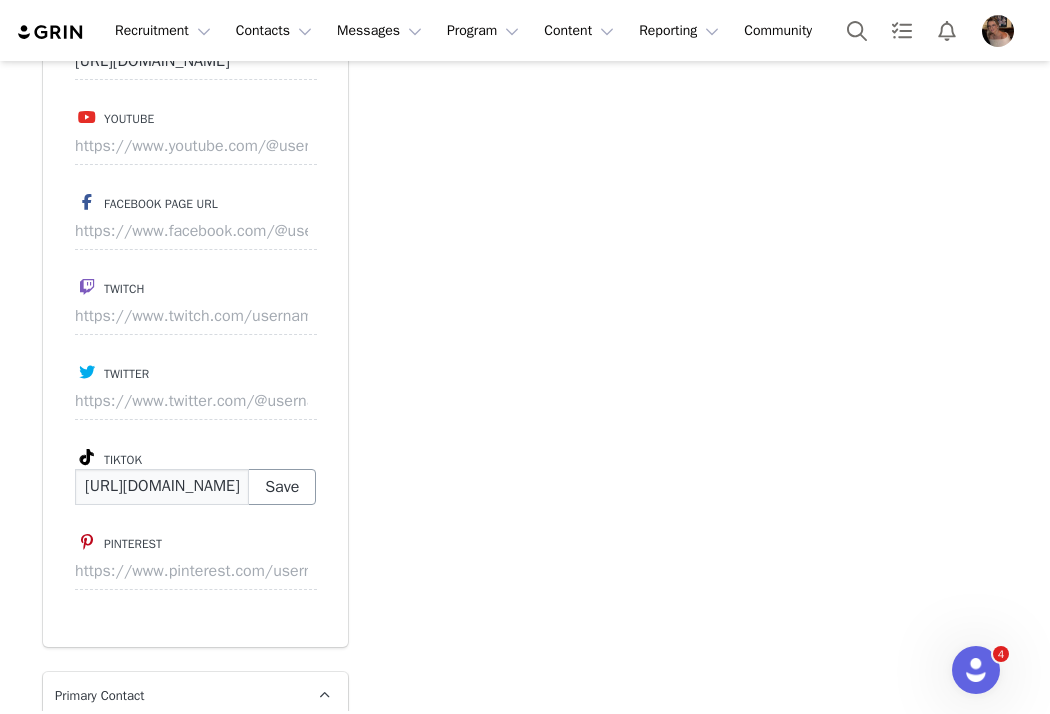scroll, scrollTop: 0, scrollLeft: 90, axis: horizontal 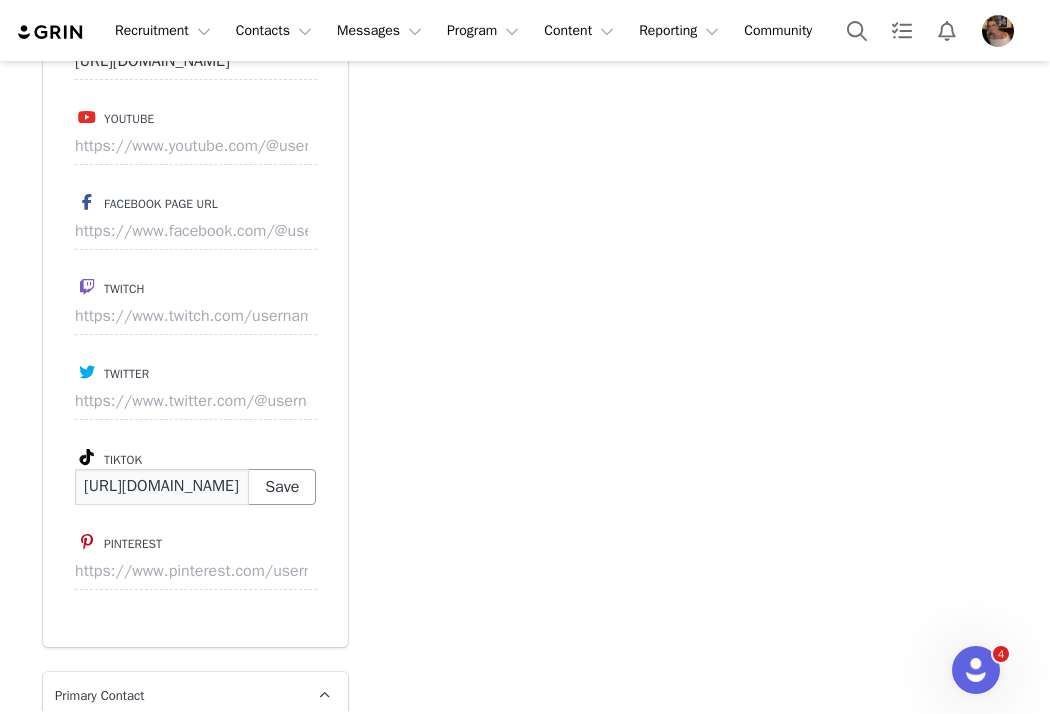 type on "https://www.tiktok.com/@tnstyled" 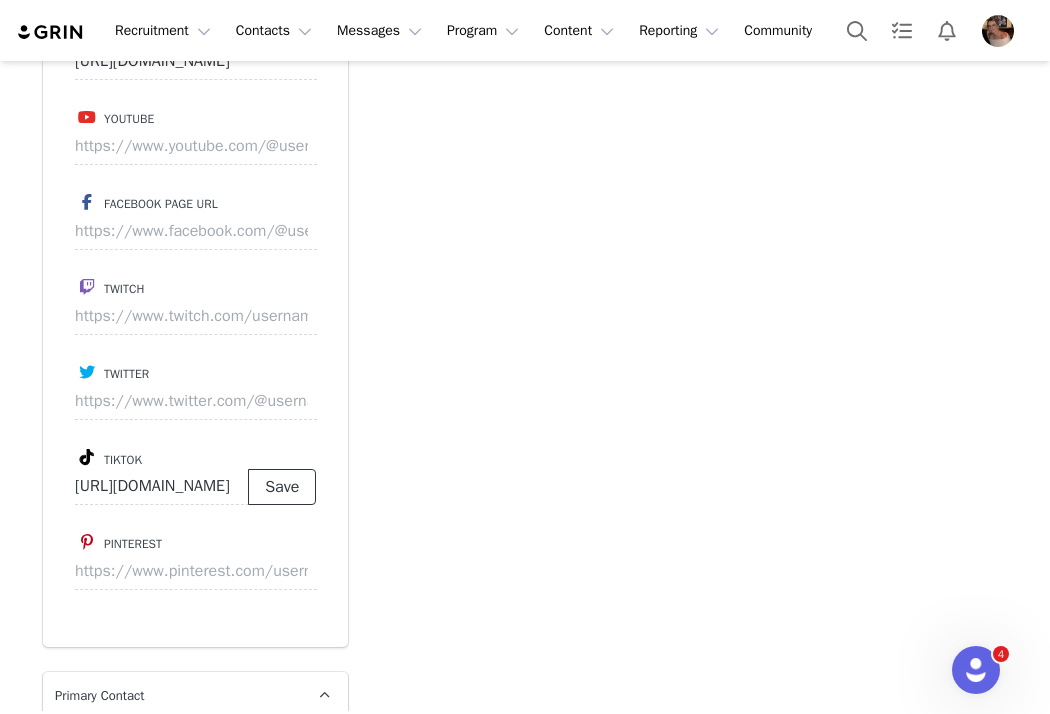 click on "Save" at bounding box center [282, 487] 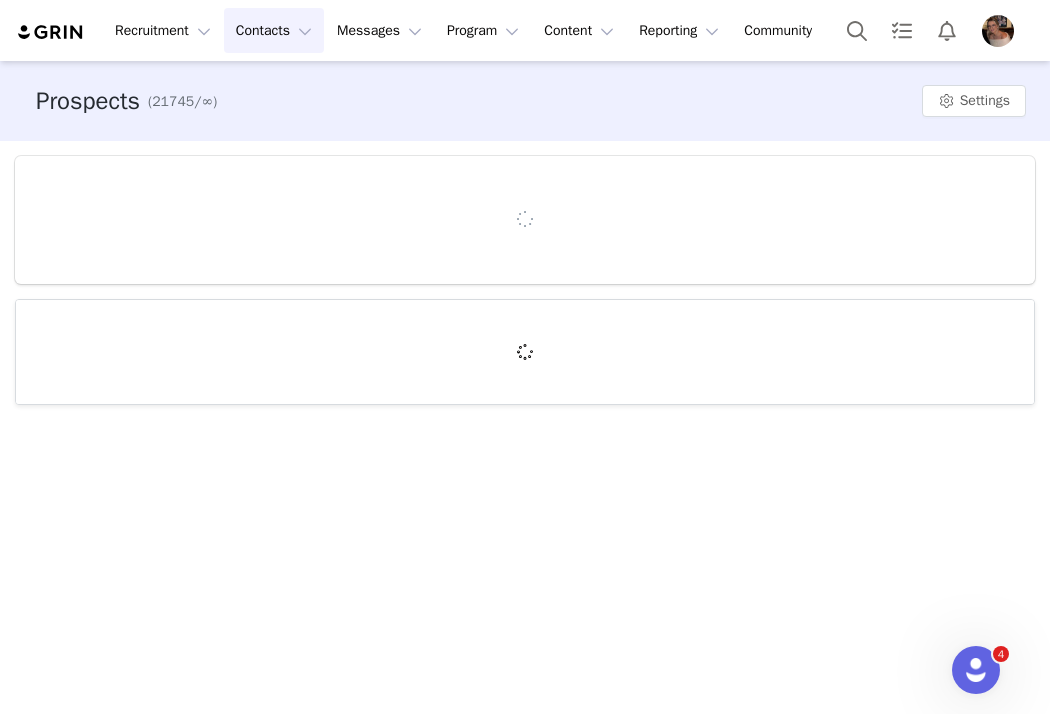scroll, scrollTop: 0, scrollLeft: 0, axis: both 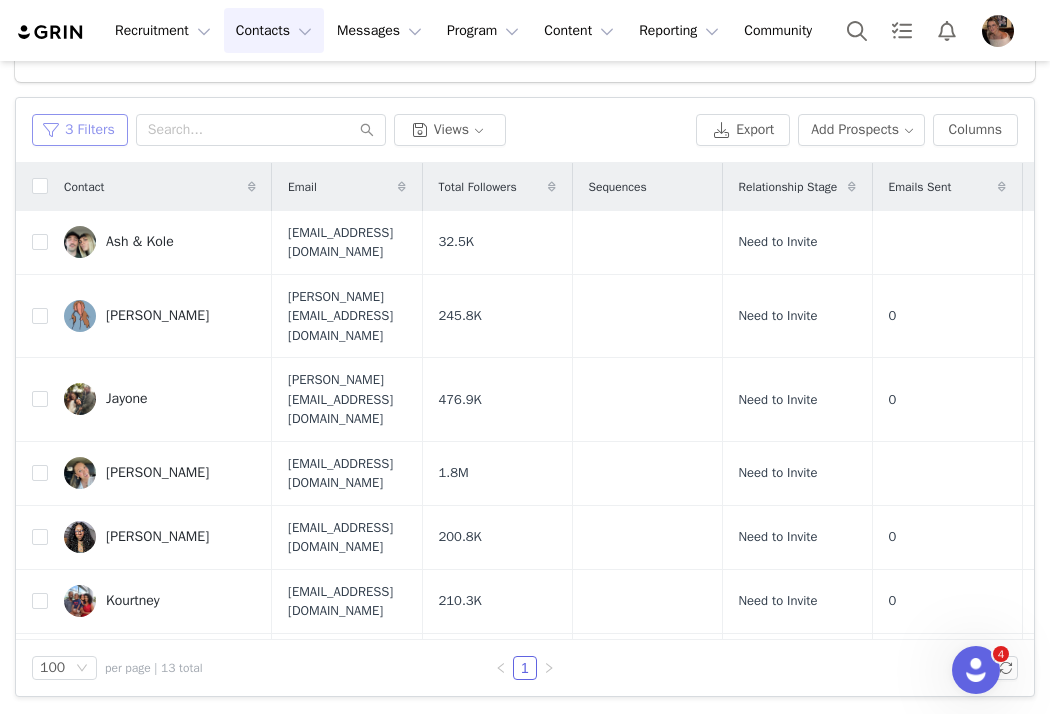 click on "3 Filters" at bounding box center (80, 130) 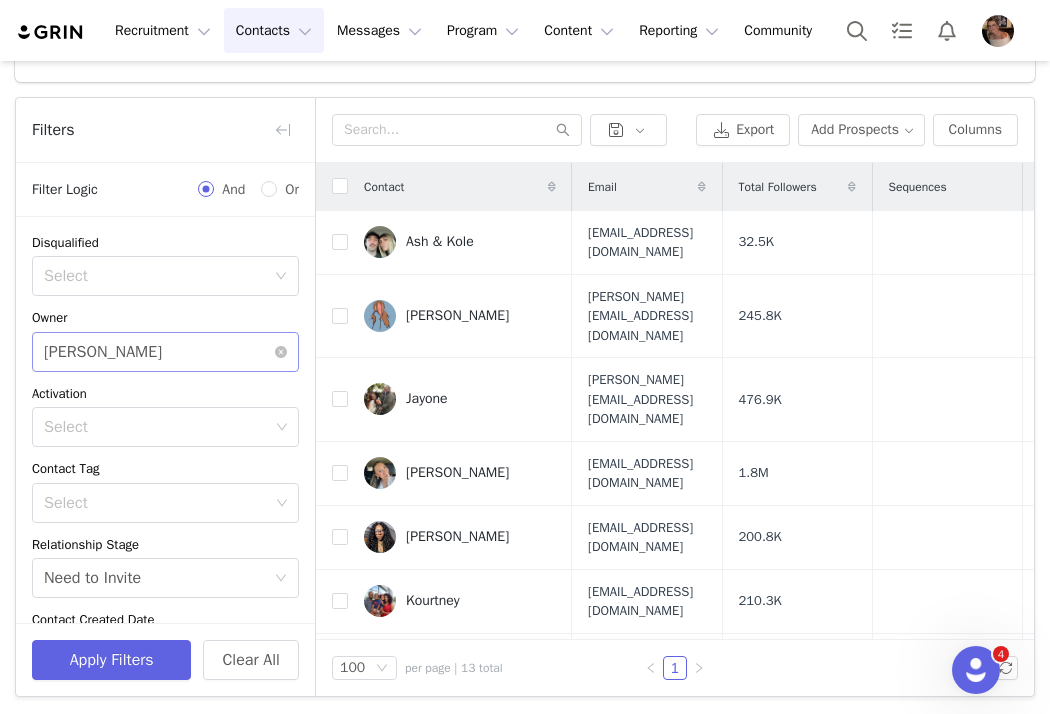 click on "Select Alexis Bignotti" at bounding box center (159, 352) 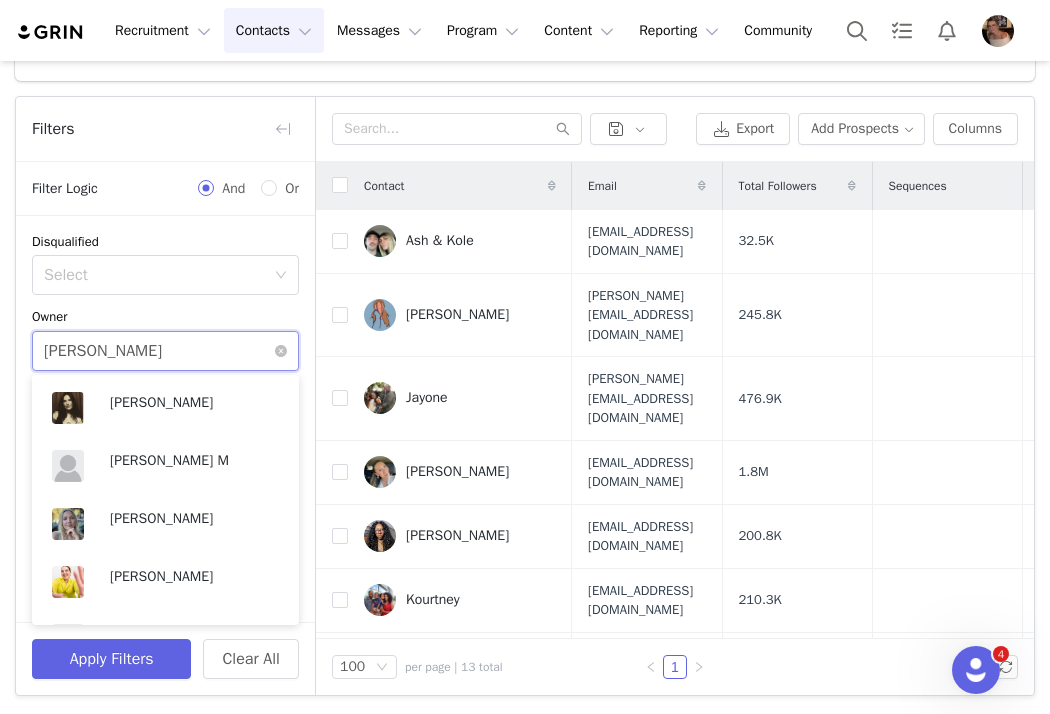 scroll, scrollTop: 185, scrollLeft: 0, axis: vertical 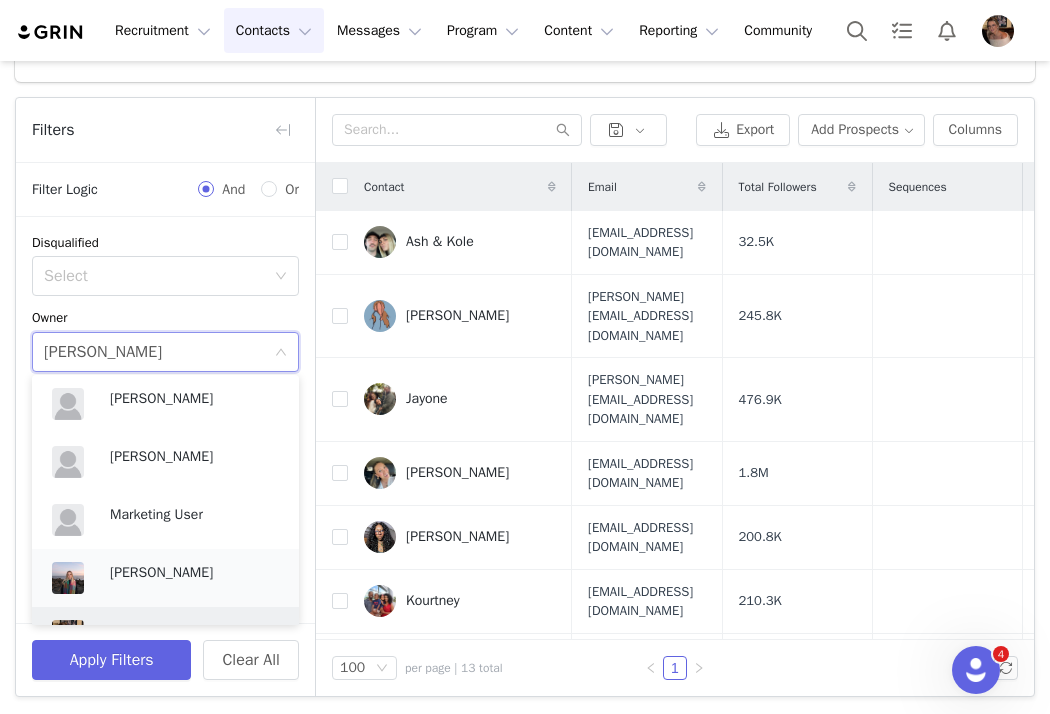 click on "Kensley Wiggins" at bounding box center [194, 573] 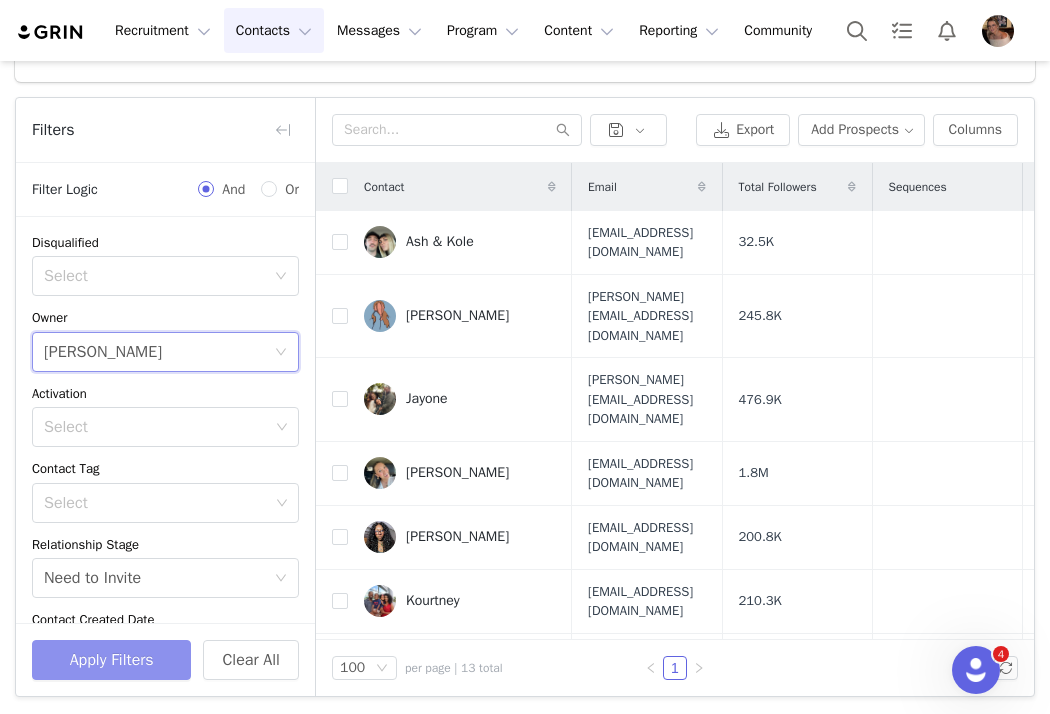 click on "Apply Filters" at bounding box center [111, 660] 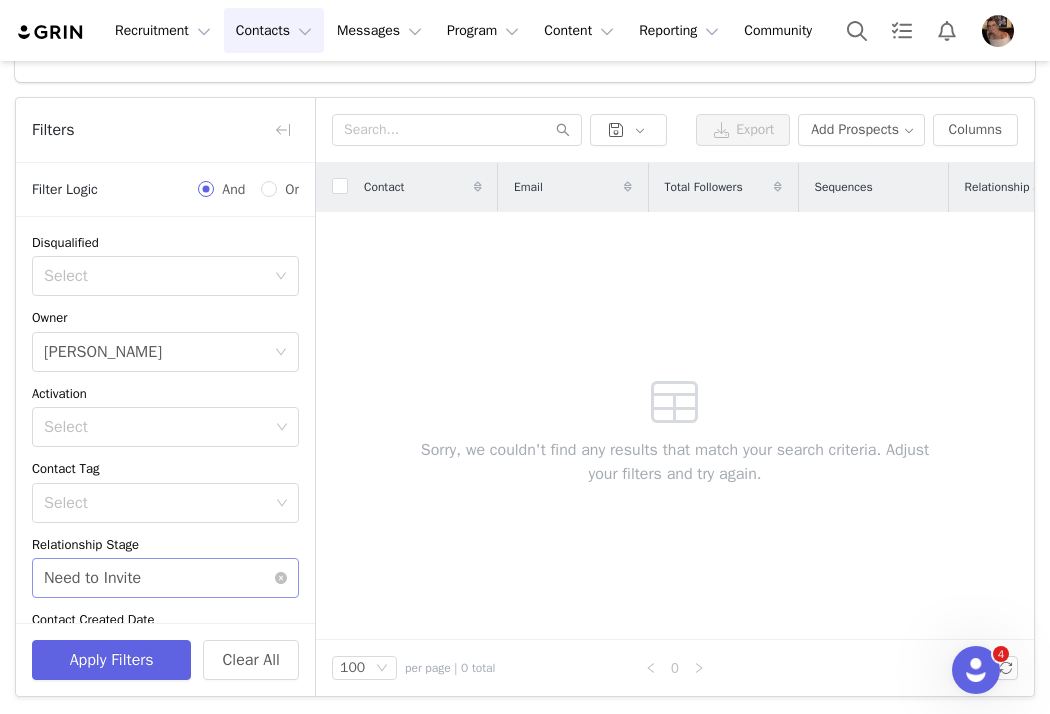 click on "Select Need to Invite" at bounding box center (165, 578) 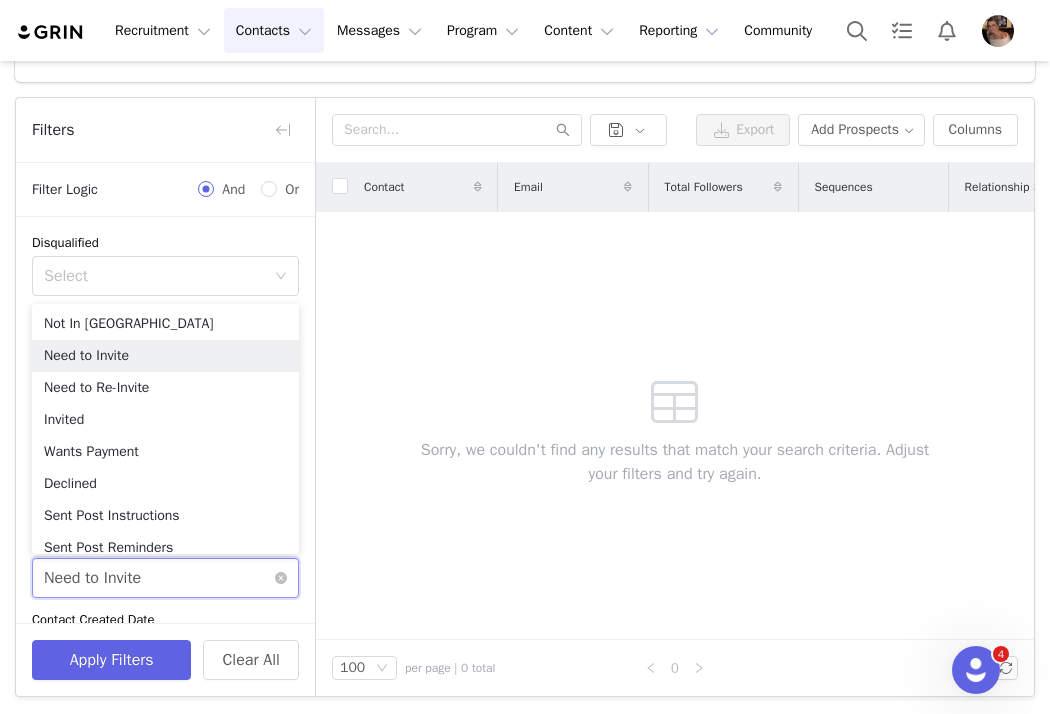 click on "Select Need to Invite" at bounding box center (165, 578) 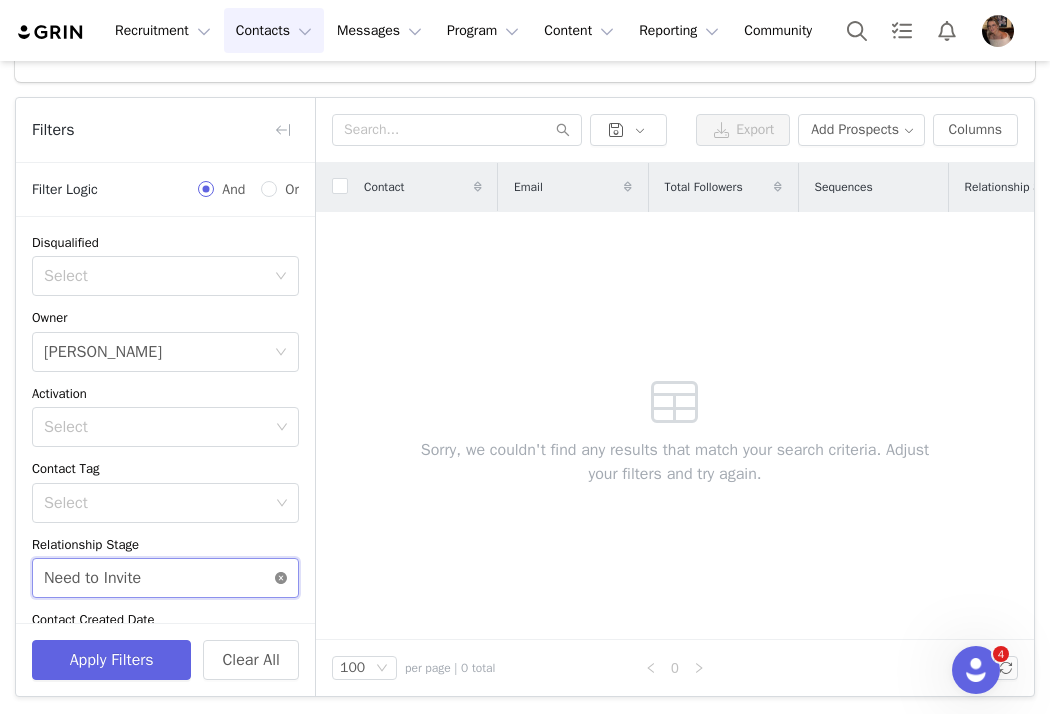 click 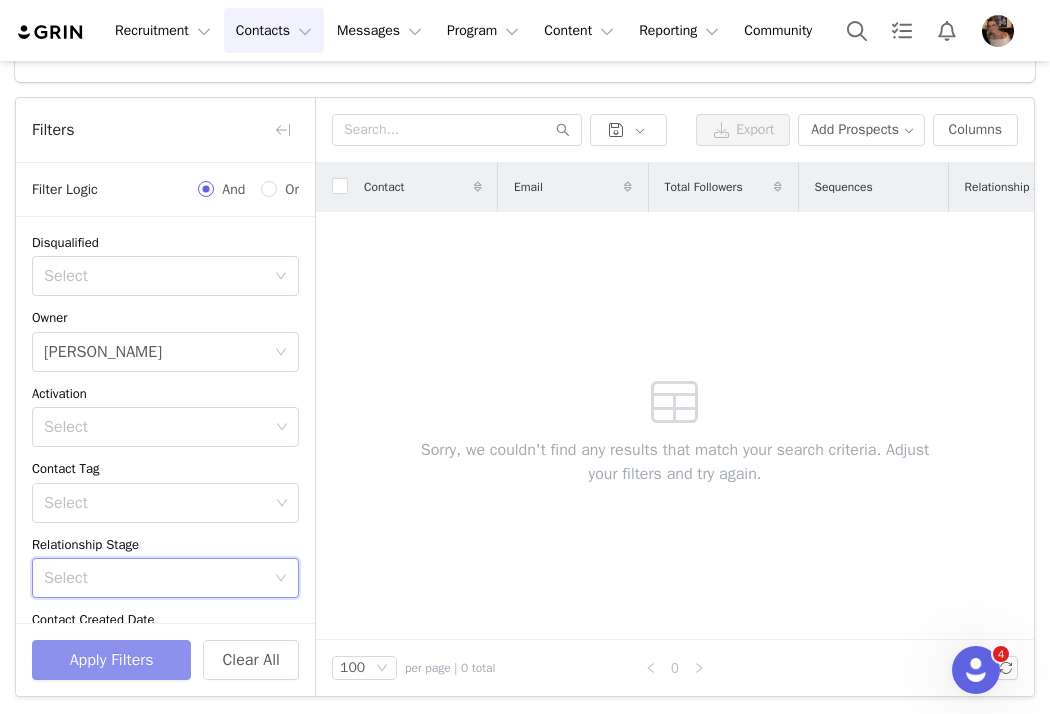 click on "Apply Filters" at bounding box center (111, 660) 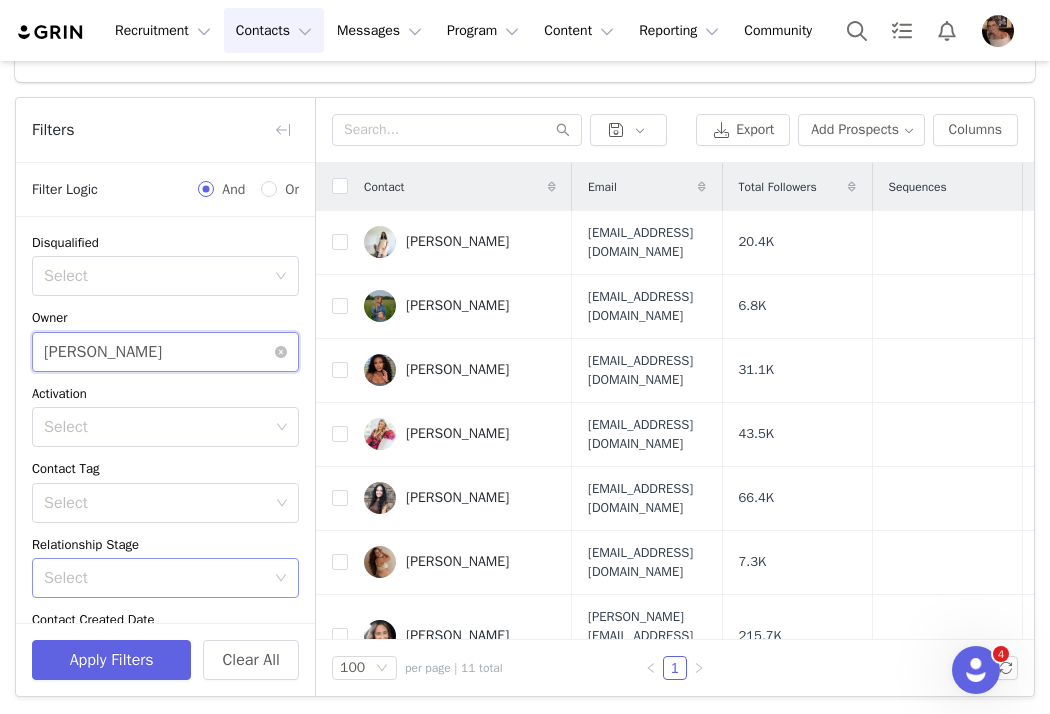 click on "Select [PERSON_NAME]" at bounding box center [159, 352] 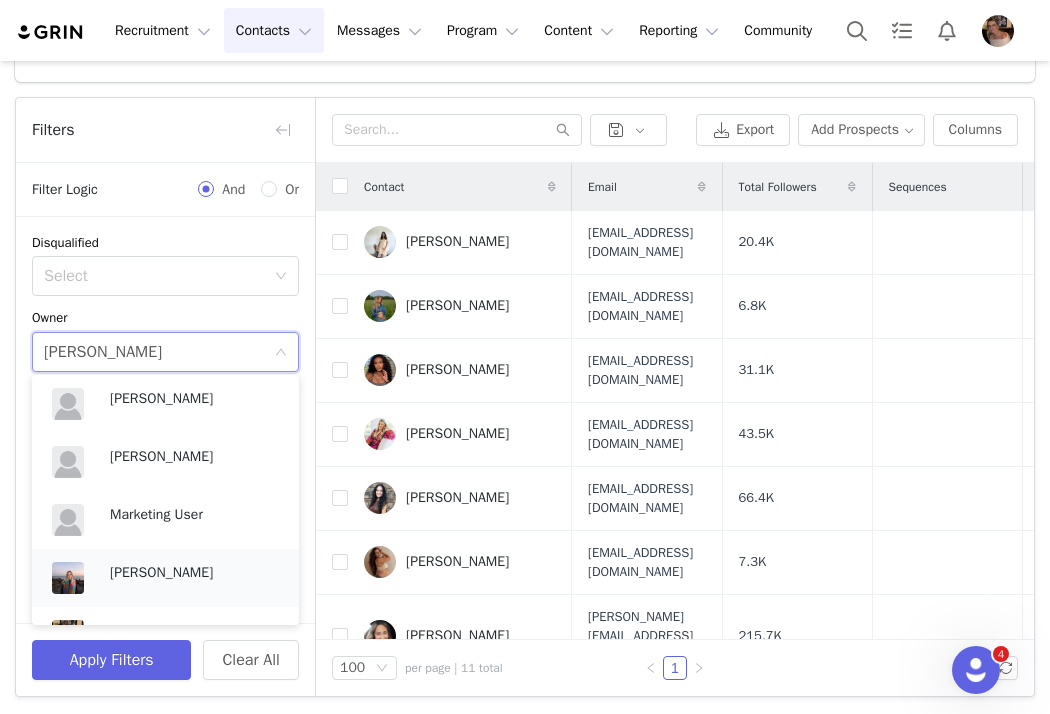 scroll, scrollTop: 601, scrollLeft: 0, axis: vertical 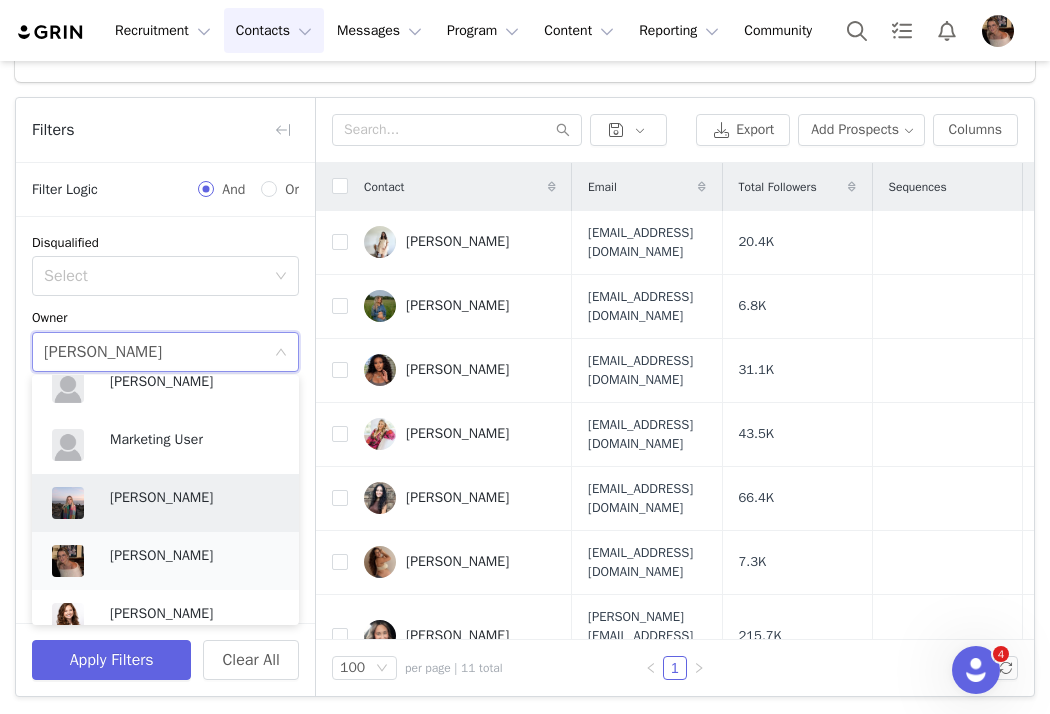 click on "[PERSON_NAME]" at bounding box center (194, 556) 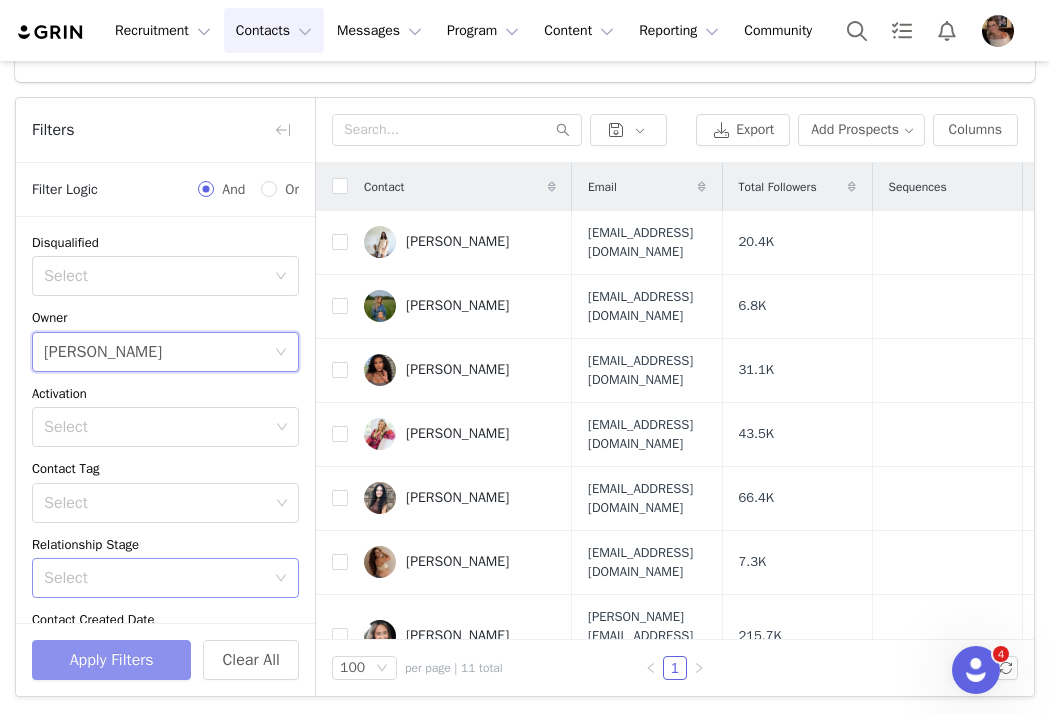 click on "Apply Filters" at bounding box center [111, 660] 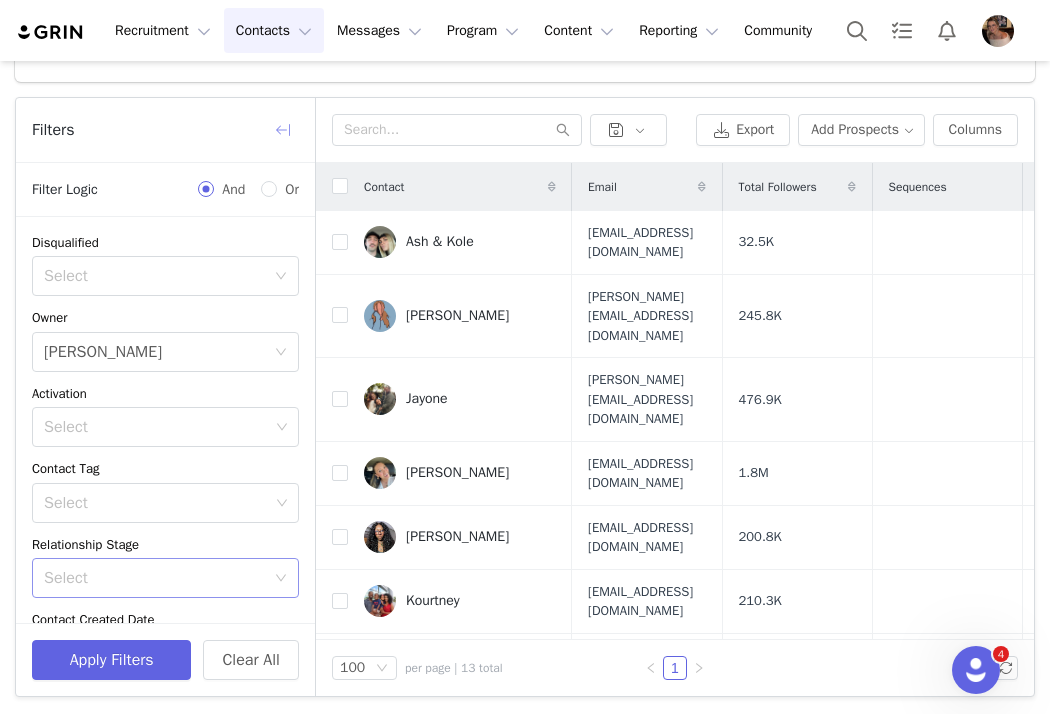 click at bounding box center [283, 130] 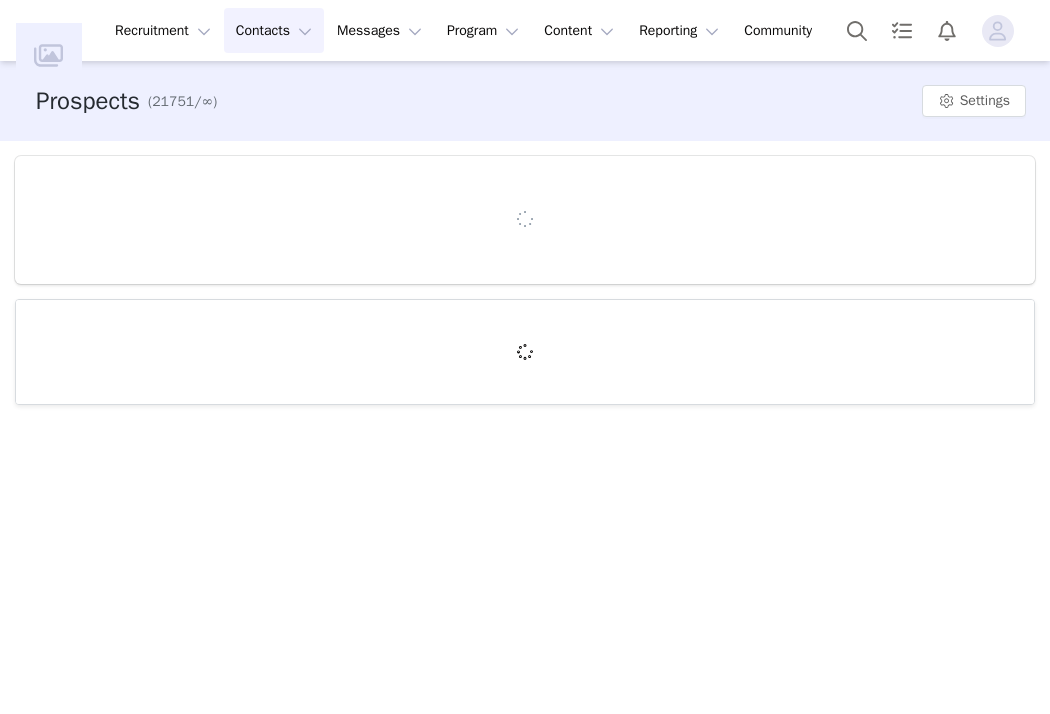 scroll, scrollTop: 0, scrollLeft: 0, axis: both 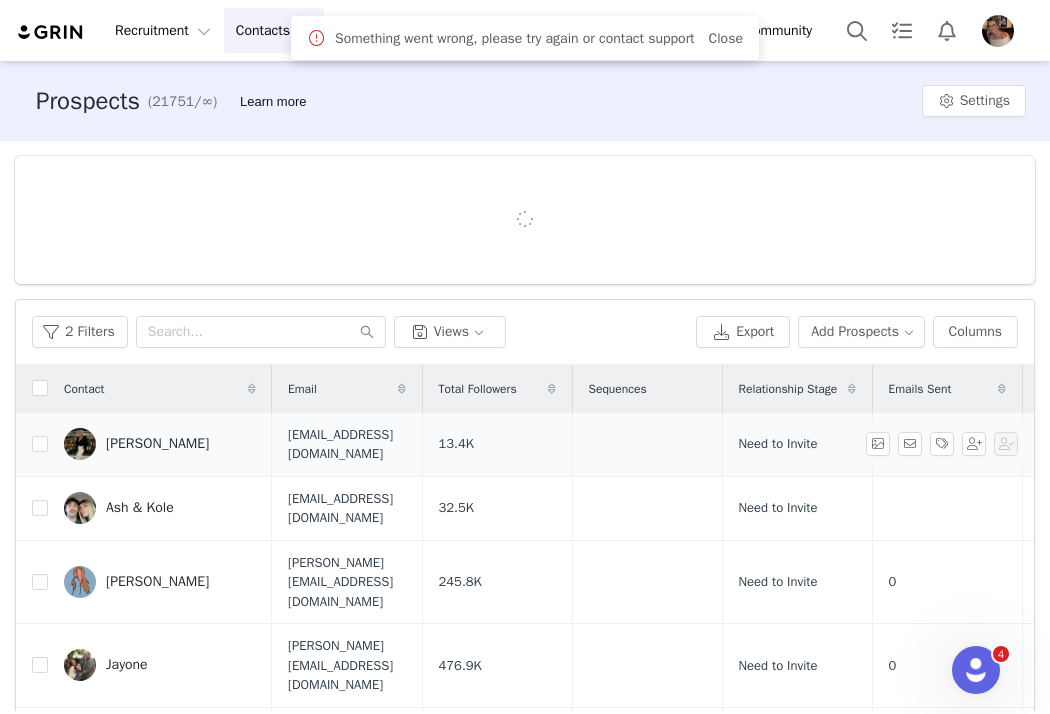 click on "[PERSON_NAME]" at bounding box center [157, 444] 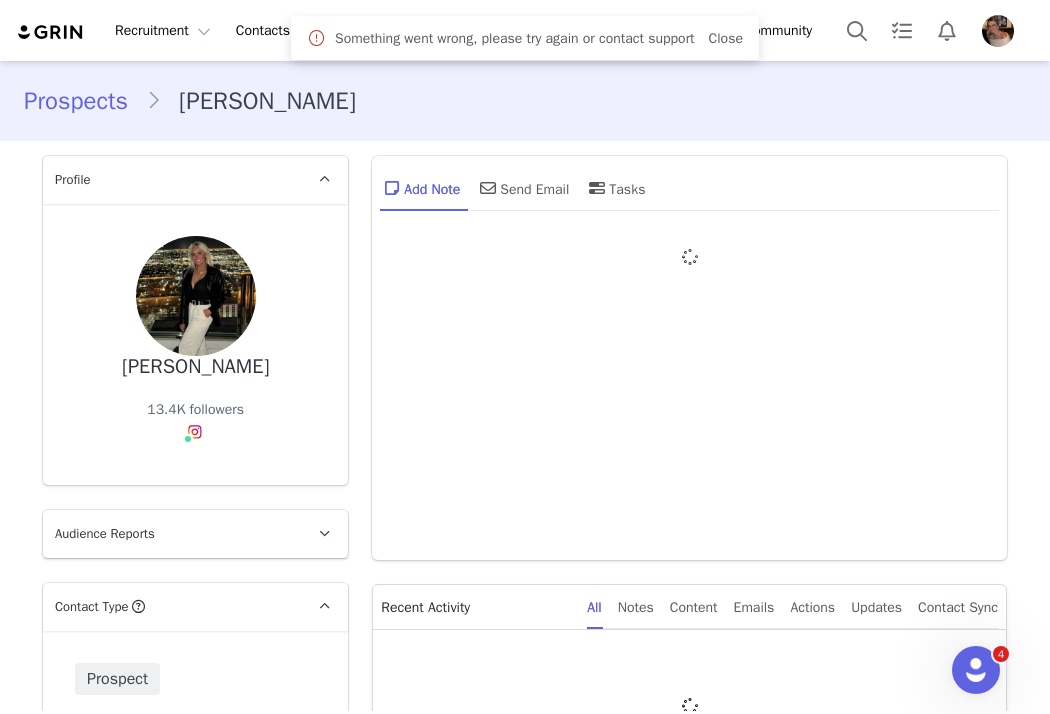 type on "+1 ([GEOGRAPHIC_DATA])" 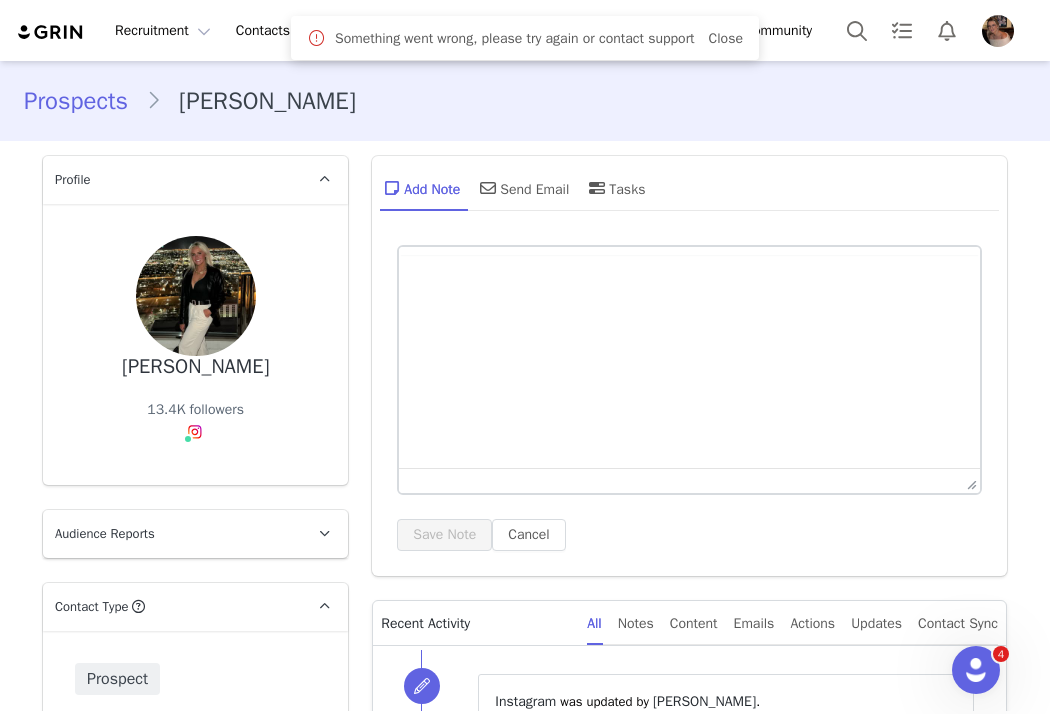 scroll, scrollTop: 0, scrollLeft: 0, axis: both 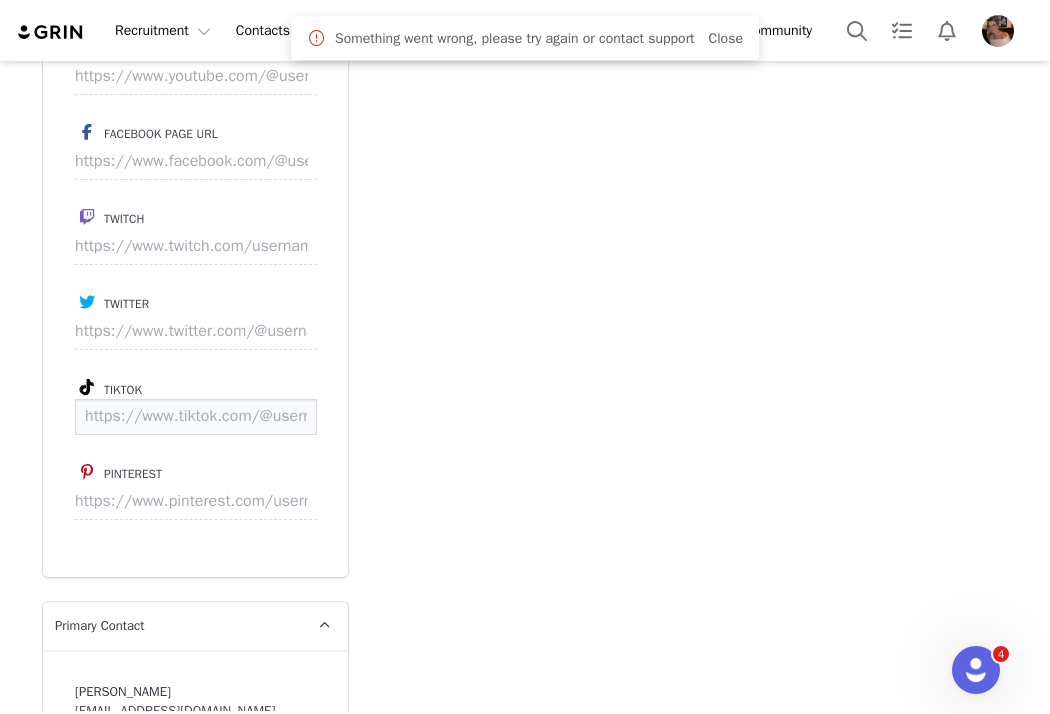click at bounding box center [196, 417] 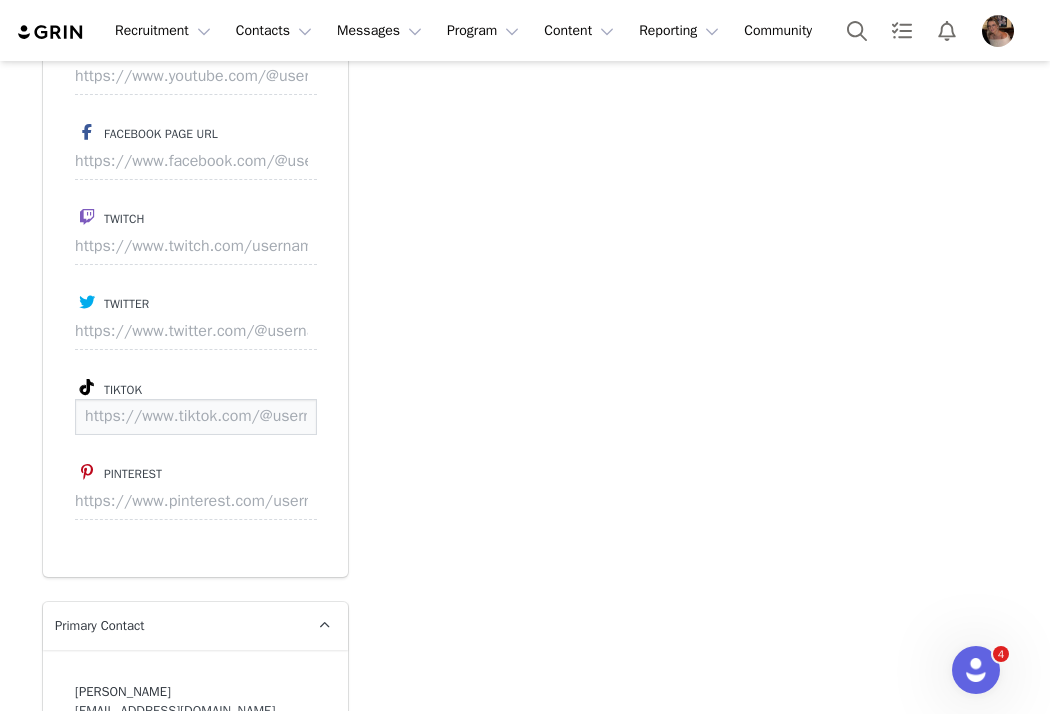 paste on "[URL][DOMAIN_NAME]" 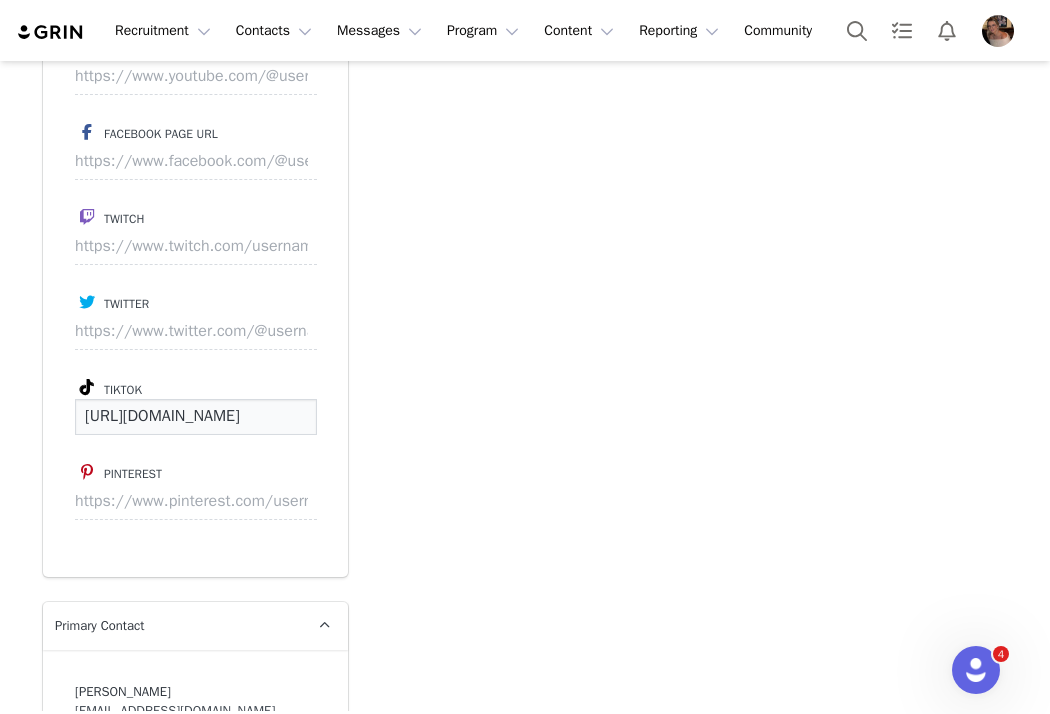 scroll, scrollTop: 0, scrollLeft: 154, axis: horizontal 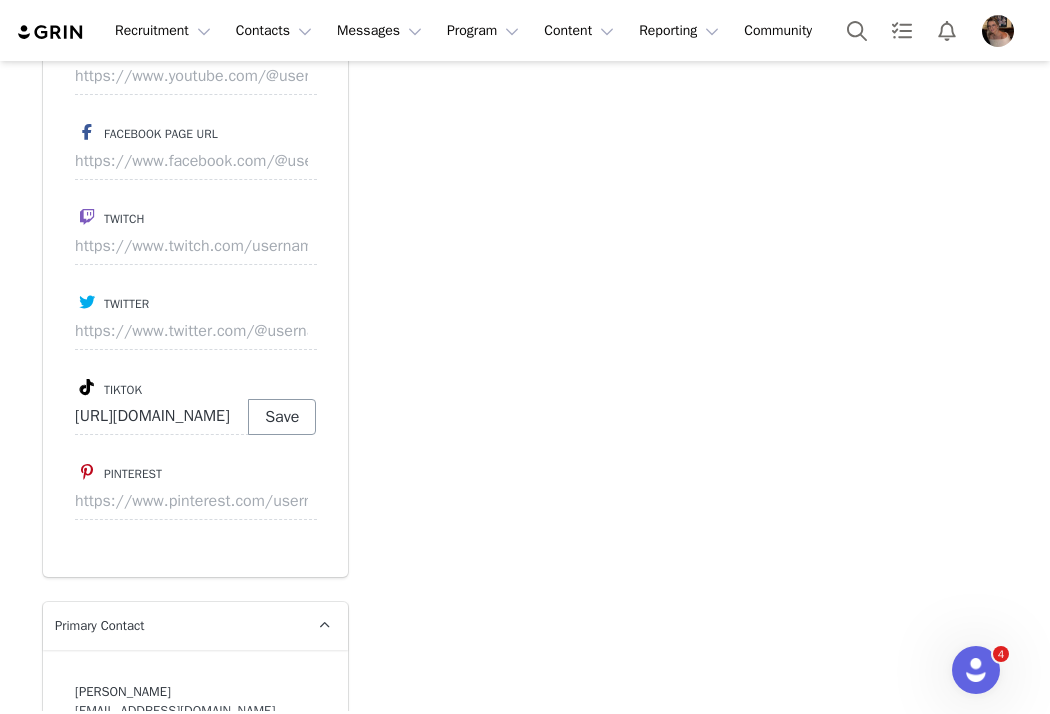 click on "Save" at bounding box center (282, 417) 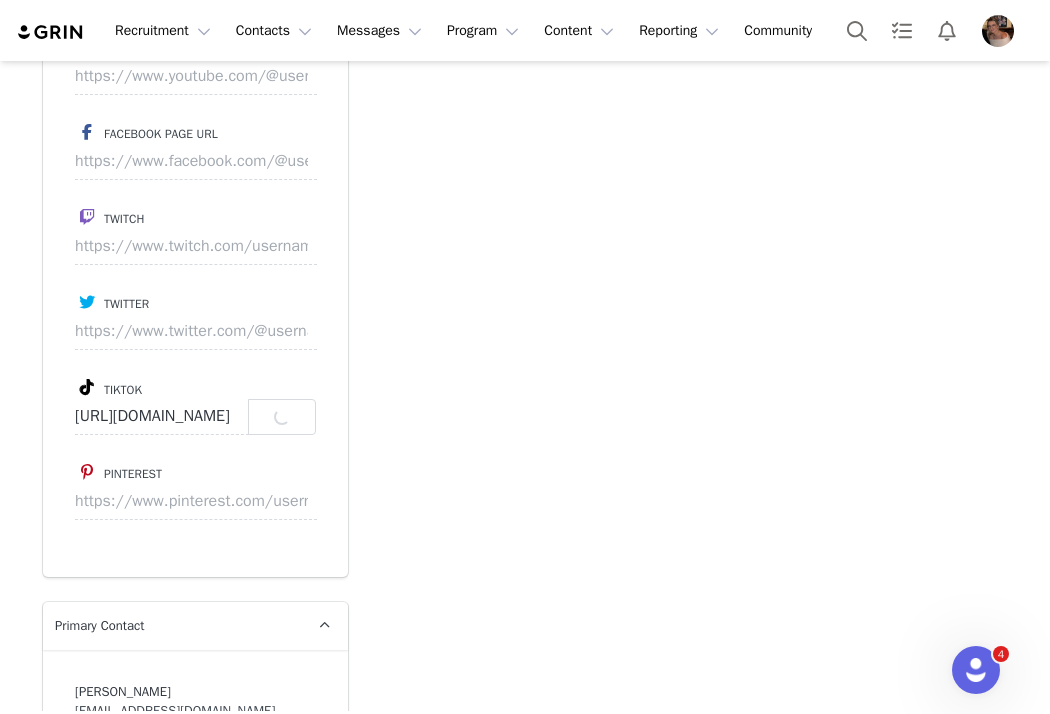 type on "[URL][DOMAIN_NAME][DOMAIN_NAME]" 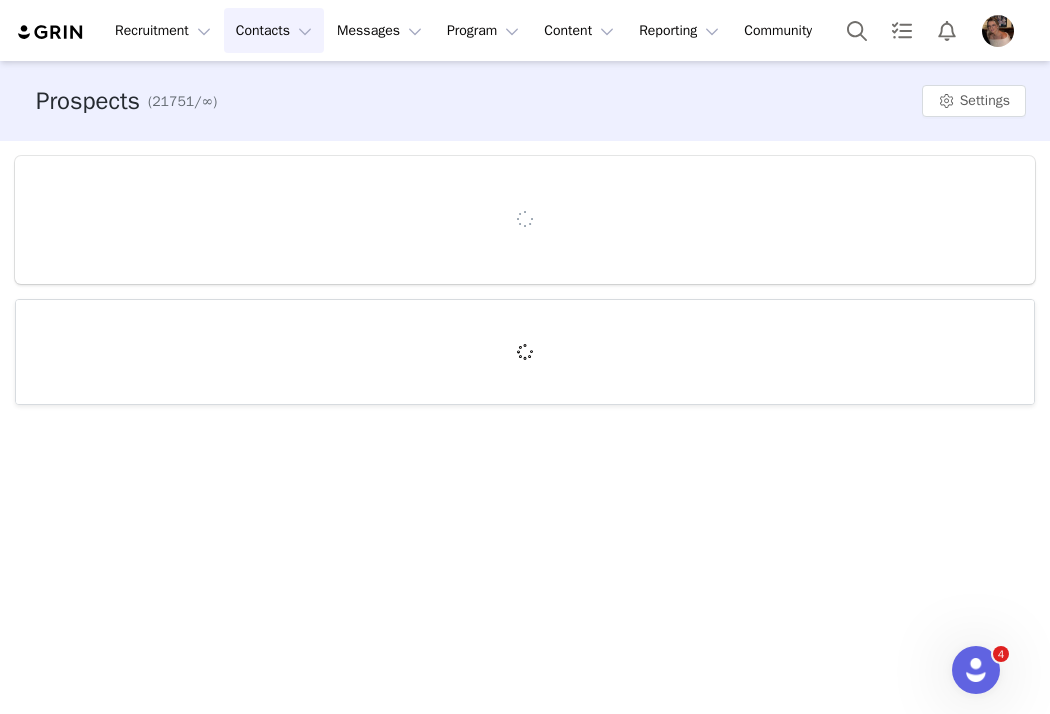 scroll, scrollTop: 0, scrollLeft: 0, axis: both 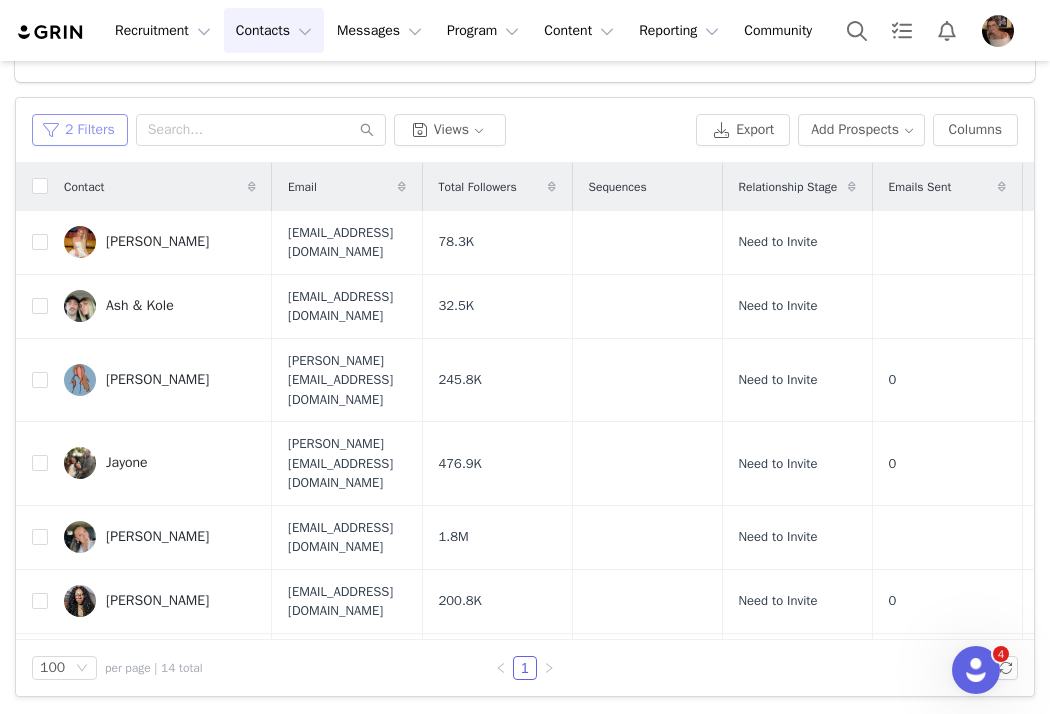 click on "2 Filters" at bounding box center (80, 130) 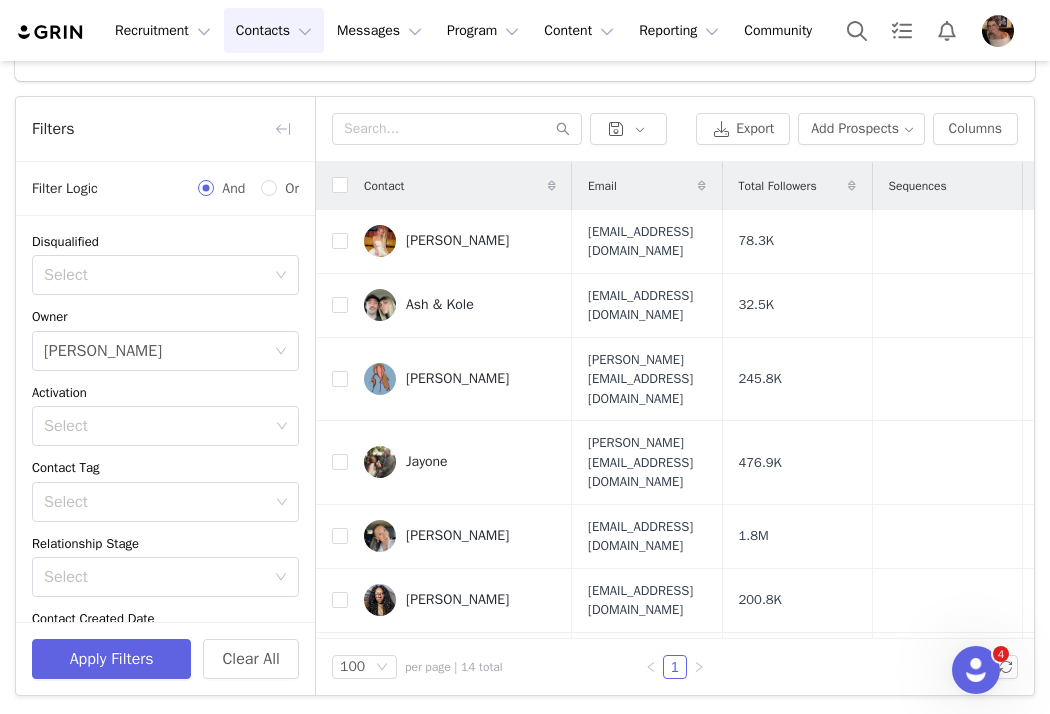 scroll, scrollTop: 185, scrollLeft: 0, axis: vertical 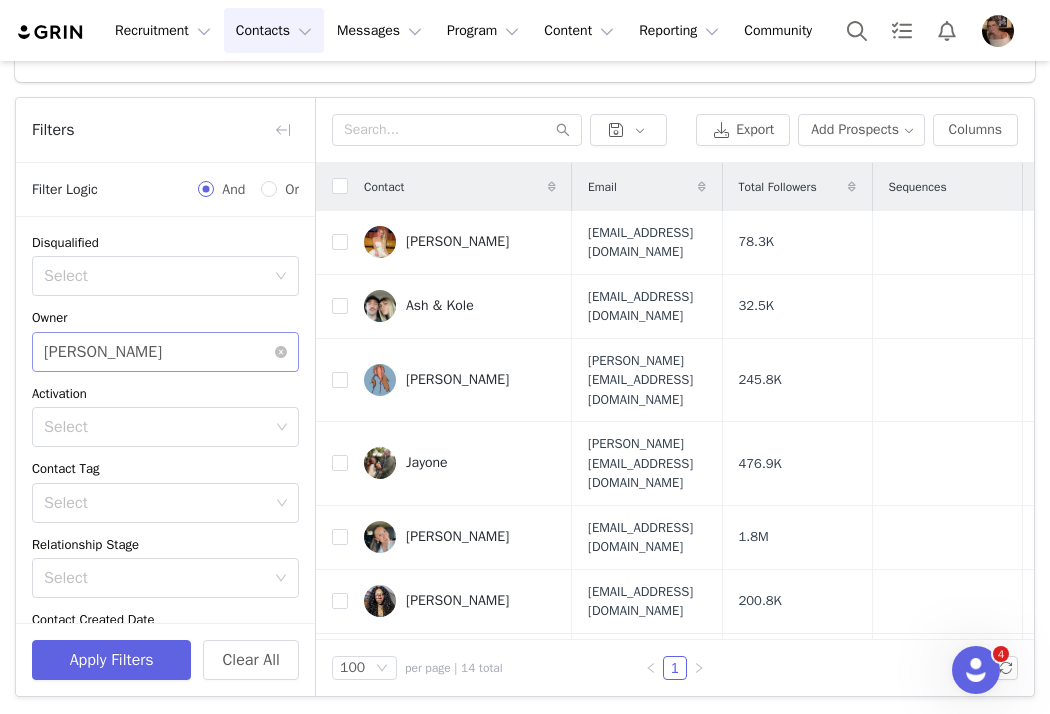 click on "Select [PERSON_NAME]" at bounding box center [159, 352] 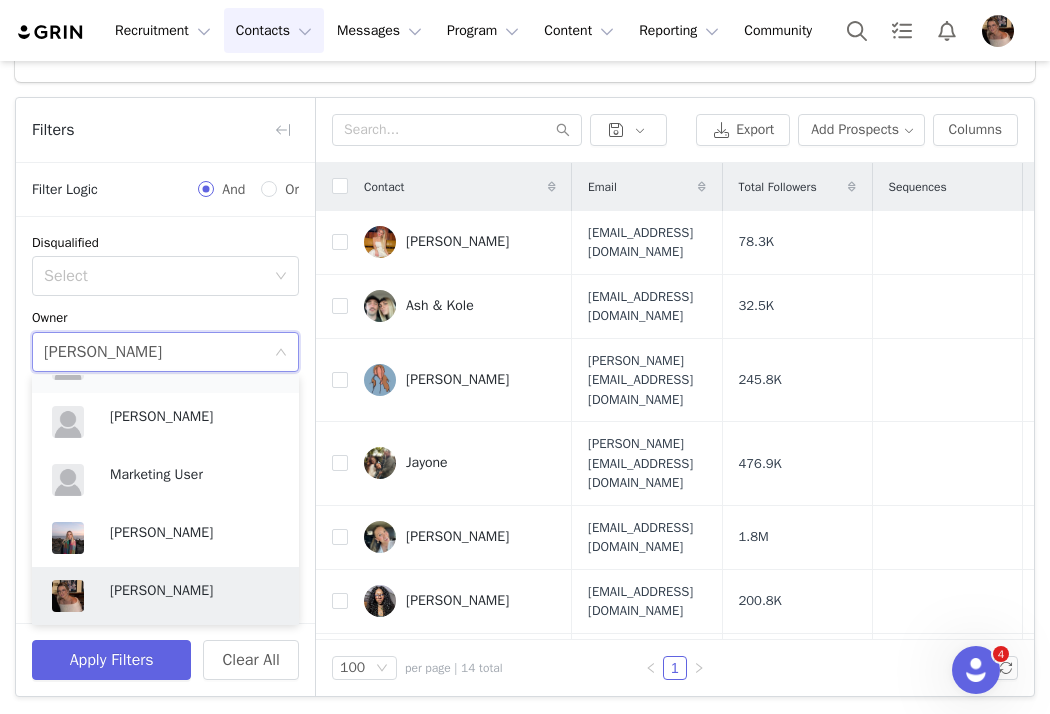scroll, scrollTop: 526, scrollLeft: 0, axis: vertical 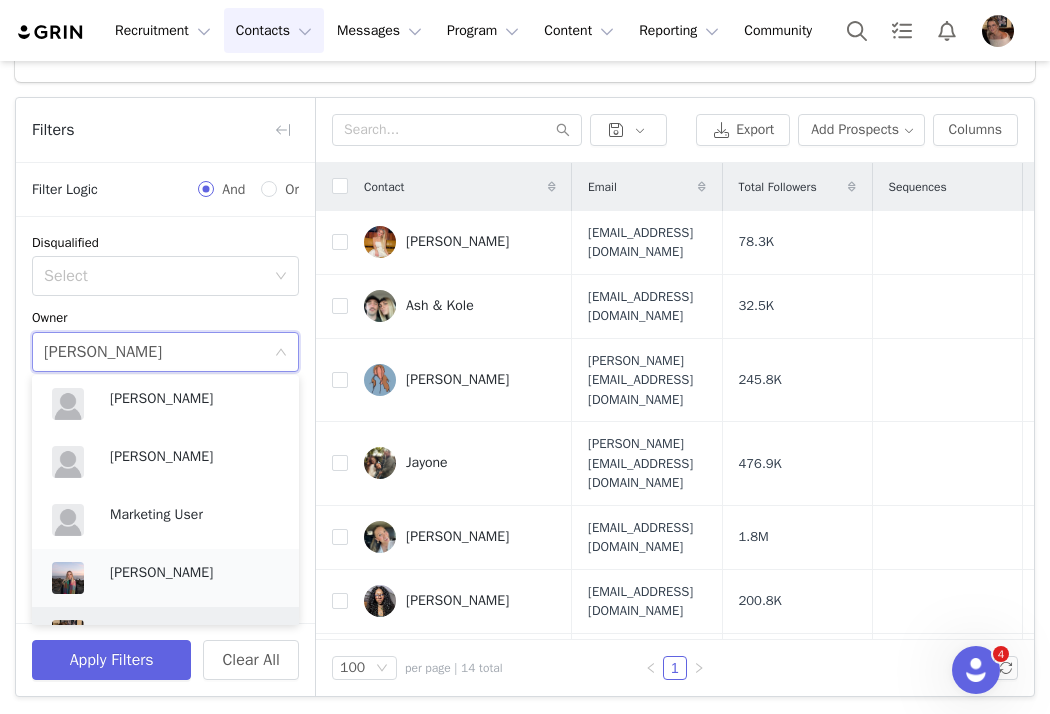 click on "Kensley Wiggins" at bounding box center (194, 573) 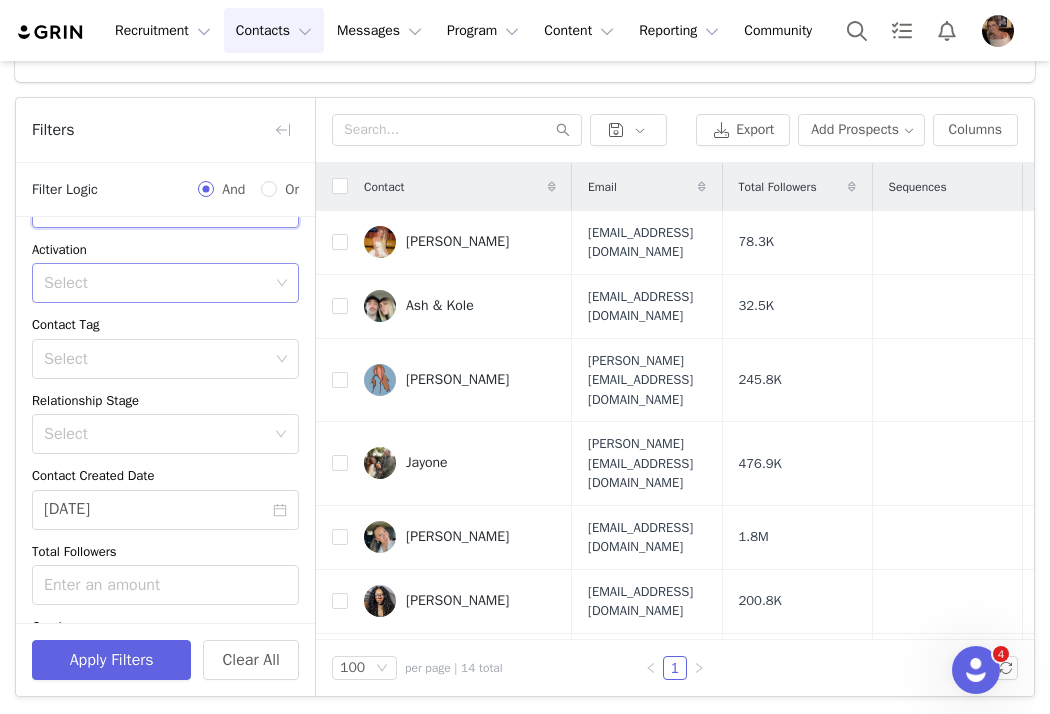 scroll, scrollTop: 200, scrollLeft: 0, axis: vertical 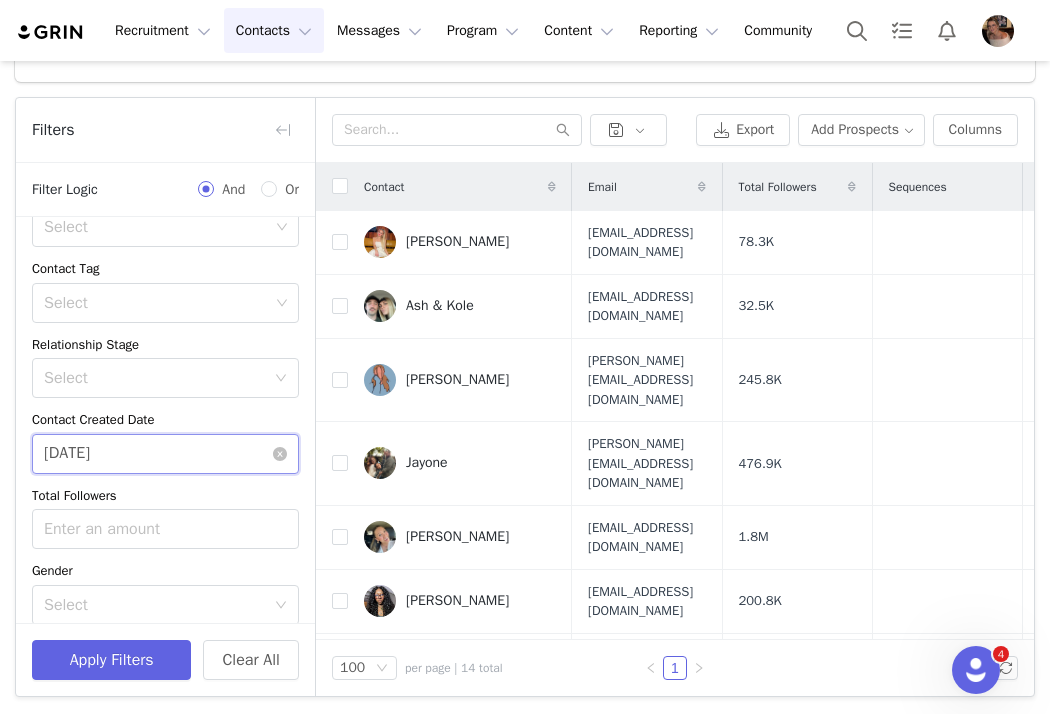 click on "[DATE]" at bounding box center [165, 454] 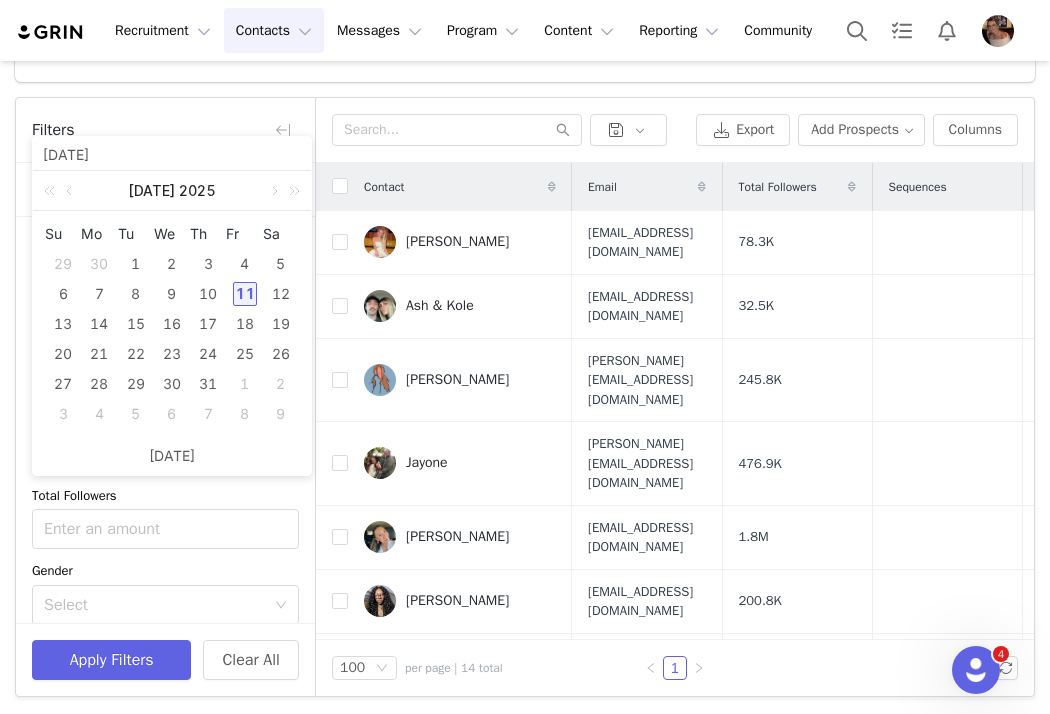 click on "Today" at bounding box center (172, 456) 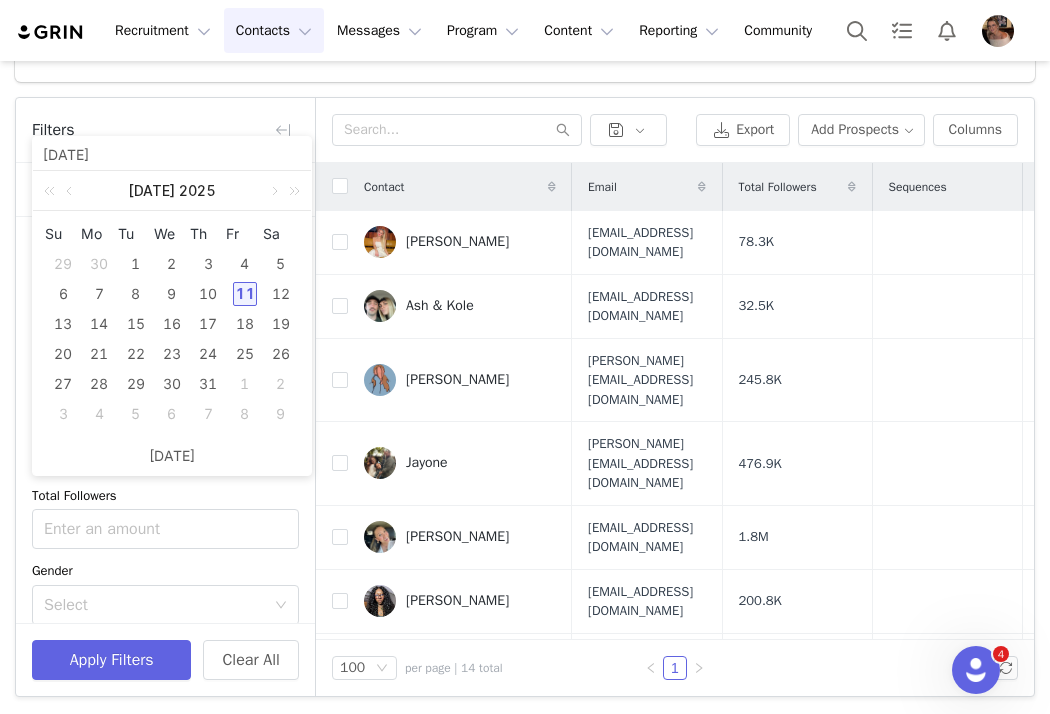 click on "Total Followers" at bounding box center (165, 496) 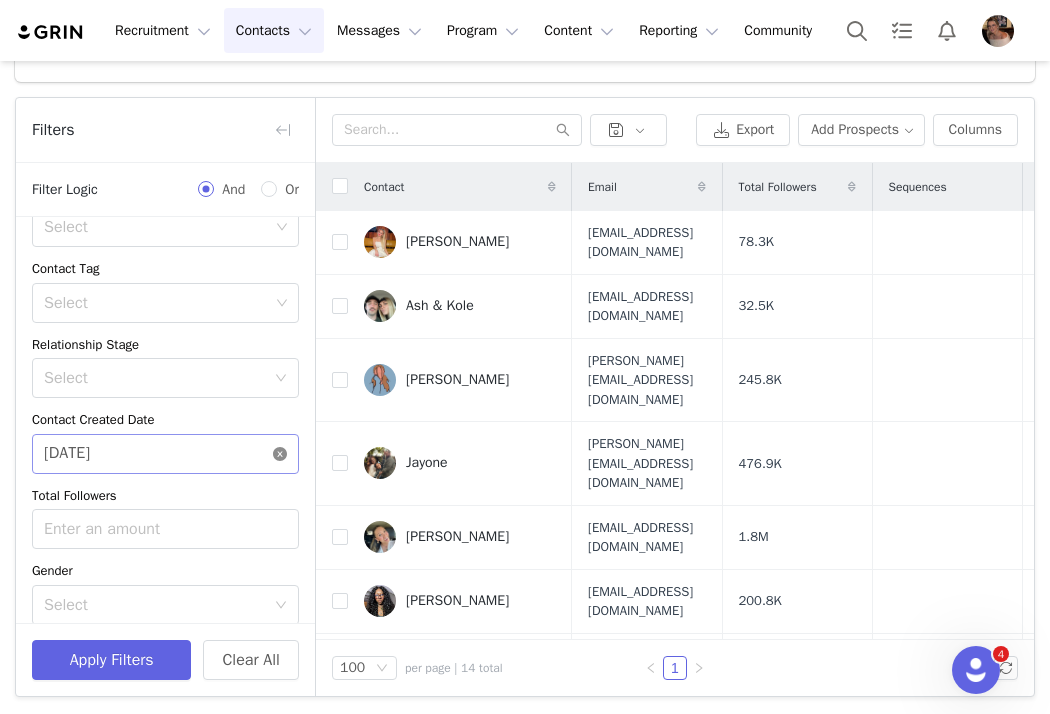 click 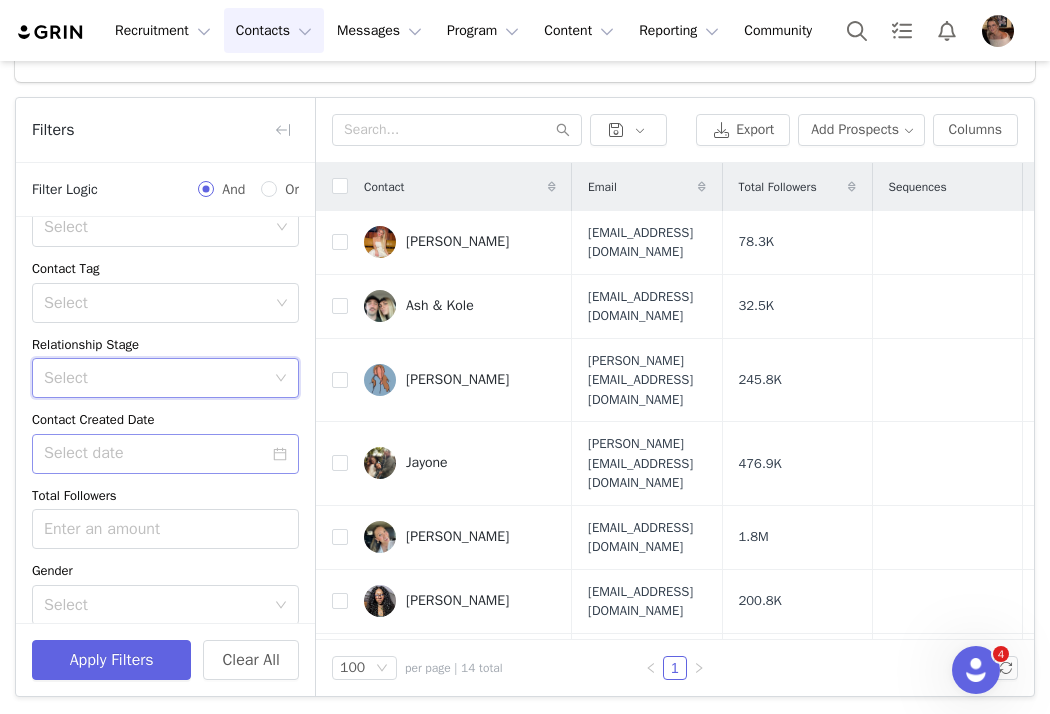 click on "Select" at bounding box center [159, 378] 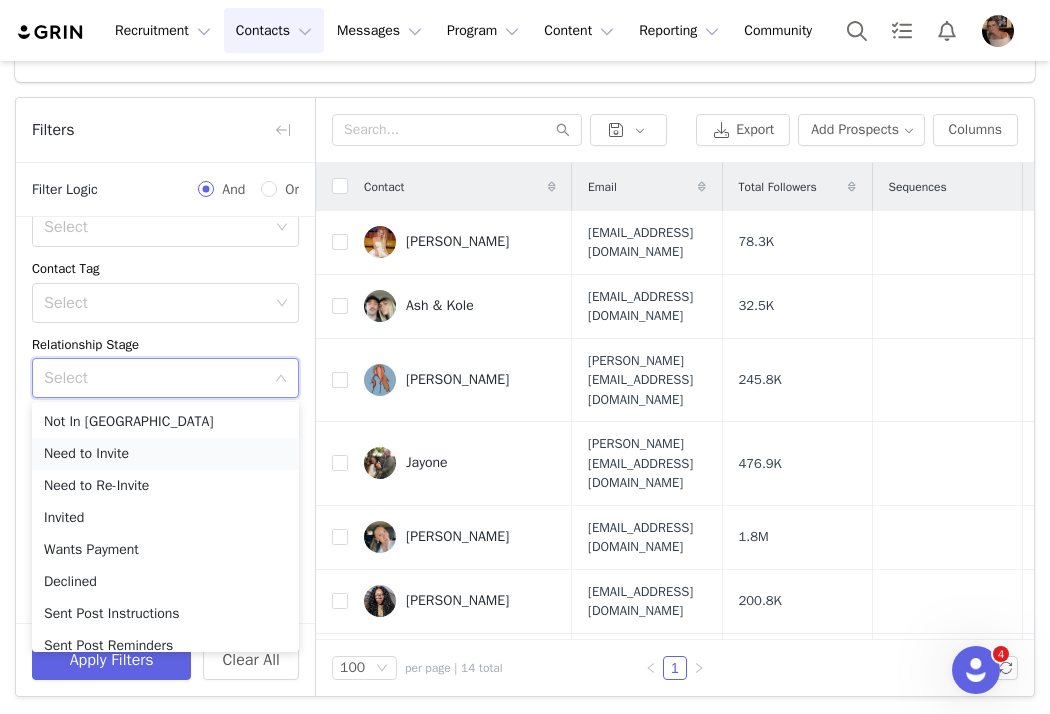 click on "Need to Invite" at bounding box center (165, 454) 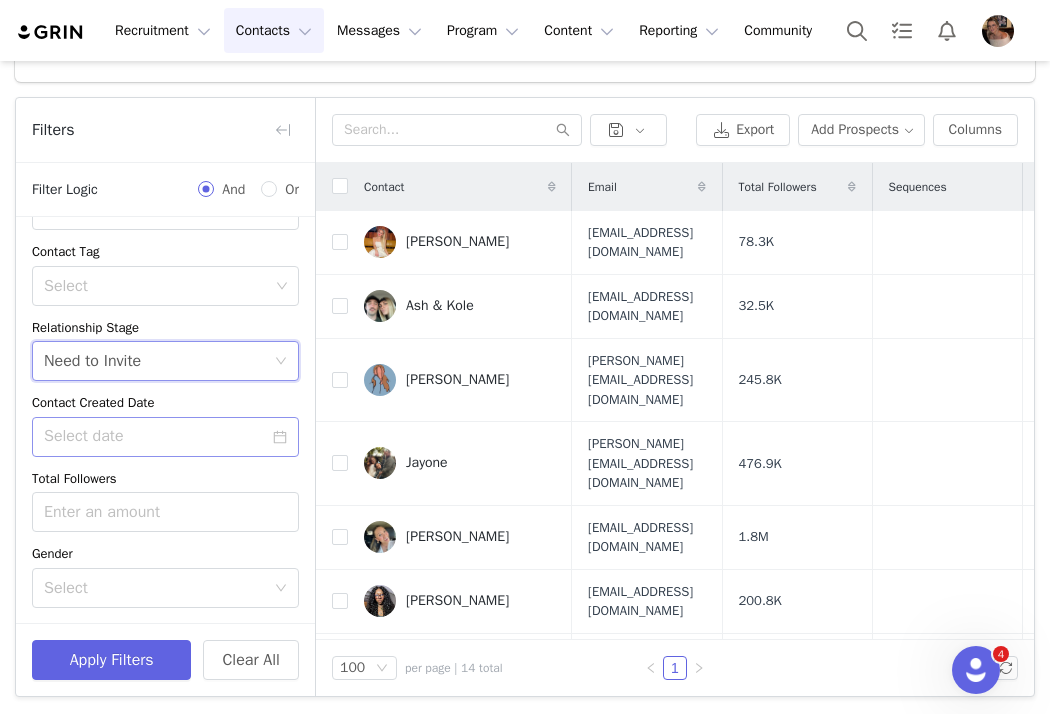 scroll, scrollTop: 191, scrollLeft: 0, axis: vertical 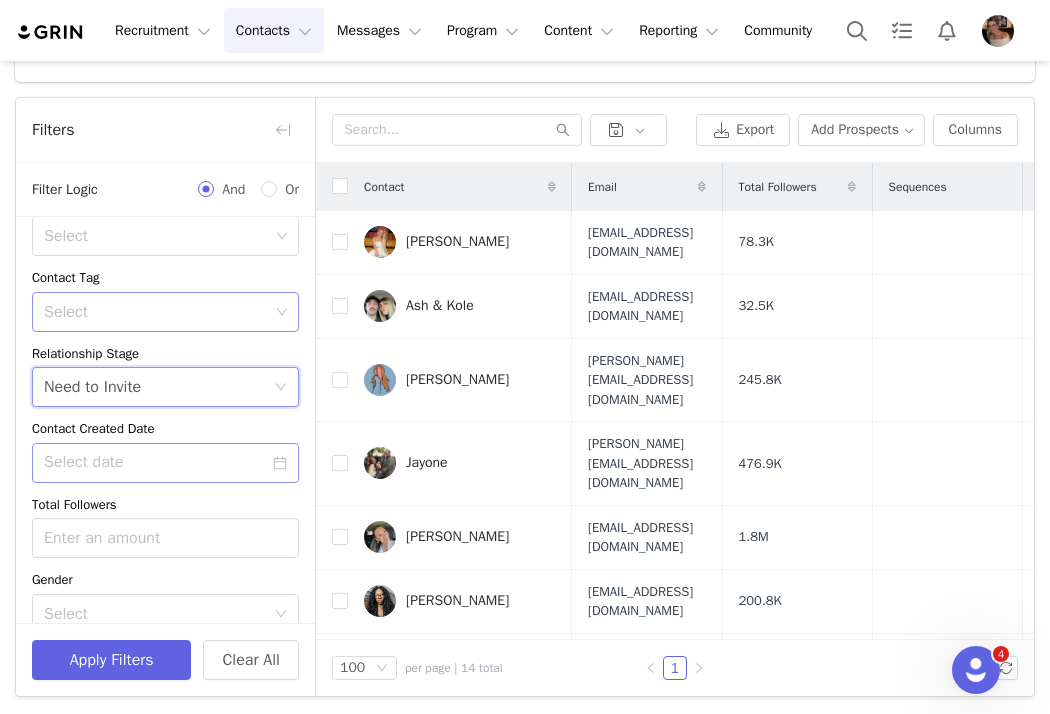 click on "Select" at bounding box center (156, 312) 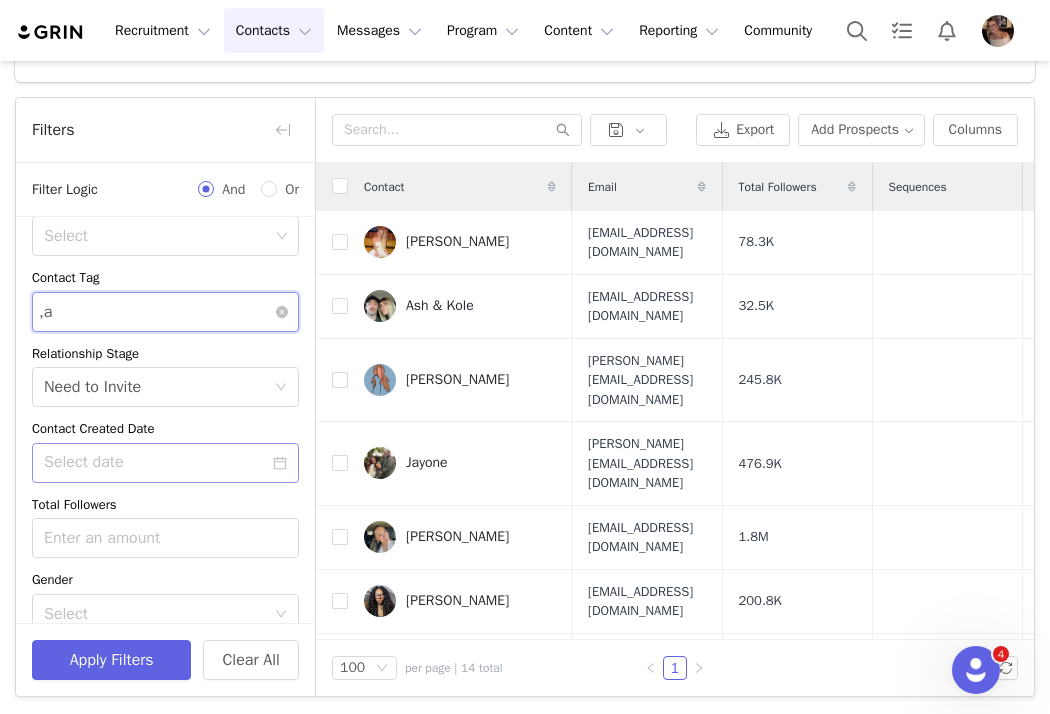 type on "," 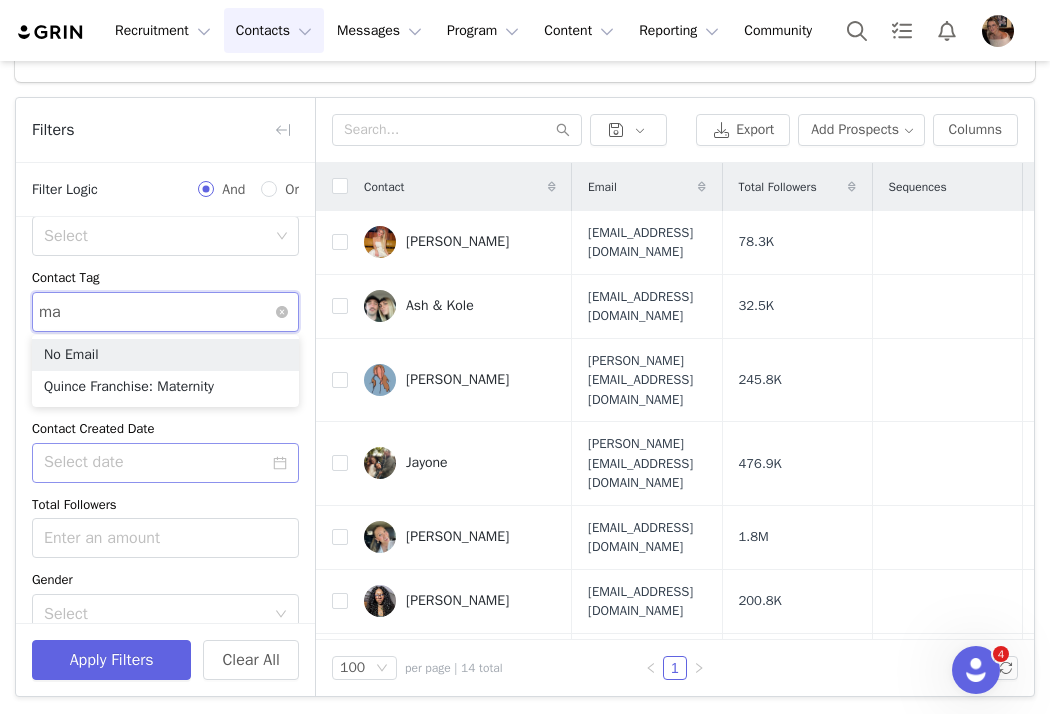 type on "mat" 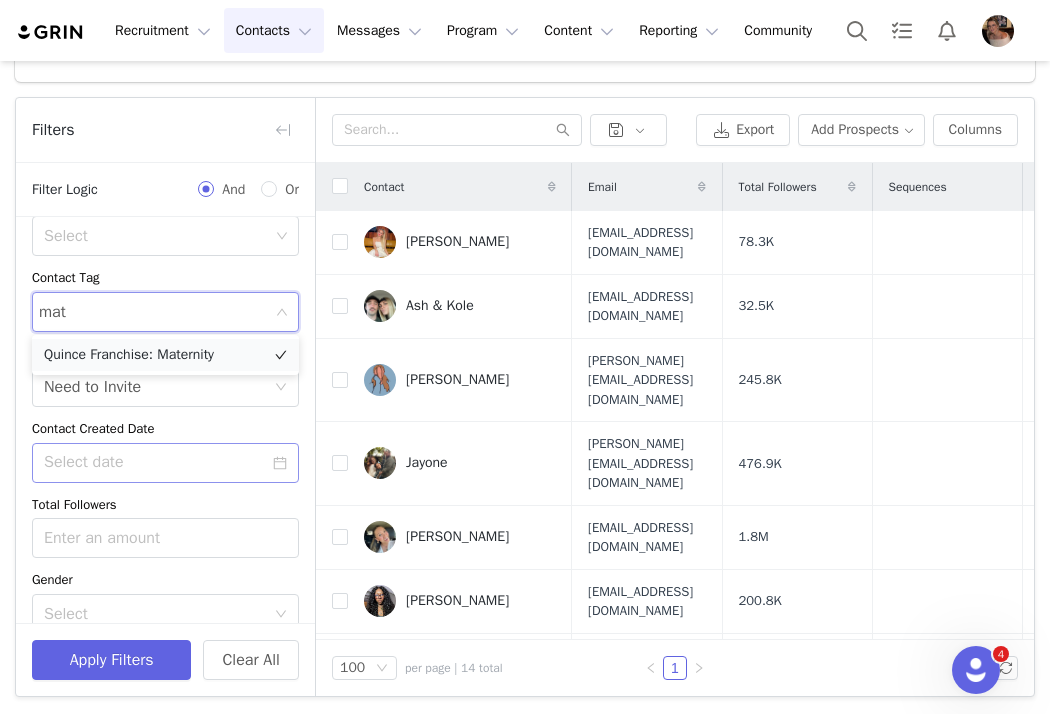 click on "Quince Franchise: Maternity" at bounding box center [165, 355] 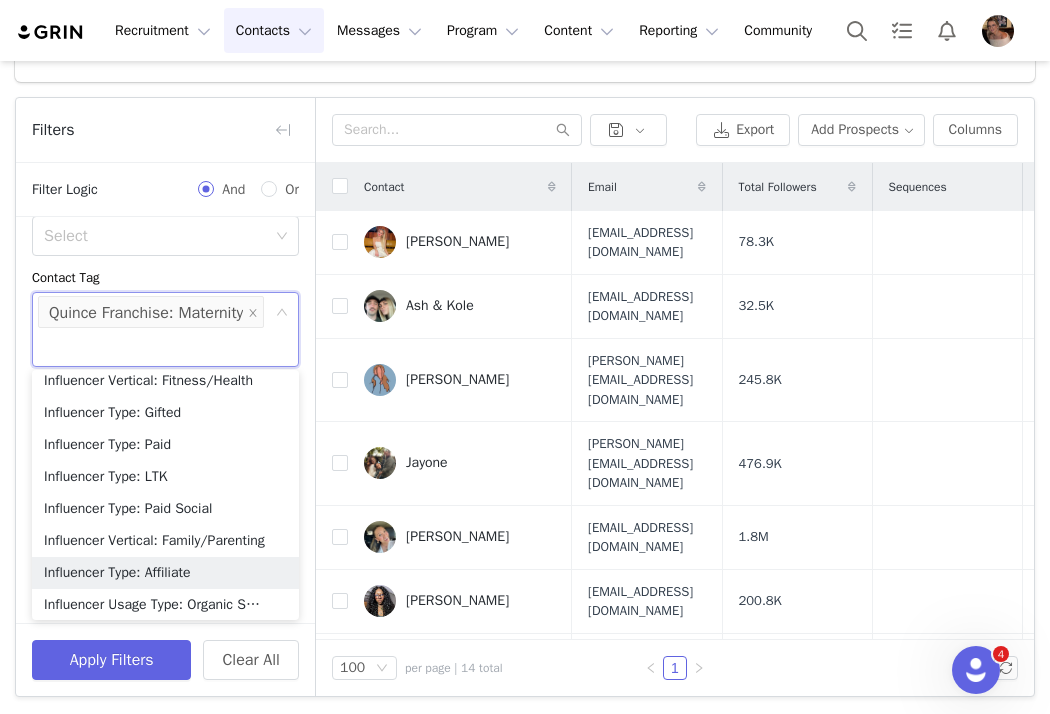 scroll, scrollTop: 362, scrollLeft: 0, axis: vertical 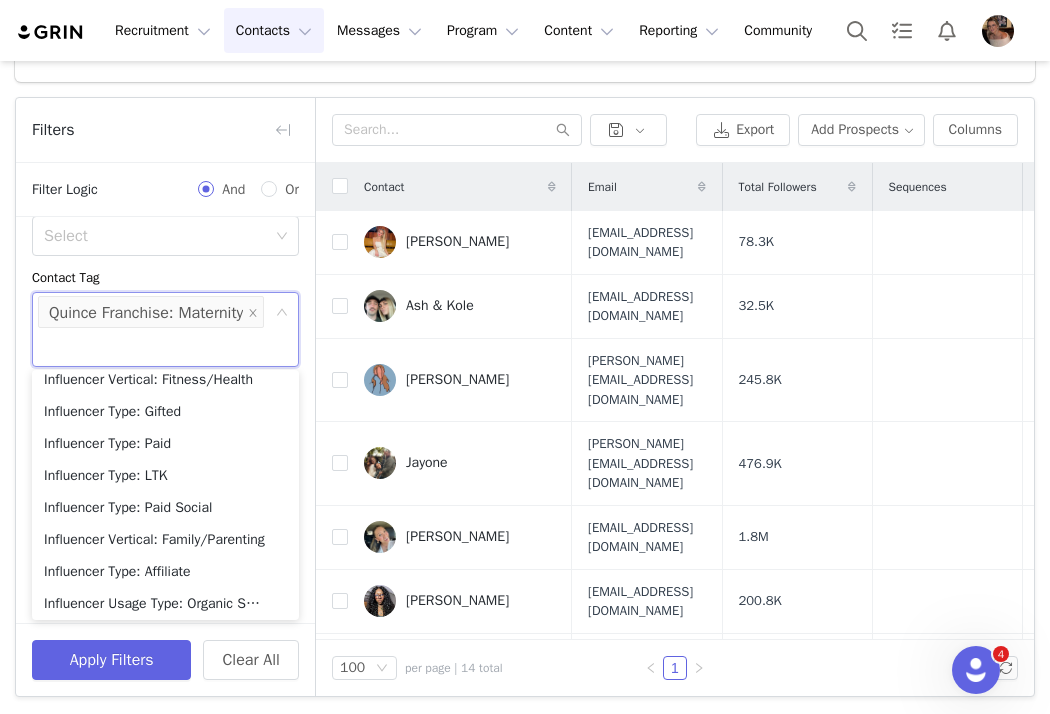 click on "Disqualified  Select  Owner  Select Kensley Wiggins  Activation  Select    Contact Tag  Select Quince Franchise: Maternity    Relationship Stage  Select Need to Invite  Contact Created Date   Total Followers   Gender  Select" at bounding box center [165, 355] 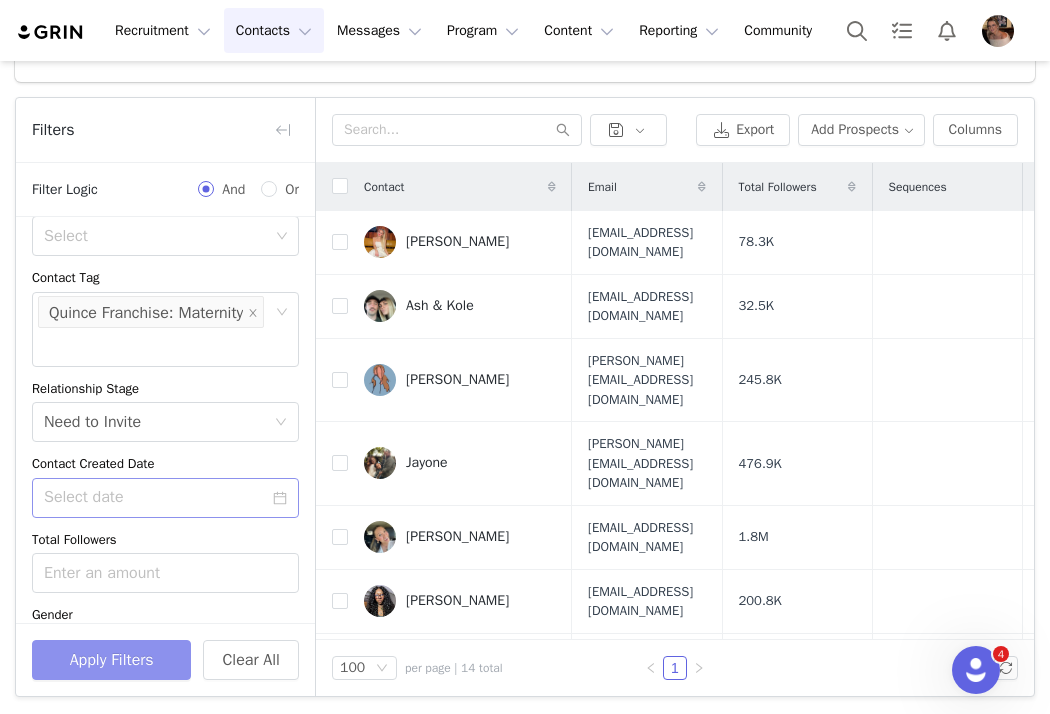 click on "Apply Filters" at bounding box center [111, 660] 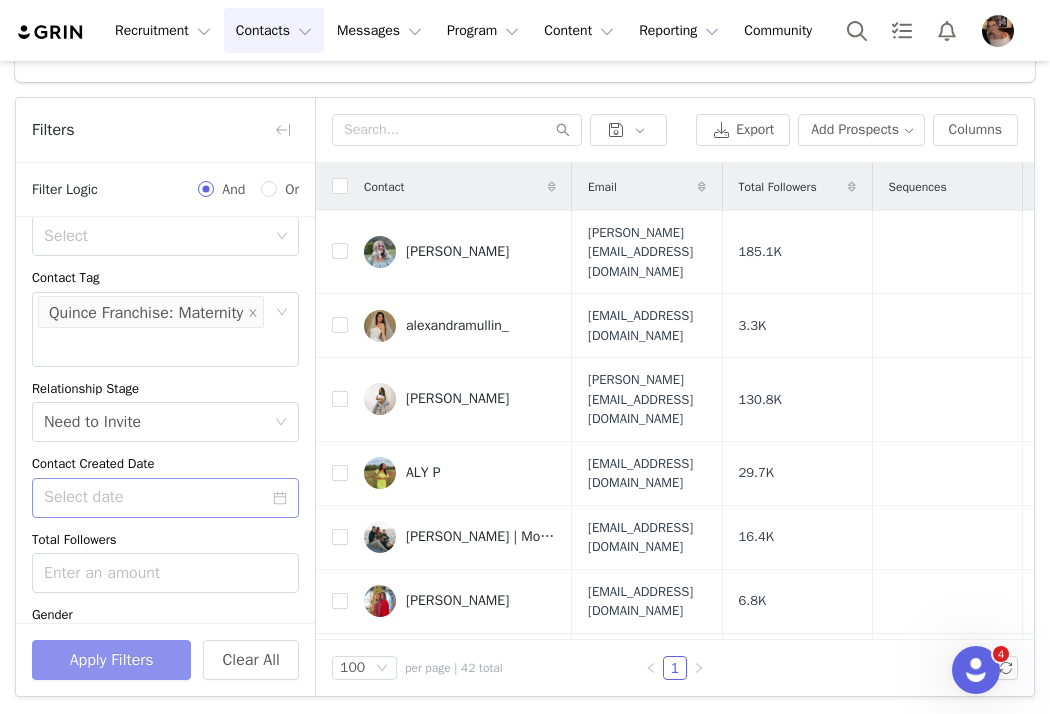 scroll, scrollTop: 110, scrollLeft: 0, axis: vertical 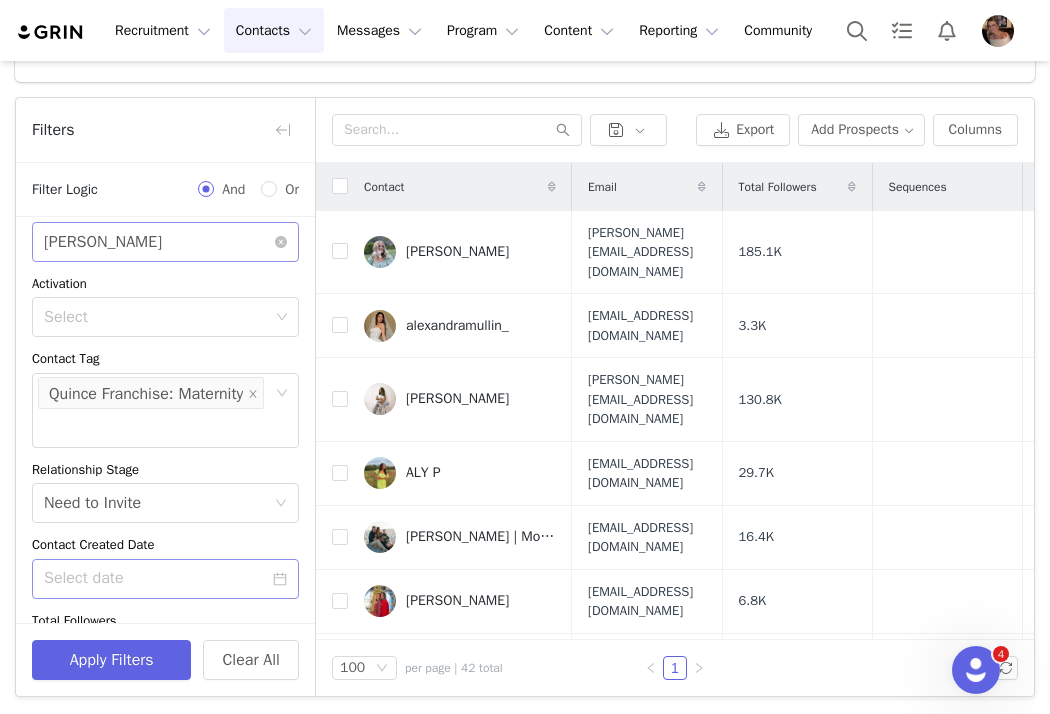 click on "Select Kensley Wiggins" at bounding box center (159, 242) 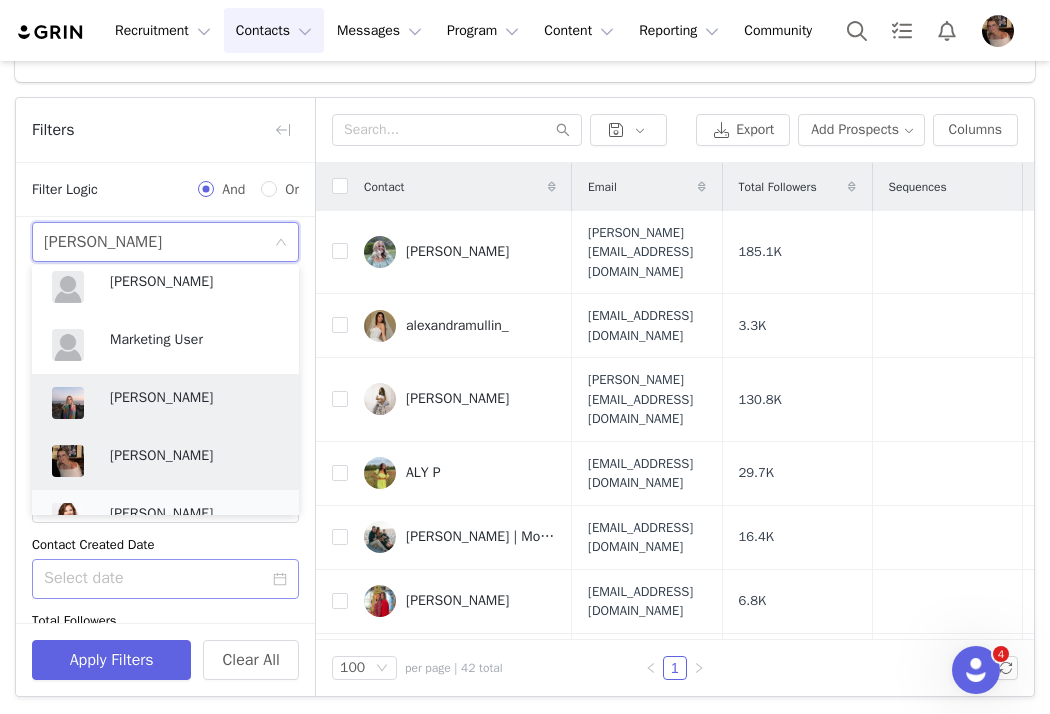 scroll, scrollTop: 624, scrollLeft: 0, axis: vertical 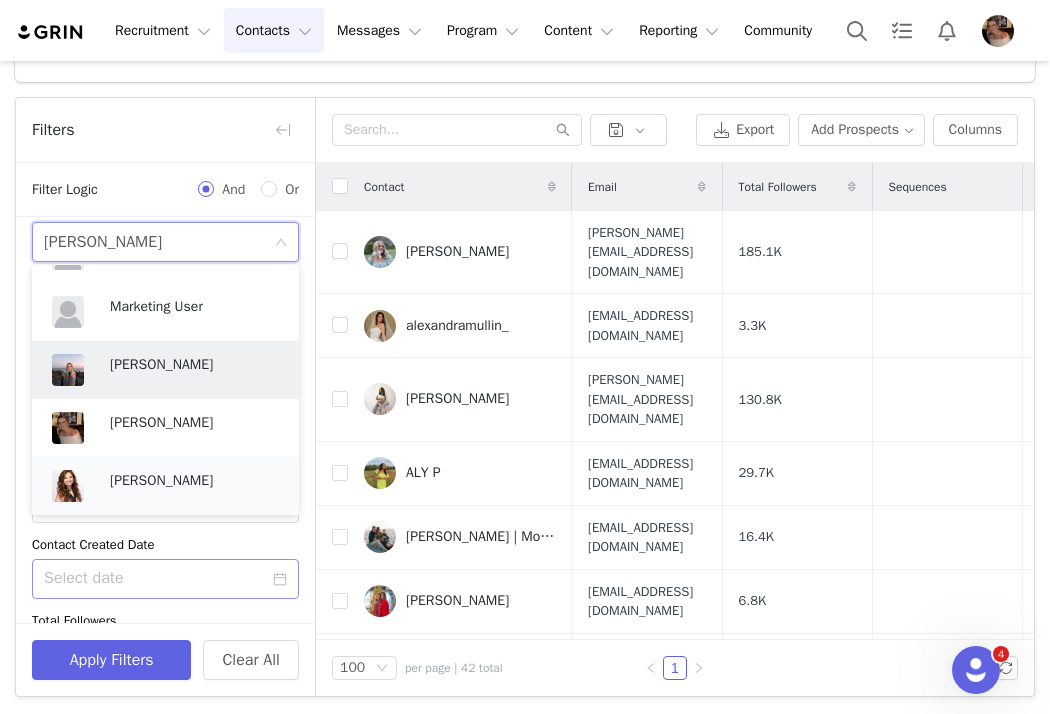 click on "Jinsey Roten" at bounding box center (165, 486) 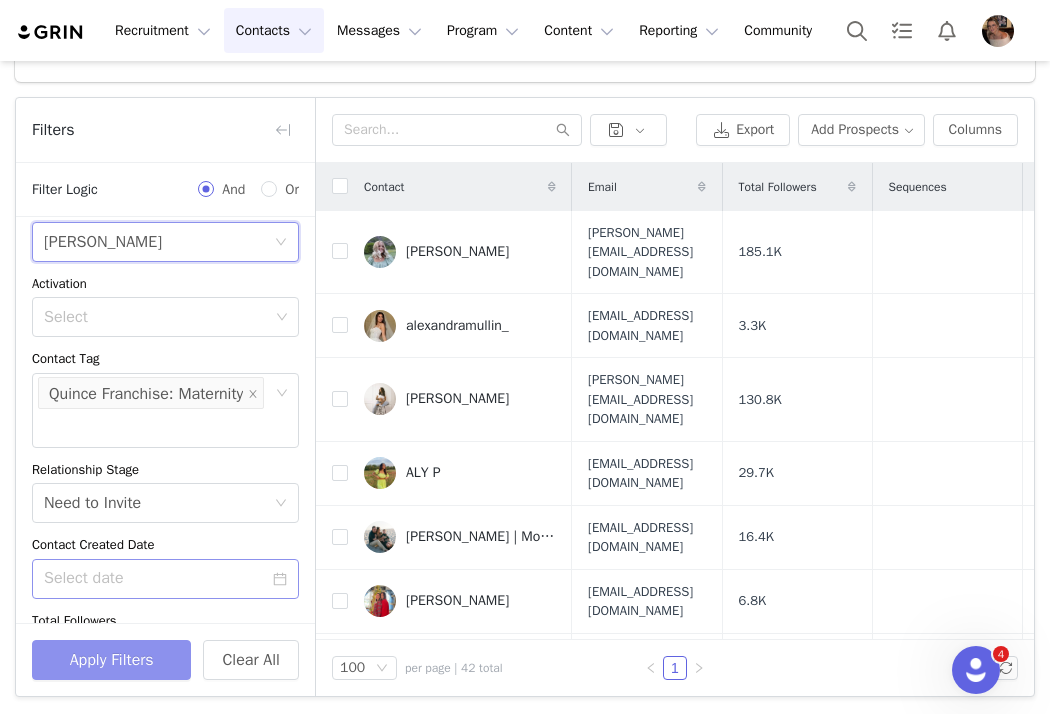 click on "Apply Filters" at bounding box center (111, 660) 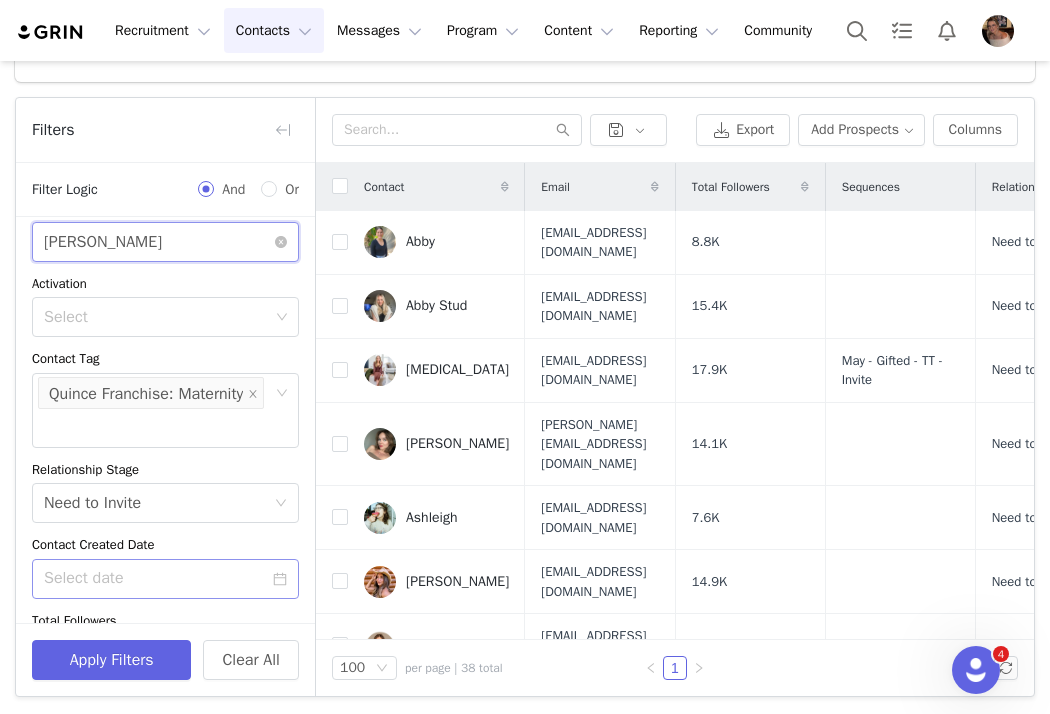 click on "Select Jinsey Roten" at bounding box center (159, 242) 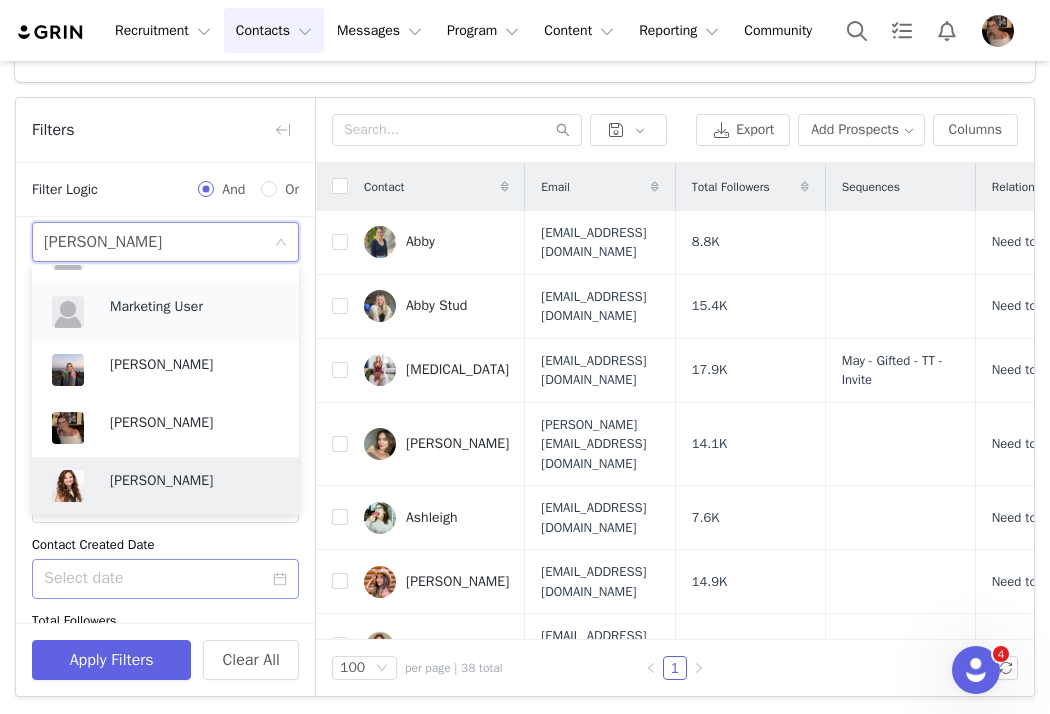 scroll, scrollTop: 584, scrollLeft: 0, axis: vertical 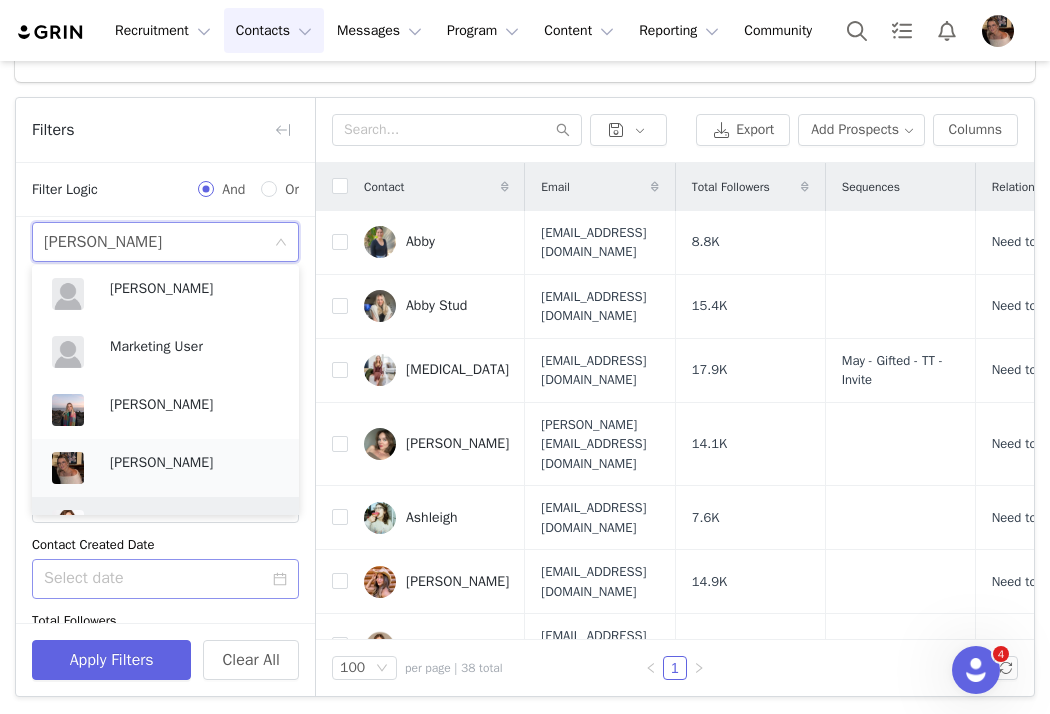 click on "[PERSON_NAME]" at bounding box center (194, 463) 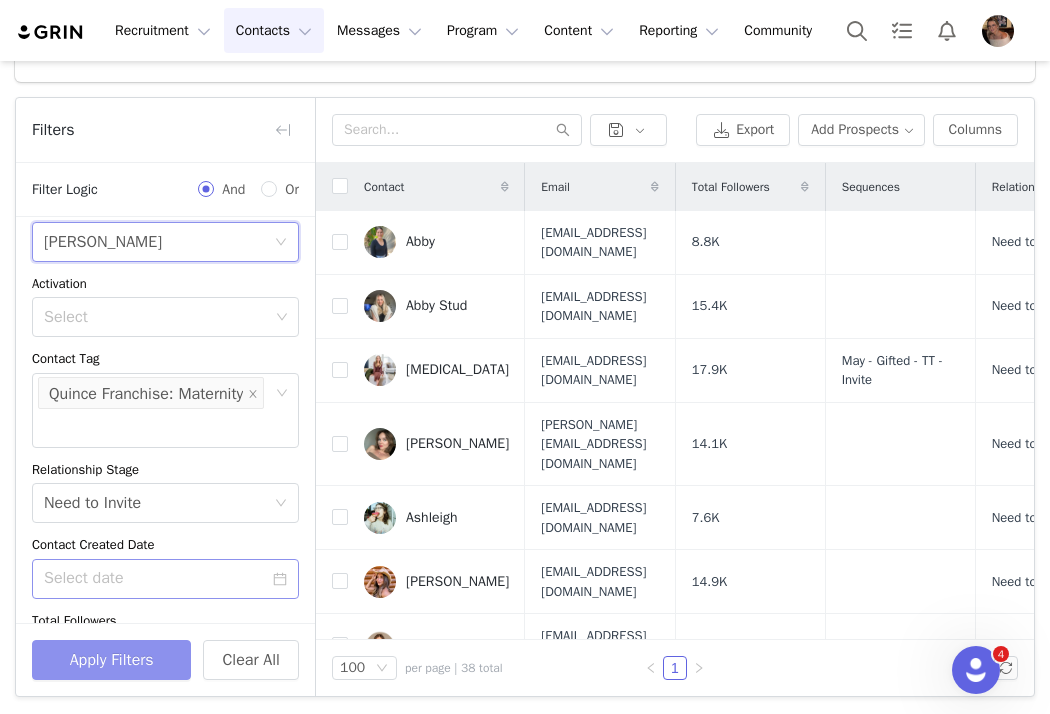 click on "Apply Filters" at bounding box center (111, 660) 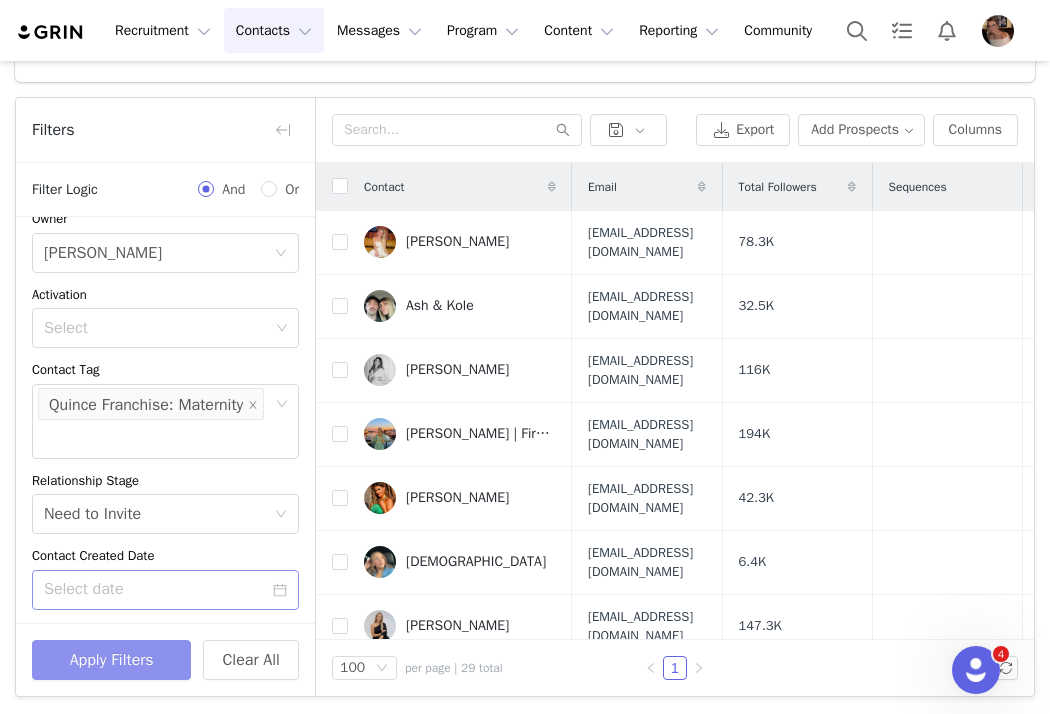 scroll, scrollTop: 96, scrollLeft: 0, axis: vertical 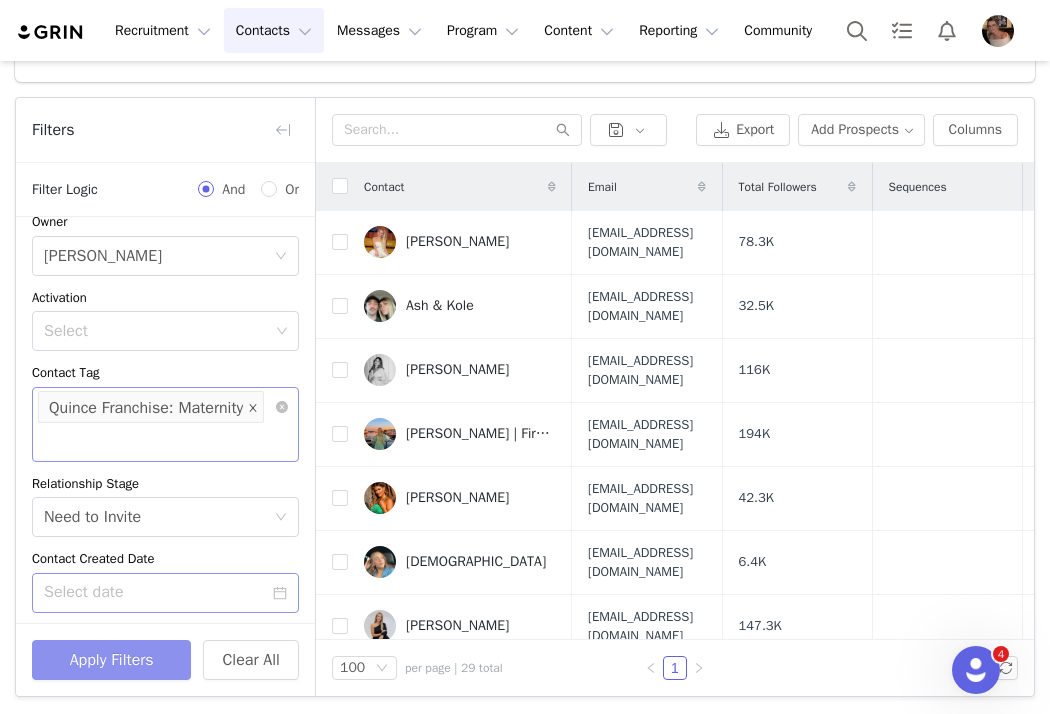 click 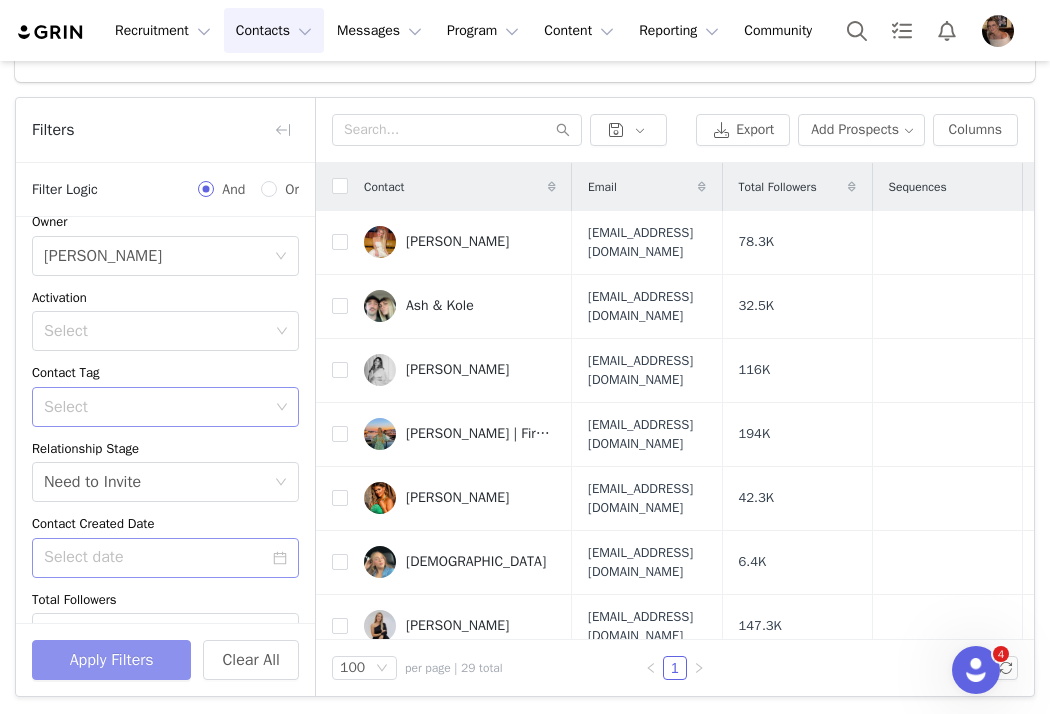 scroll, scrollTop: 167, scrollLeft: 0, axis: vertical 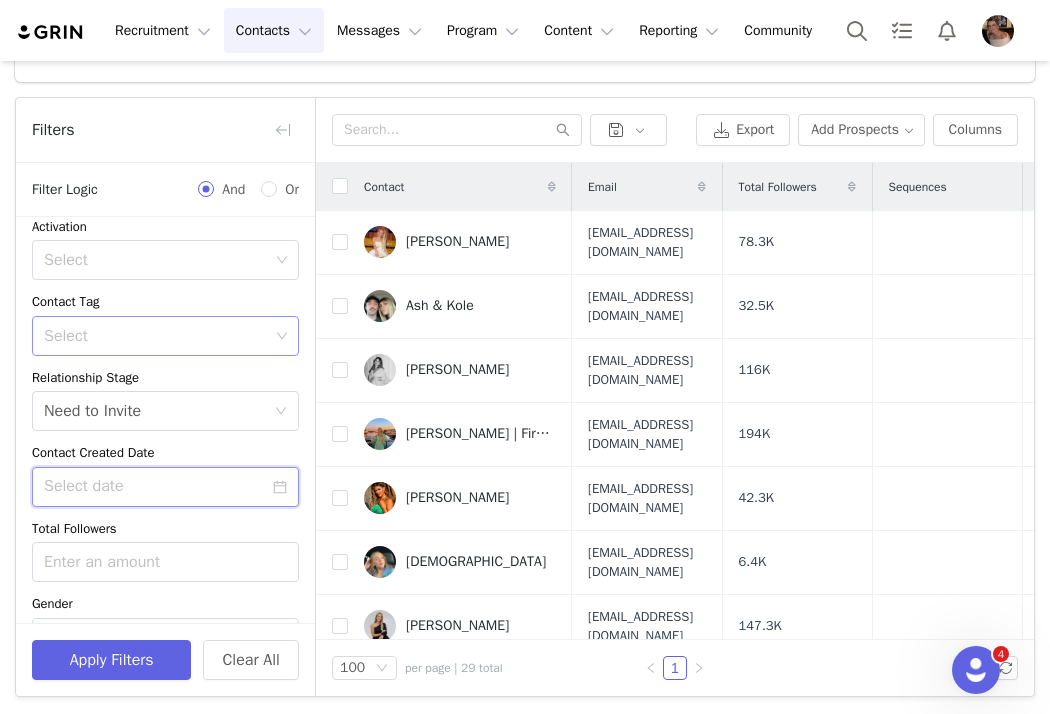 click at bounding box center (165, 487) 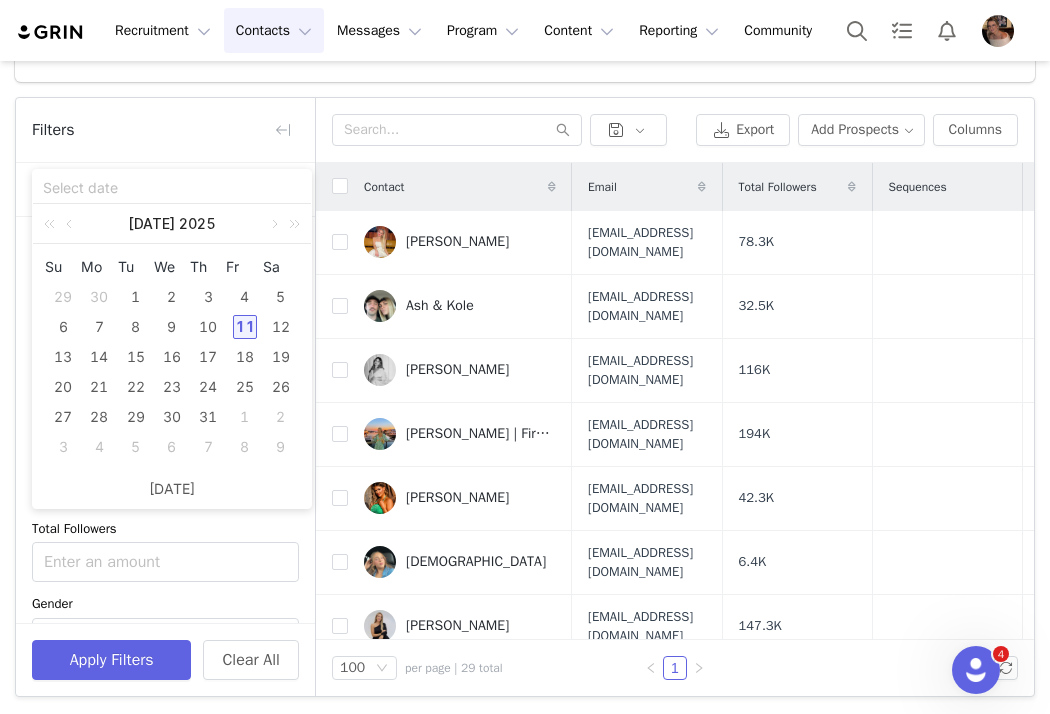 click on "11" at bounding box center [245, 327] 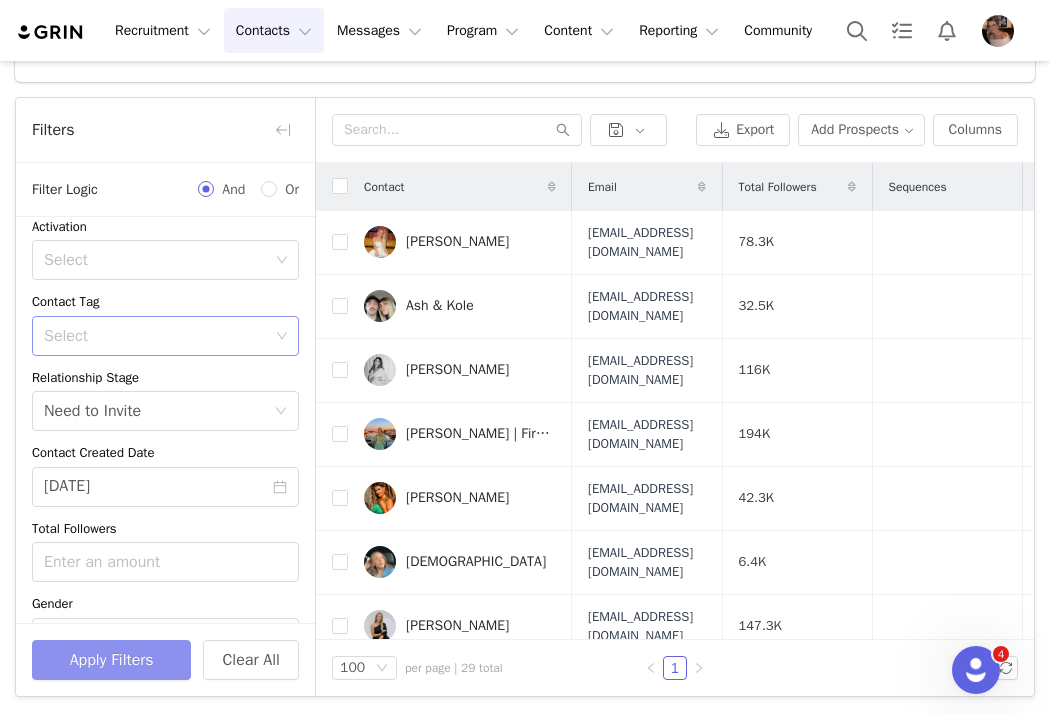click on "Apply Filters" at bounding box center (111, 660) 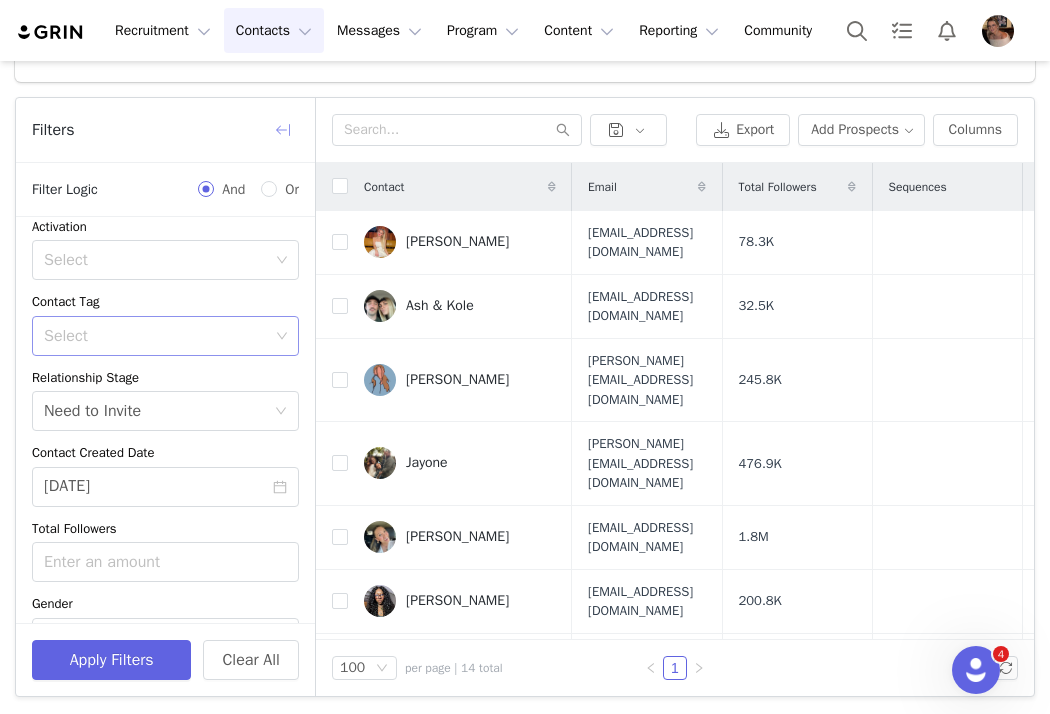 click at bounding box center [283, 130] 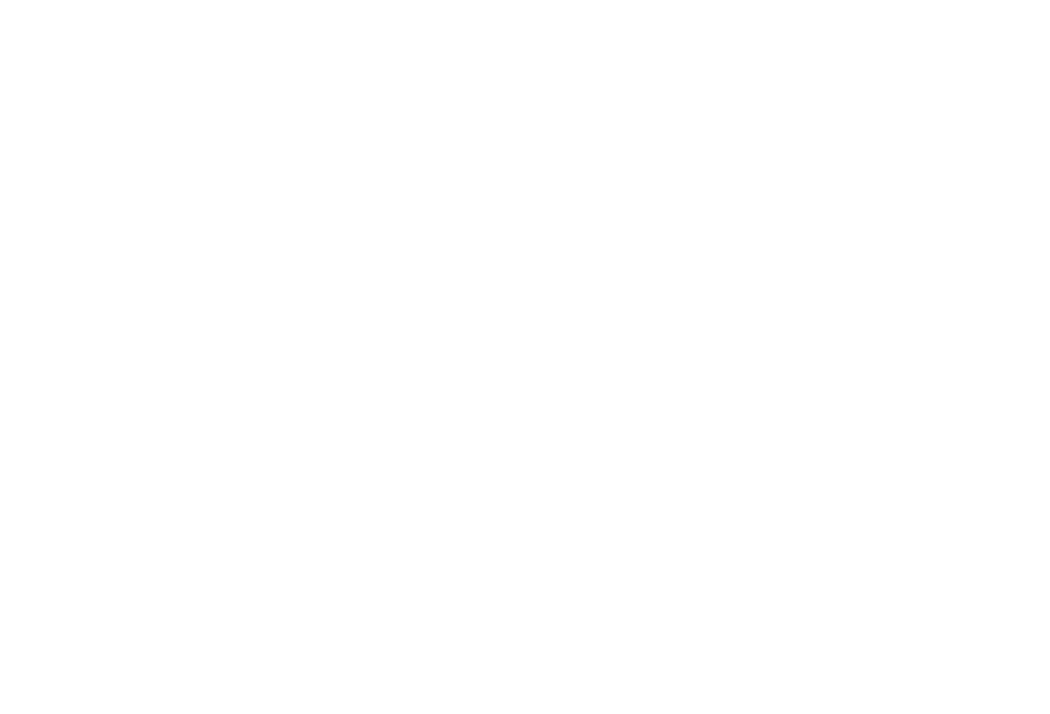 scroll, scrollTop: 0, scrollLeft: 0, axis: both 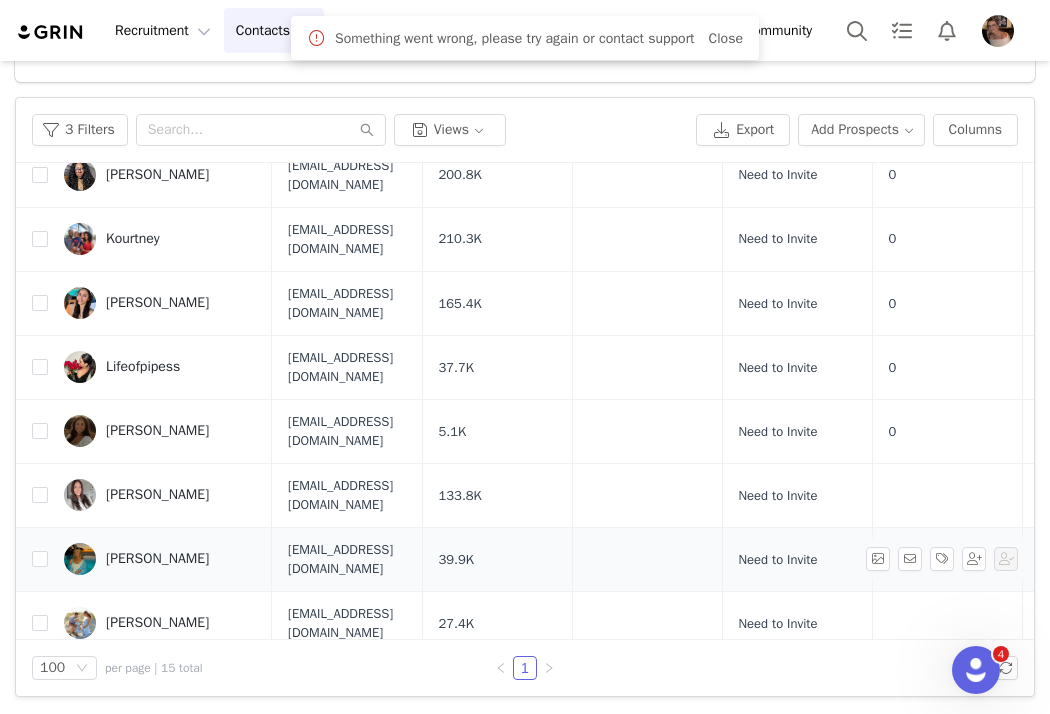 click on "[PERSON_NAME]" at bounding box center [157, 559] 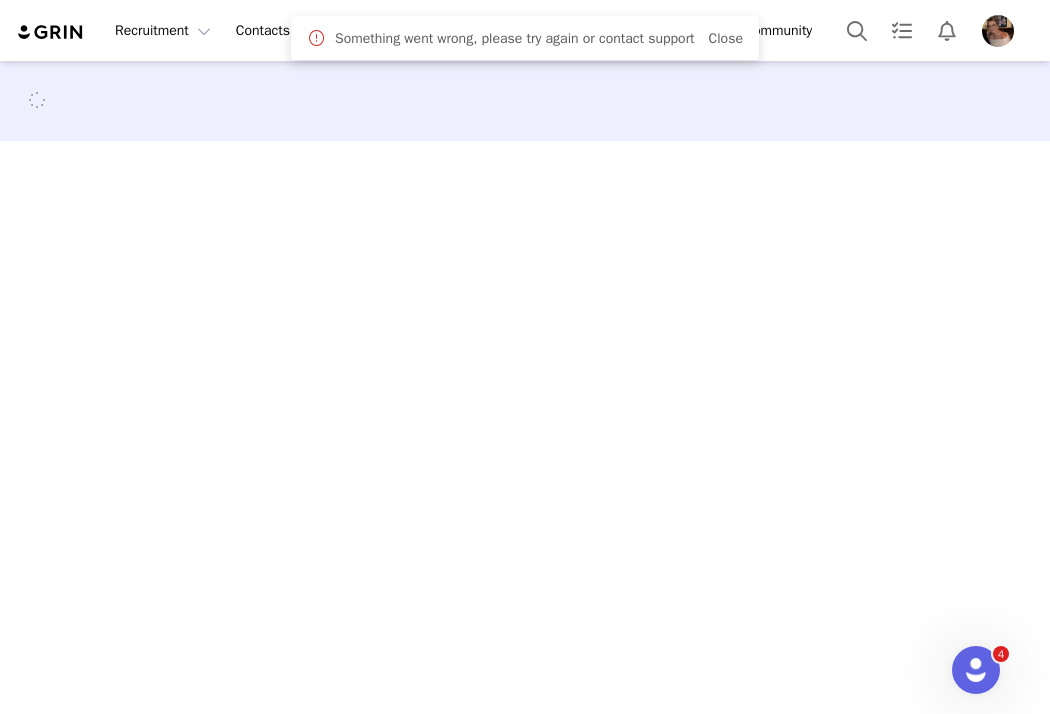 scroll, scrollTop: 0, scrollLeft: 0, axis: both 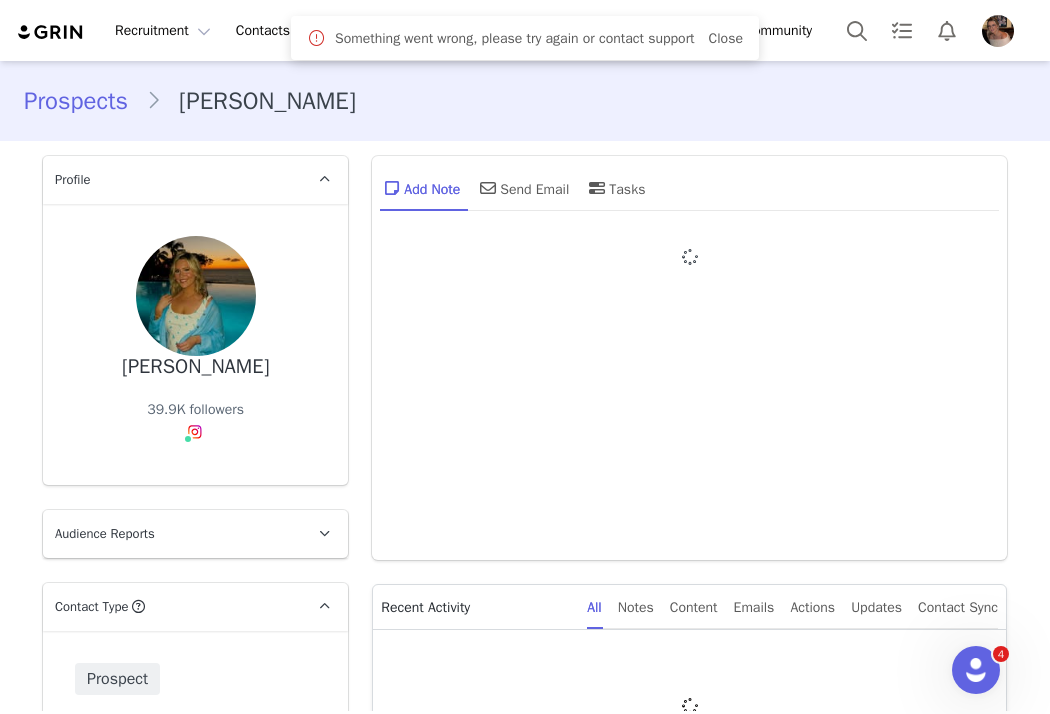 type on "+1 ([GEOGRAPHIC_DATA])" 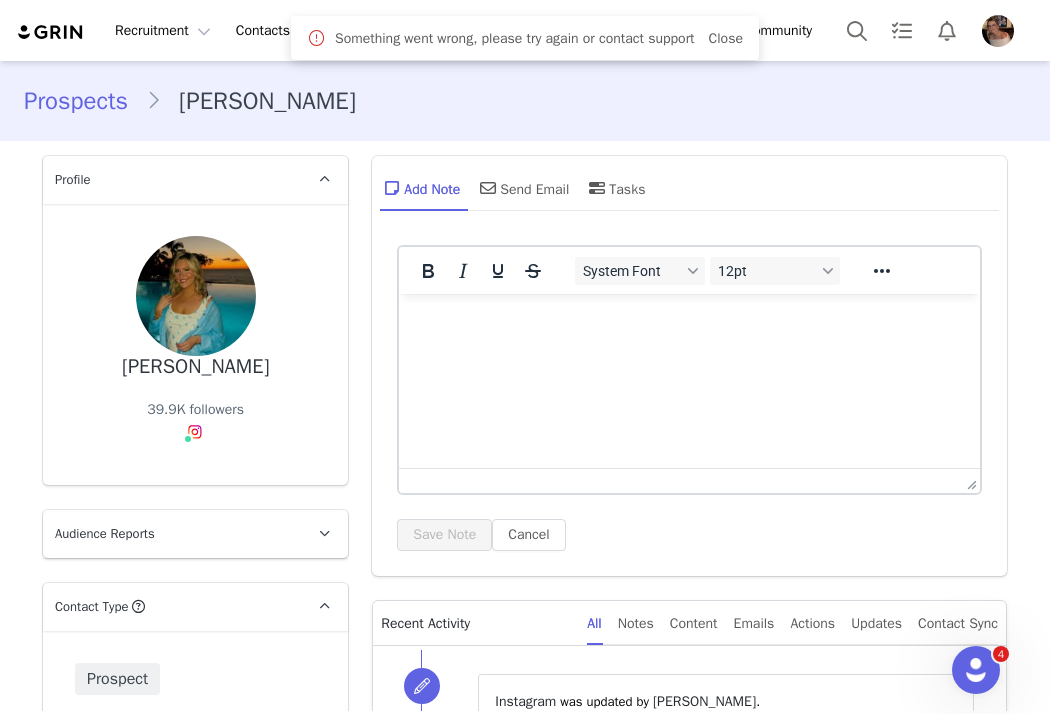 scroll, scrollTop: 1226, scrollLeft: 0, axis: vertical 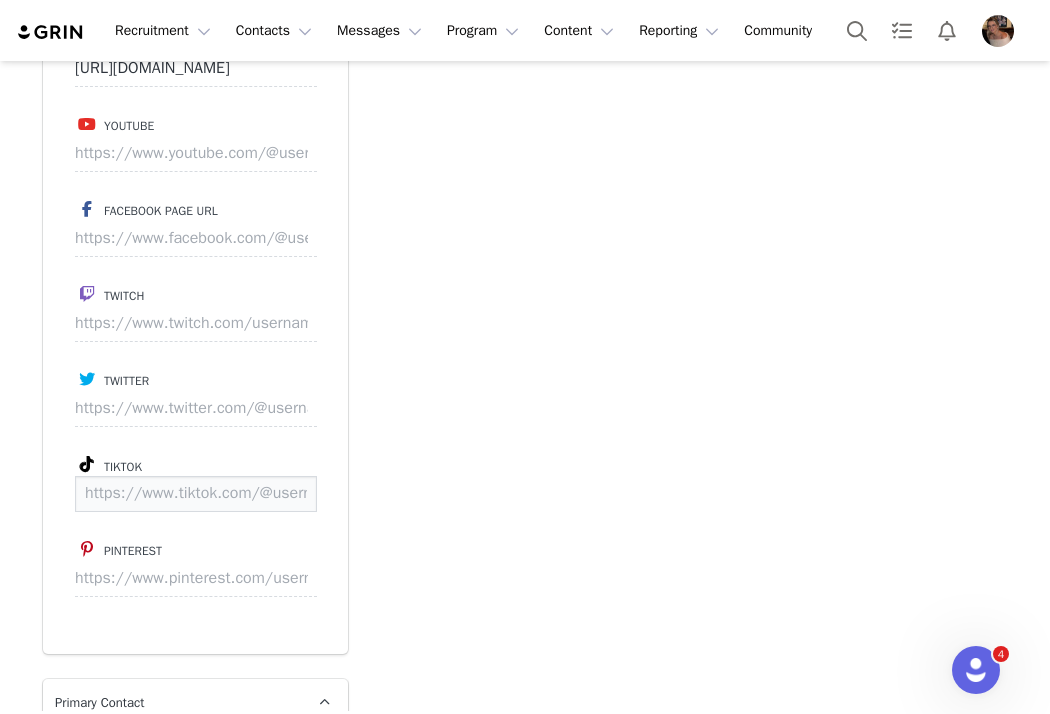 click at bounding box center (196, 494) 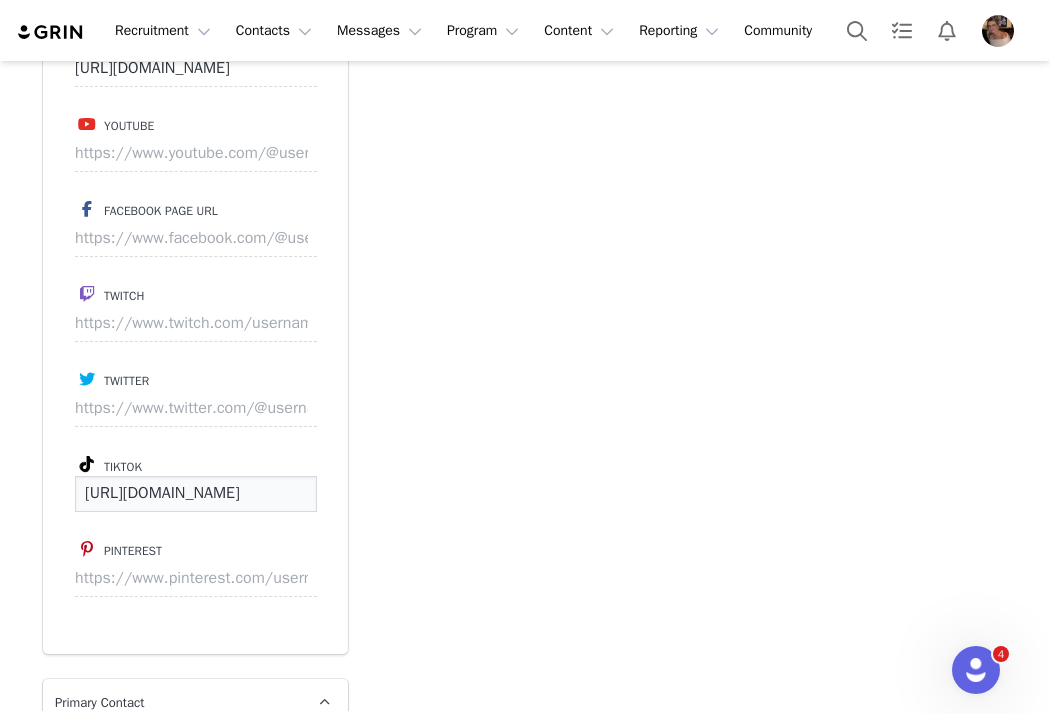 scroll, scrollTop: 0, scrollLeft: 151, axis: horizontal 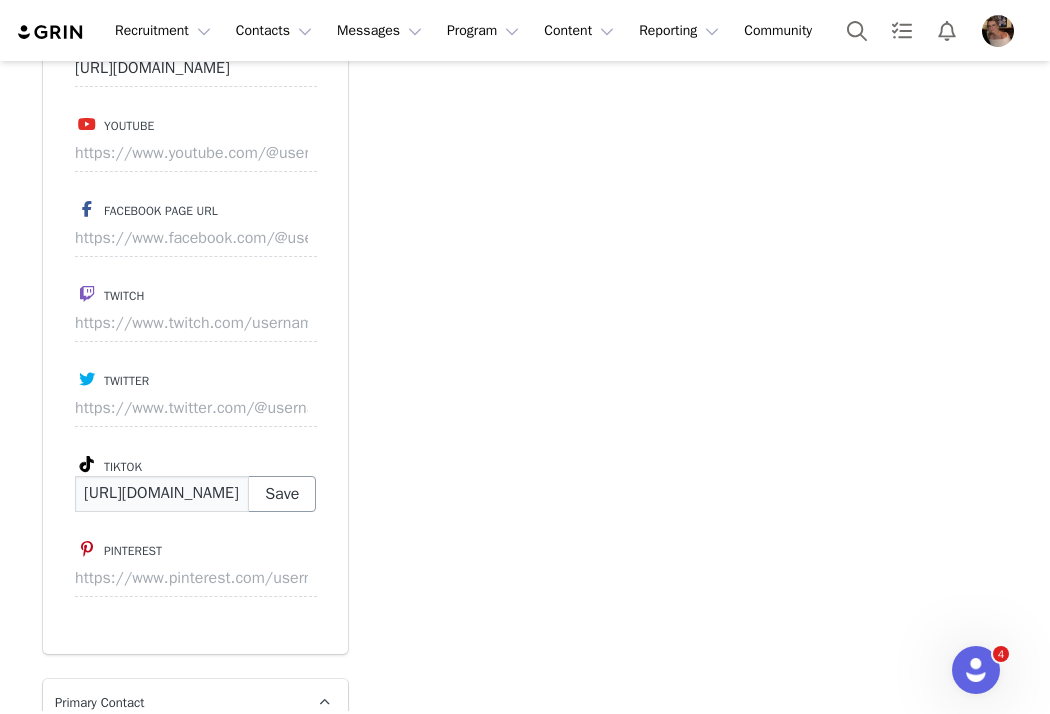type on "[URL][DOMAIN_NAME]" 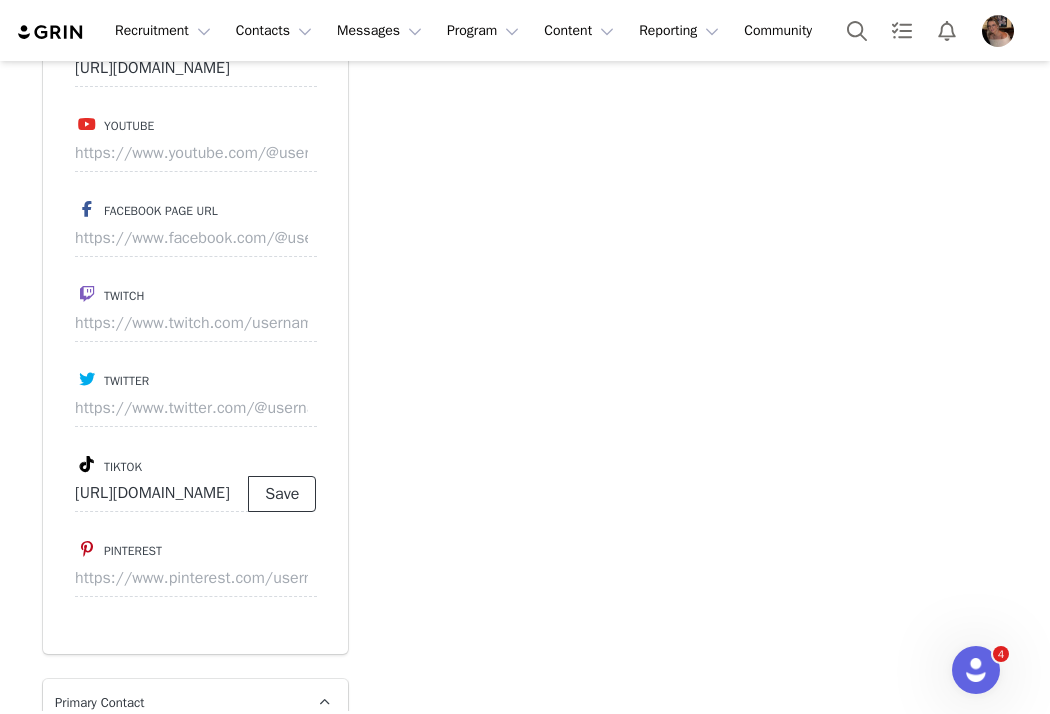 click on "Save" at bounding box center [282, 494] 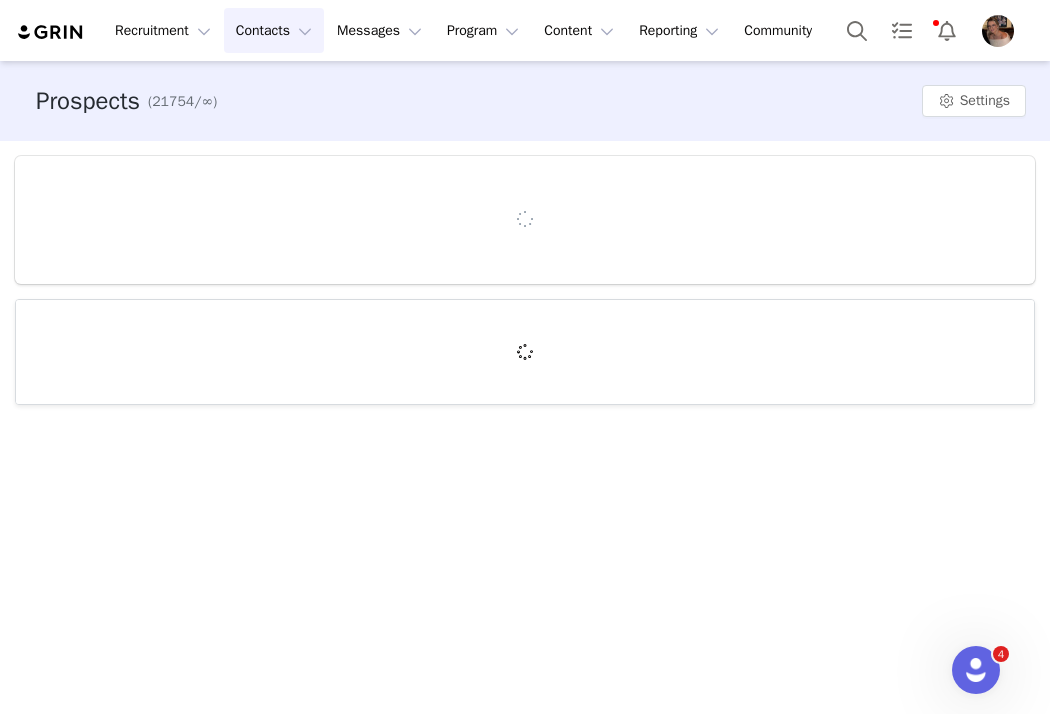 scroll, scrollTop: 0, scrollLeft: 0, axis: both 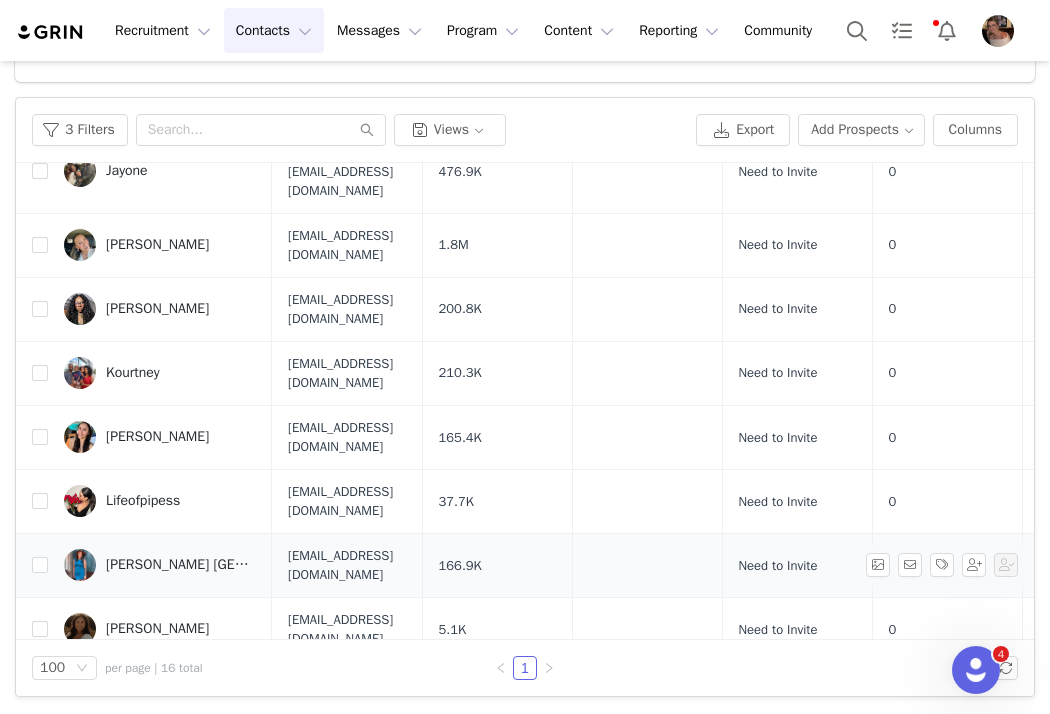 click on "[PERSON_NAME] [GEOGRAPHIC_DATA]" at bounding box center (181, 565) 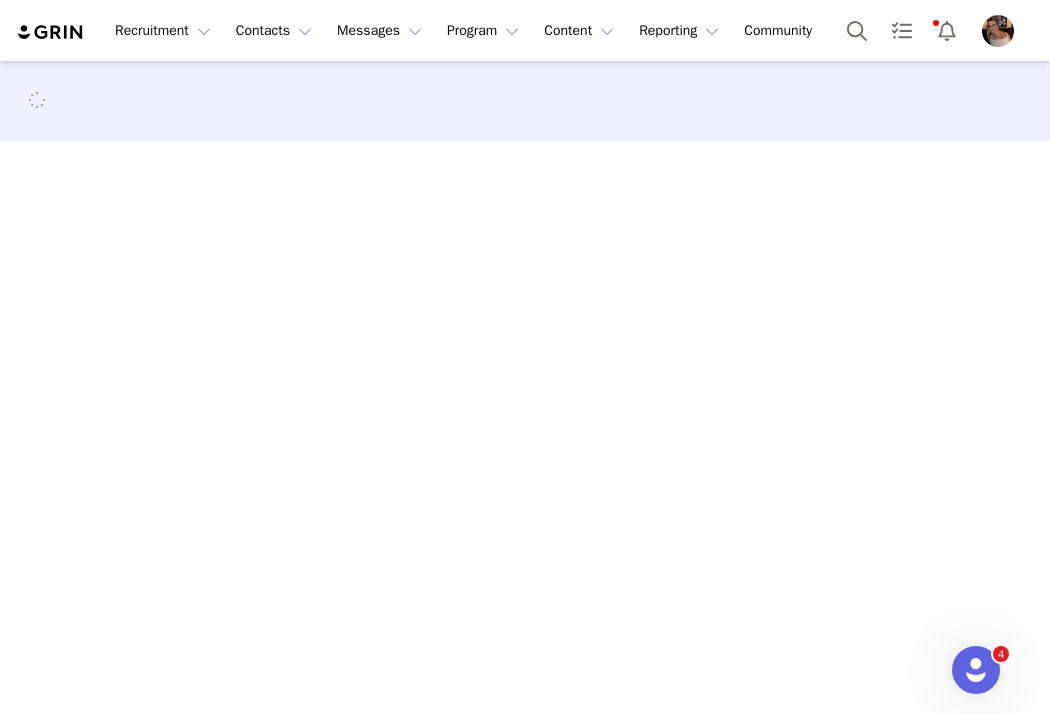 scroll, scrollTop: 0, scrollLeft: 0, axis: both 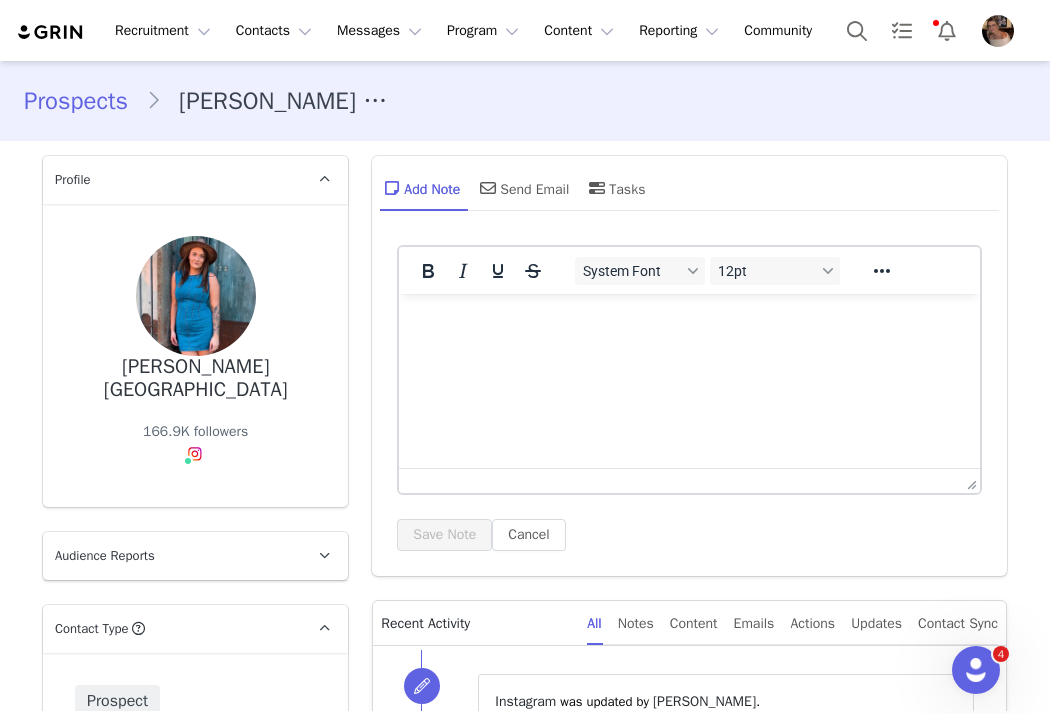 type on "+1 ([GEOGRAPHIC_DATA])" 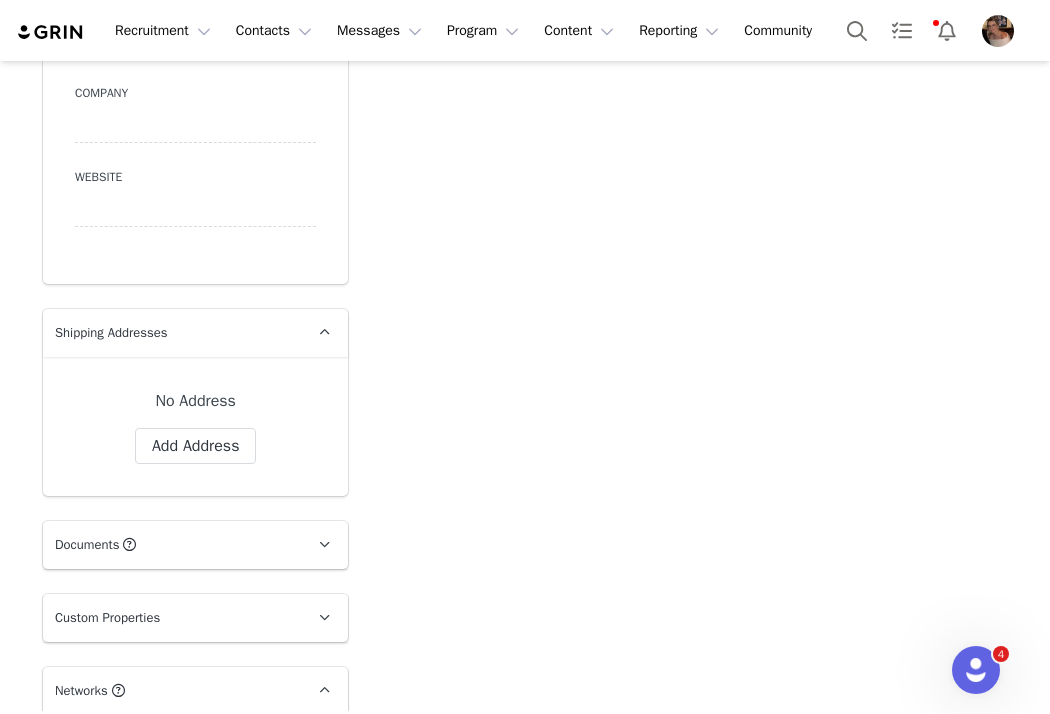 scroll, scrollTop: 2089, scrollLeft: 0, axis: vertical 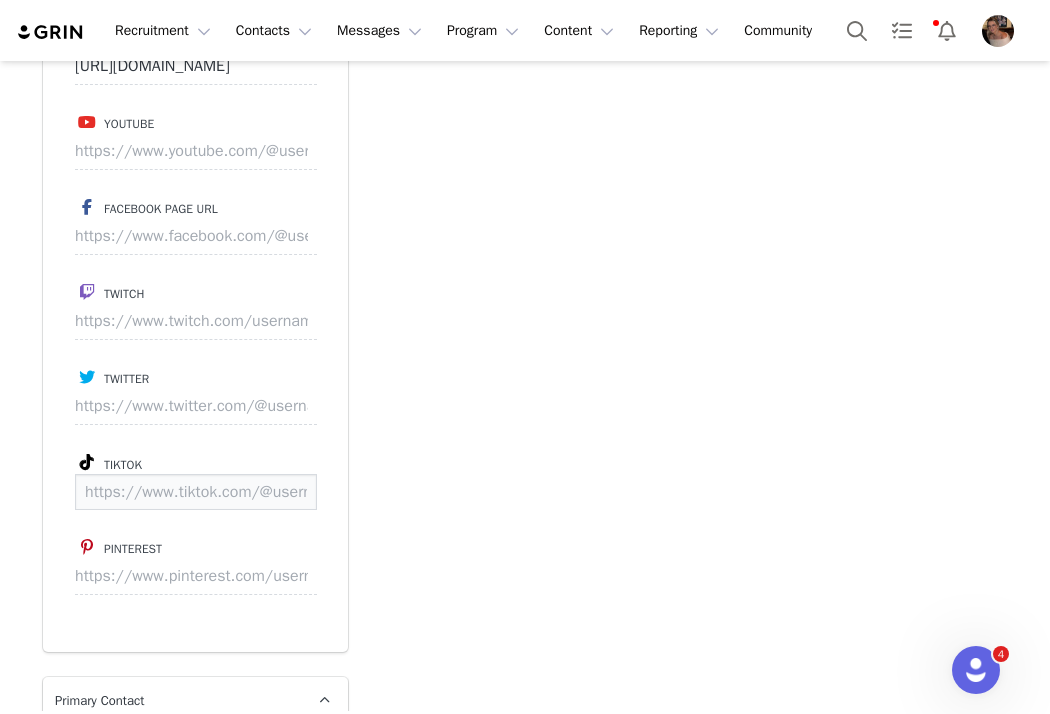 click at bounding box center (196, 492) 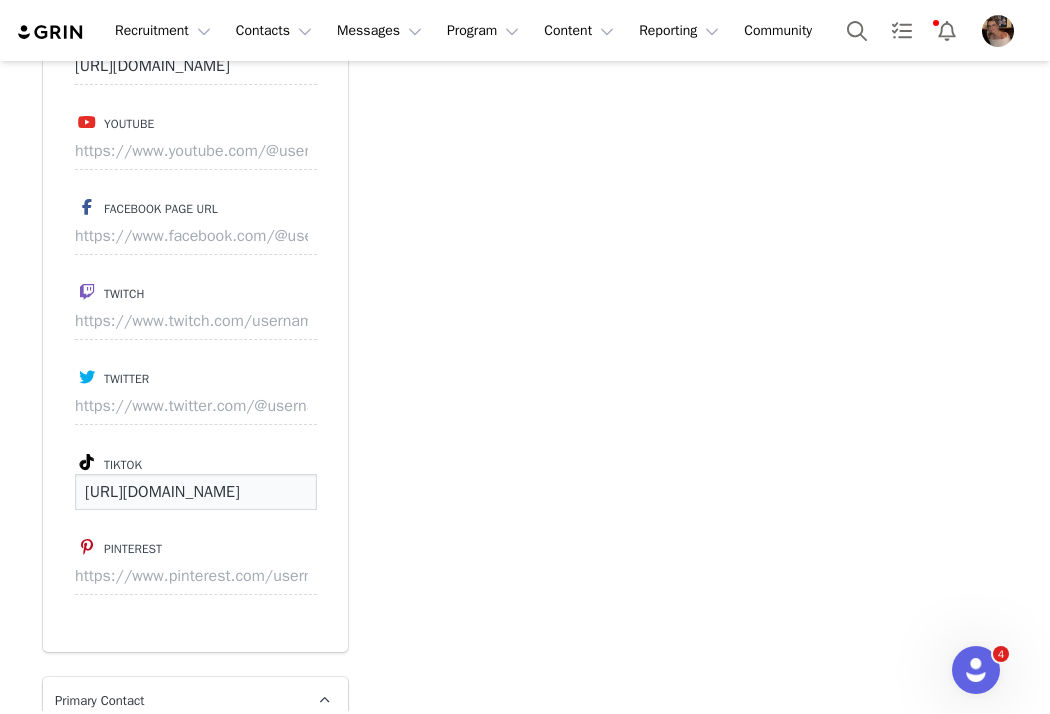 scroll, scrollTop: 0, scrollLeft: 196, axis: horizontal 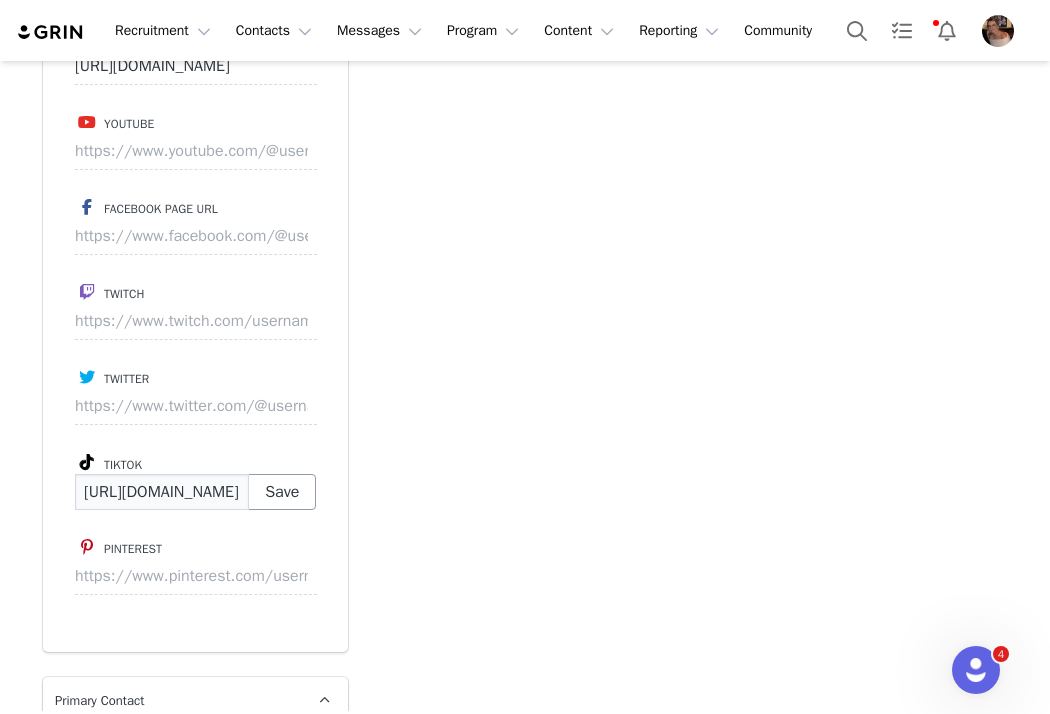 type on "https://www.tiktok.com/@moreclothesthansense" 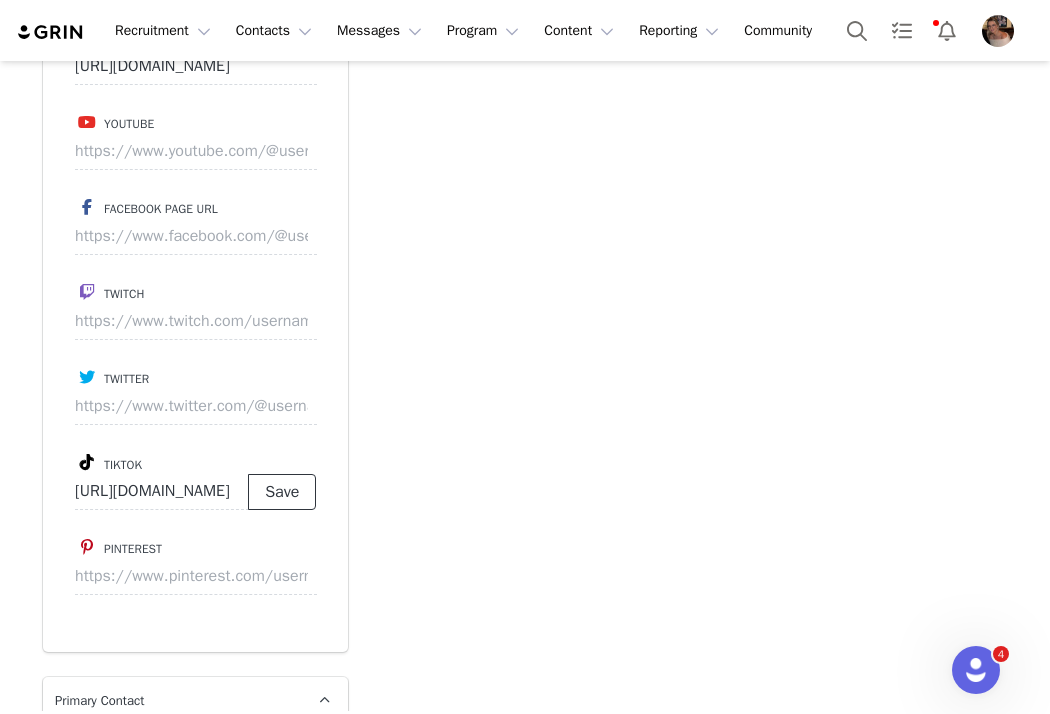 click on "Save" at bounding box center (282, 492) 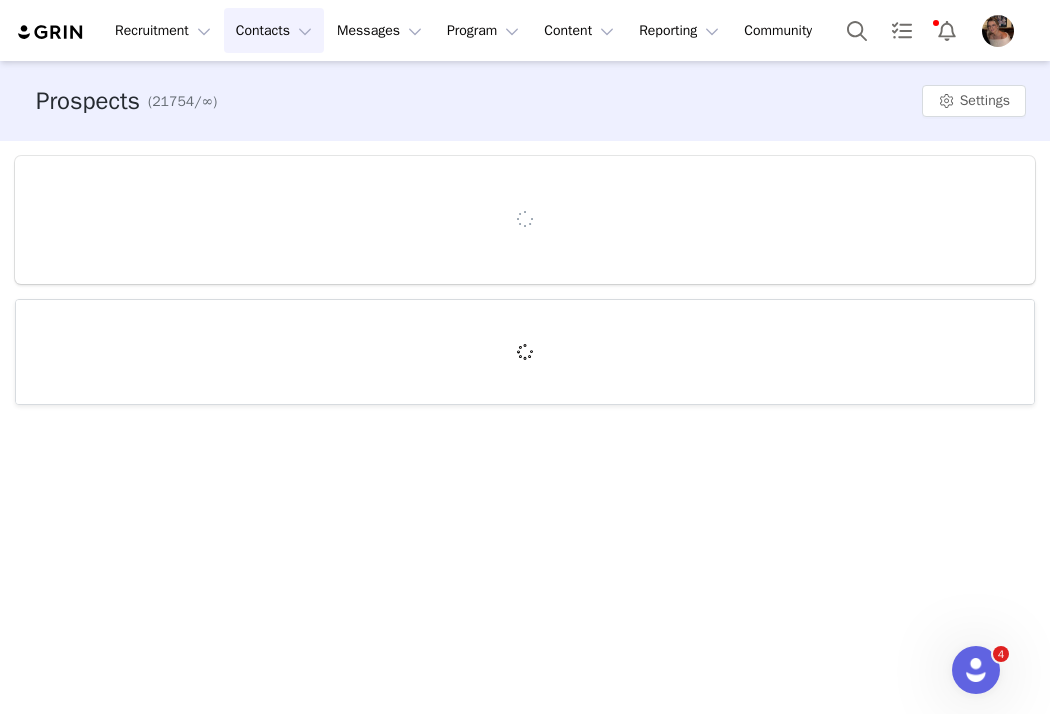 scroll, scrollTop: 0, scrollLeft: 0, axis: both 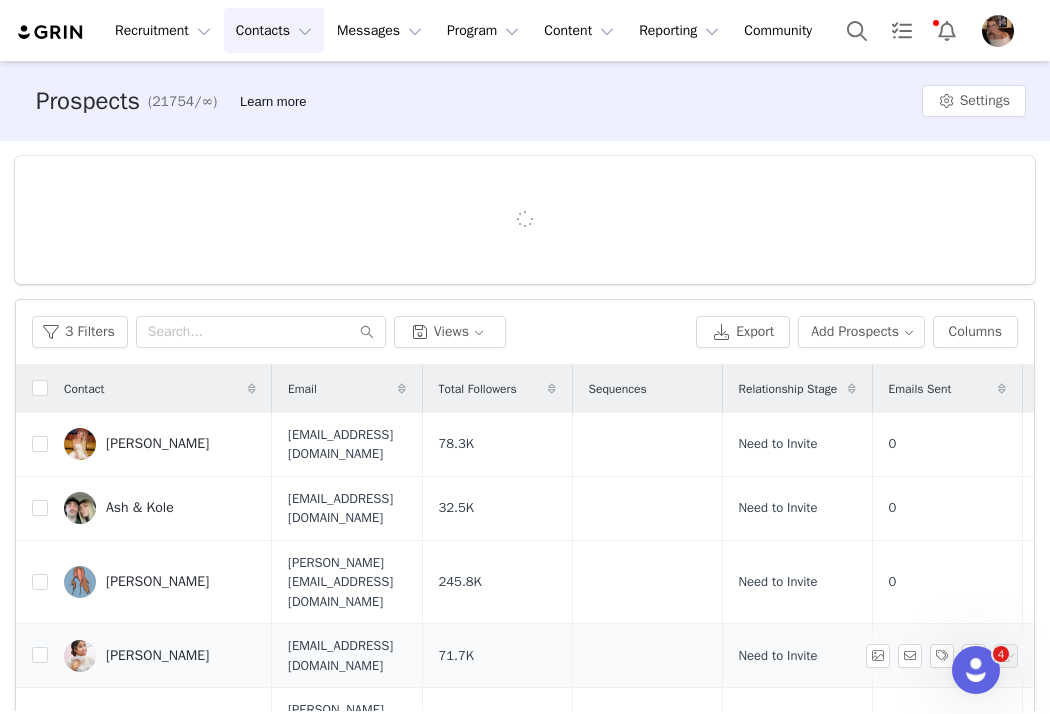 click on "Charnelle" at bounding box center [157, 656] 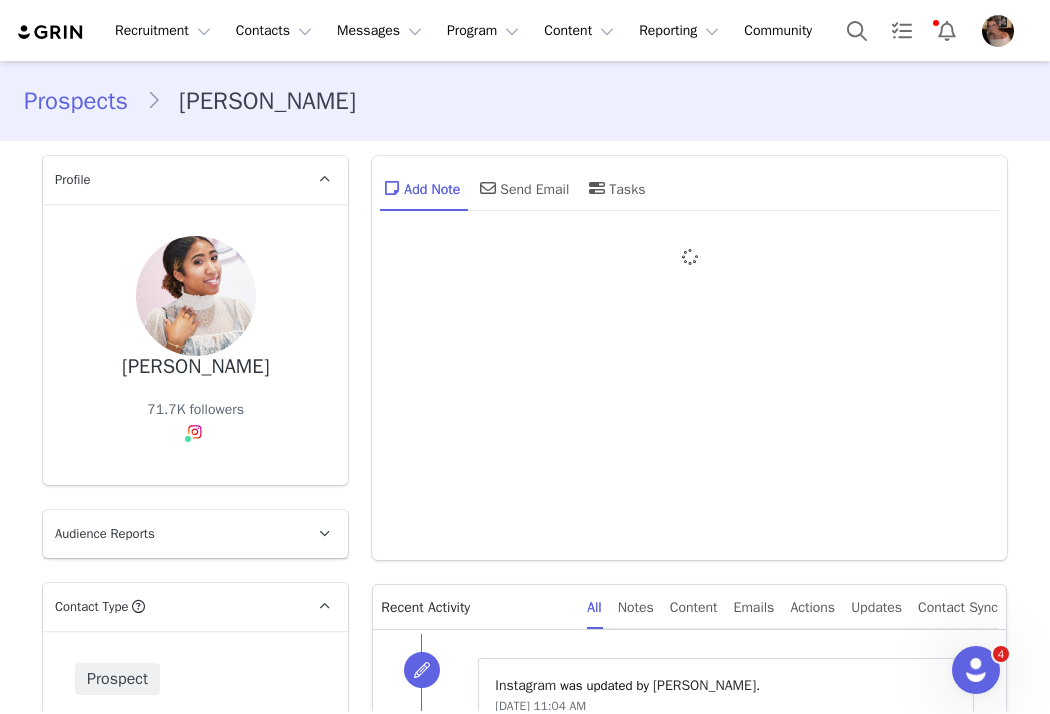 type on "+1 (United States)" 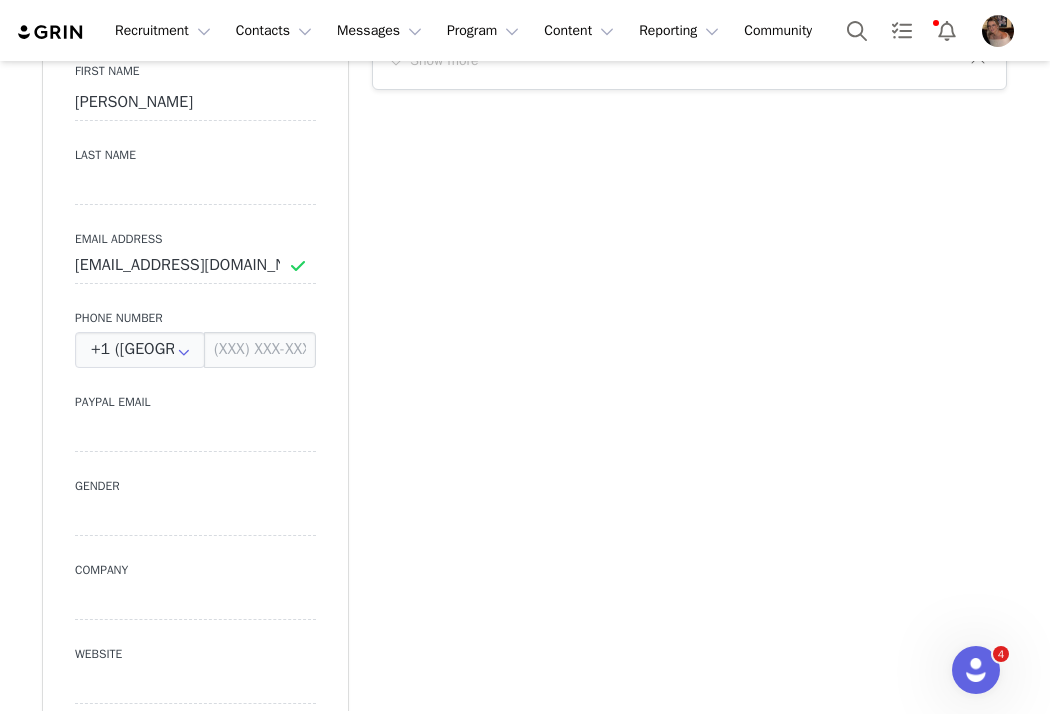 scroll, scrollTop: 1670, scrollLeft: 0, axis: vertical 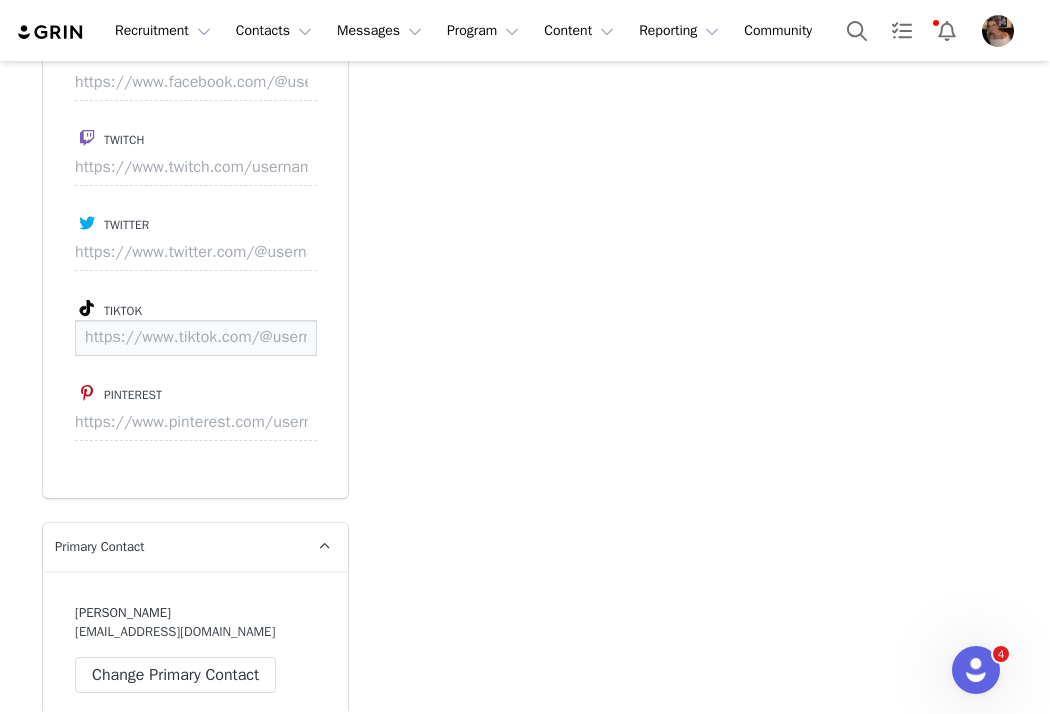 click at bounding box center (196, 338) 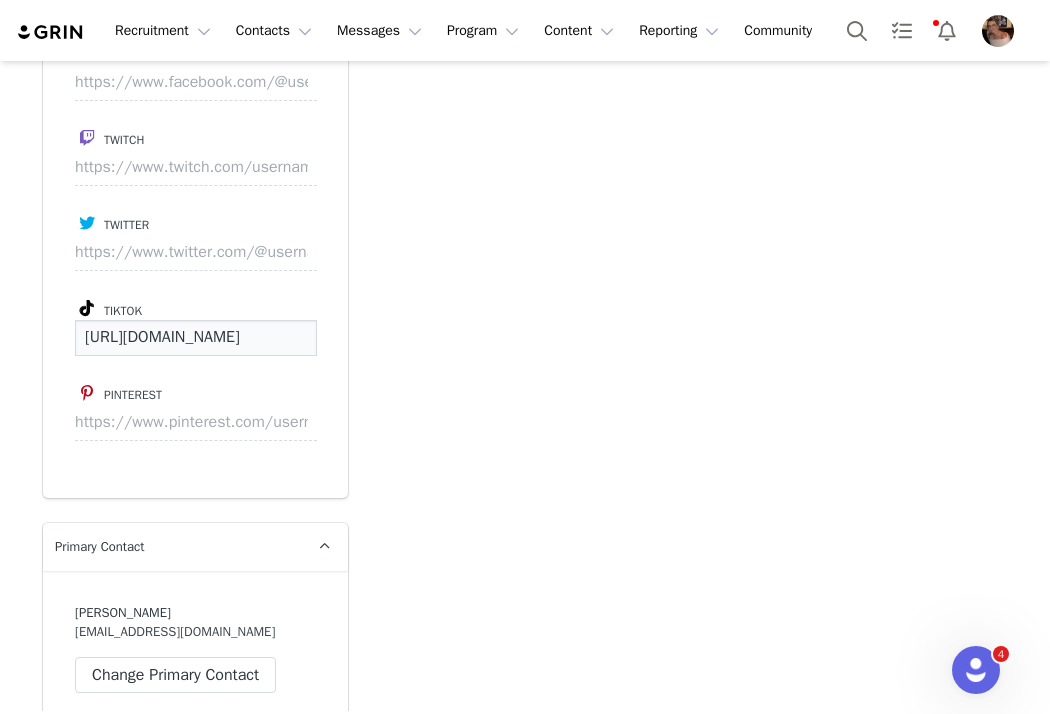 scroll, scrollTop: 0, scrollLeft: 103, axis: horizontal 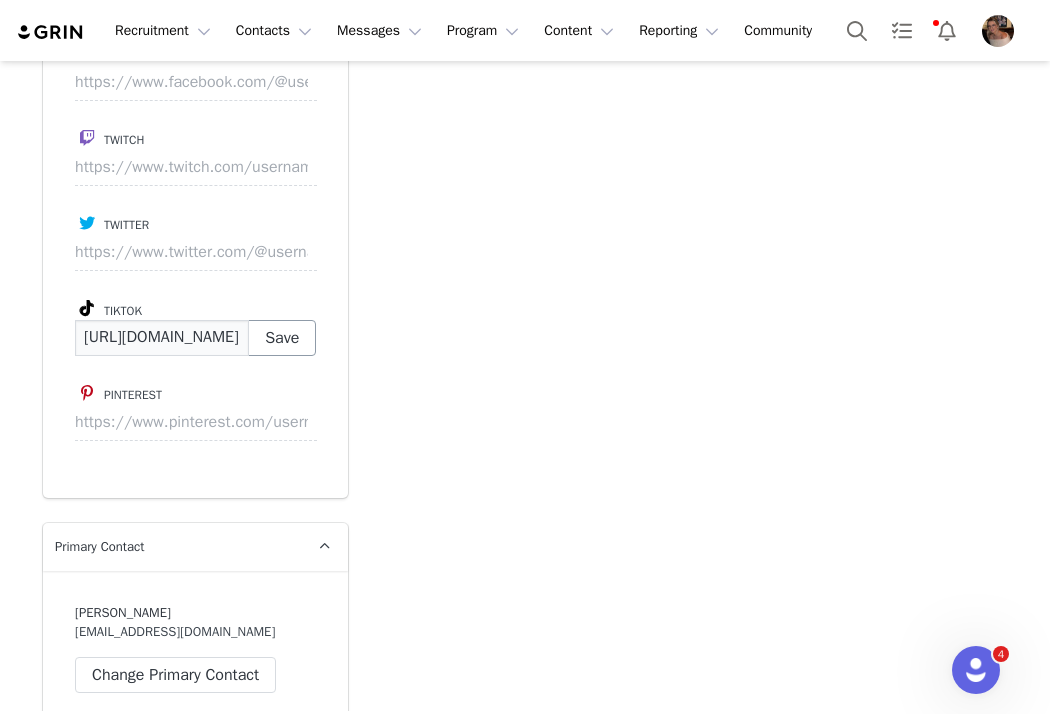 type on "https://www.tiktok.com/@styled2be" 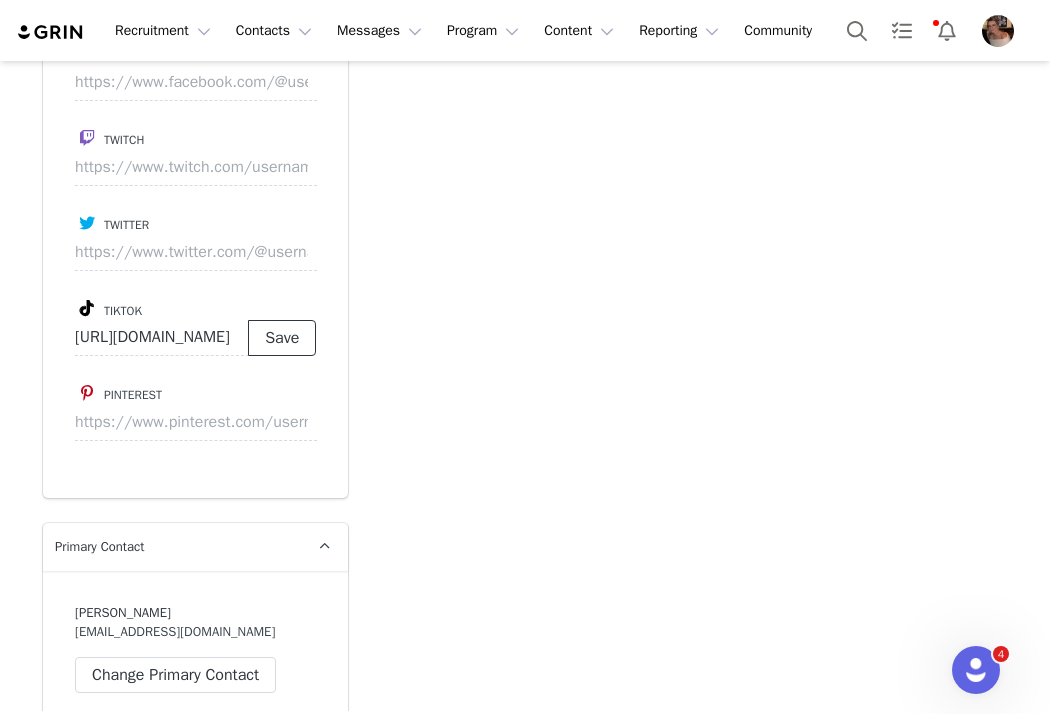 click on "Save" at bounding box center [282, 338] 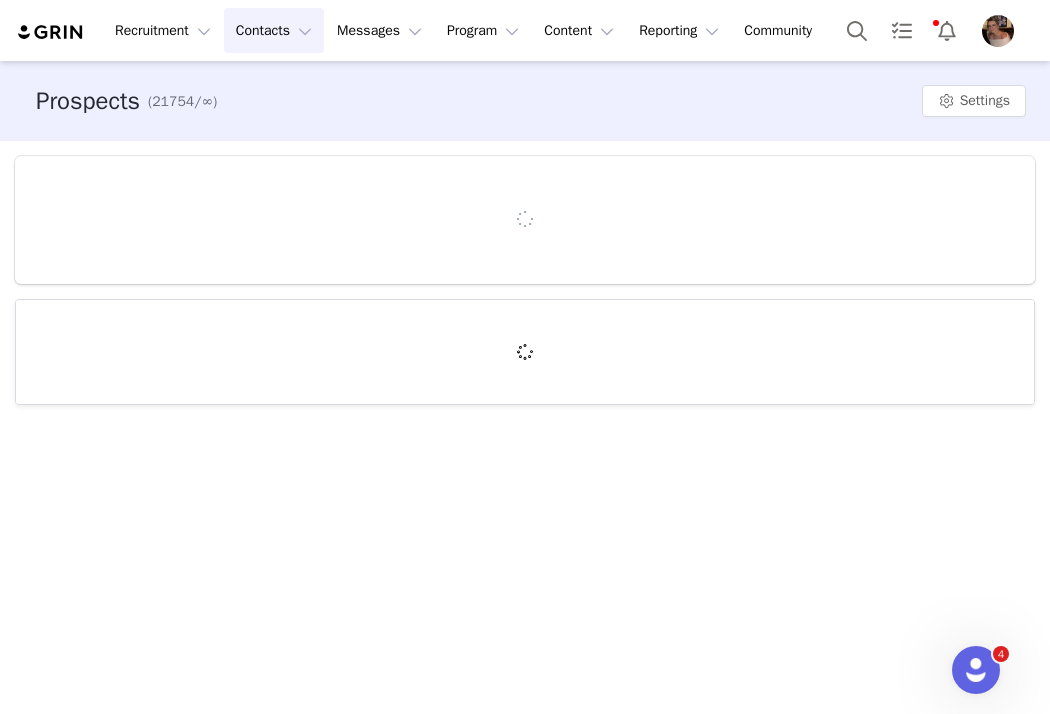 scroll, scrollTop: 0, scrollLeft: 0, axis: both 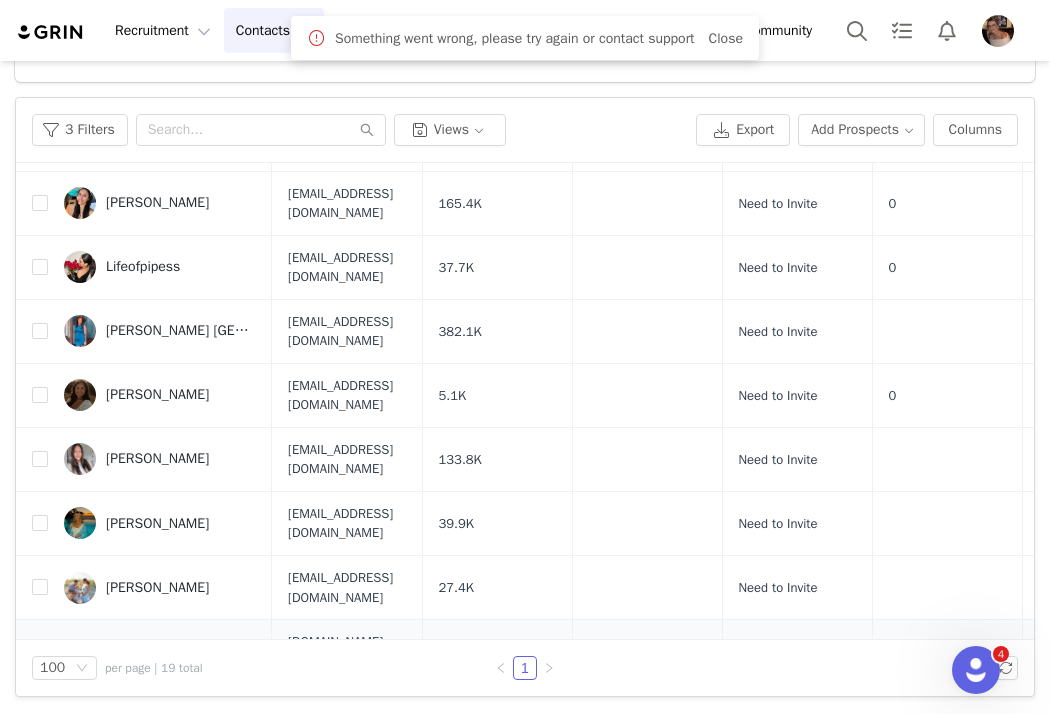 click on "[PERSON_NAME]" at bounding box center (157, 661) 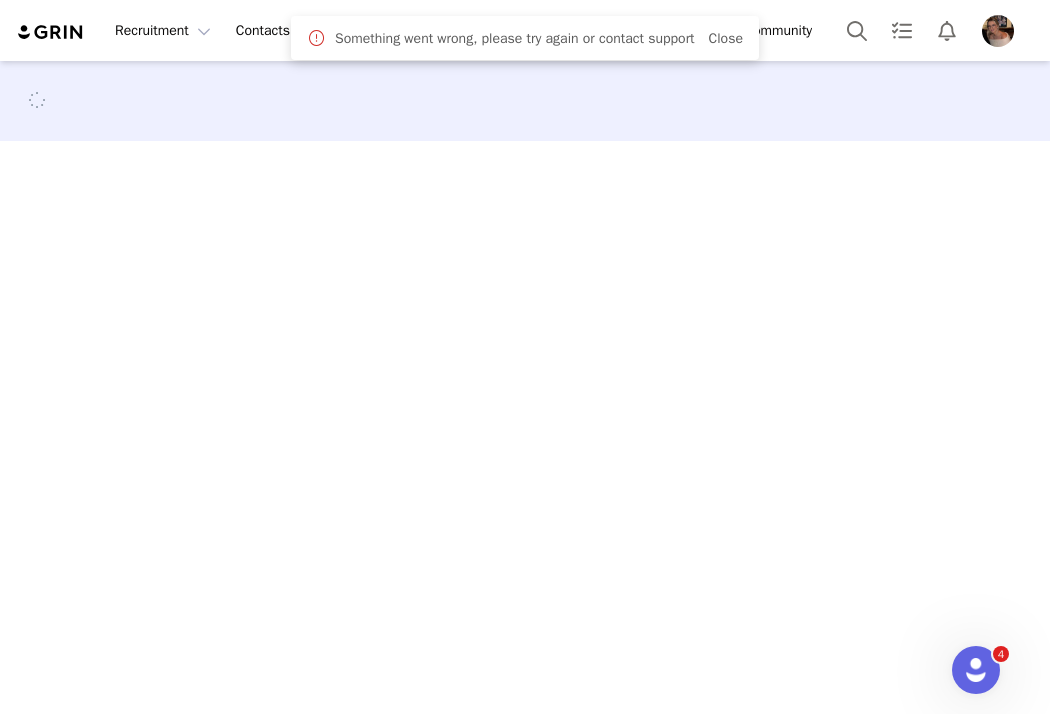 scroll, scrollTop: 0, scrollLeft: 0, axis: both 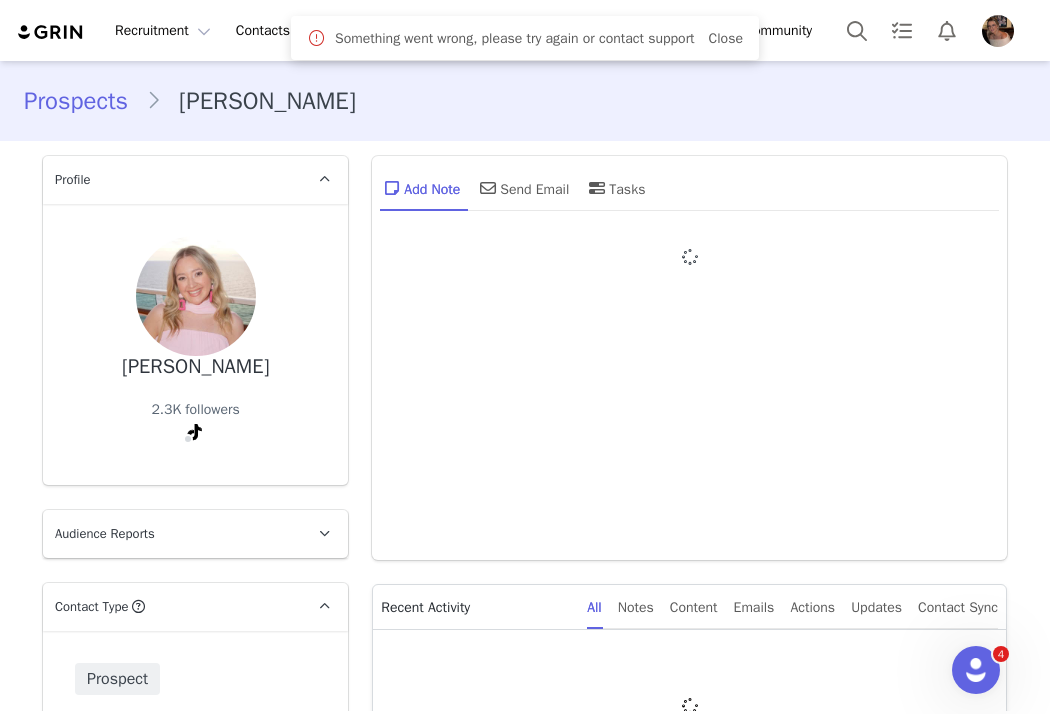 type on "+1 ([GEOGRAPHIC_DATA])" 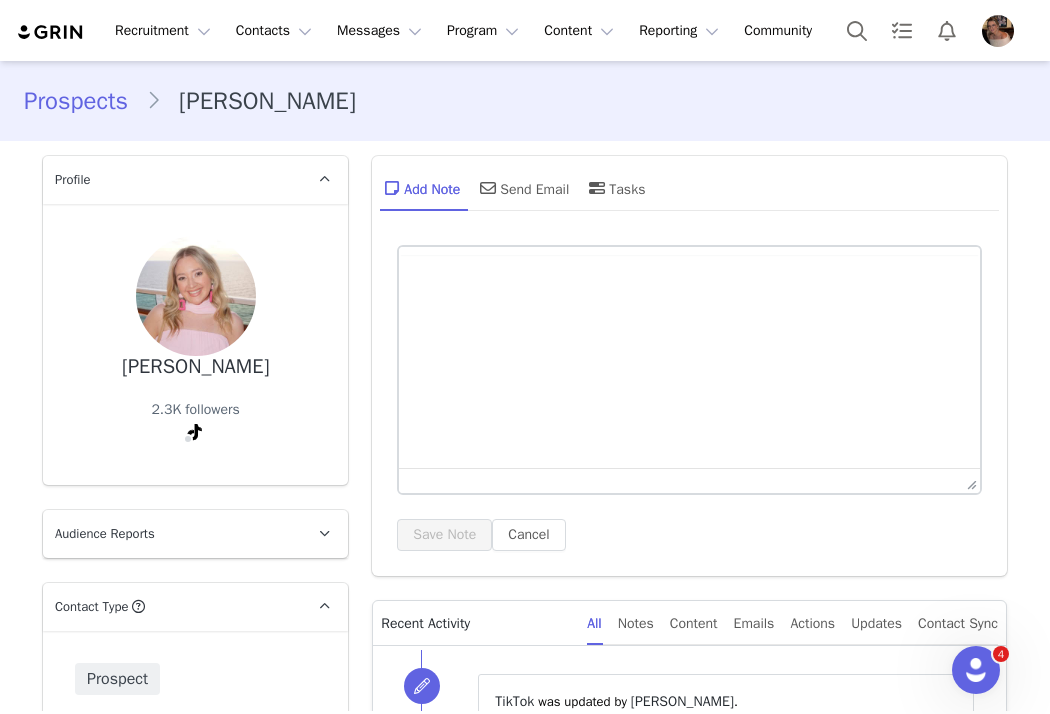 scroll, scrollTop: 1964, scrollLeft: 0, axis: vertical 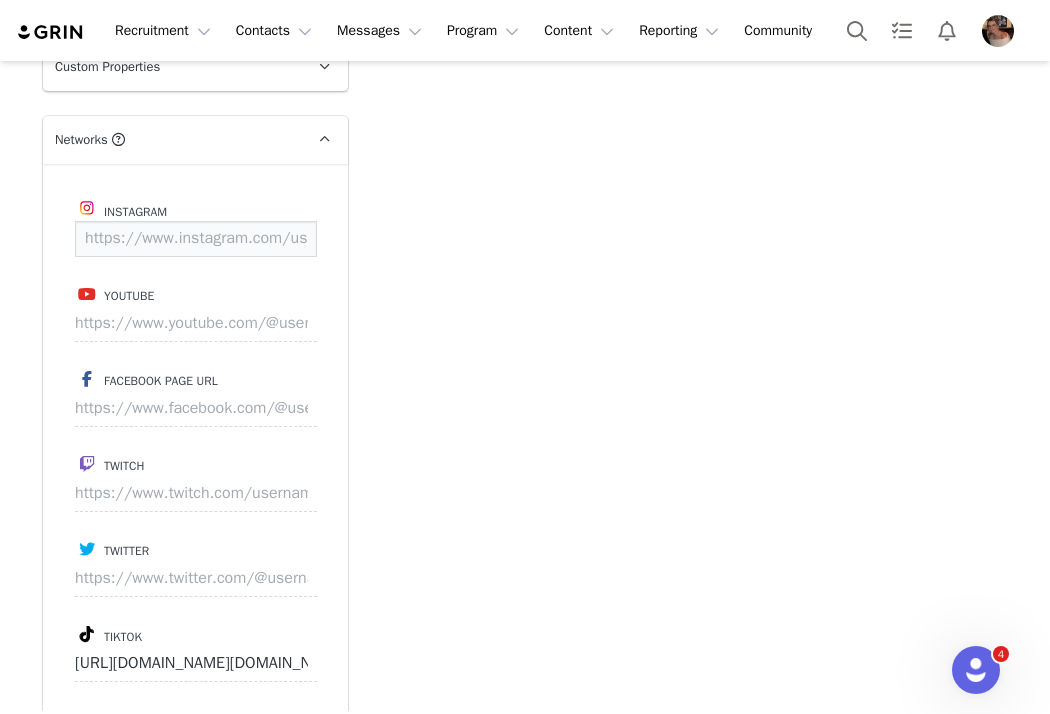 click at bounding box center [196, 239] 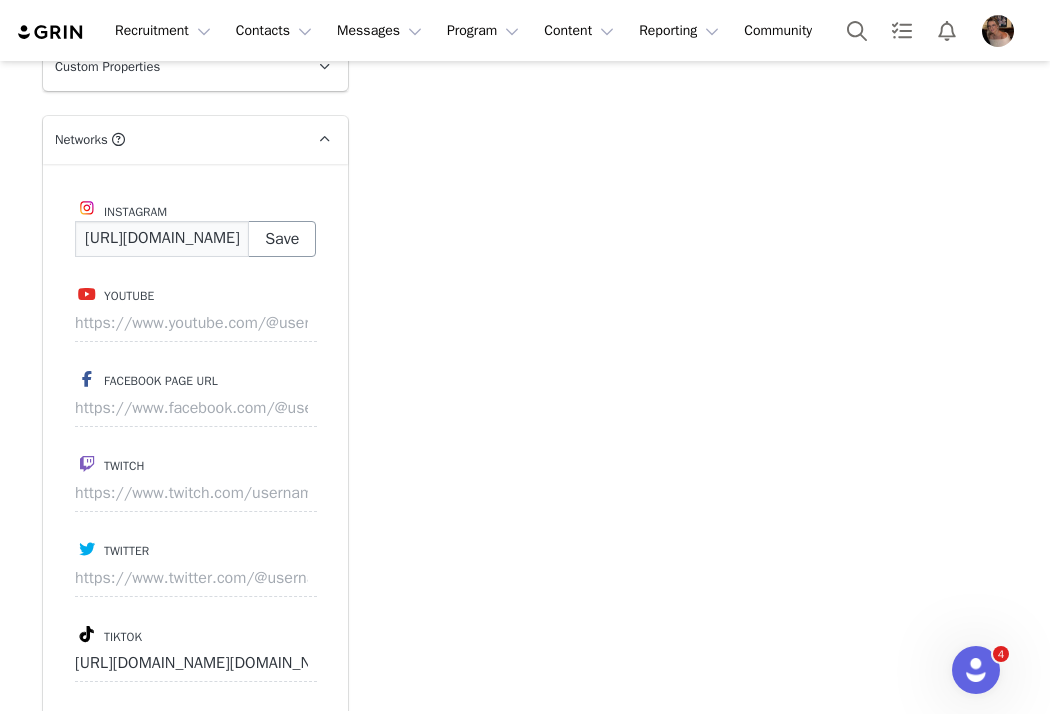 scroll, scrollTop: 0, scrollLeft: 168, axis: horizontal 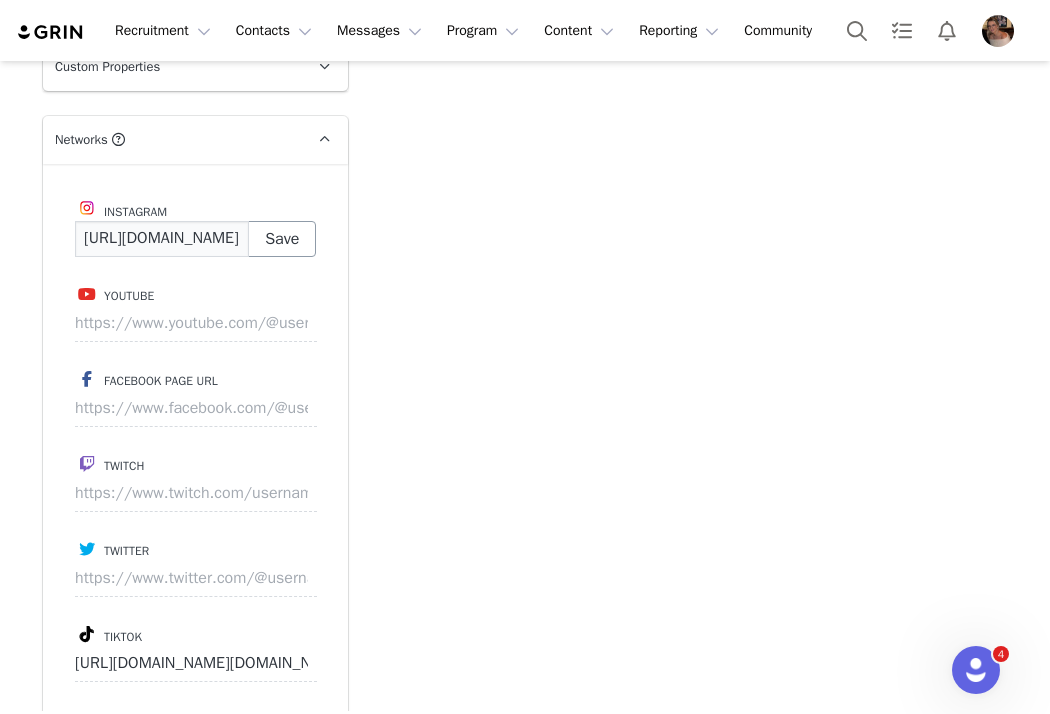 type on "[URL][DOMAIN_NAME]" 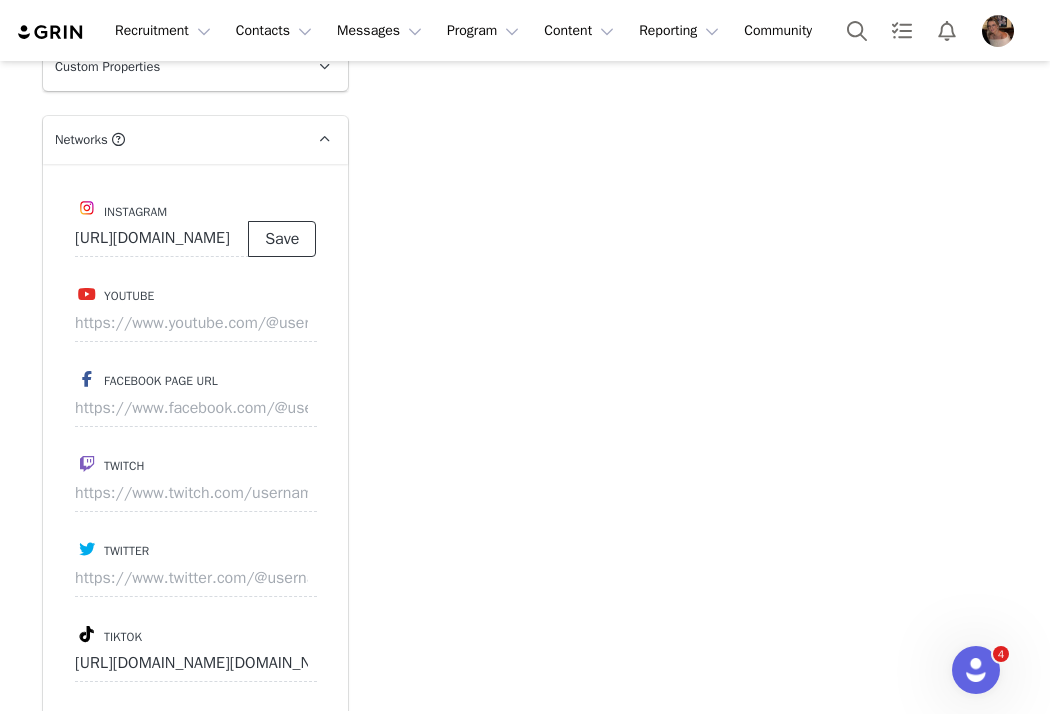 click on "Save" at bounding box center (282, 239) 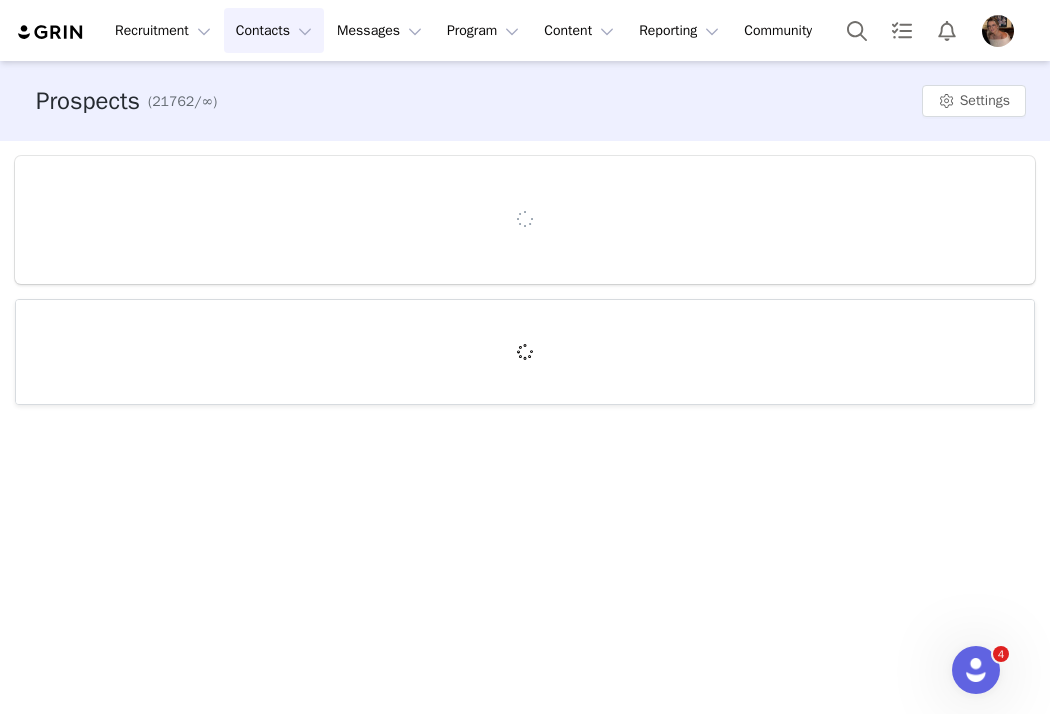 scroll, scrollTop: 0, scrollLeft: 0, axis: both 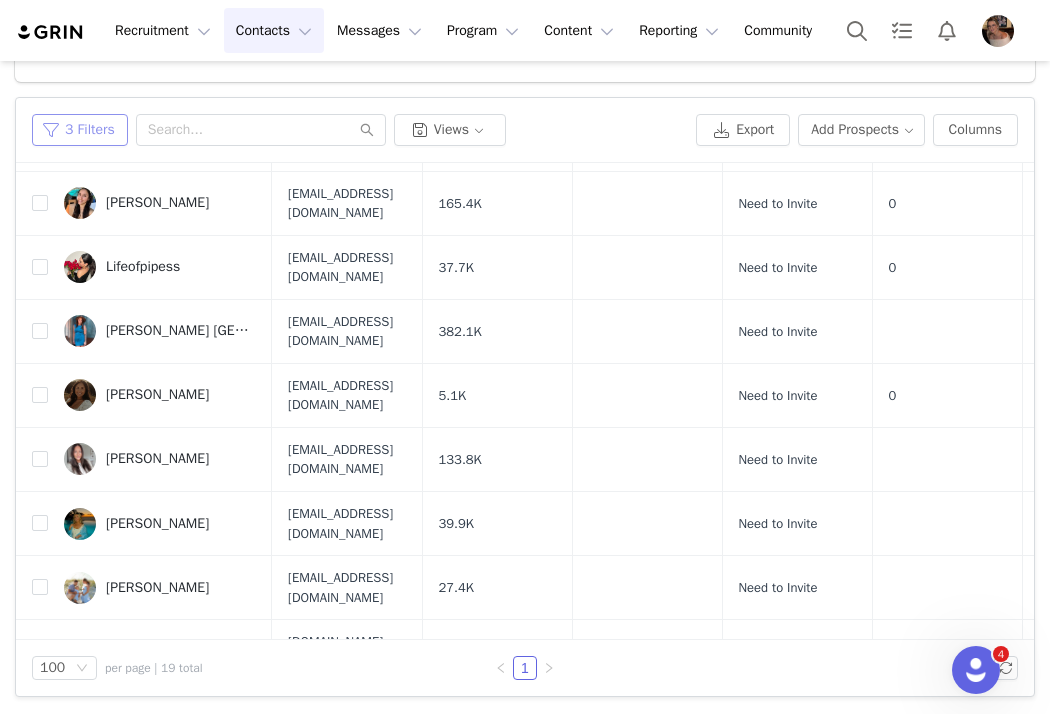 click on "3 Filters" at bounding box center (80, 130) 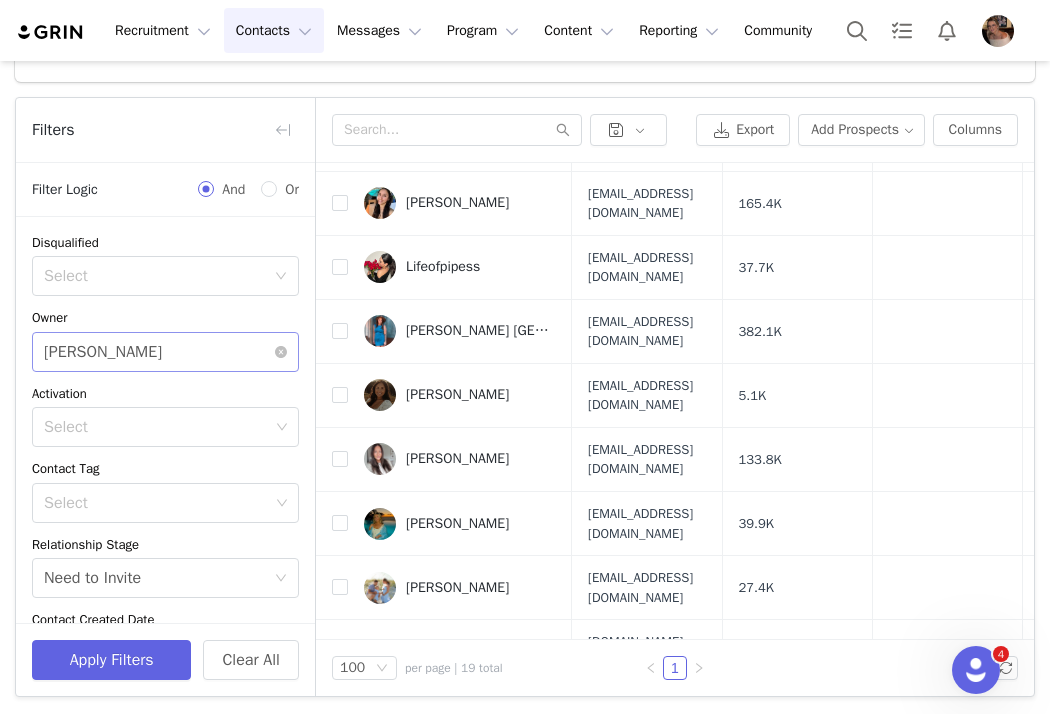 click on "Select [PERSON_NAME]" at bounding box center (159, 352) 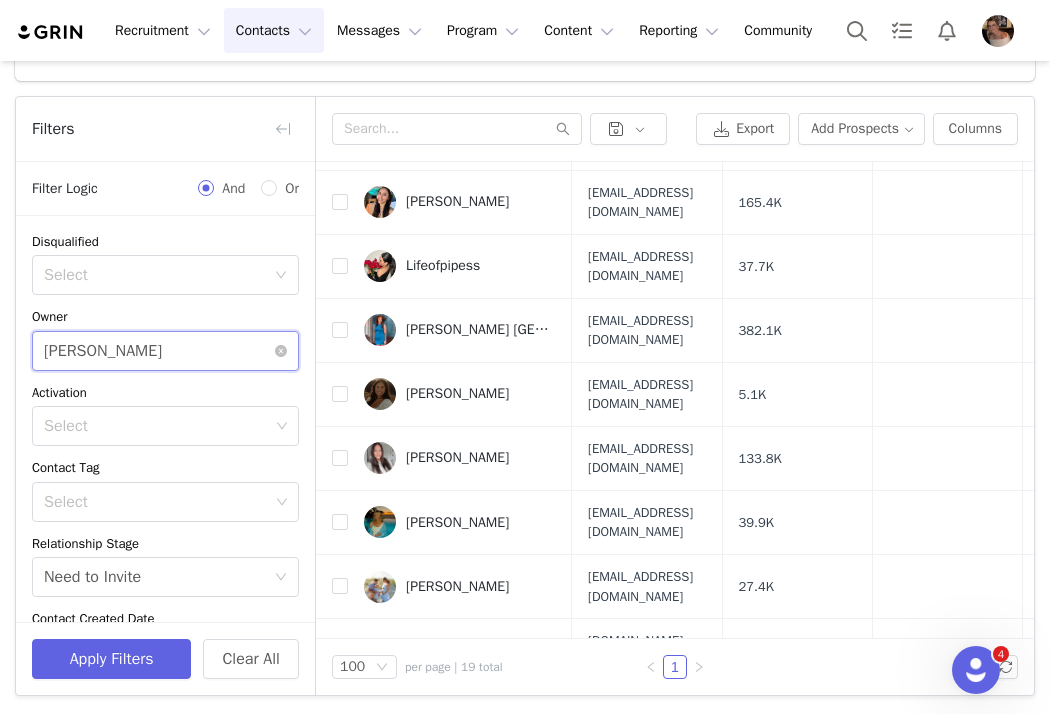 scroll, scrollTop: 185, scrollLeft: 0, axis: vertical 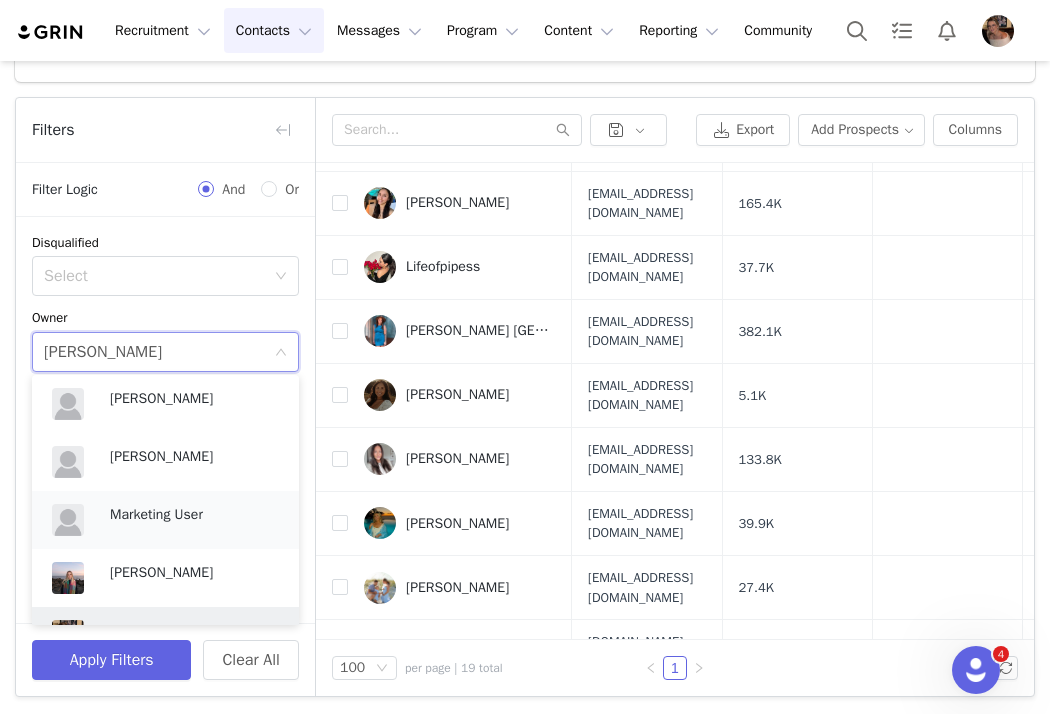 click on "Marketing User" at bounding box center (194, 515) 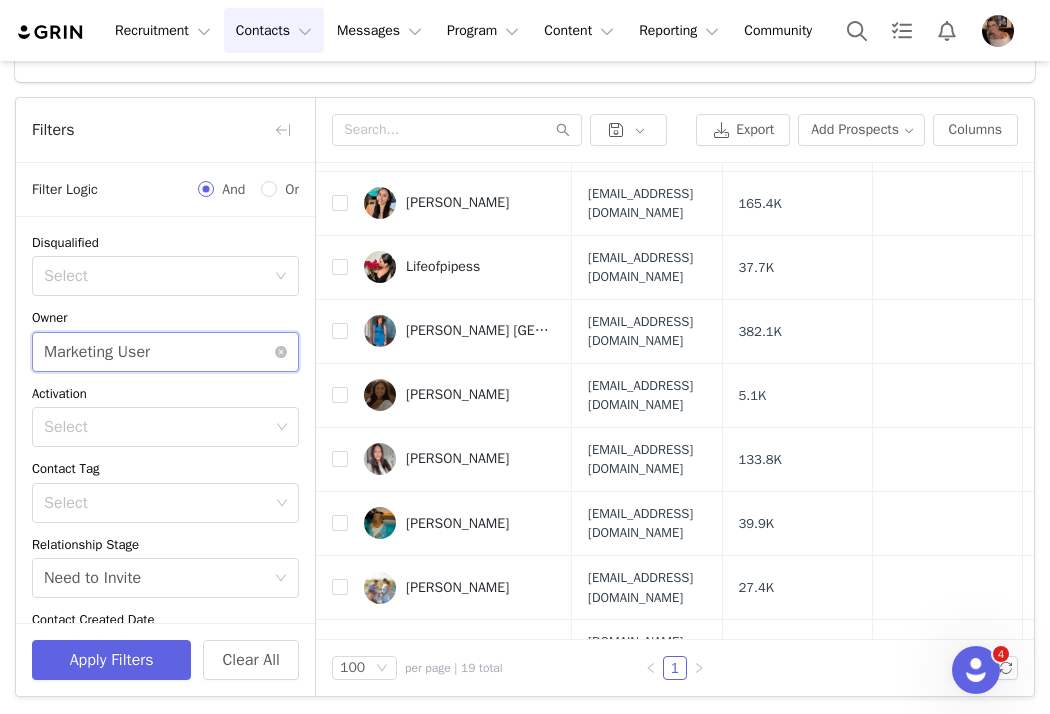 click on "Select Marketing User" at bounding box center (159, 352) 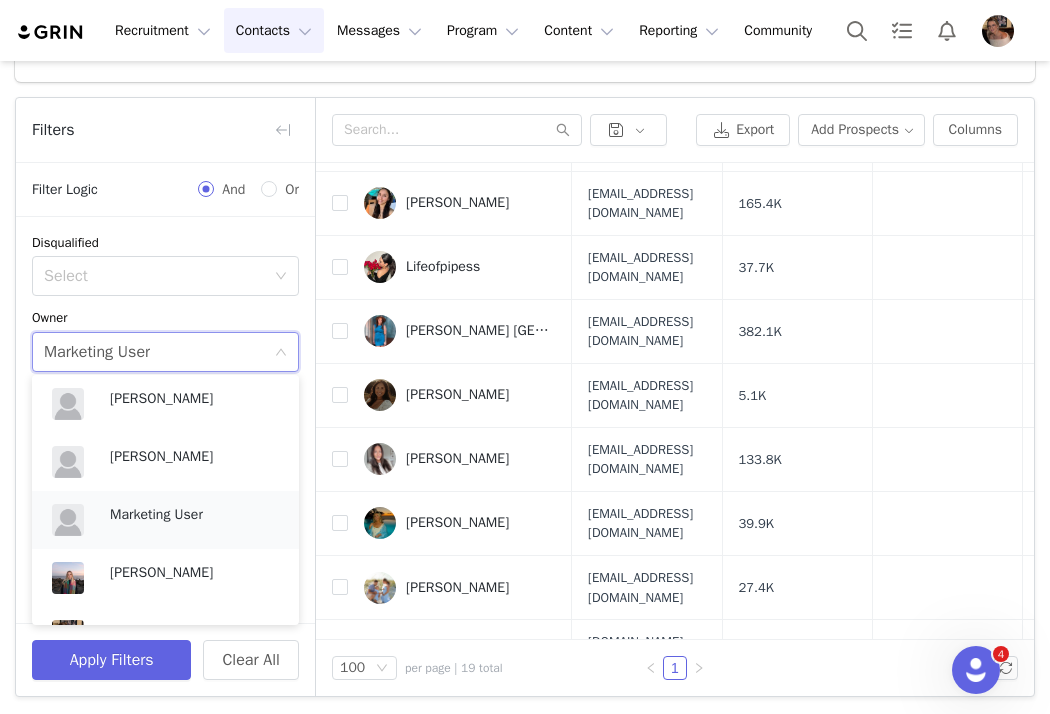 scroll, scrollTop: 609, scrollLeft: 0, axis: vertical 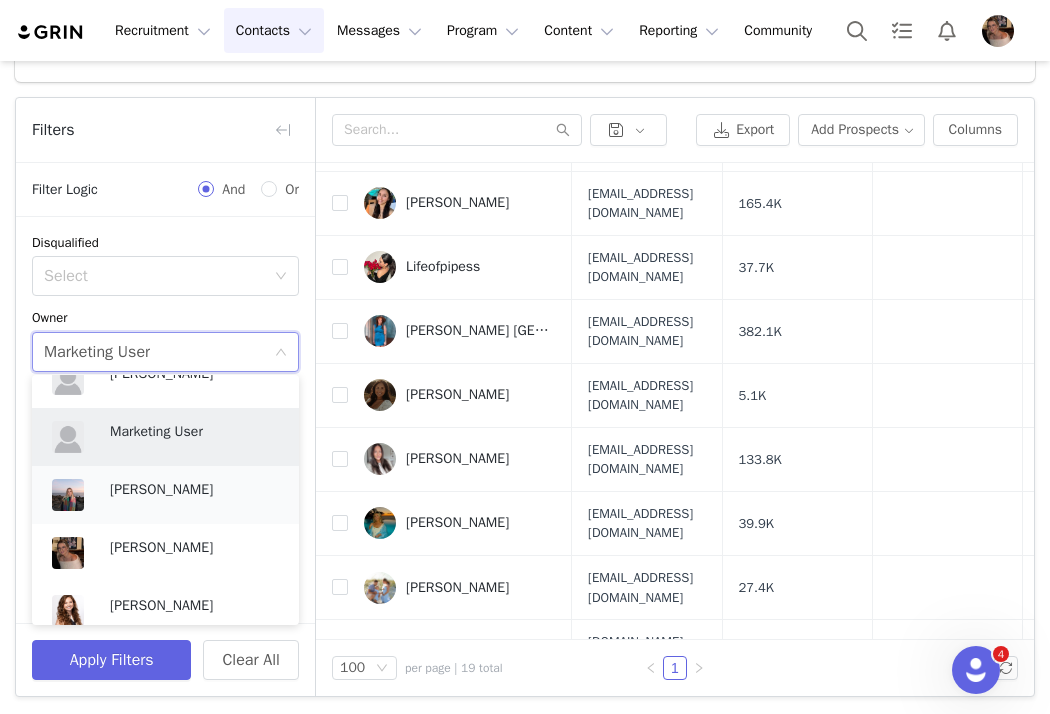 click on "Kensley Wiggins" at bounding box center (194, 490) 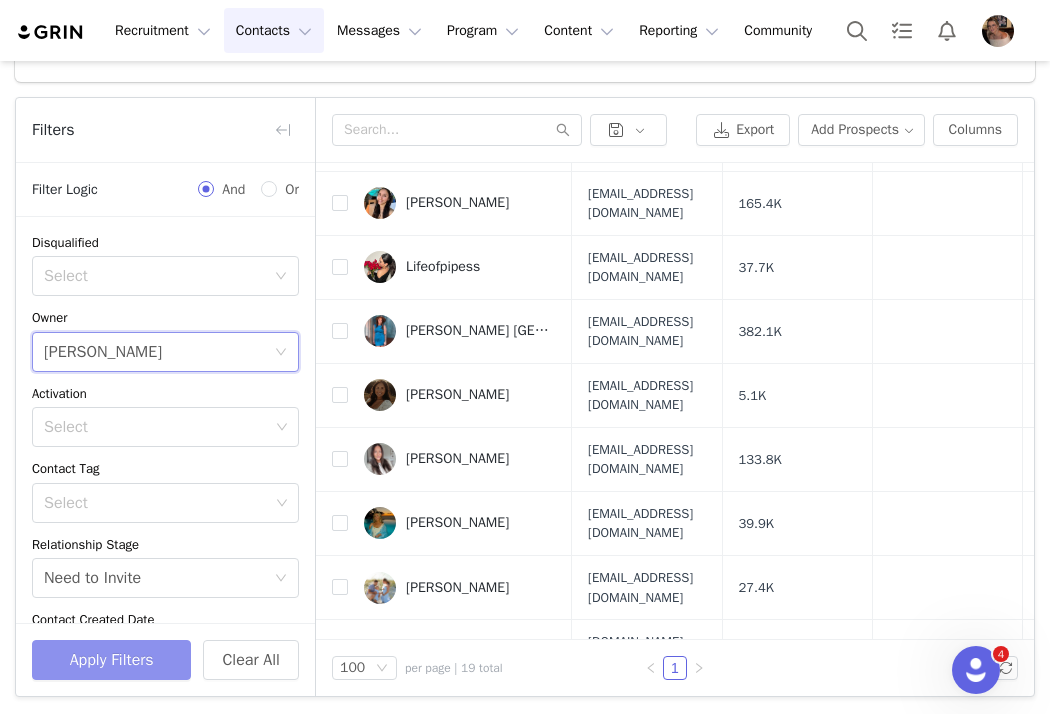 click on "Apply Filters" at bounding box center [111, 660] 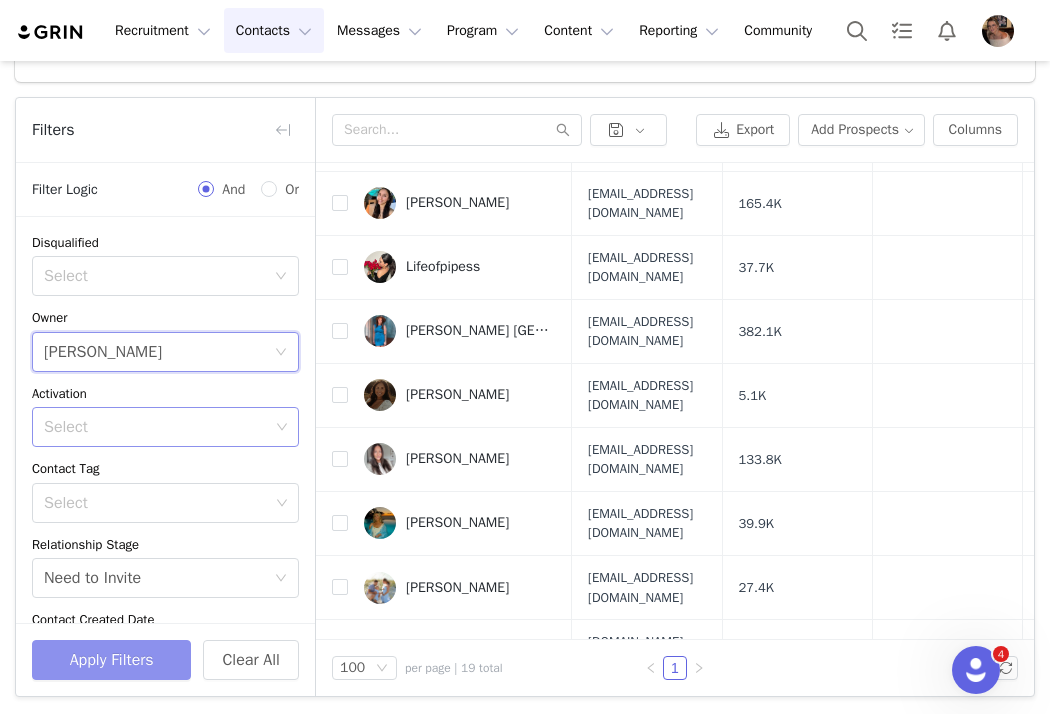 scroll, scrollTop: 0, scrollLeft: 0, axis: both 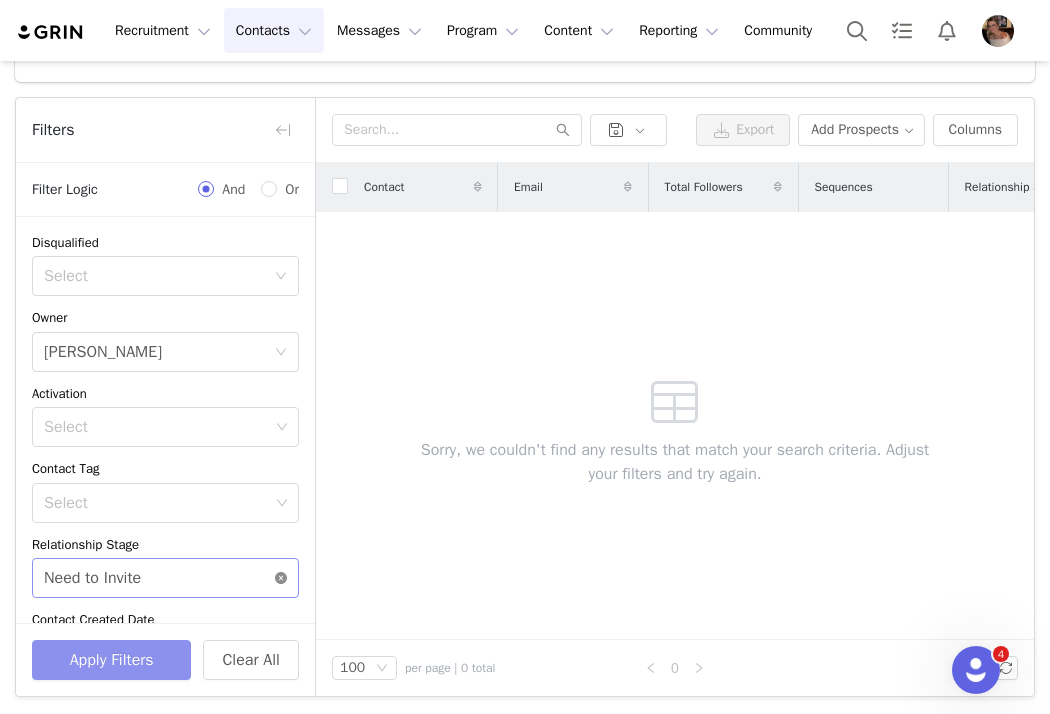 click 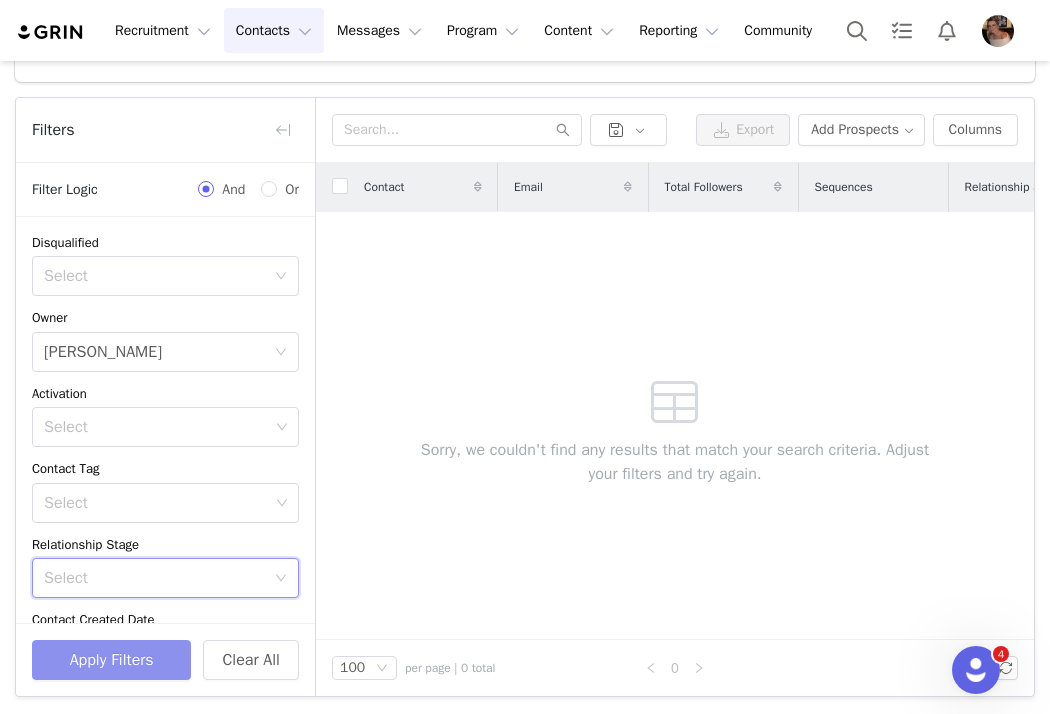 click on "Apply Filters" at bounding box center (111, 660) 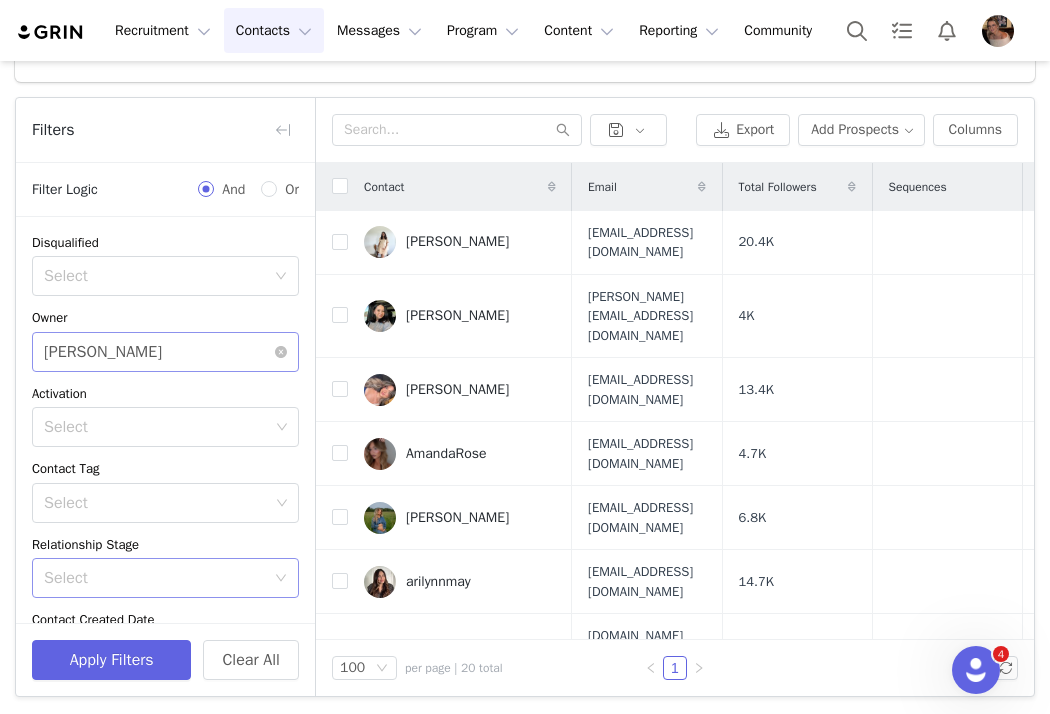 click on "Kensley Wiggins" at bounding box center [103, 352] 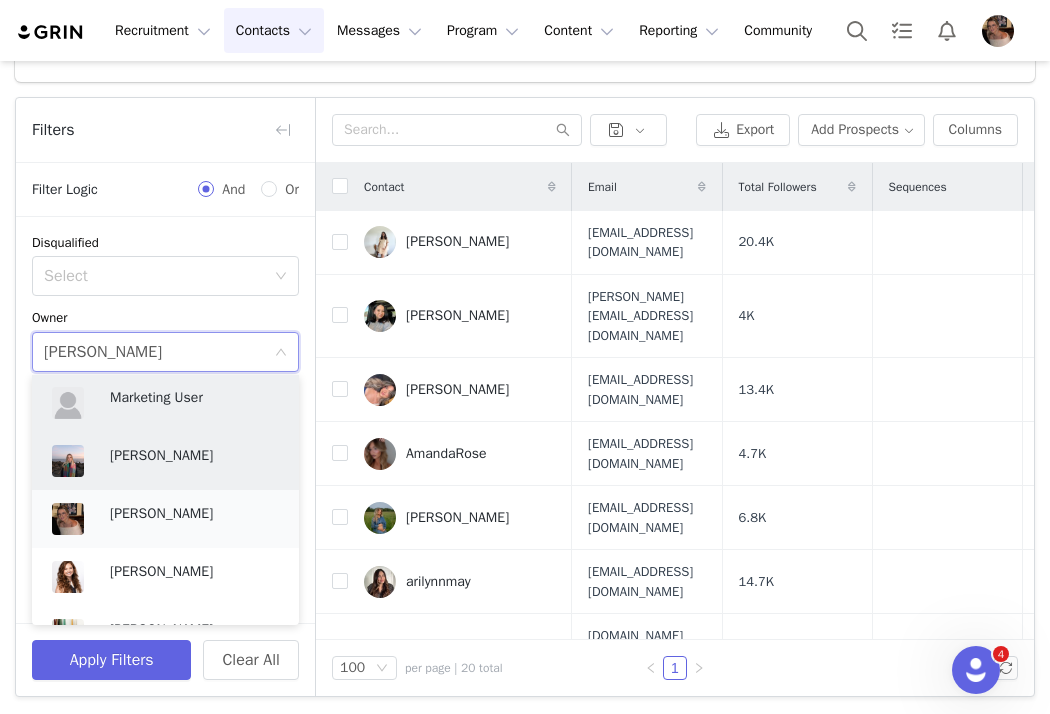 scroll, scrollTop: 645, scrollLeft: 0, axis: vertical 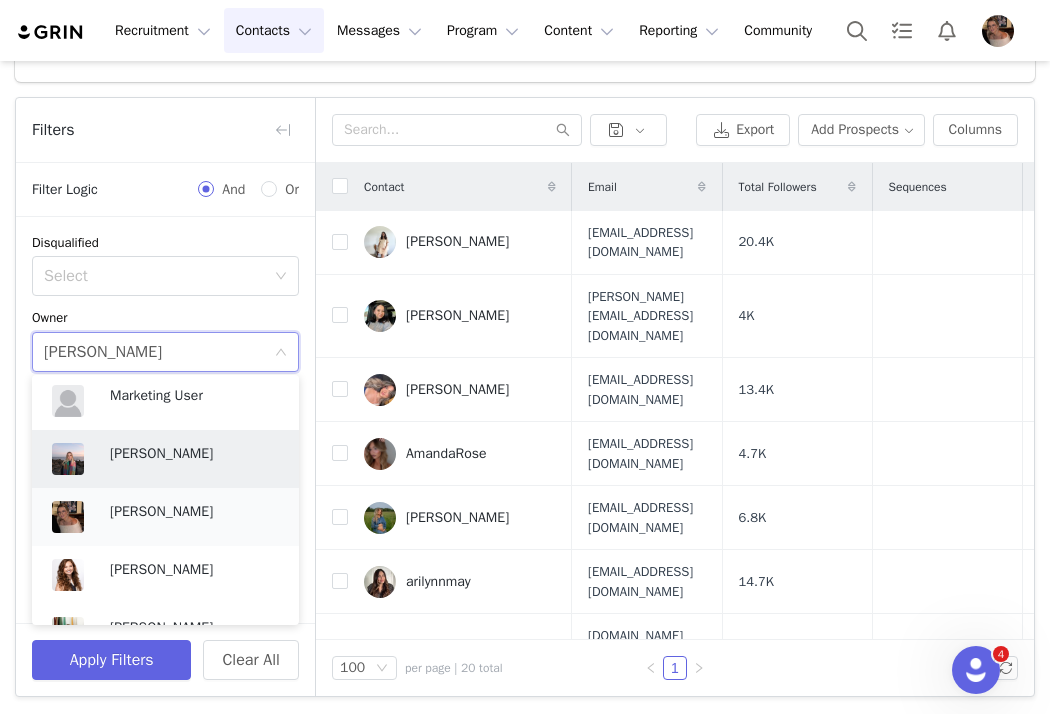 click on "Alexis Bignotti" at bounding box center (194, 512) 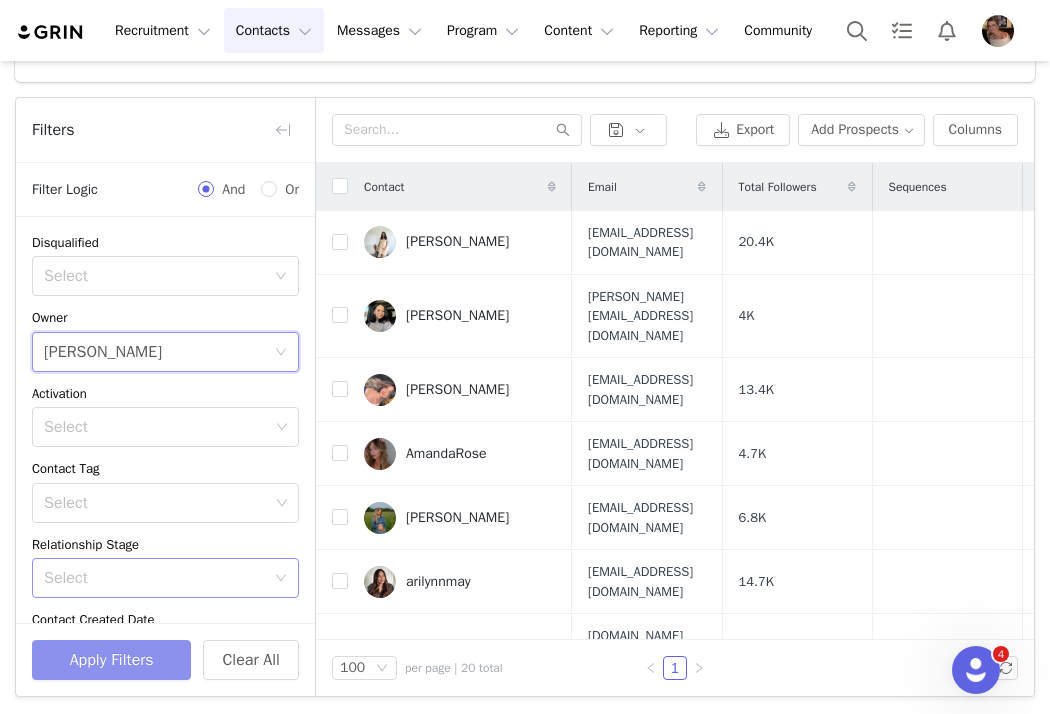 click on "Apply Filters" at bounding box center [111, 660] 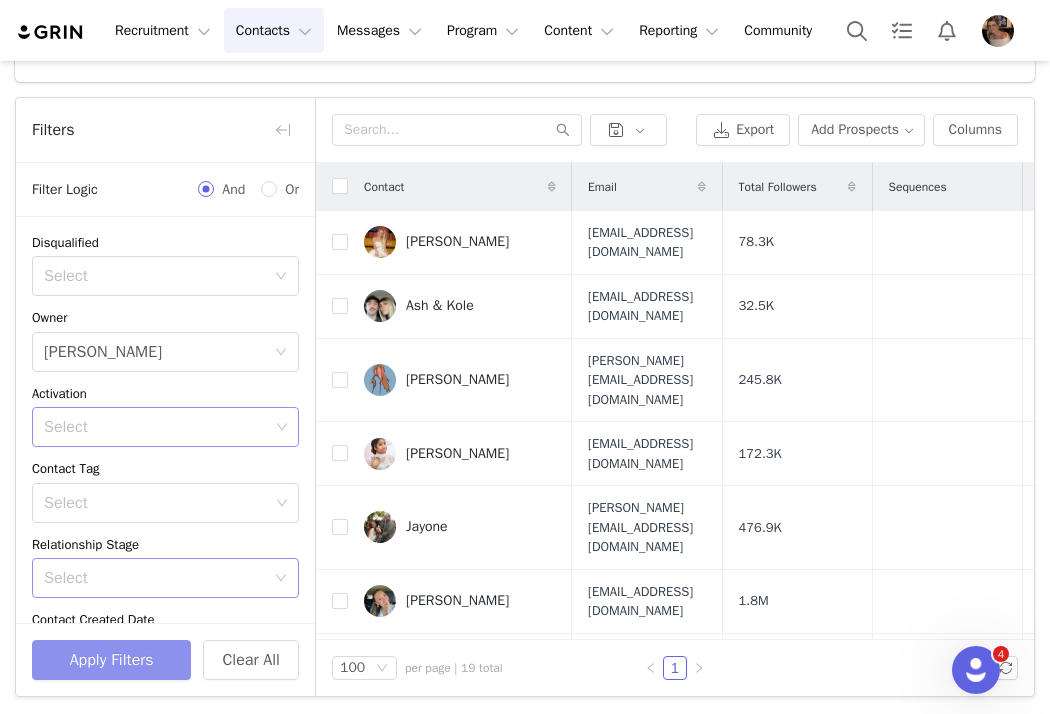 click on "Select" at bounding box center [156, 427] 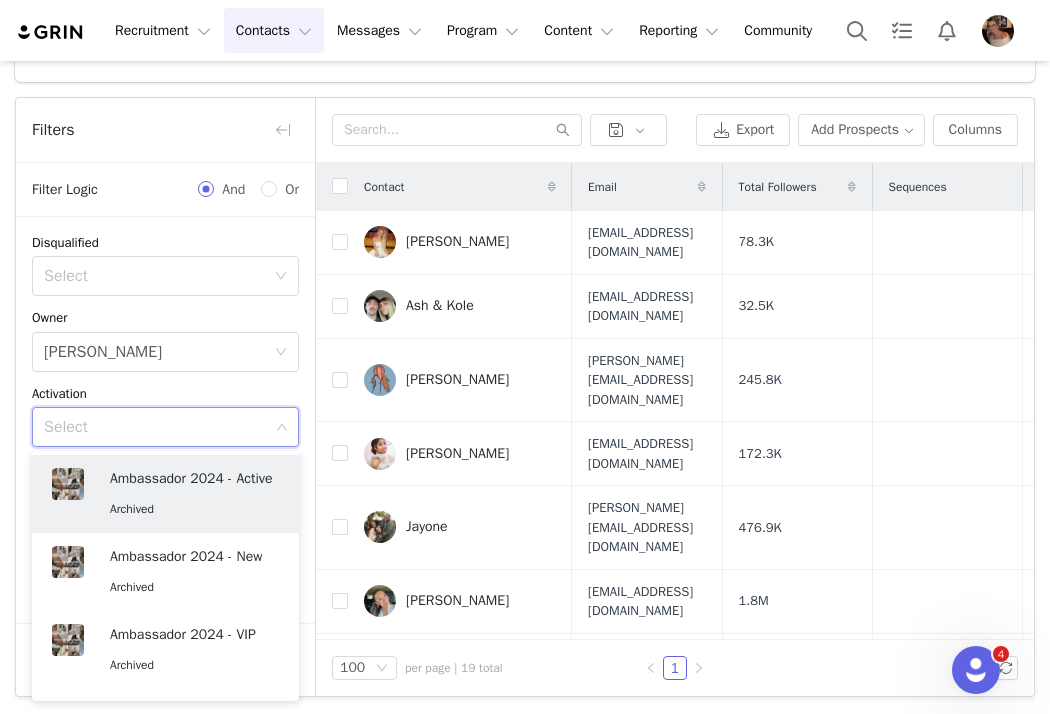 click on "Activation" at bounding box center (165, 394) 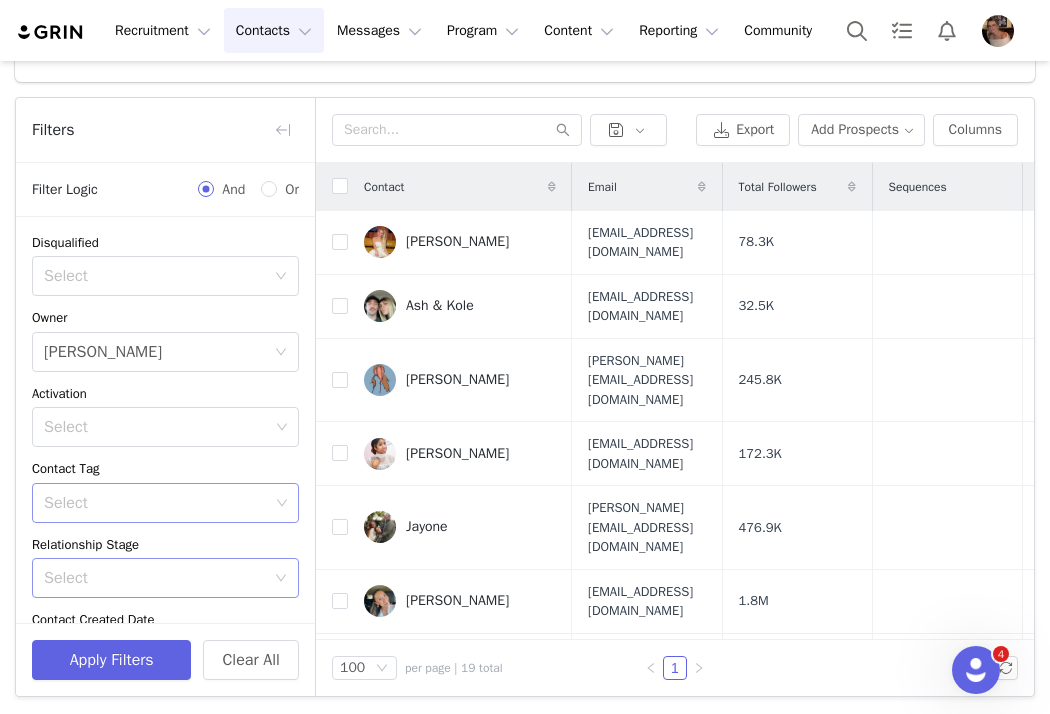 click on "Select" at bounding box center (158, 503) 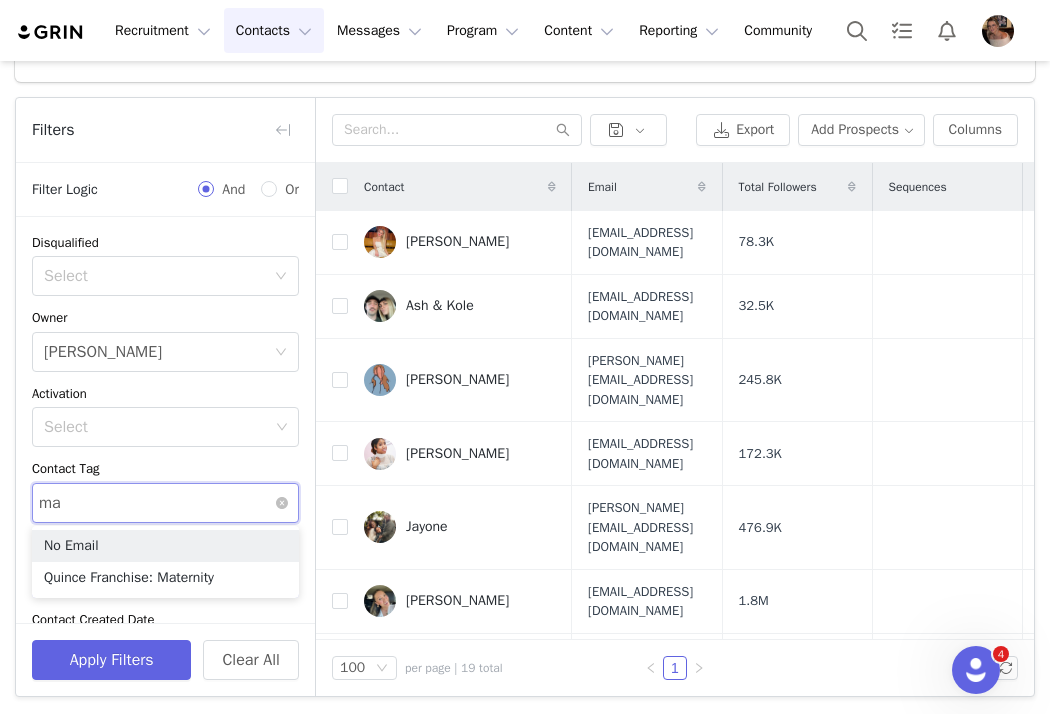 type on "mat" 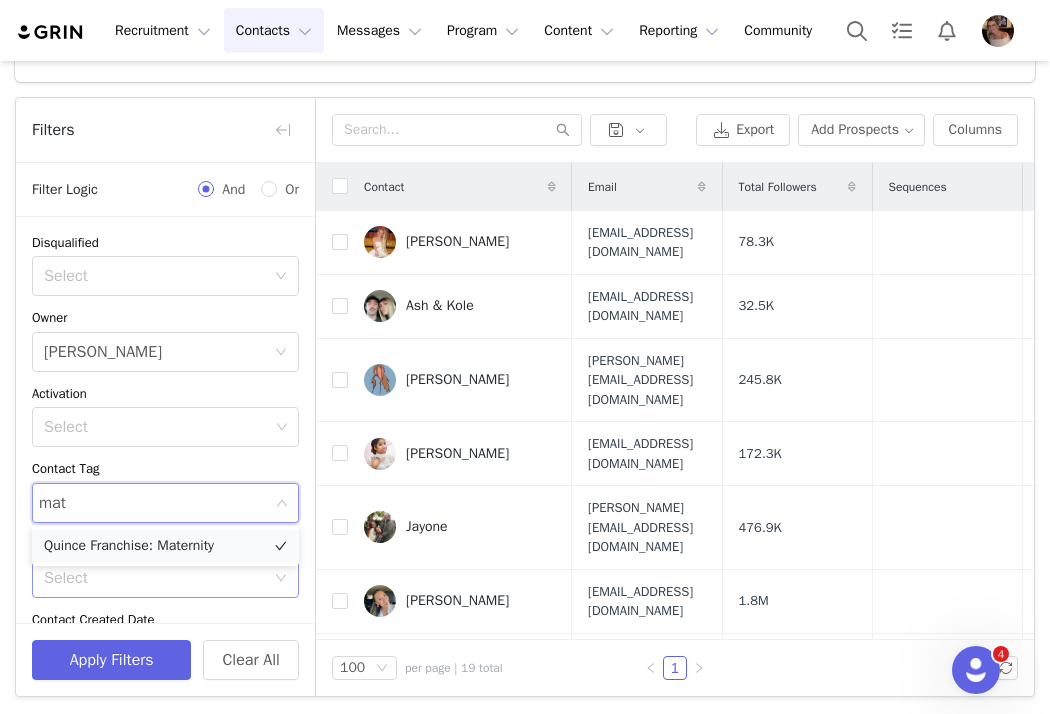 click on "Quince Franchise: Maternity" at bounding box center (165, 546) 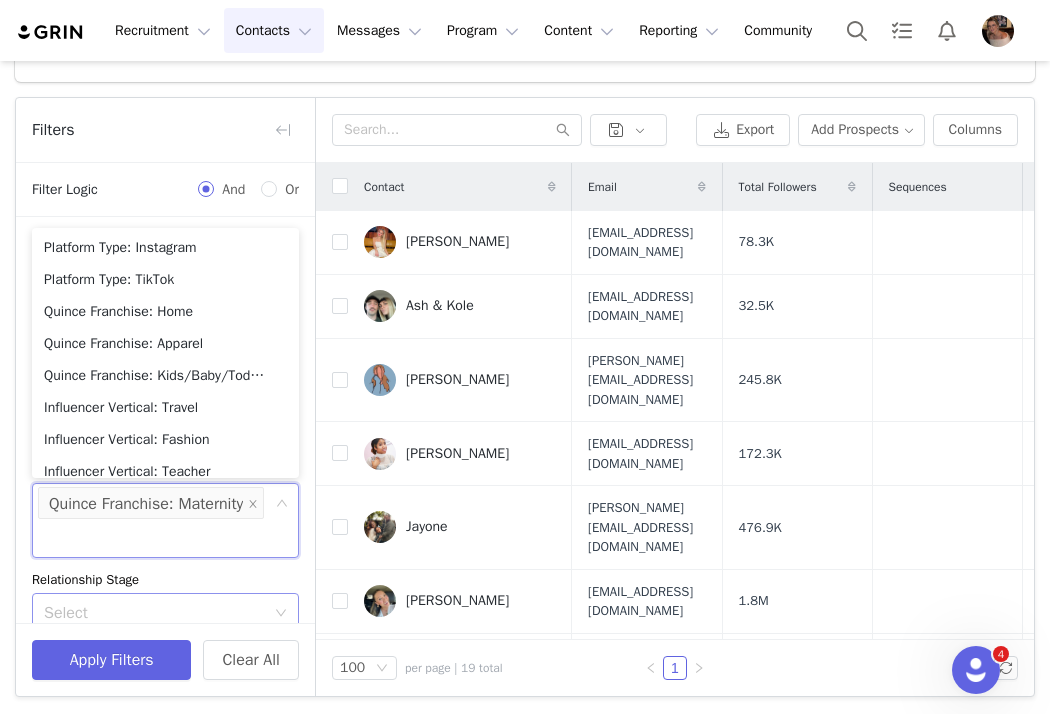 scroll, scrollTop: 10, scrollLeft: 0, axis: vertical 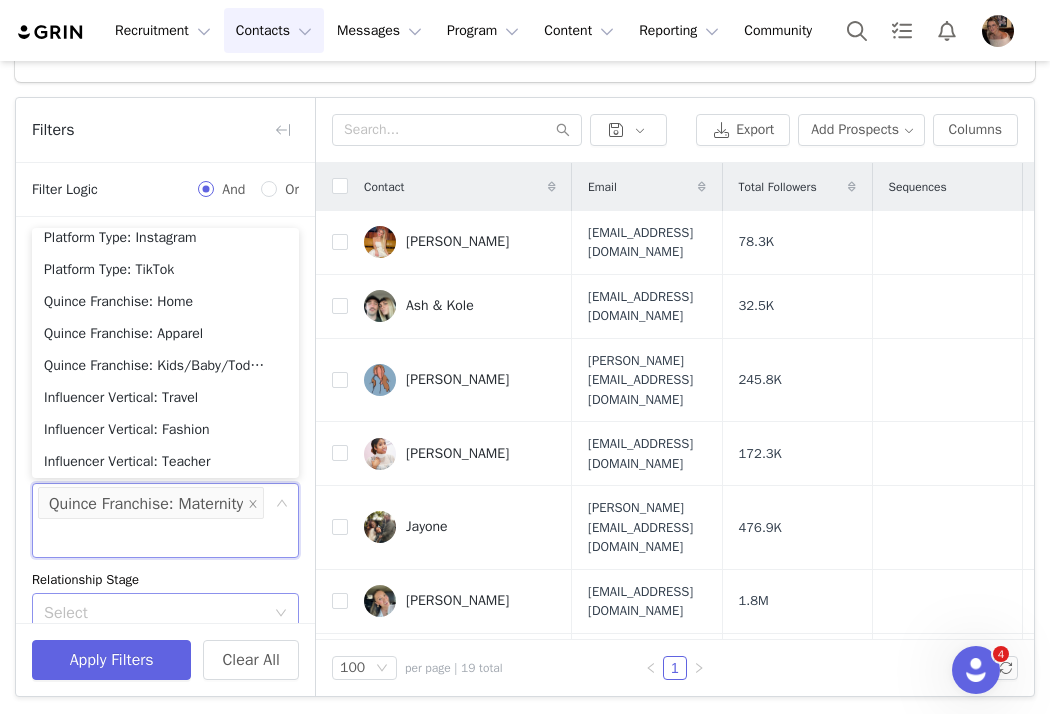 click on "Filters   Filter Logic  And Or  Disqualified  Select  Owner  Select Alexis Bignotti  Activation  Select    Contact Tag  Select Quince Franchise: Maternity    Relationship Stage  Select  Contact Created Date  07/11/2025  Total Followers   Gender  Select  Advanced Filters   + Add Field  Apply Filters Clear All" at bounding box center [166, 397] 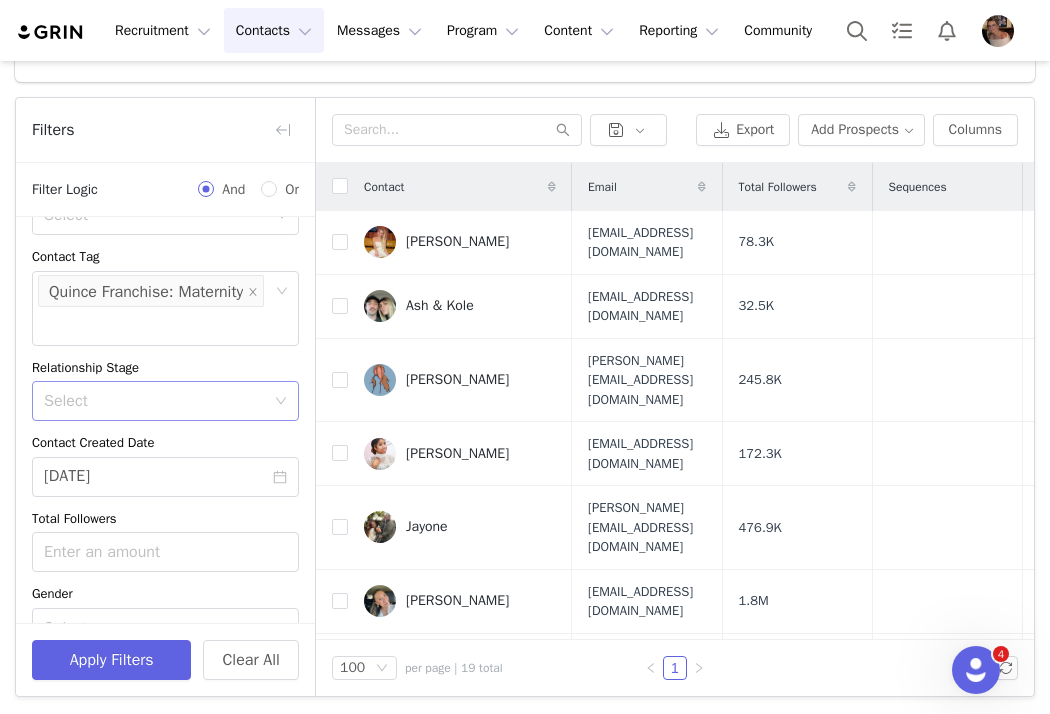 scroll, scrollTop: 236, scrollLeft: 0, axis: vertical 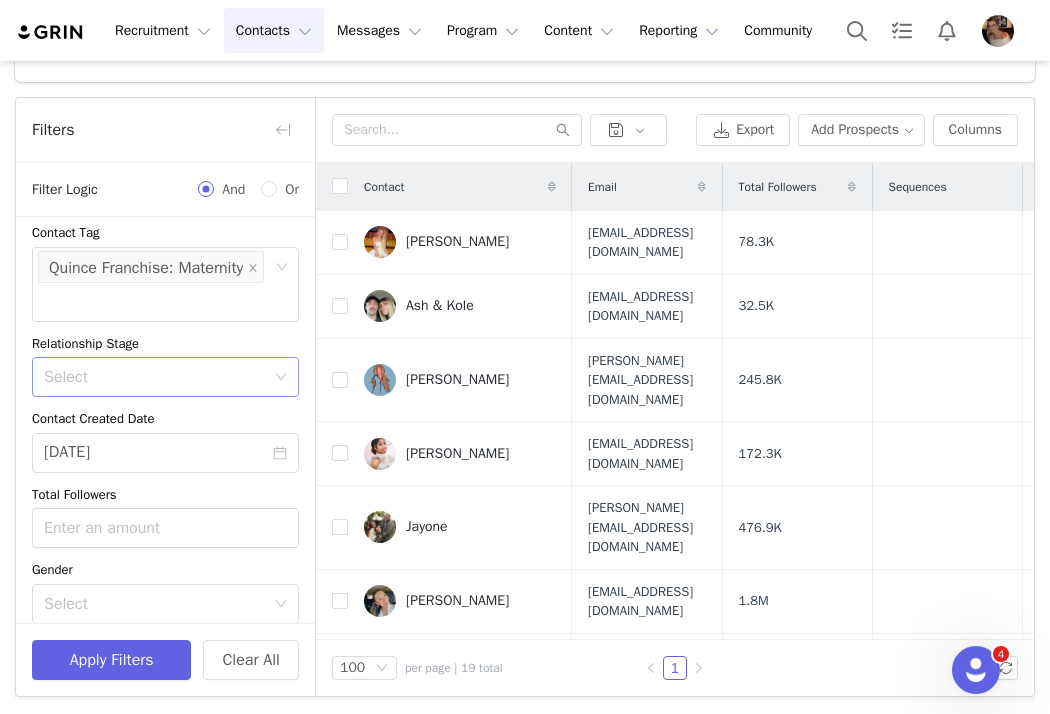 click on "Select" at bounding box center (154, 377) 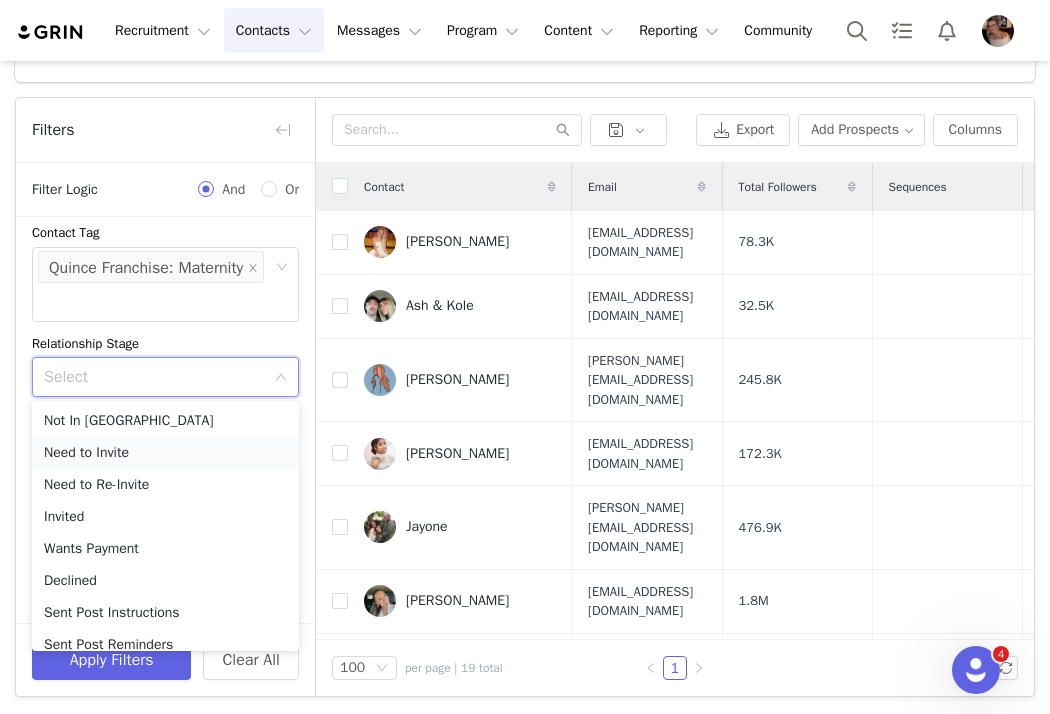click on "Need to Invite" at bounding box center (165, 453) 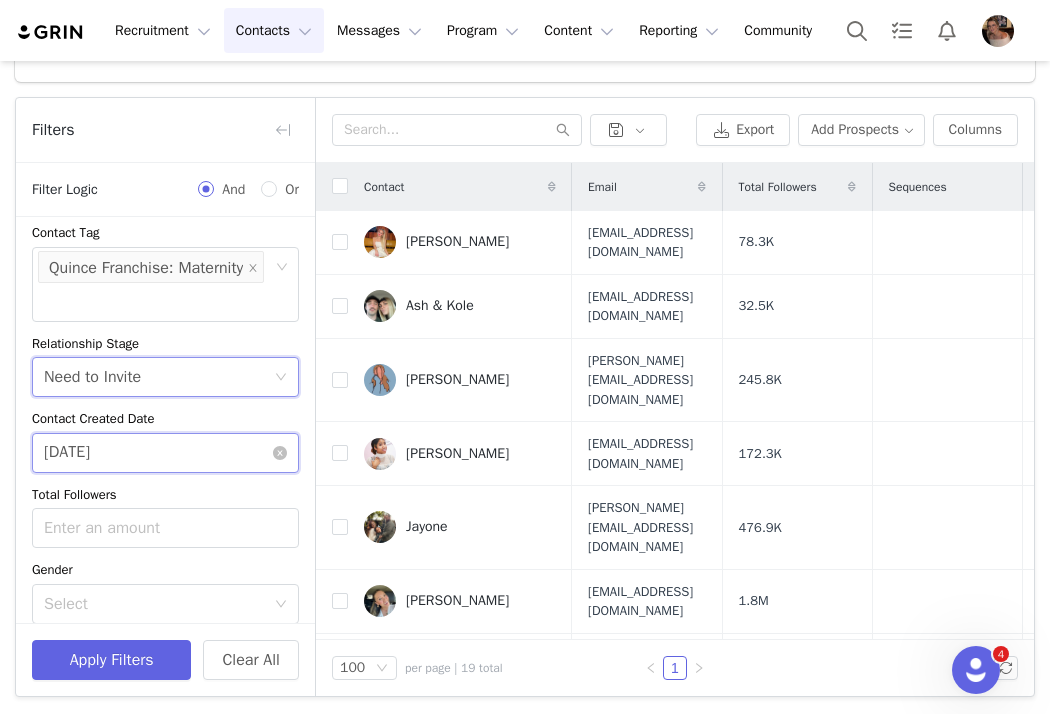 click on "[DATE]" at bounding box center [165, 453] 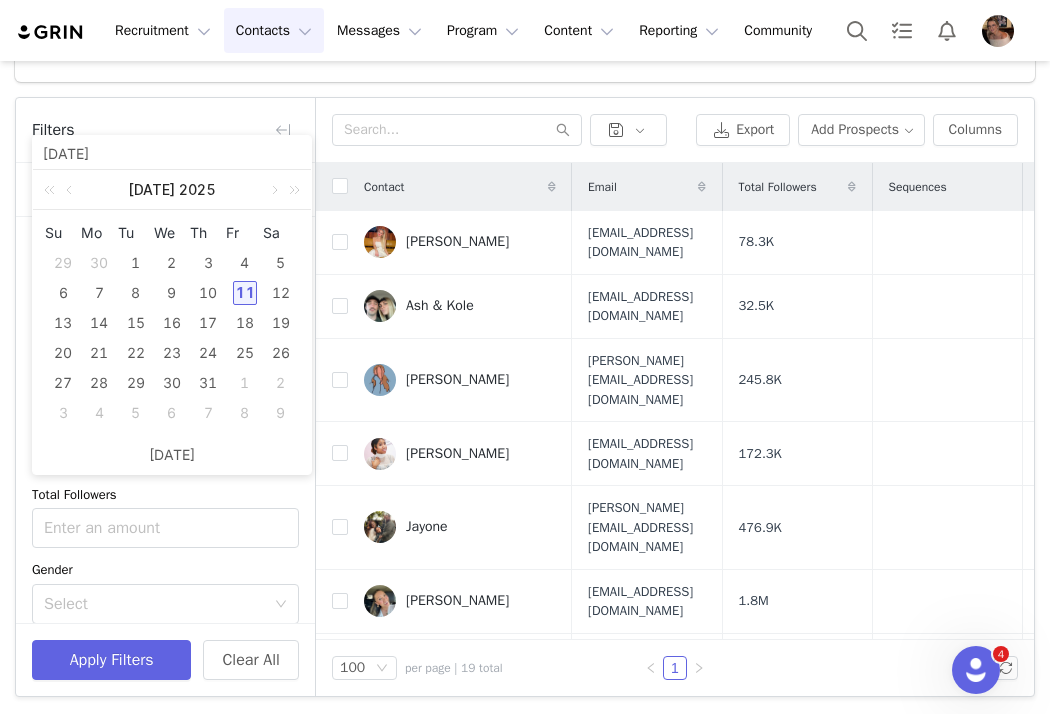 click on "Today" at bounding box center [172, 455] 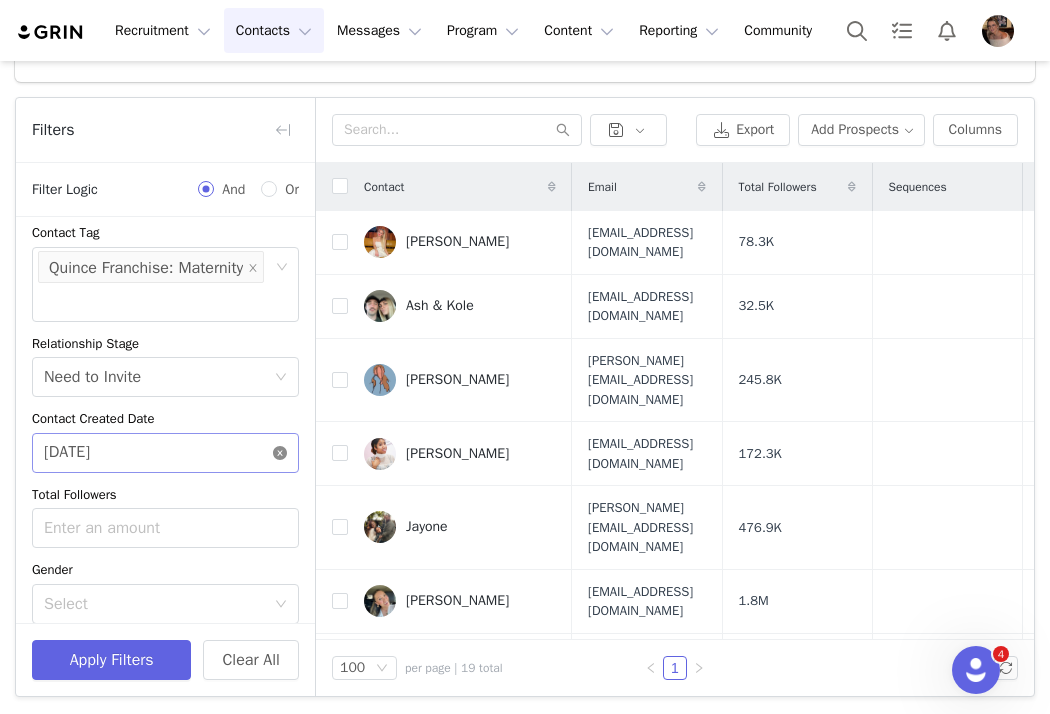 click 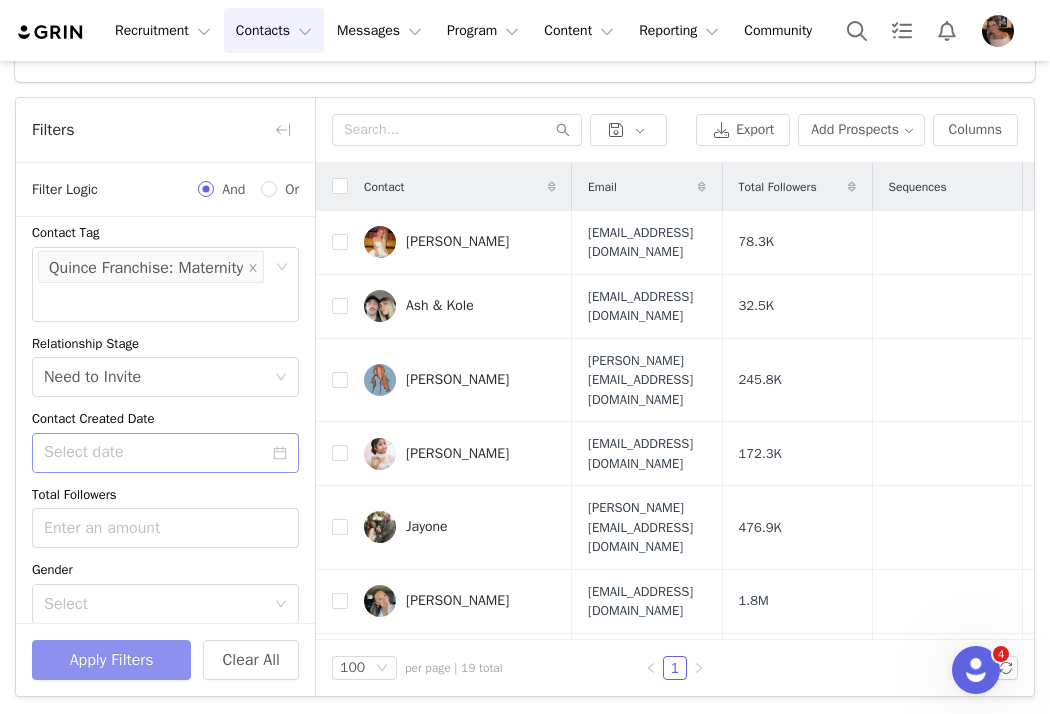 click on "Apply Filters" at bounding box center [111, 660] 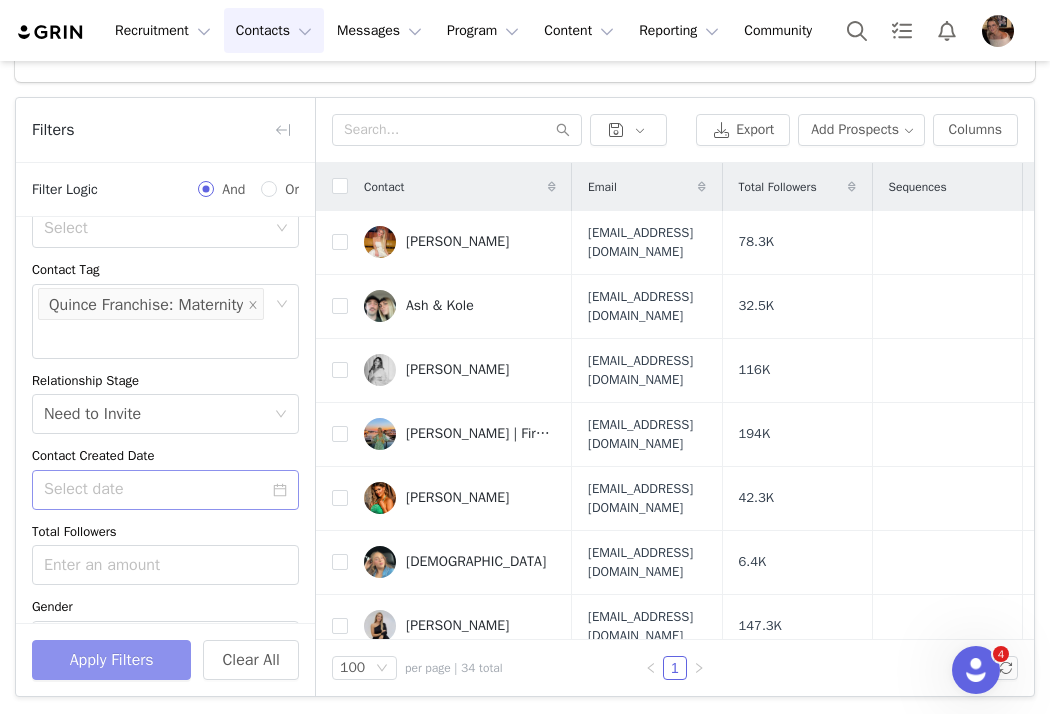 scroll, scrollTop: 191, scrollLeft: 0, axis: vertical 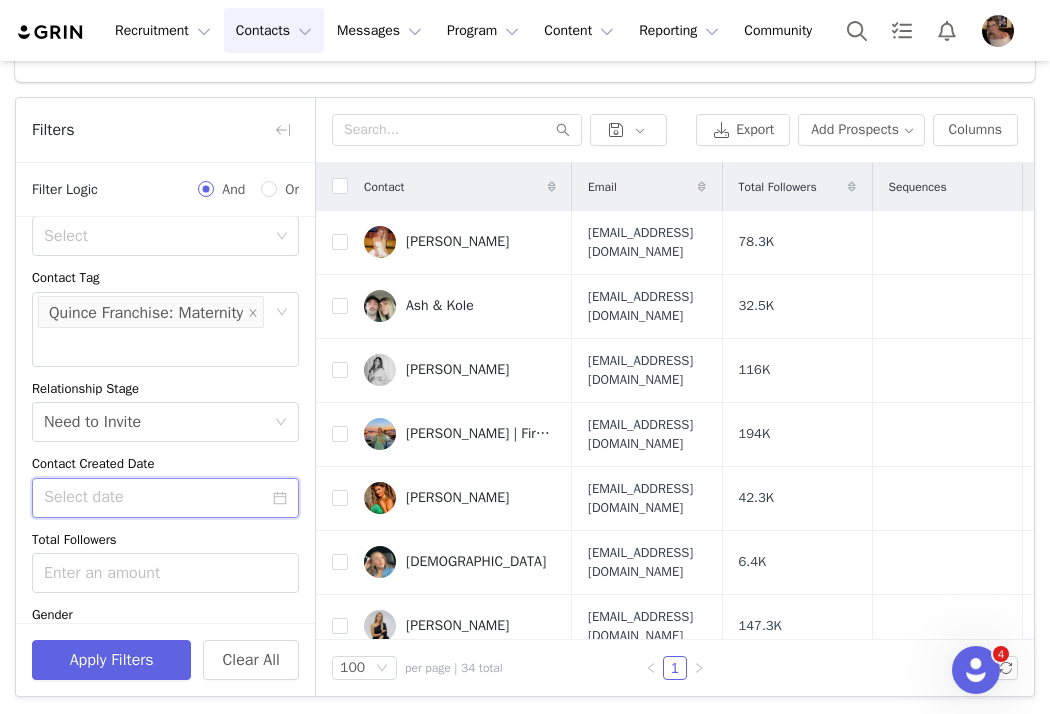 click at bounding box center [165, 498] 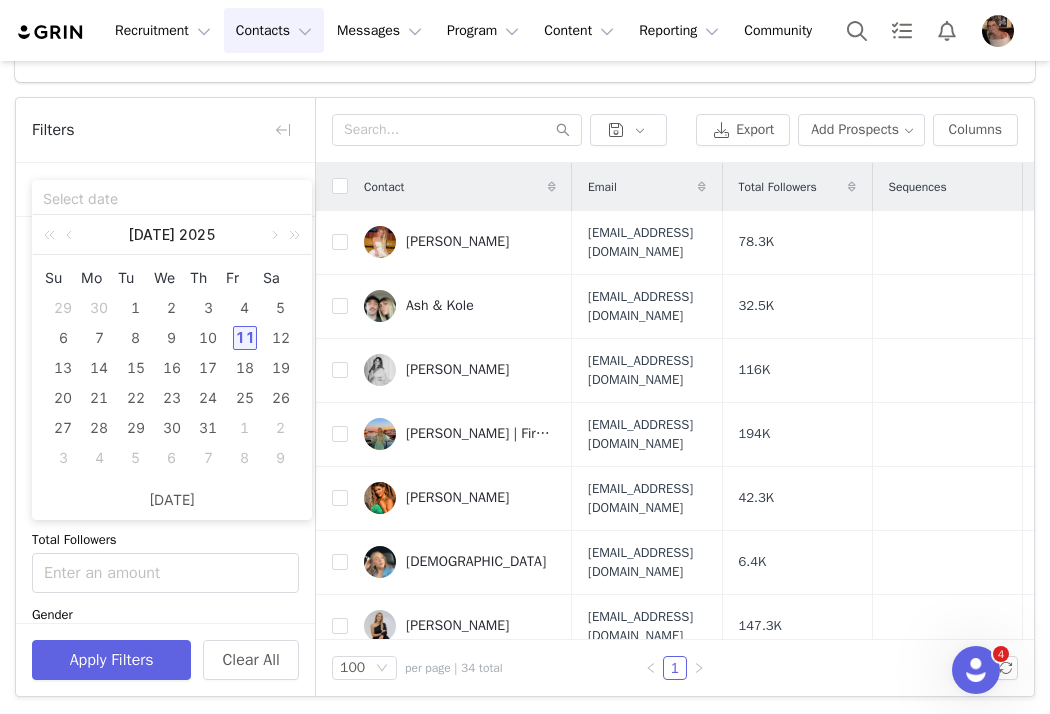 click on "11" at bounding box center [245, 338] 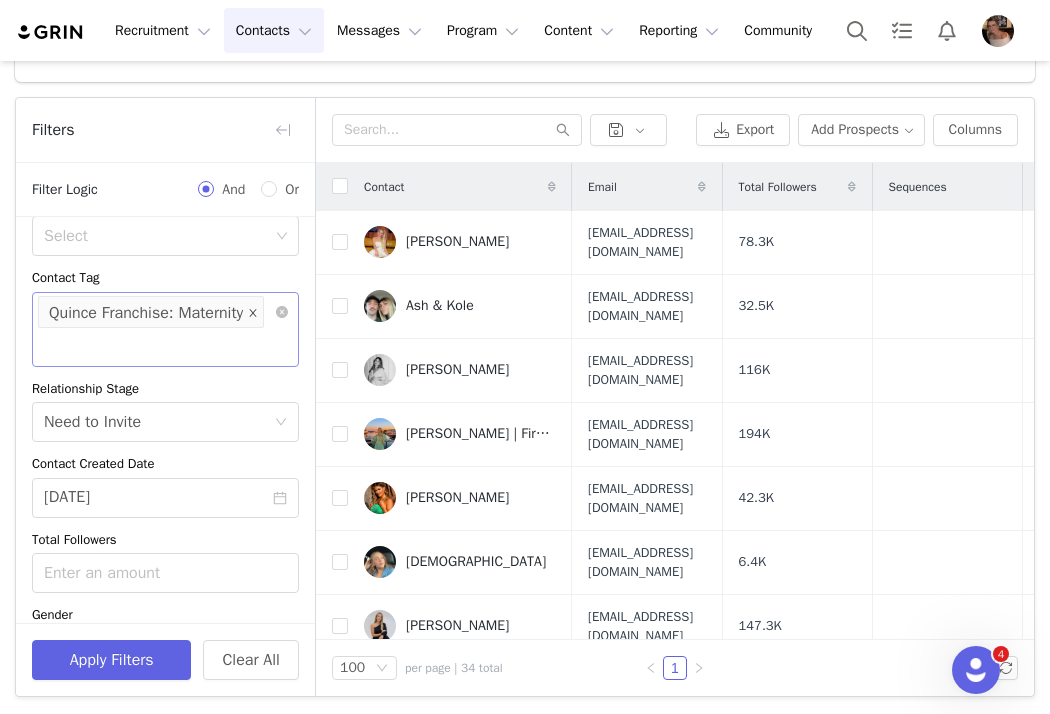 click 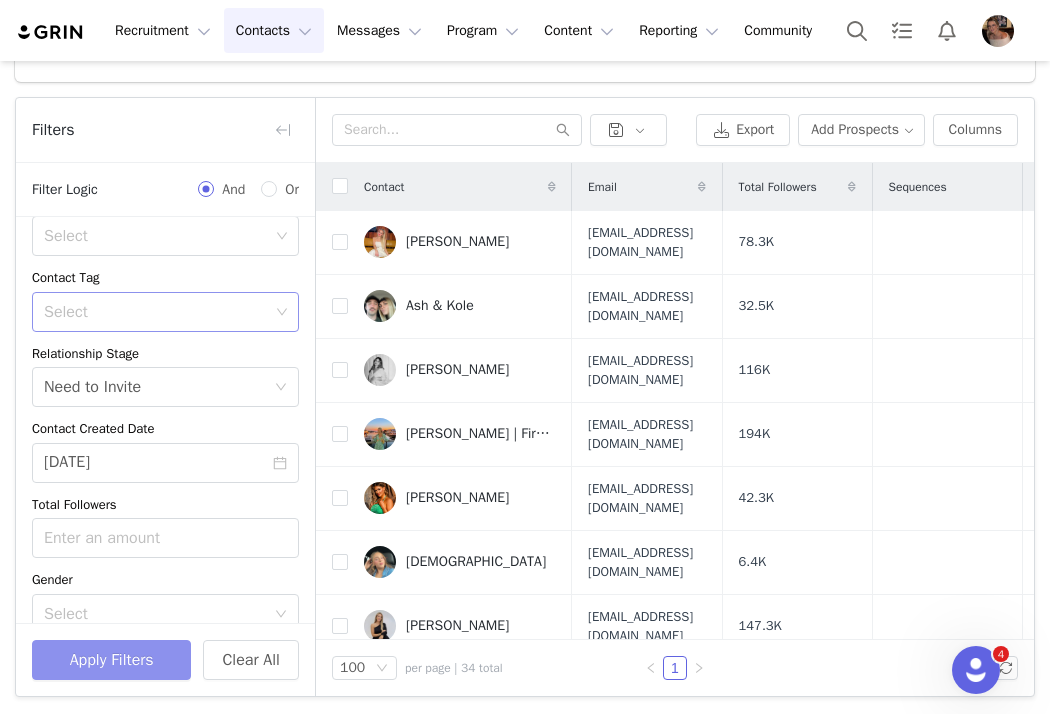 click on "Apply Filters" at bounding box center [111, 660] 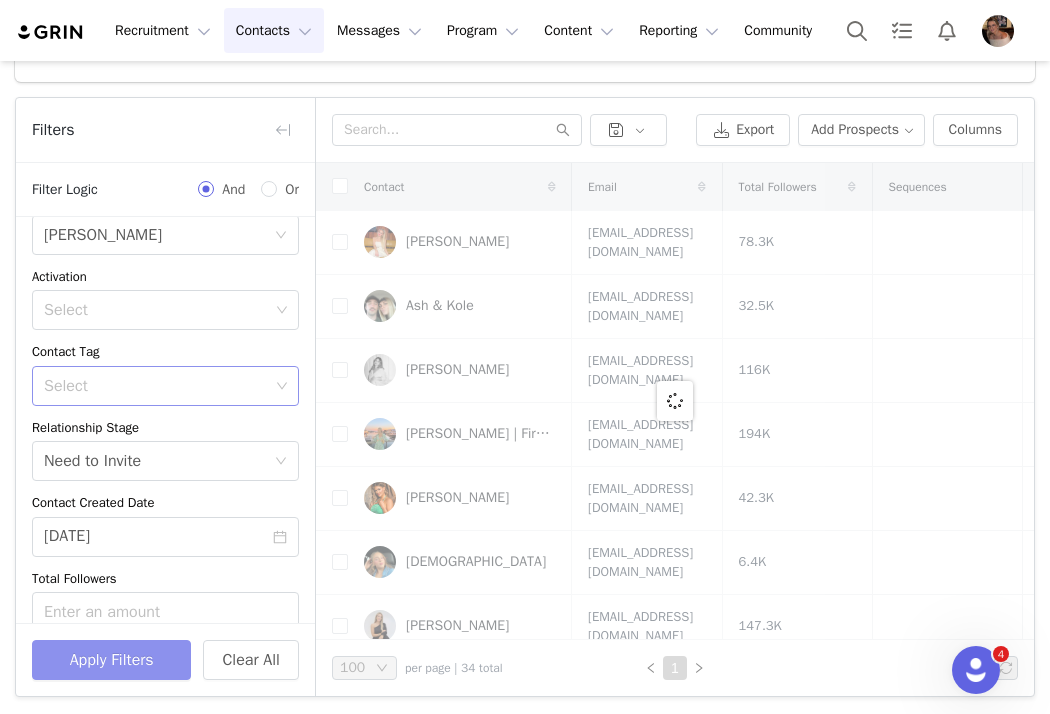 scroll, scrollTop: 110, scrollLeft: 0, axis: vertical 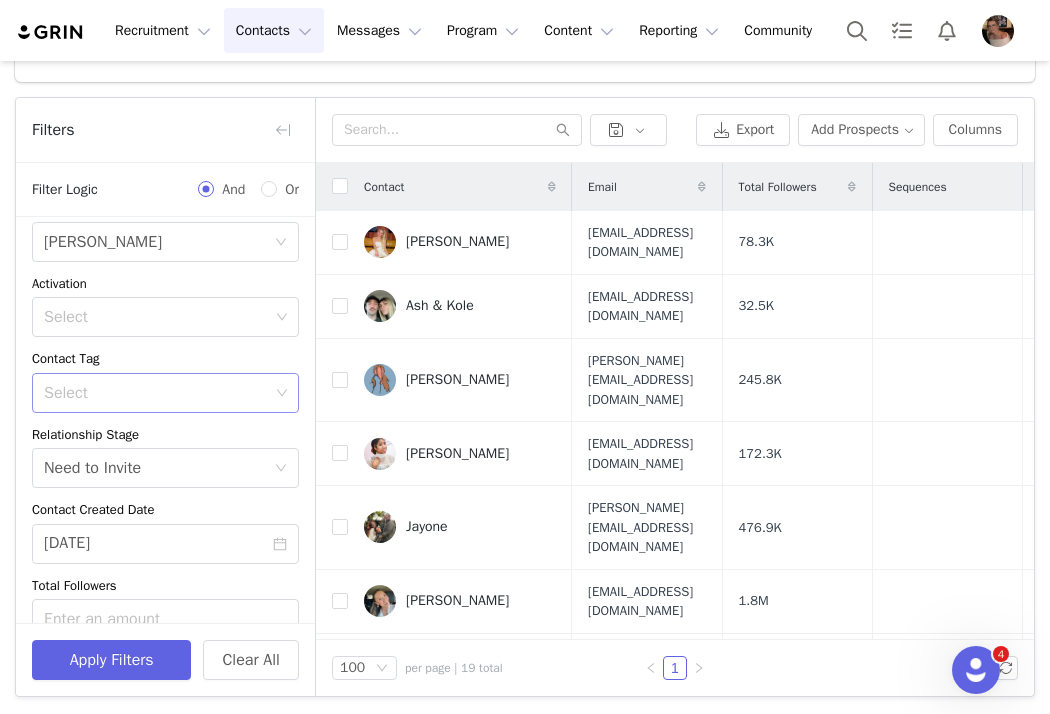 click on "Select" at bounding box center [158, 393] 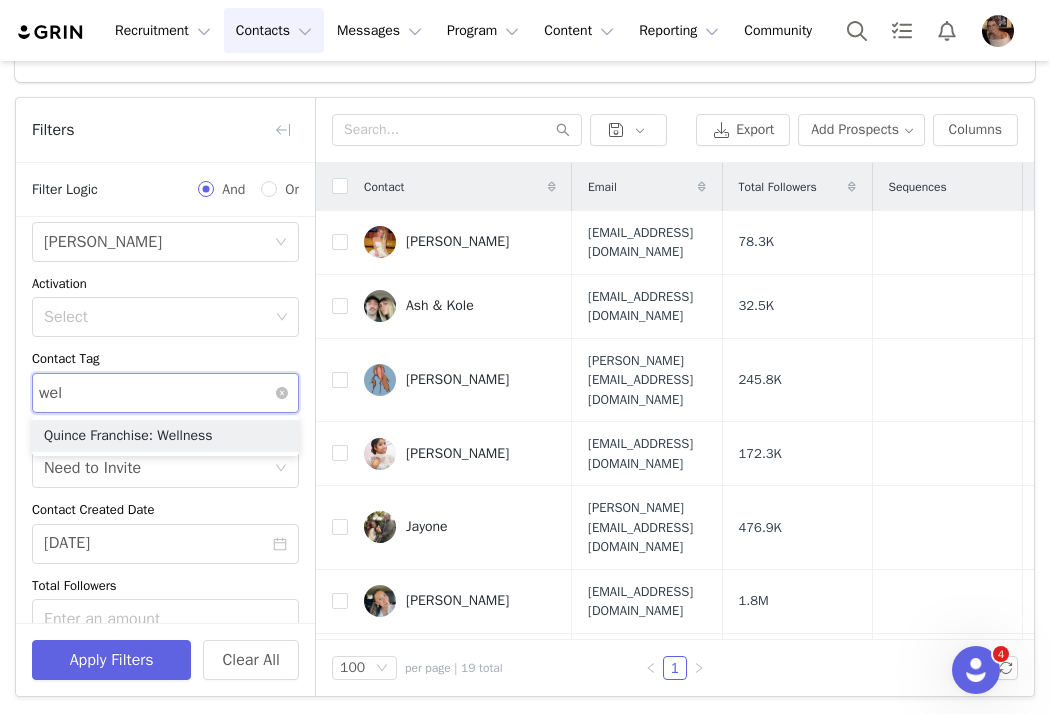 type on "well" 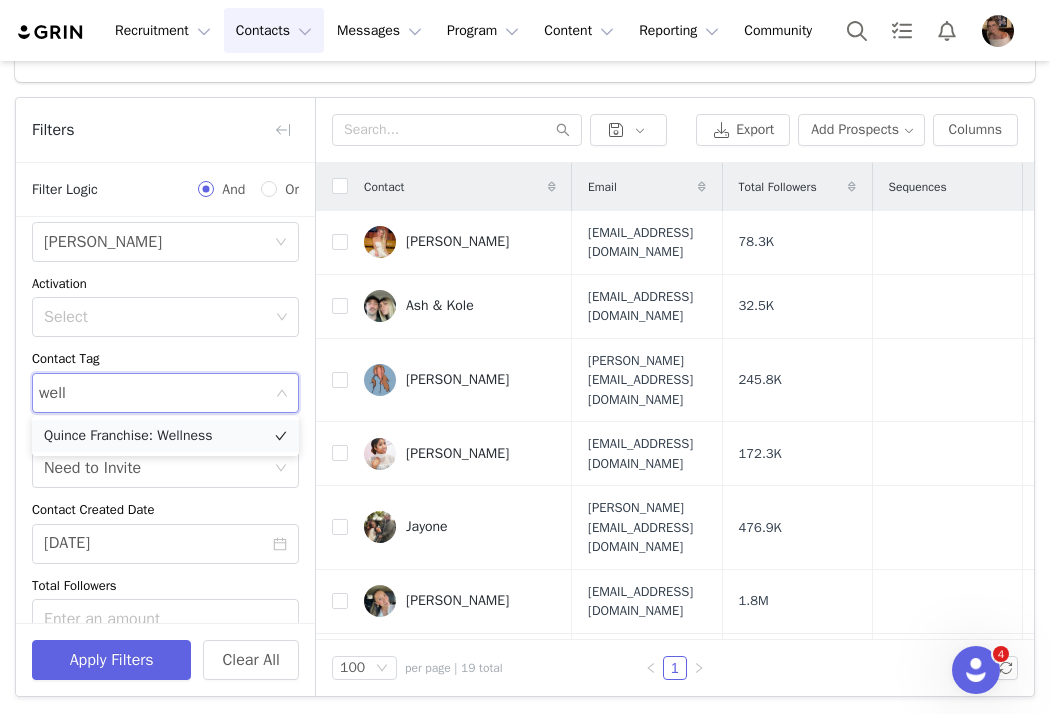 click on "Quince Franchise: Wellness" at bounding box center [165, 436] 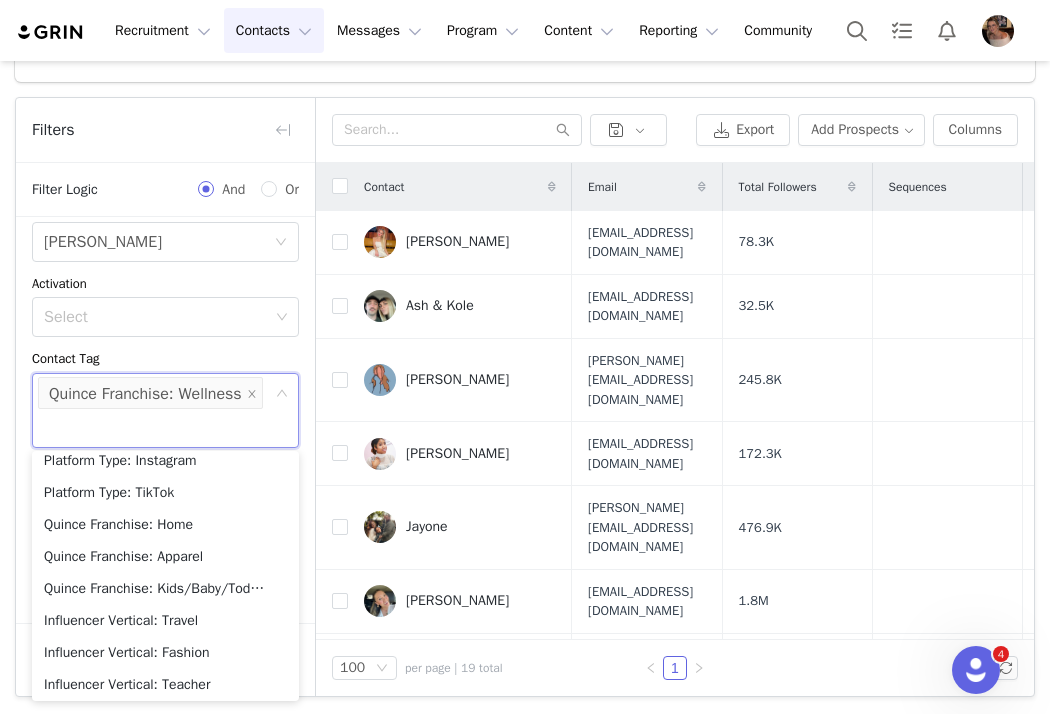 click on "Disqualified  Select  Owner  Select Alexis Bignotti  Activation  Select    Contact Tag  Select Quince Franchise: Wellness    Relationship Stage  Select Need to Invite  Contact Created Date  07/11/2025  Total Followers   Gender  Select" at bounding box center [165, 436] 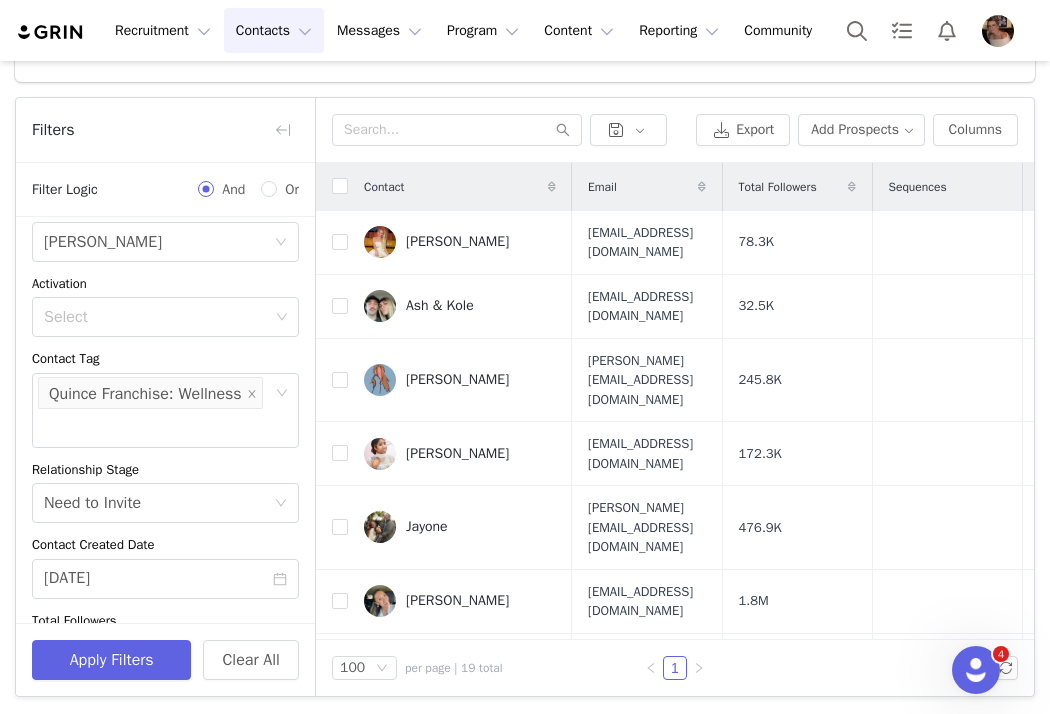 click 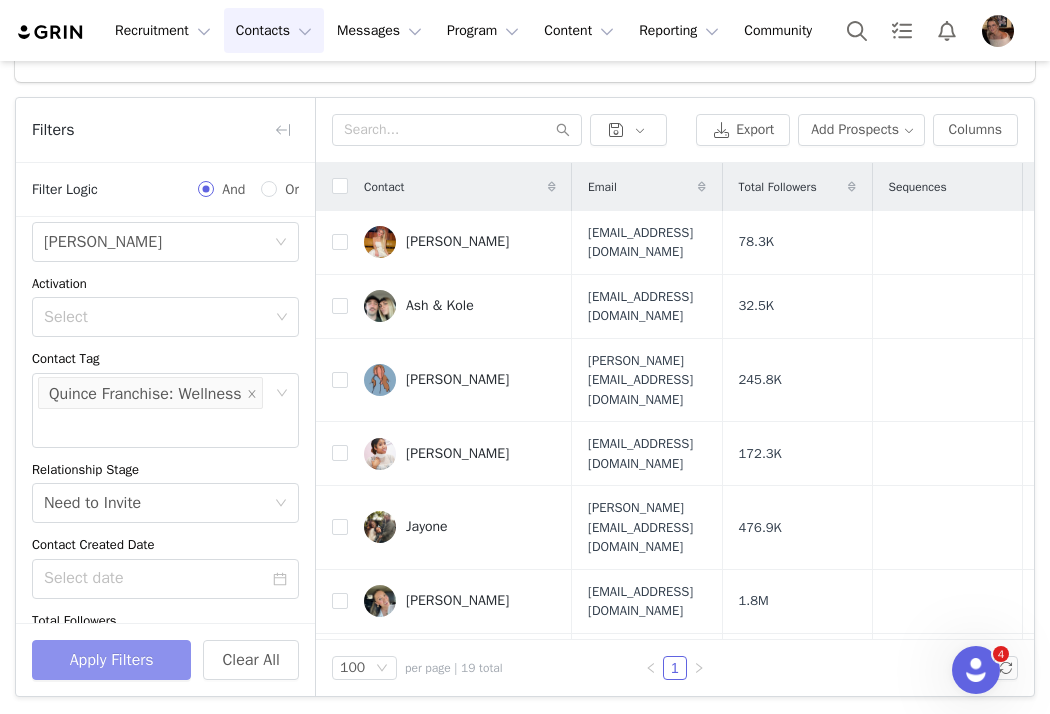 click on "Apply Filters" at bounding box center (111, 660) 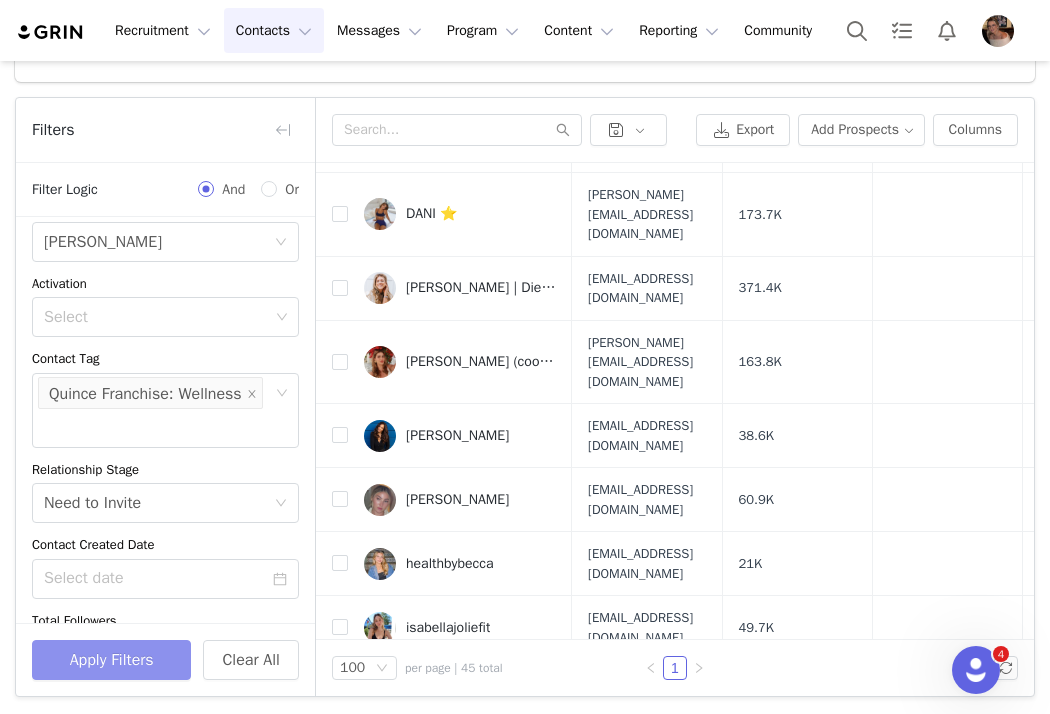 scroll, scrollTop: 1199, scrollLeft: 0, axis: vertical 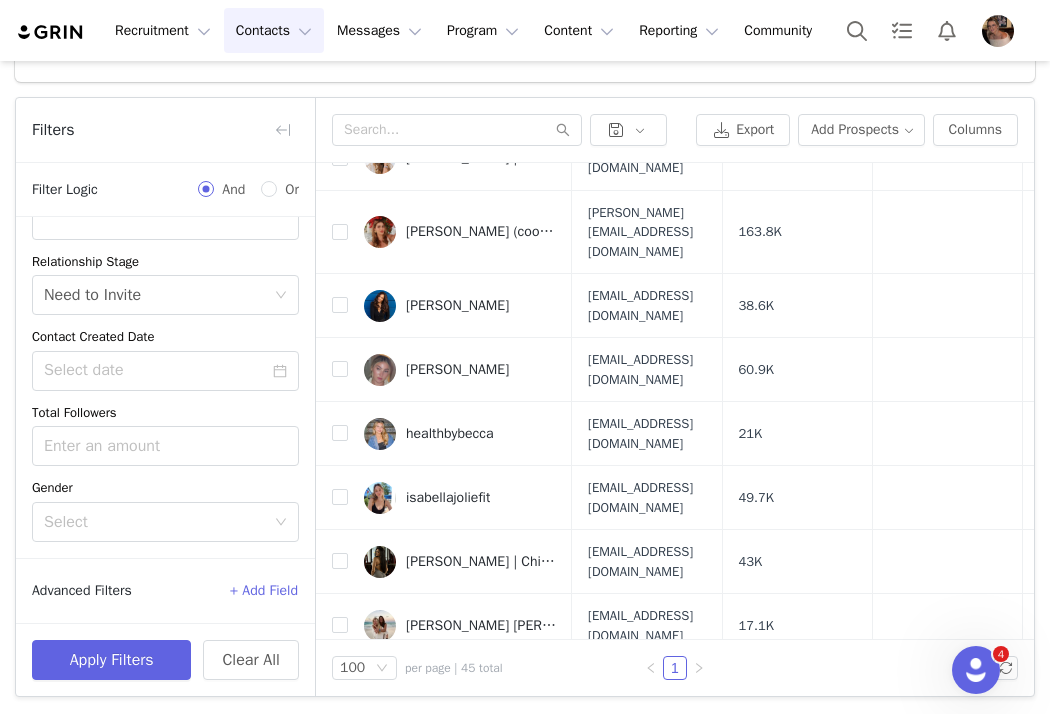 click on "+ Add Field" at bounding box center [264, 591] 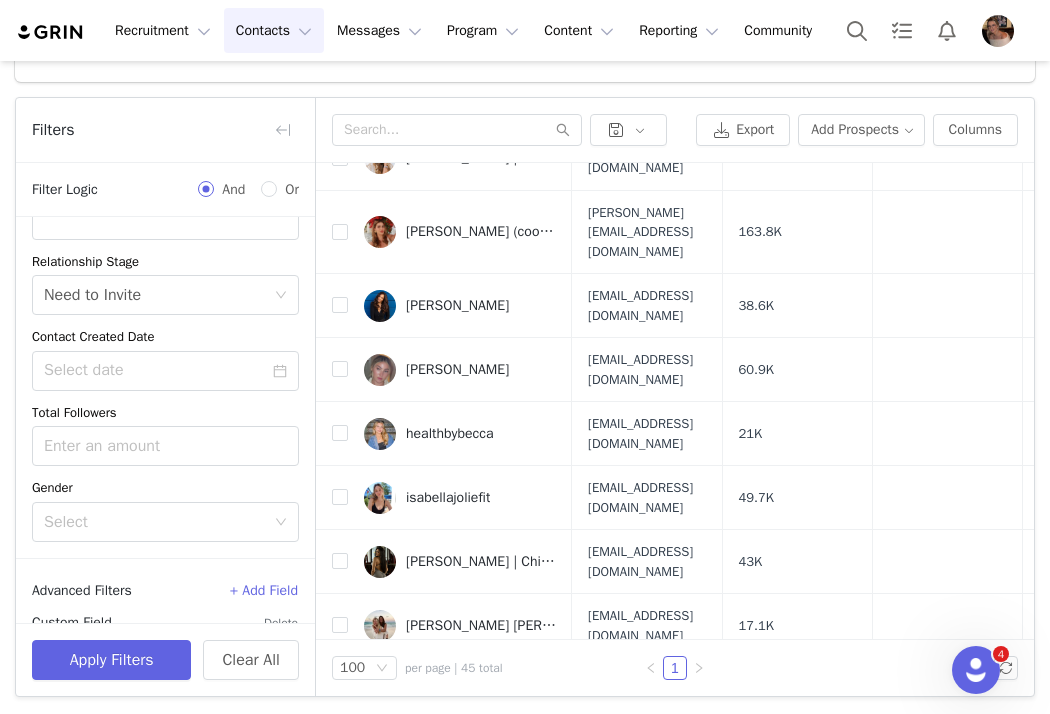 scroll, scrollTop: 398, scrollLeft: 0, axis: vertical 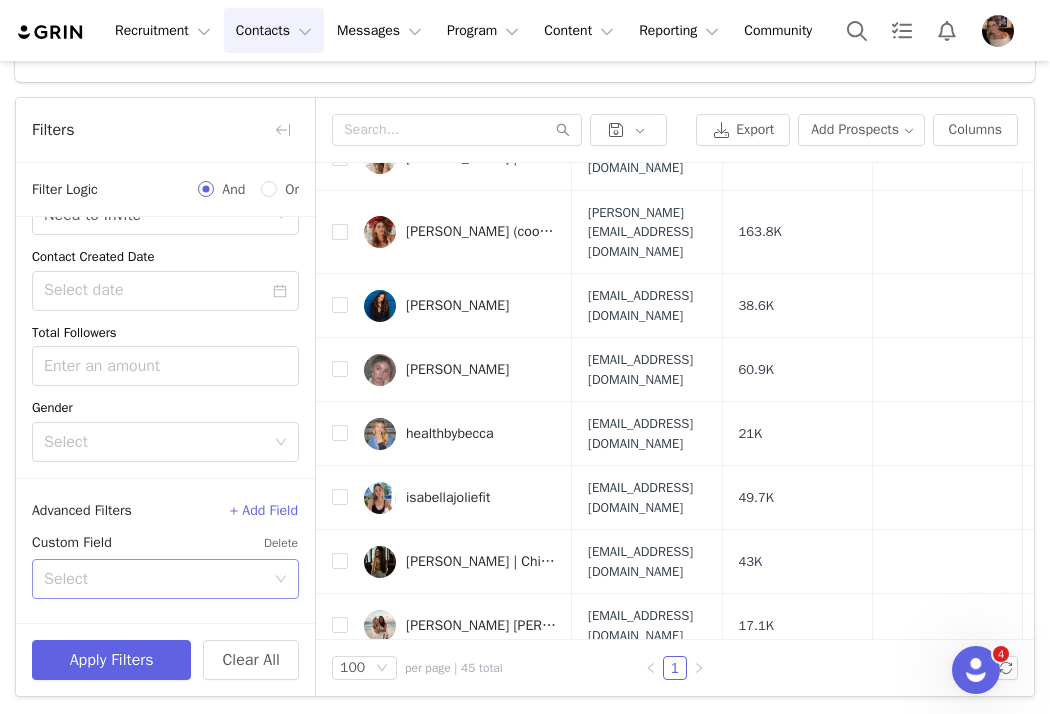 click on "Select" at bounding box center [154, 579] 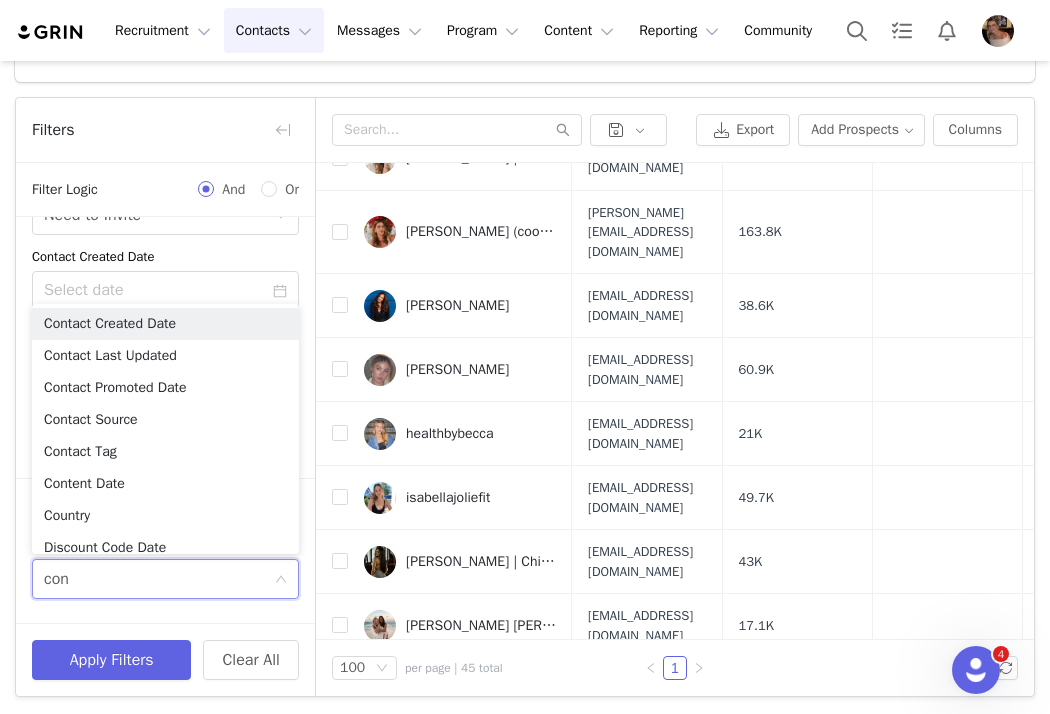 type on "cont" 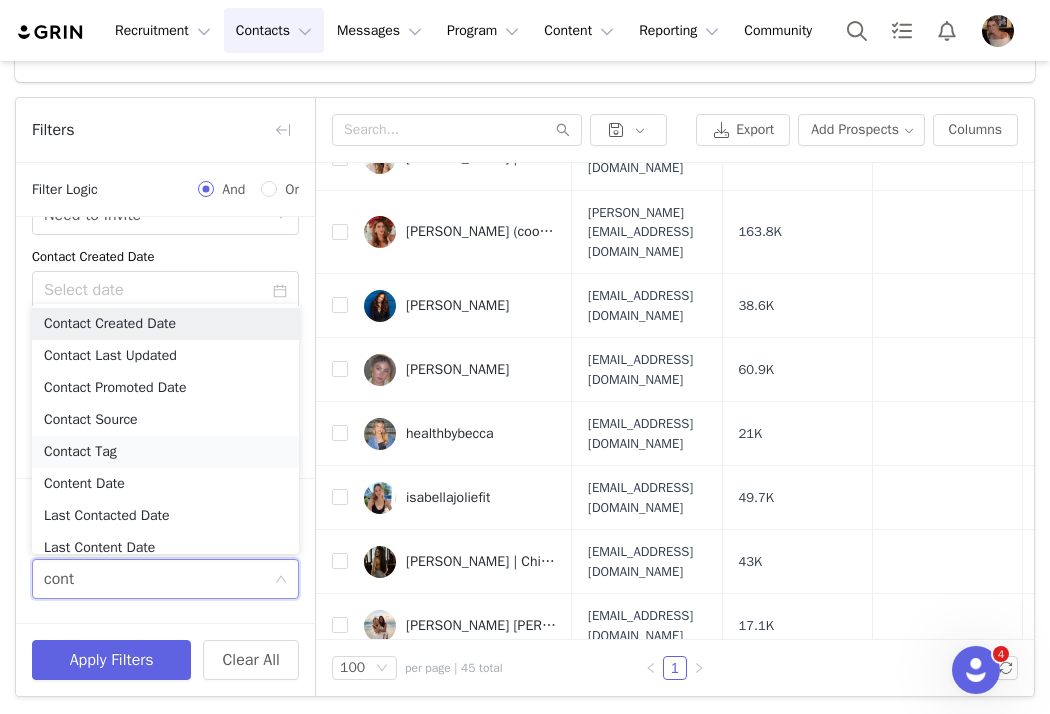 scroll, scrollTop: 10, scrollLeft: 0, axis: vertical 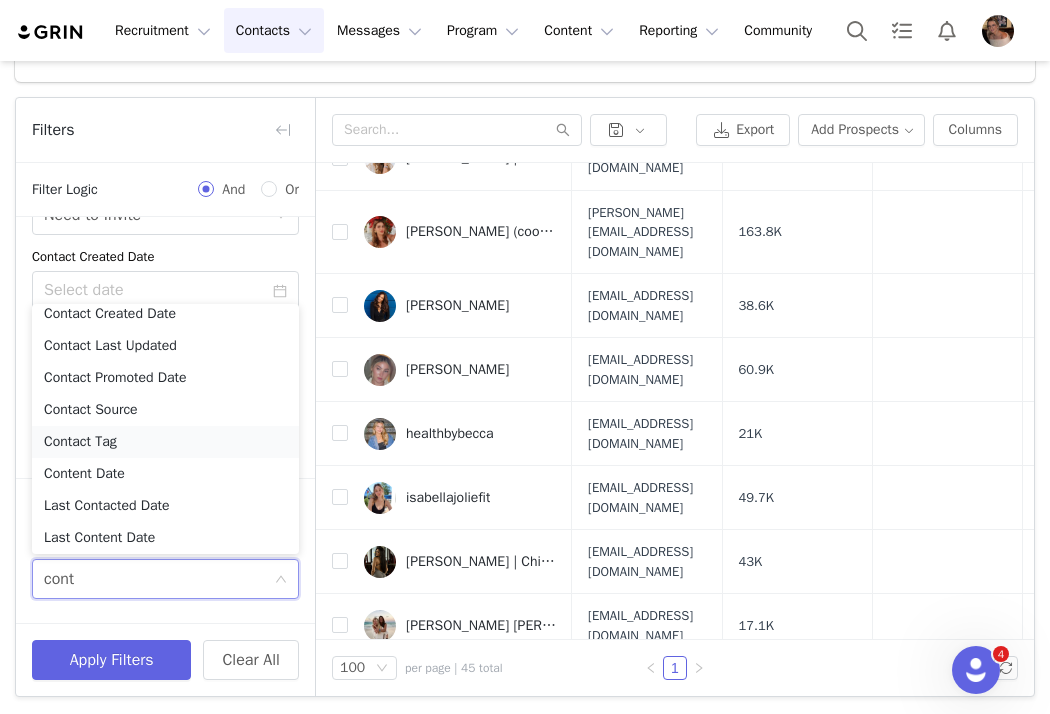 click on "Contact Tag" at bounding box center (165, 442) 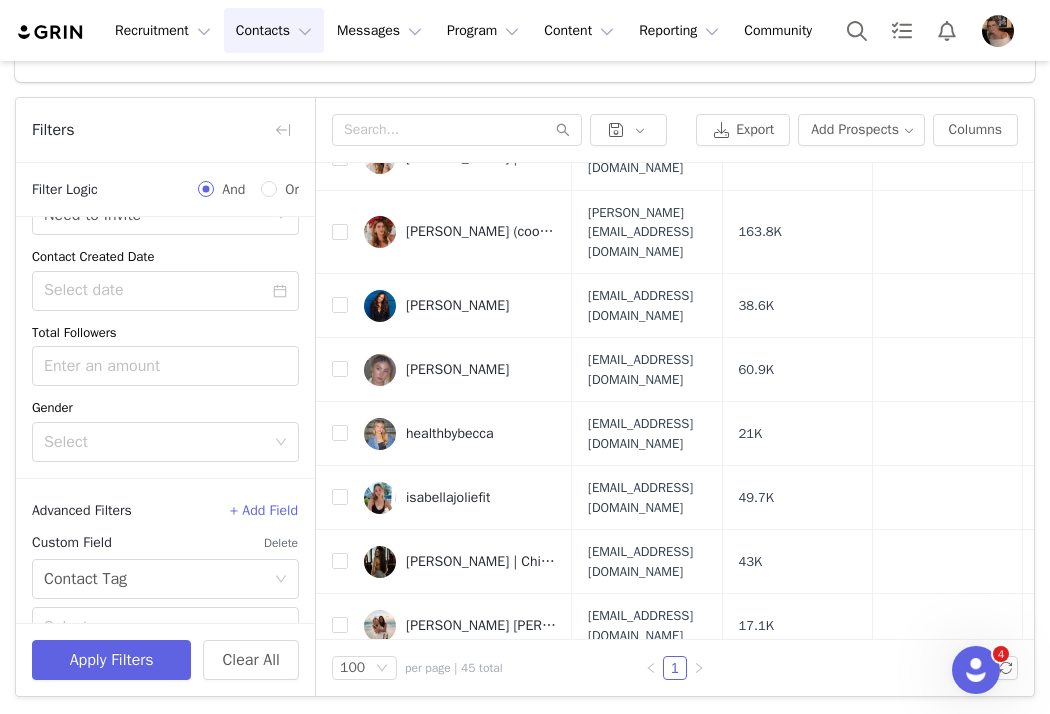 scroll, scrollTop: 486, scrollLeft: 0, axis: vertical 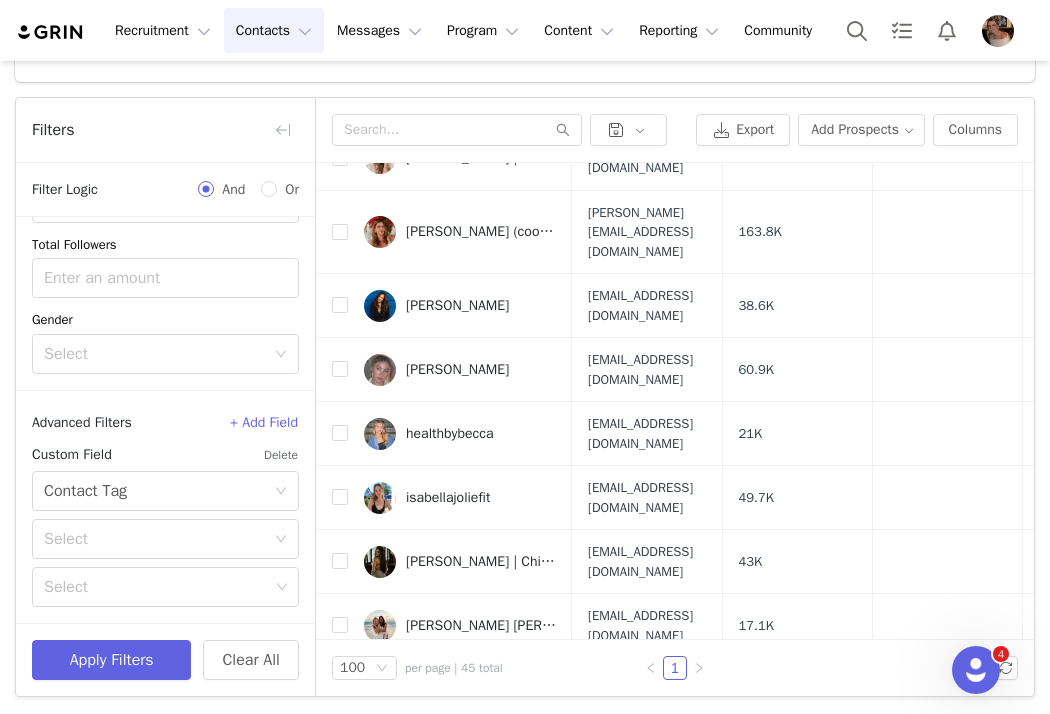 click on "Custom Field   Delete  Select Contact Tag   Select Select" at bounding box center [165, 523] 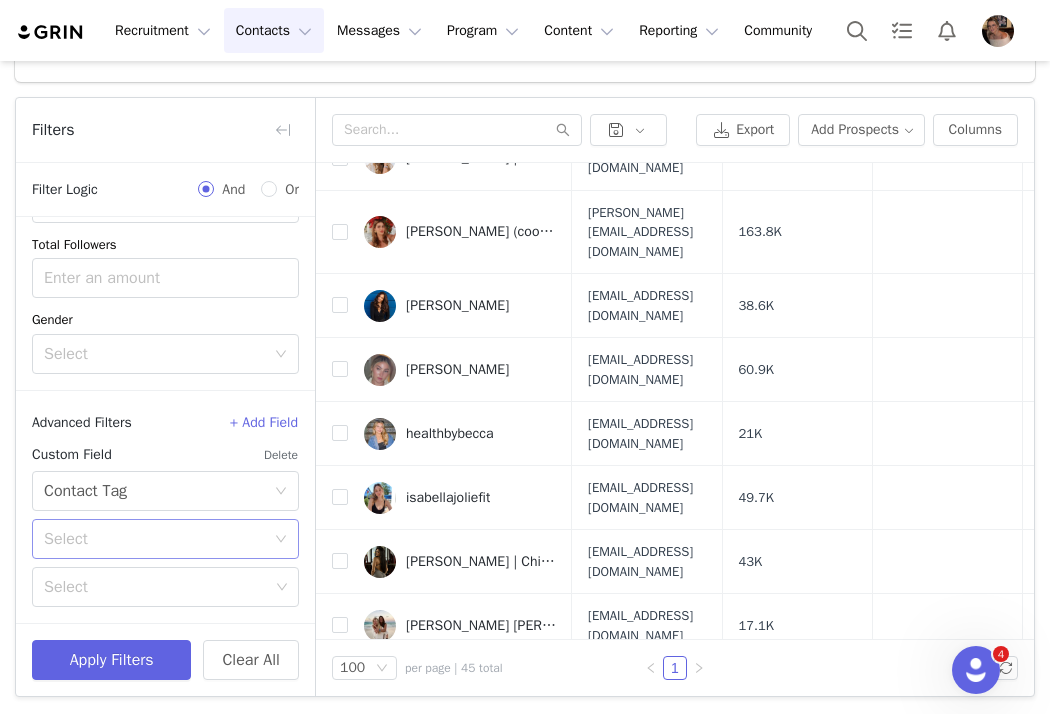 click on "Select" at bounding box center (159, 539) 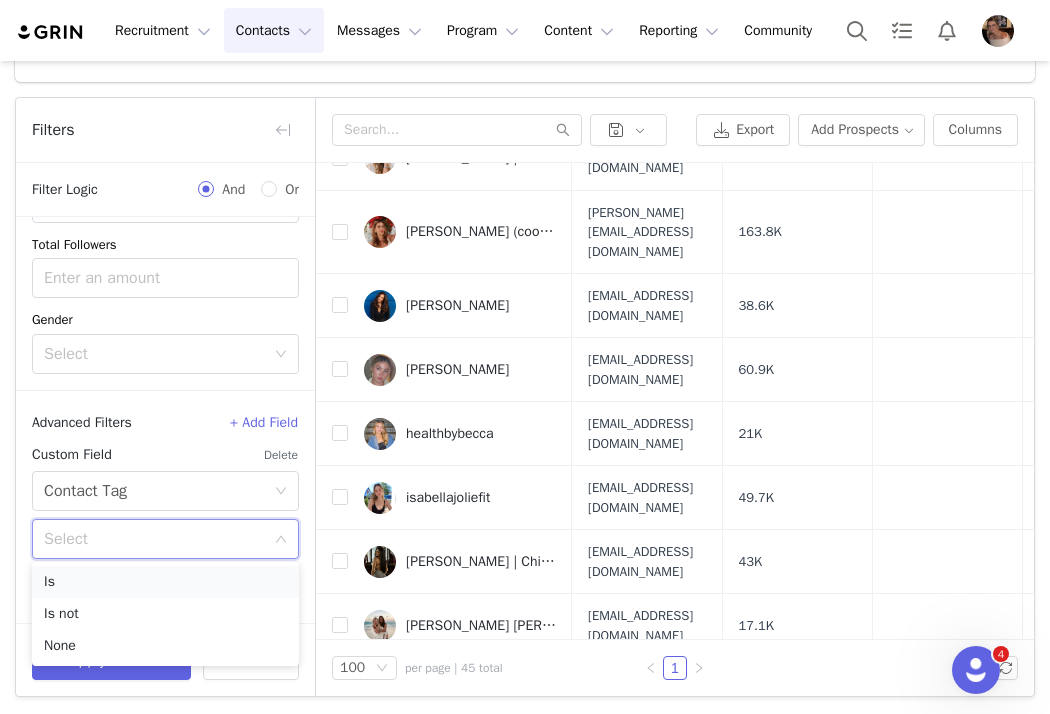 click on "Is" at bounding box center [165, 582] 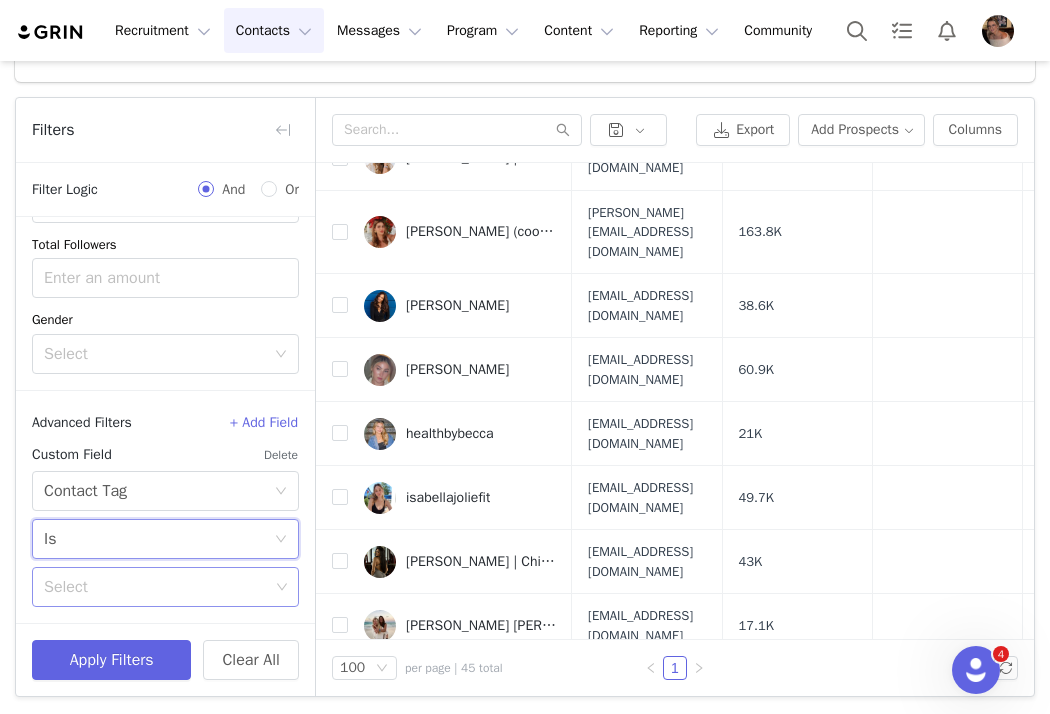 click on "Select" at bounding box center [156, 587] 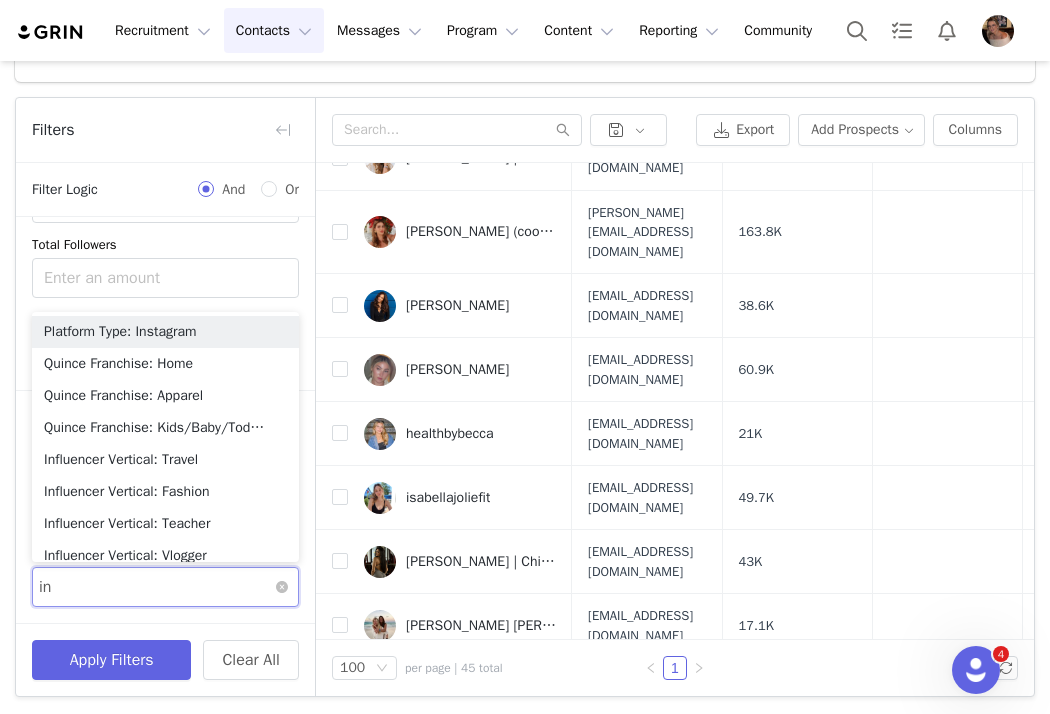 type on "ins" 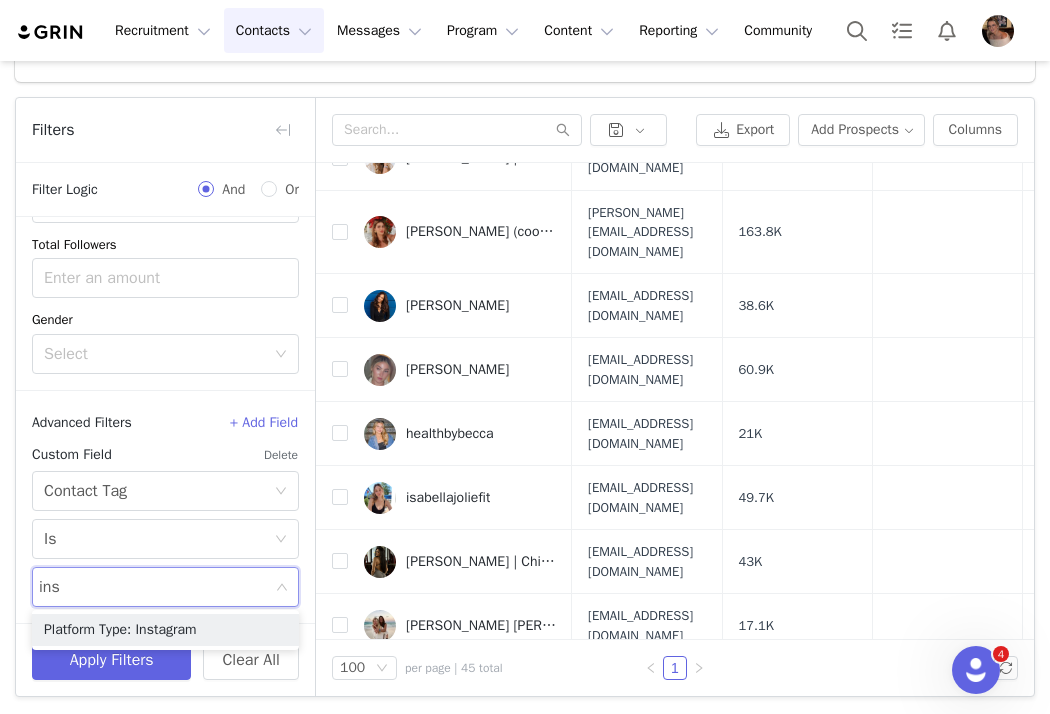 click on "Platform Type: Instagram" at bounding box center (165, 630) 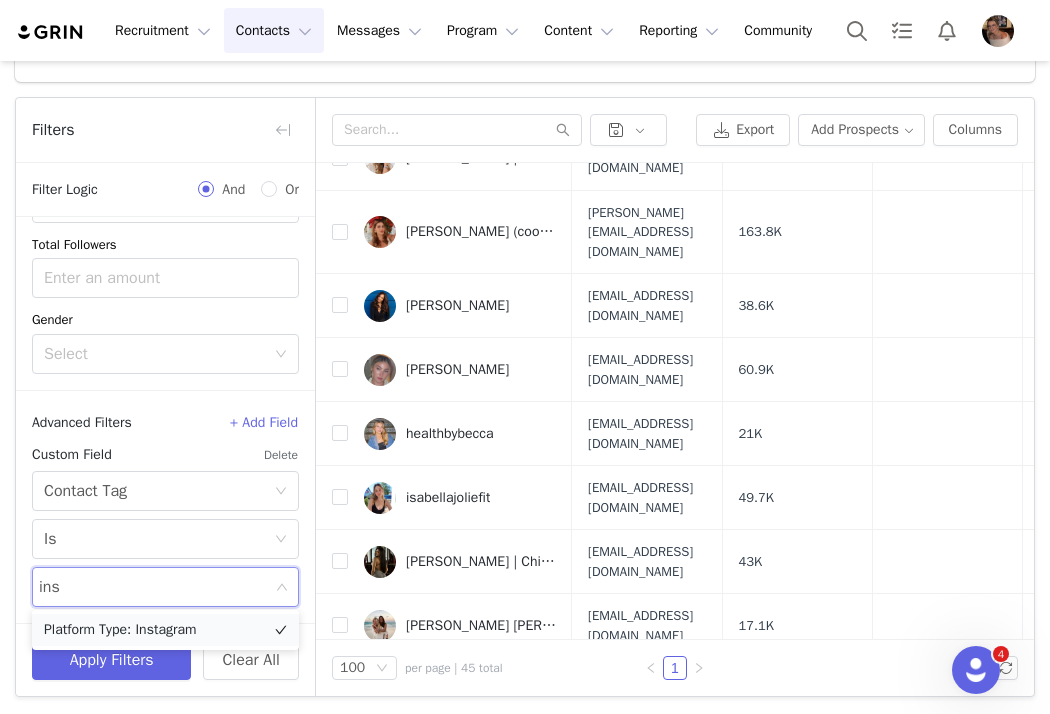 click on "Platform Type: Instagram" at bounding box center (165, 630) 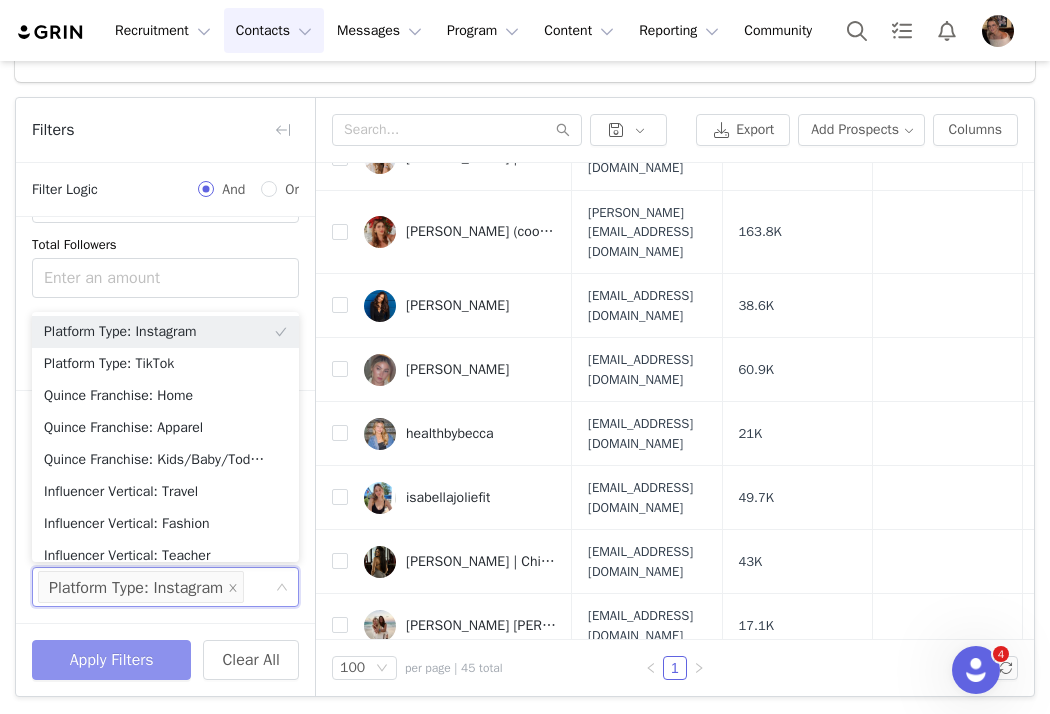 click on "Apply Filters" at bounding box center (111, 660) 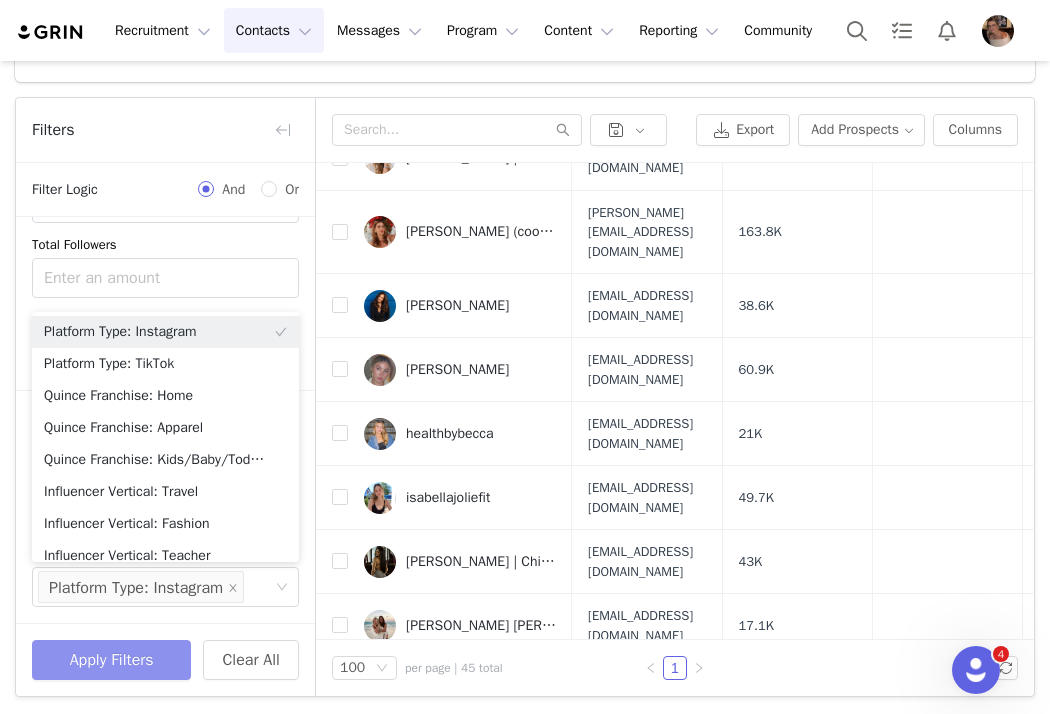 scroll, scrollTop: 0, scrollLeft: 0, axis: both 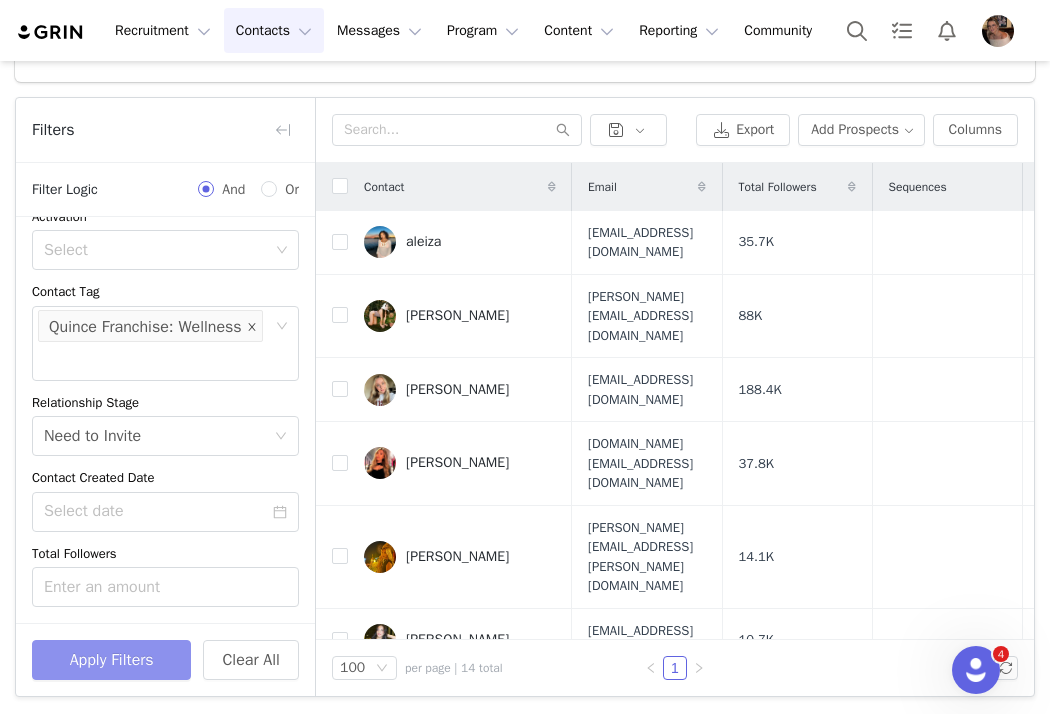 click 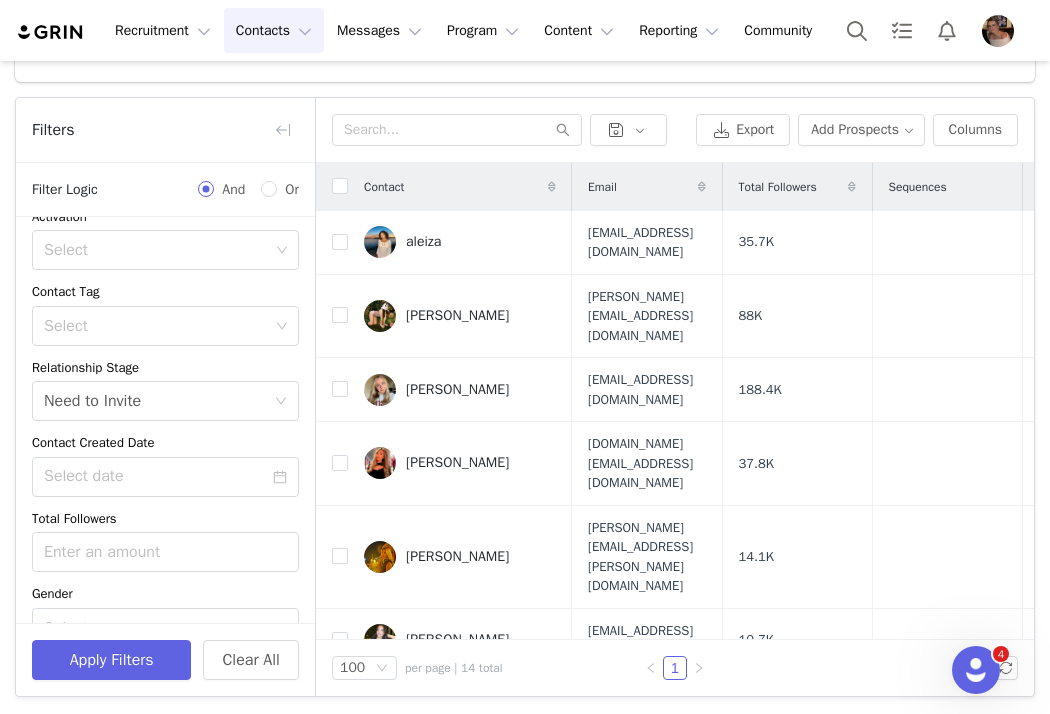click on "Select" at bounding box center (158, 326) 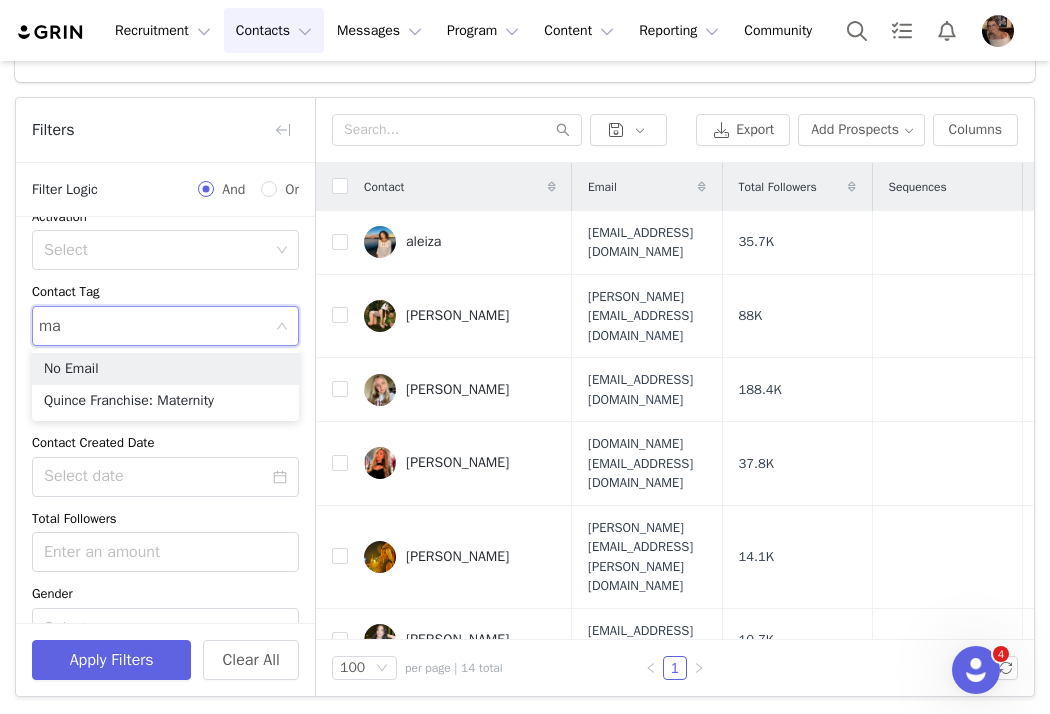 type on "mat" 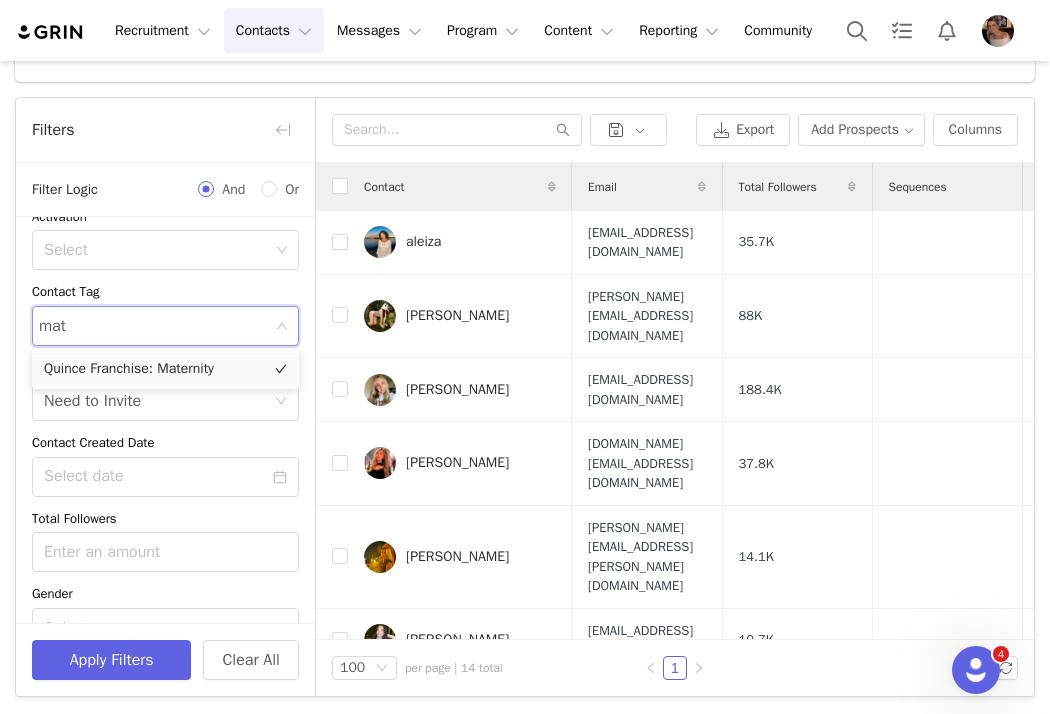 click on "Quince Franchise: Maternity" at bounding box center [165, 369] 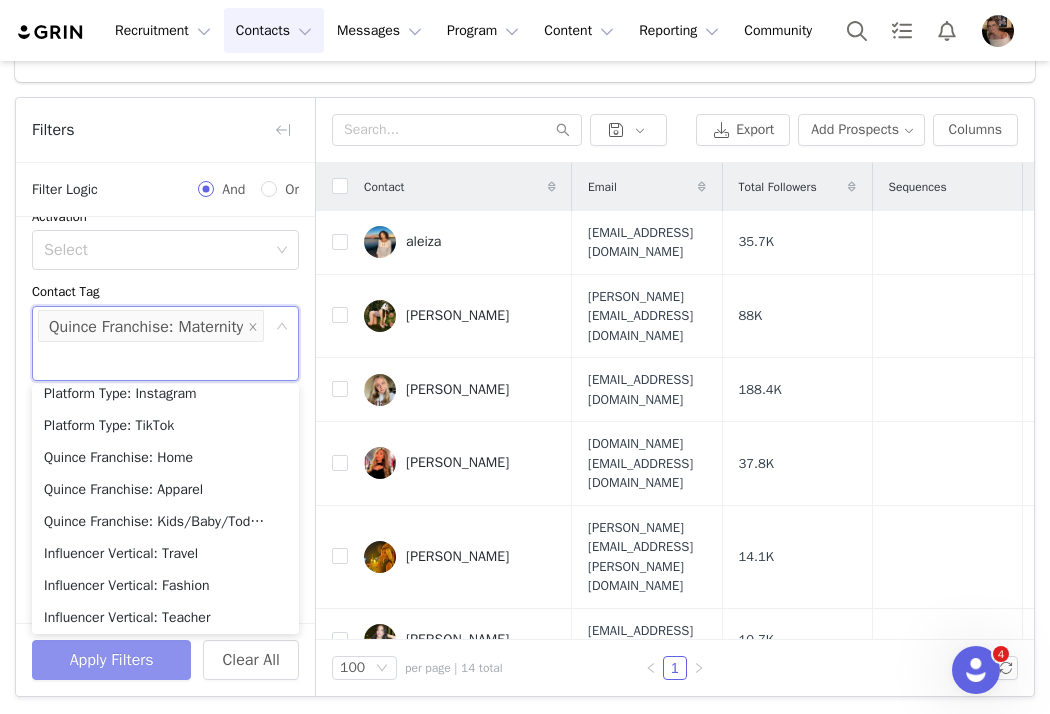 click on "Apply Filters" at bounding box center [111, 660] 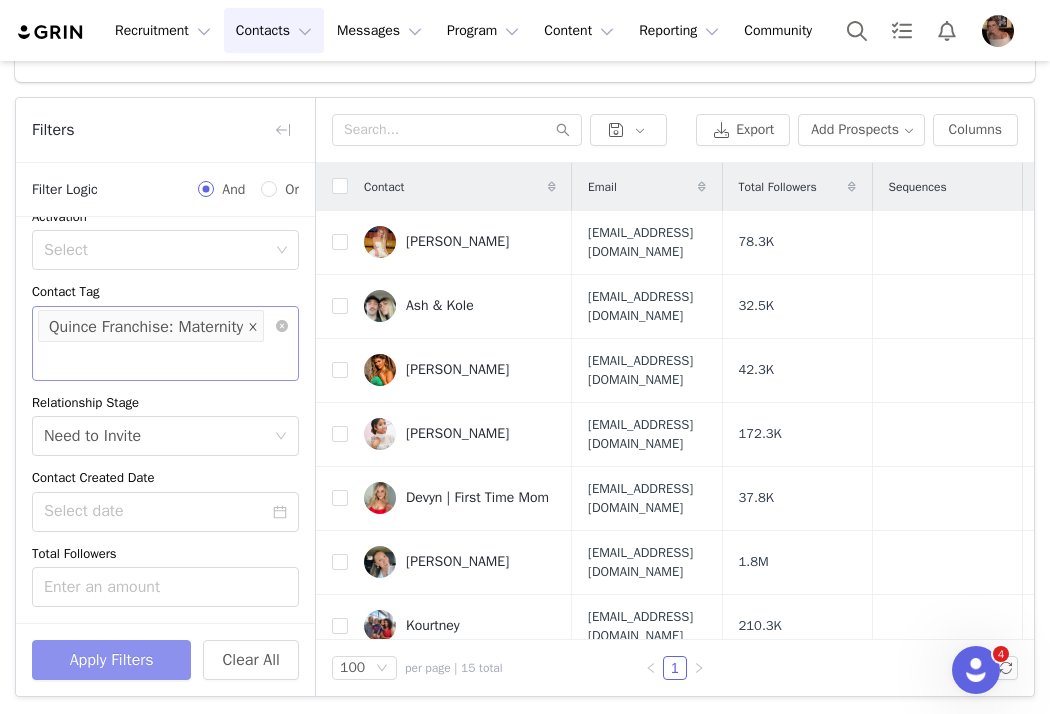 click 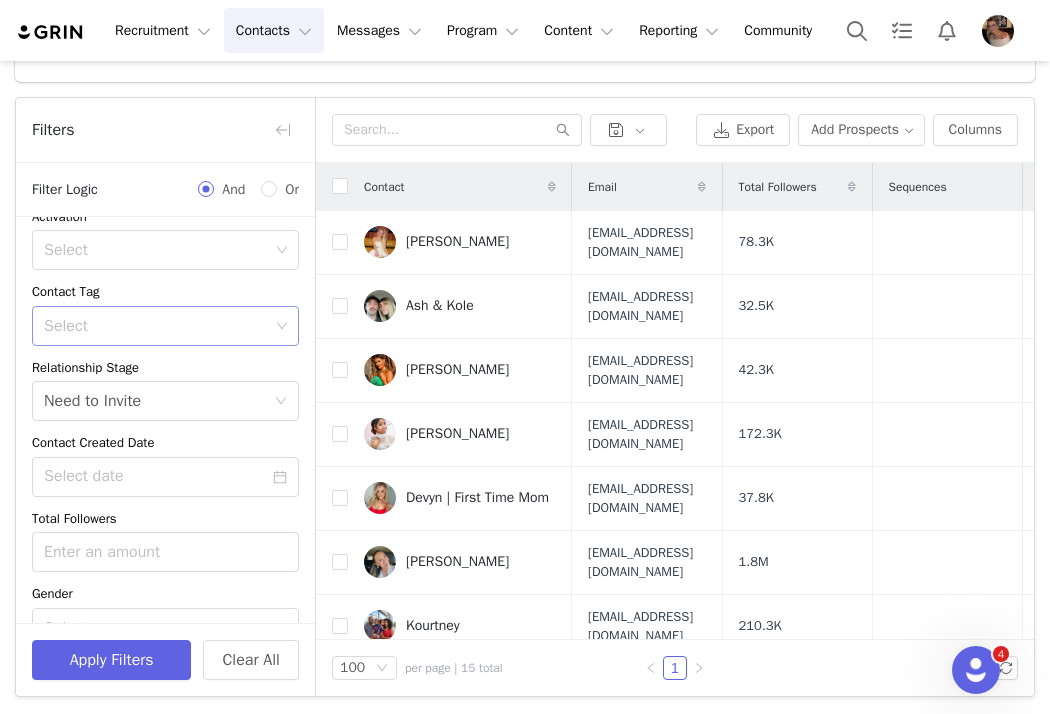 click on "Select" at bounding box center [158, 326] 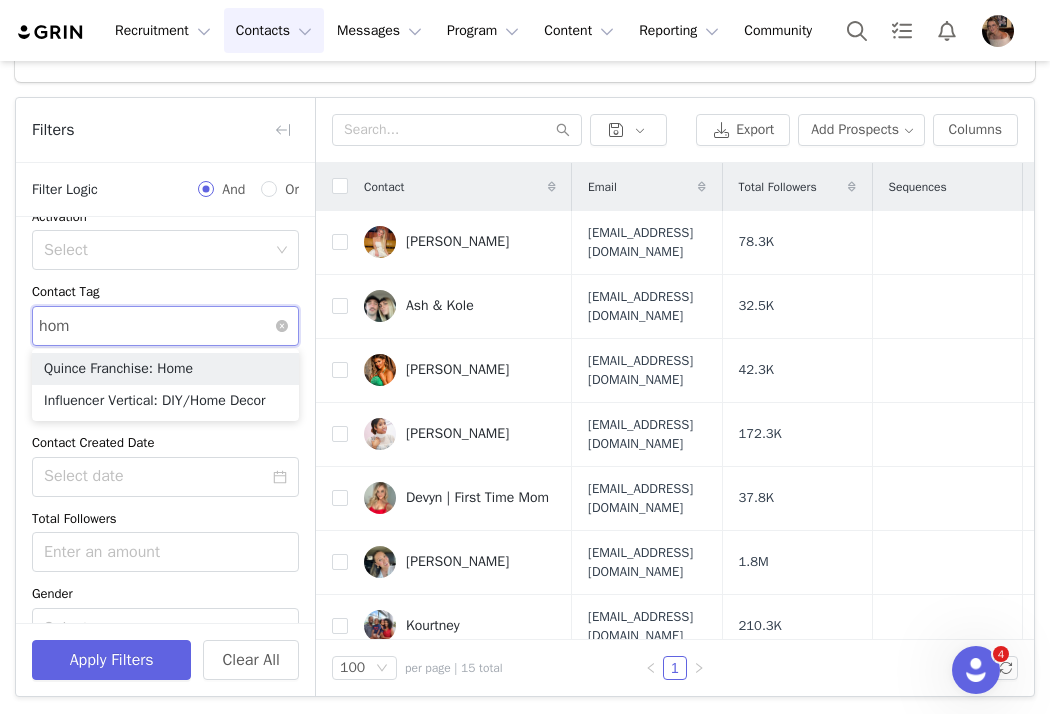 type on "home" 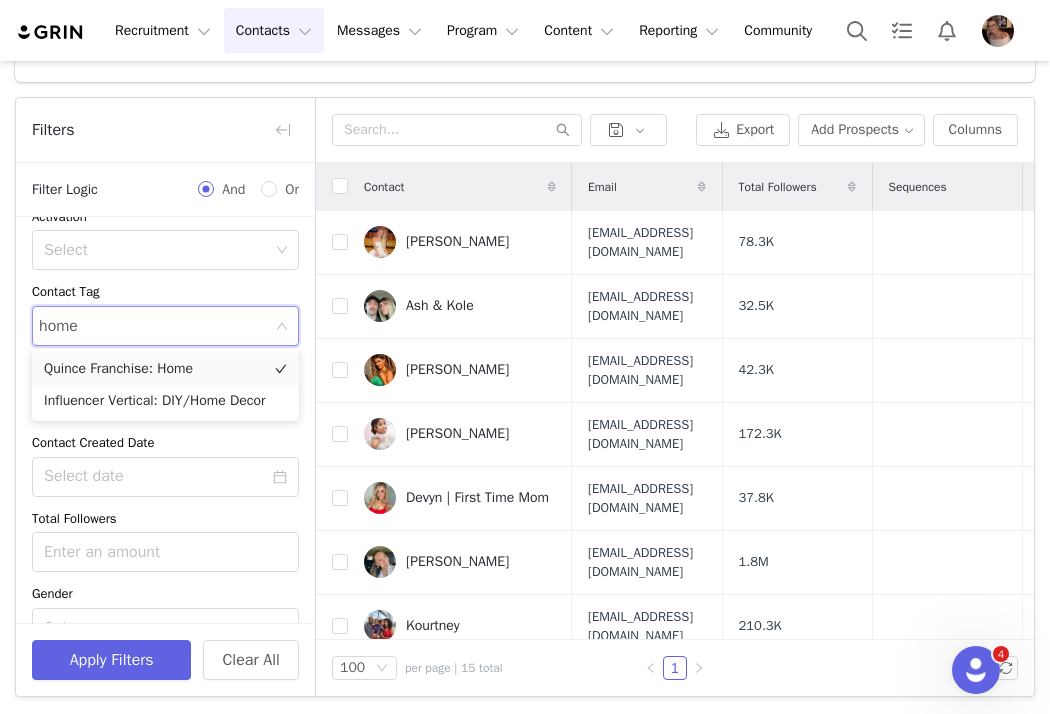 click on "Quince Franchise: Home" at bounding box center [165, 369] 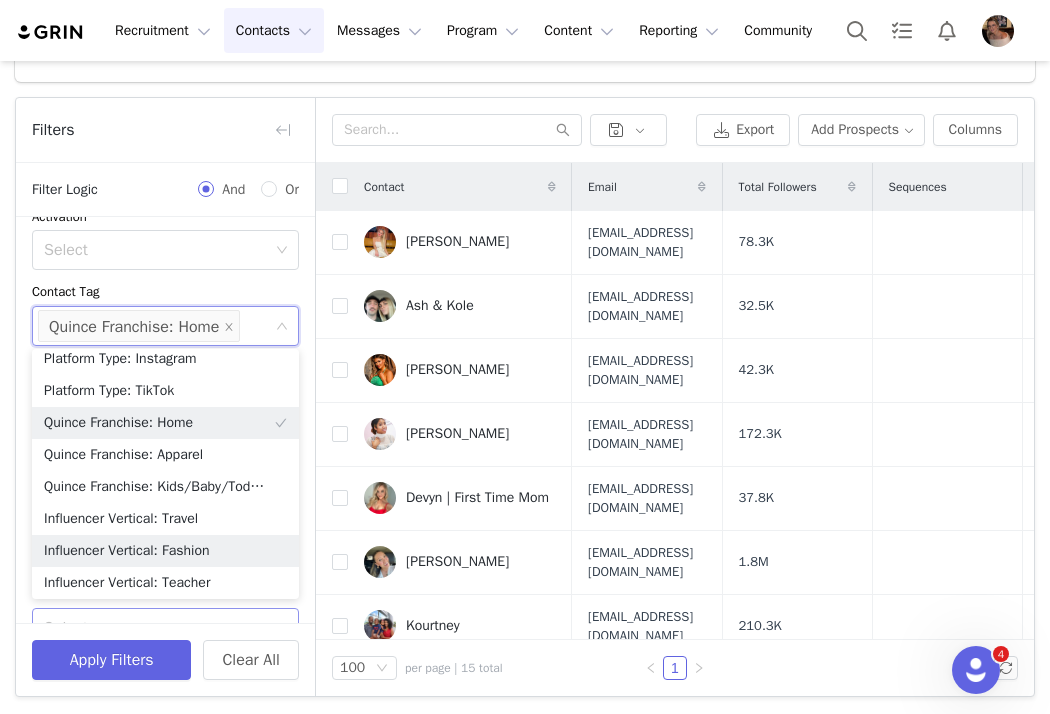 scroll, scrollTop: 10, scrollLeft: 0, axis: vertical 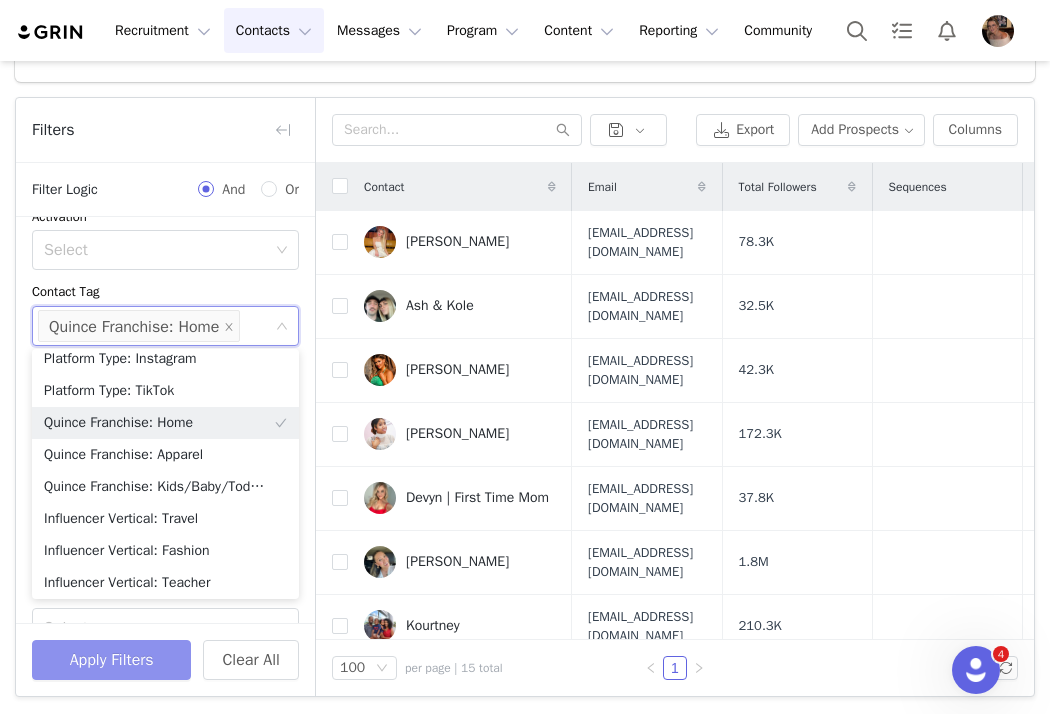 click on "Apply Filters" at bounding box center [111, 660] 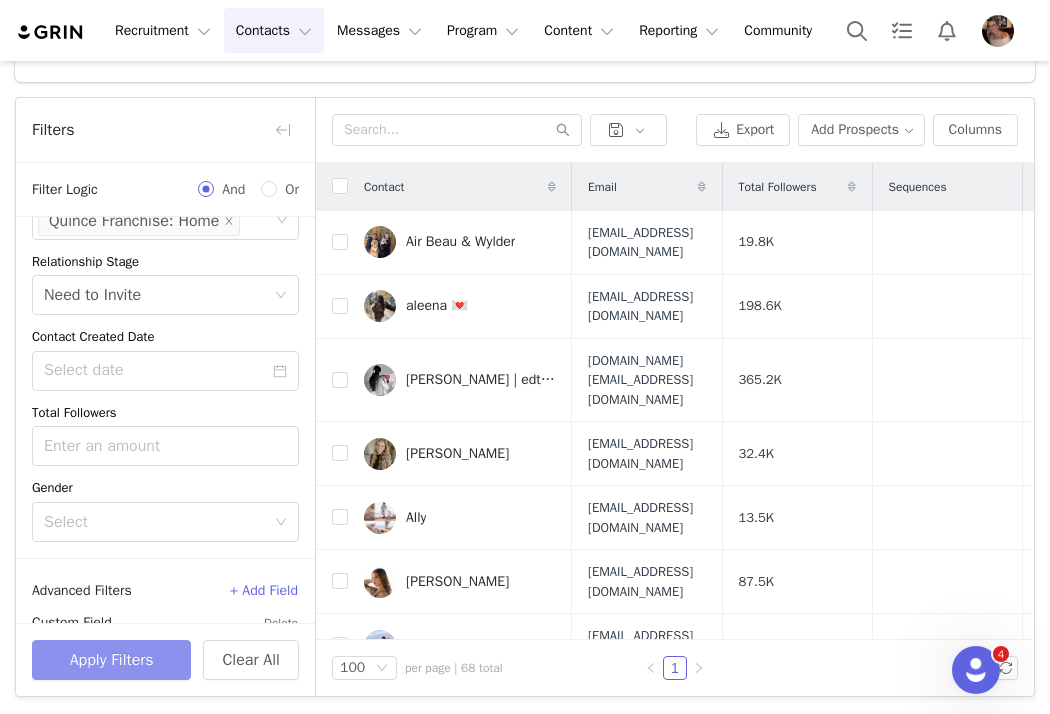 scroll, scrollTop: 451, scrollLeft: 0, axis: vertical 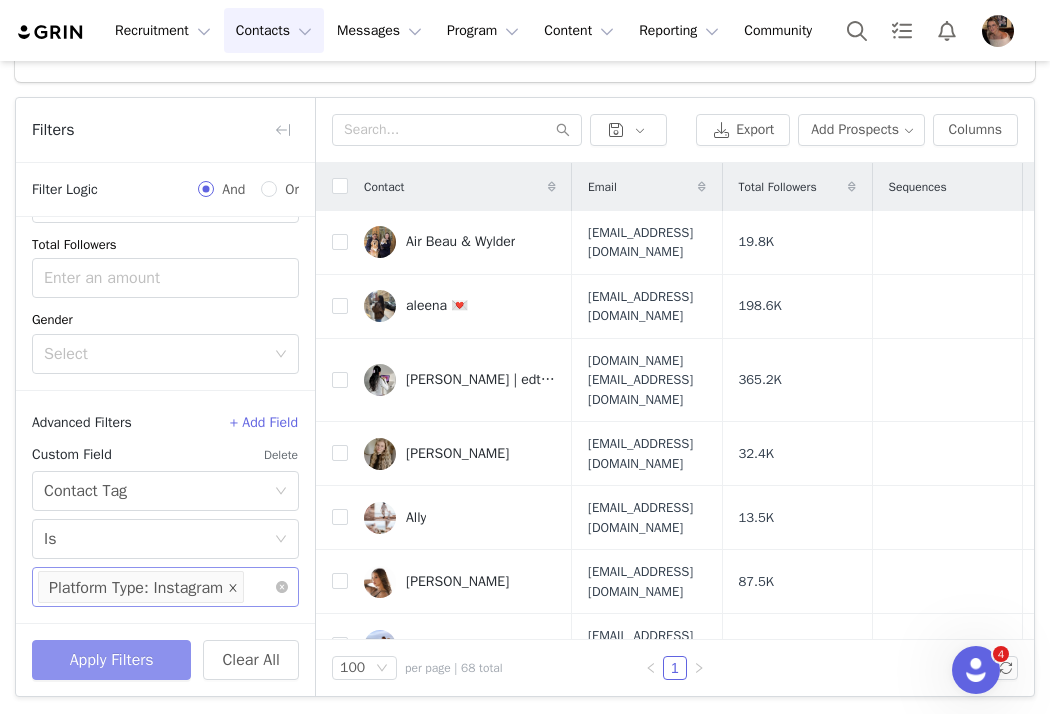 click 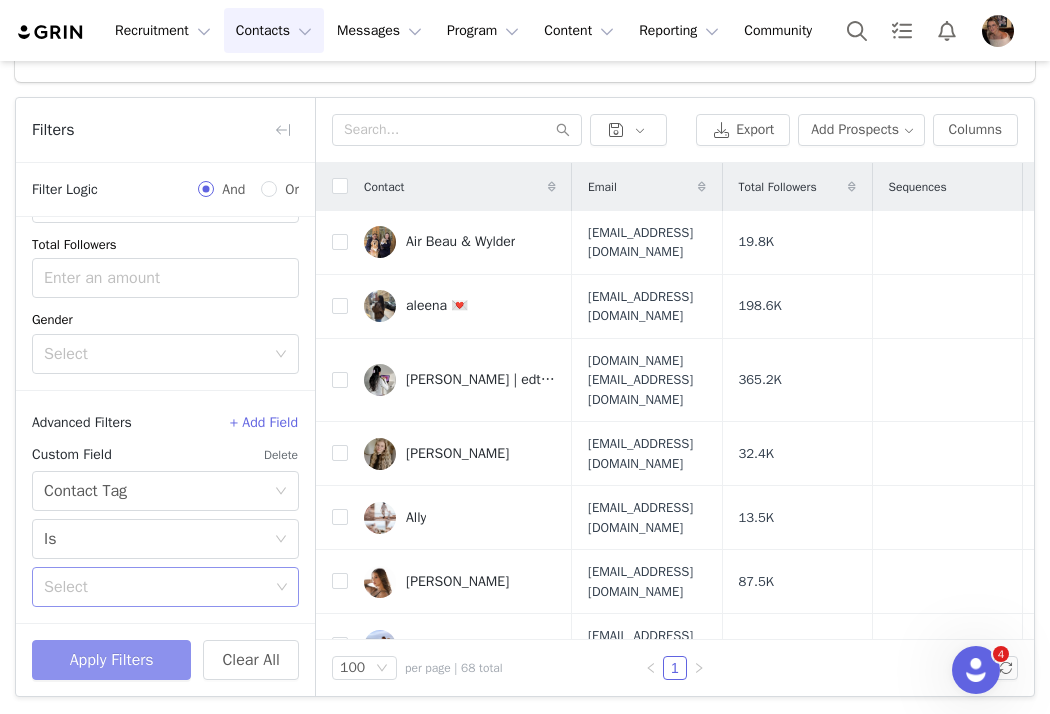 click on "Select" at bounding box center (156, 587) 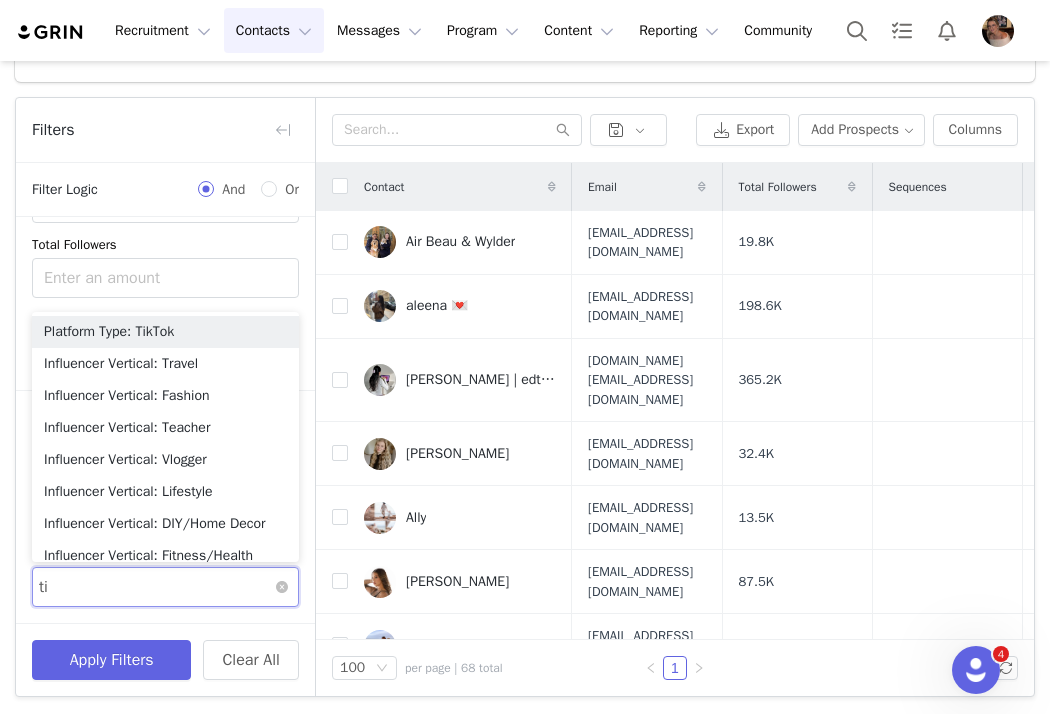 type on "tik" 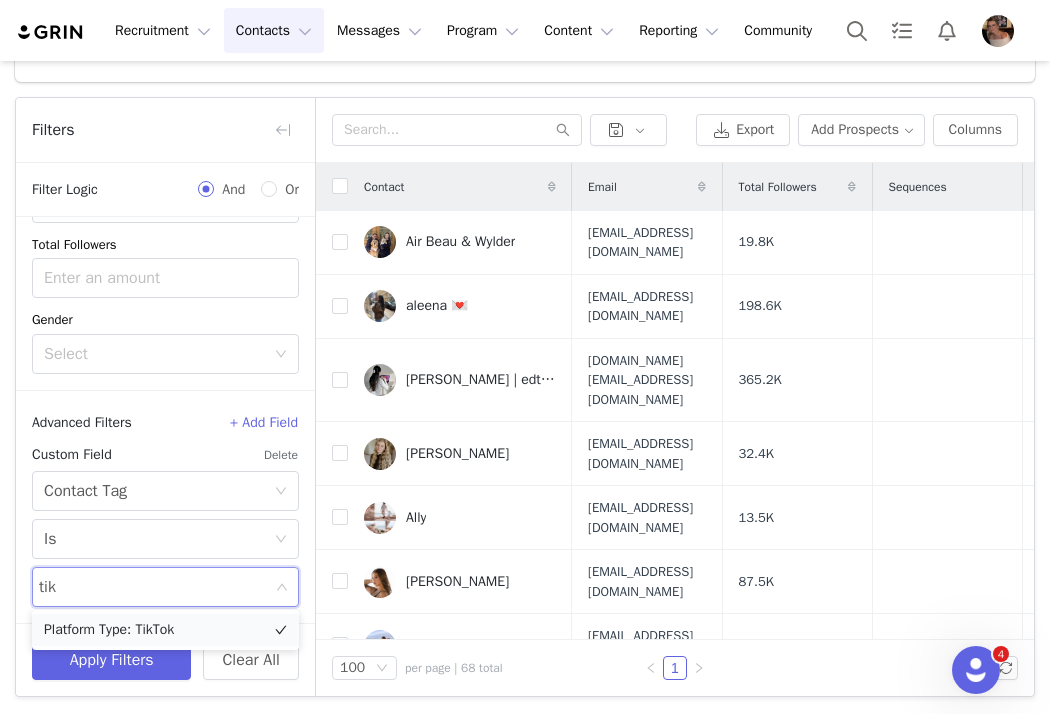 click on "Platform Type: TikTok" at bounding box center (165, 630) 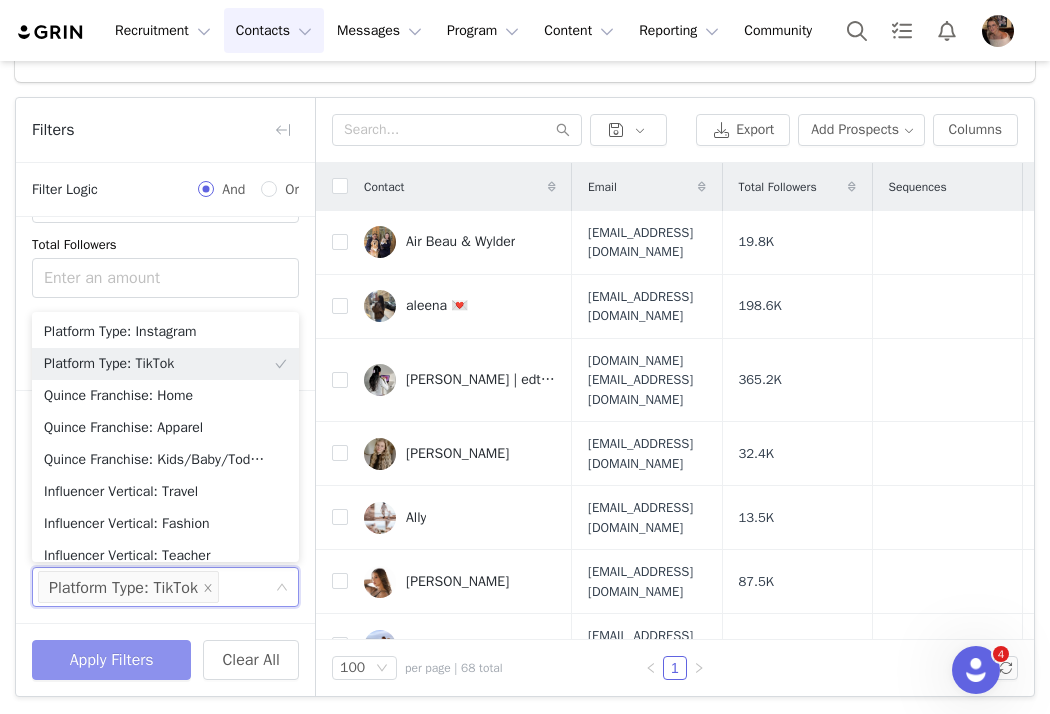 click on "Apply Filters" at bounding box center (111, 660) 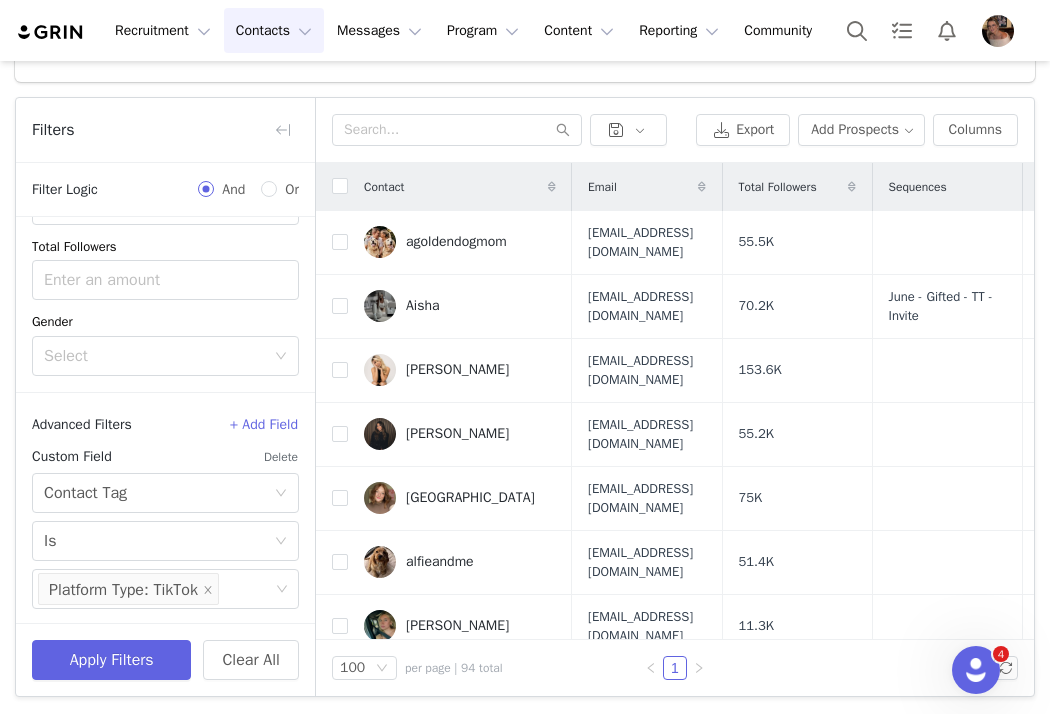 click on "Delete" at bounding box center (281, 457) 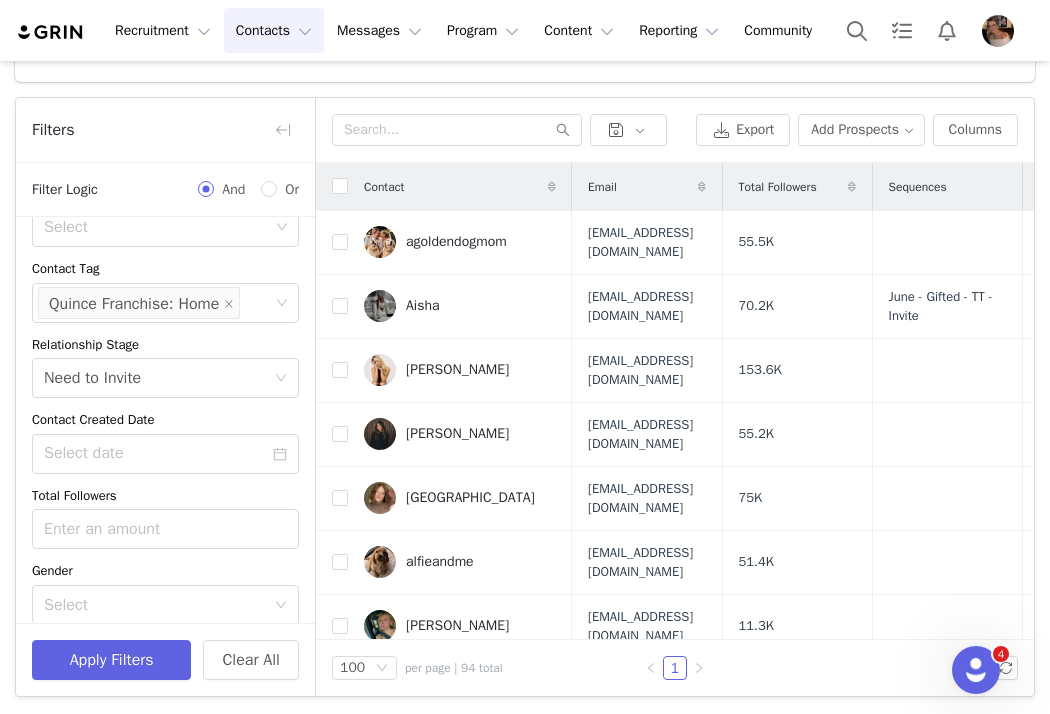 scroll, scrollTop: 189, scrollLeft: 0, axis: vertical 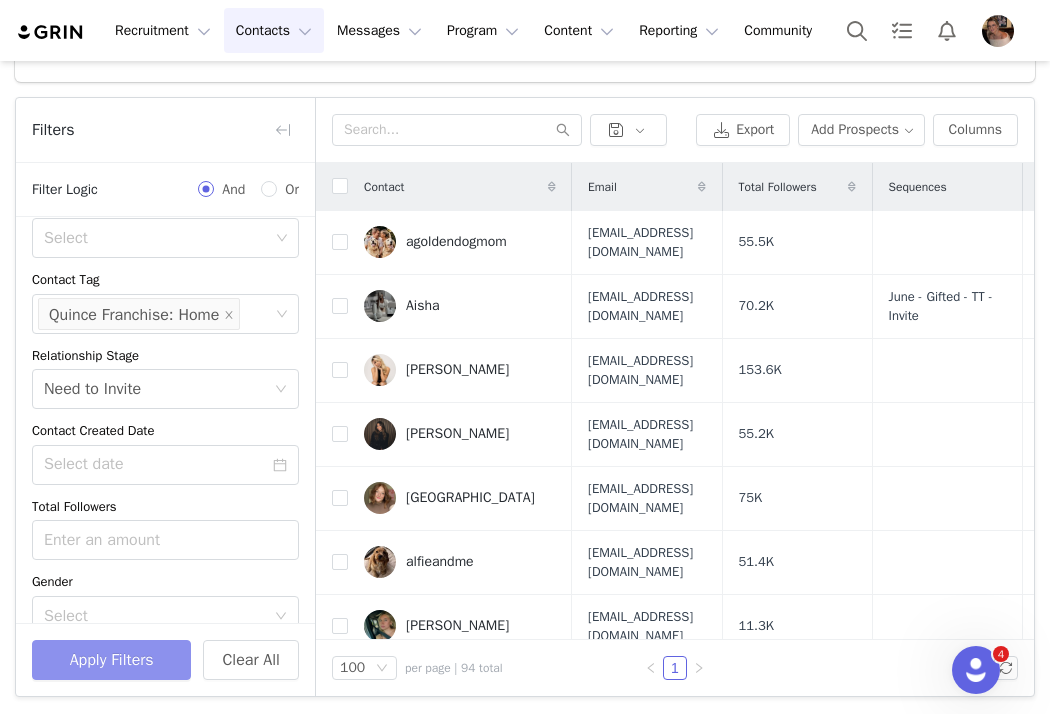 click on "Apply Filters" at bounding box center (111, 660) 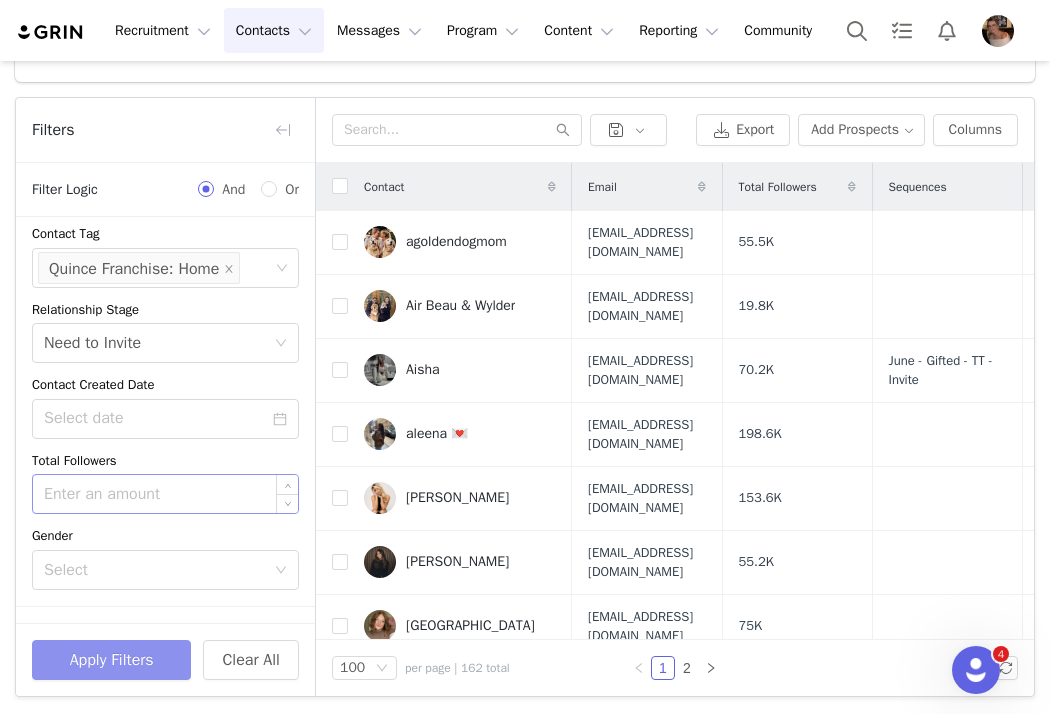 scroll, scrollTop: 201, scrollLeft: 0, axis: vertical 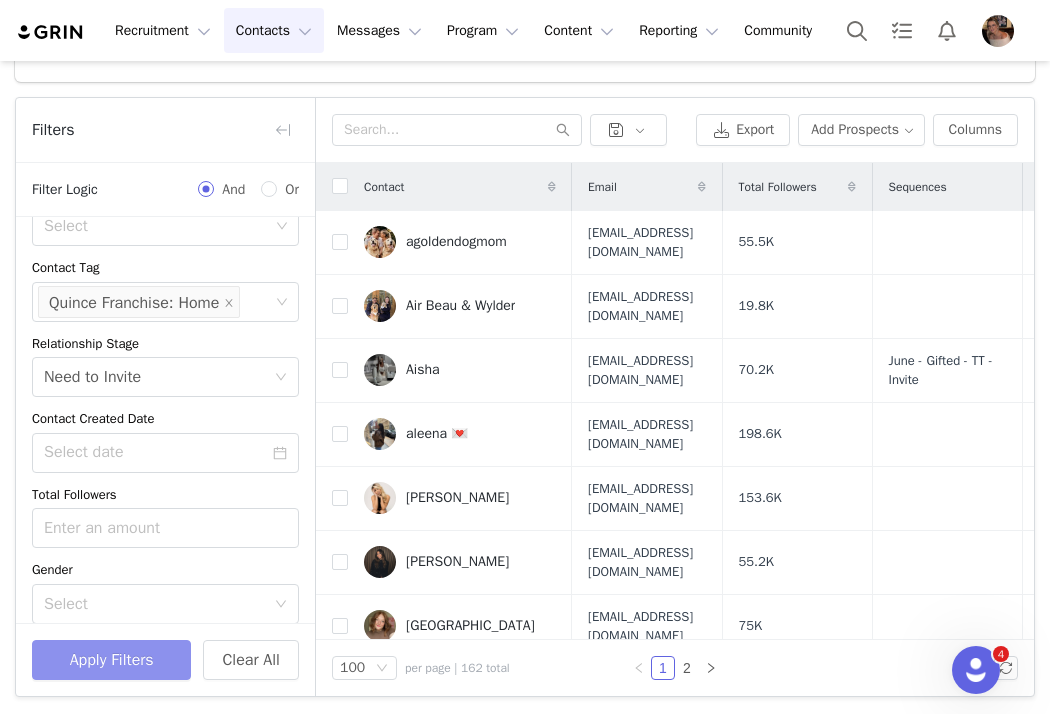 click on "Quince Franchise: Home" at bounding box center [139, 302] 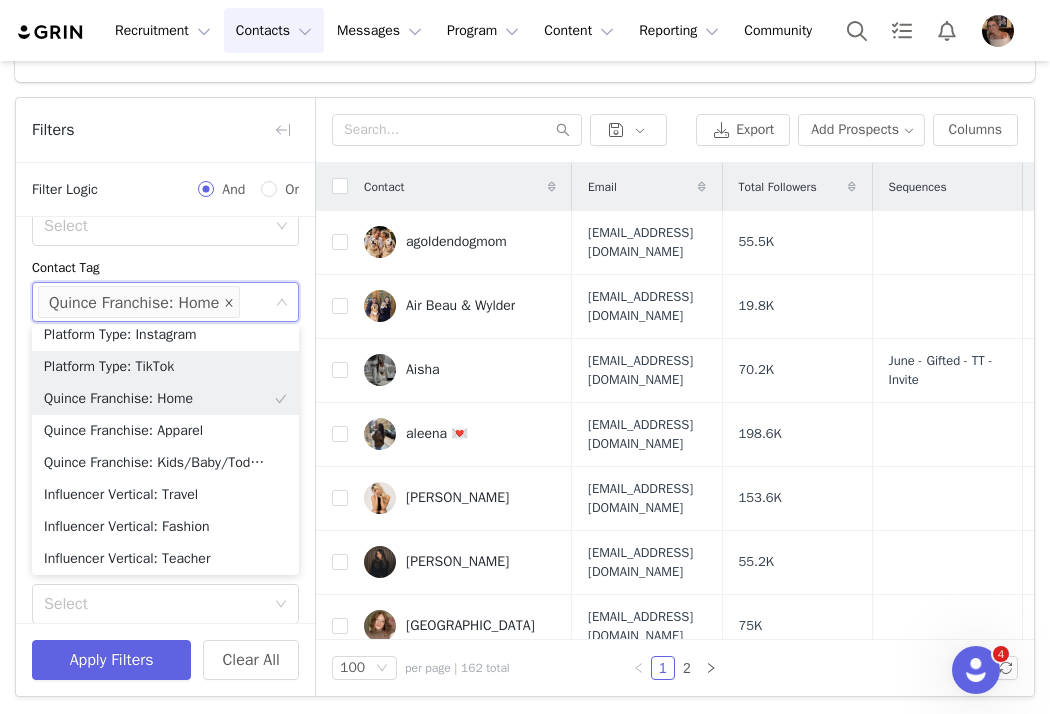 scroll, scrollTop: 4, scrollLeft: 0, axis: vertical 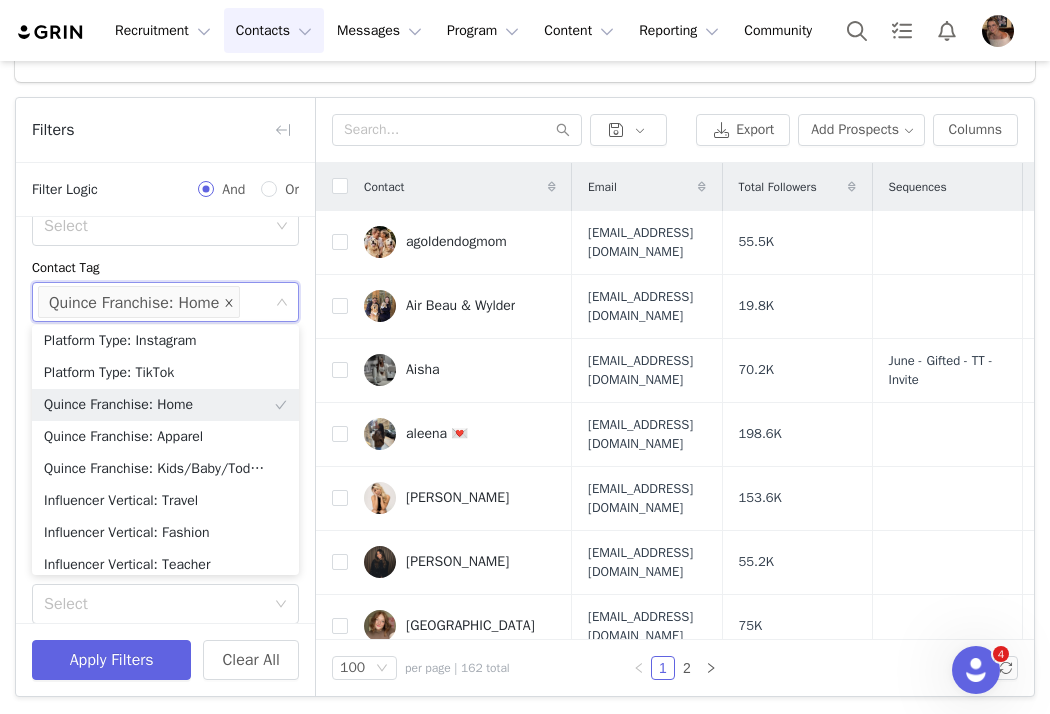 click 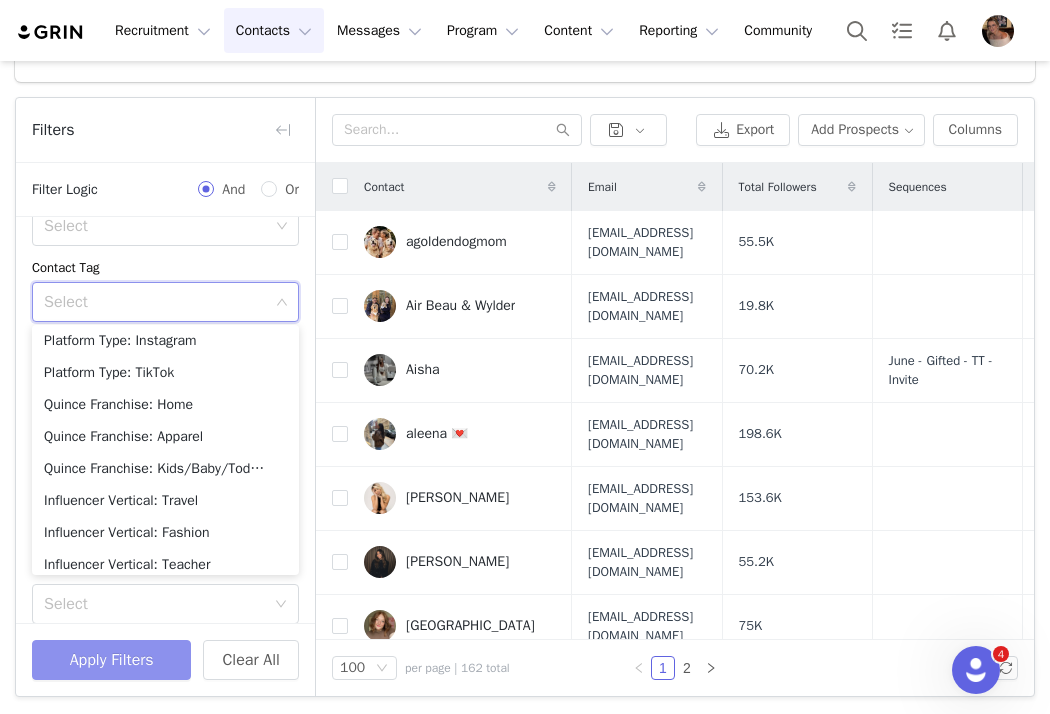 click on "Apply Filters" at bounding box center [111, 660] 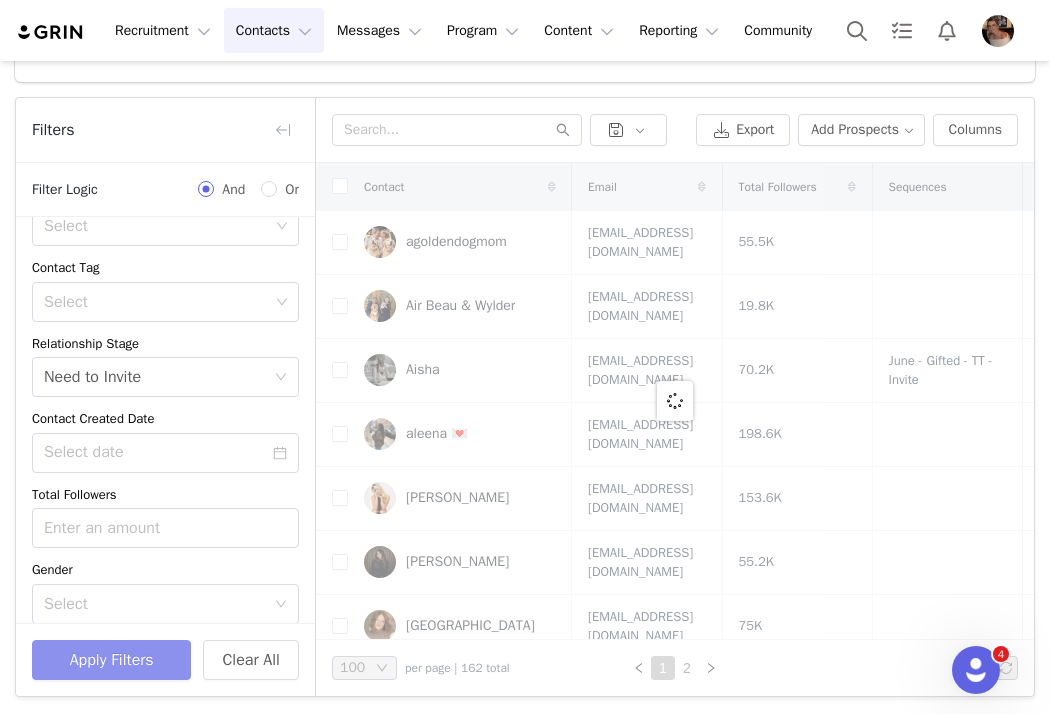 click on "Apply Filters" at bounding box center [111, 660] 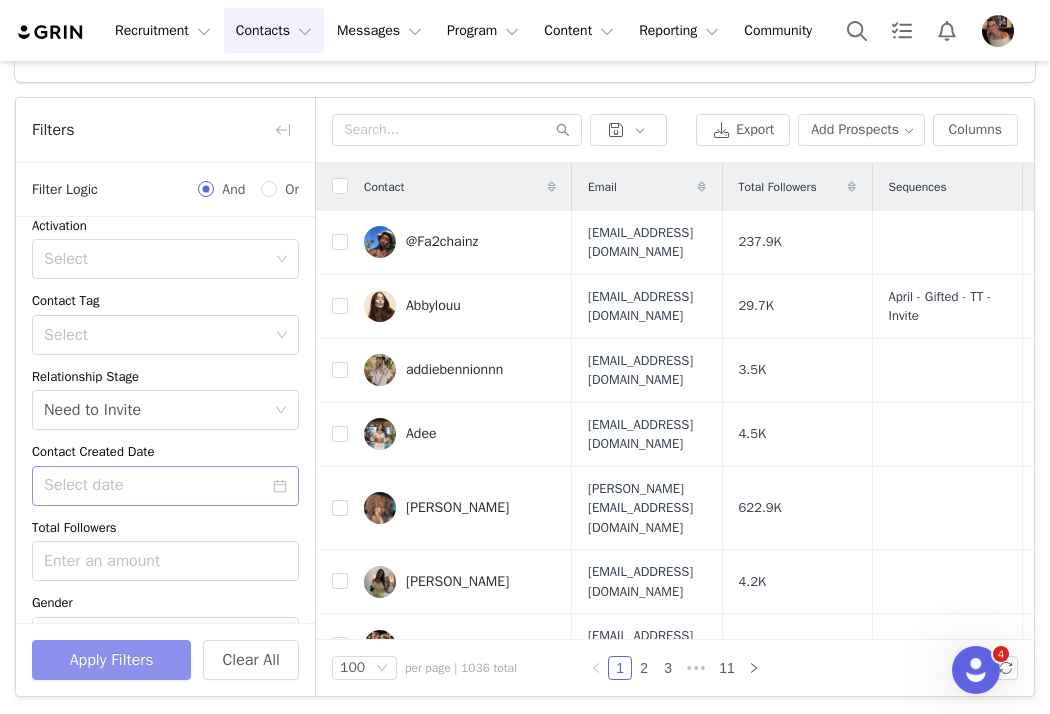 scroll, scrollTop: 164, scrollLeft: 0, axis: vertical 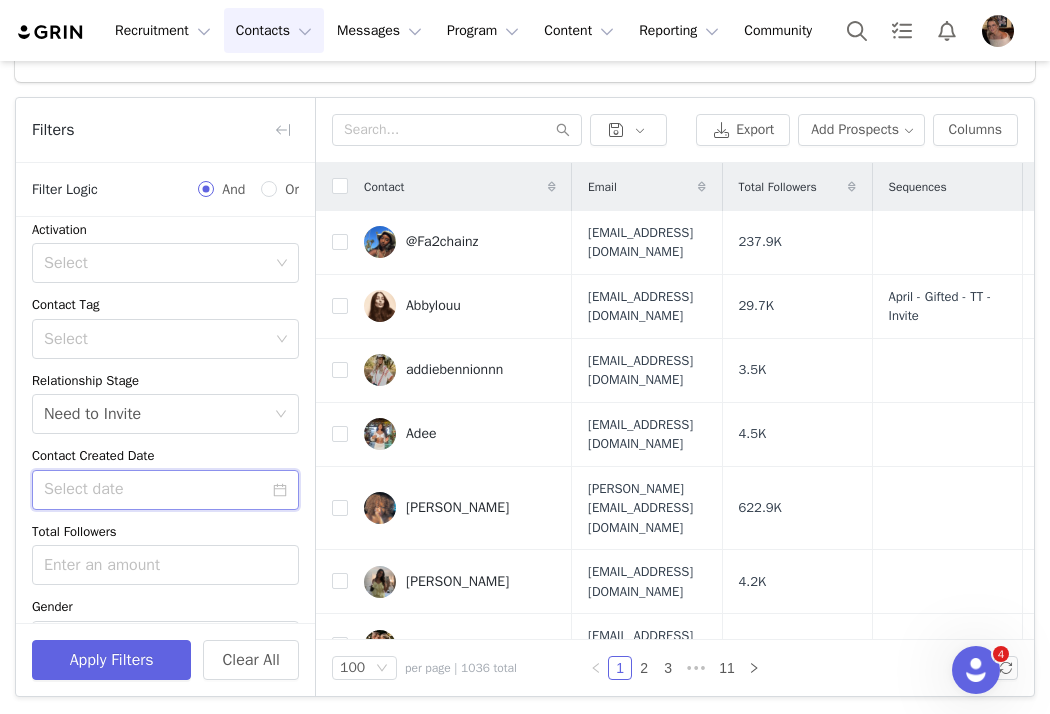 click at bounding box center [165, 490] 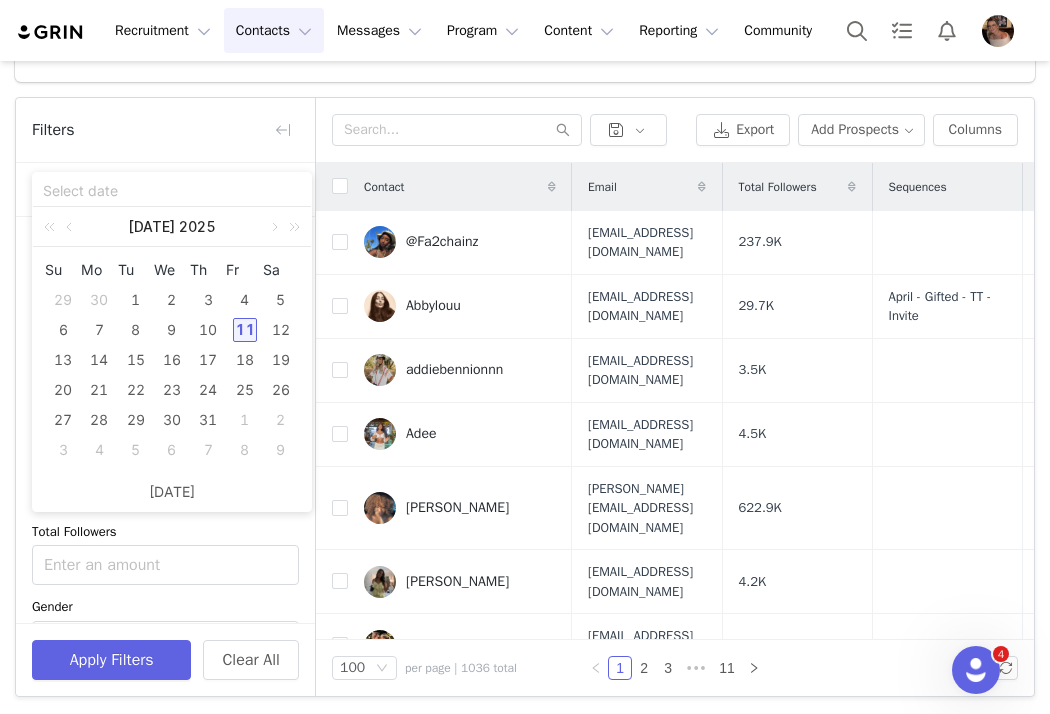 click on "11" at bounding box center [245, 330] 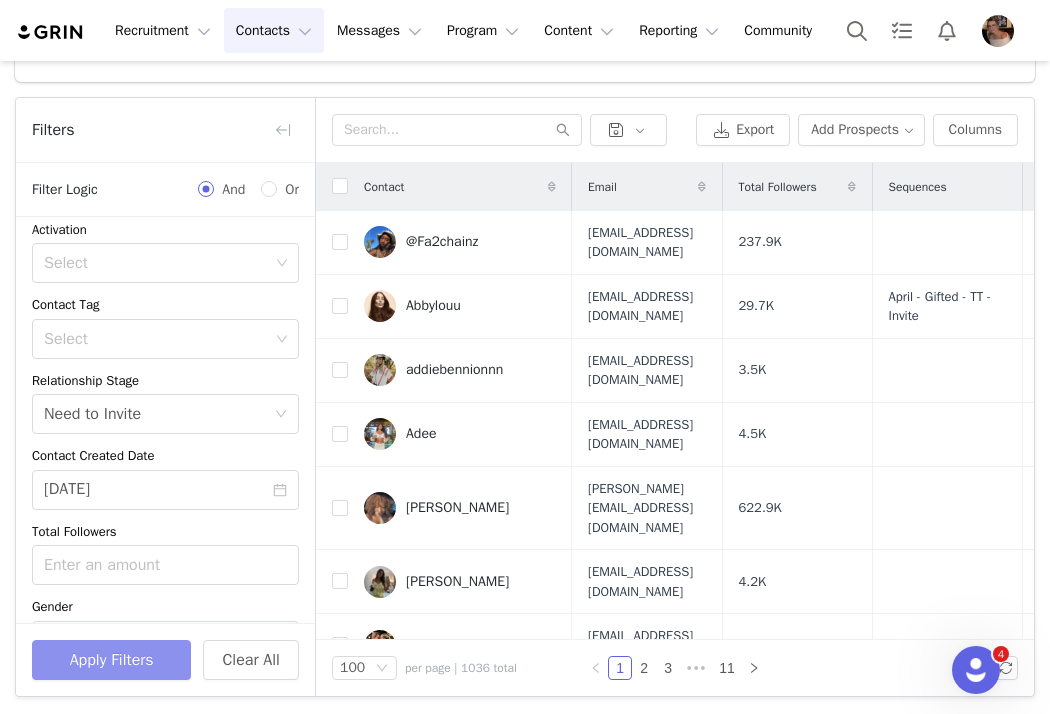 click on "Apply Filters" at bounding box center [111, 660] 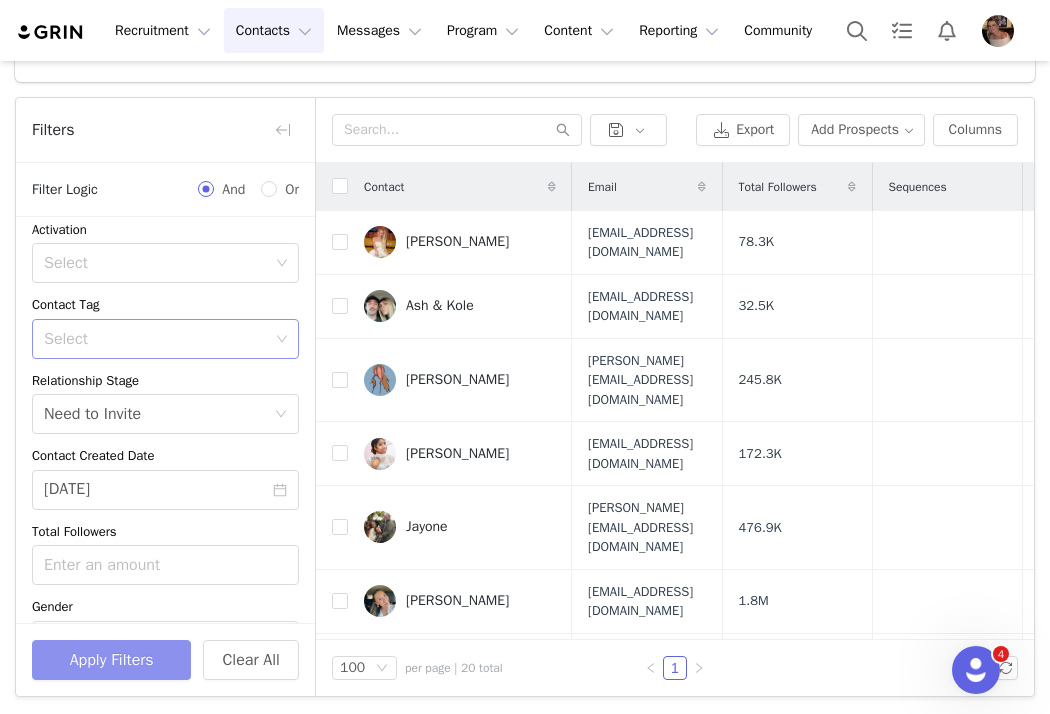 scroll, scrollTop: 69, scrollLeft: 0, axis: vertical 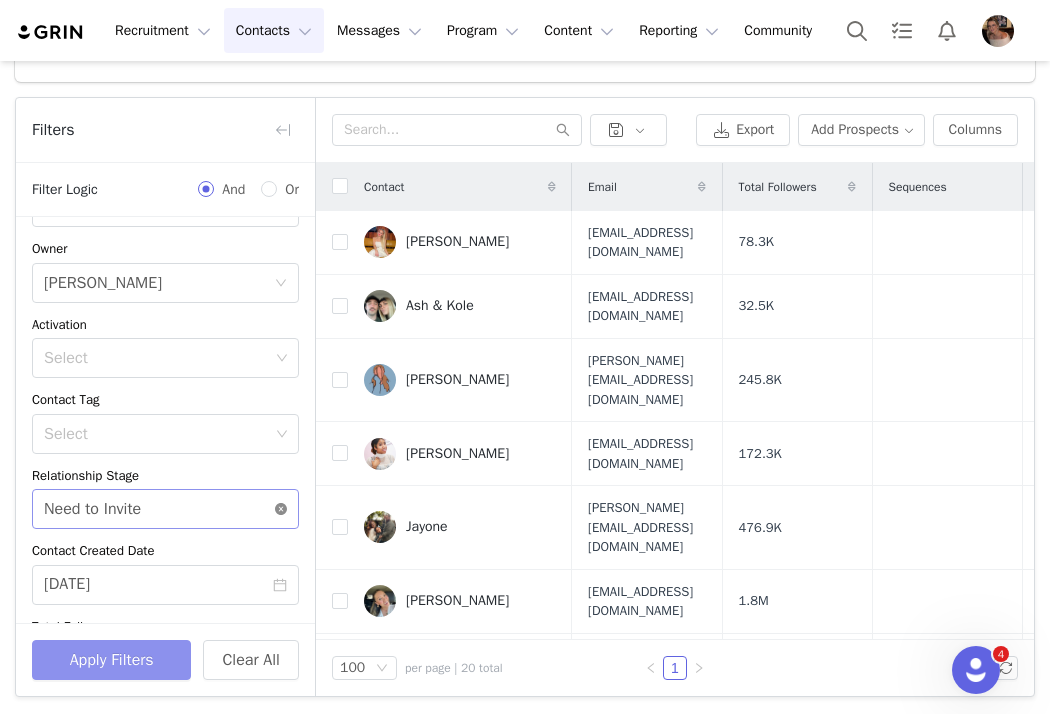 click 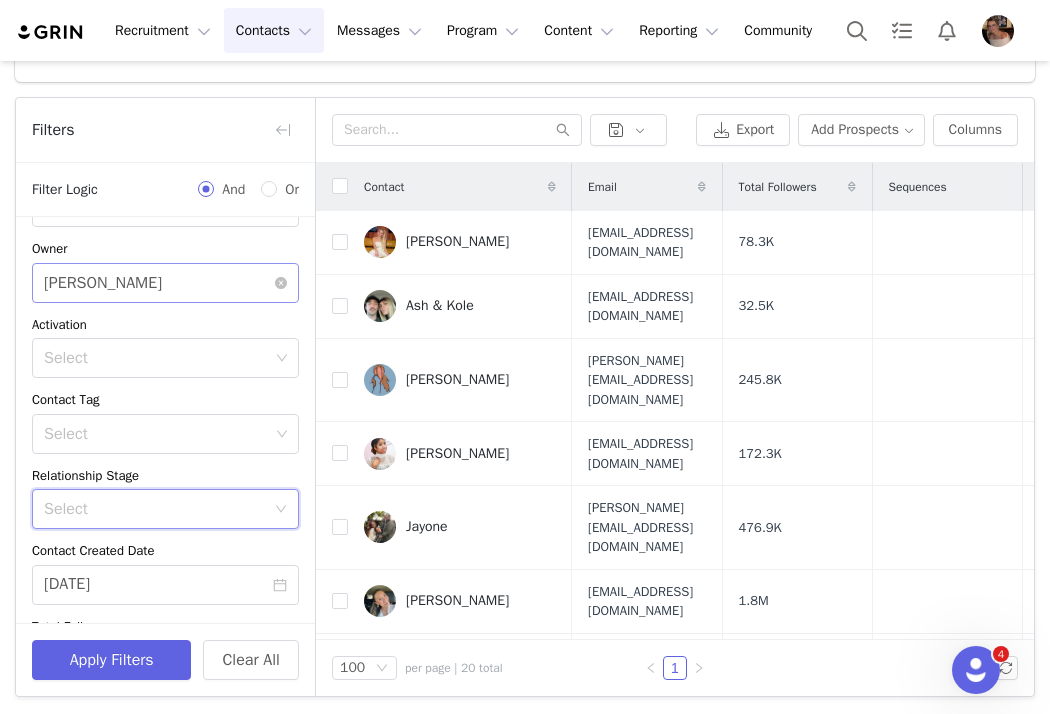 click on "Select [PERSON_NAME]" at bounding box center (159, 283) 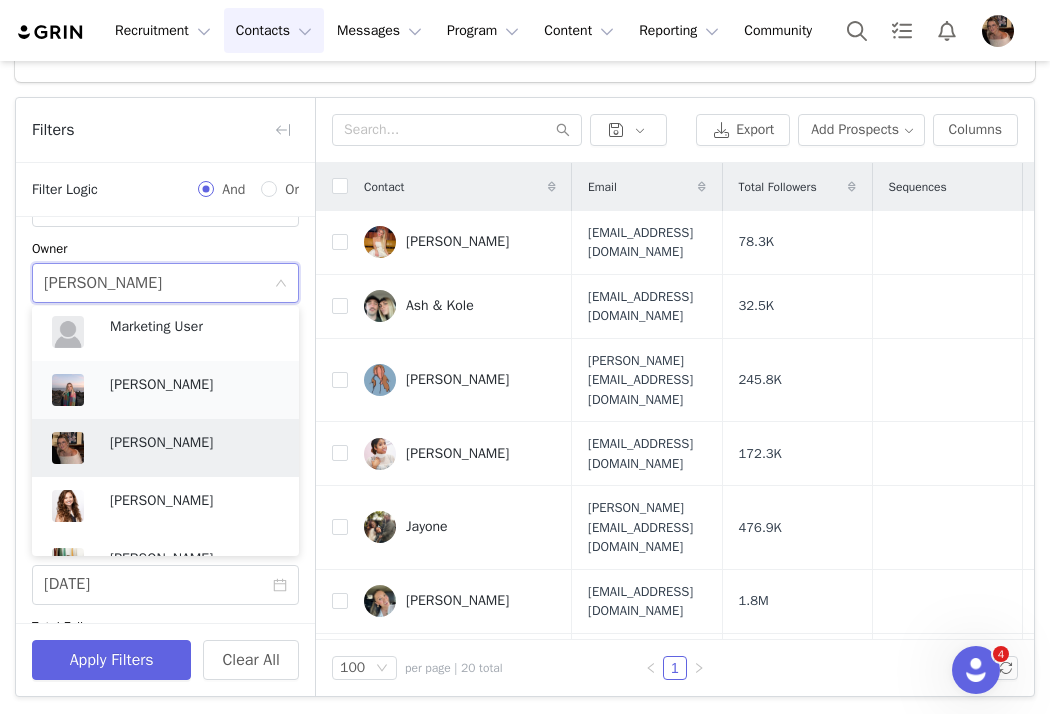 scroll, scrollTop: 642, scrollLeft: 0, axis: vertical 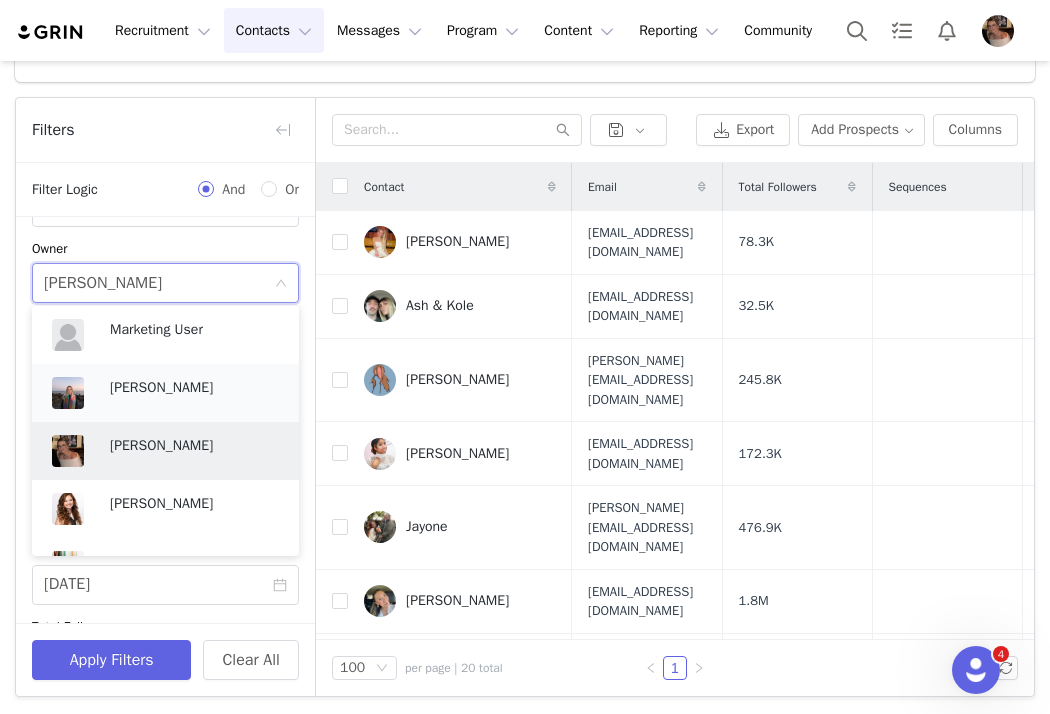 click on "[PERSON_NAME]" at bounding box center [194, 388] 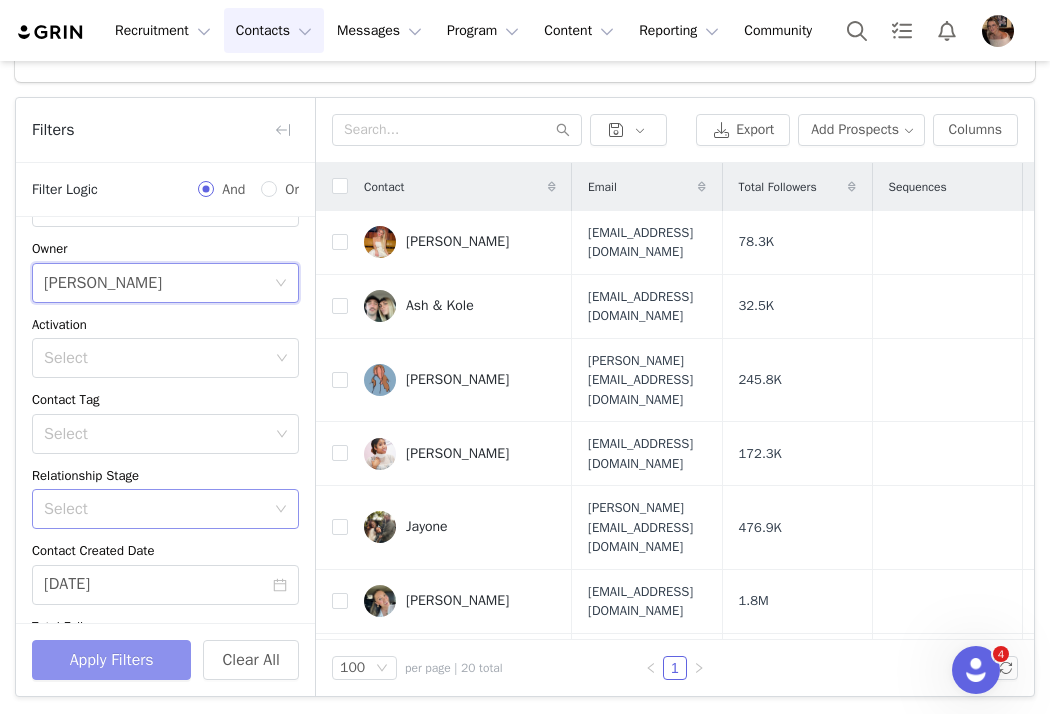 click on "Apply Filters" at bounding box center (111, 660) 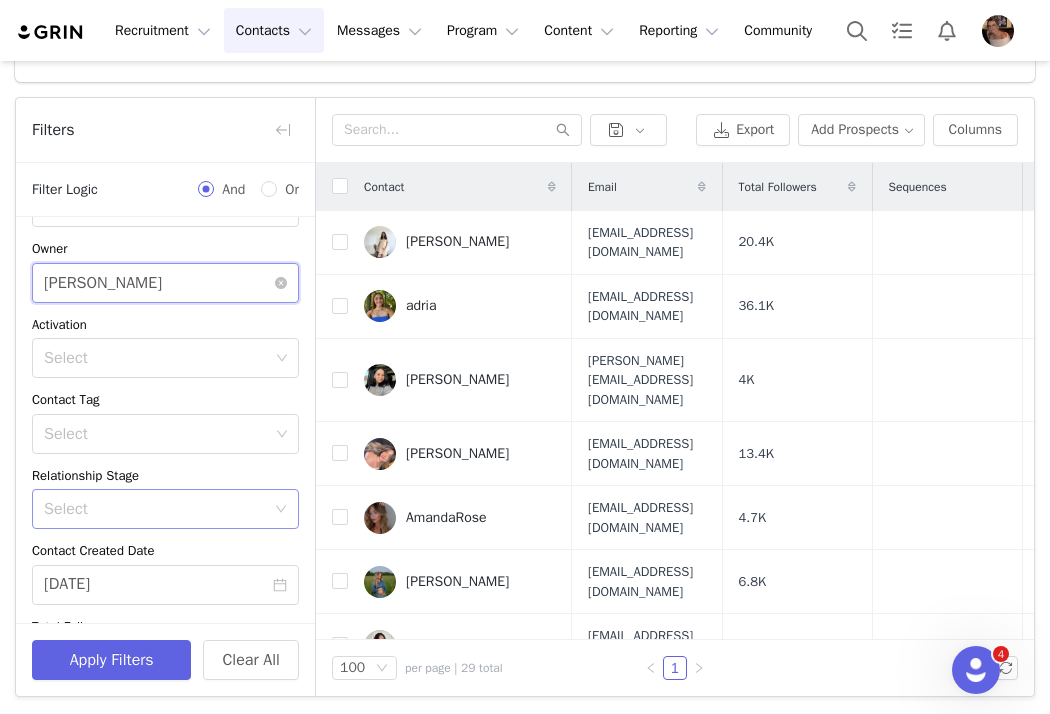 click on "Select [PERSON_NAME]" at bounding box center [159, 283] 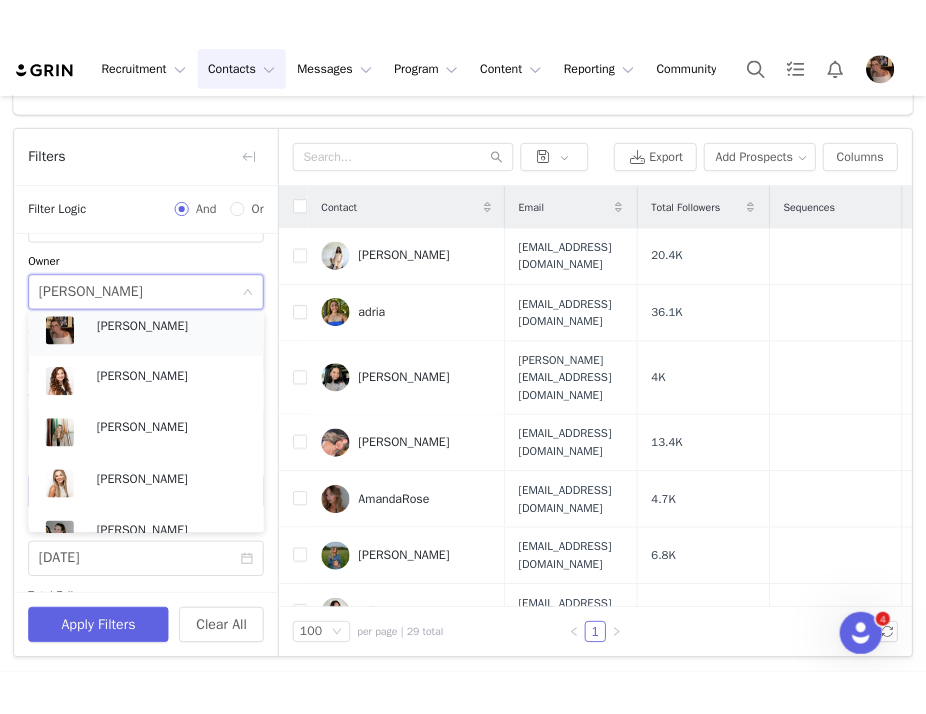 scroll, scrollTop: 758, scrollLeft: 0, axis: vertical 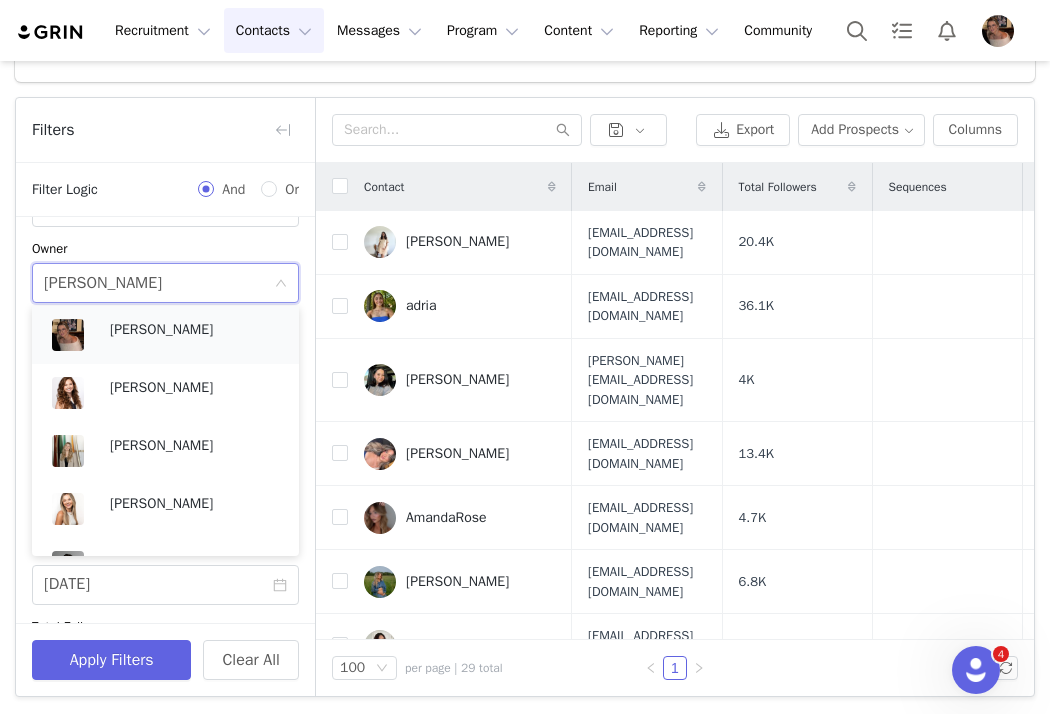 click on "[PERSON_NAME]" at bounding box center [194, 330] 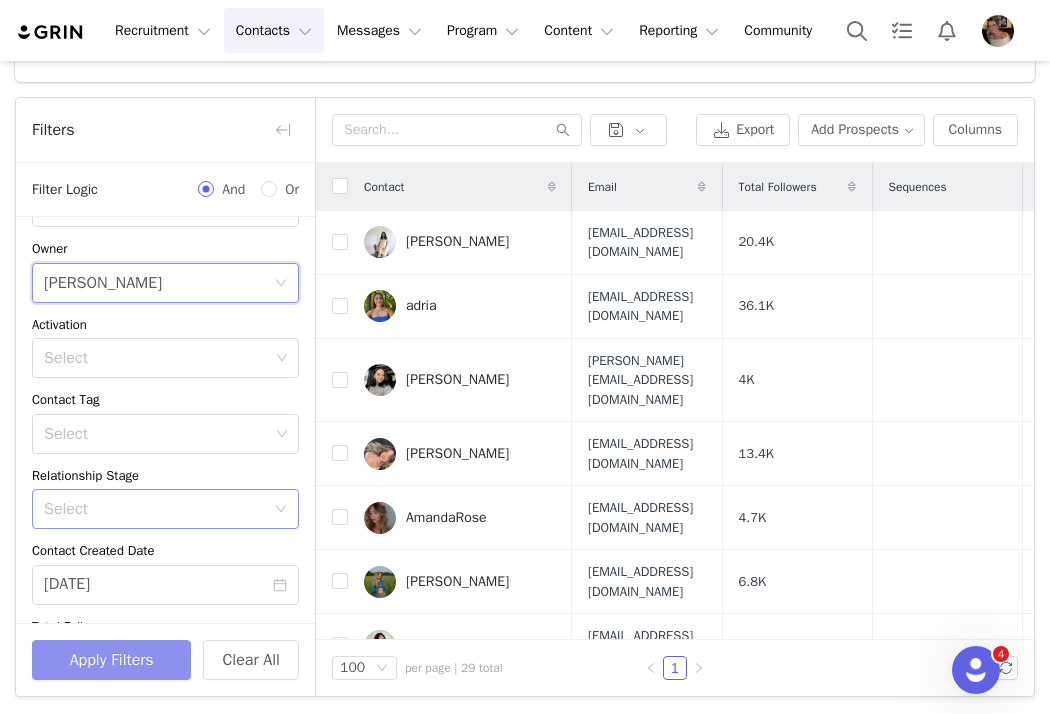 click on "Apply Filters" at bounding box center (111, 660) 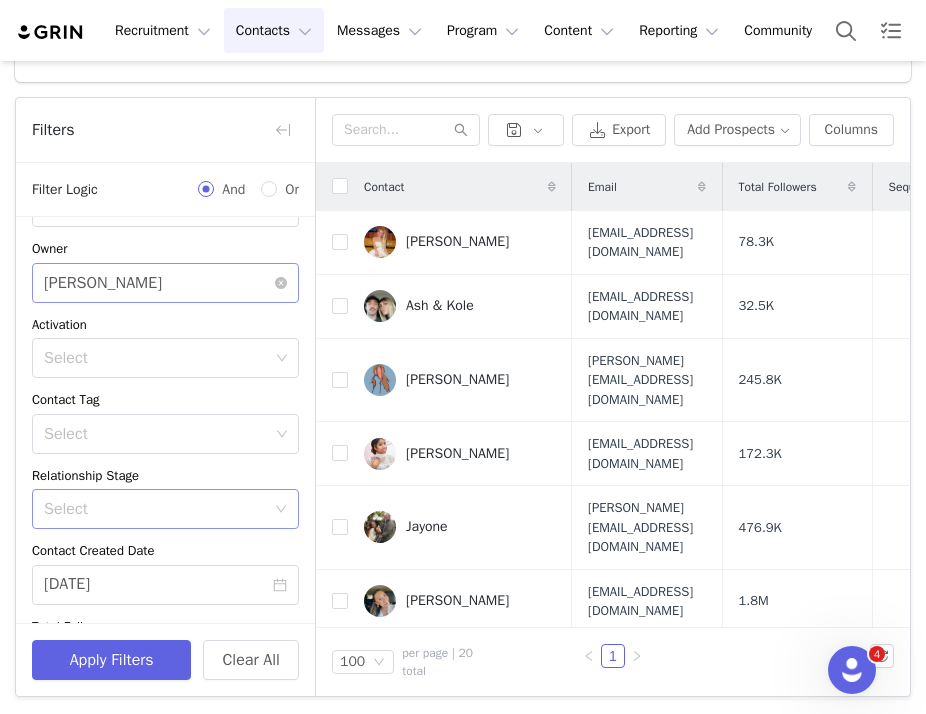 click on "Select [PERSON_NAME]" at bounding box center (159, 283) 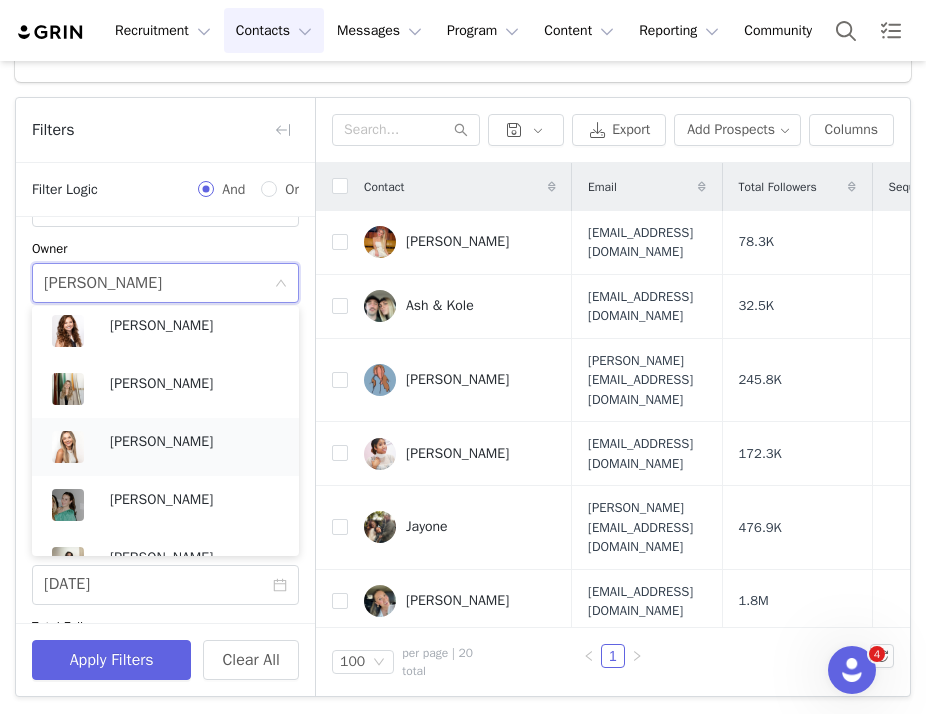 scroll, scrollTop: 823, scrollLeft: 0, axis: vertical 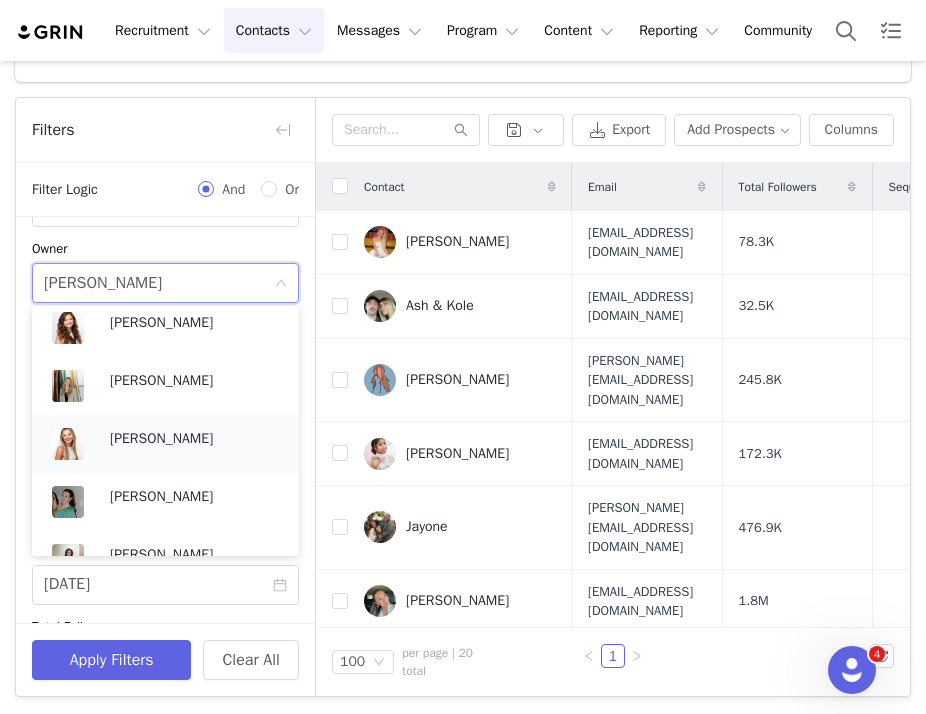 click on "[PERSON_NAME]" at bounding box center (194, 439) 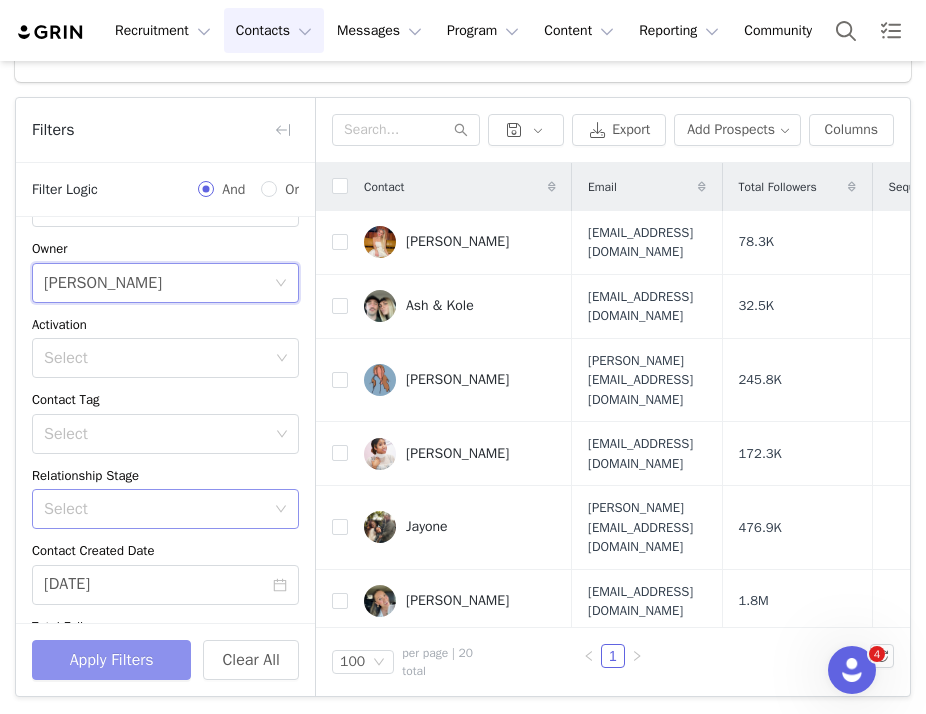 click on "Apply Filters" at bounding box center [111, 660] 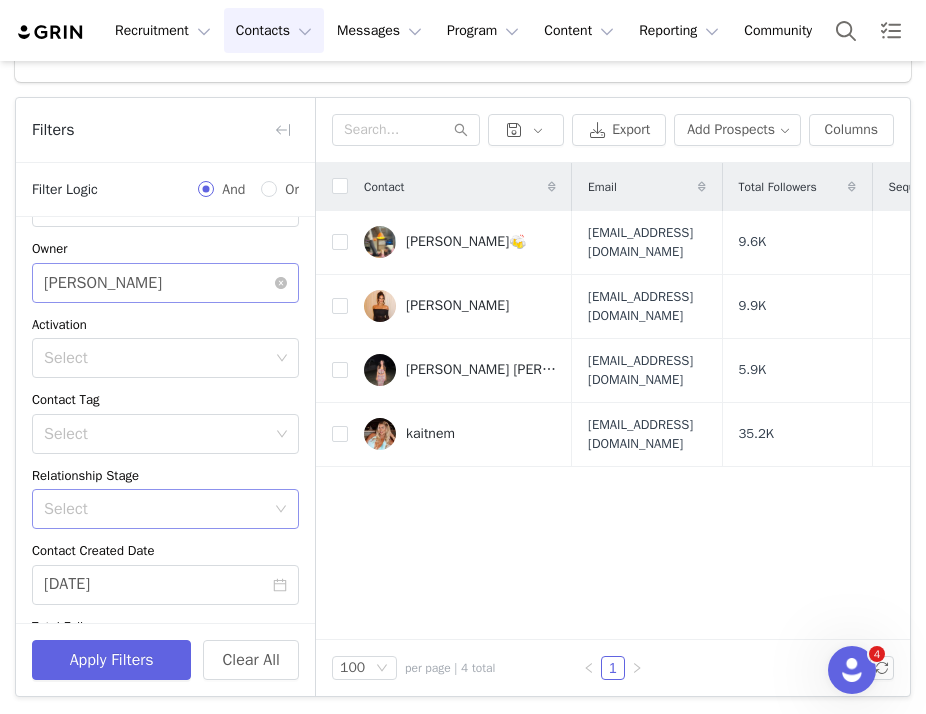 click on "Select Lily Goldberg" at bounding box center [159, 283] 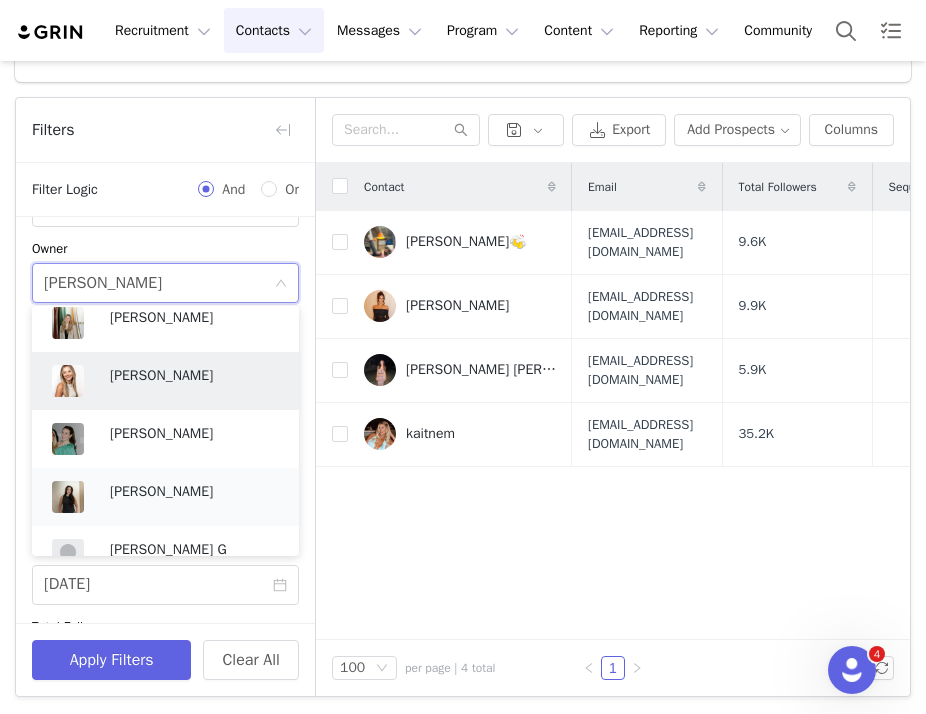 scroll, scrollTop: 823, scrollLeft: 0, axis: vertical 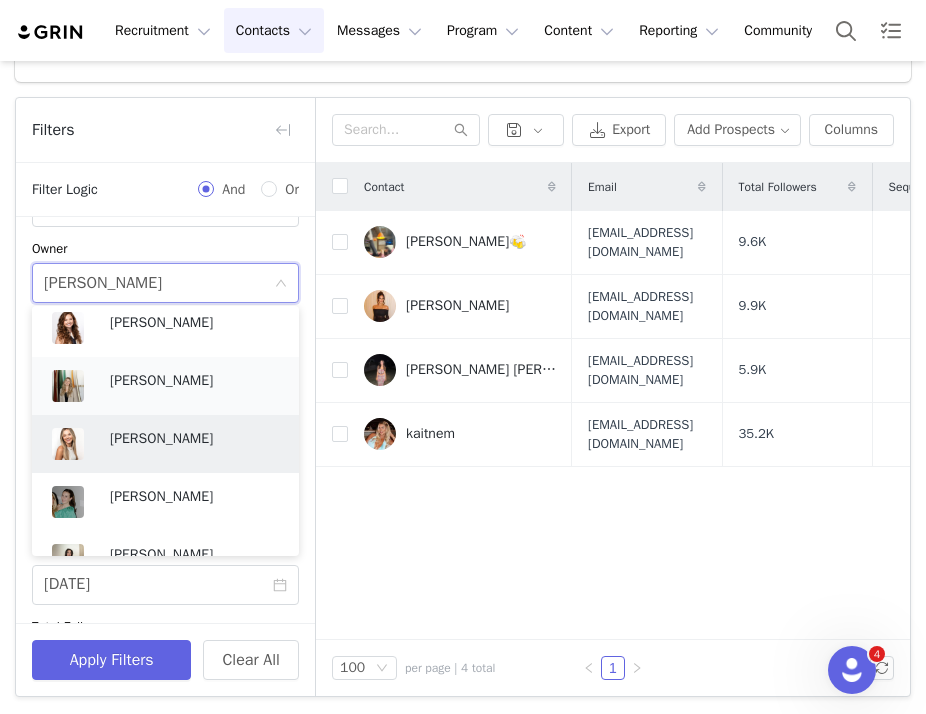 click on "[PERSON_NAME]" at bounding box center (194, 381) 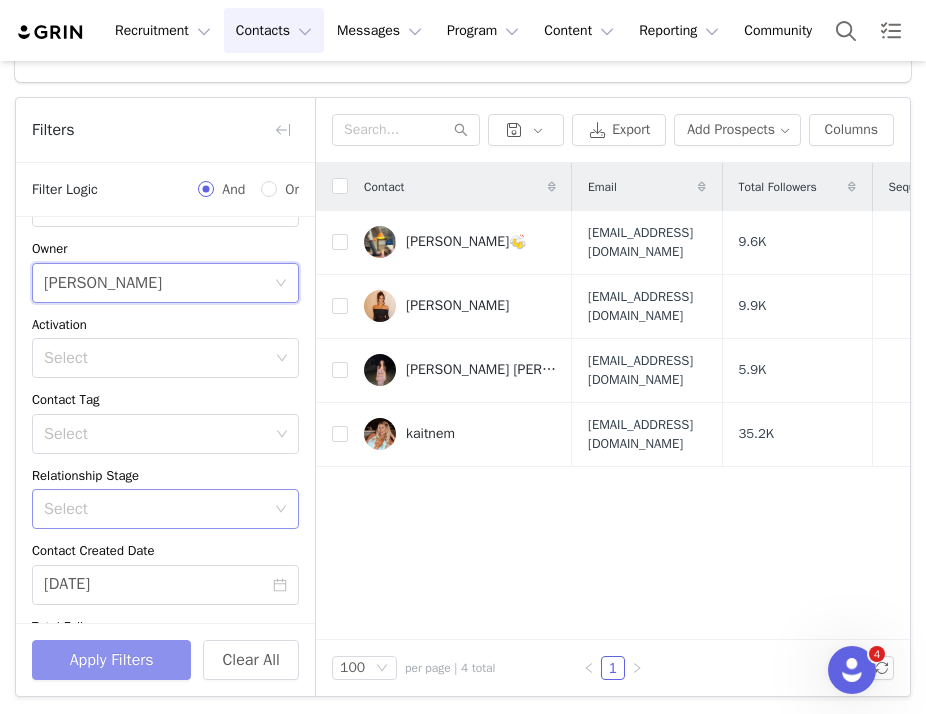 click on "Apply Filters" at bounding box center [111, 660] 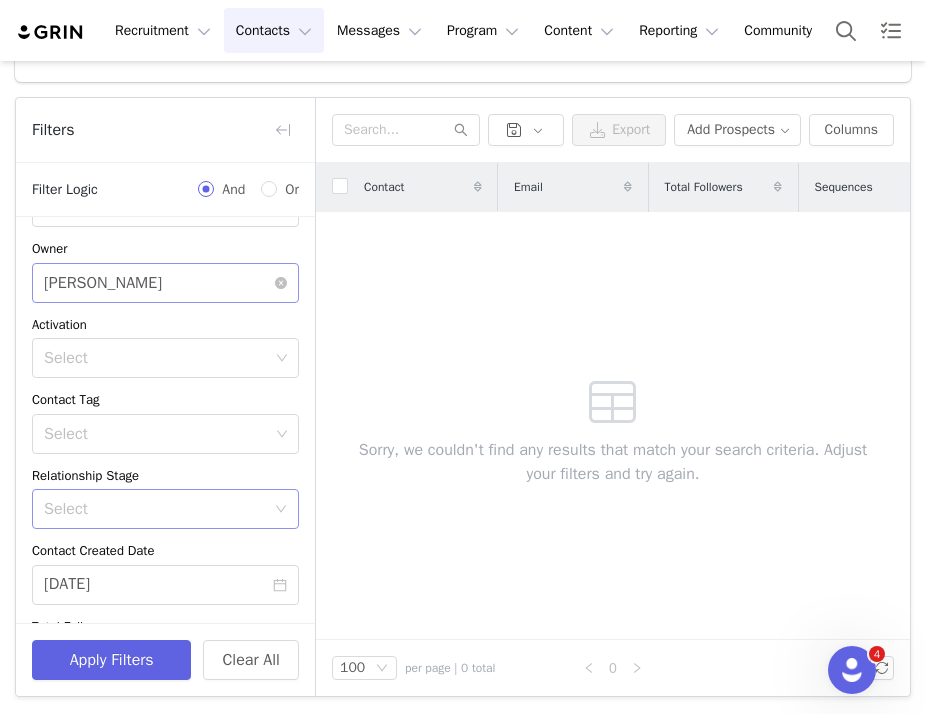 click on "Select Rachel Stanke" at bounding box center [159, 283] 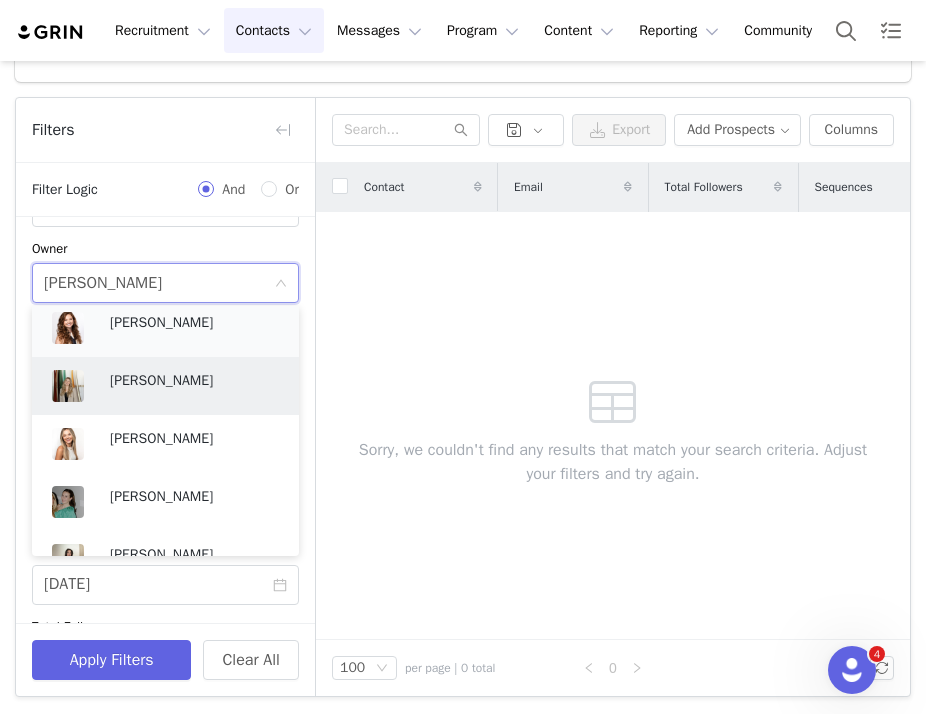 scroll, scrollTop: 816, scrollLeft: 0, axis: vertical 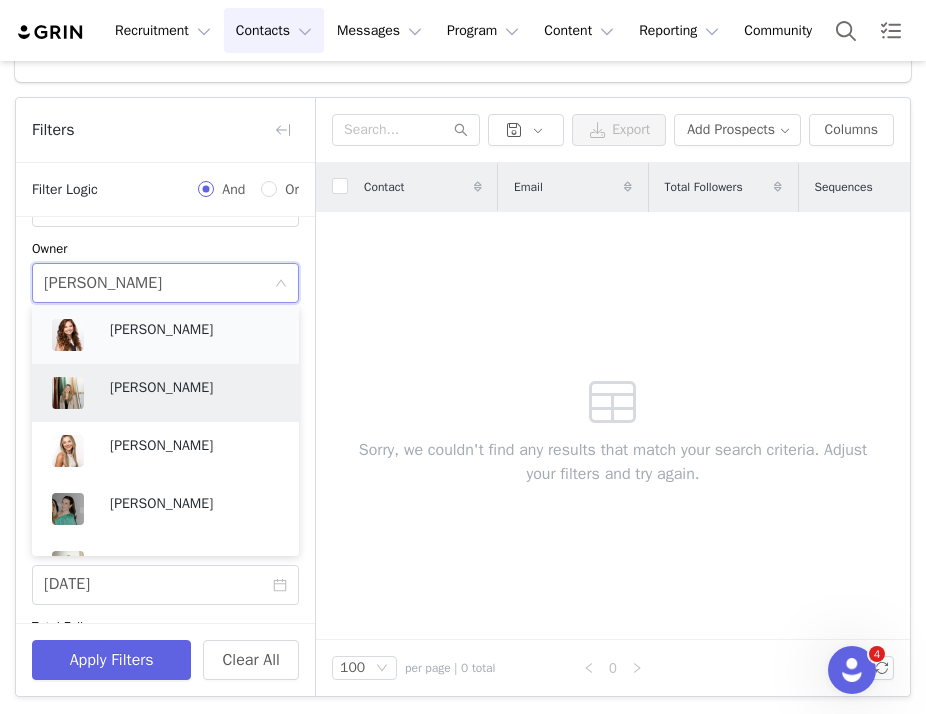 click on "[PERSON_NAME]" at bounding box center (194, 330) 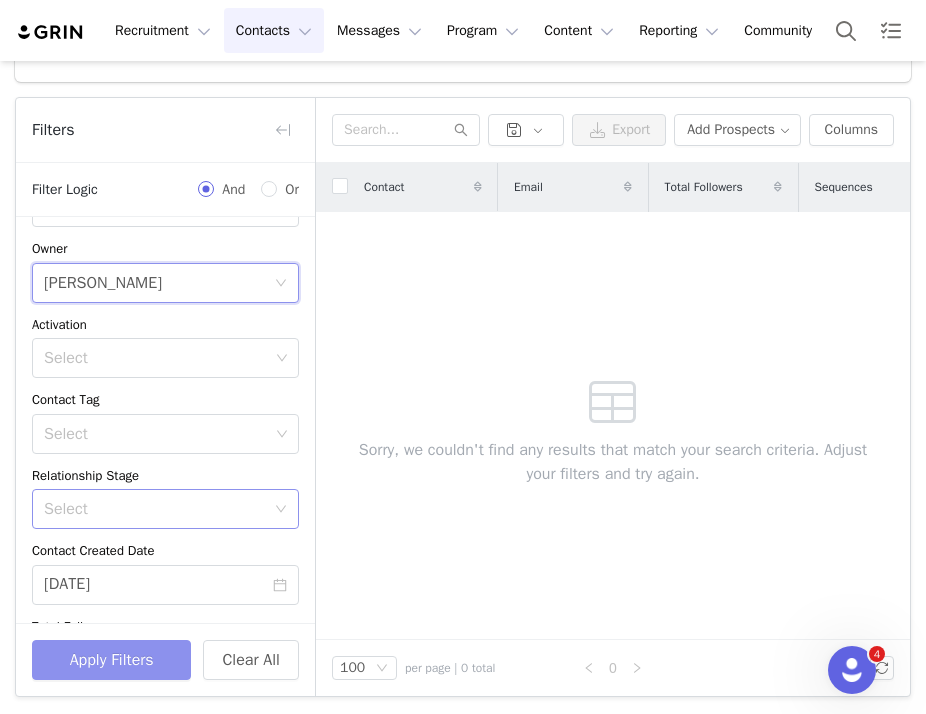 click on "Apply Filters" at bounding box center [111, 660] 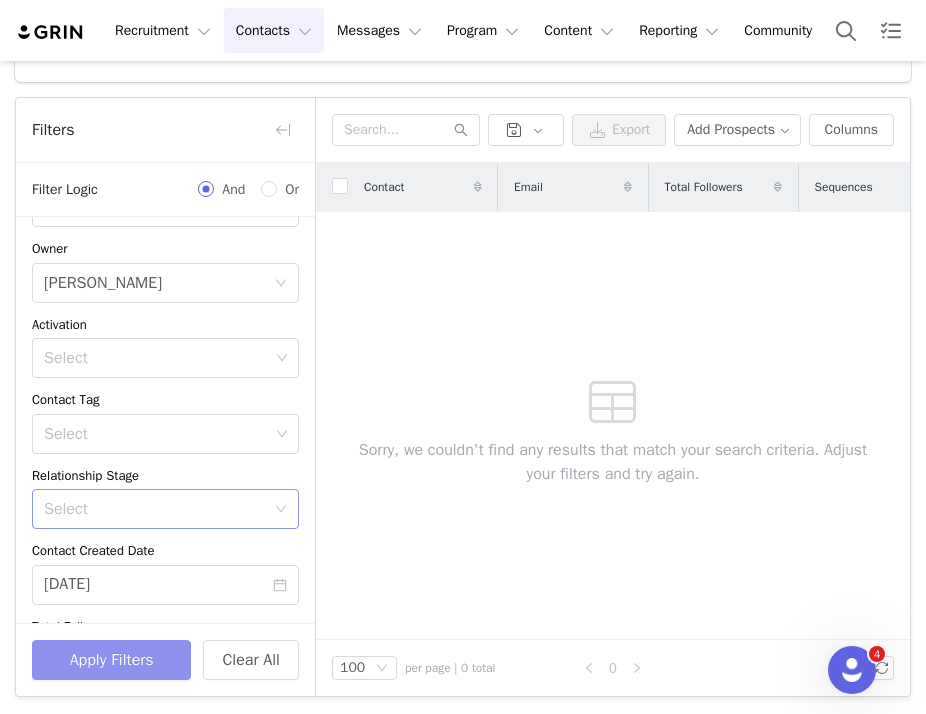 click on "Select" at bounding box center [154, 509] 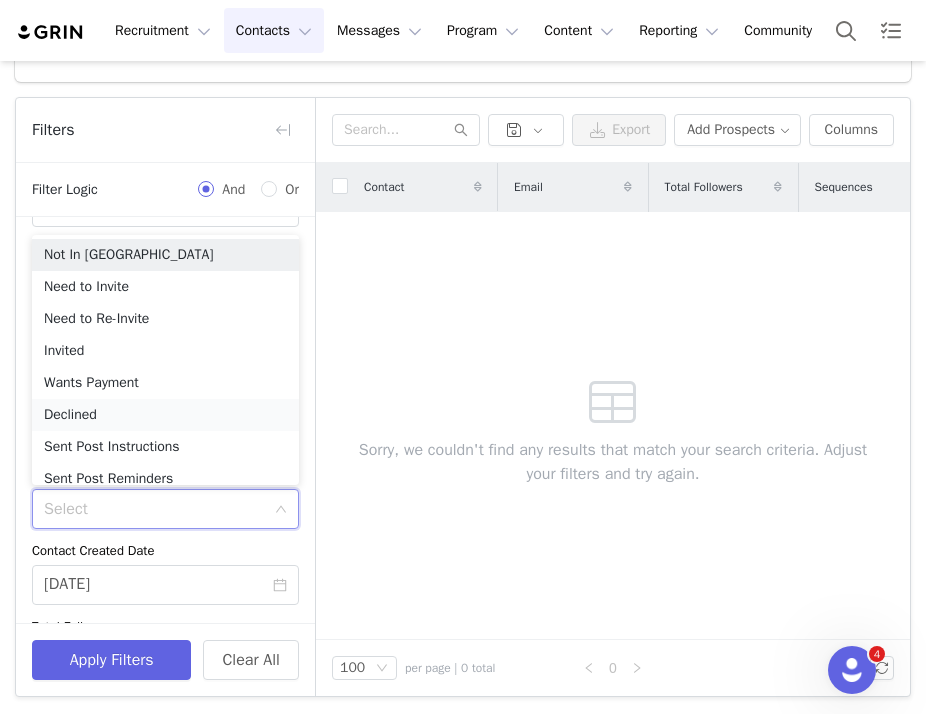 scroll, scrollTop: 10, scrollLeft: 0, axis: vertical 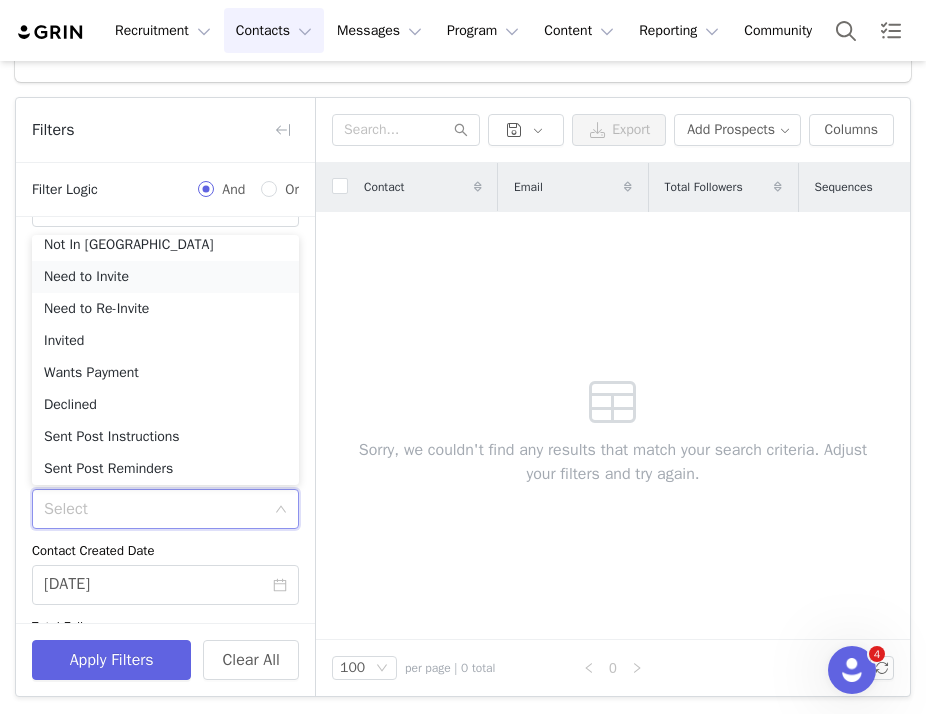 click on "Need to Invite" at bounding box center [165, 277] 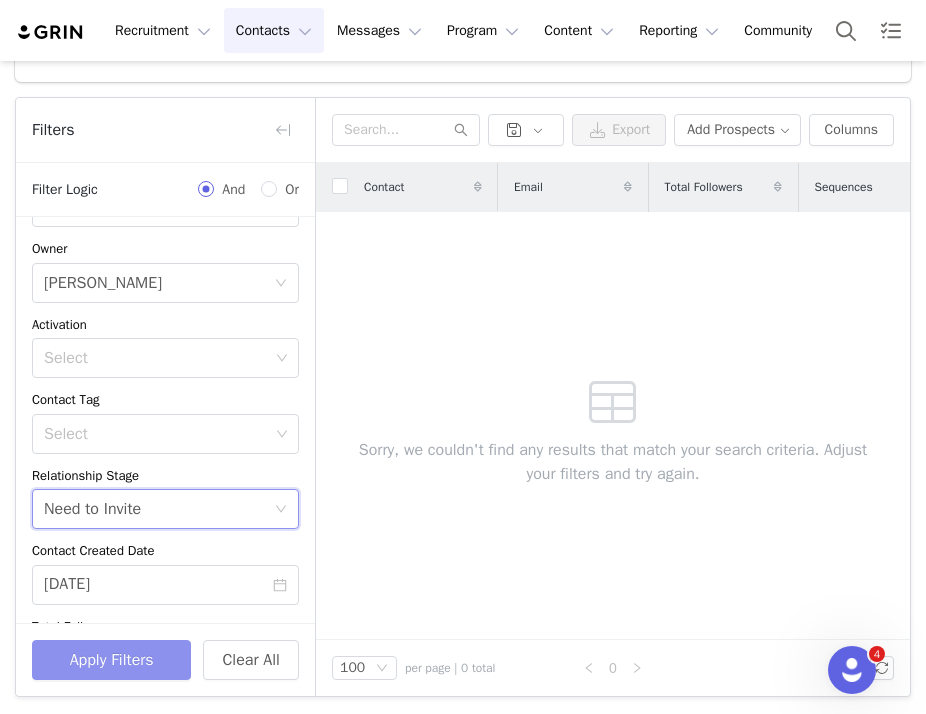 click on "Apply Filters" at bounding box center (111, 660) 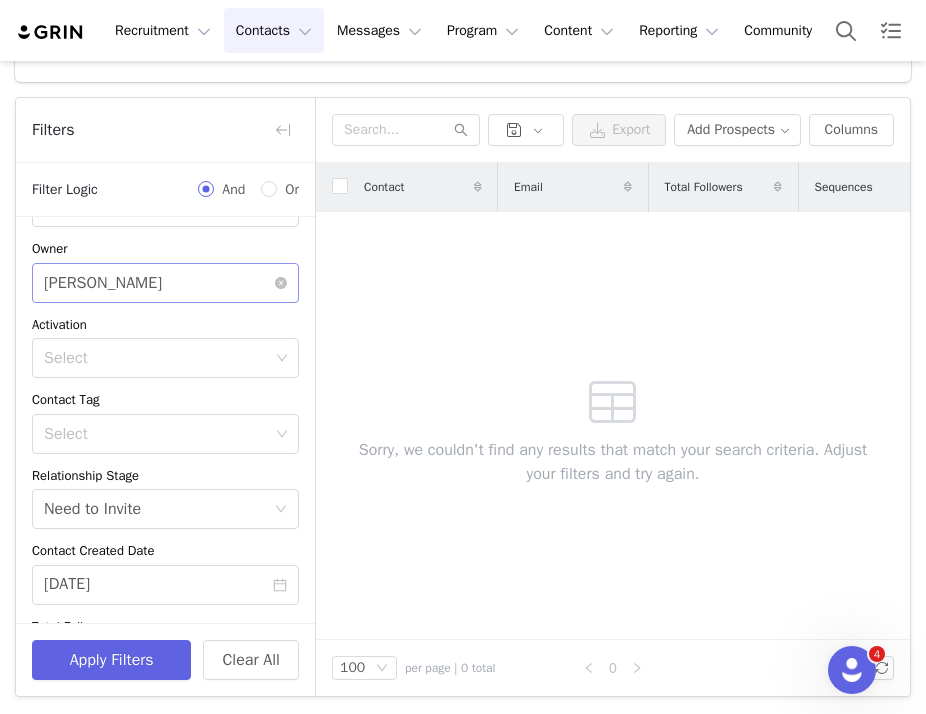 click on "Select Jinsey Roten" at bounding box center (159, 283) 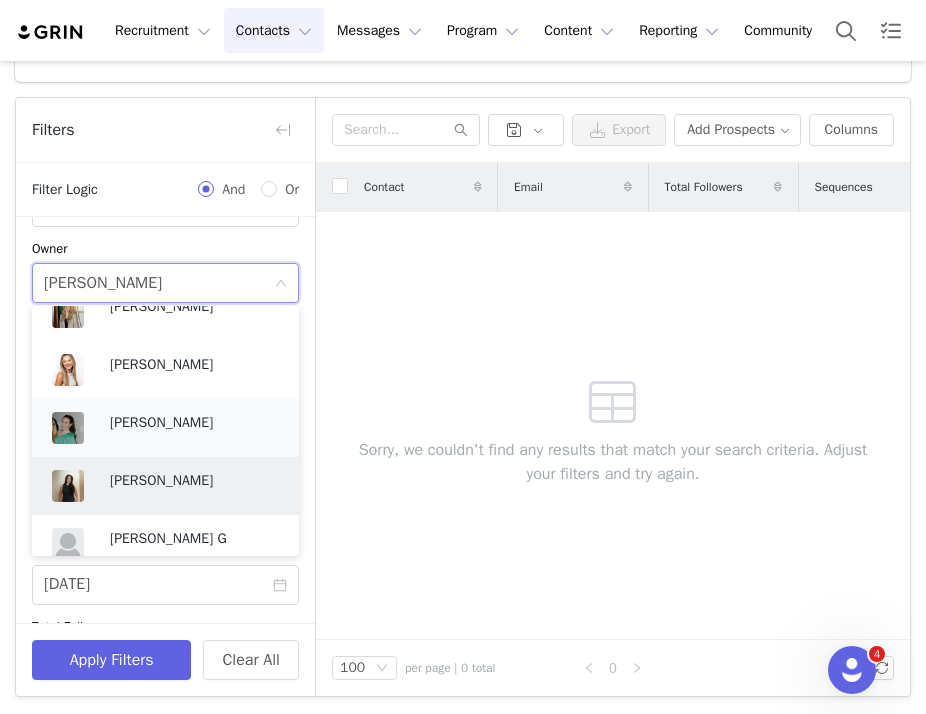 scroll, scrollTop: 918, scrollLeft: 0, axis: vertical 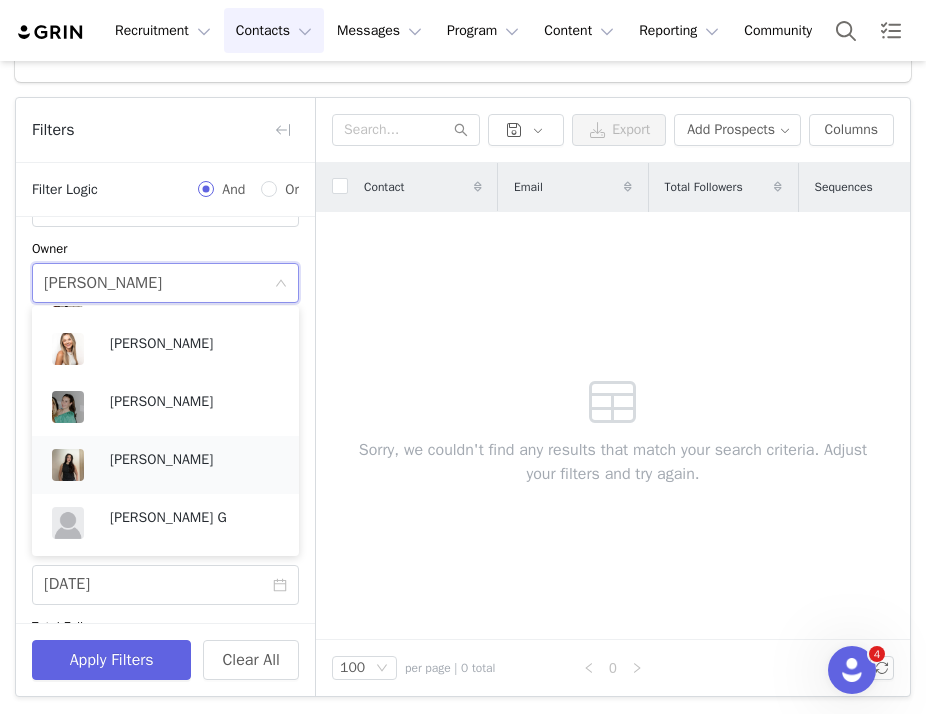 click on "[PERSON_NAME]" at bounding box center (194, 460) 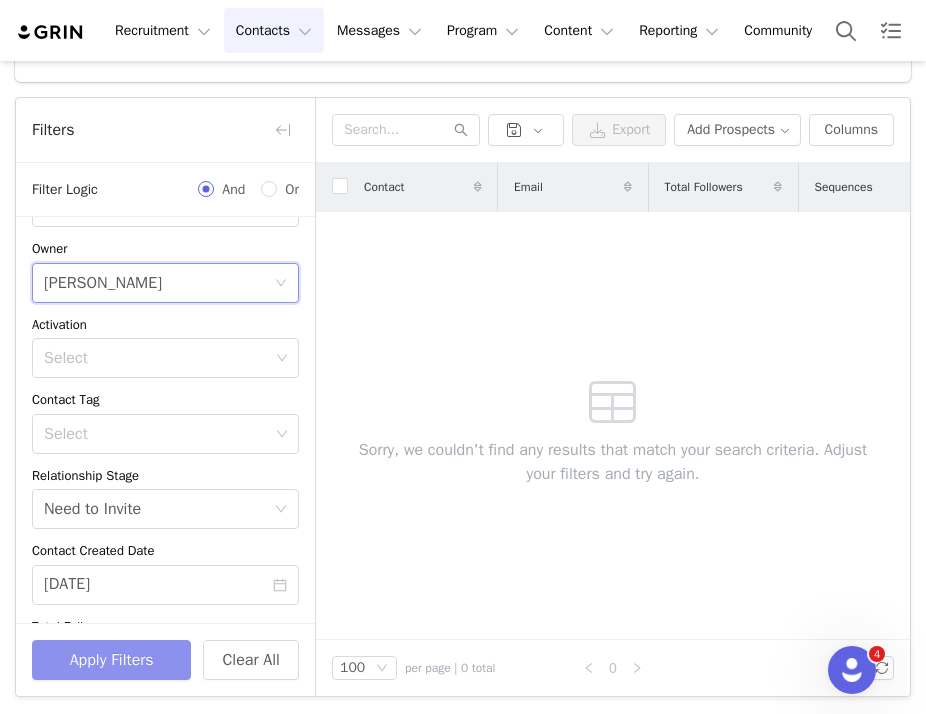 click on "Apply Filters" at bounding box center [111, 660] 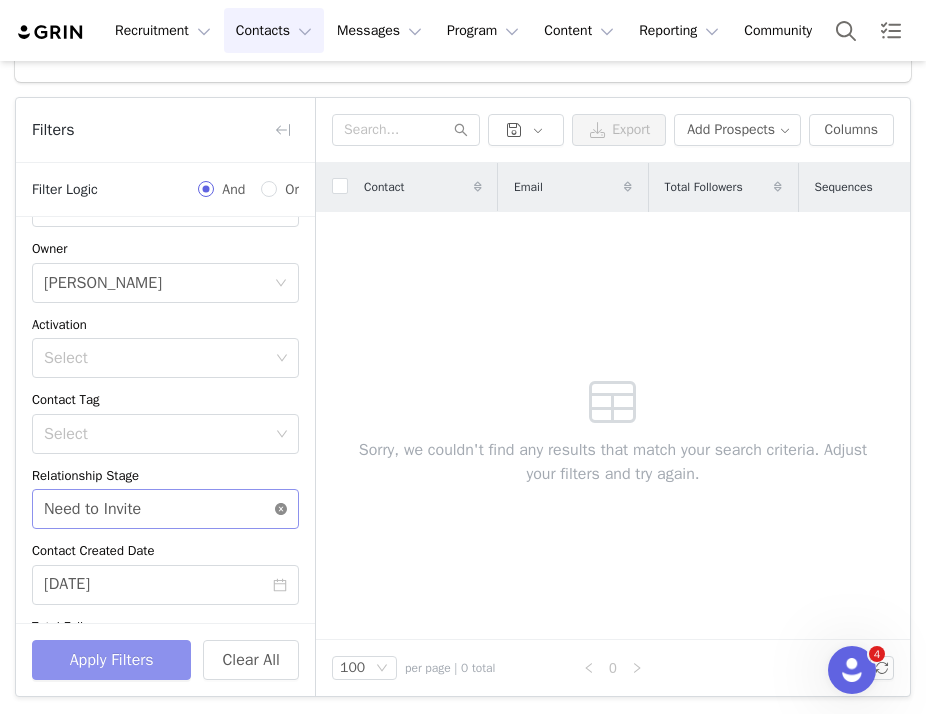 click 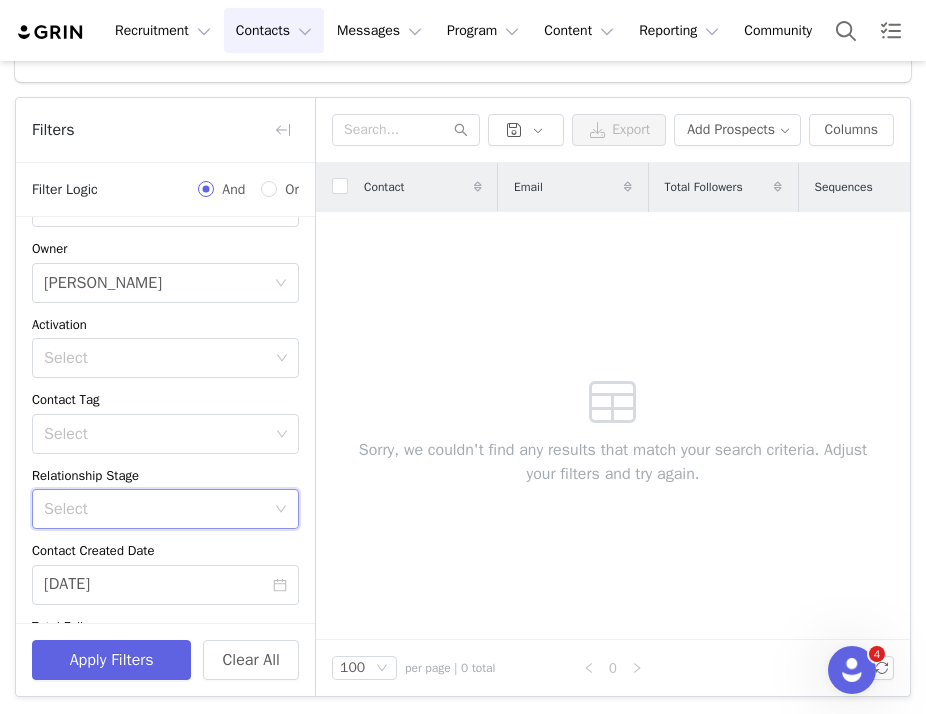 click on "Apply Filters Clear All" at bounding box center (165, 659) 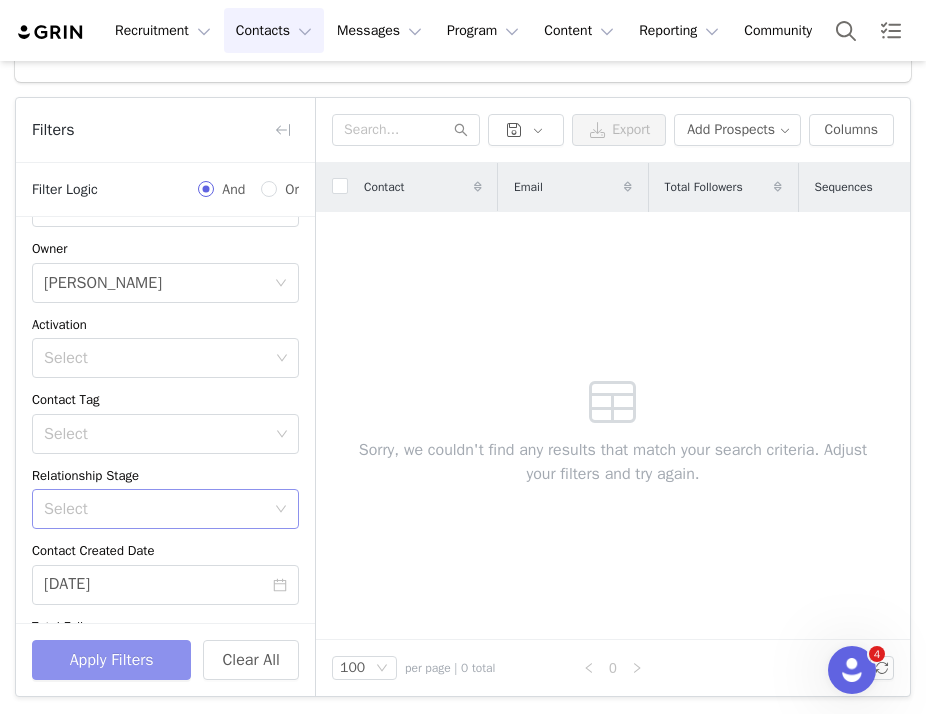 click on "Apply Filters" at bounding box center [111, 660] 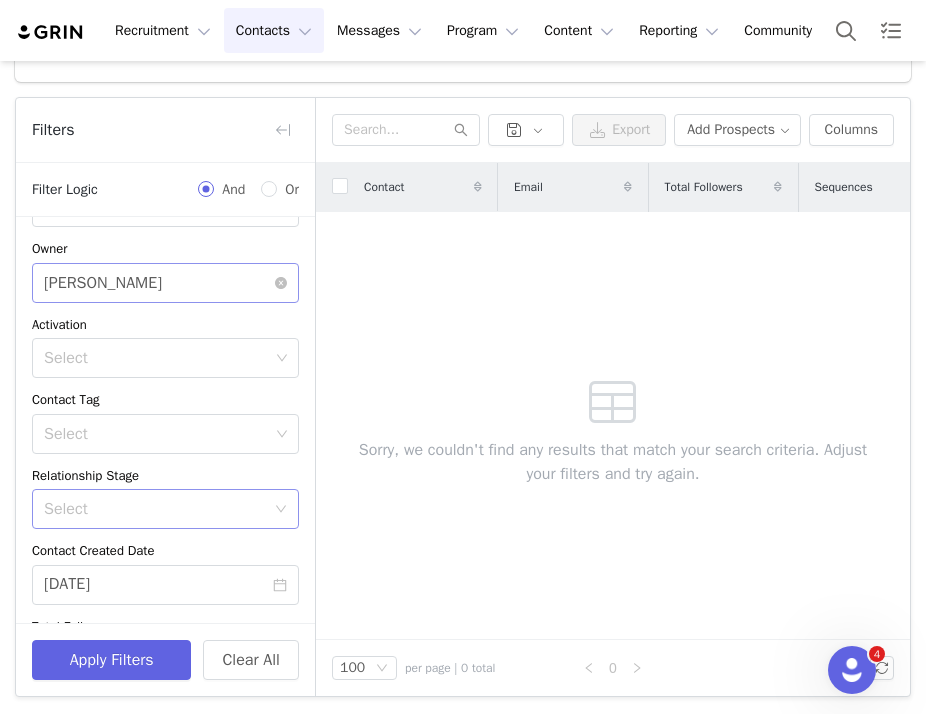 click on "Select Alexandra Mekikian" at bounding box center (159, 283) 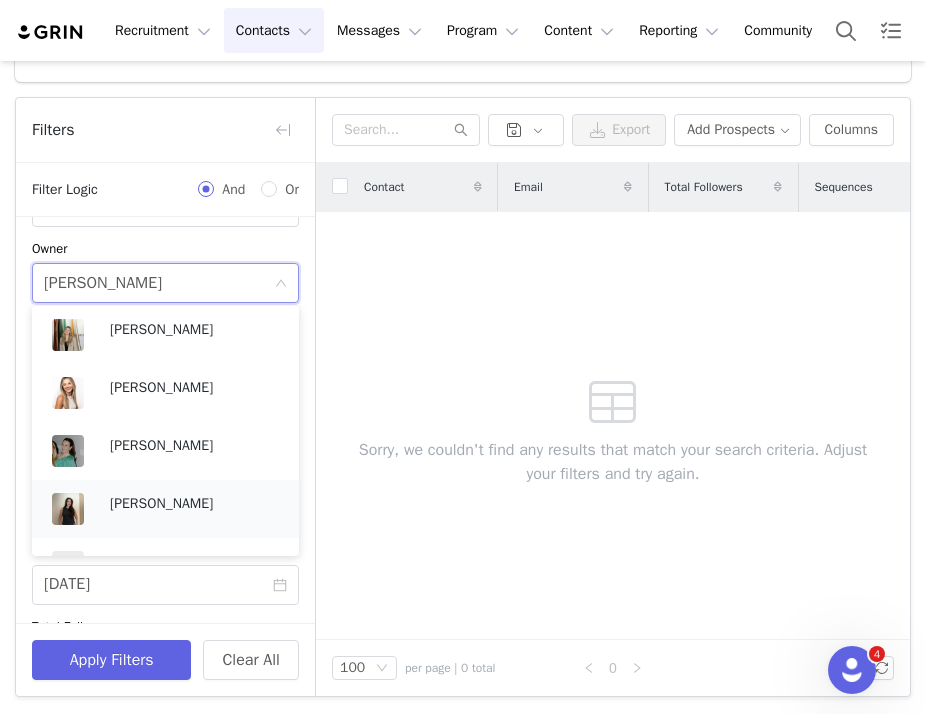 scroll, scrollTop: 918, scrollLeft: 0, axis: vertical 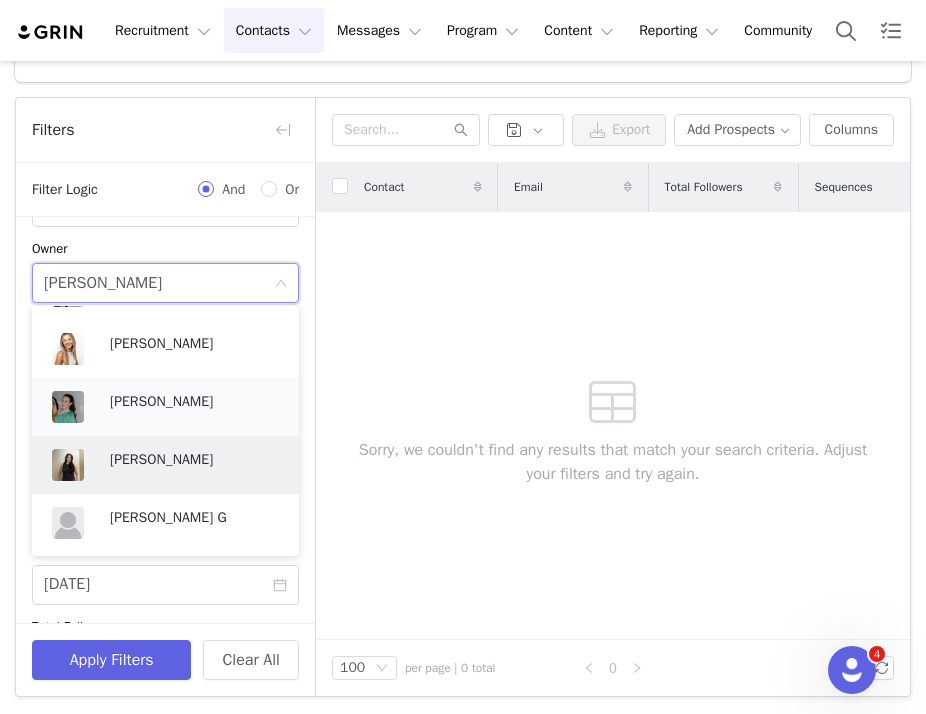 click on "[PERSON_NAME]" at bounding box center (194, 402) 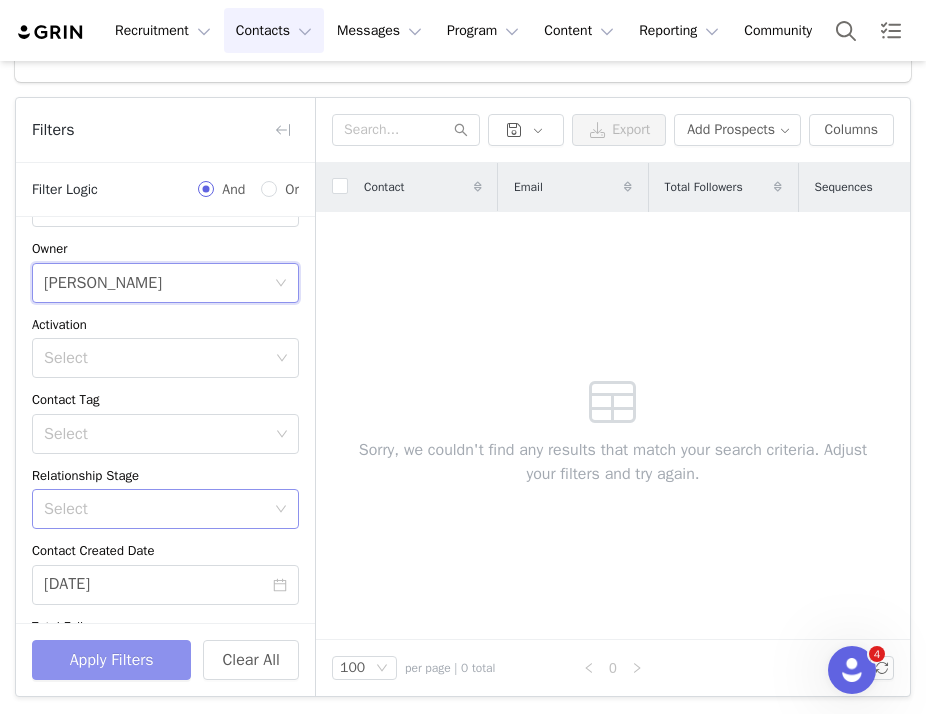 click on "Apply Filters" at bounding box center (111, 660) 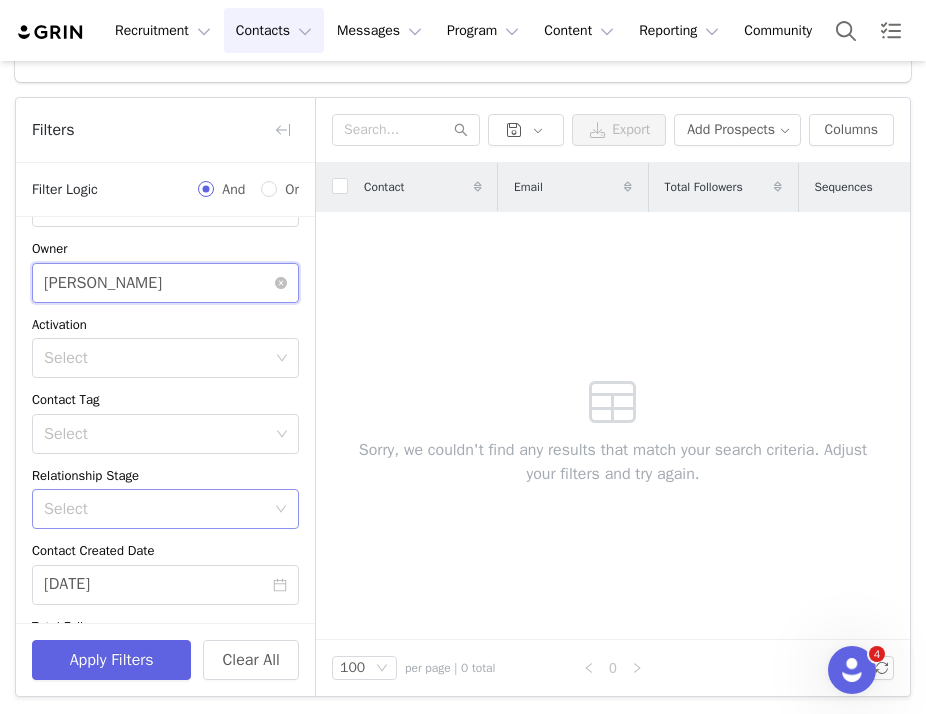 click on "Select Nuala Sullivan" at bounding box center [159, 283] 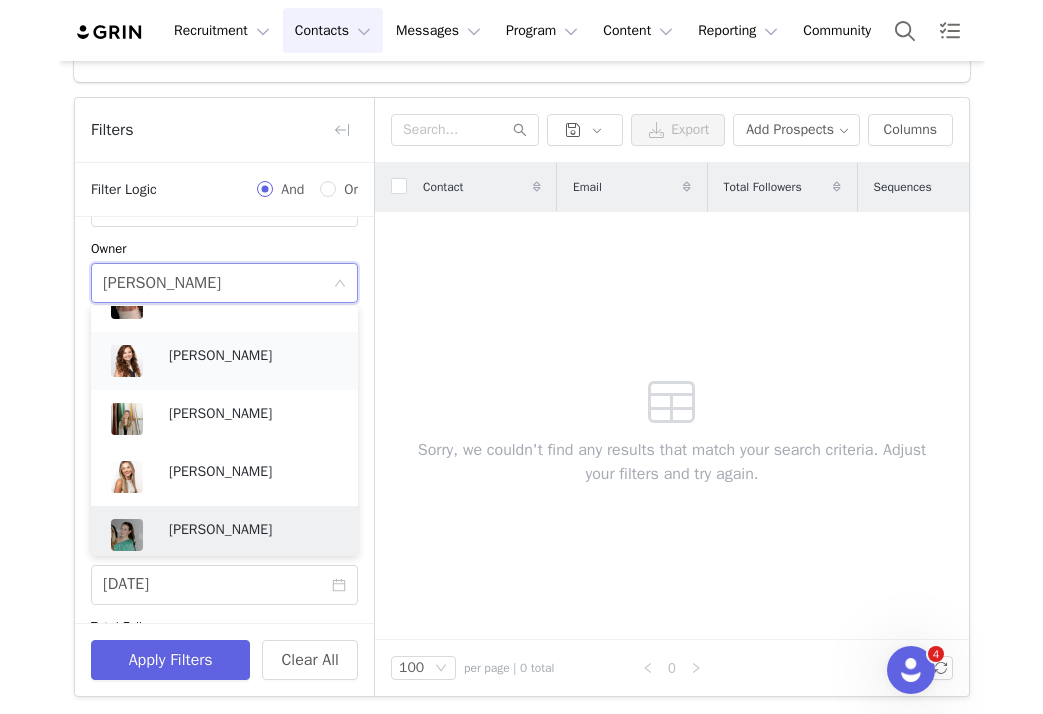 scroll, scrollTop: 739, scrollLeft: 0, axis: vertical 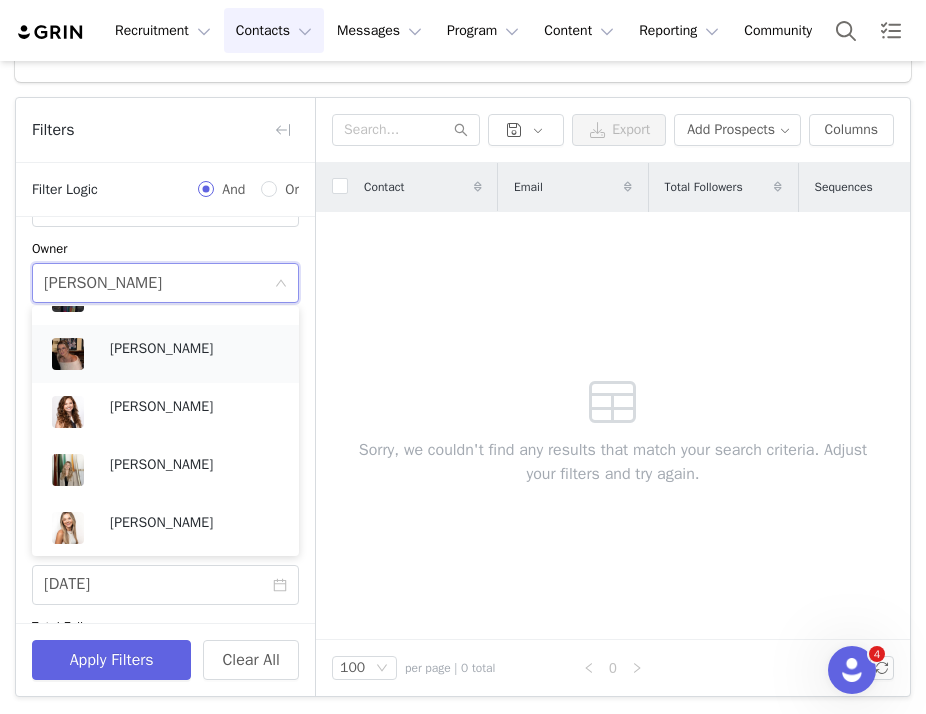 click on "[PERSON_NAME]" at bounding box center [194, 349] 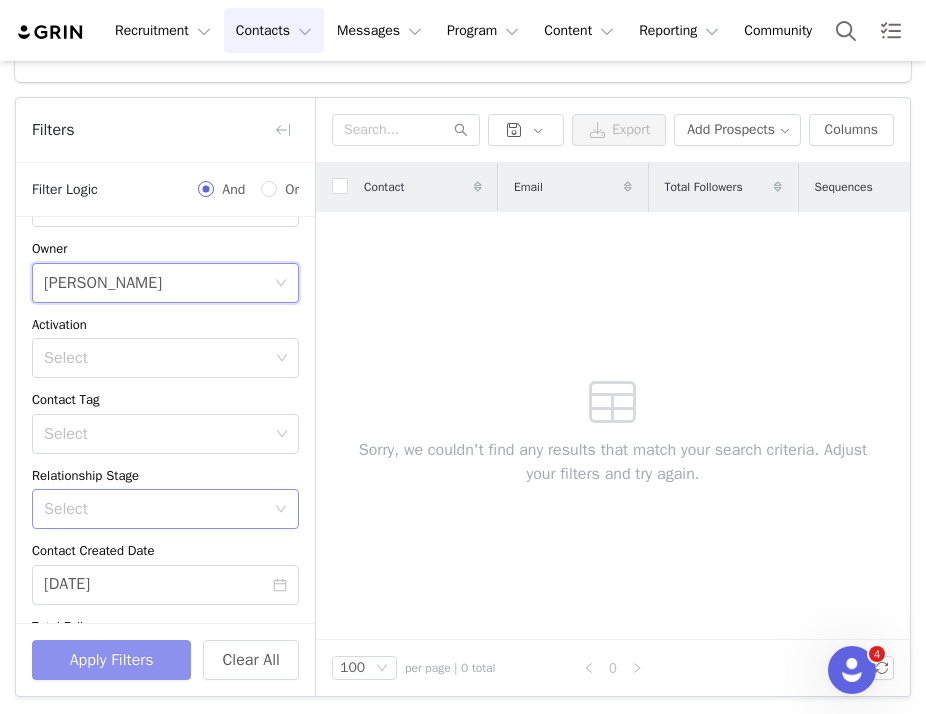 click on "Apply Filters" at bounding box center [111, 660] 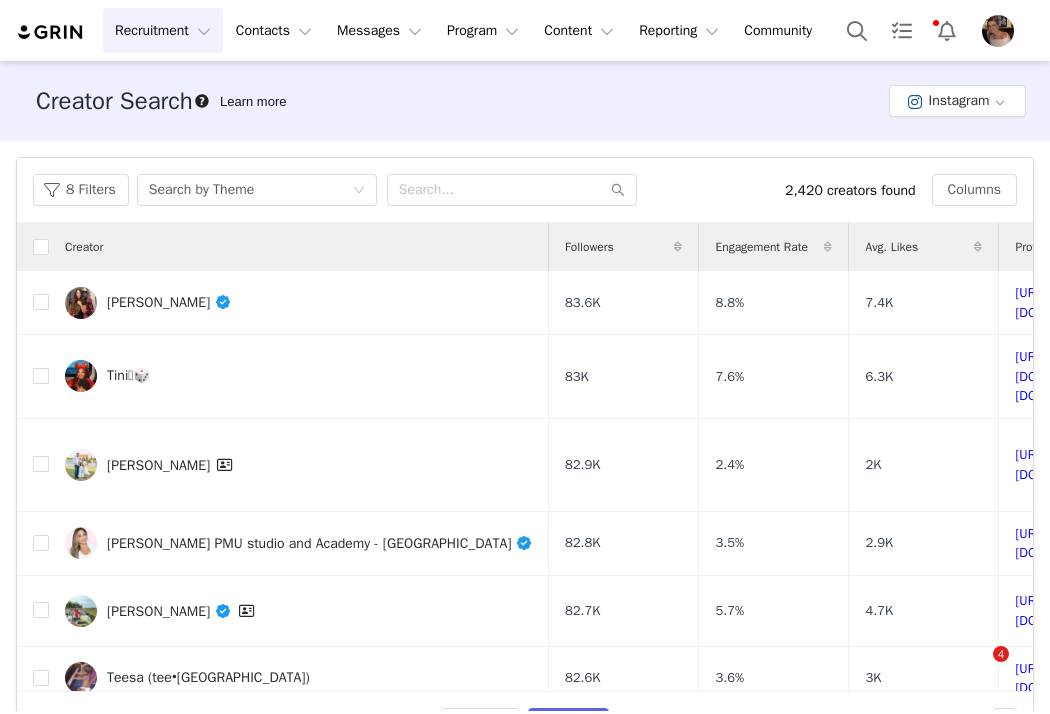 scroll, scrollTop: 0, scrollLeft: 0, axis: both 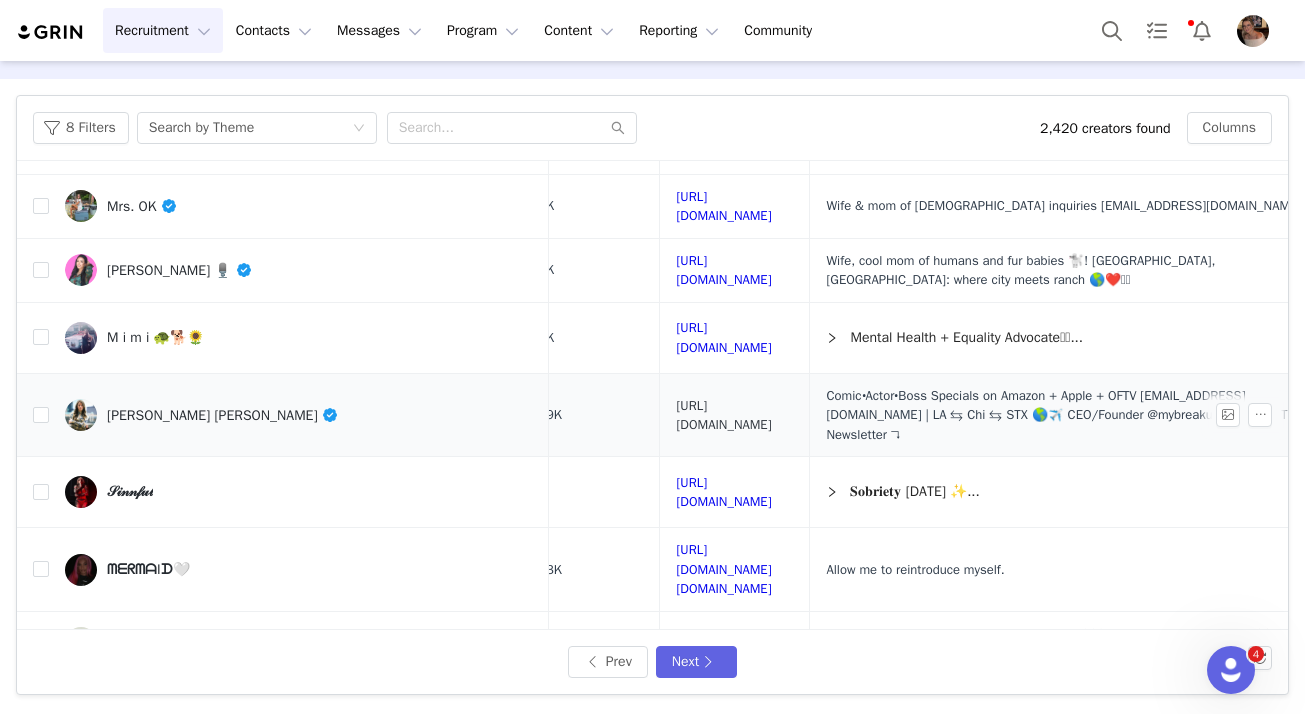 click on "[URL][DOMAIN_NAME]" at bounding box center [723, 415] 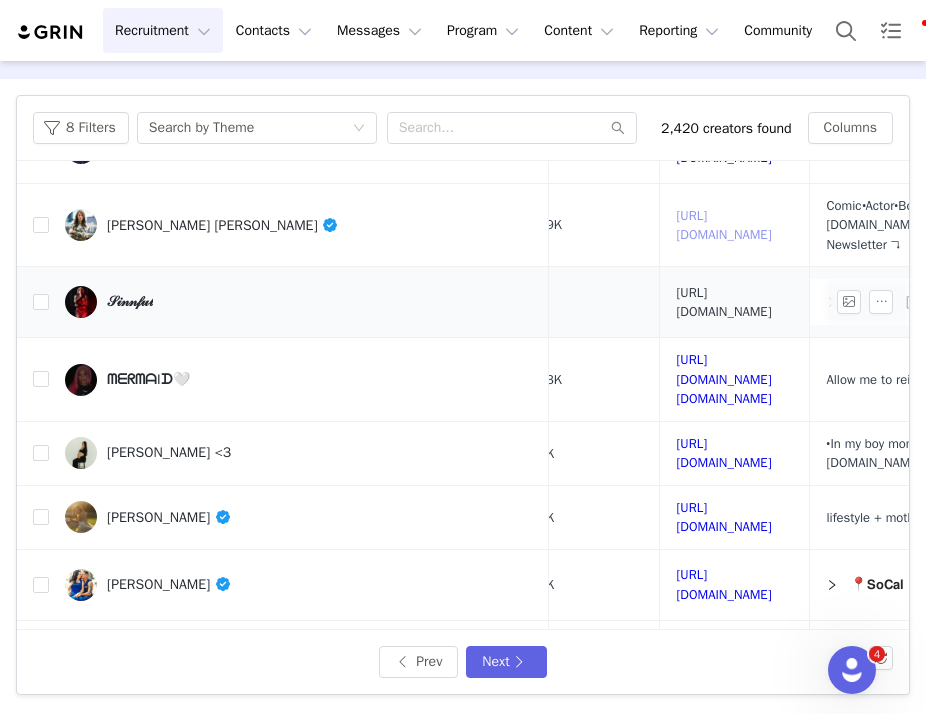scroll, scrollTop: 847, scrollLeft: 339, axis: both 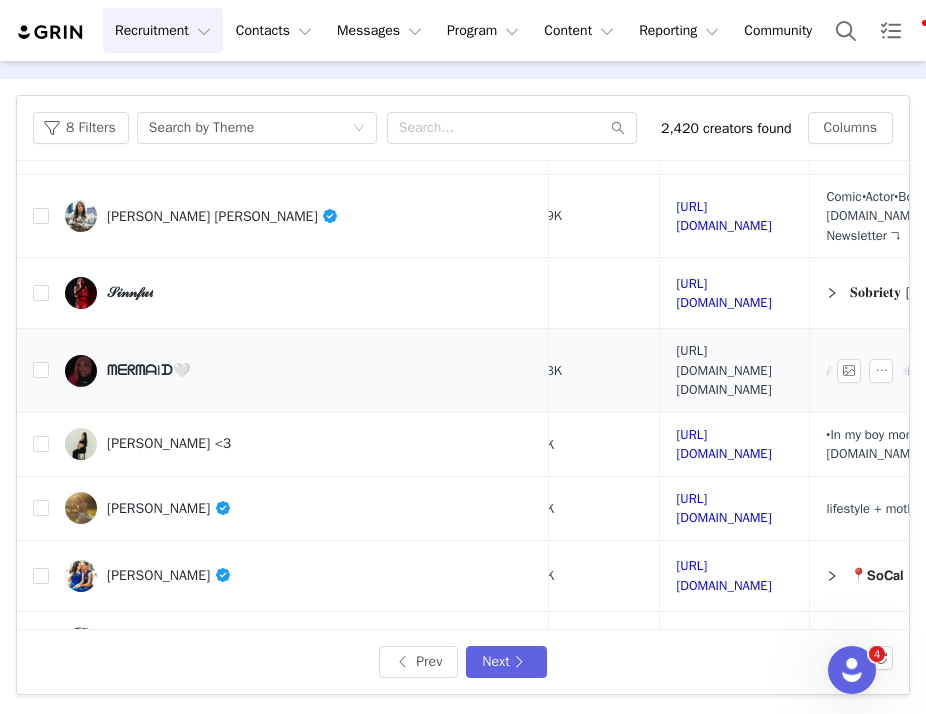 click on "[URL][DOMAIN_NAME][DOMAIN_NAME]" at bounding box center [723, 370] 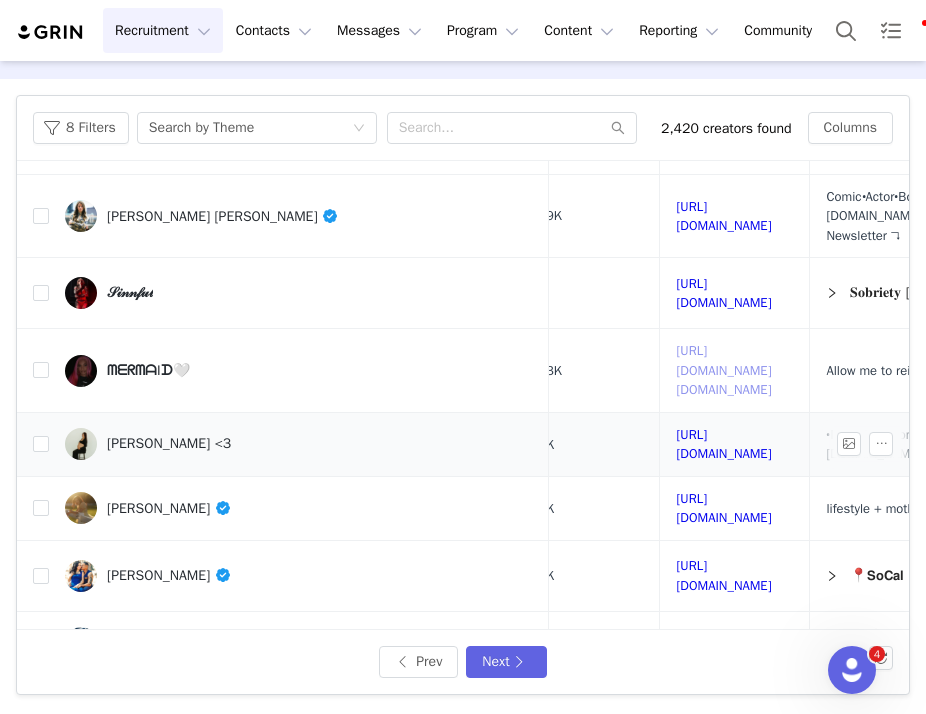 scroll, scrollTop: 905, scrollLeft: 339, axis: both 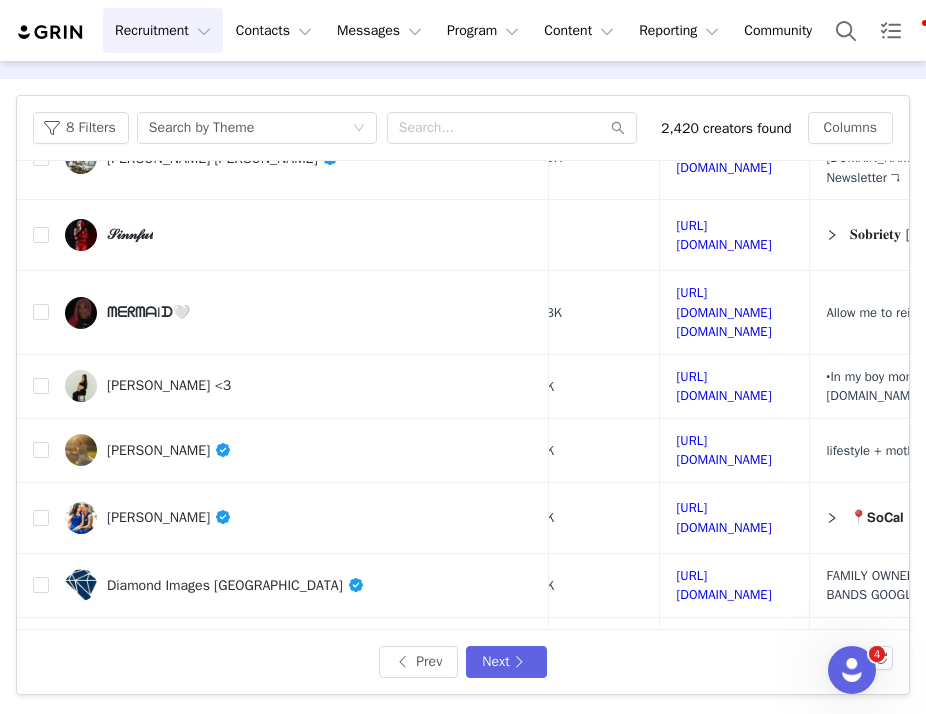 click on "[URL][DOMAIN_NAME]" at bounding box center [723, 713] 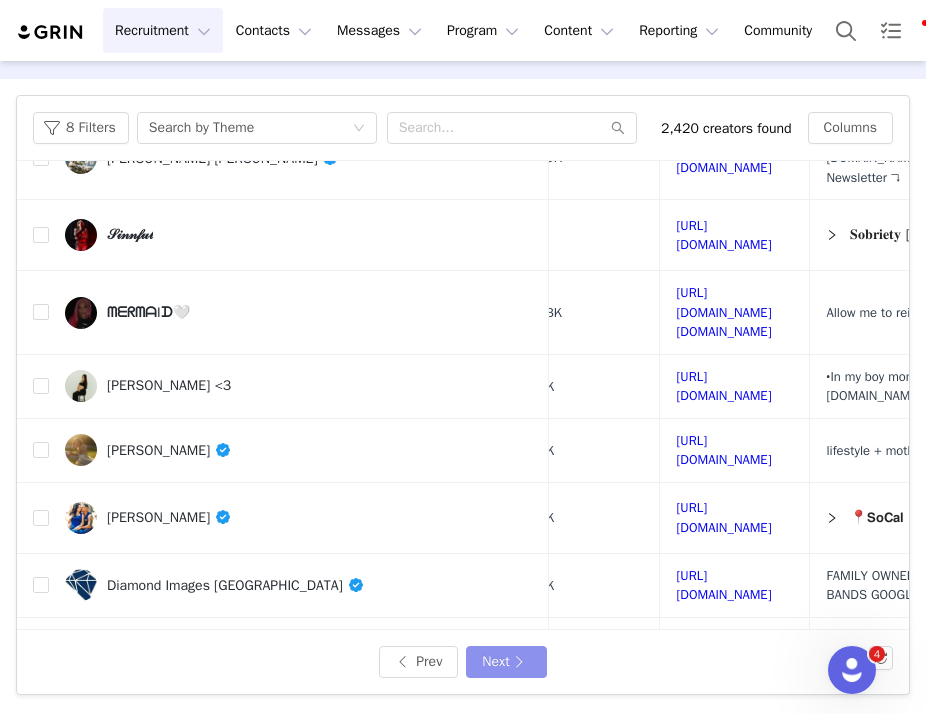 click on "Next" at bounding box center [506, 662] 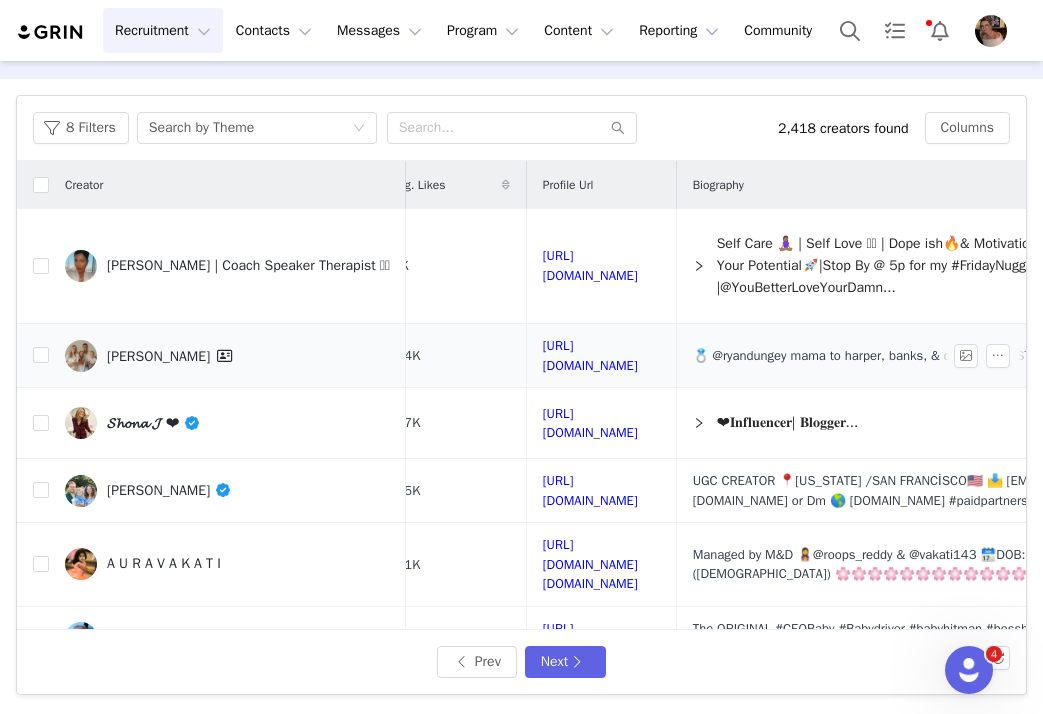 scroll, scrollTop: 0, scrollLeft: 352, axis: horizontal 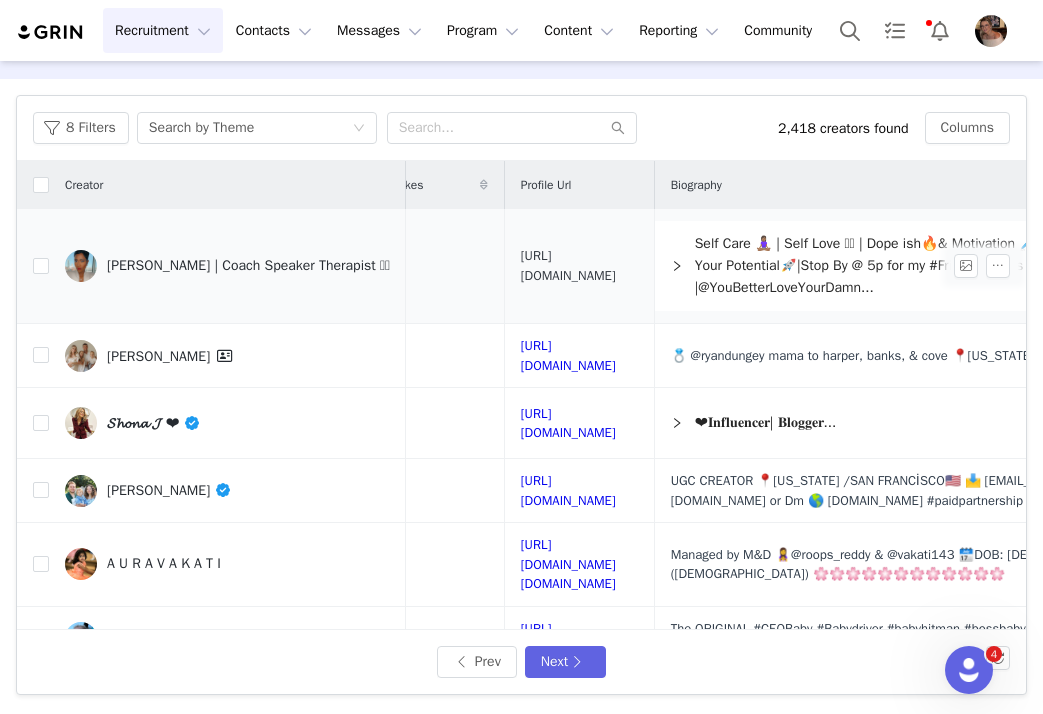 click on "[URL][DOMAIN_NAME]" at bounding box center (568, 265) 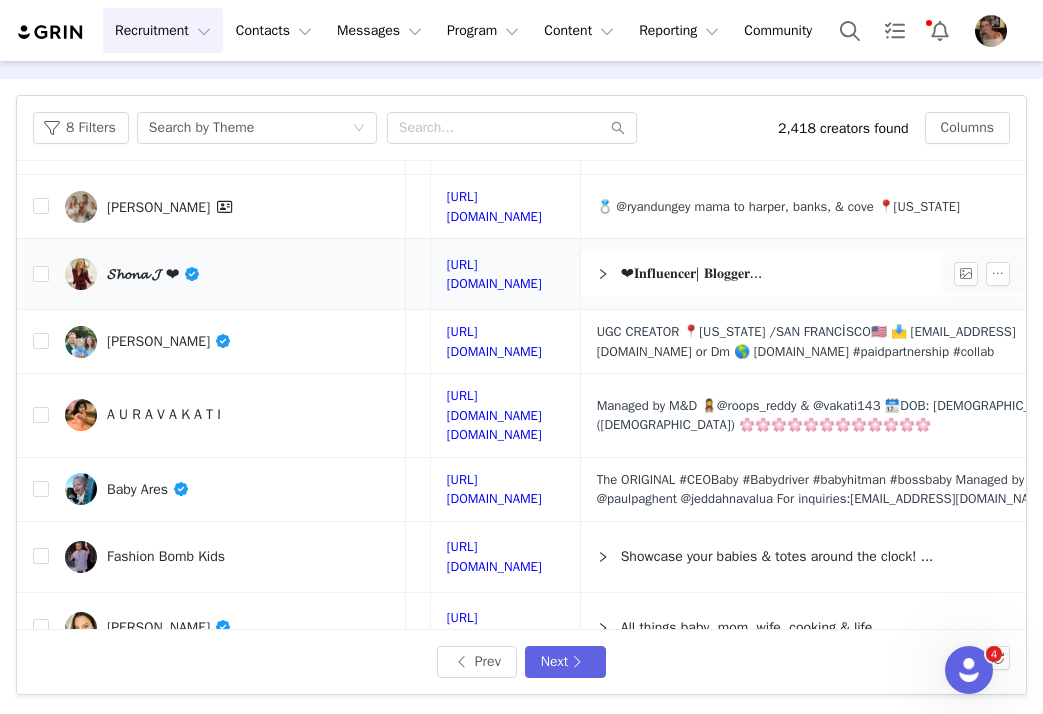 scroll, scrollTop: 149, scrollLeft: 455, axis: both 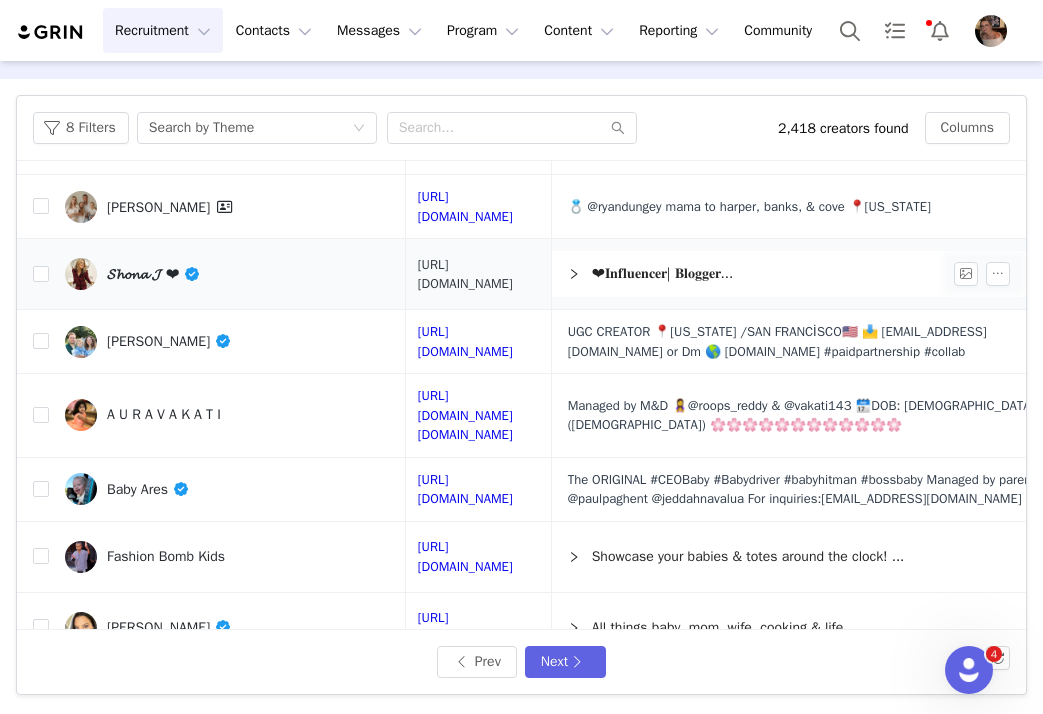 click on "https://www.instagram.com/glamdiva_diaries/" at bounding box center [465, 274] 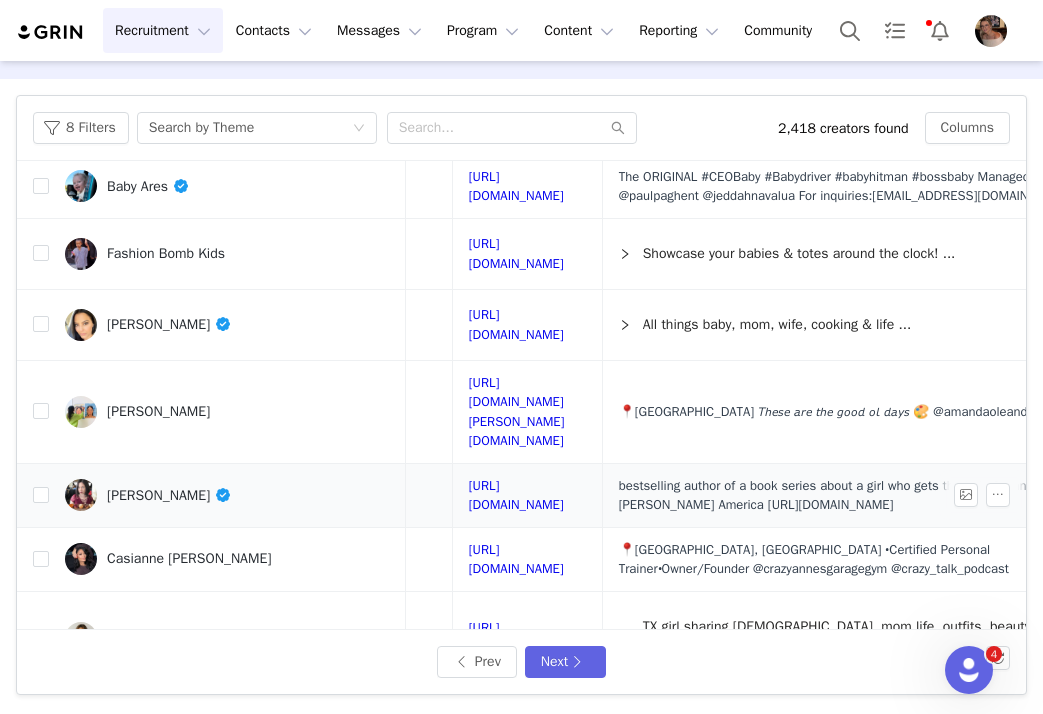 scroll, scrollTop: 473, scrollLeft: 404, axis: both 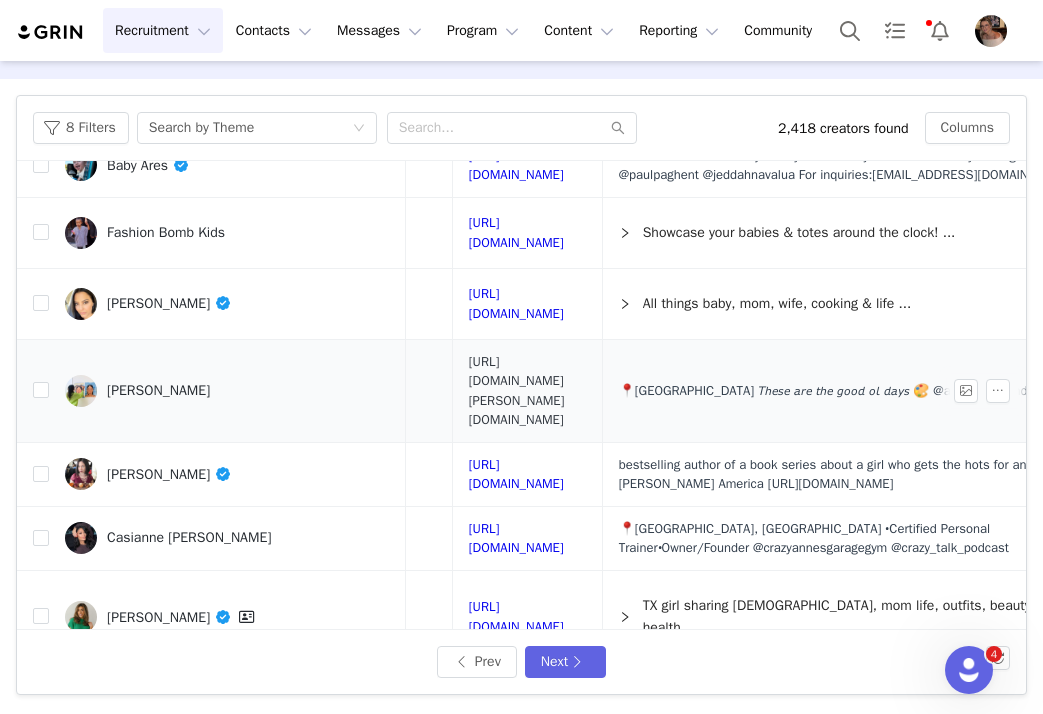 click on "https://www.instagram.com/amanda.oleander/" at bounding box center (517, 391) 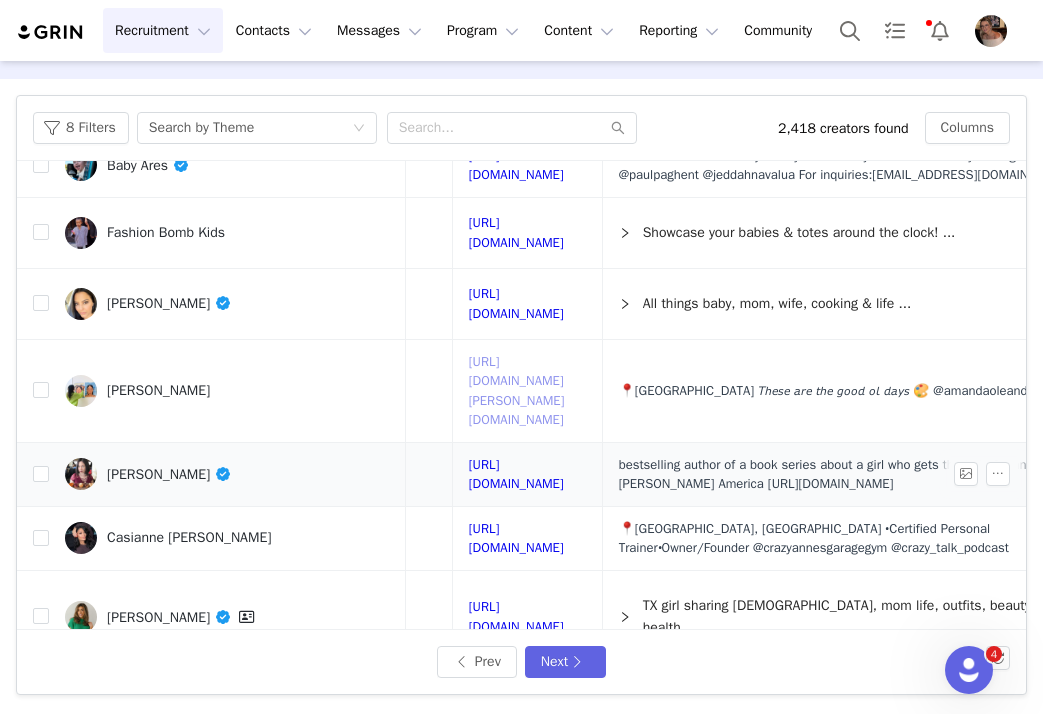 scroll, scrollTop: 633, scrollLeft: 404, axis: both 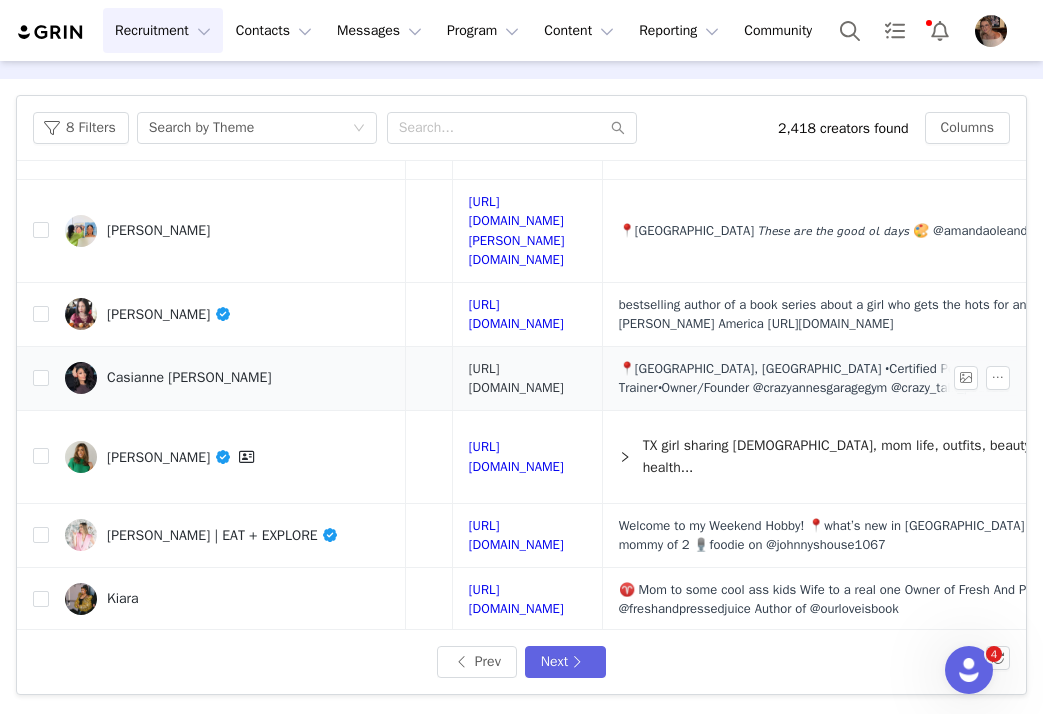 click on "https://www.instagram.com/casiannemichelle1986/" at bounding box center [516, 378] 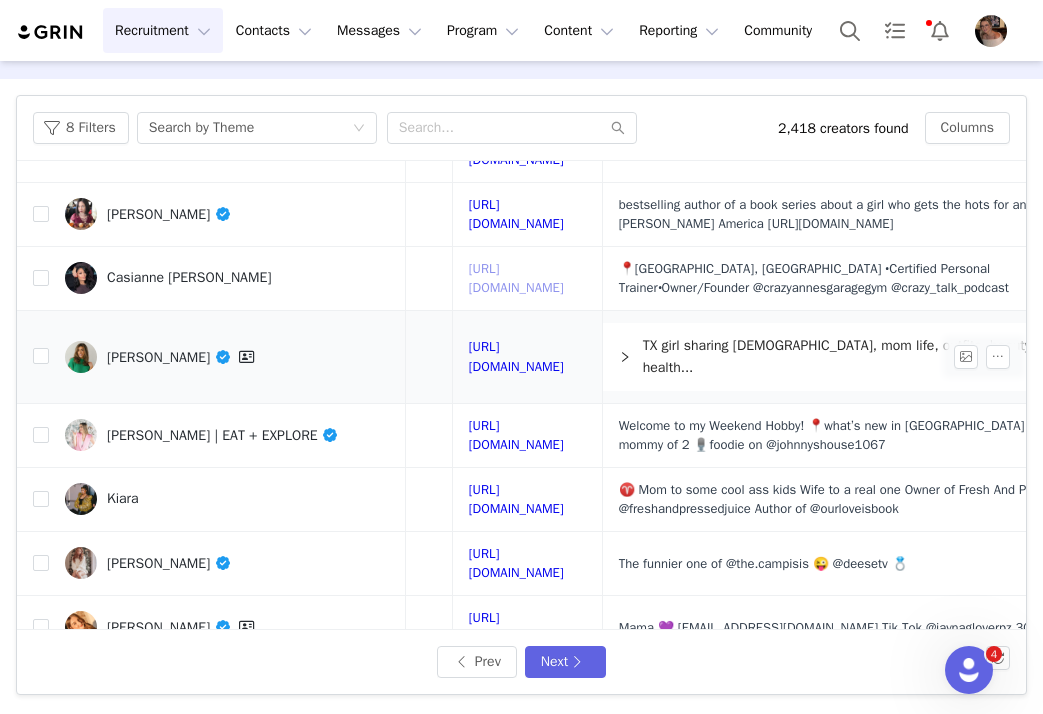 scroll, scrollTop: 823, scrollLeft: 404, axis: both 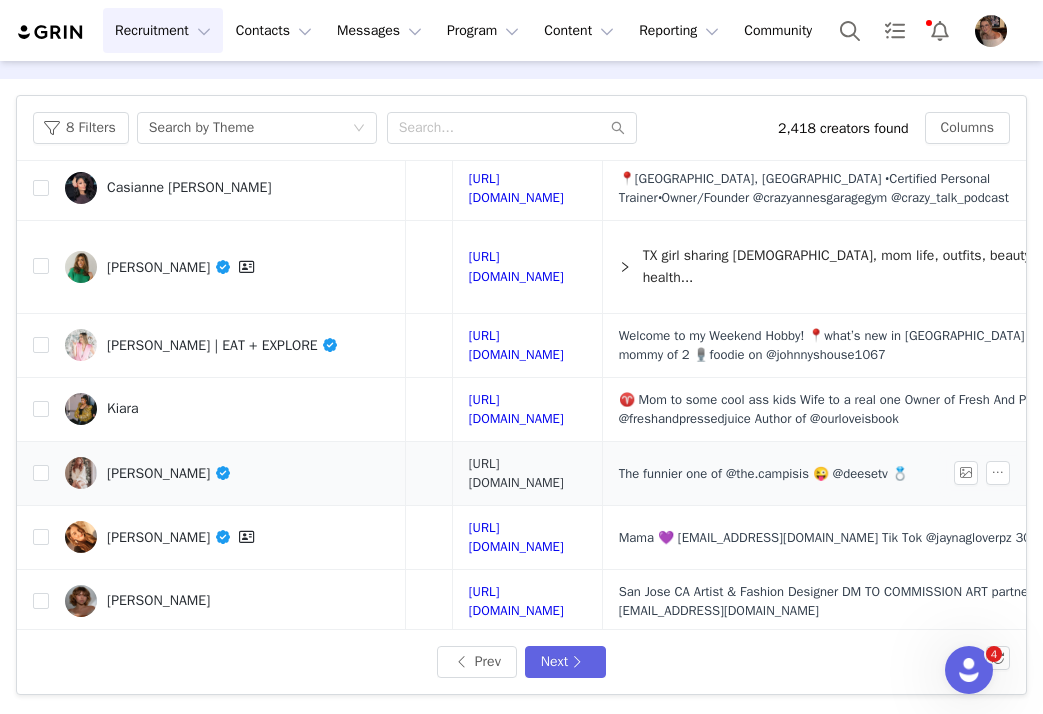click on "https://www.instagram.com/katelynncampisi/" at bounding box center (516, 473) 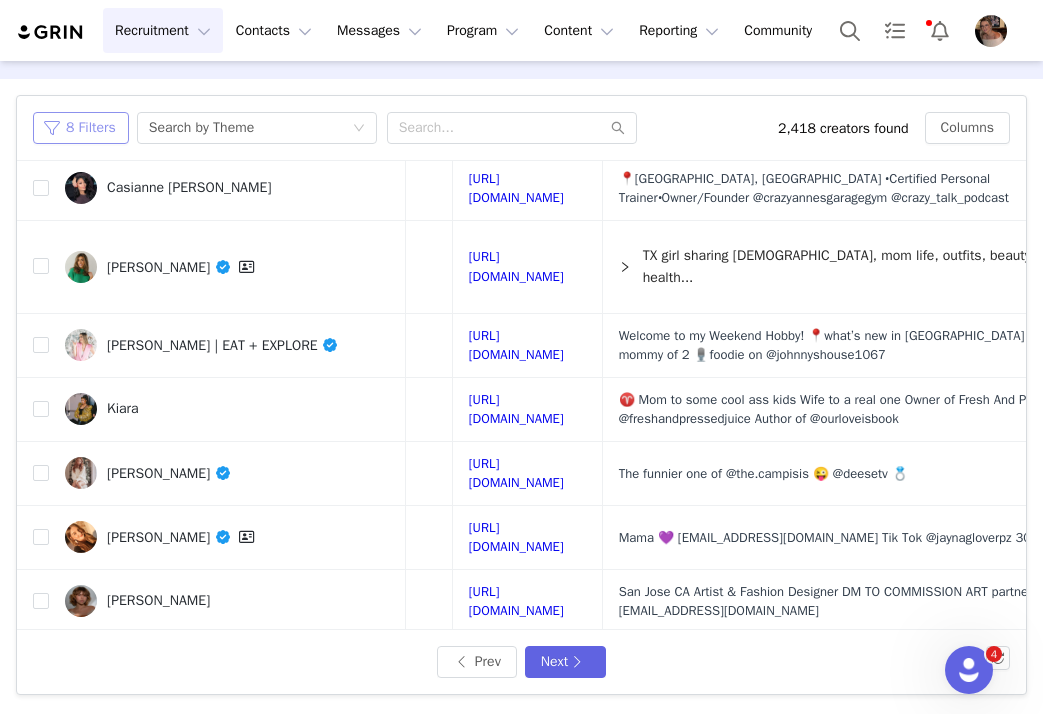 click on "8 Filters" at bounding box center [81, 128] 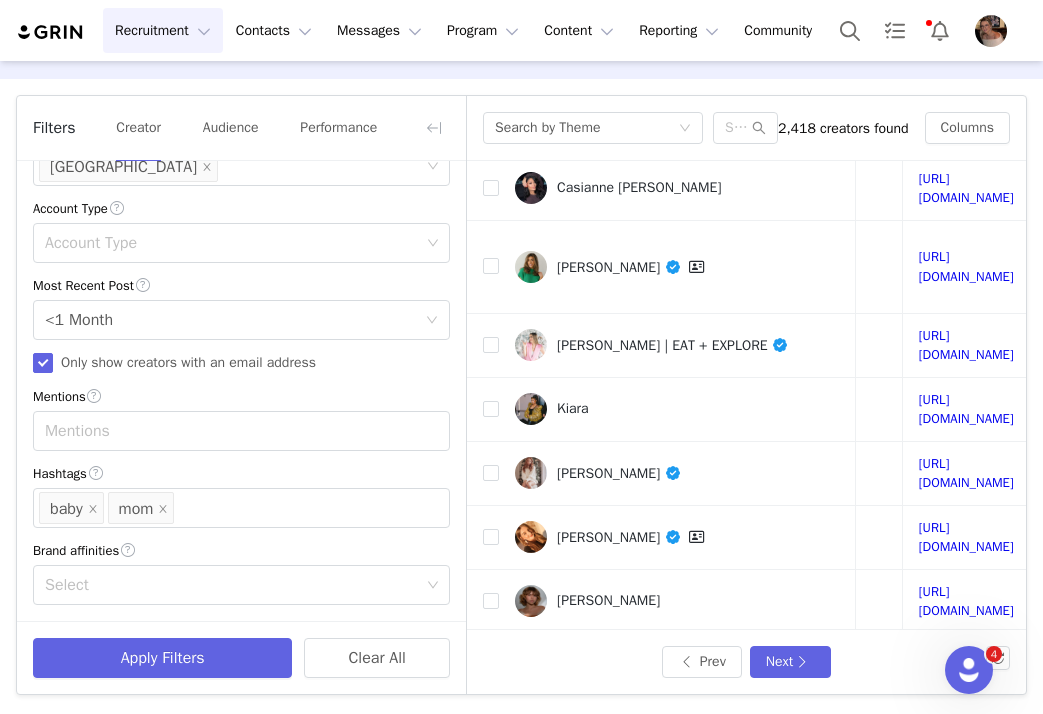 scroll, scrollTop: 653, scrollLeft: 0, axis: vertical 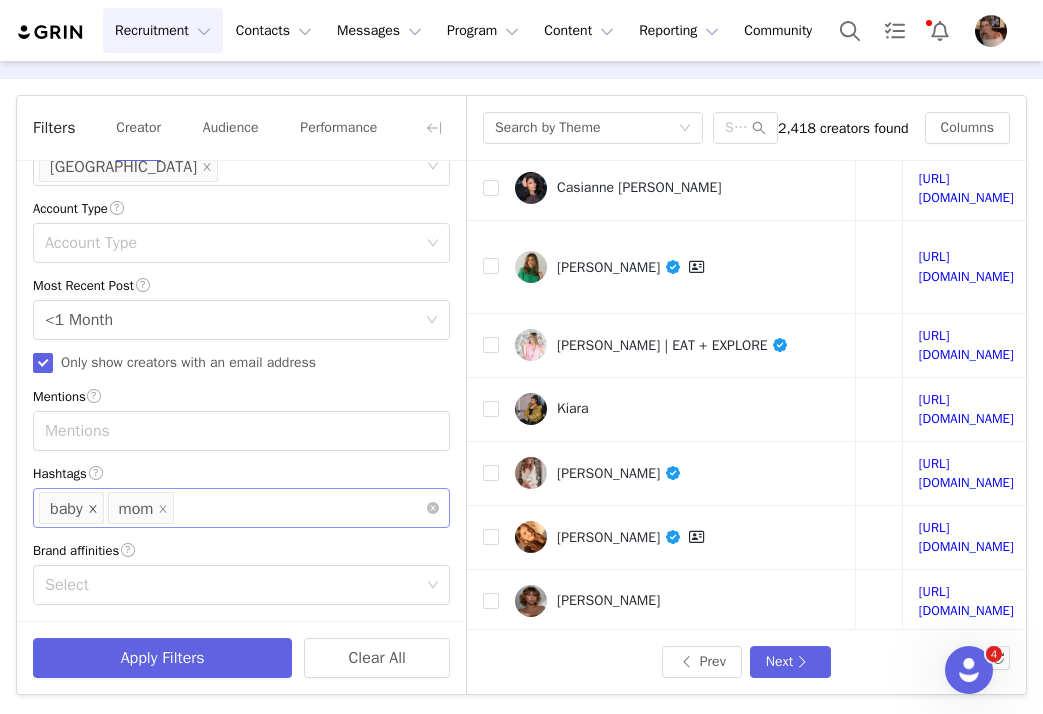 click 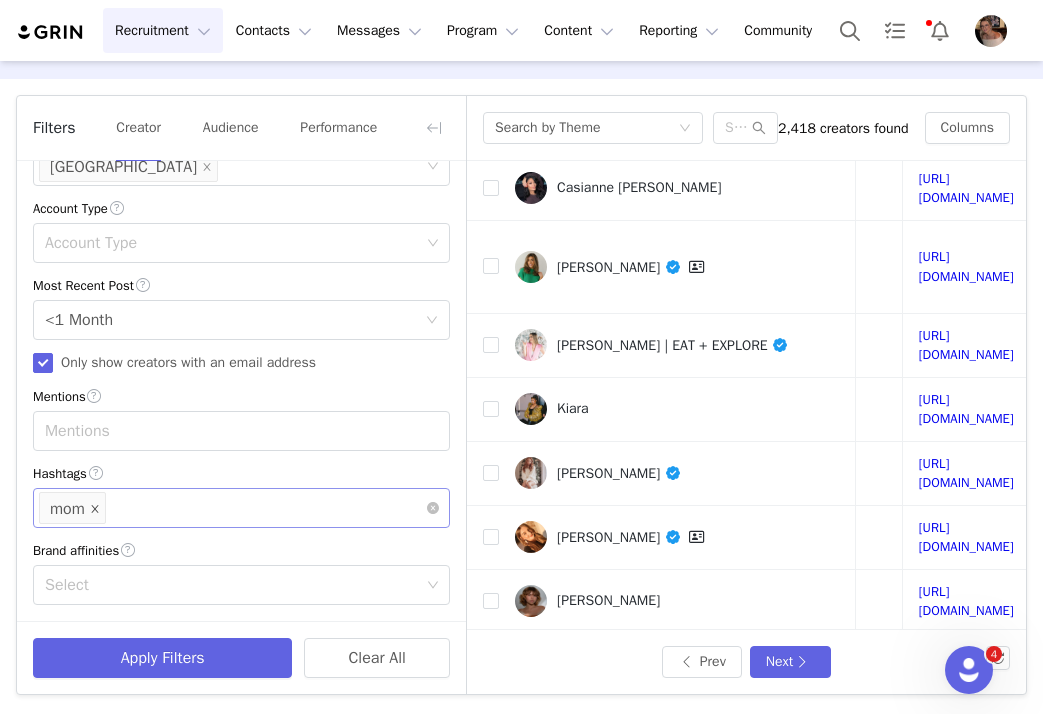 click 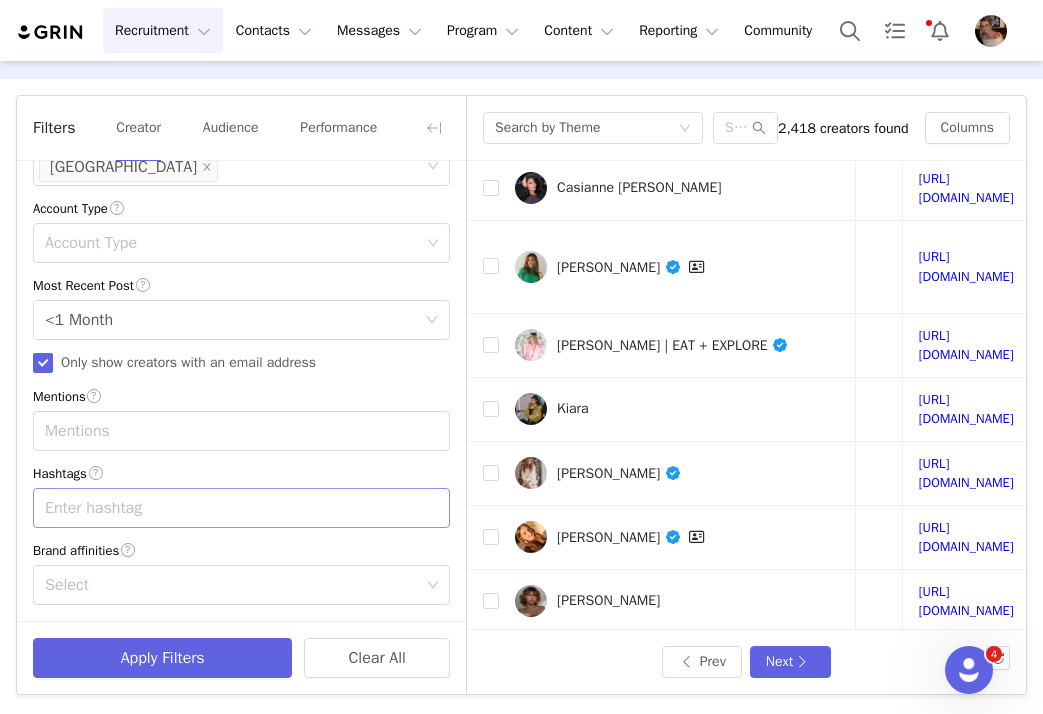 click on "Enter hashtag" at bounding box center (232, 508) 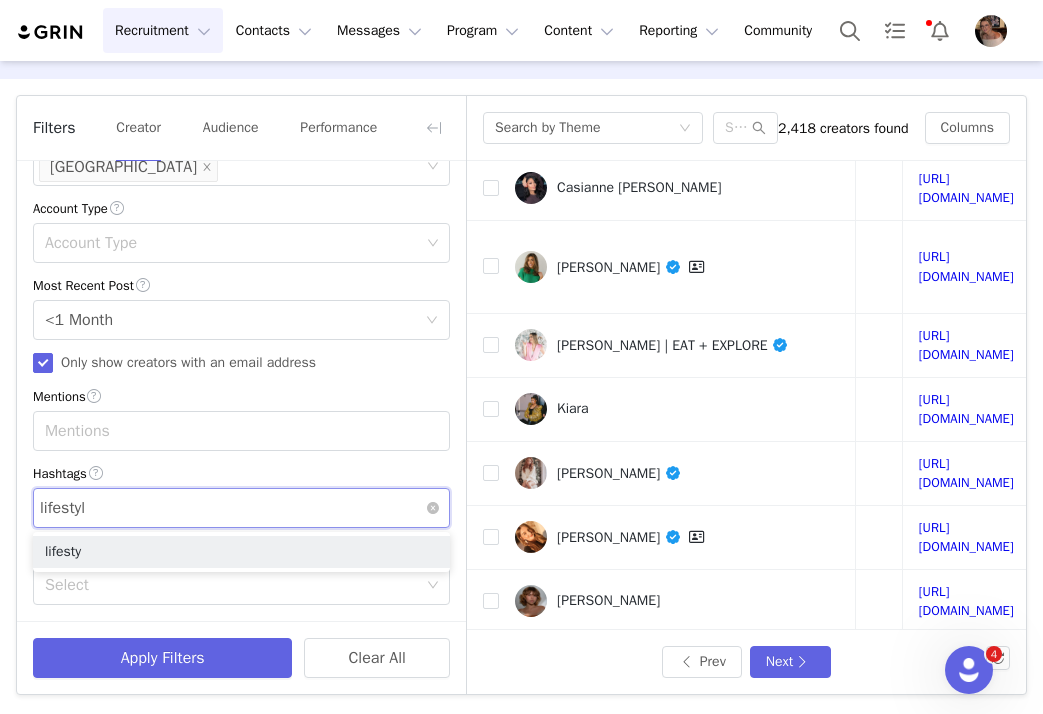 type on "lifestyle" 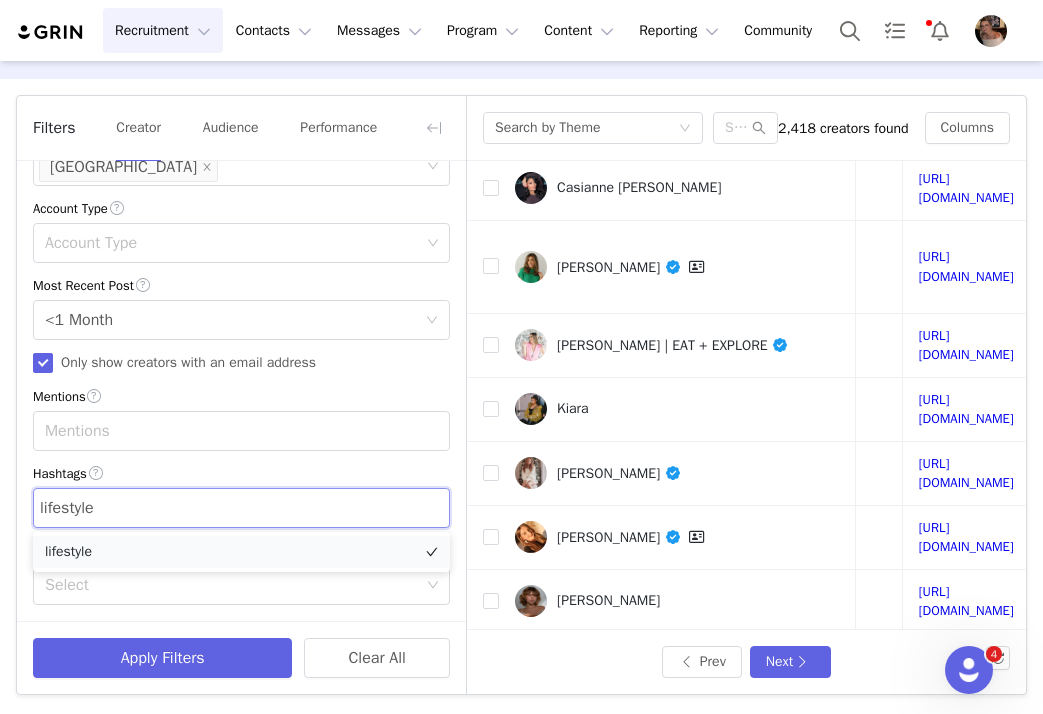 click on "lifestyle" at bounding box center (241, 552) 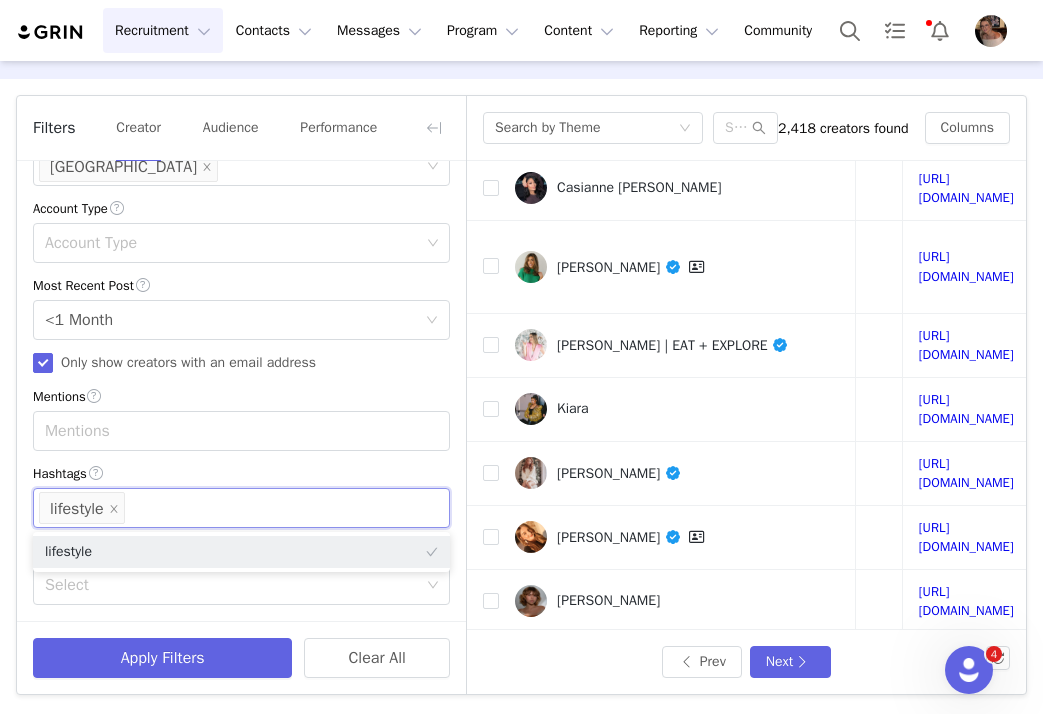 scroll, scrollTop: 0, scrollLeft: 0, axis: both 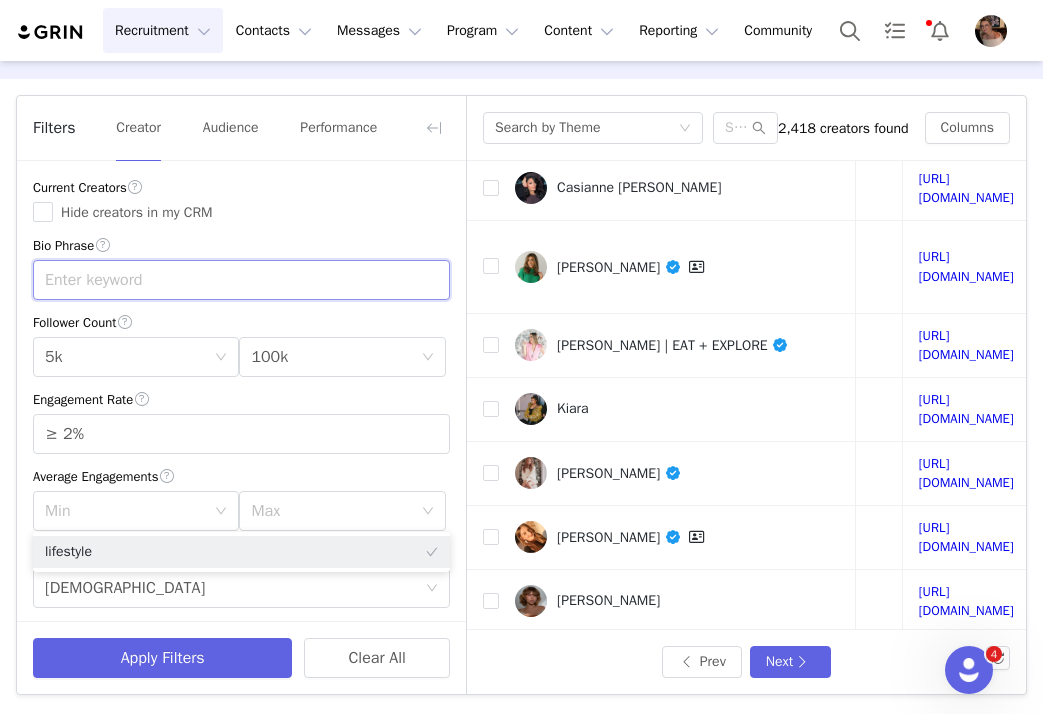 click at bounding box center [241, 280] 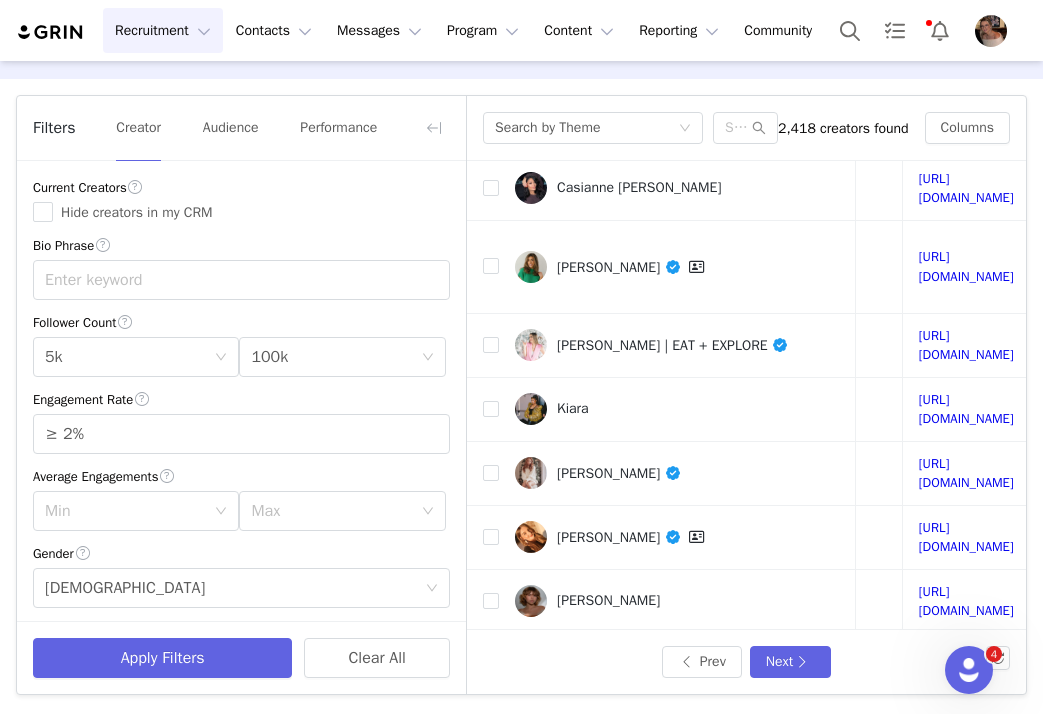 click on "Apply Filters Clear All" at bounding box center [241, 657] 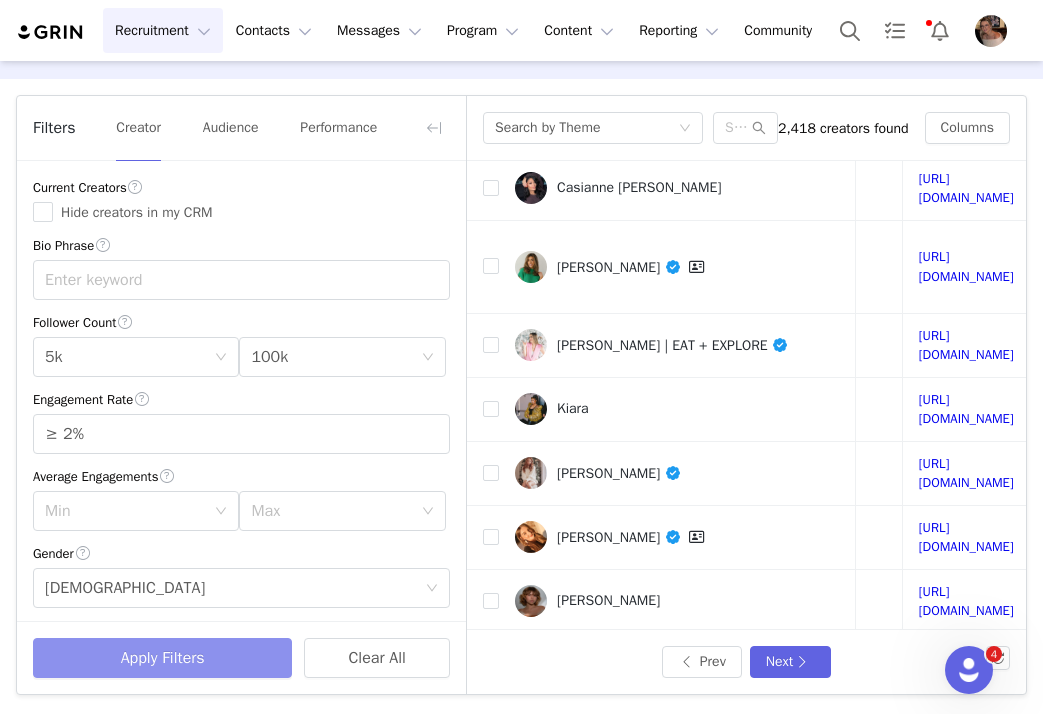 click on "Apply Filters" at bounding box center [162, 658] 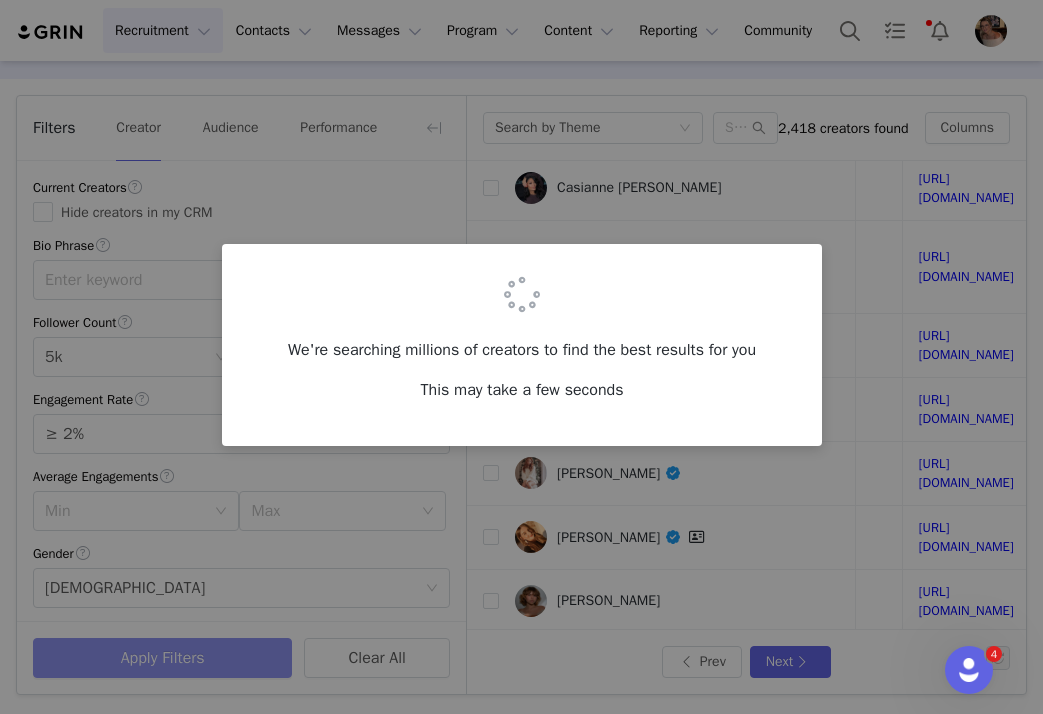 scroll, scrollTop: 0, scrollLeft: 0, axis: both 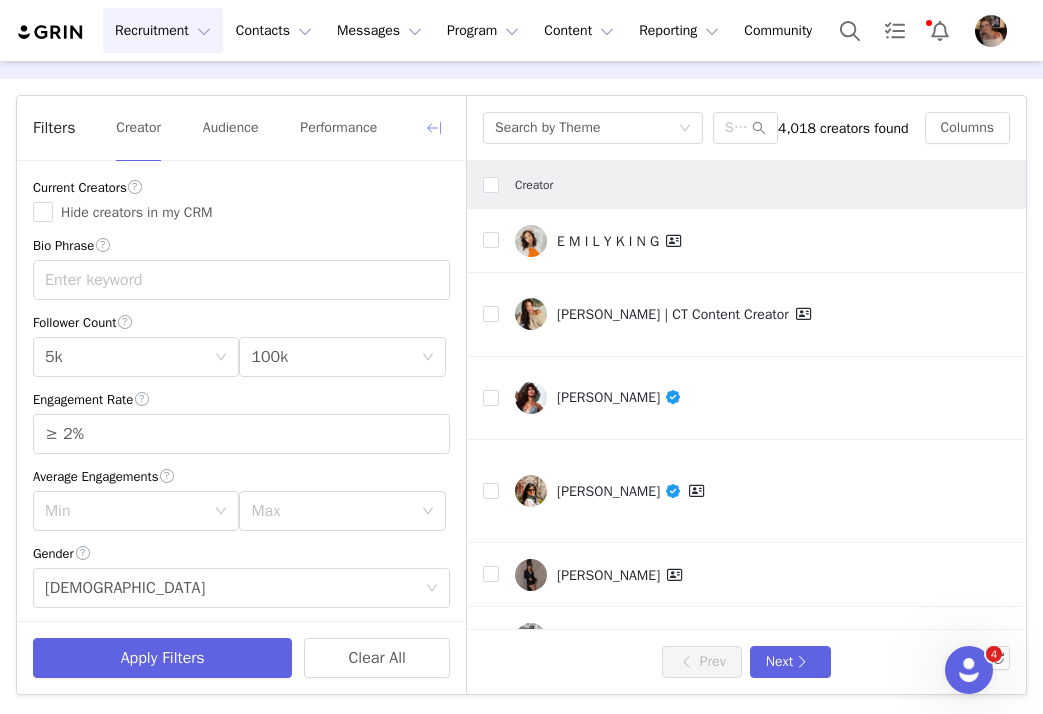 click at bounding box center [434, 128] 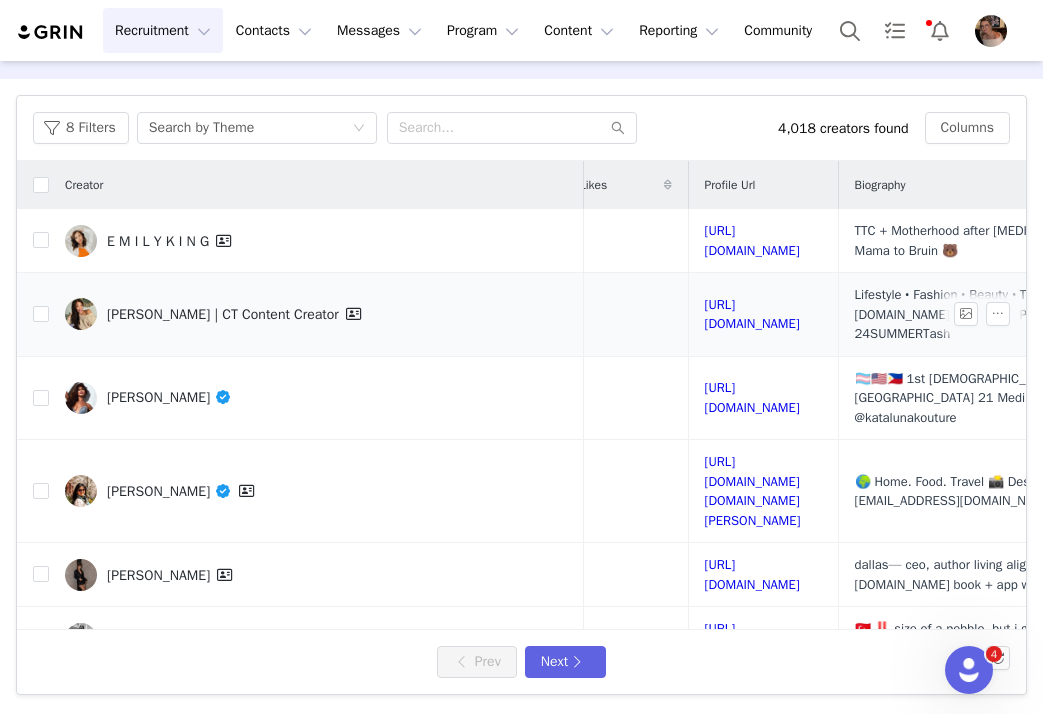 scroll, scrollTop: 0, scrollLeft: 482, axis: horizontal 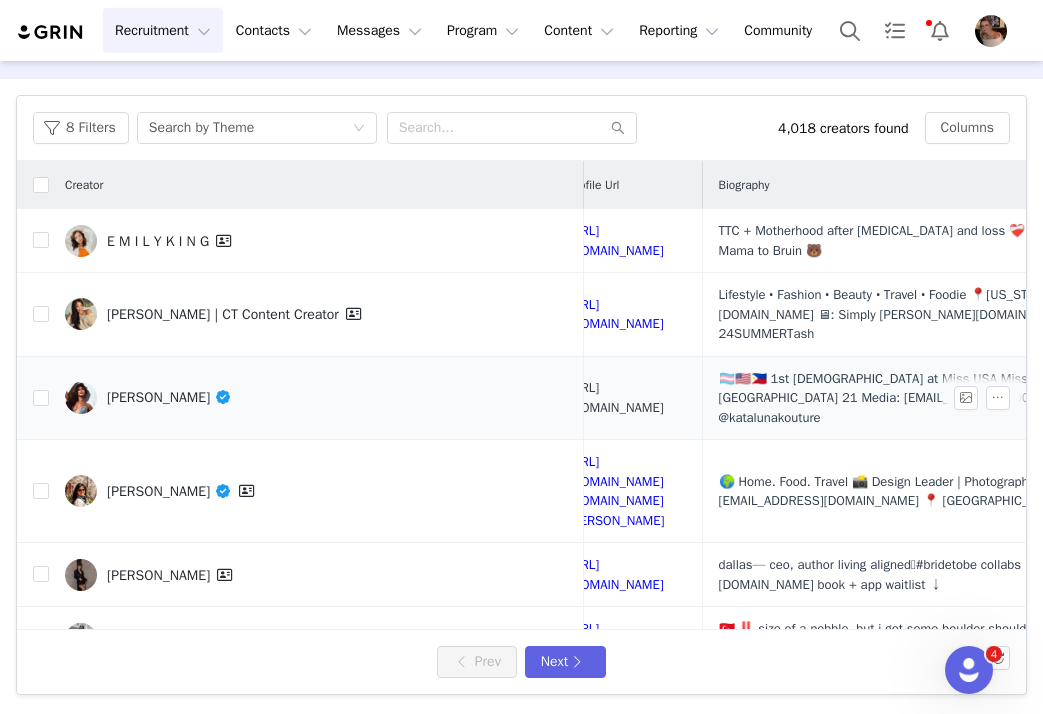 click on "https://www.instagram.com/mskataluna/" at bounding box center [616, 397] 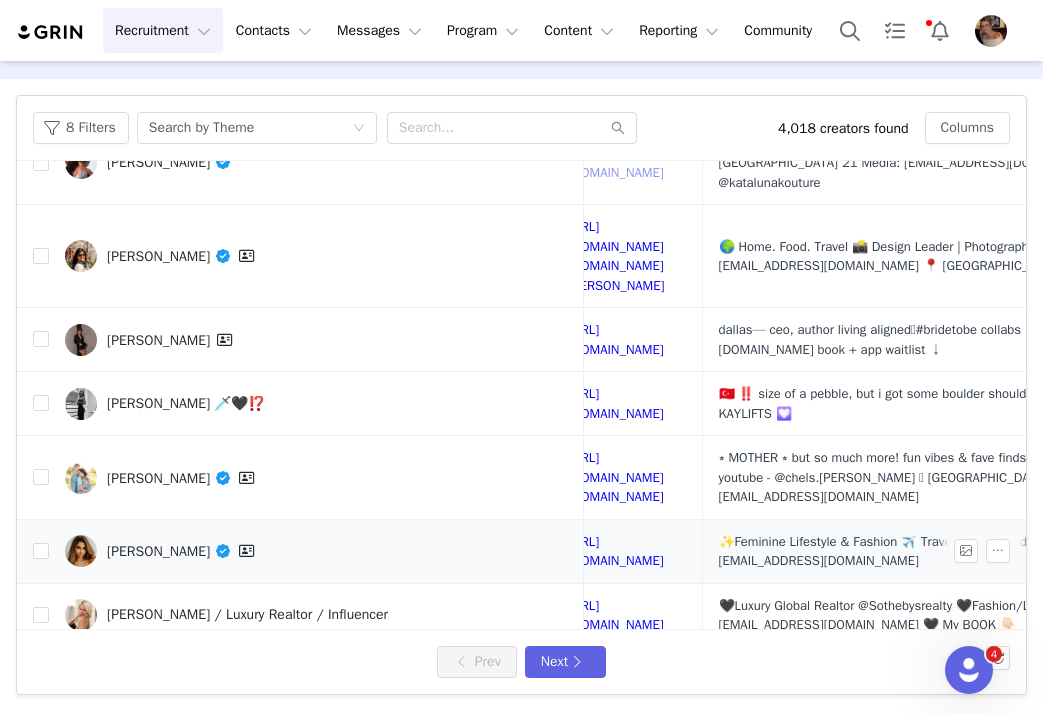 scroll, scrollTop: 264, scrollLeft: 482, axis: both 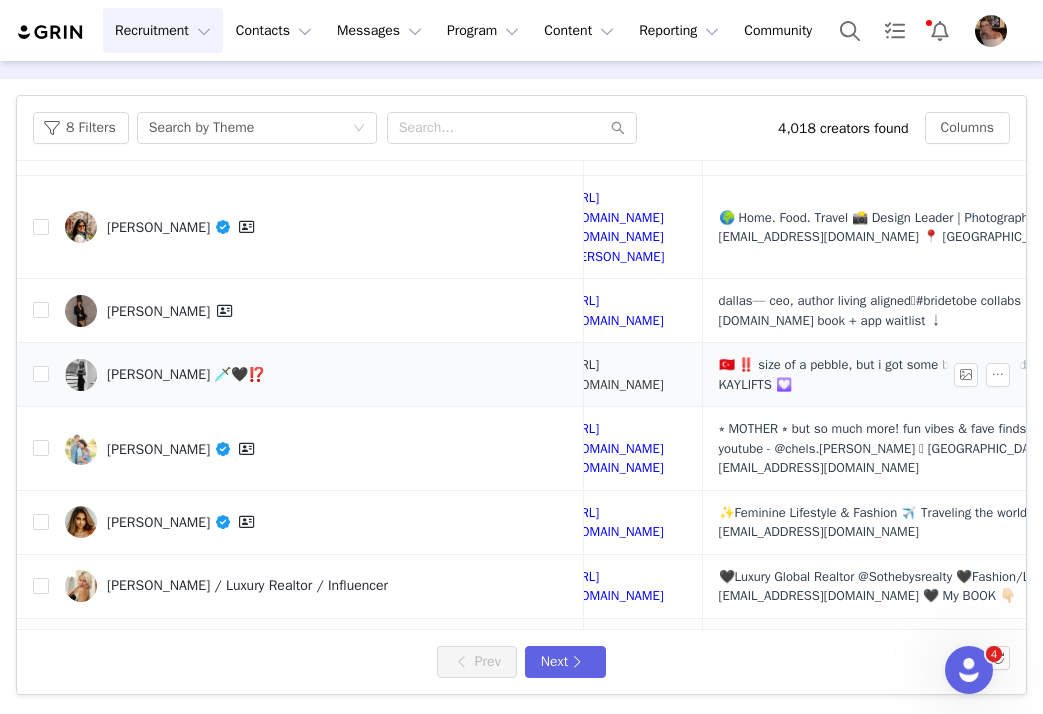 click on "https://www.instagram.com/kayliftsforever/" at bounding box center (616, 374) 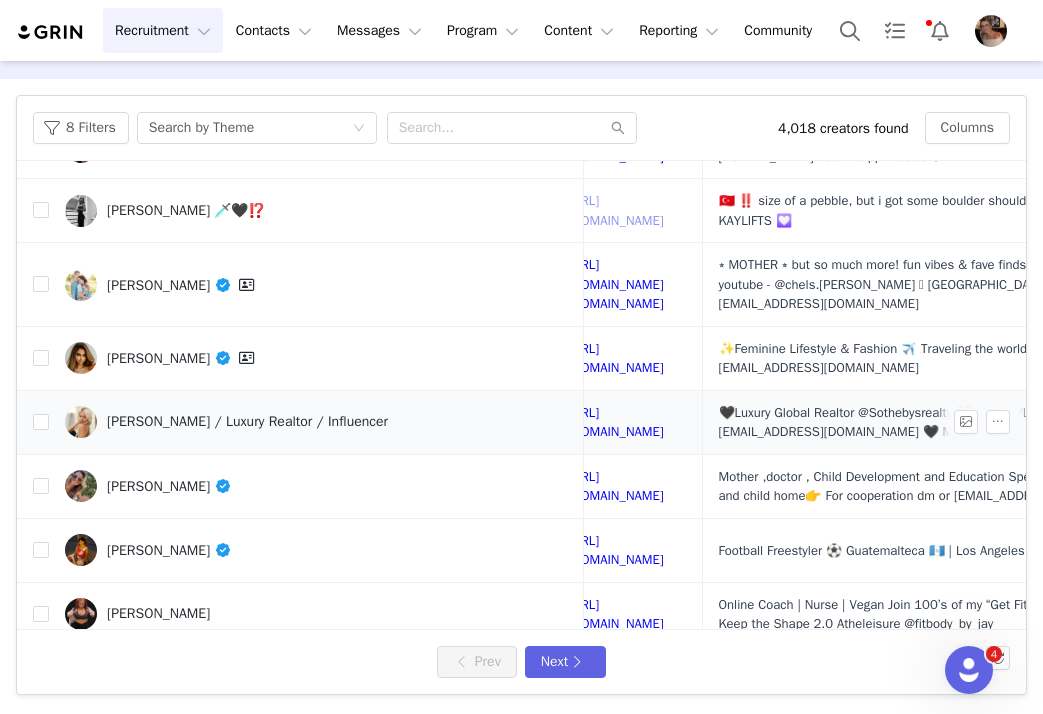 scroll, scrollTop: 474, scrollLeft: 482, axis: both 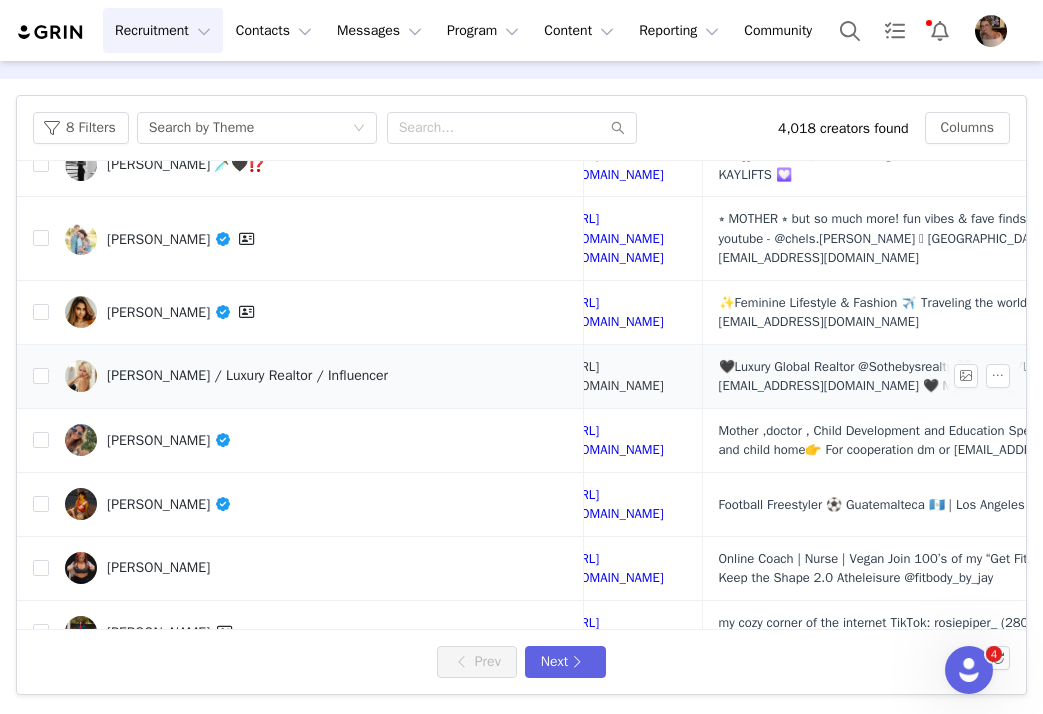 click on "https://www.instagram.com/kitekatnyc/" at bounding box center [616, 376] 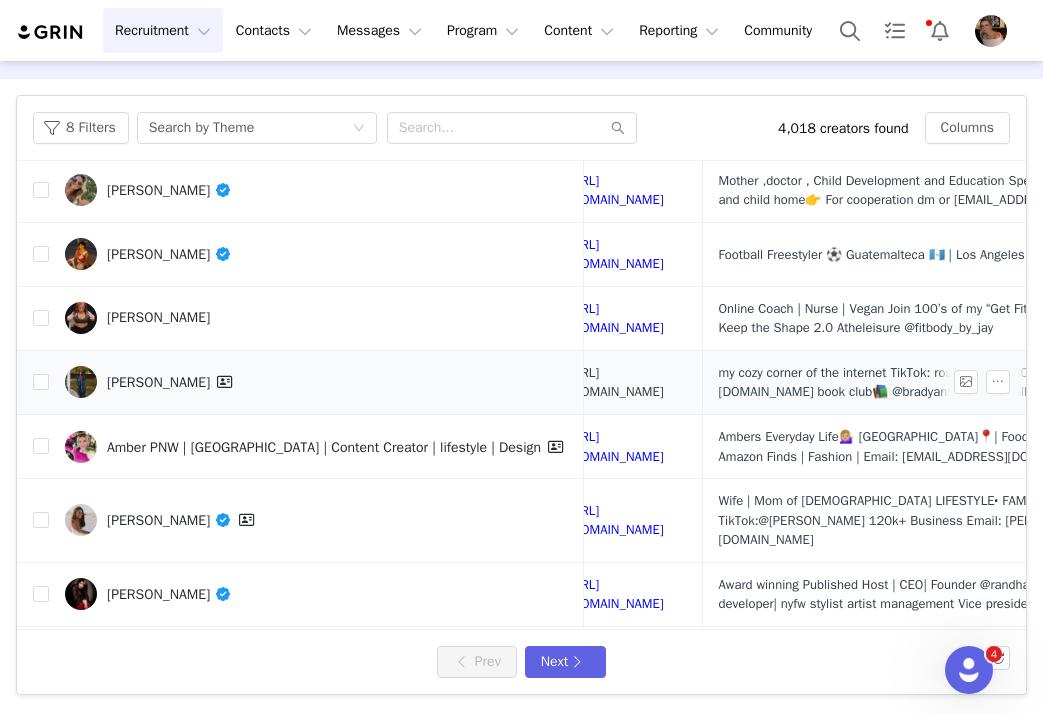 scroll, scrollTop: 727, scrollLeft: 482, axis: both 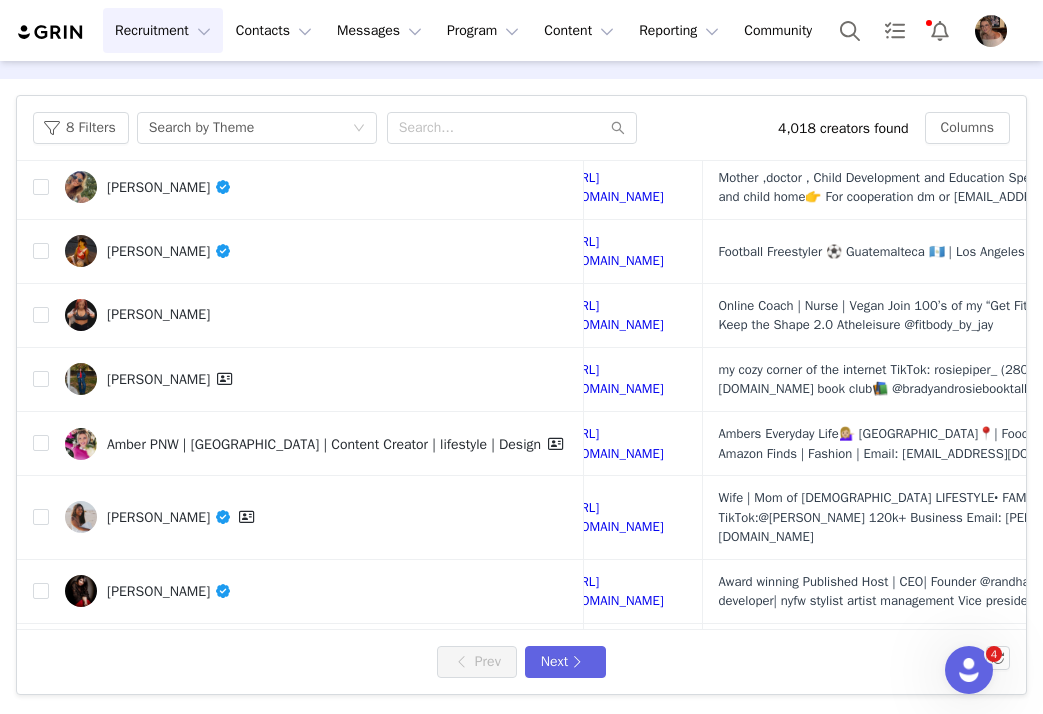 click on "https://www.instagram.com/fitbymakayla/" at bounding box center (616, 719) 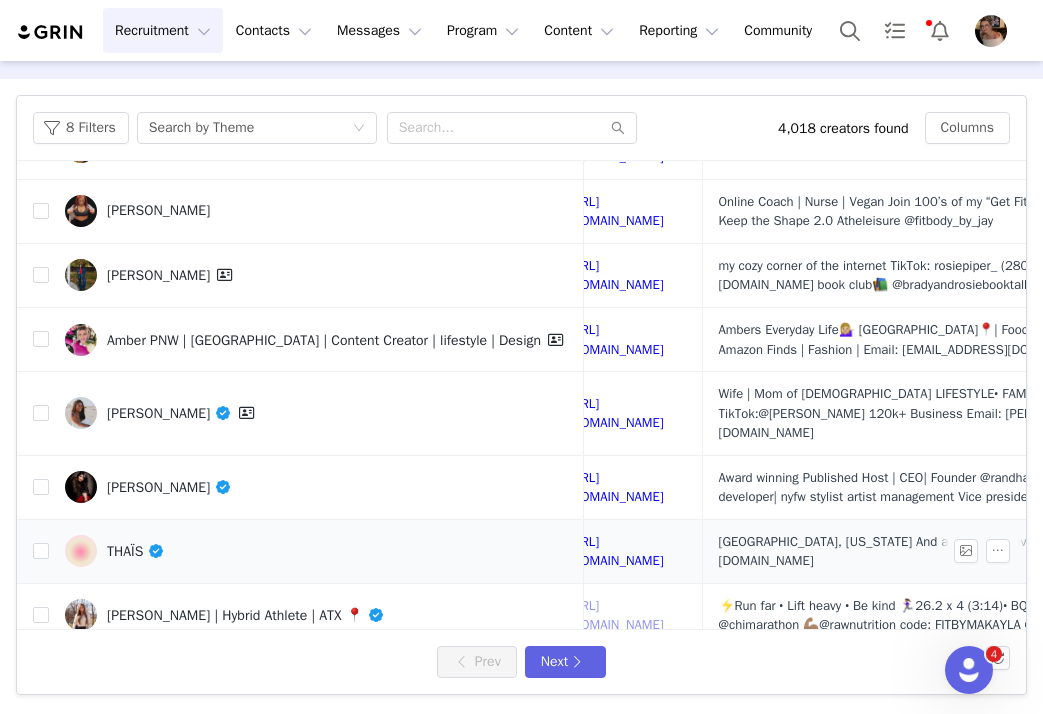 scroll, scrollTop: 845, scrollLeft: 482, axis: both 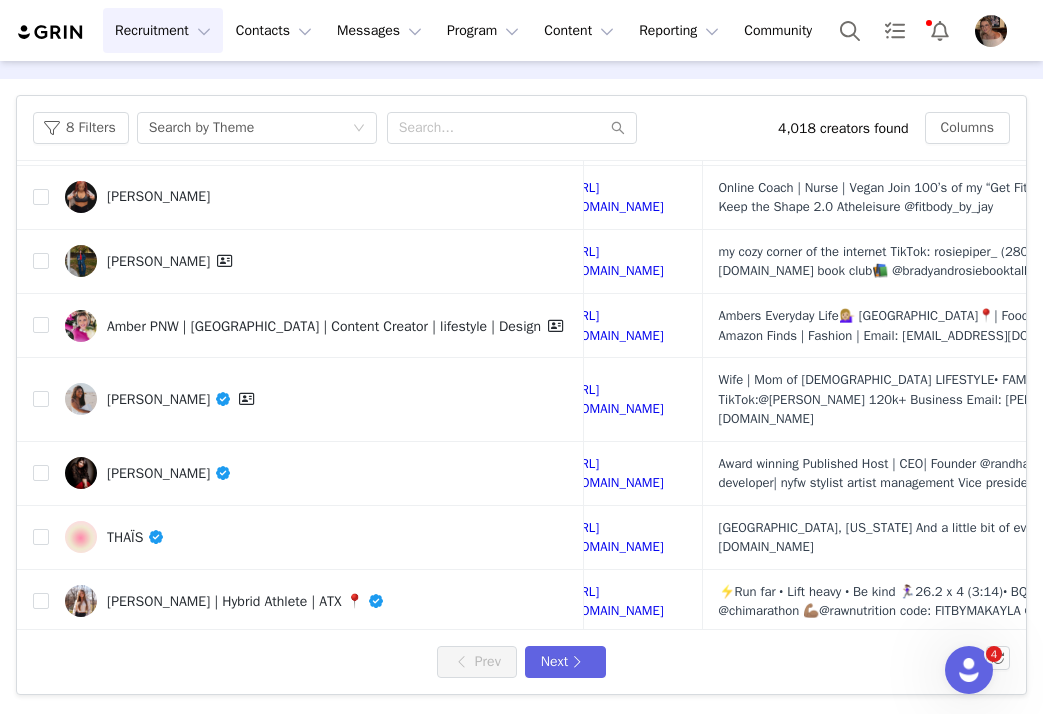 click on "https://www.instagram.com/lindseycolhoundesign/" at bounding box center [616, 674] 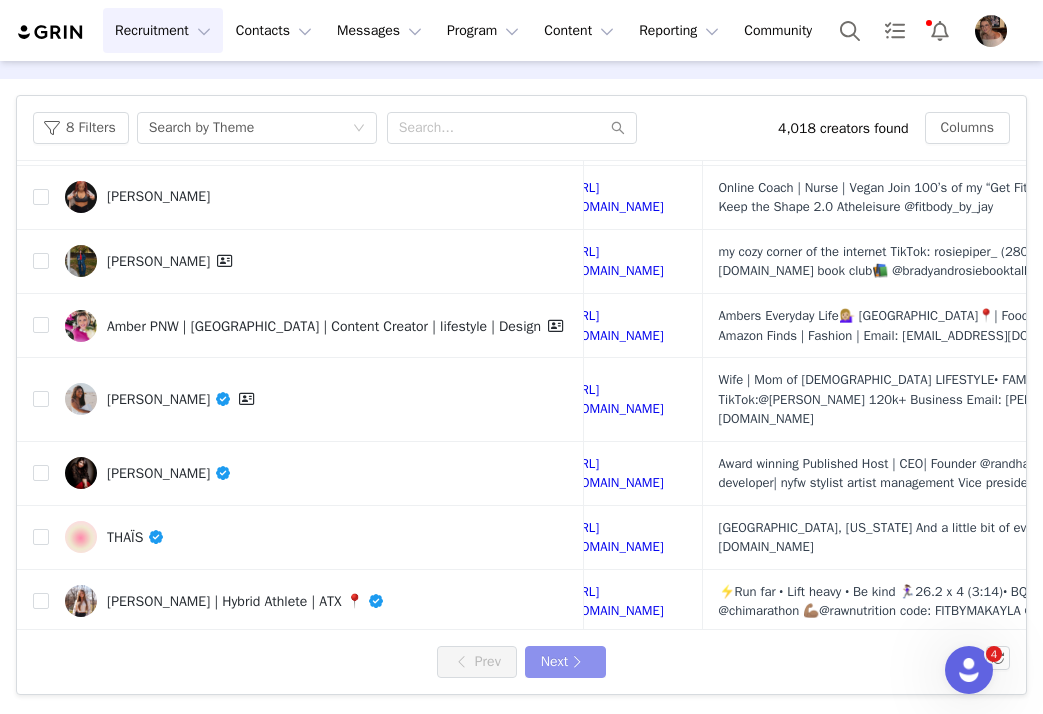 click on "Next" at bounding box center (565, 662) 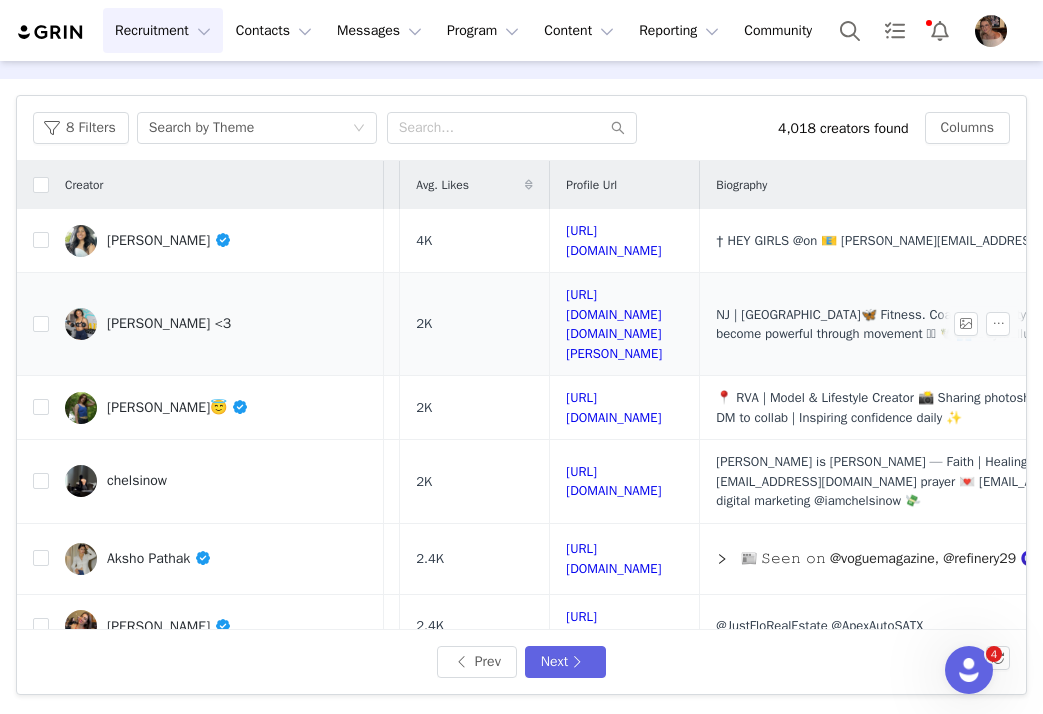 scroll, scrollTop: 0, scrollLeft: 450, axis: horizontal 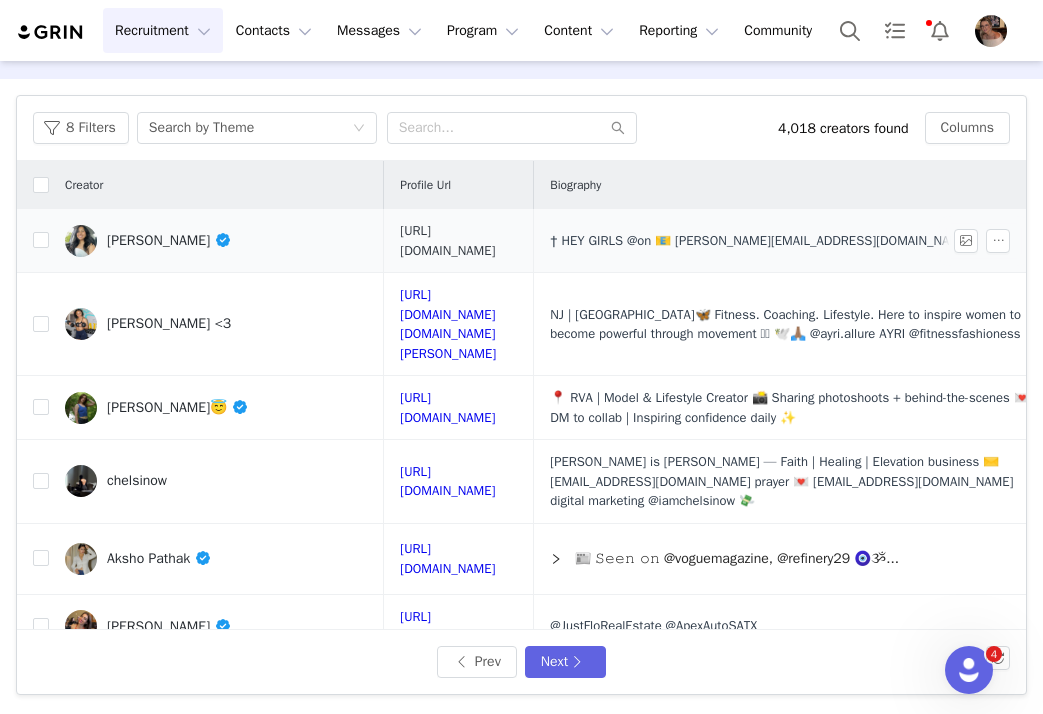 click on "https://www.instagram.com/juanafitt/" at bounding box center (447, 240) 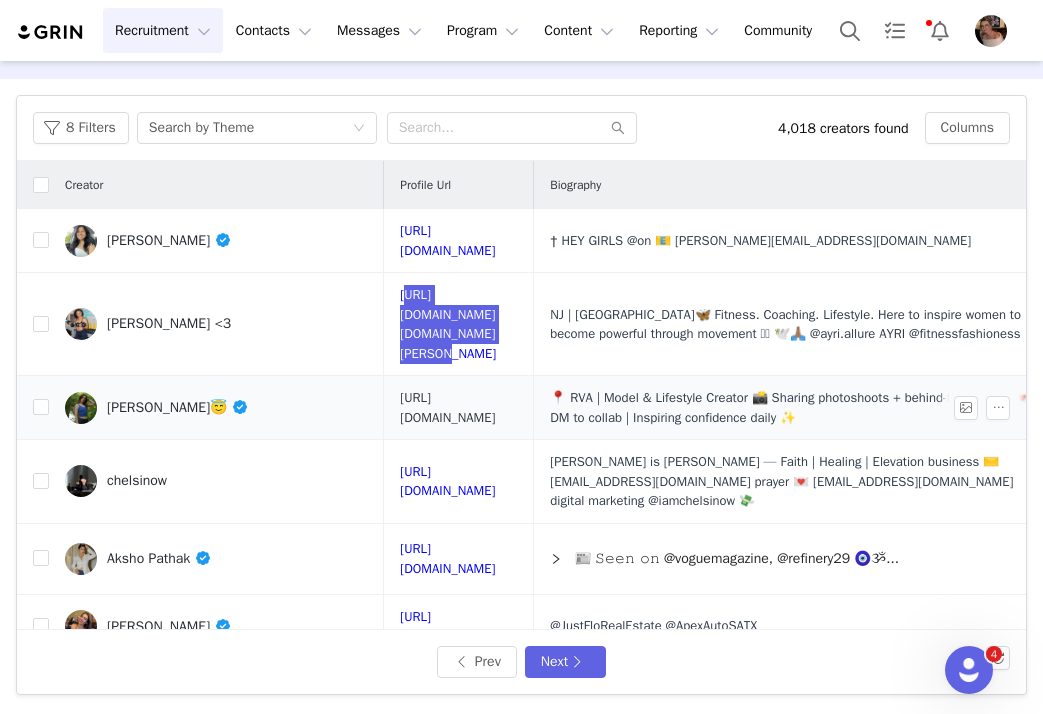 scroll, scrollTop: 12, scrollLeft: 448, axis: both 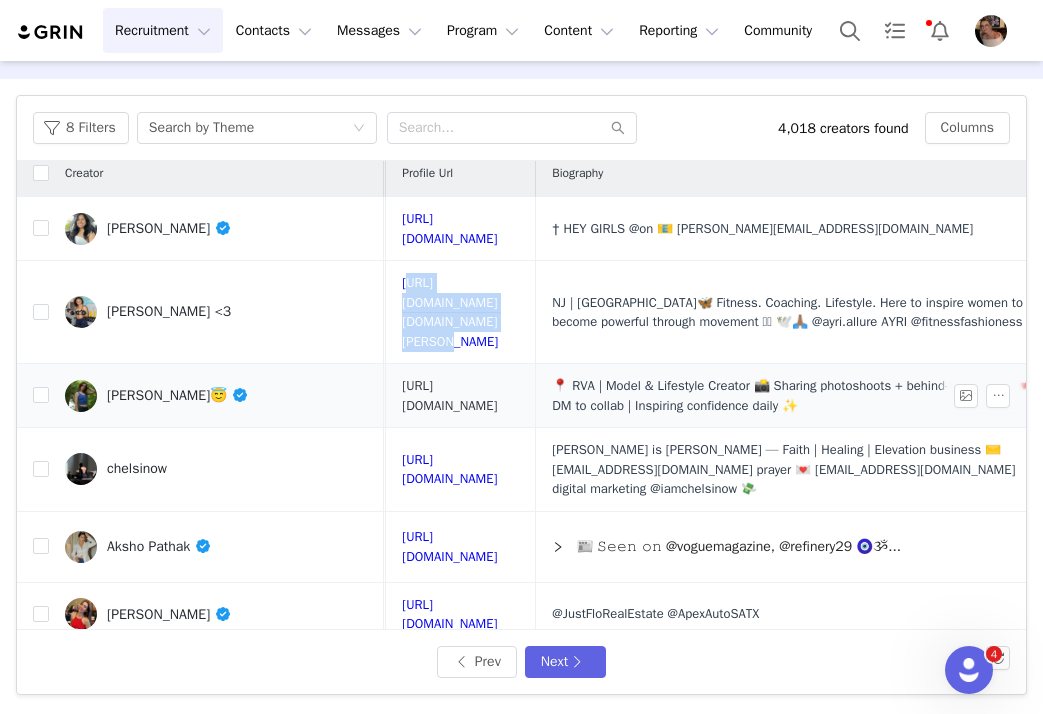 click on "https://www.instagram.com/chelseyy_mariee/" at bounding box center (449, 395) 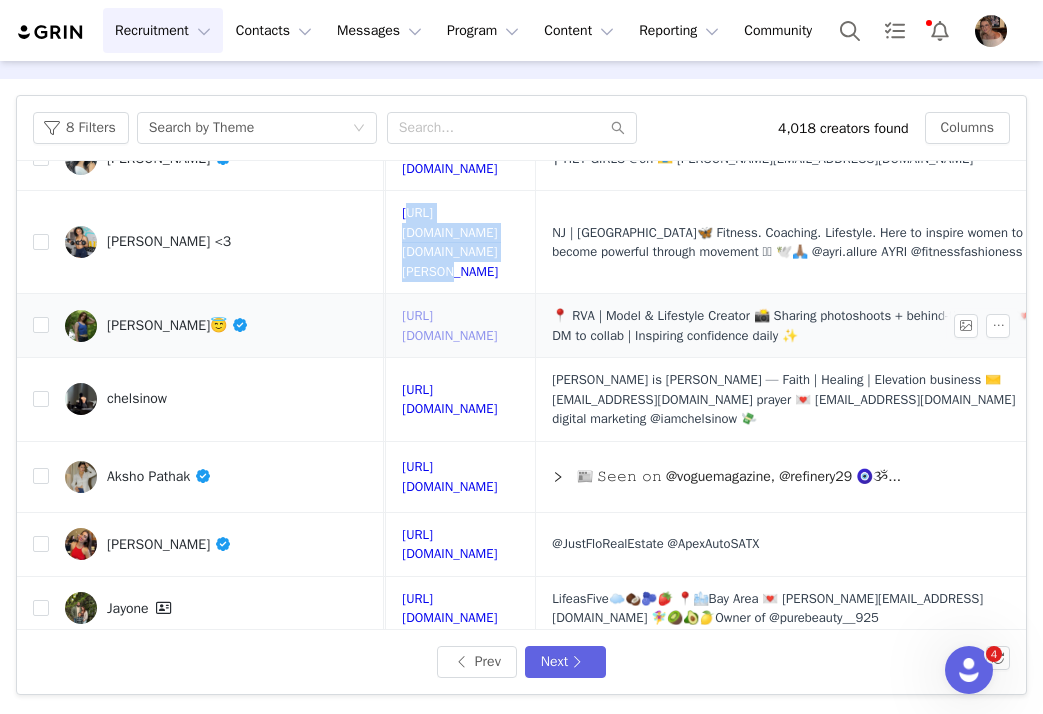 scroll, scrollTop: 159, scrollLeft: 448, axis: both 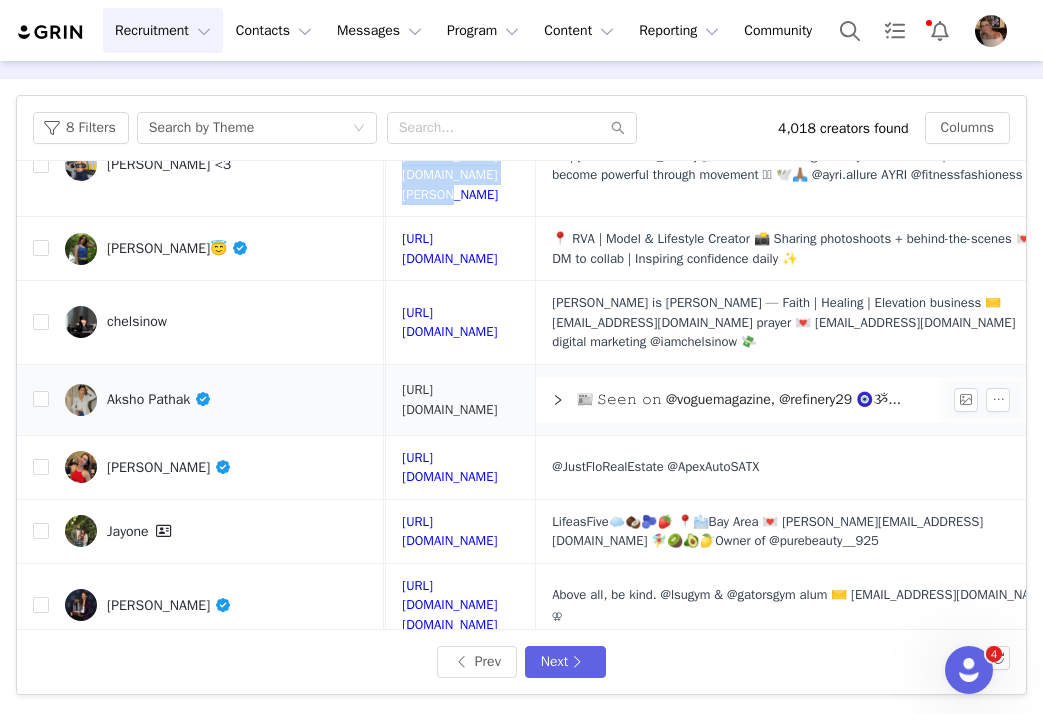 click on "https://www.instagram.com/goldenaster/" at bounding box center [449, 399] 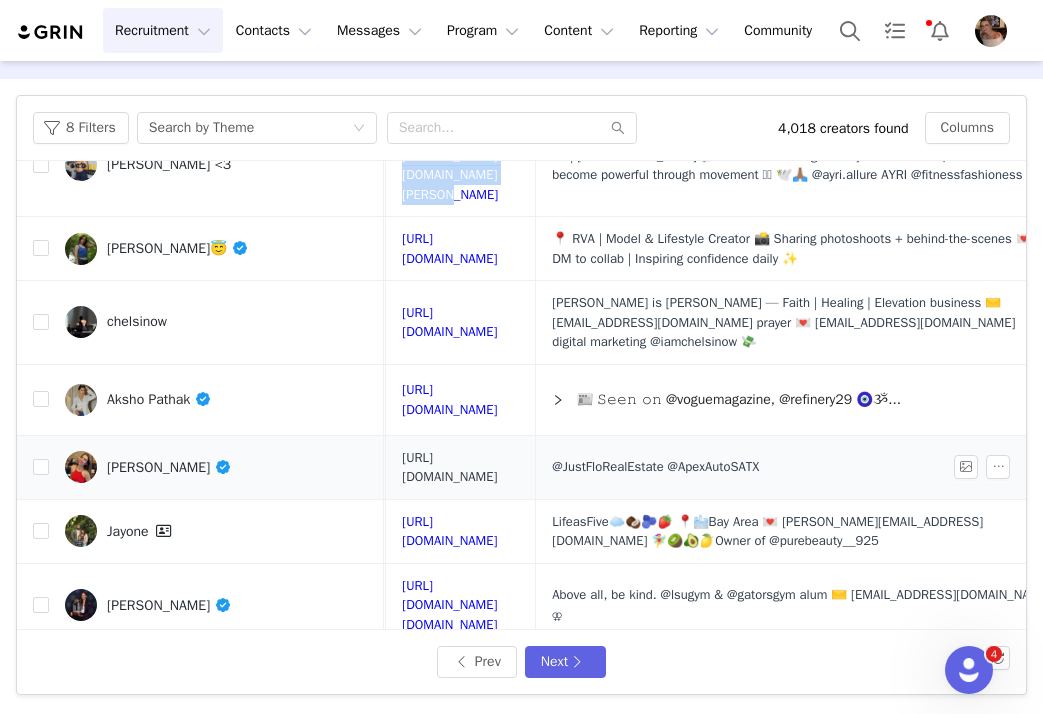 click on "https://www.instagram.com/justinemarieflores/" at bounding box center [449, 467] 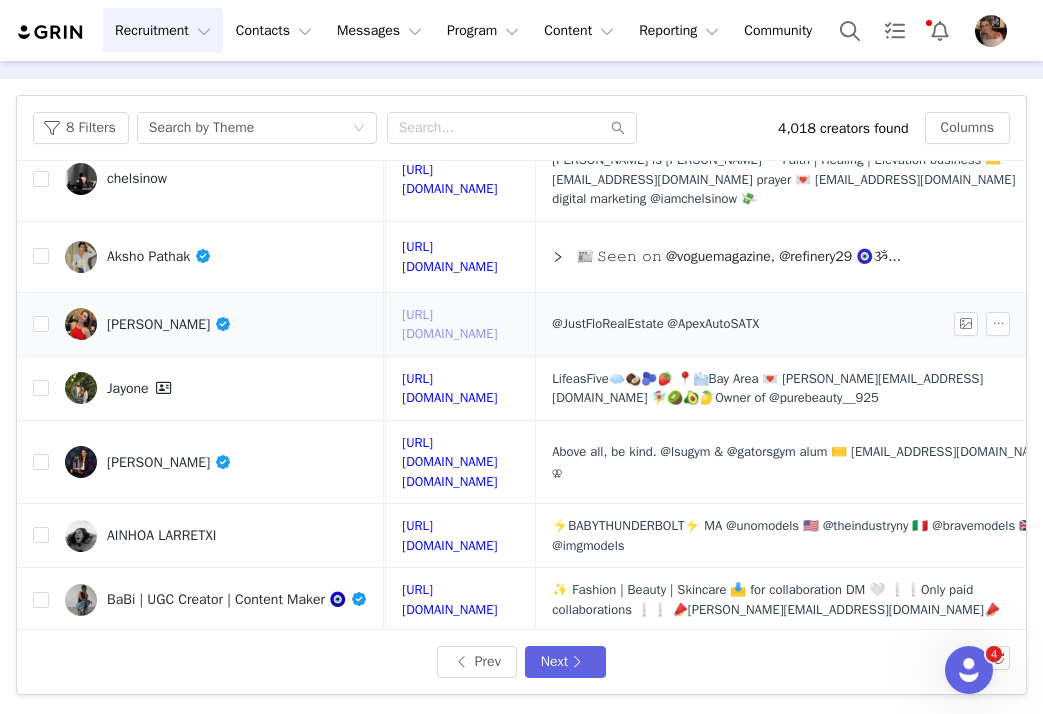 scroll, scrollTop: 310, scrollLeft: 448, axis: both 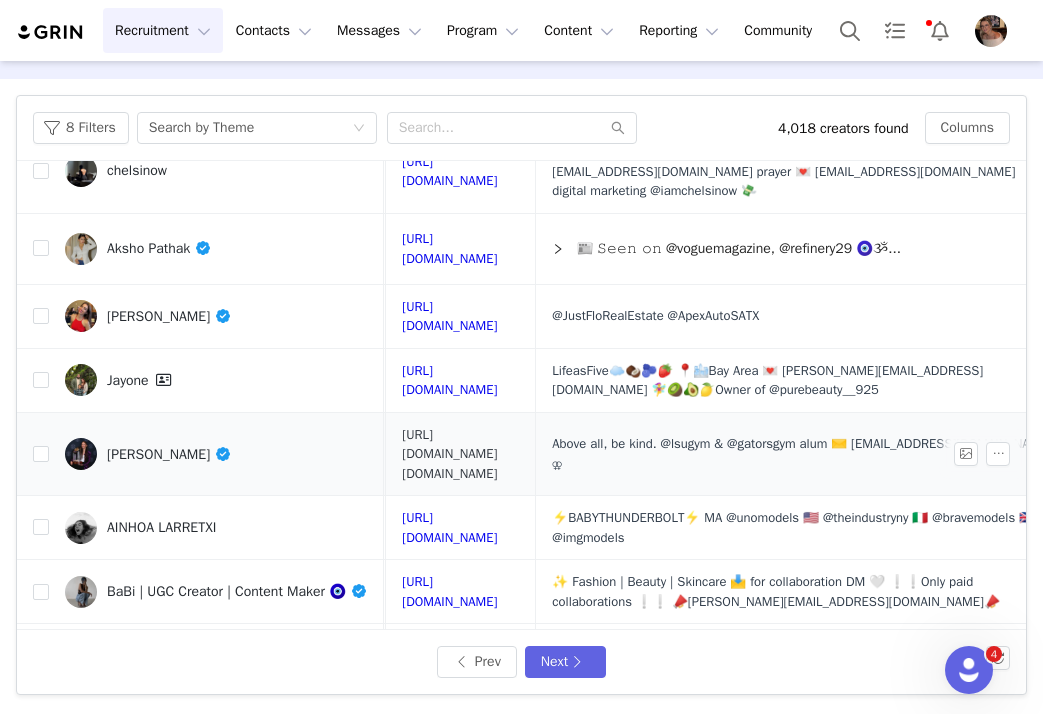 click on "https://www.instagram.com/sav.fs/" at bounding box center (449, 454) 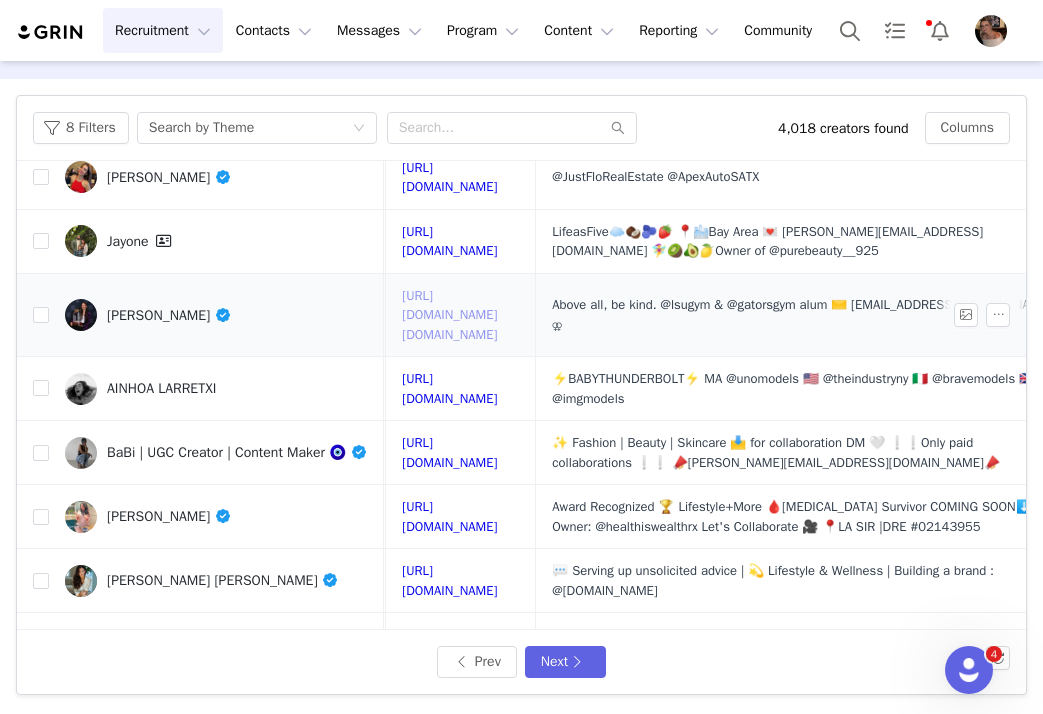 scroll, scrollTop: 454, scrollLeft: 448, axis: both 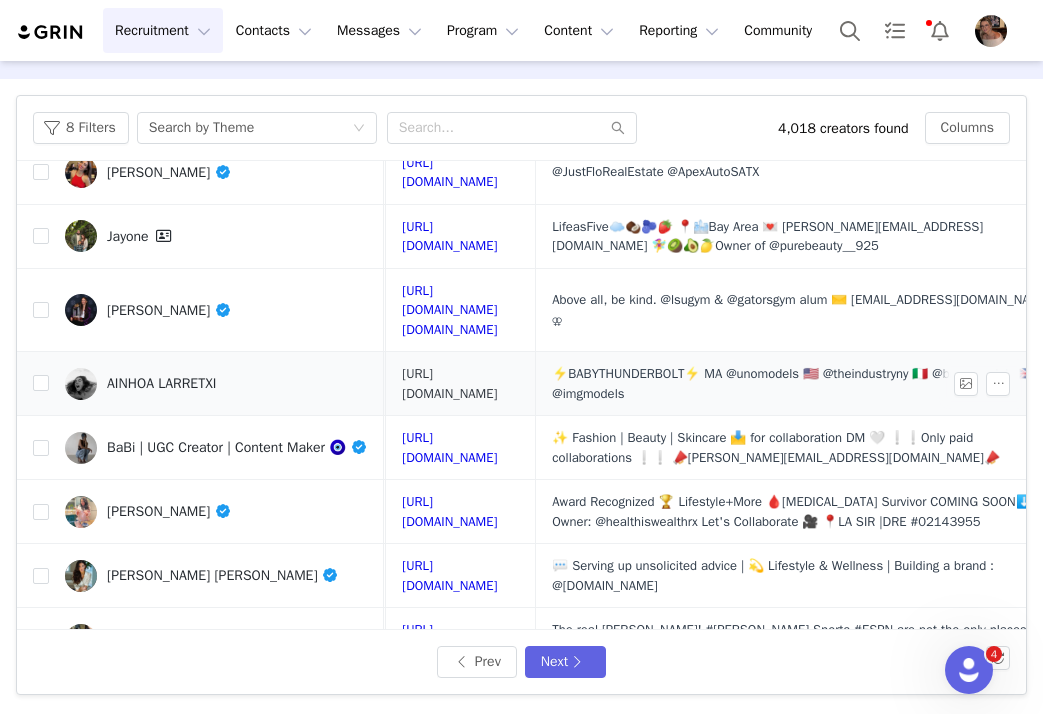click on "https://www.instagram.com/ainhoalarretxi/" at bounding box center [449, 383] 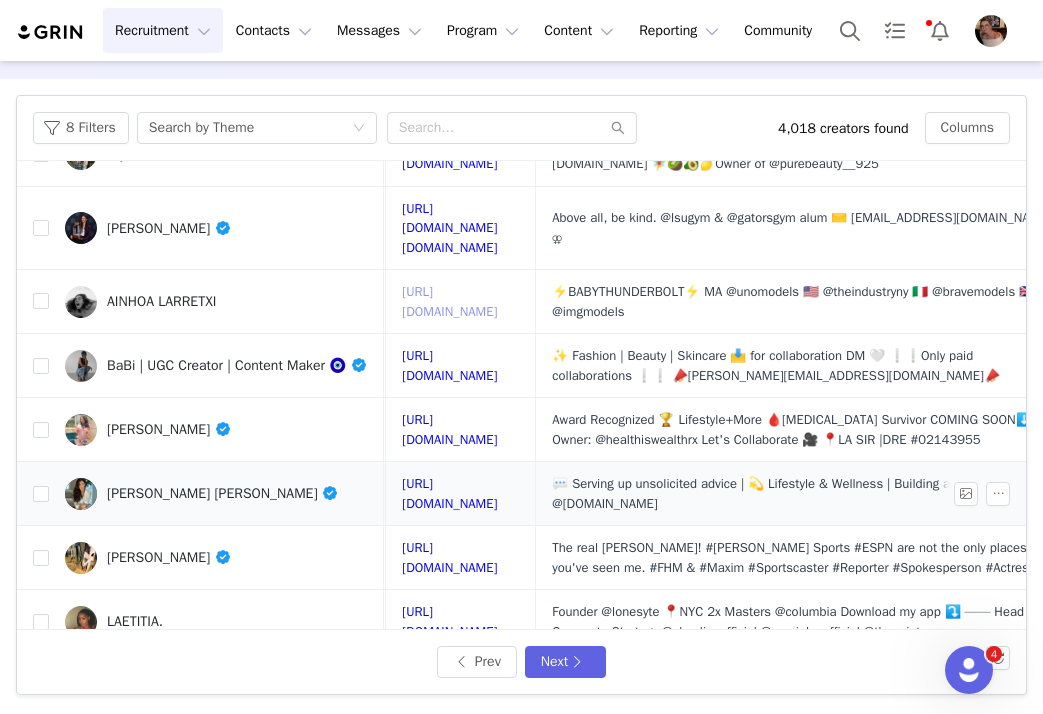 scroll, scrollTop: 547, scrollLeft: 448, axis: both 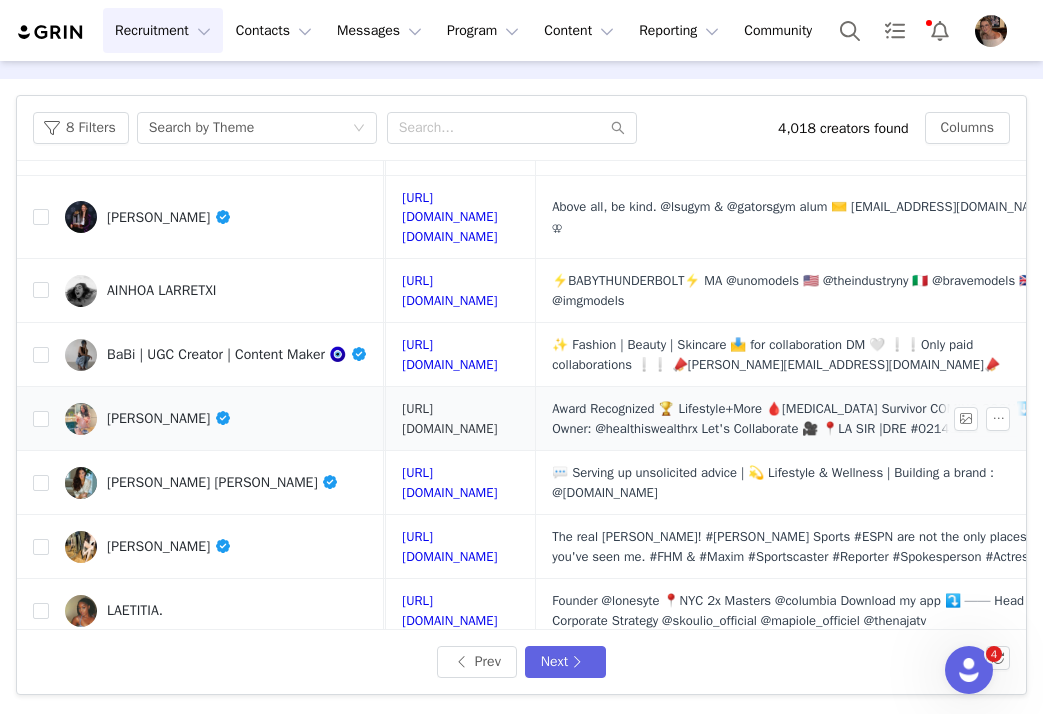 click on "https://www.instagram.com/marjanbmamooie/" at bounding box center (449, 418) 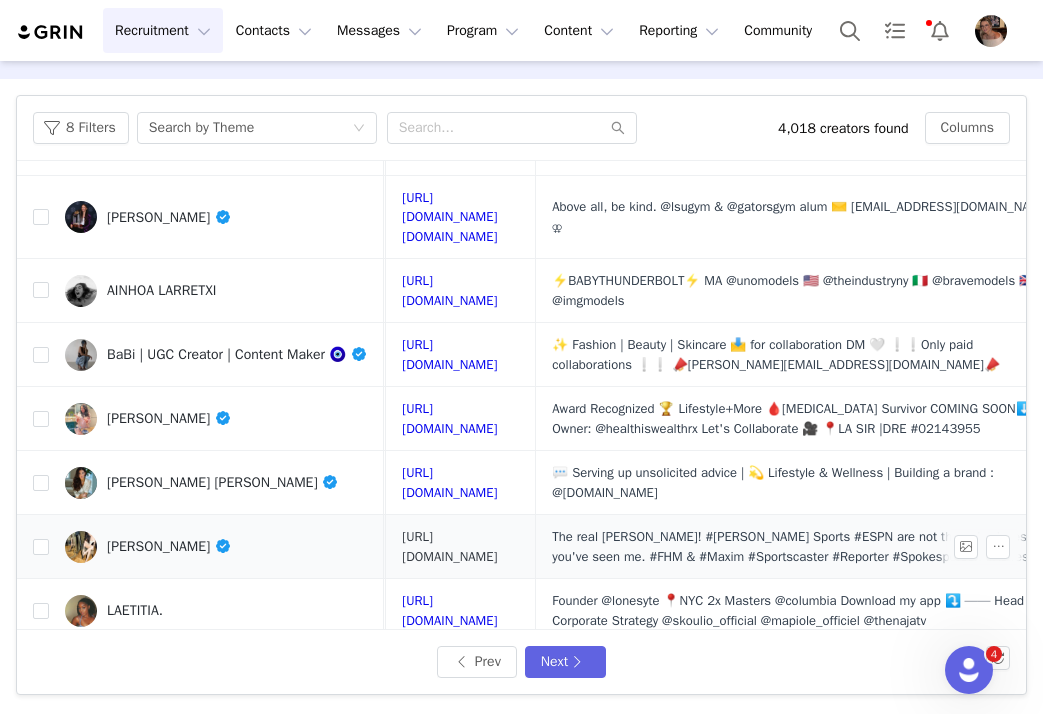click on "https://www.instagram.com/rebeccagrants/" at bounding box center (449, 546) 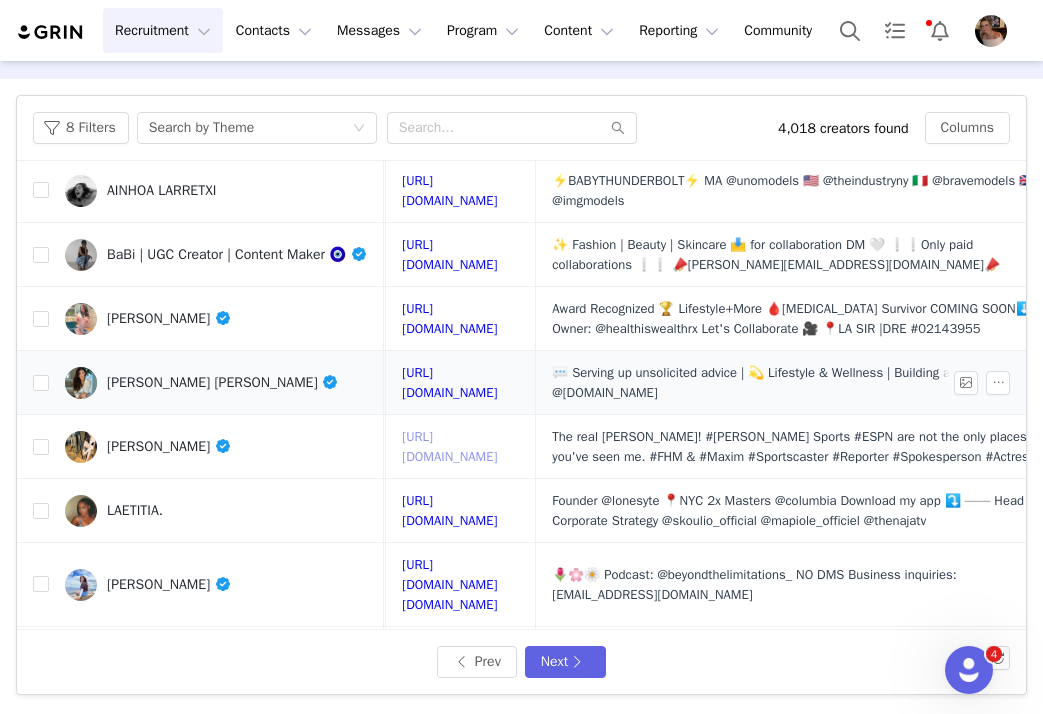 scroll, scrollTop: 651, scrollLeft: 448, axis: both 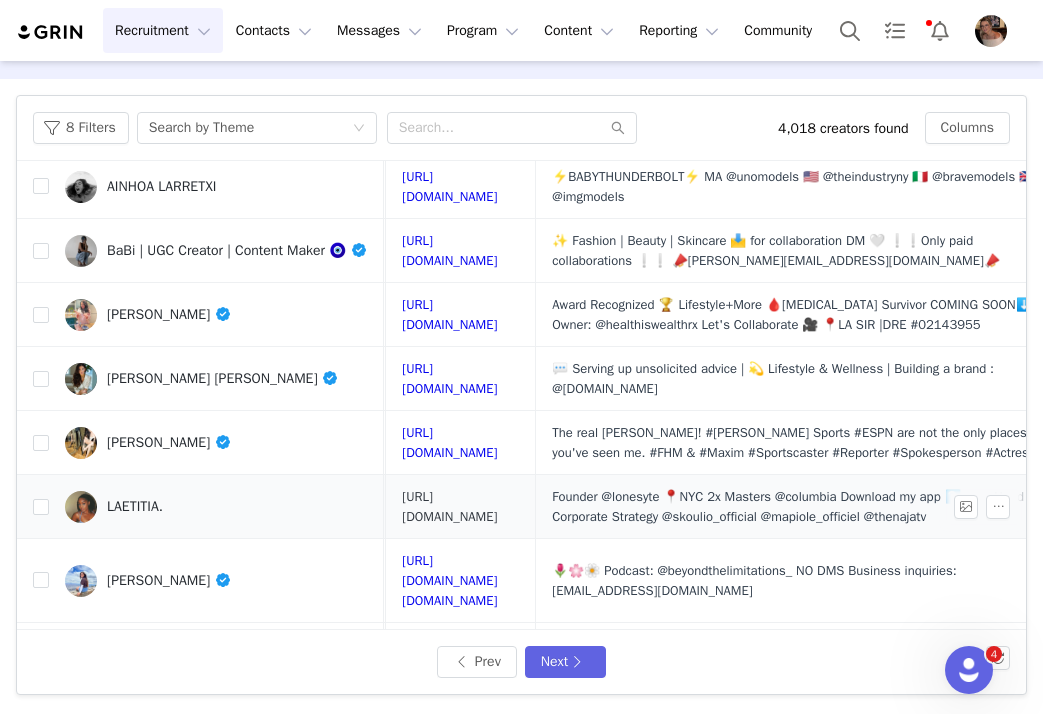 click on "https://www.instagram.com/laetitiankunga/" at bounding box center [449, 506] 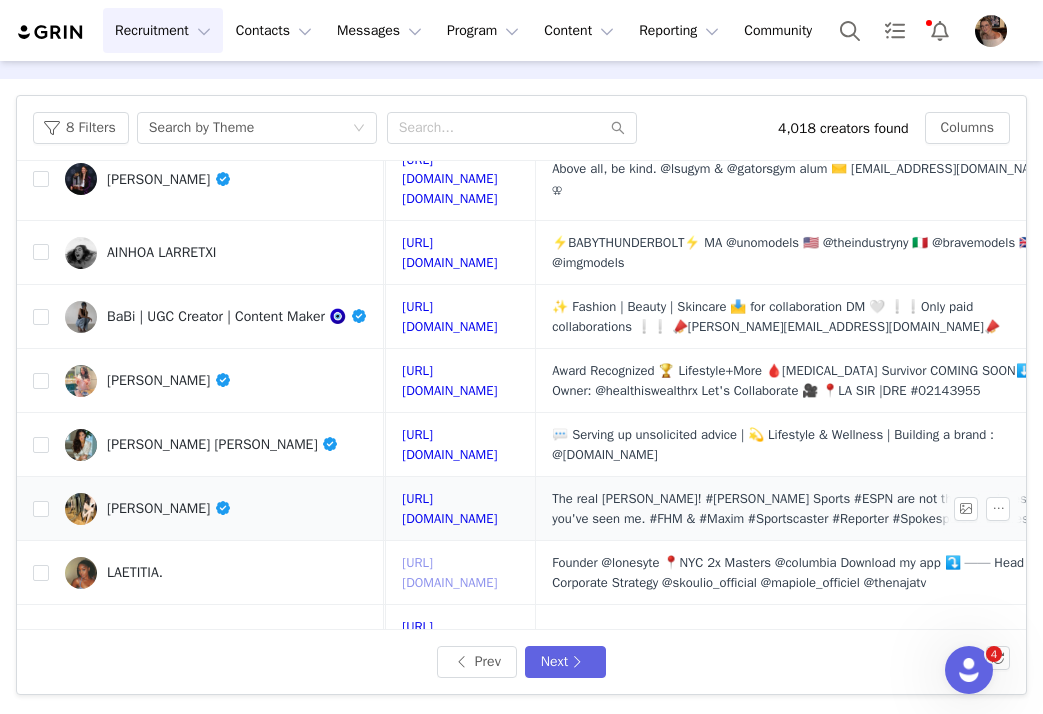 scroll, scrollTop: 583, scrollLeft: 448, axis: both 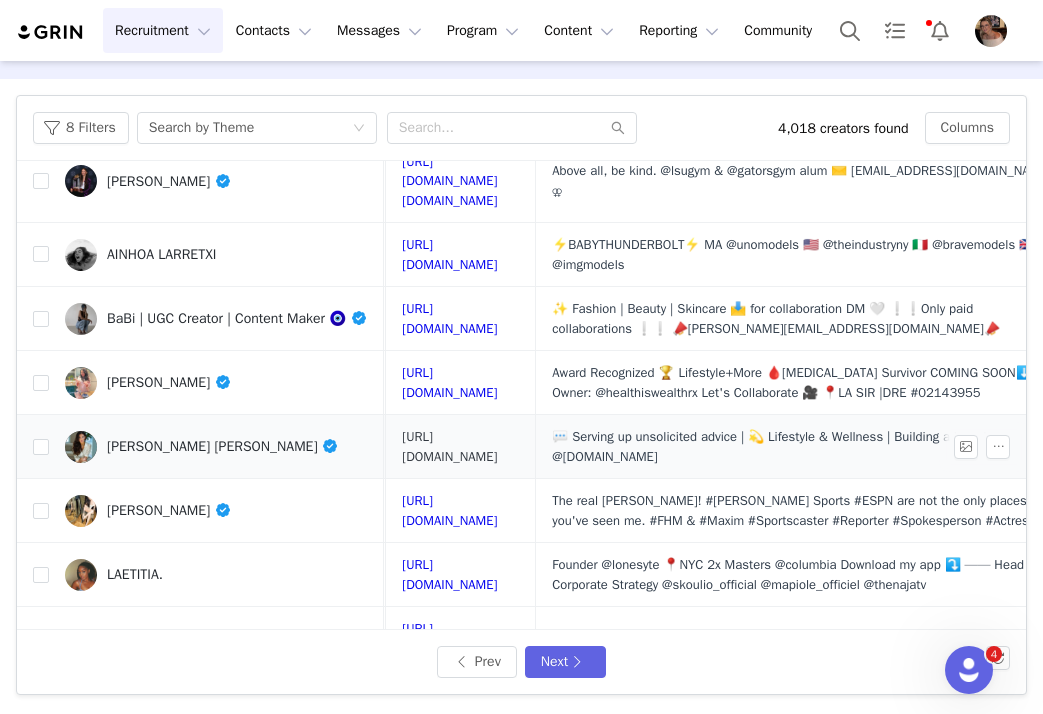 click on "https://www.instagram.com/lizashleyxo/" at bounding box center (449, 446) 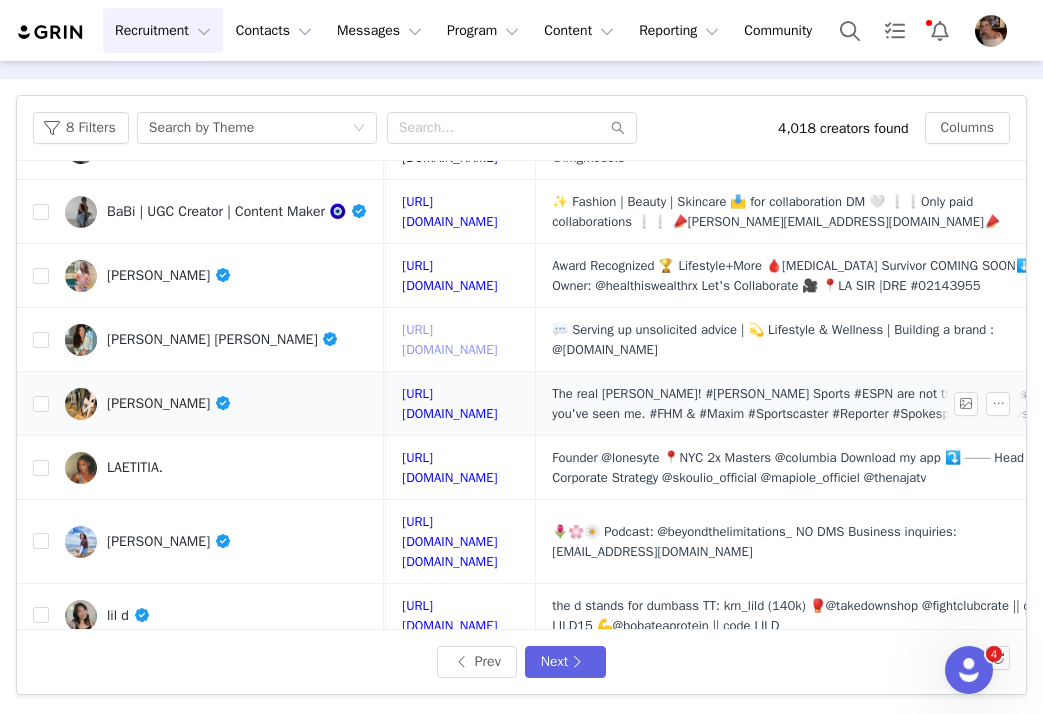 scroll, scrollTop: 777, scrollLeft: 448, axis: both 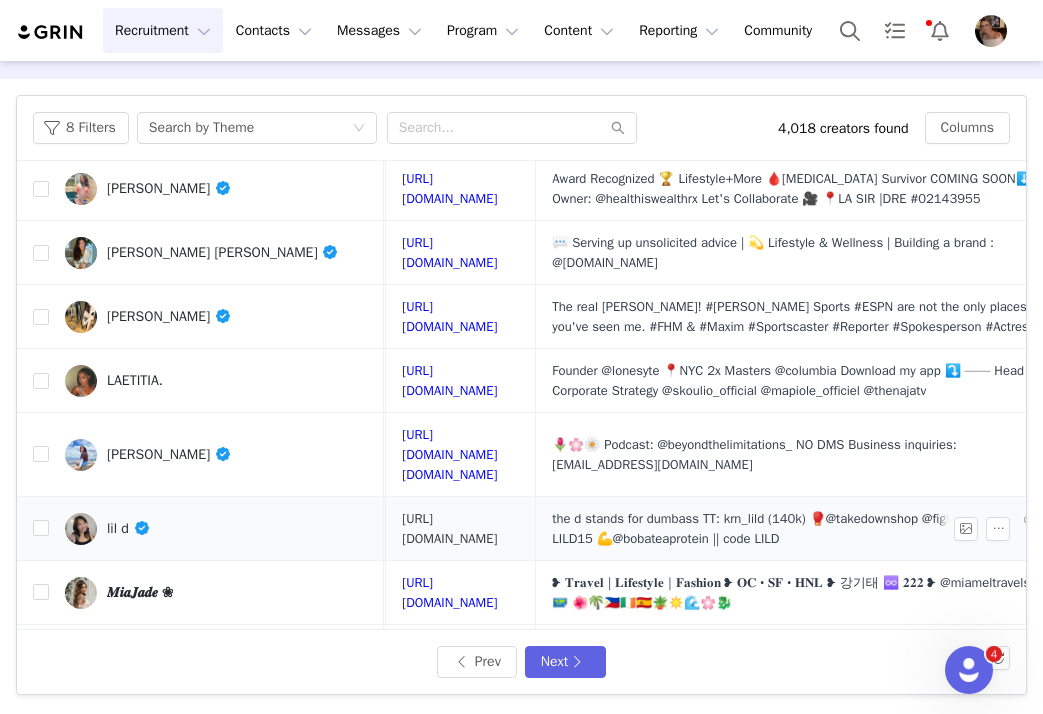 click on "https://www.instagram.com/lild_inkedin/" at bounding box center [449, 528] 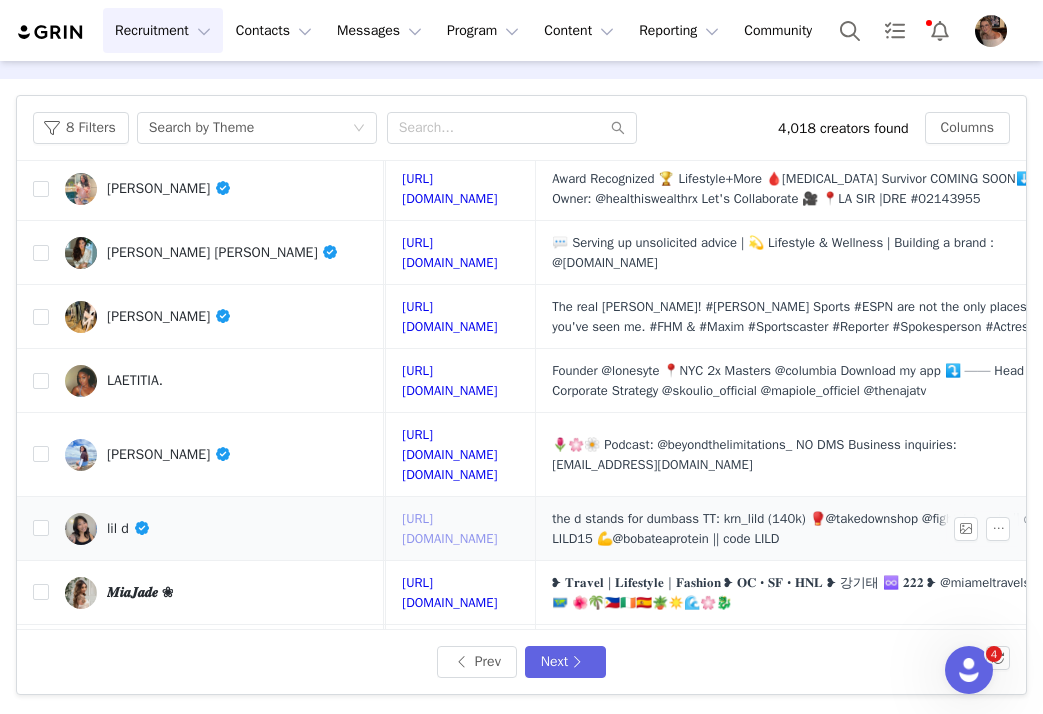 scroll, scrollTop: 831, scrollLeft: 448, axis: both 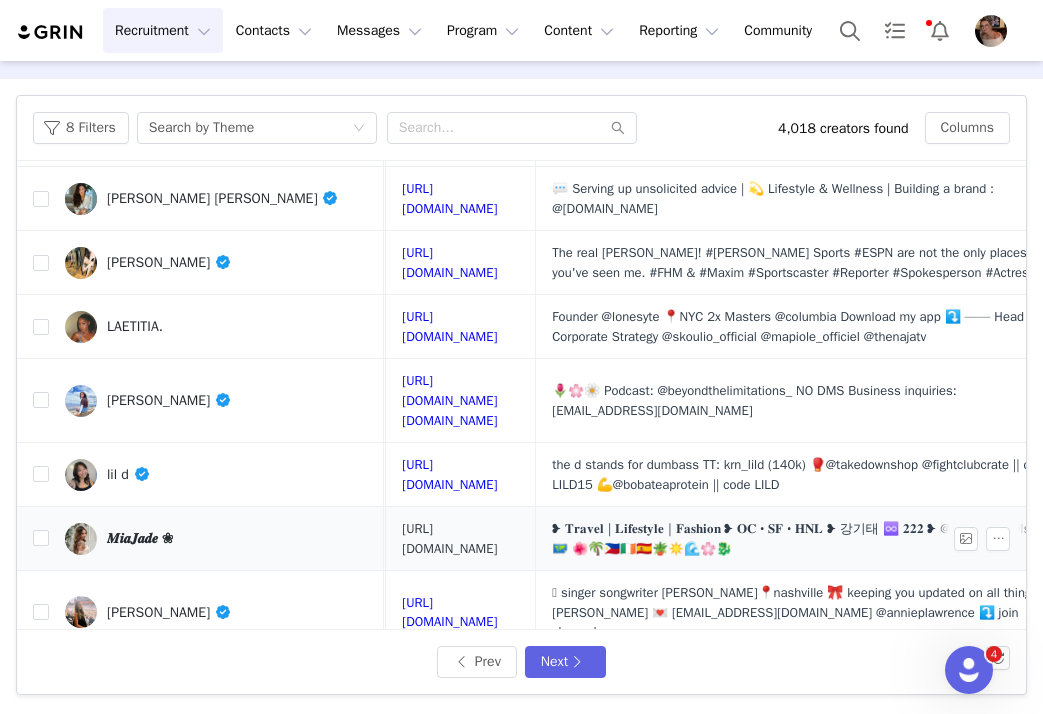 click on "https://www.instagram.com/miajvde/" at bounding box center [449, 538] 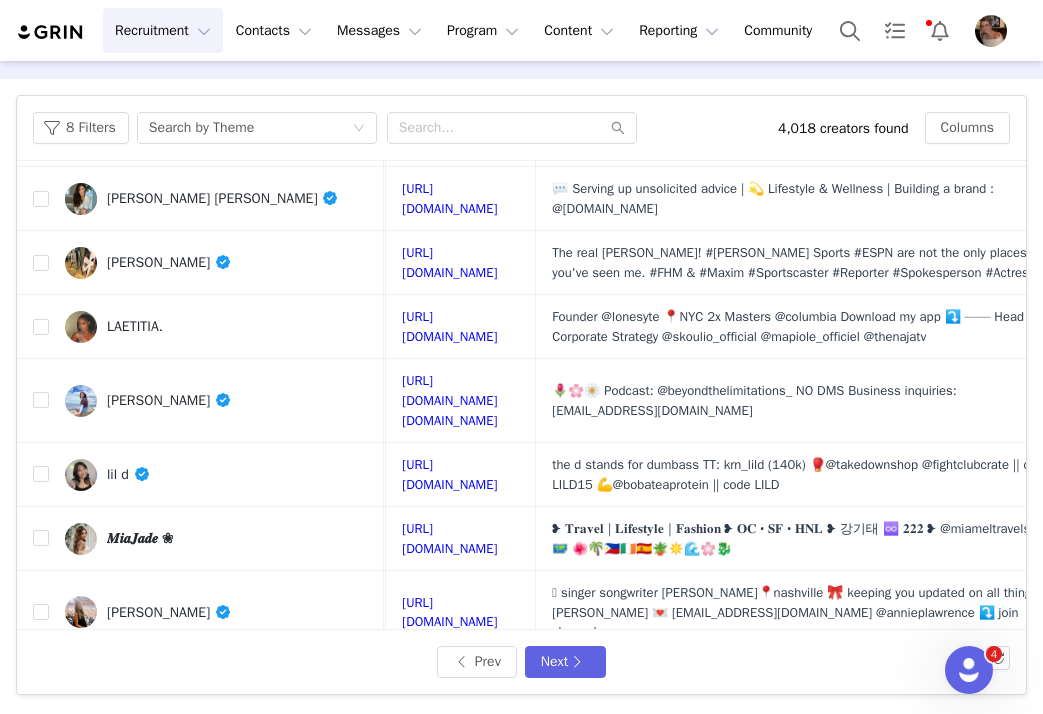click on "https://www.instagram.com/giannasauco/" at bounding box center [449, 750] 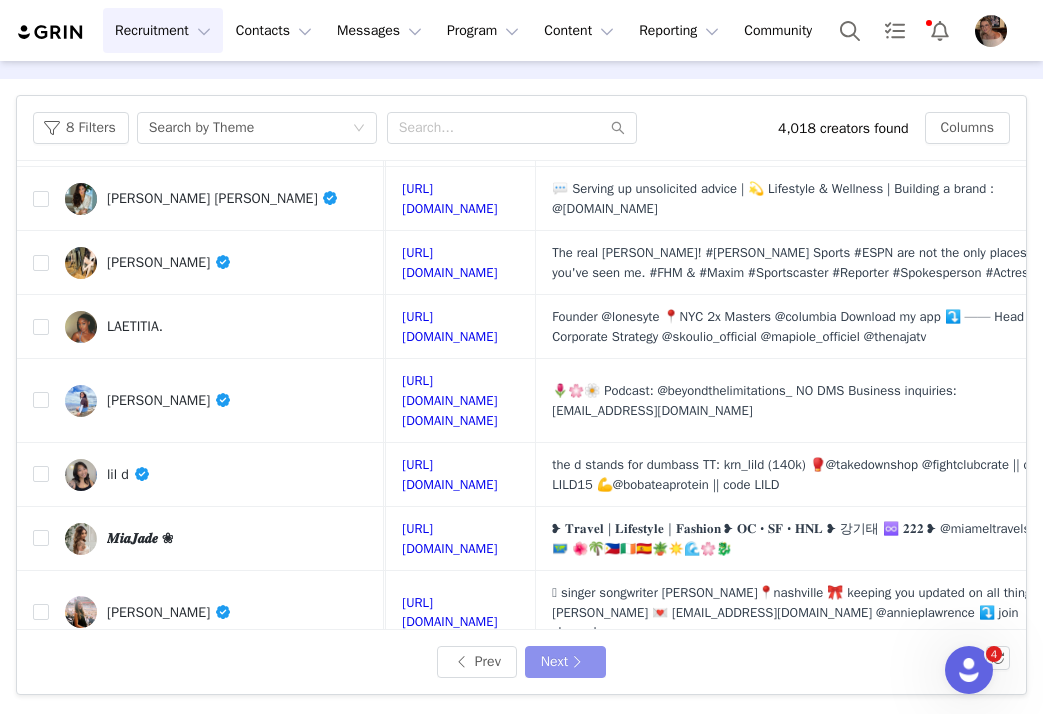 click on "Next" at bounding box center (565, 662) 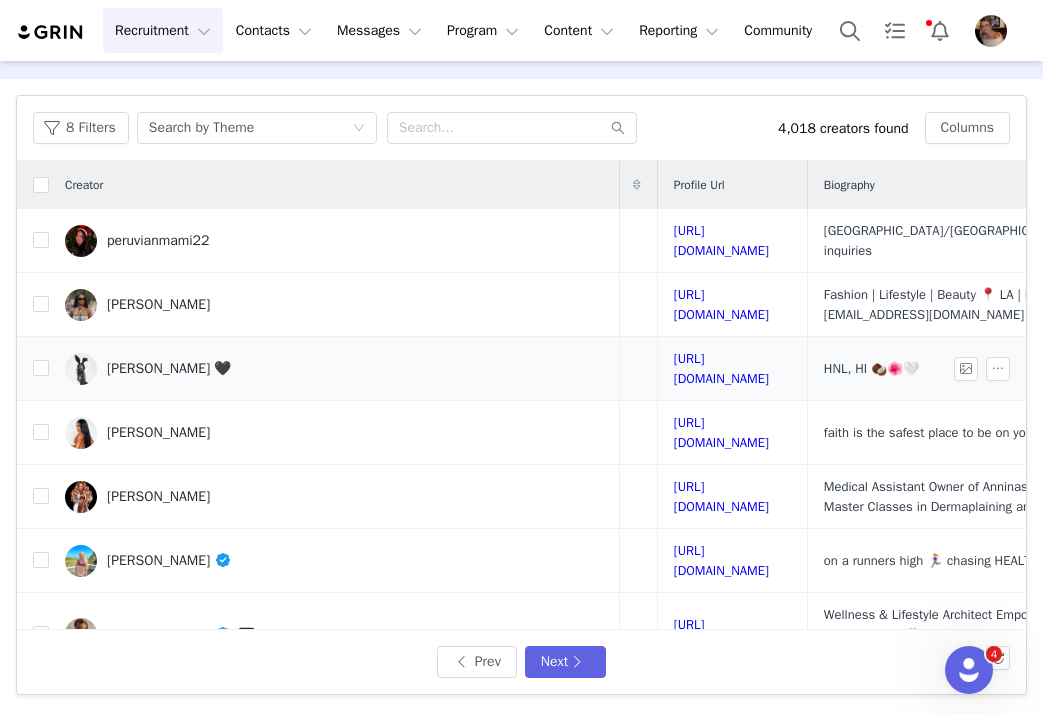 scroll, scrollTop: 0, scrollLeft: 426, axis: horizontal 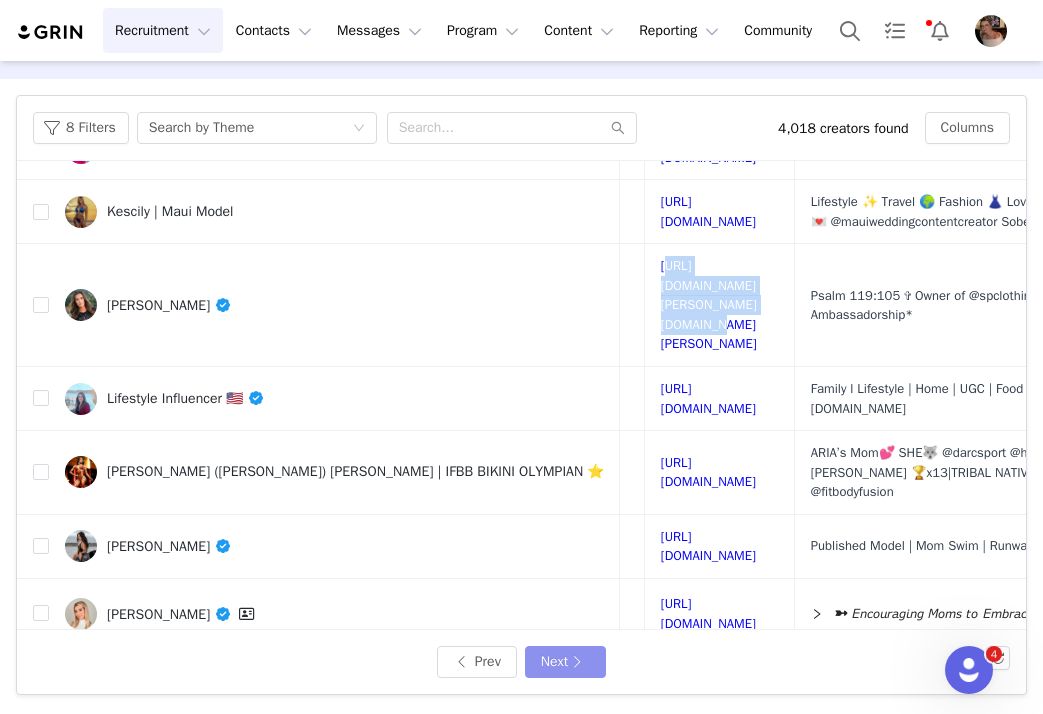 click on "Next" at bounding box center [565, 662] 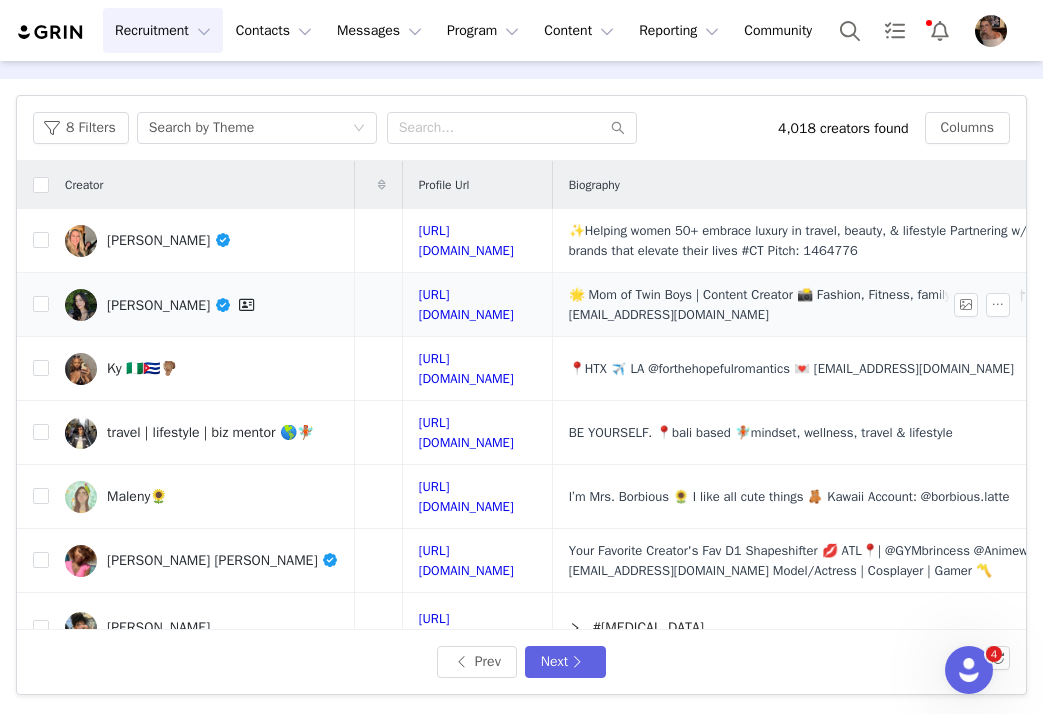 scroll, scrollTop: 0, scrollLeft: 480, axis: horizontal 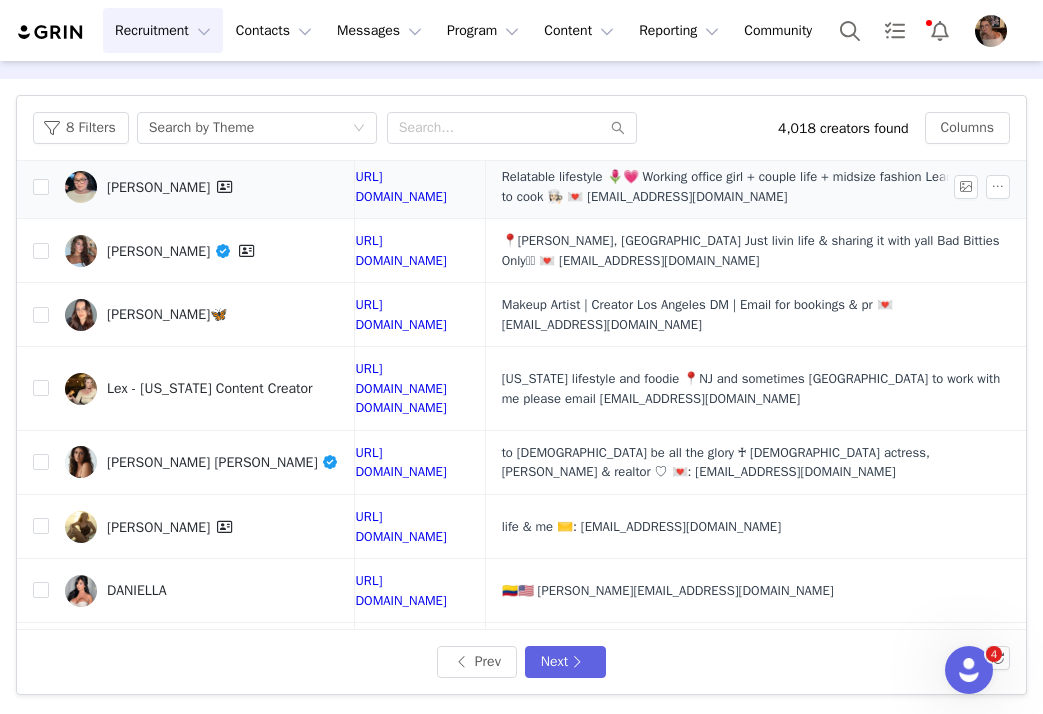 drag, startPoint x: 480, startPoint y: 537, endPoint x: 930, endPoint y: 166, distance: 583.21606 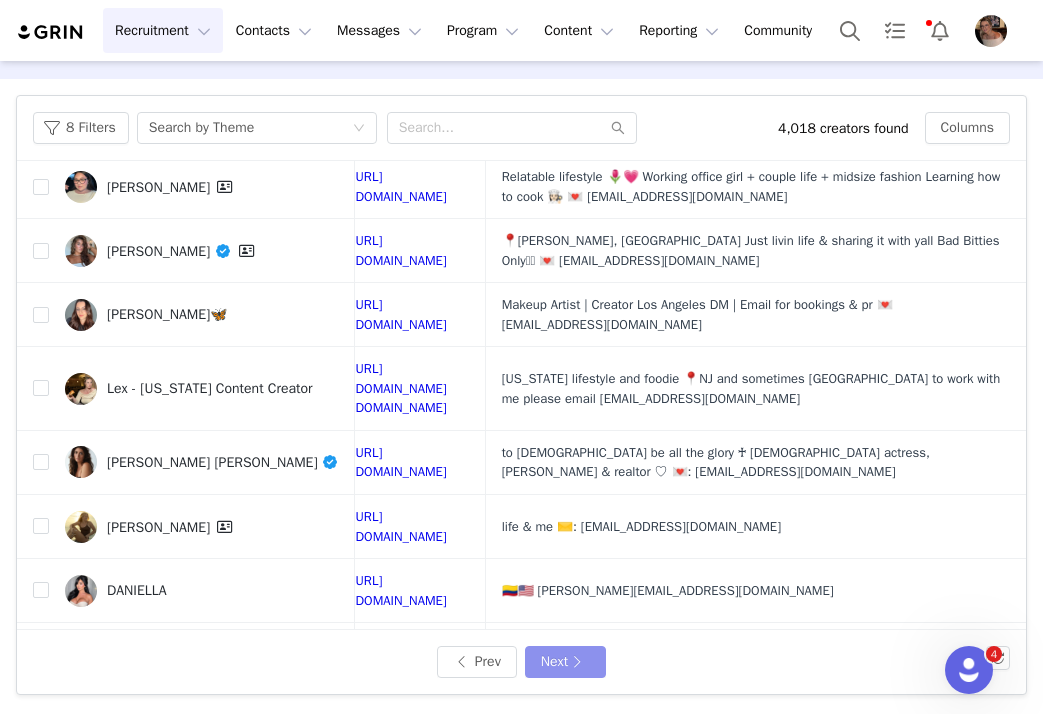 click on "Next" at bounding box center (565, 662) 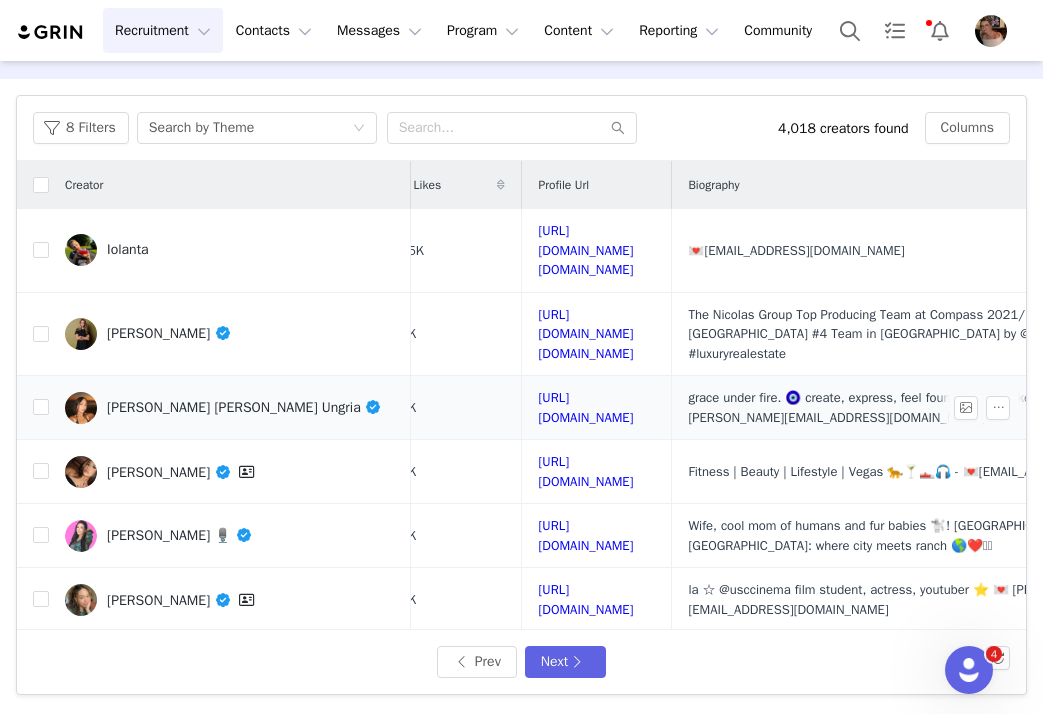 scroll, scrollTop: 0, scrollLeft: 370, axis: horizontal 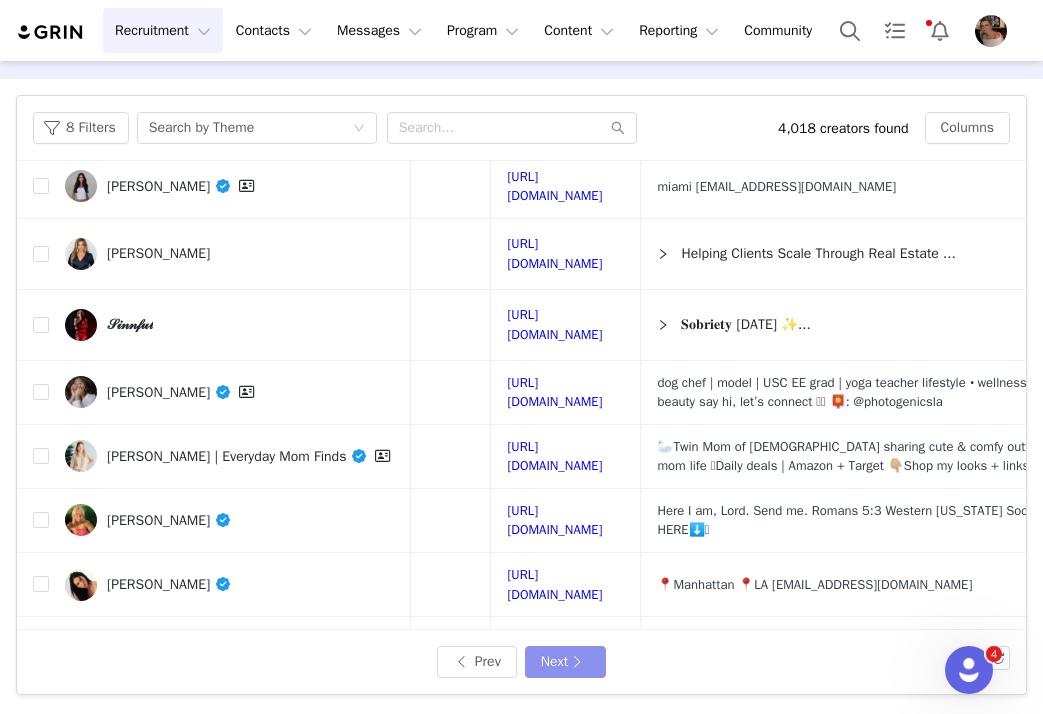 click on "Next" at bounding box center (565, 662) 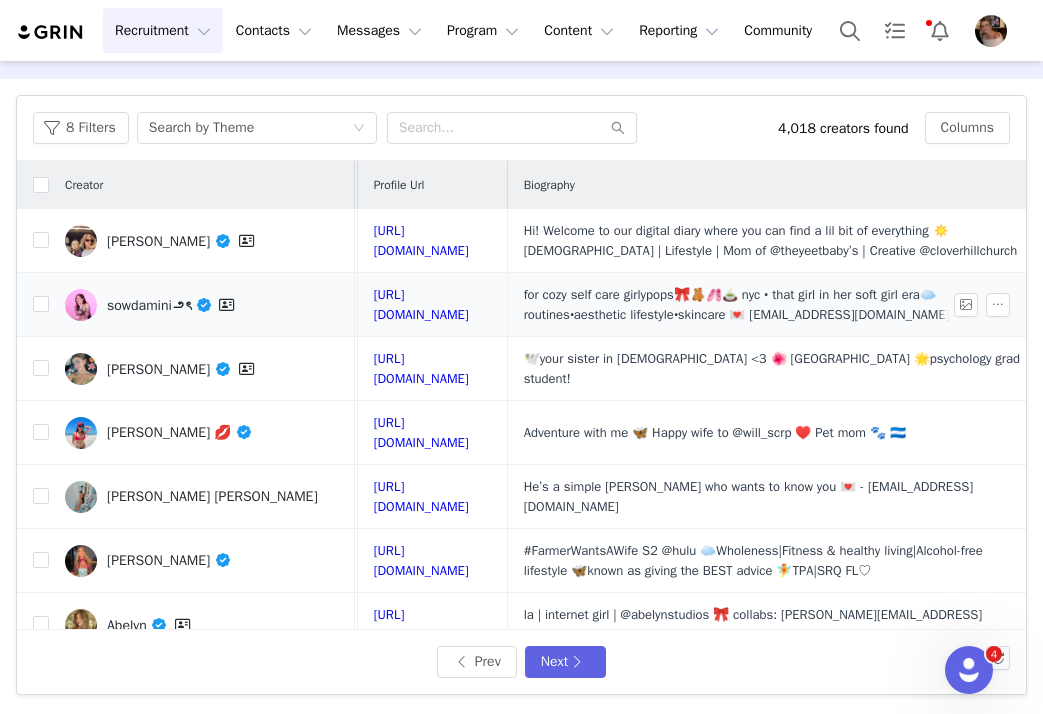 scroll, scrollTop: 0, scrollLeft: 476, axis: horizontal 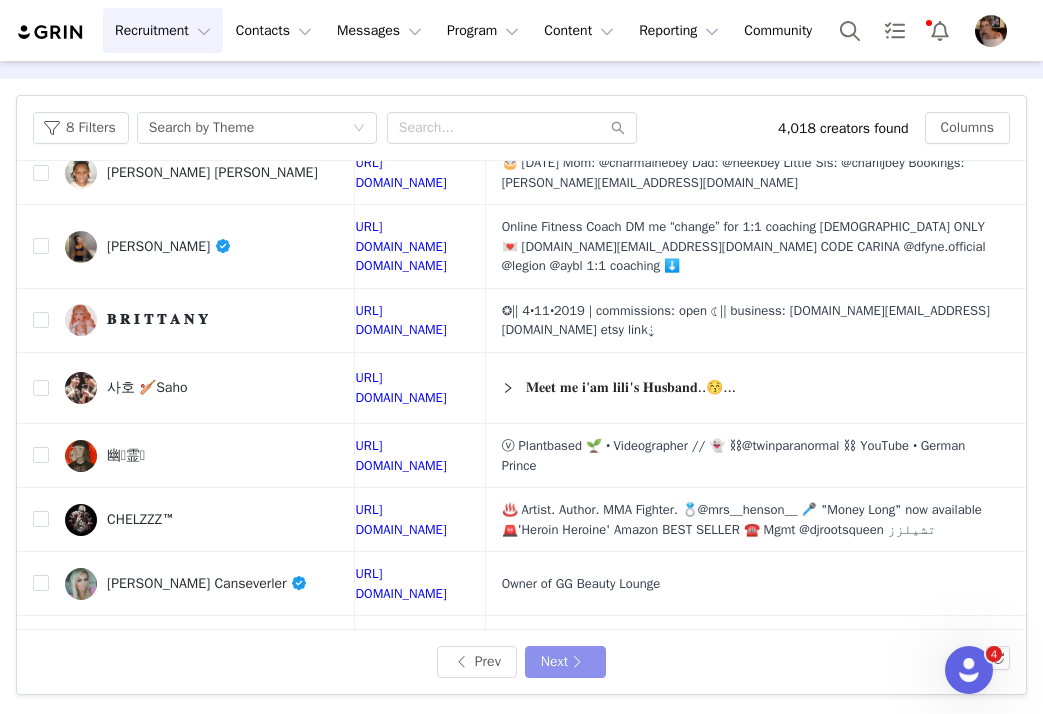 click on "Next" at bounding box center (565, 662) 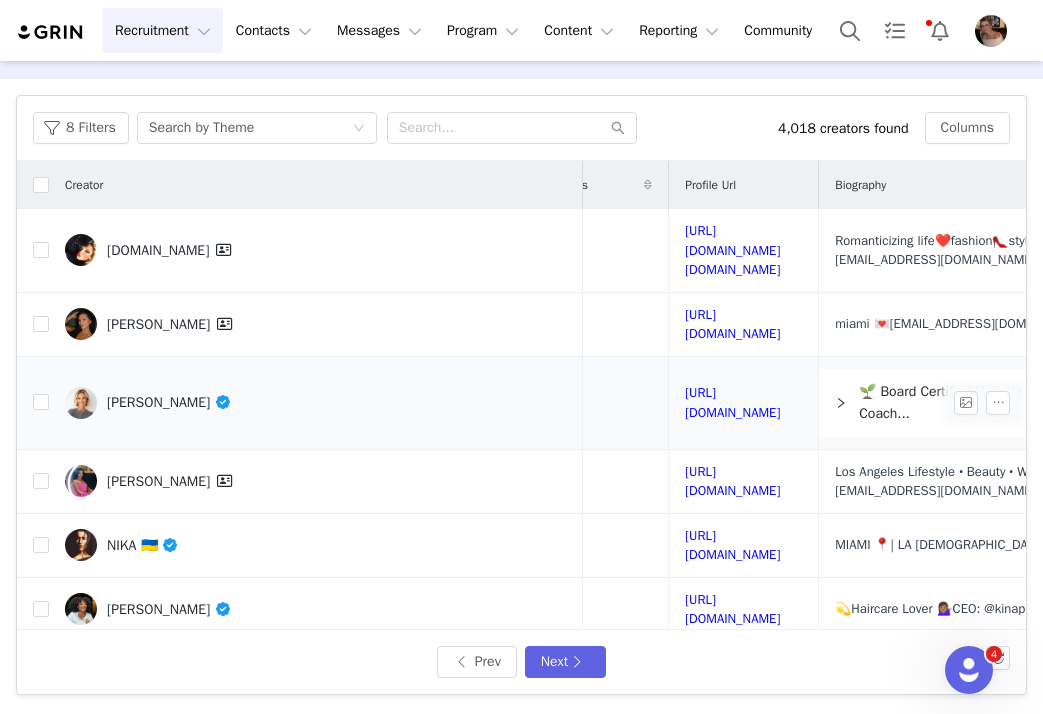 scroll, scrollTop: 0, scrollLeft: 380, axis: horizontal 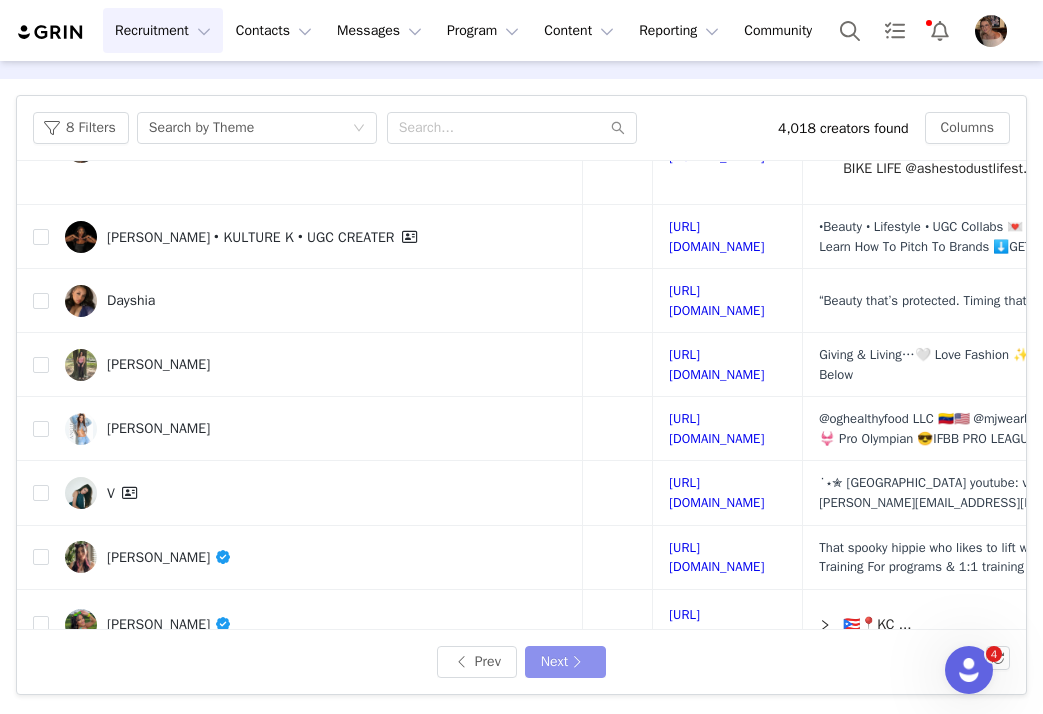 click on "Next" at bounding box center [565, 662] 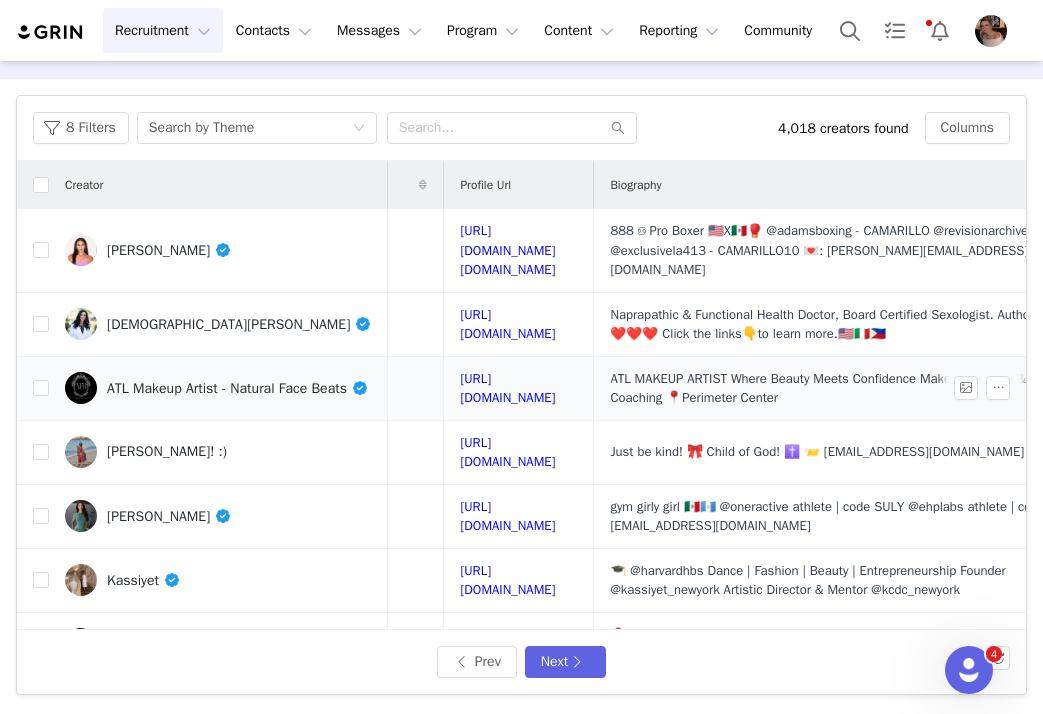 scroll, scrollTop: 0, scrollLeft: 449, axis: horizontal 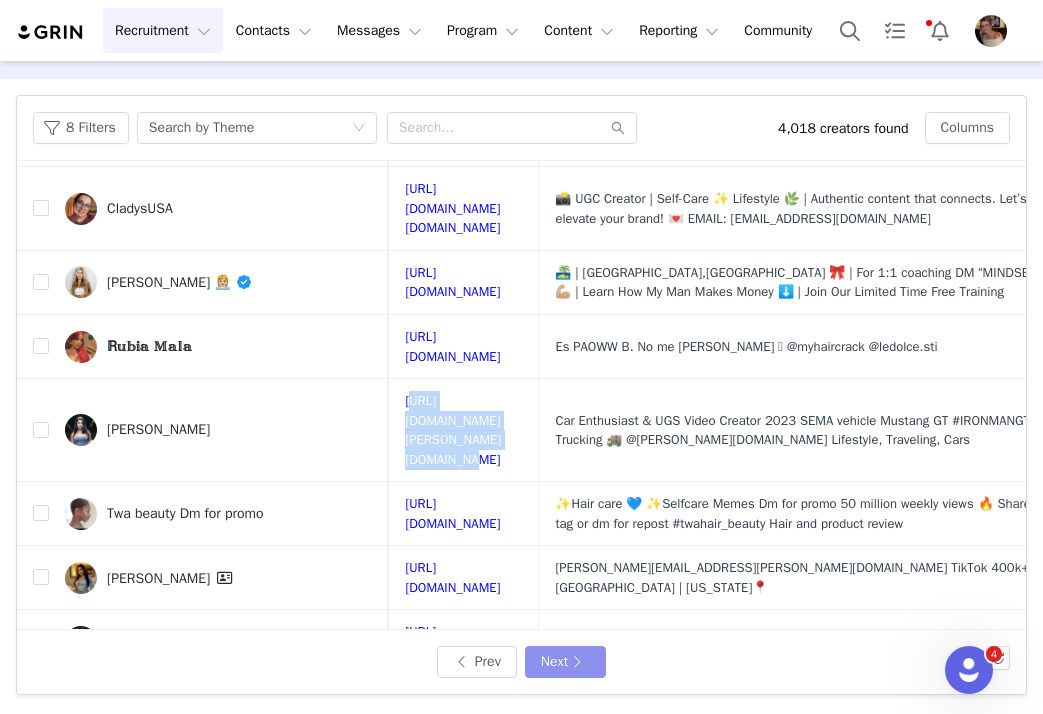 click on "Next" at bounding box center [565, 662] 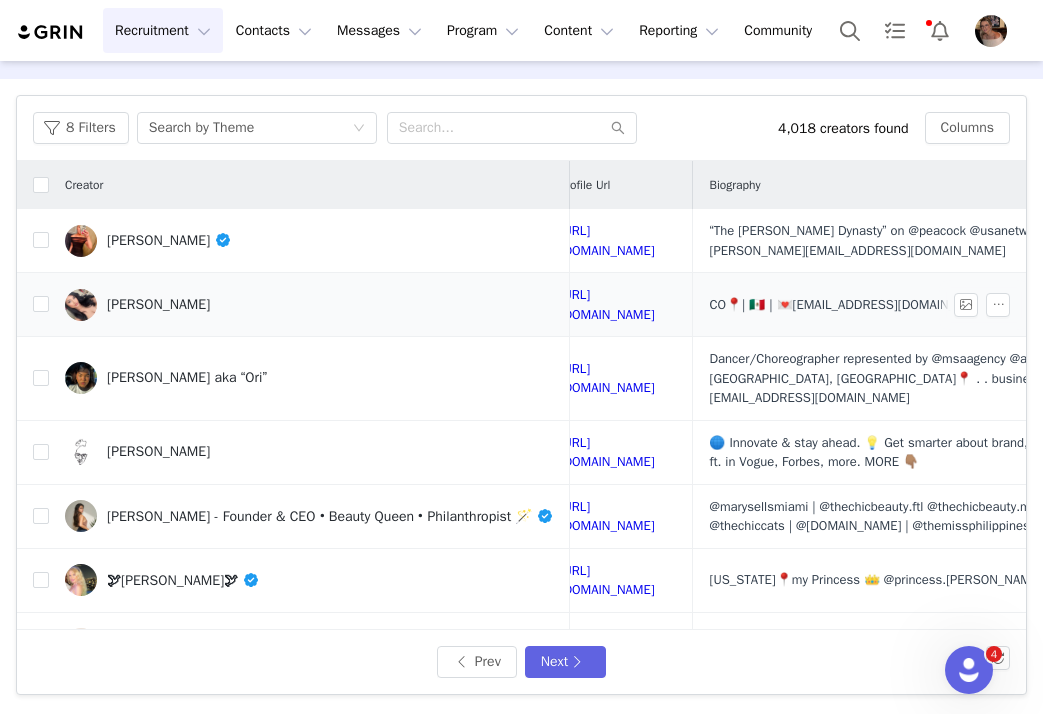scroll, scrollTop: 0, scrollLeft: 372, axis: horizontal 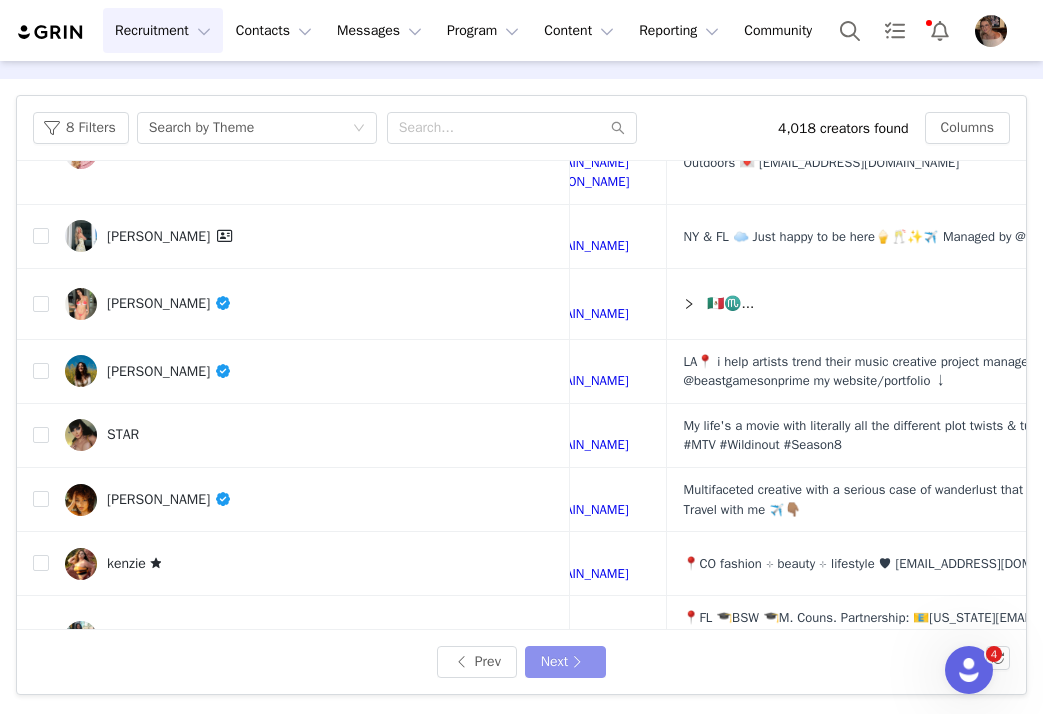 click on "Next" at bounding box center [565, 662] 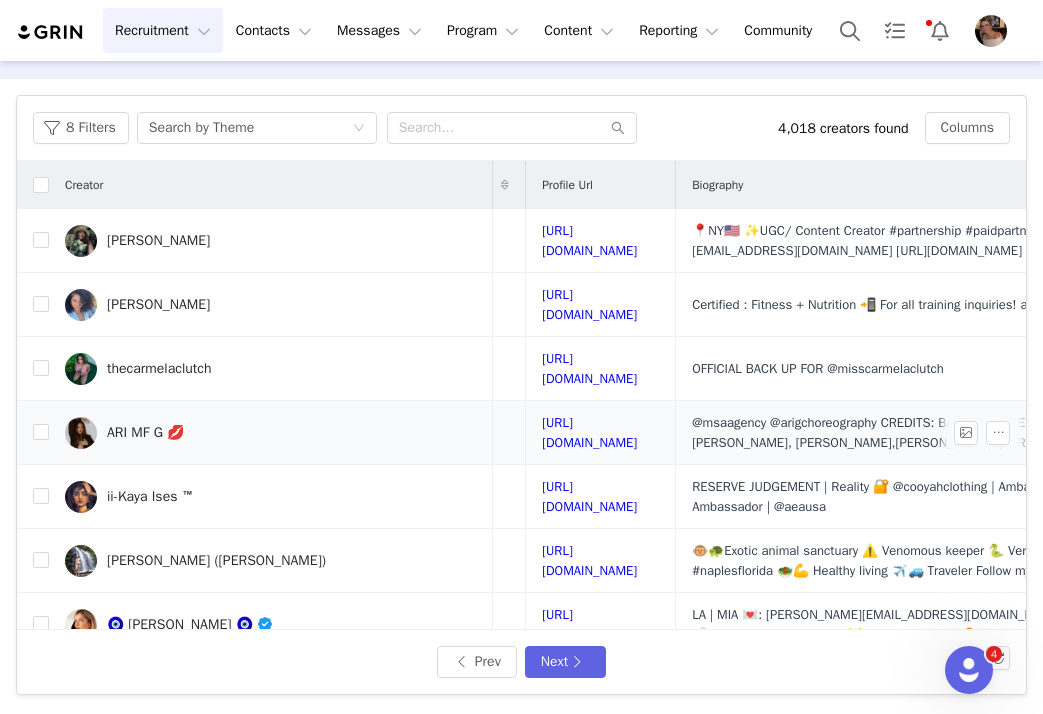 scroll, scrollTop: 0, scrollLeft: 456, axis: horizontal 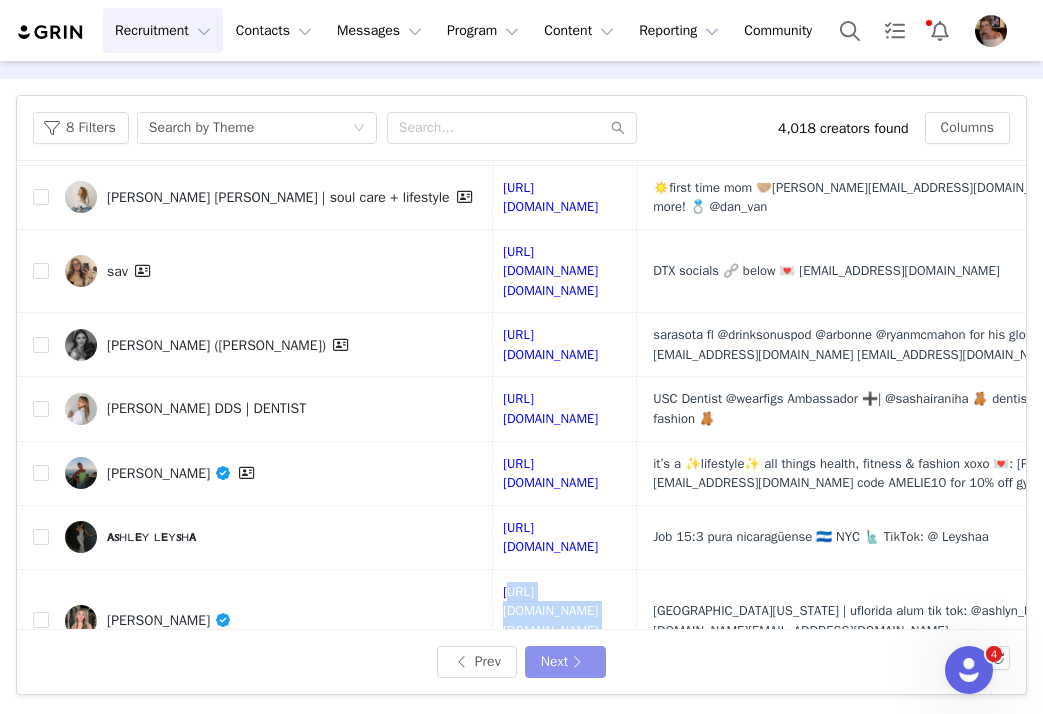 click on "Next" at bounding box center (565, 662) 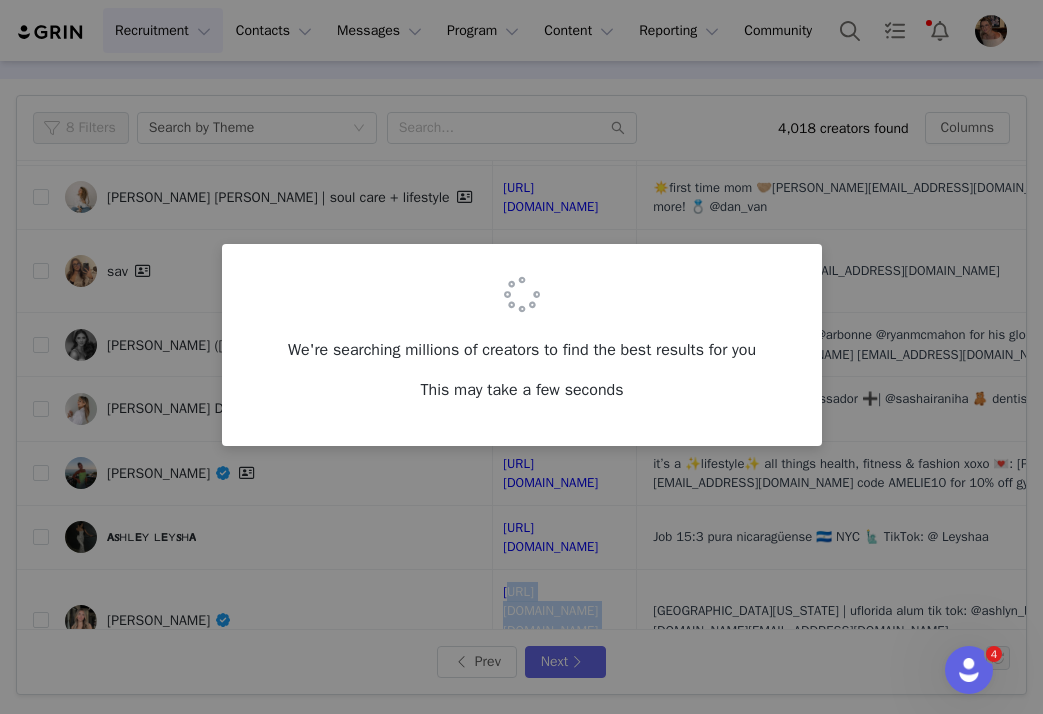 scroll, scrollTop: 0, scrollLeft: 0, axis: both 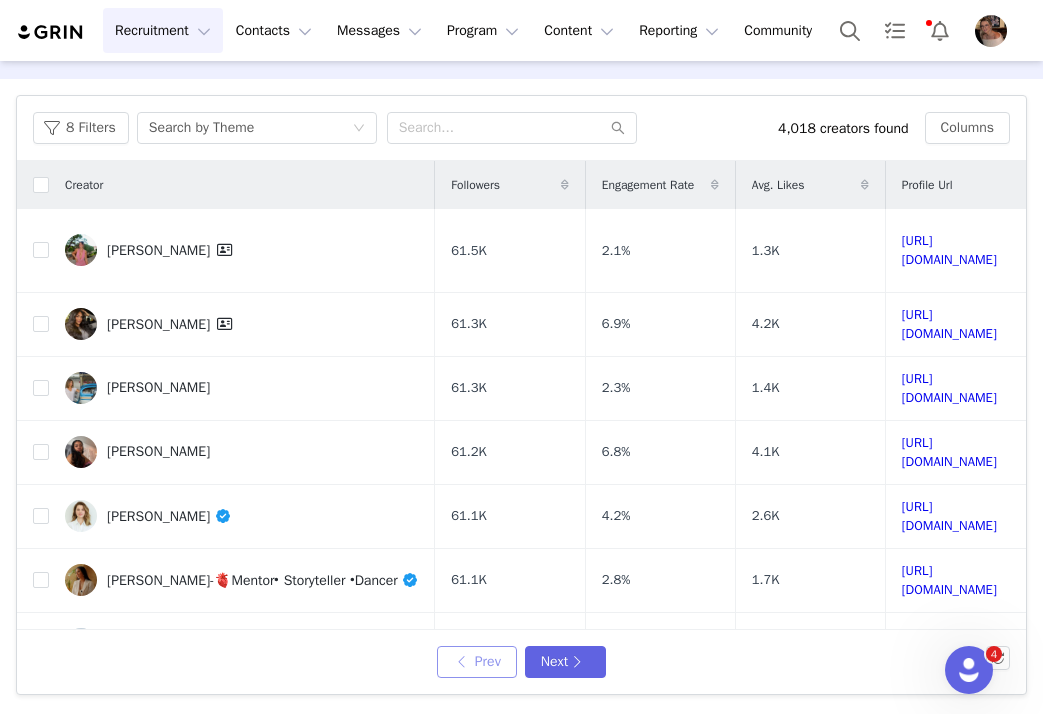click on "Prev" at bounding box center [477, 662] 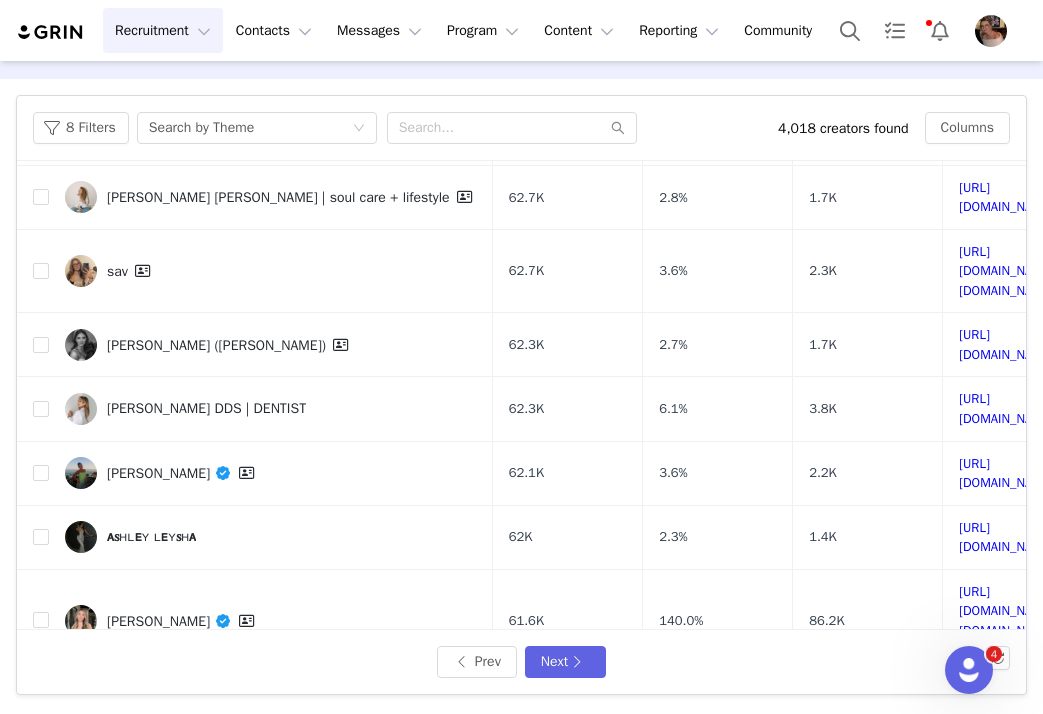 scroll, scrollTop: 838, scrollLeft: 388, axis: both 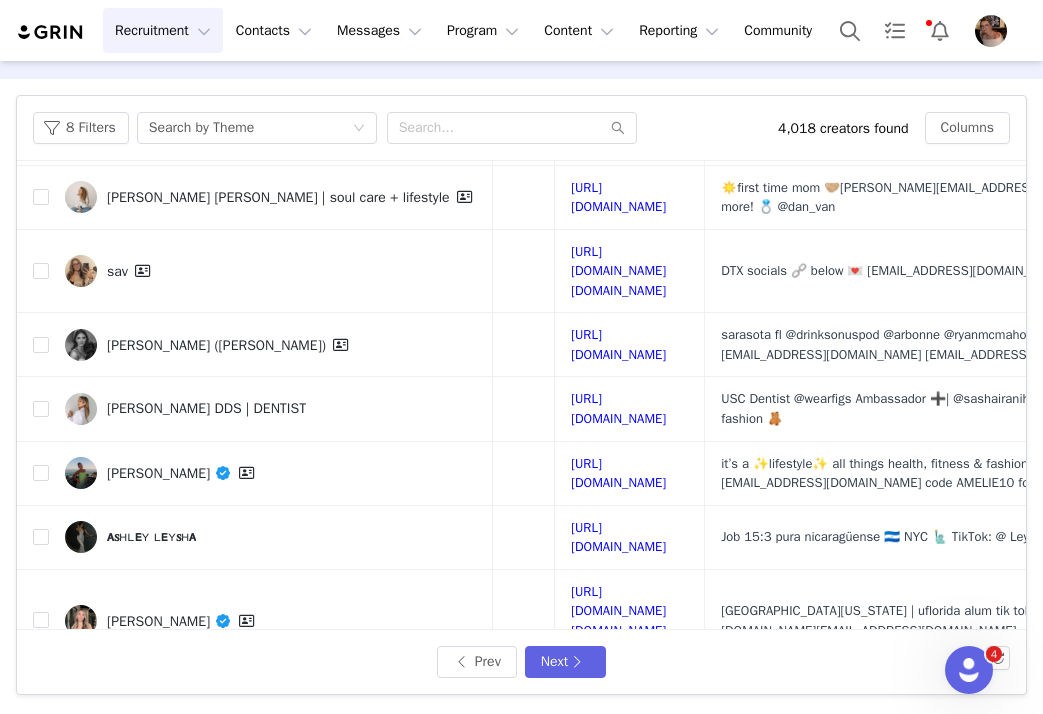 drag, startPoint x: 743, startPoint y: 597, endPoint x: 458, endPoint y: 598, distance: 285.00174 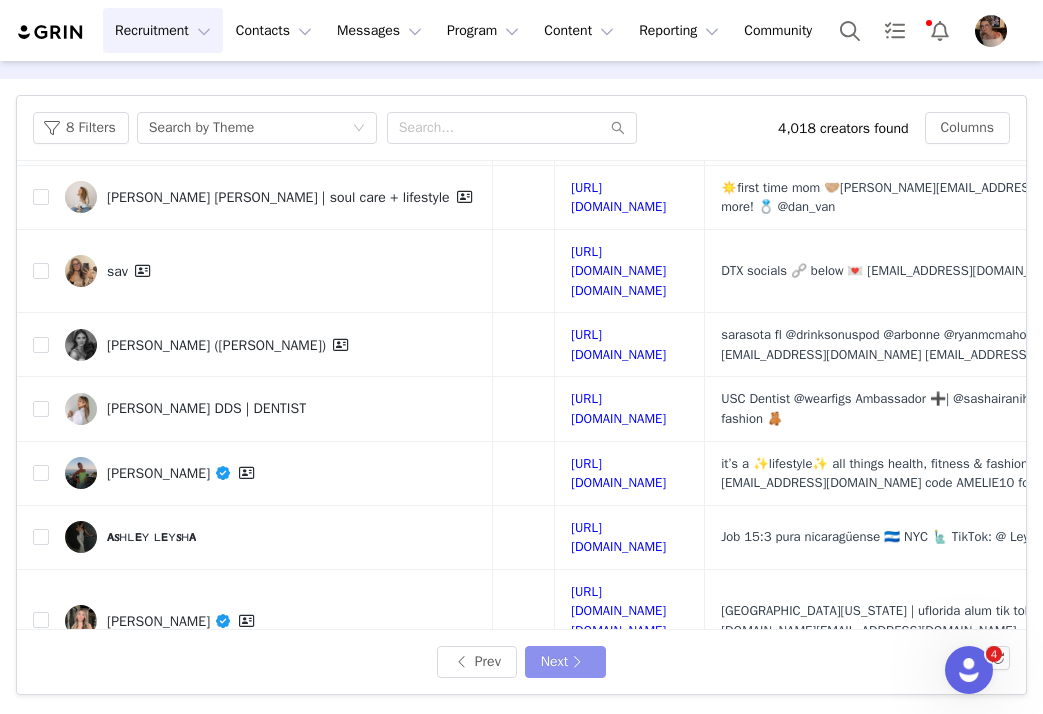 click on "Next" at bounding box center (565, 662) 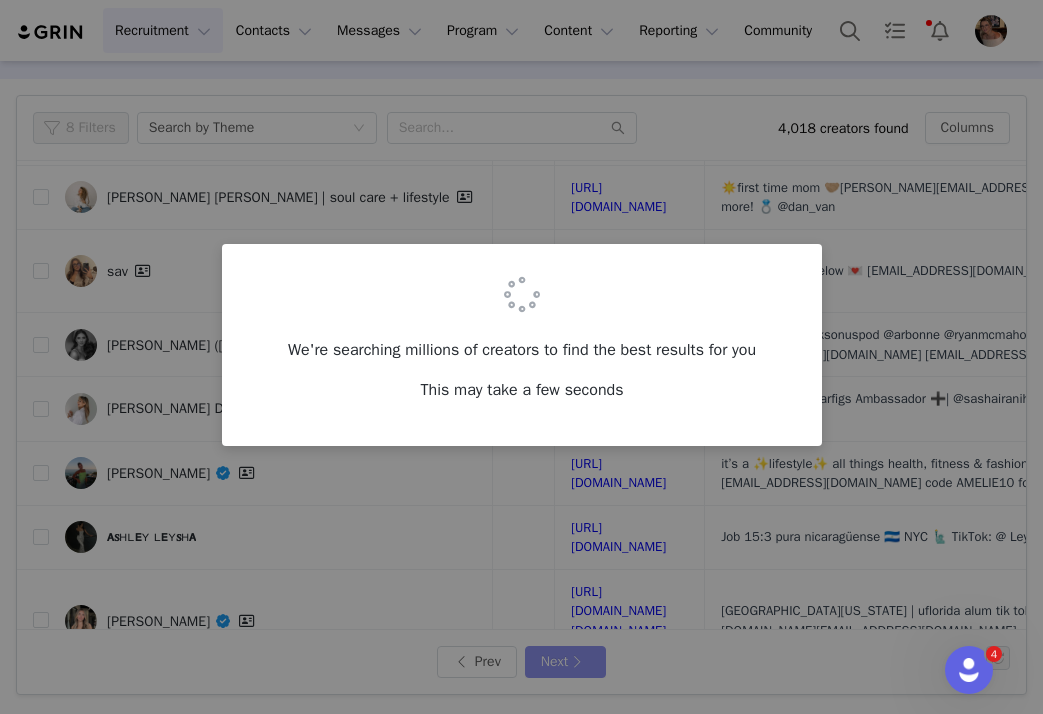 scroll, scrollTop: 0, scrollLeft: 0, axis: both 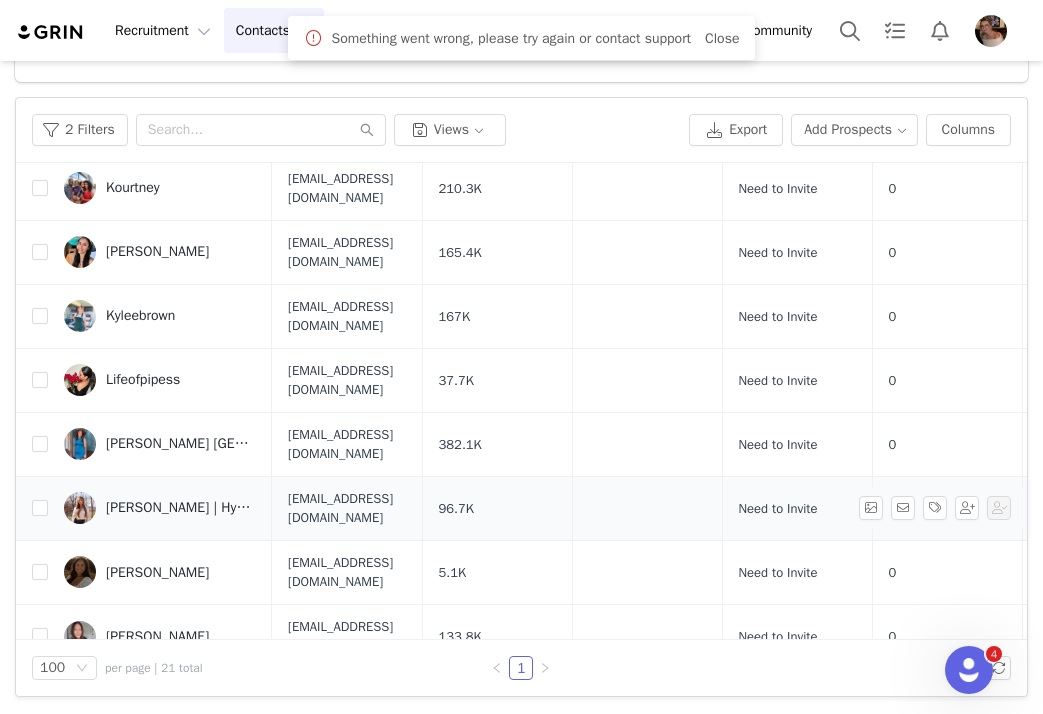 click on "[PERSON_NAME] | Hybrid Athlete | ATX" at bounding box center (181, 508) 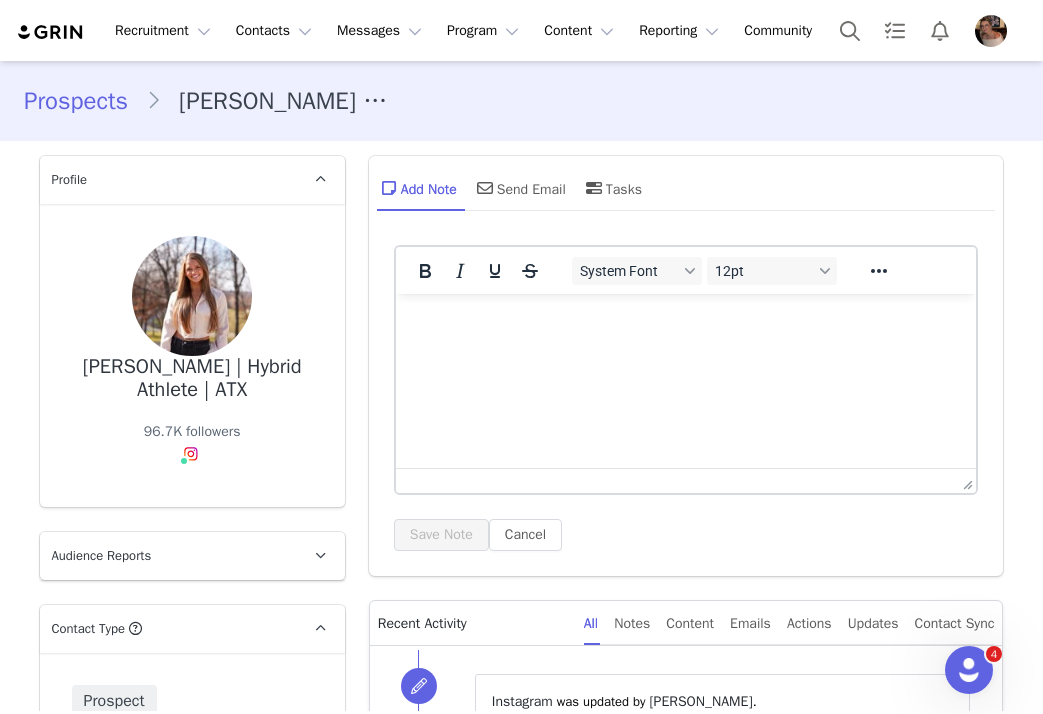 scroll, scrollTop: 985, scrollLeft: 0, axis: vertical 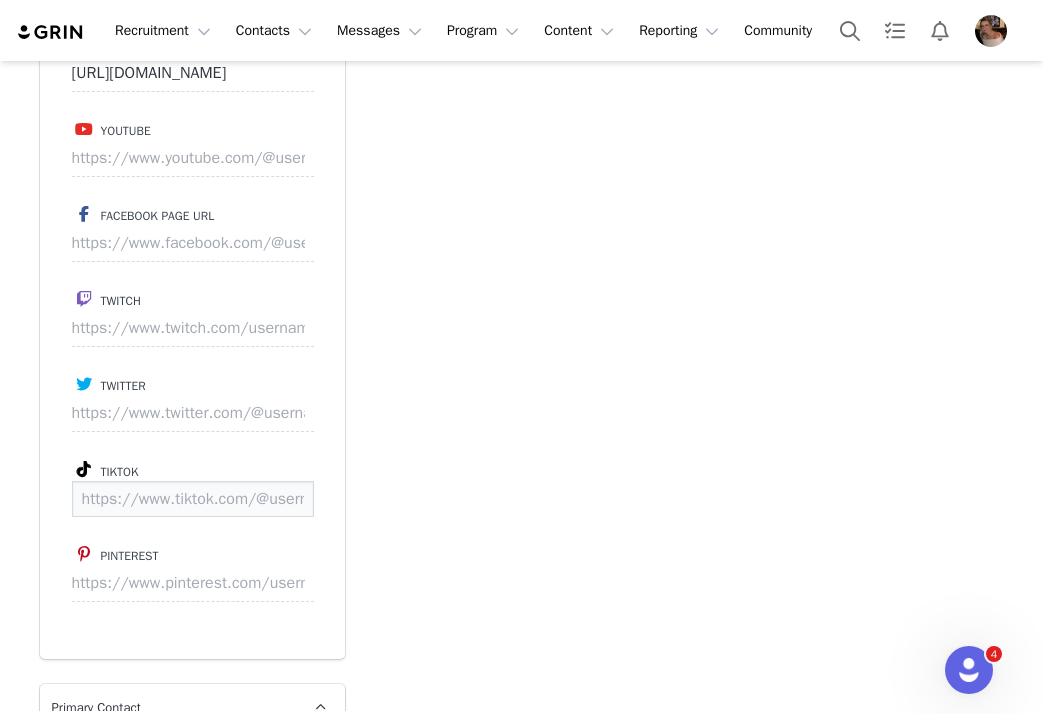 click at bounding box center (193, 499) 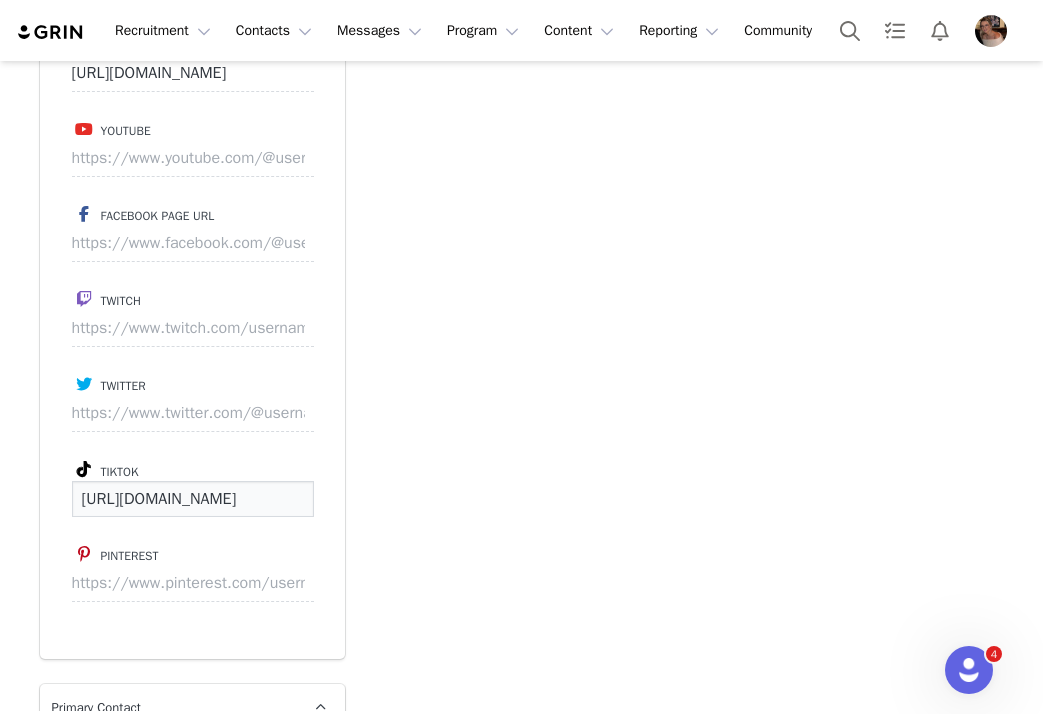 scroll, scrollTop: 0, scrollLeft: 284, axis: horizontal 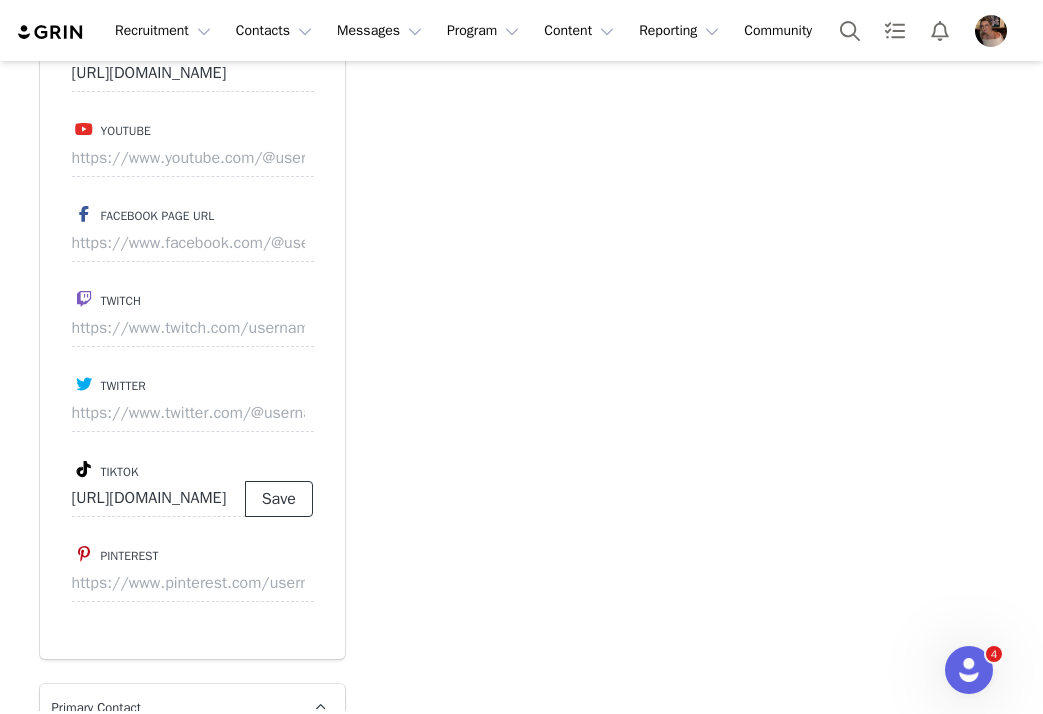 click on "Save" at bounding box center (279, 499) 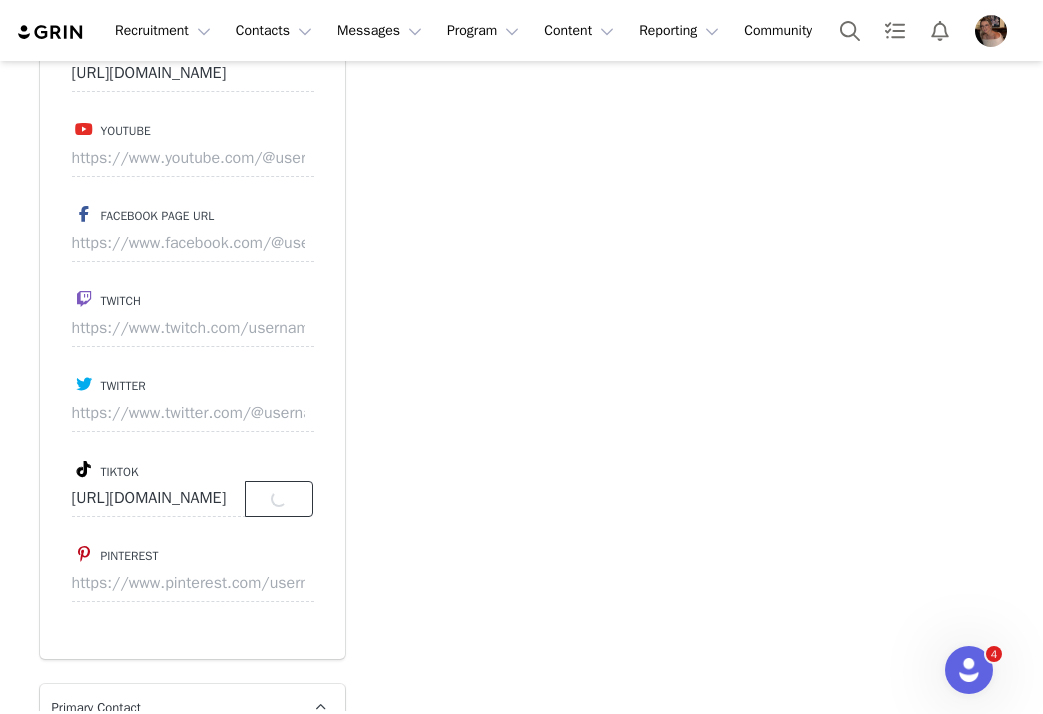 type on "https://www.tiktok.com/@fitbymakayla" 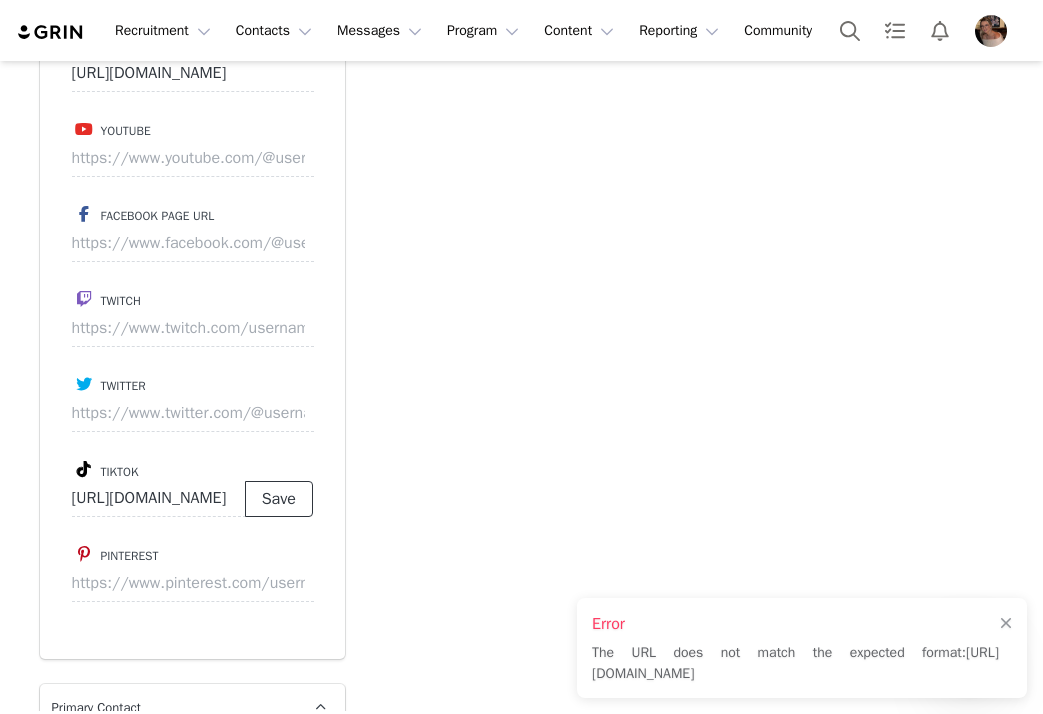 click on "Save" at bounding box center [279, 499] 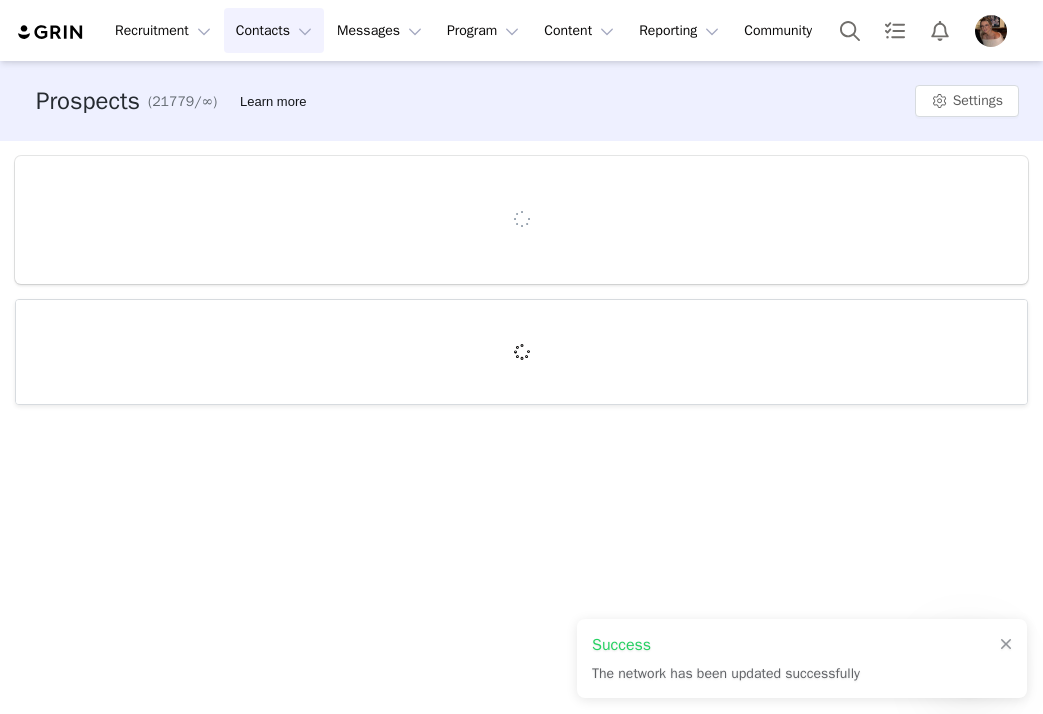 scroll, scrollTop: 0, scrollLeft: 0, axis: both 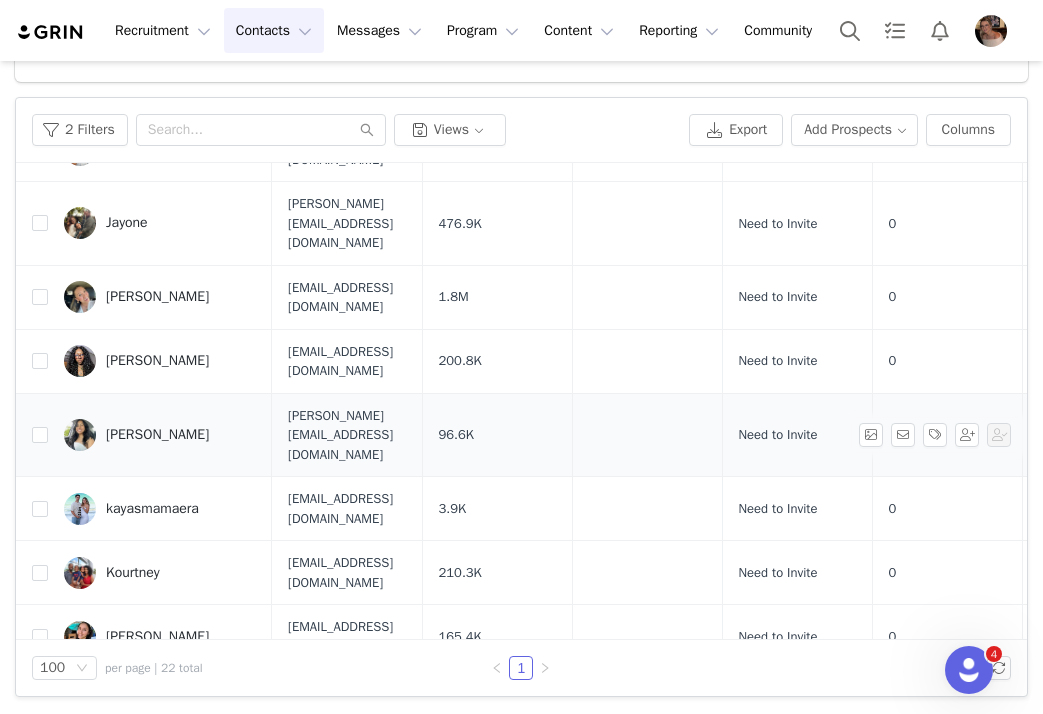 click on "[PERSON_NAME]" at bounding box center (157, 435) 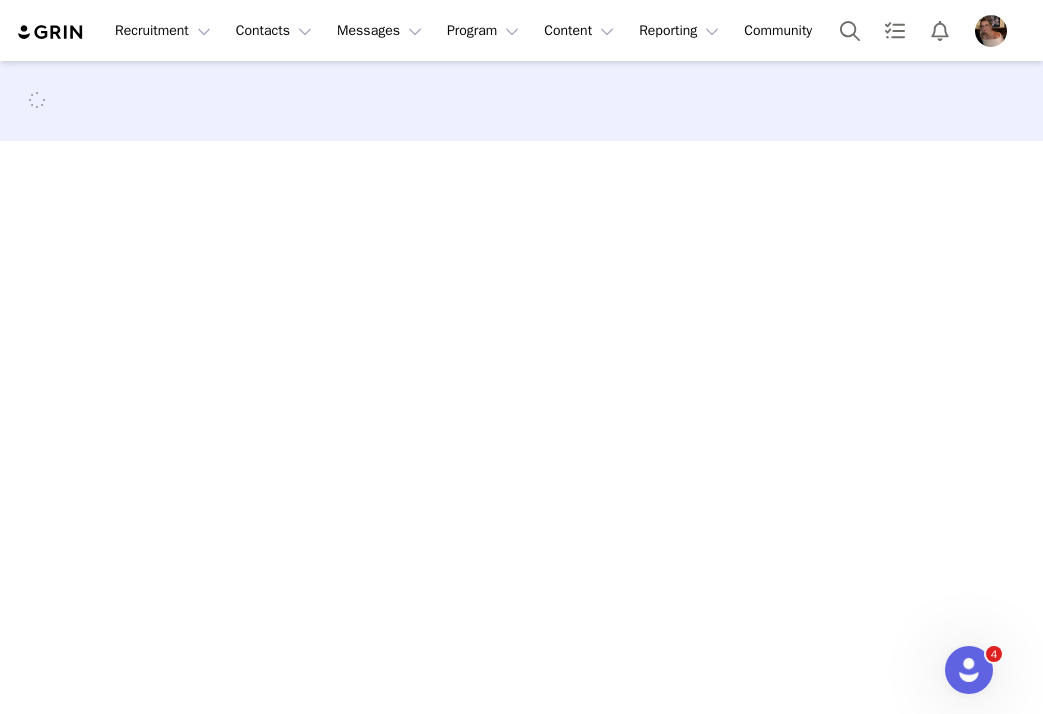 scroll, scrollTop: 0, scrollLeft: 0, axis: both 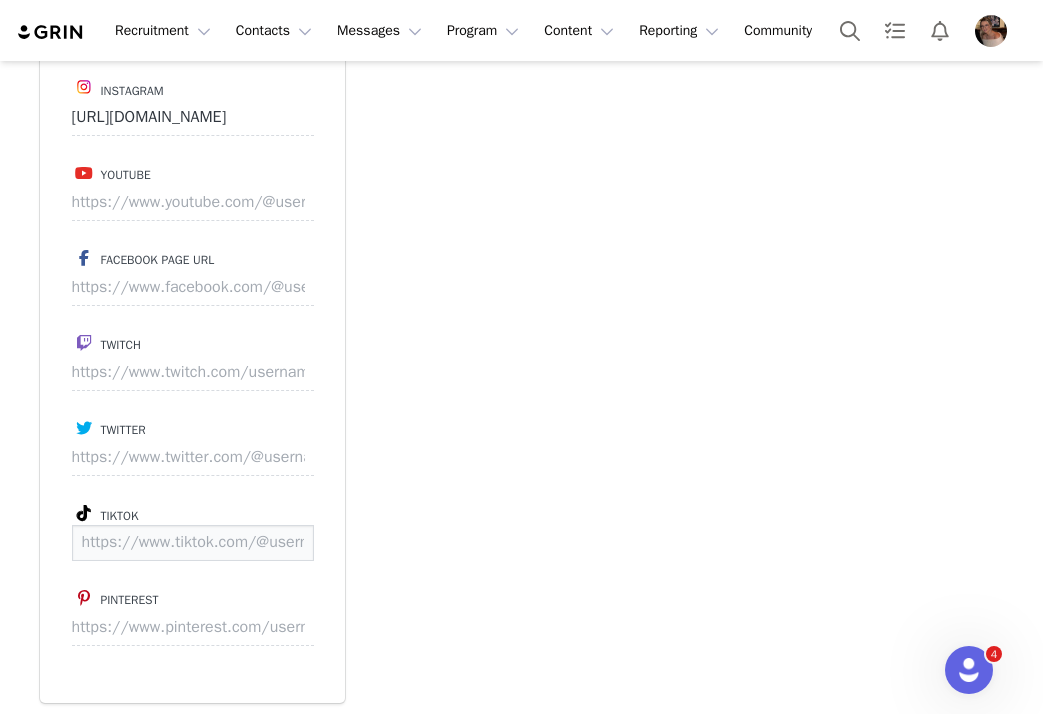 click at bounding box center [193, 543] 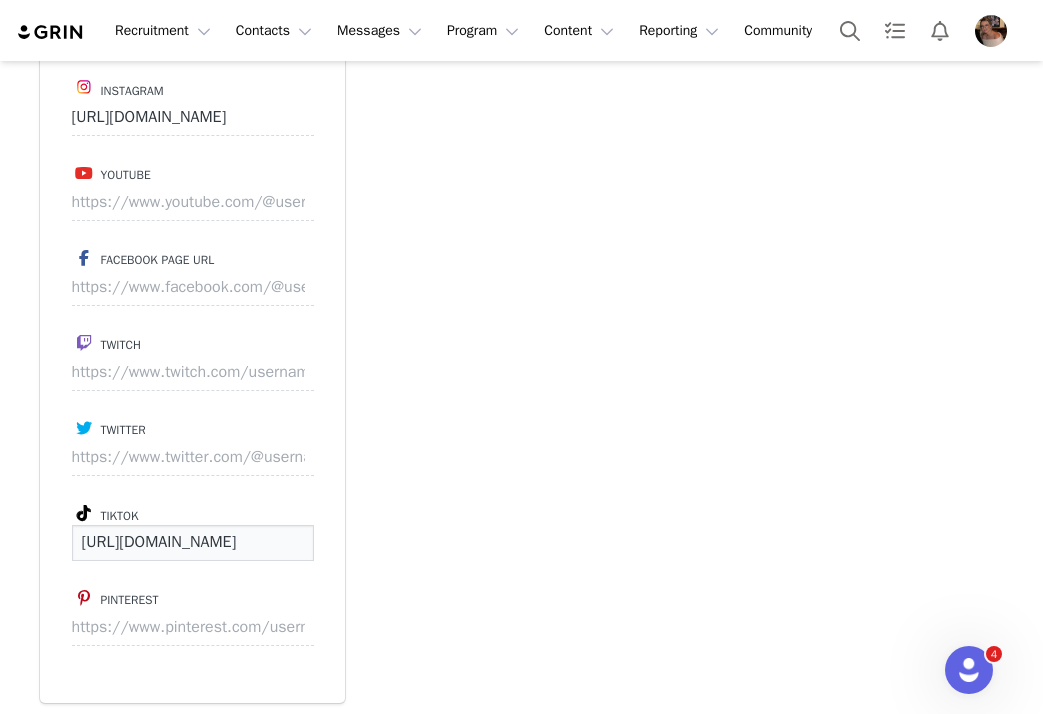 scroll, scrollTop: 0, scrollLeft: 90, axis: horizontal 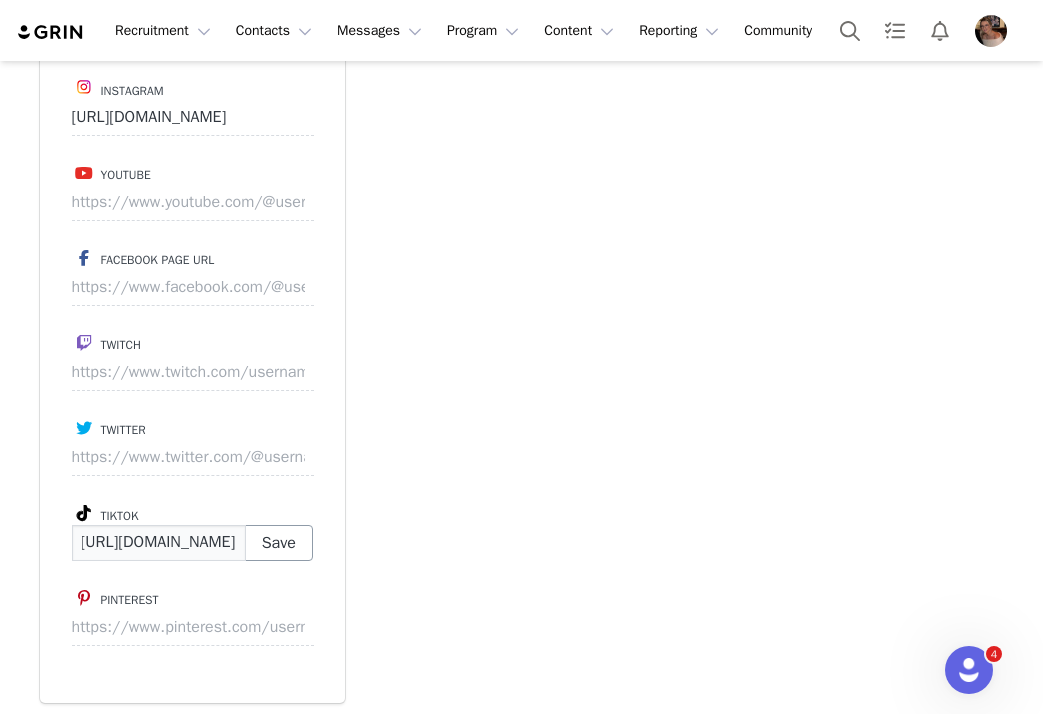 type on "[URL][DOMAIN_NAME]" 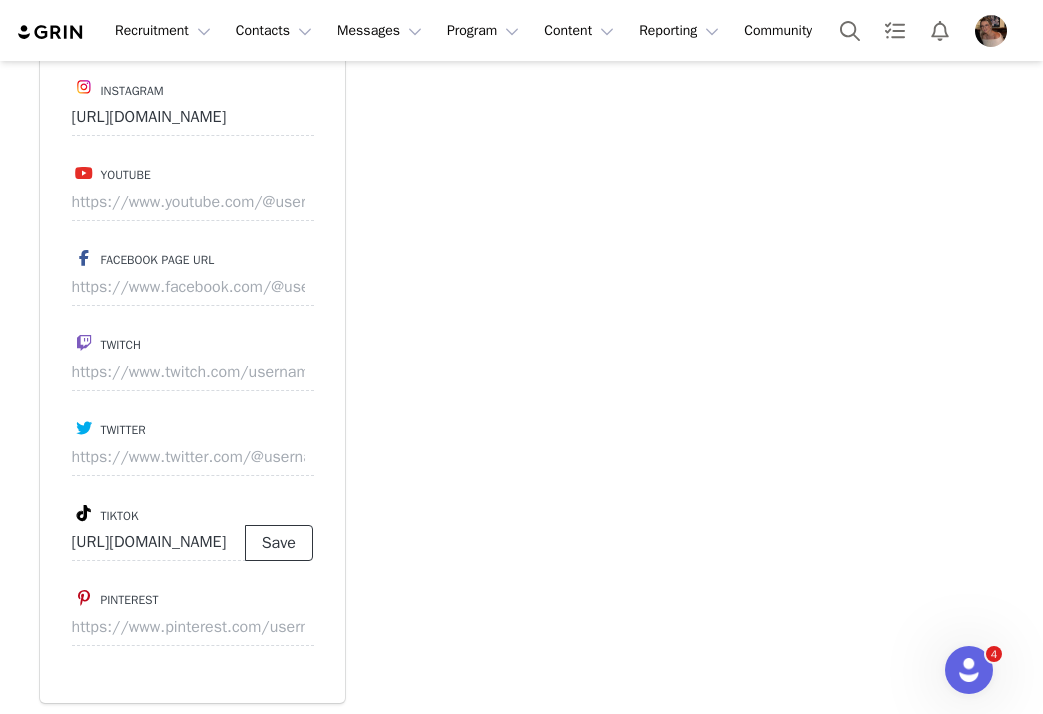 click on "Save" at bounding box center (279, 543) 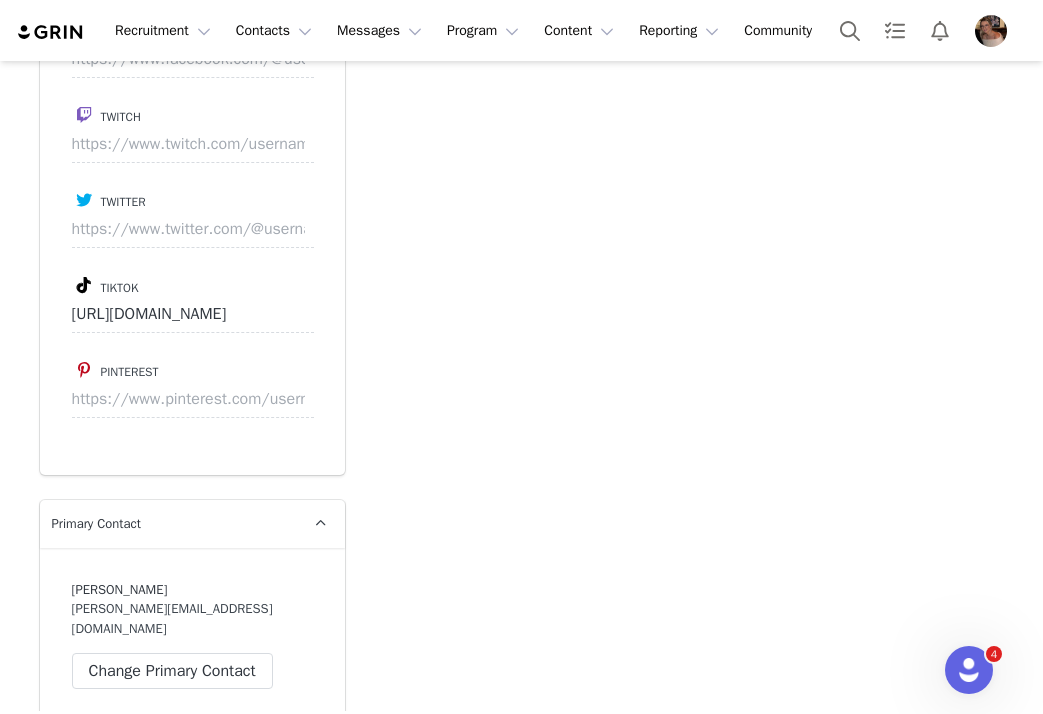 scroll, scrollTop: 2498, scrollLeft: 0, axis: vertical 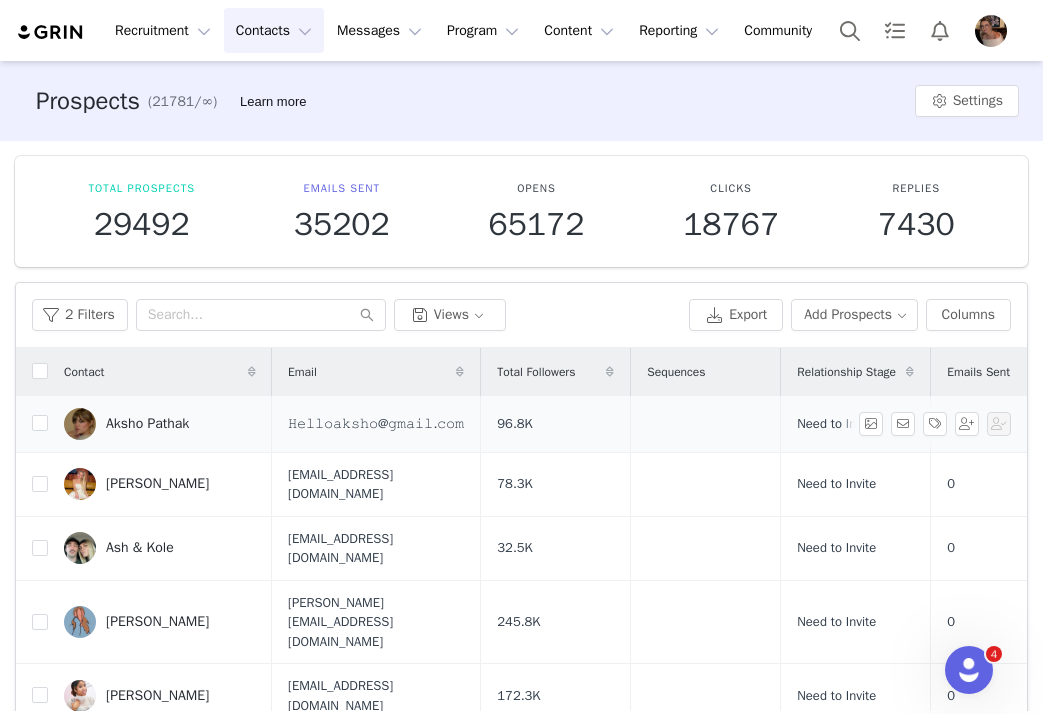 click on "Aksho Pathak" at bounding box center [147, 424] 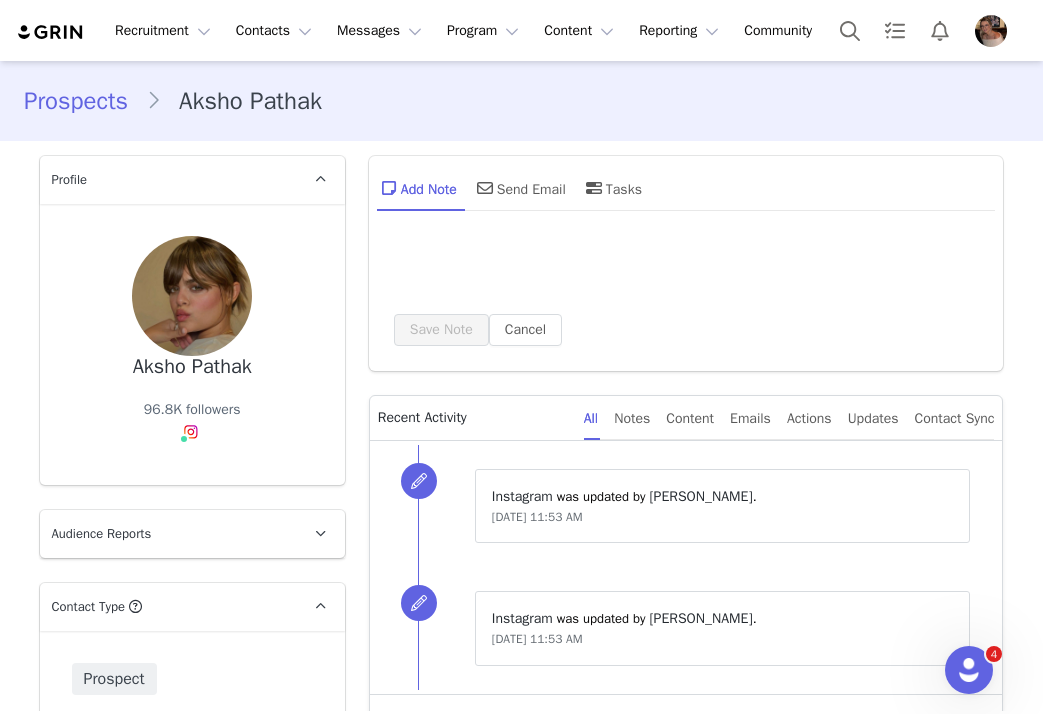 type on "+1 ([GEOGRAPHIC_DATA])" 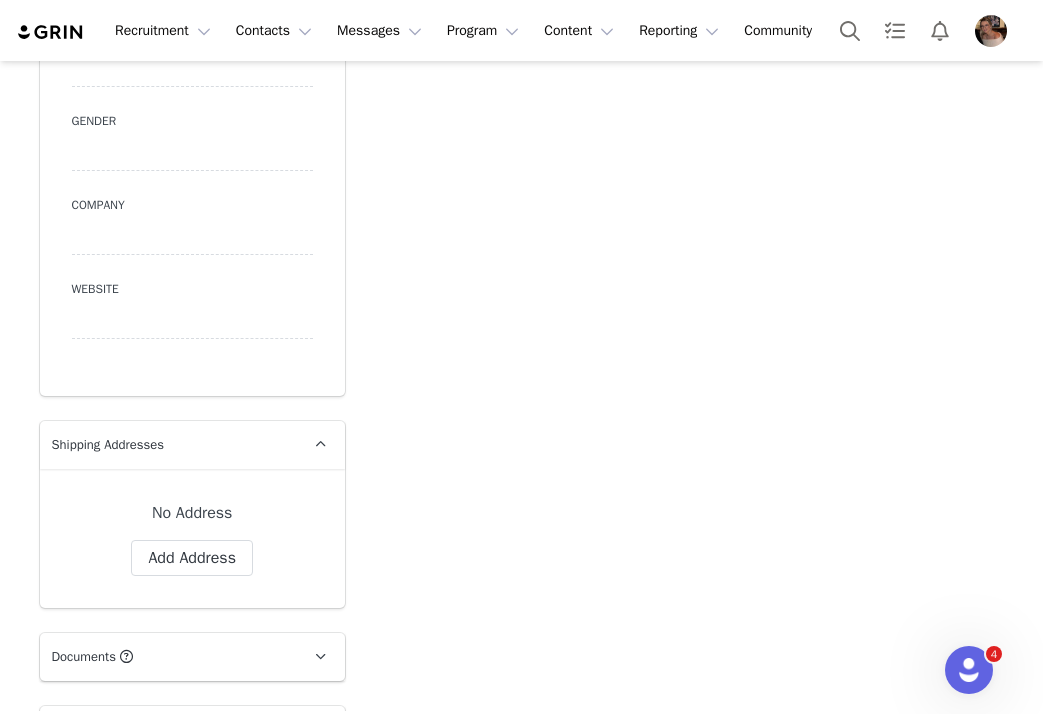 scroll, scrollTop: 0, scrollLeft: 0, axis: both 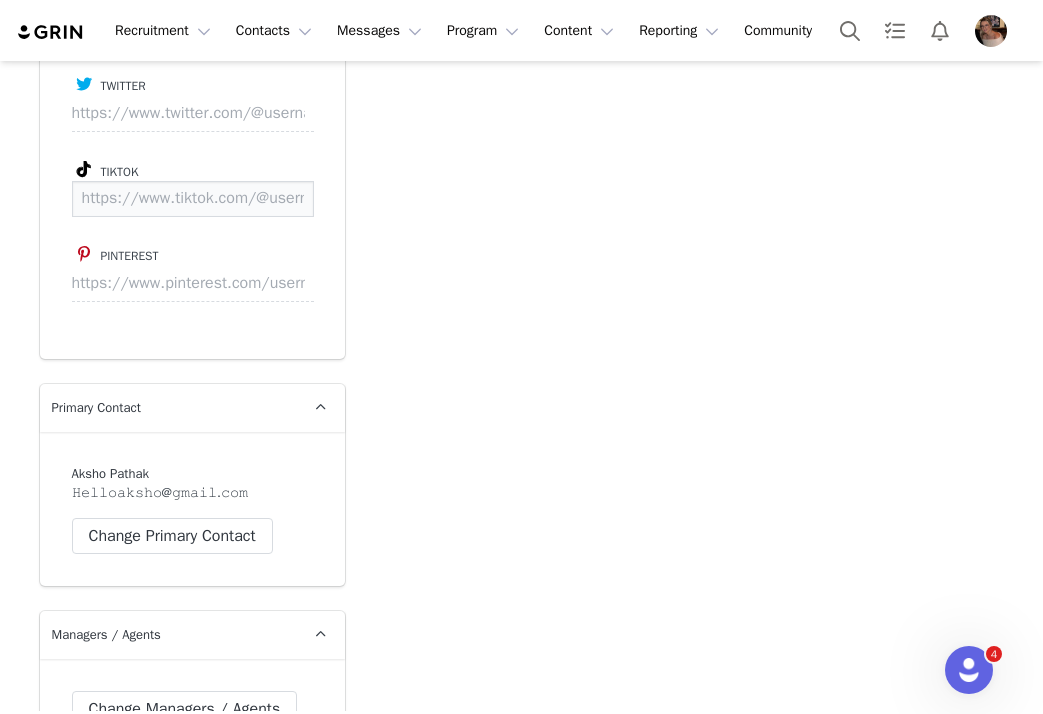 click at bounding box center [193, 199] 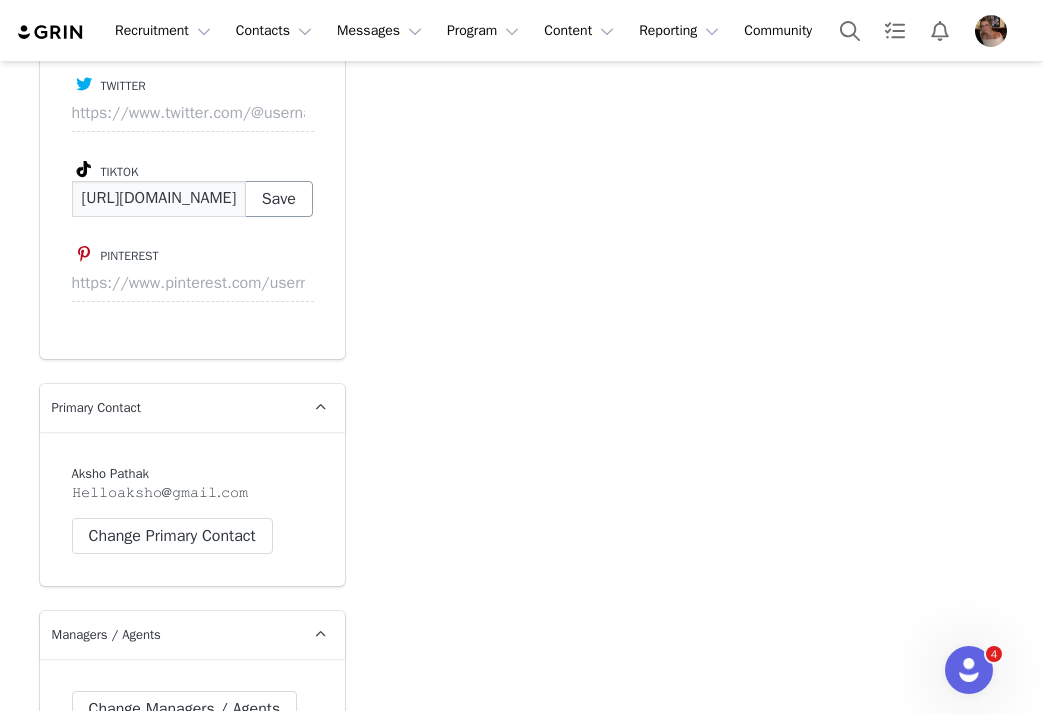scroll, scrollTop: 0, scrollLeft: 117, axis: horizontal 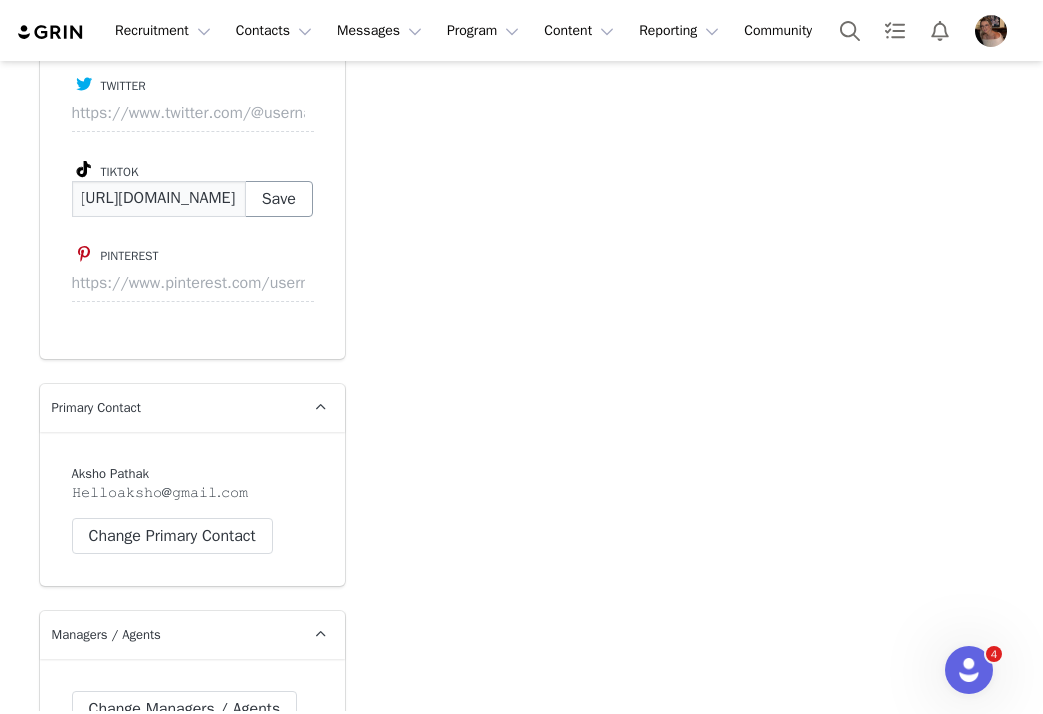 type on "[URL][DOMAIN_NAME]" 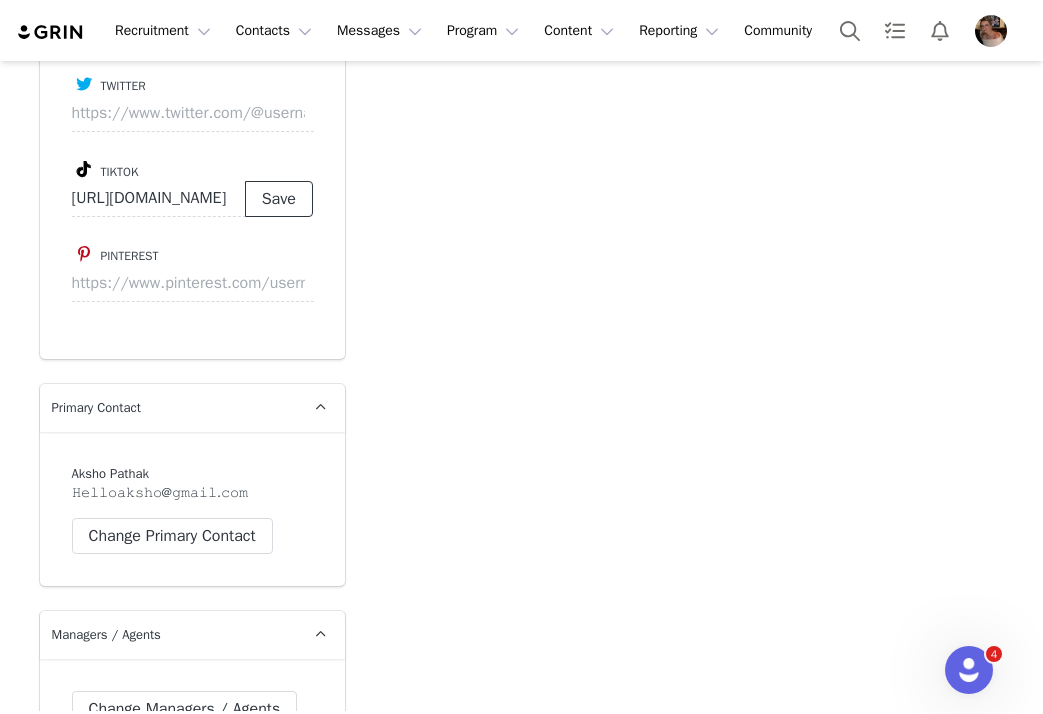 click on "Save" at bounding box center (279, 199) 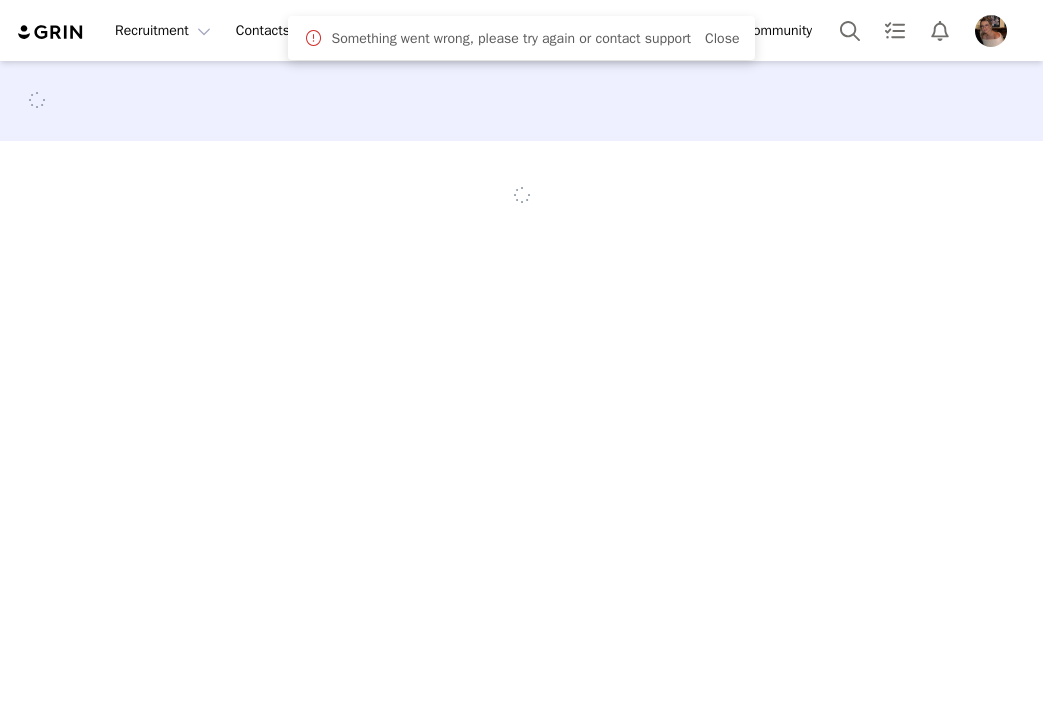 scroll, scrollTop: 0, scrollLeft: 0, axis: both 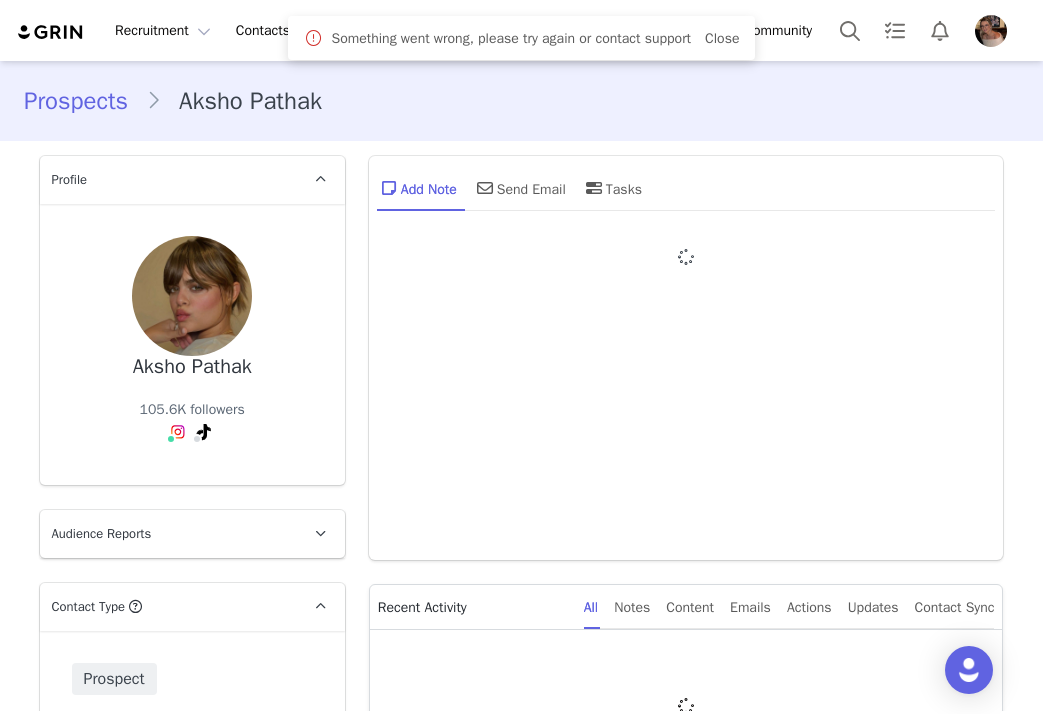 type on "+1 ([GEOGRAPHIC_DATA])" 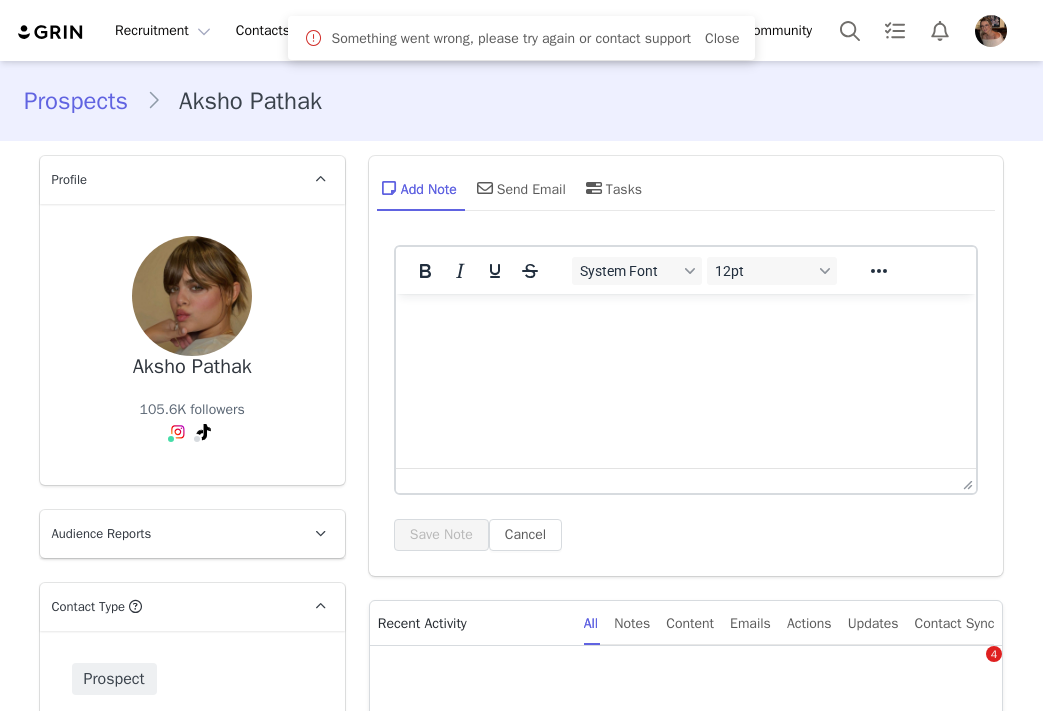 scroll, scrollTop: 624, scrollLeft: 0, axis: vertical 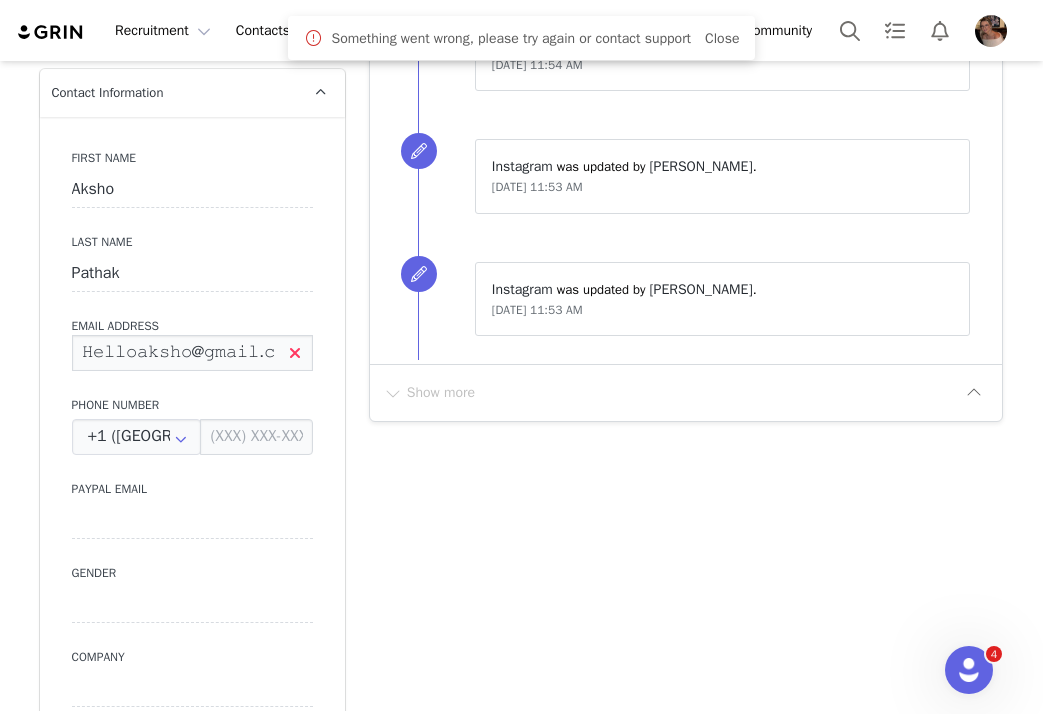 click on "𝙷𝚎𝚕𝚕𝚘𝚊𝚔𝚜𝚑𝚘@𝚐𝚖𝚊𝚒𝚕.𝚌𝚘𝚖" at bounding box center (192, 353) 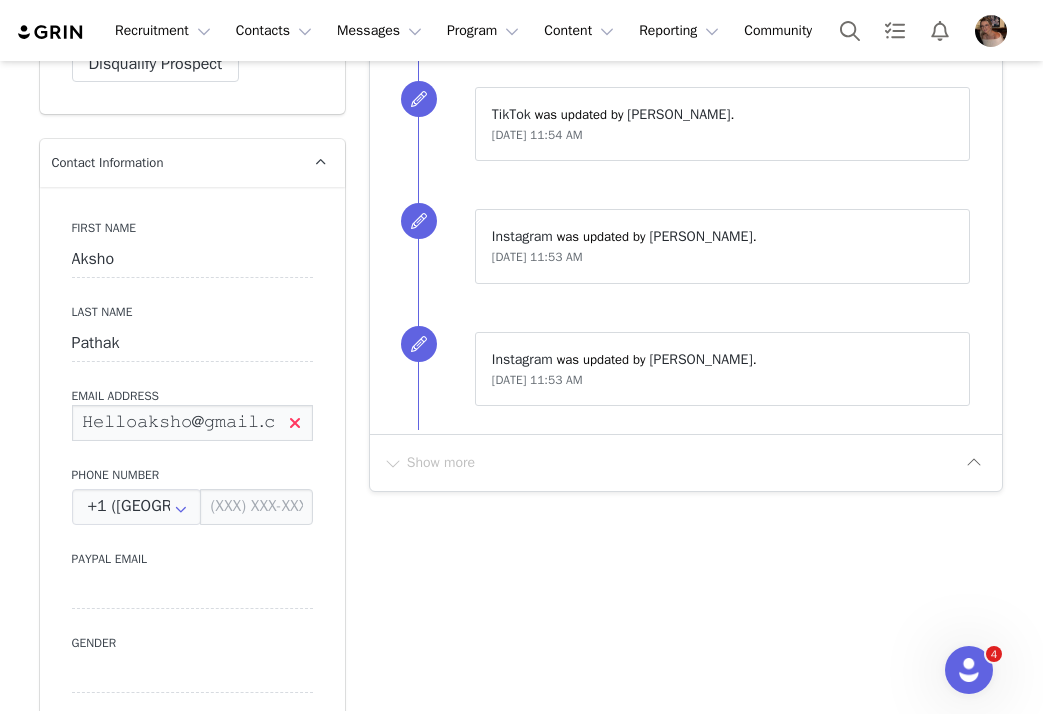 scroll, scrollTop: 709, scrollLeft: 0, axis: vertical 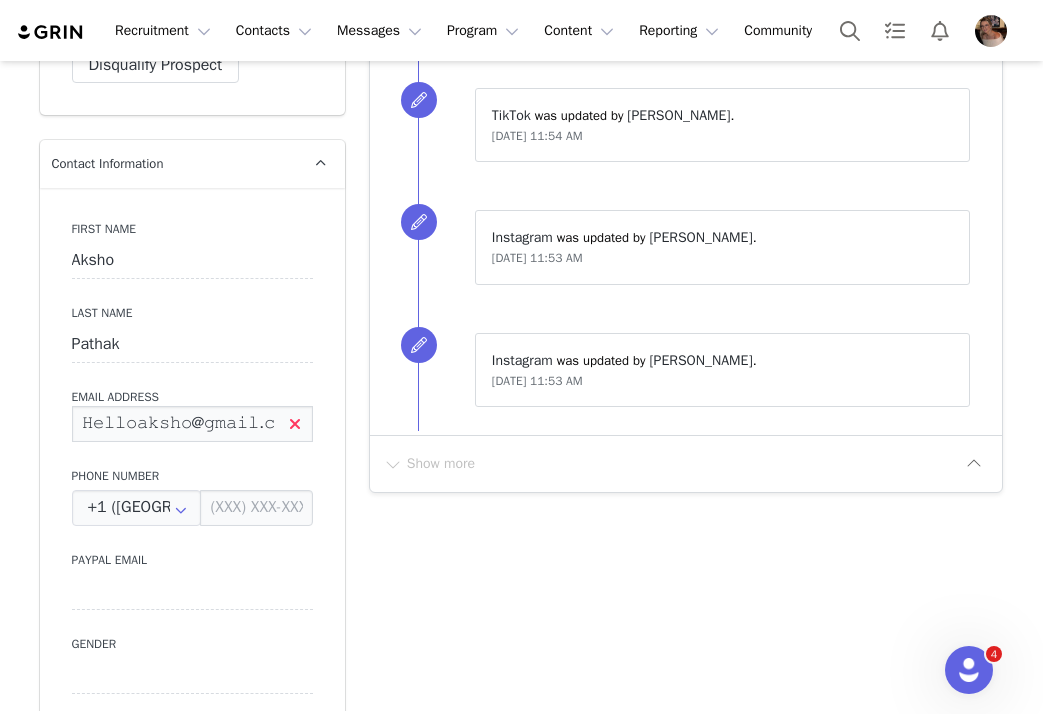 drag, startPoint x: 121, startPoint y: 422, endPoint x: 79, endPoint y: 426, distance: 42.190044 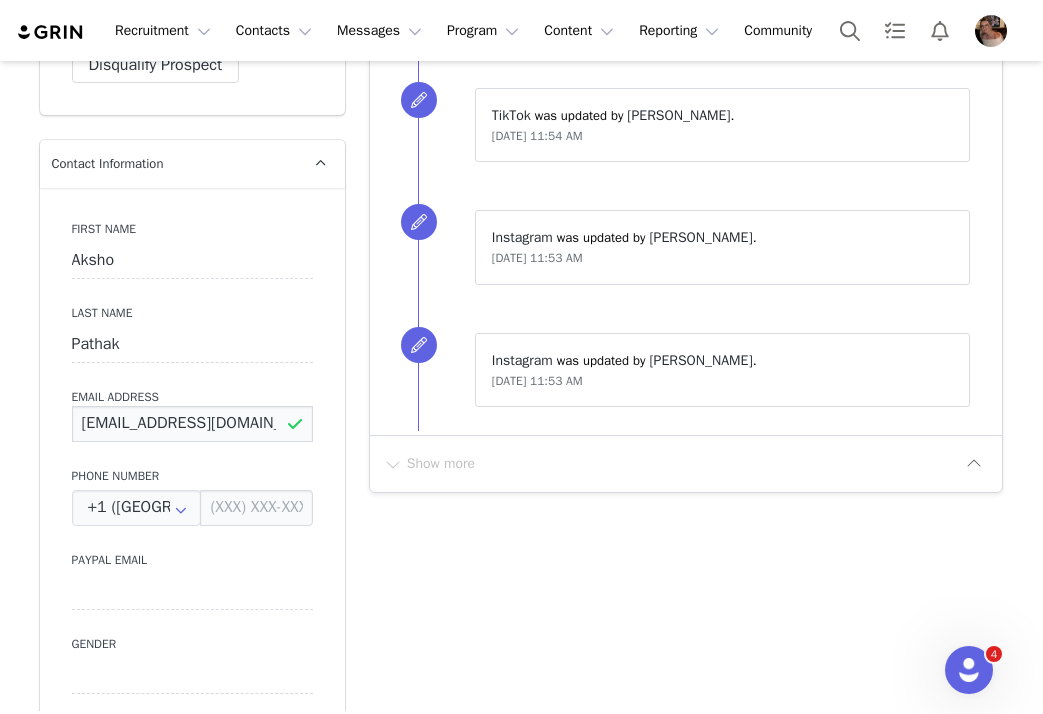 type on "[EMAIL_ADDRESS][DOMAIN_NAME]" 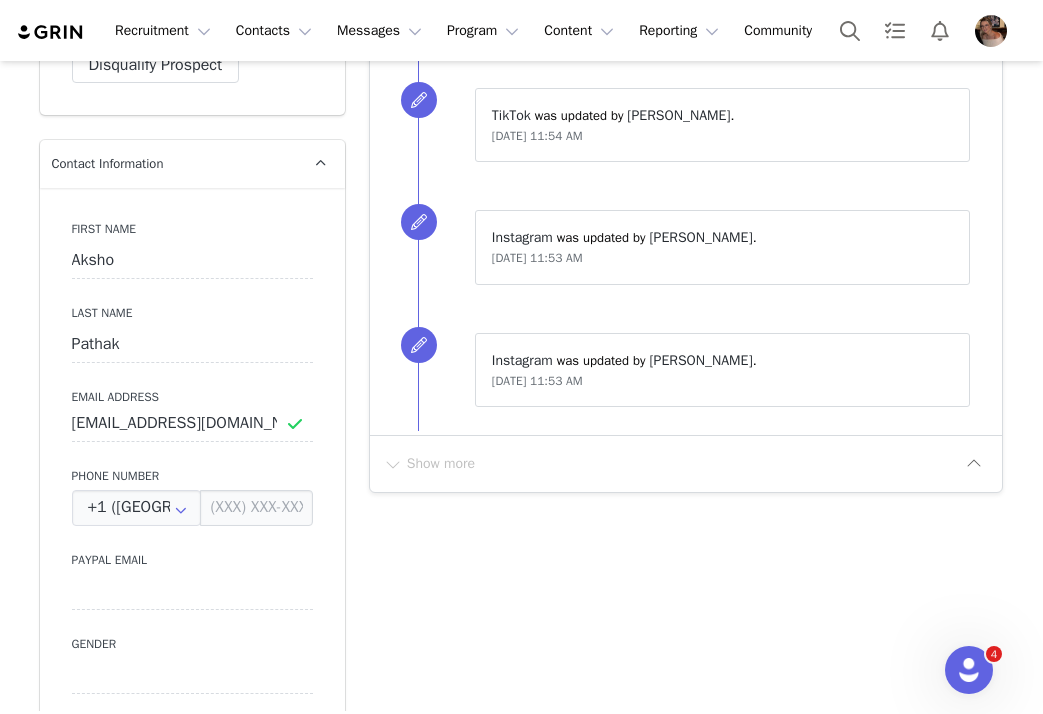 click on "Phone Number" at bounding box center [192, 476] 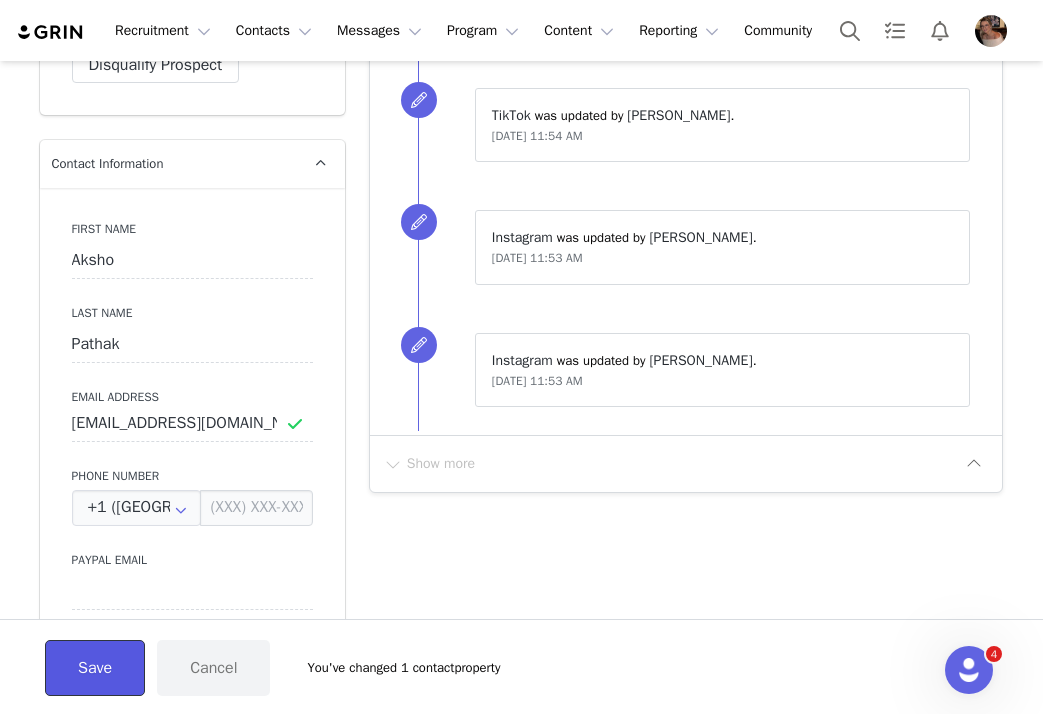 click on "Save" at bounding box center (95, 668) 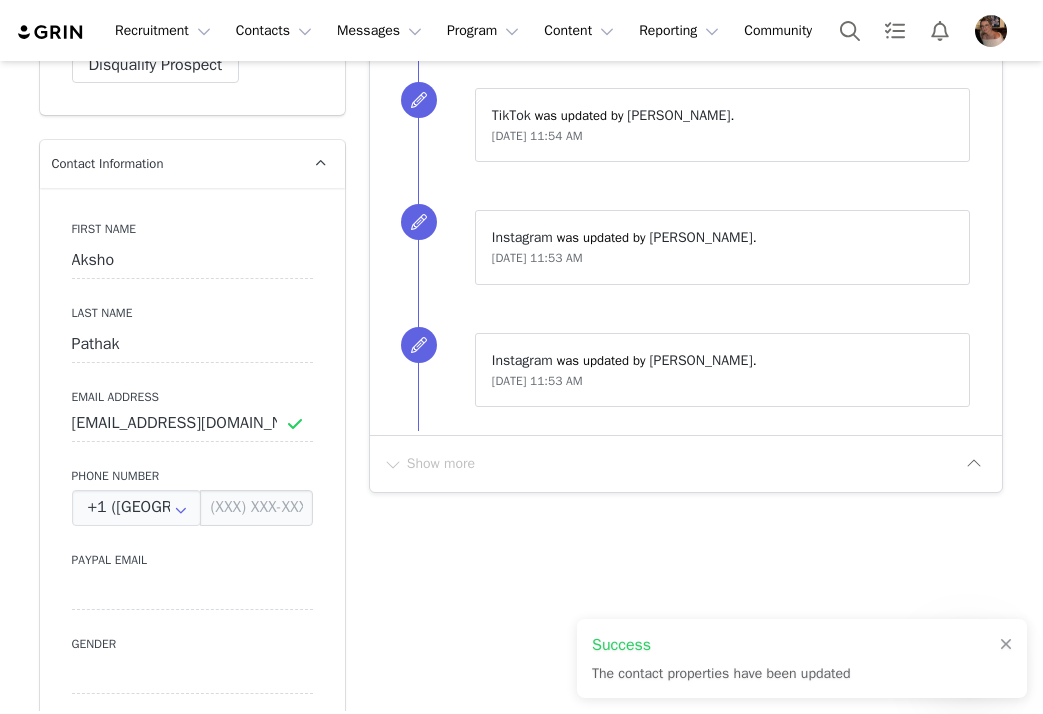 scroll, scrollTop: 0, scrollLeft: 0, axis: both 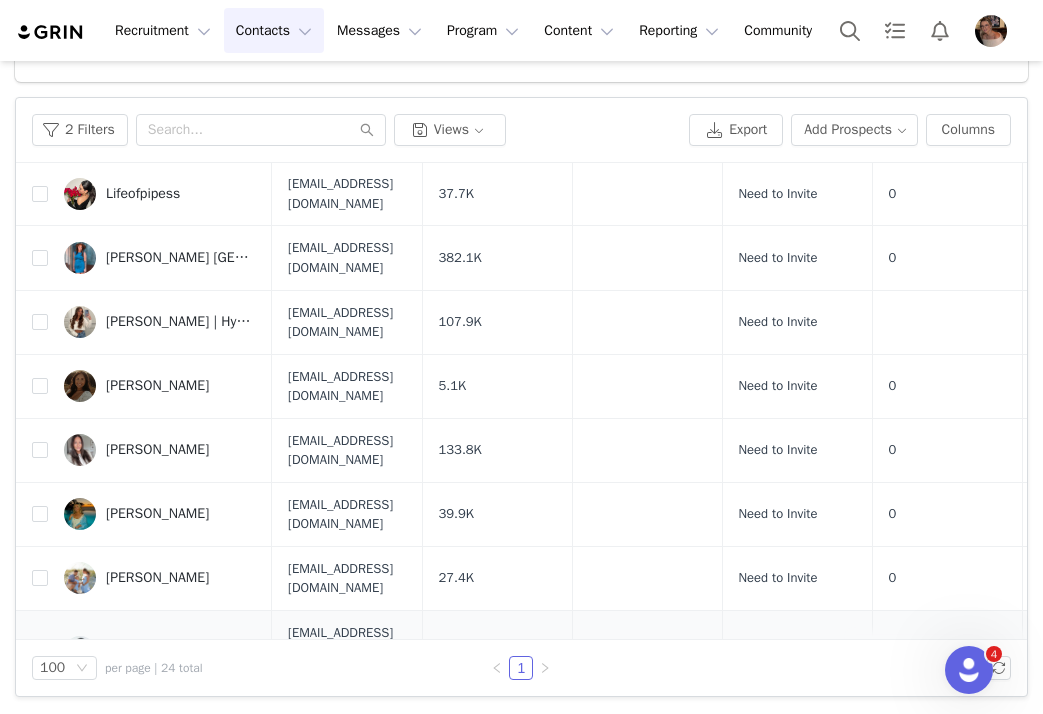 click on "[PERSON_NAME]" at bounding box center (157, 652) 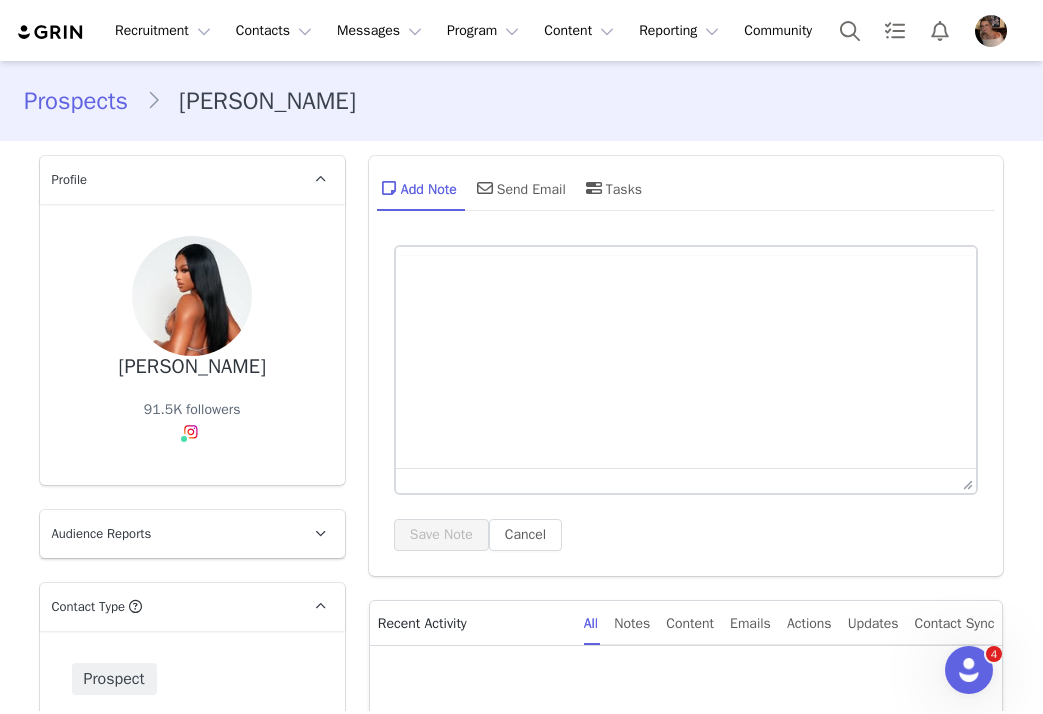 scroll, scrollTop: 0, scrollLeft: 0, axis: both 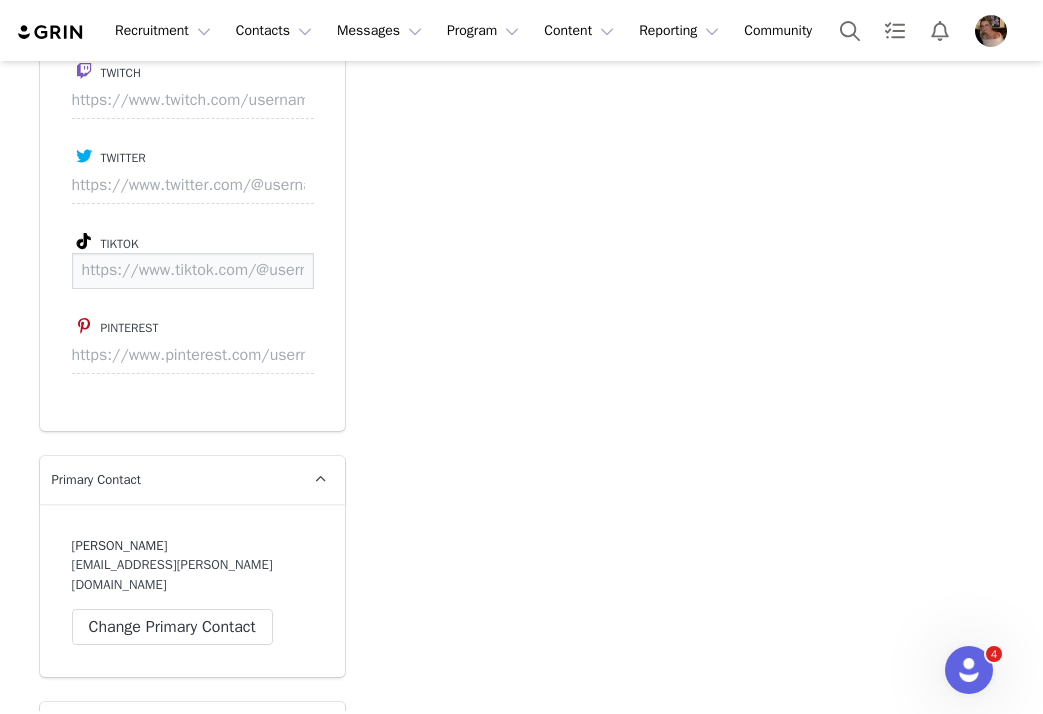 click at bounding box center (193, 271) 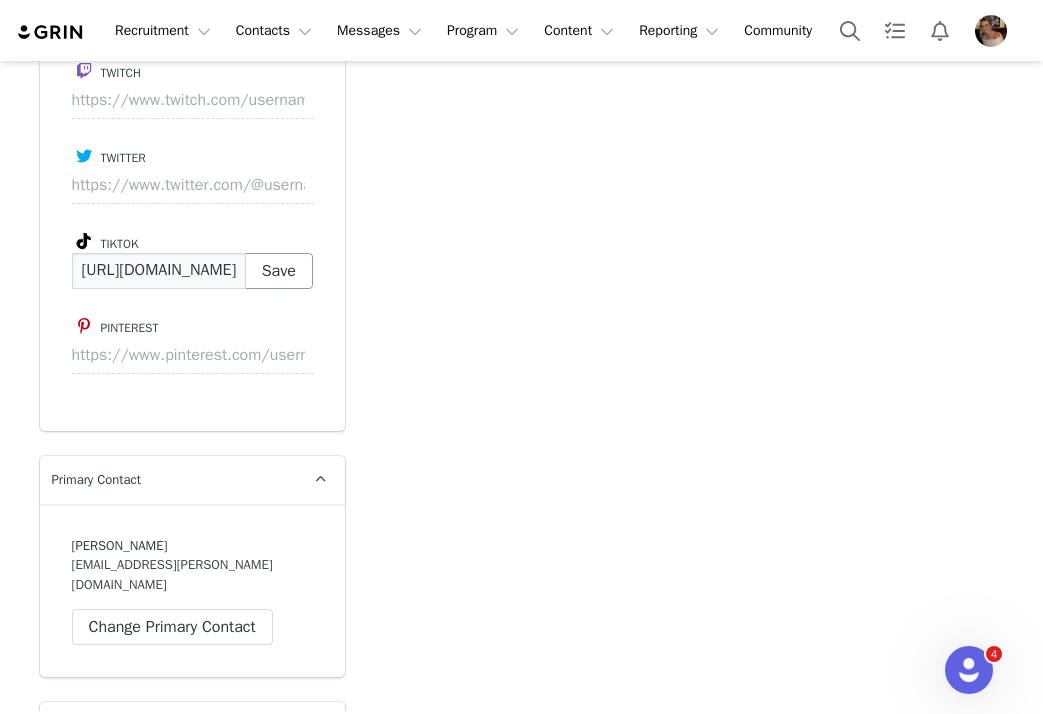 scroll, scrollTop: 0, scrollLeft: 102, axis: horizontal 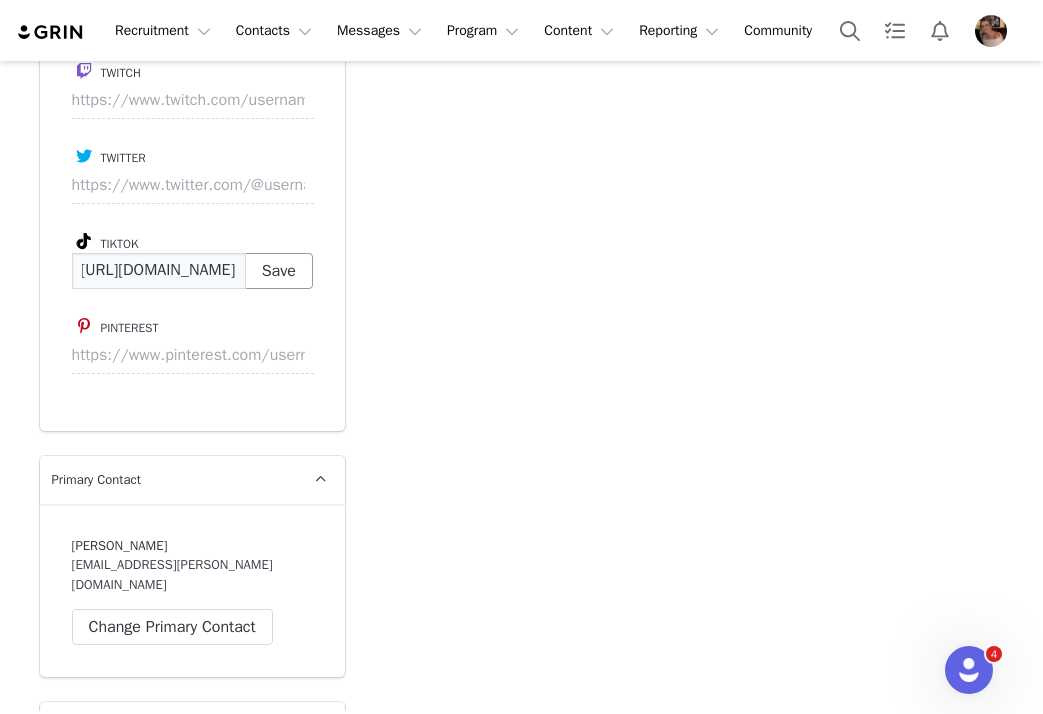 type on "https://www.tiktok.com/@rosenjoku" 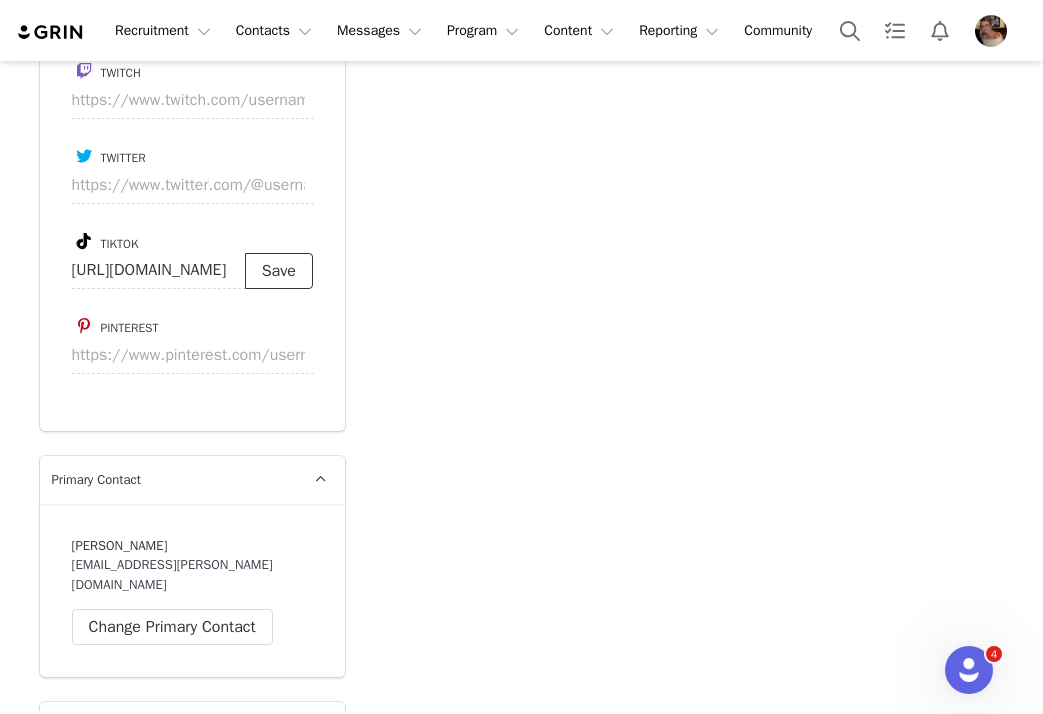scroll, scrollTop: 0, scrollLeft: 0, axis: both 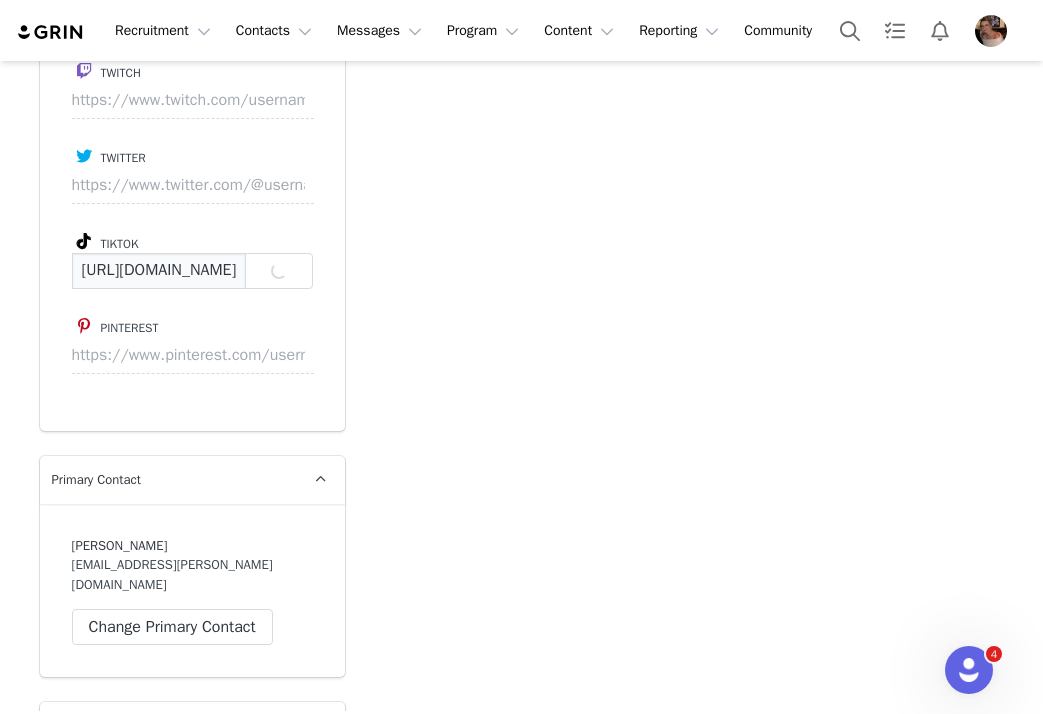 drag, startPoint x: 203, startPoint y: 278, endPoint x: 246, endPoint y: 280, distance: 43.046486 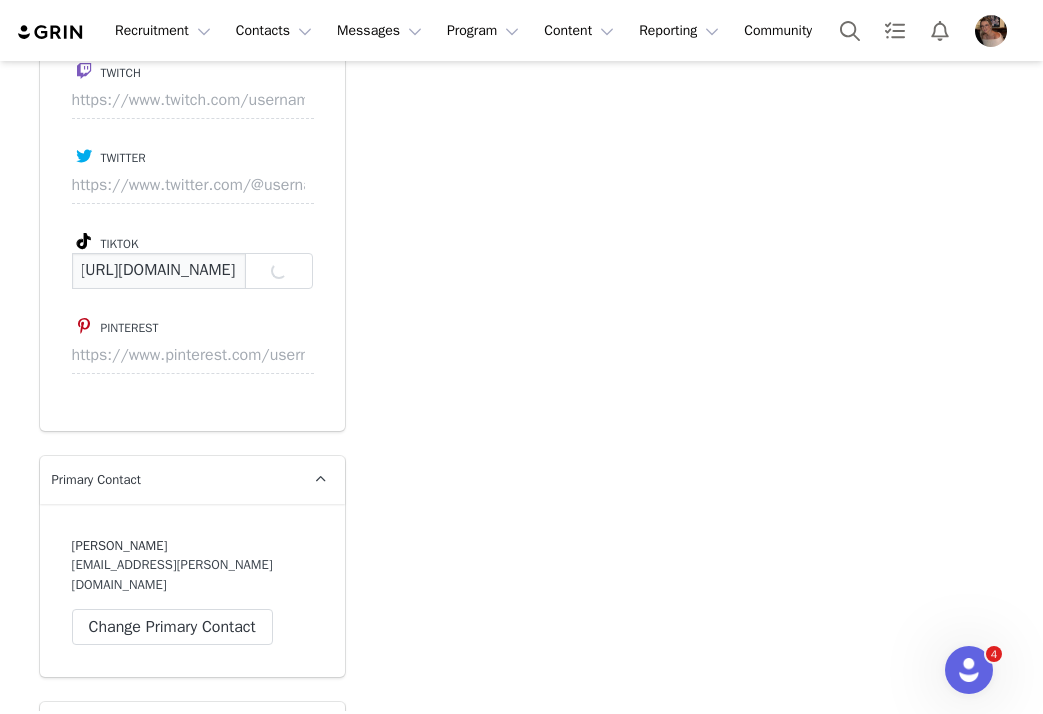 drag, startPoint x: 225, startPoint y: 274, endPoint x: 276, endPoint y: 274, distance: 51 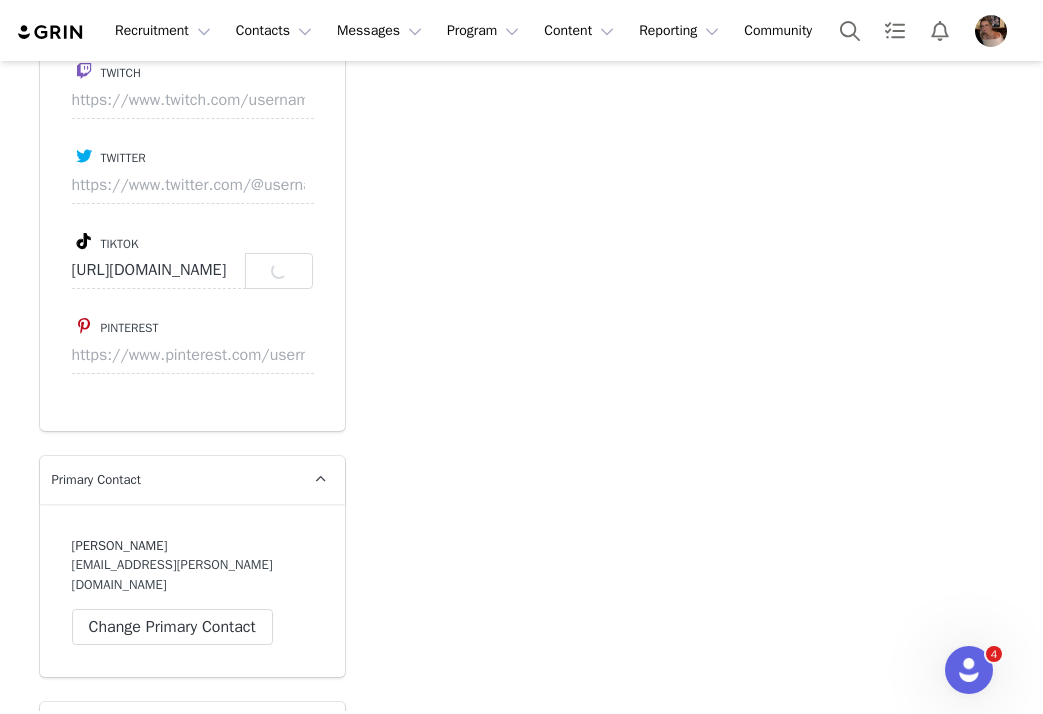click on "Add Note   Send Email   Tasks  System Font 12pt To open the popup, press Shift+Enter To open the popup, press Shift+Enter To open the popup, press Shift+Enter To open the popup, press Shift+Enter Save Note Cancel Recent Activity All Notes Content Emails Actions Updates Contact Sync ⁨ Instagram ⁩ was updated by ⁨ Alexis Bignotti ⁩. Jul 11, 2025, 11:57 AM ⁨ Instagram ⁩ was updated by ⁨ Alexis Bignotti ⁩. Jul 11, 2025, 11:57 AM Show more" at bounding box center (686, -18) 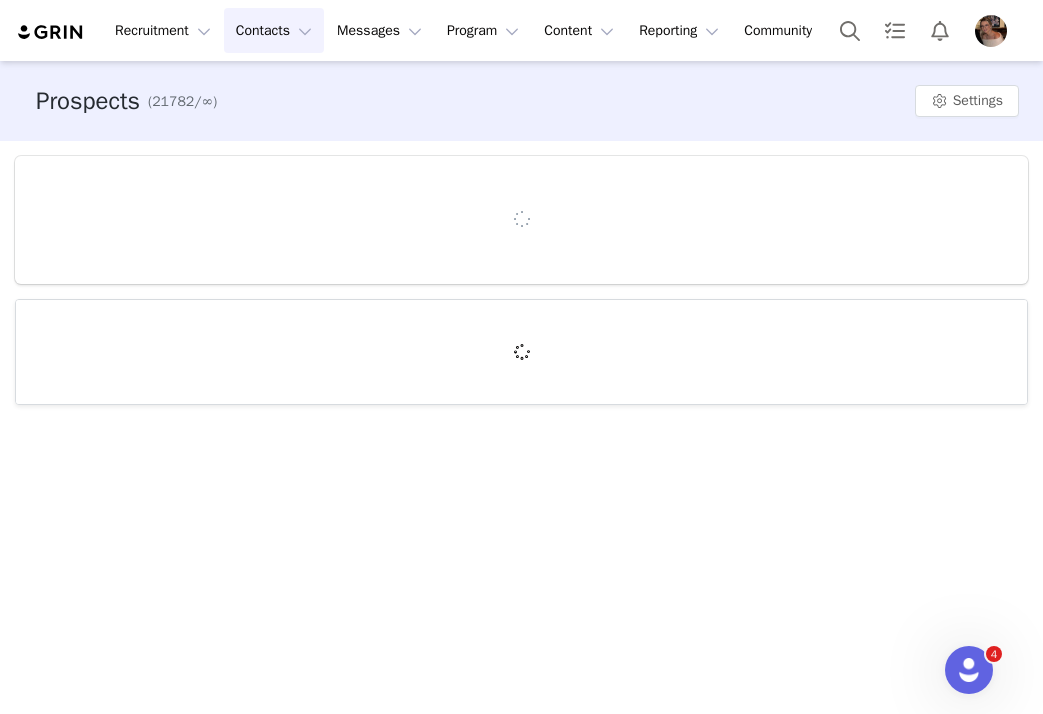 scroll, scrollTop: 0, scrollLeft: 0, axis: both 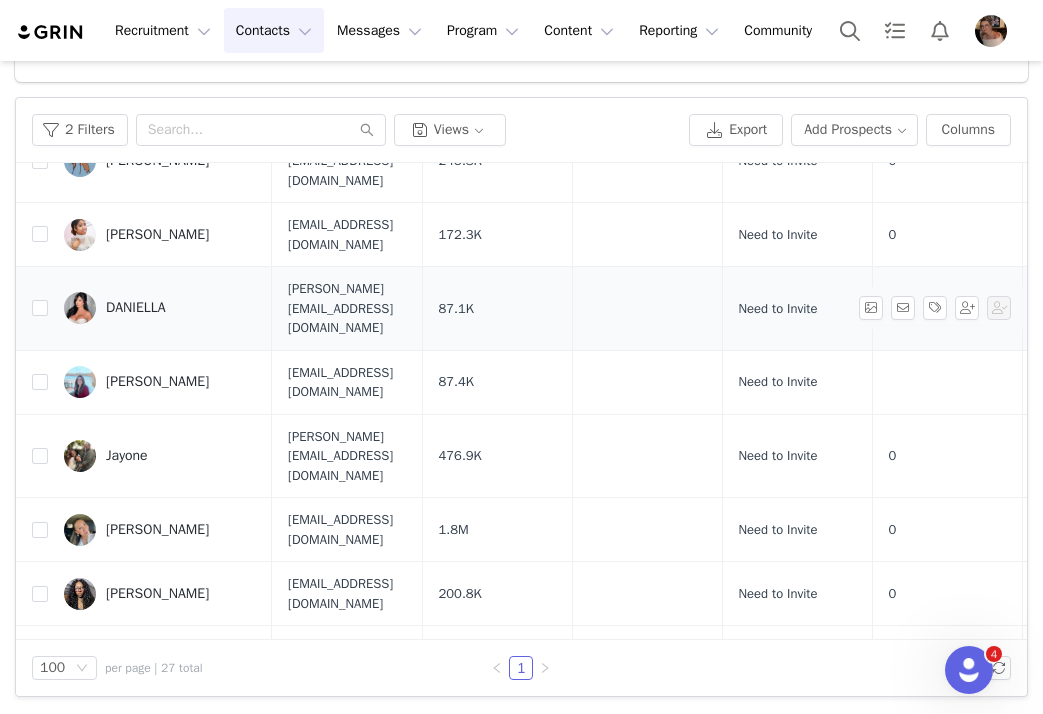 click on "DANIELLA" at bounding box center [136, 308] 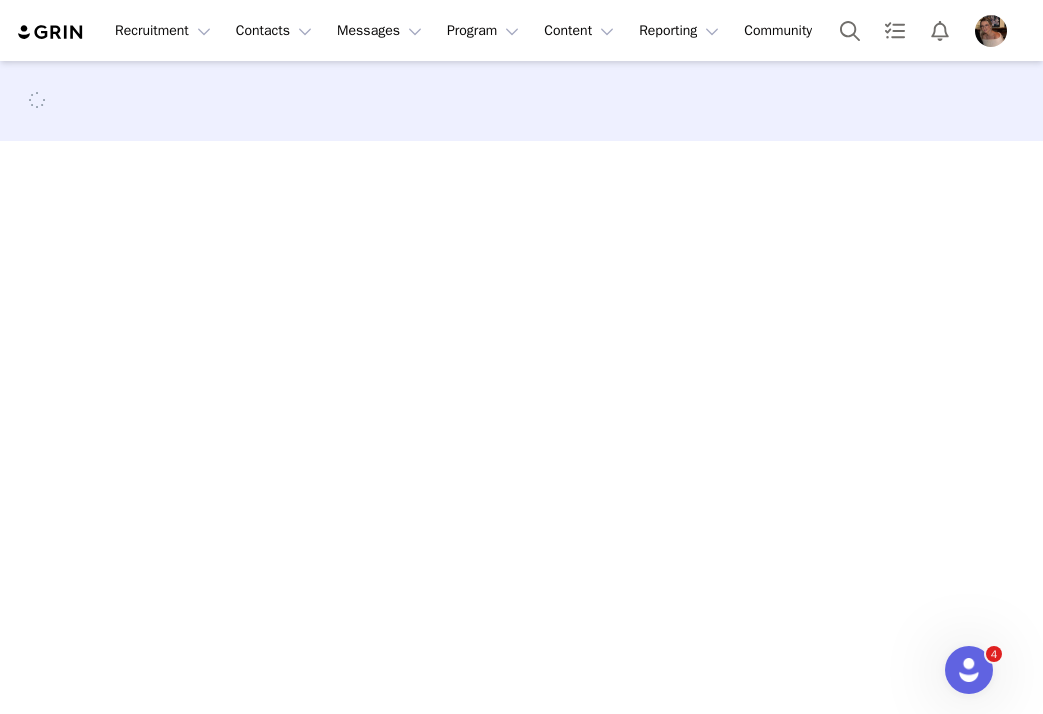 scroll, scrollTop: 0, scrollLeft: 0, axis: both 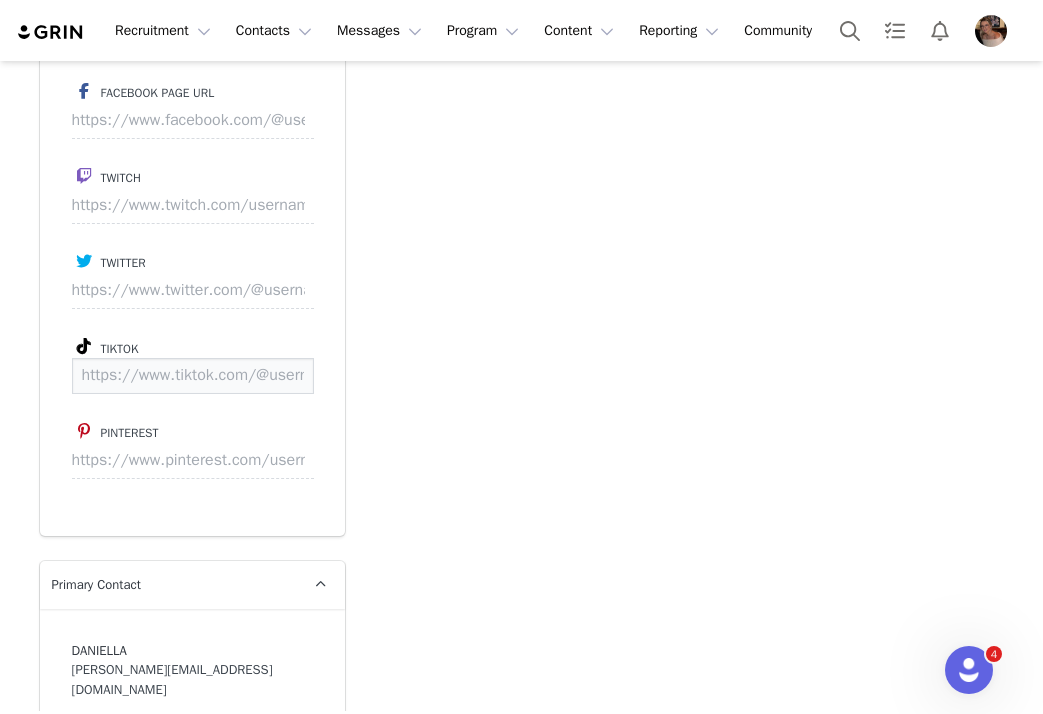 click at bounding box center (193, 376) 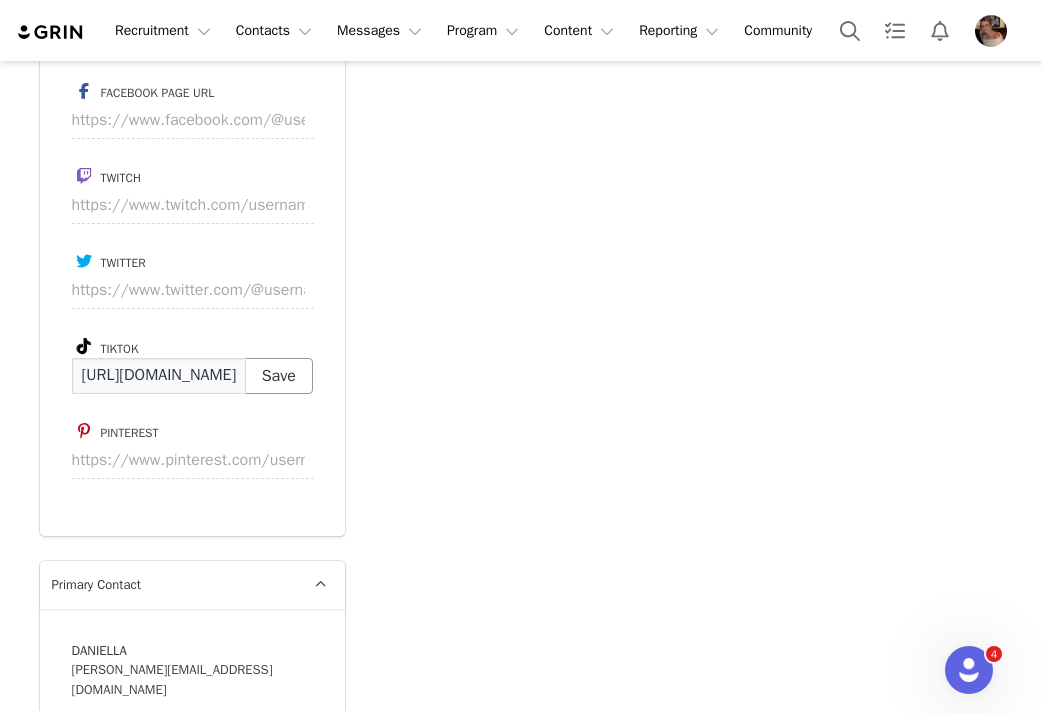 scroll, scrollTop: 0, scrollLeft: 135, axis: horizontal 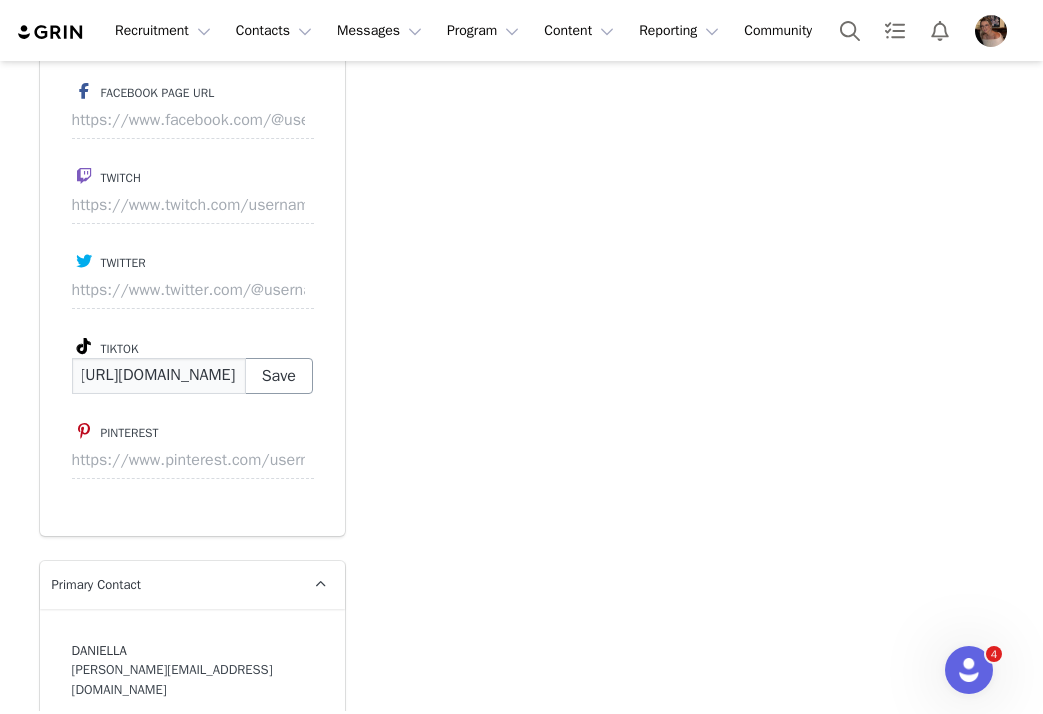 type on "https://www.tiktok.com/@danigiraldo.28" 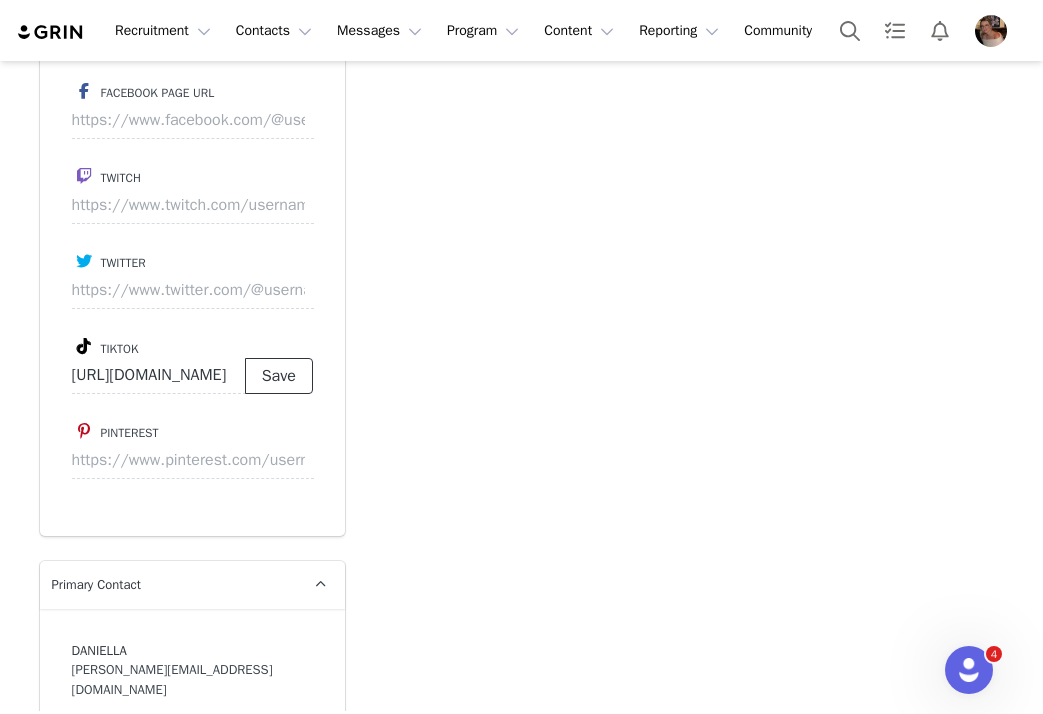 scroll, scrollTop: 0, scrollLeft: 0, axis: both 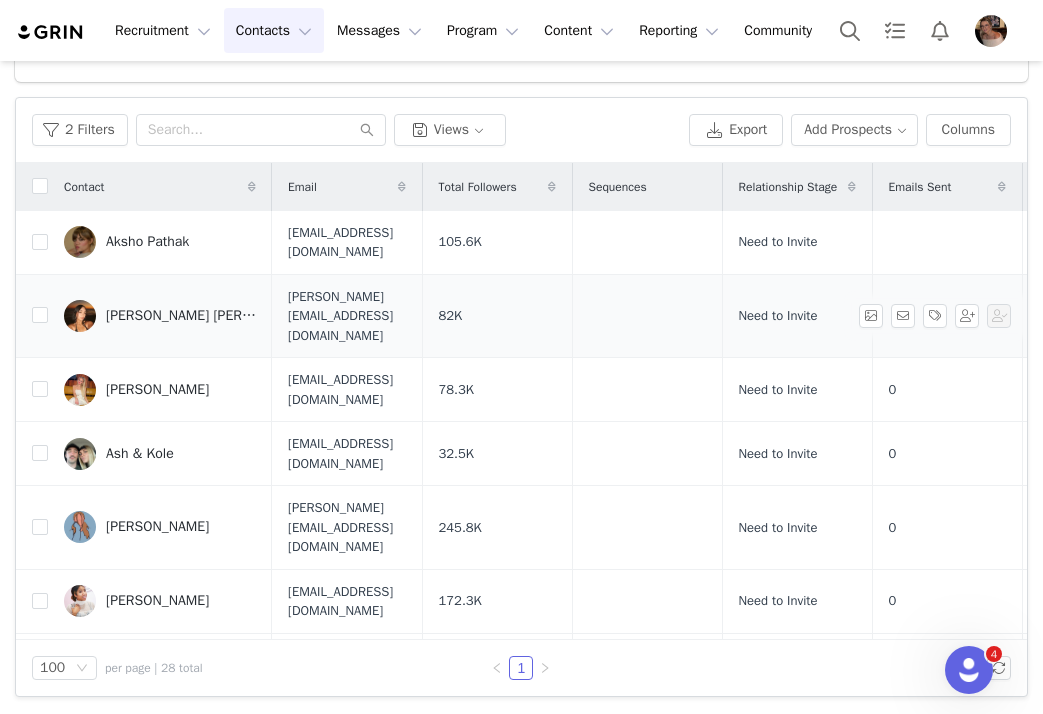 click on "[PERSON_NAME] [PERSON_NAME] Ungria" at bounding box center [181, 316] 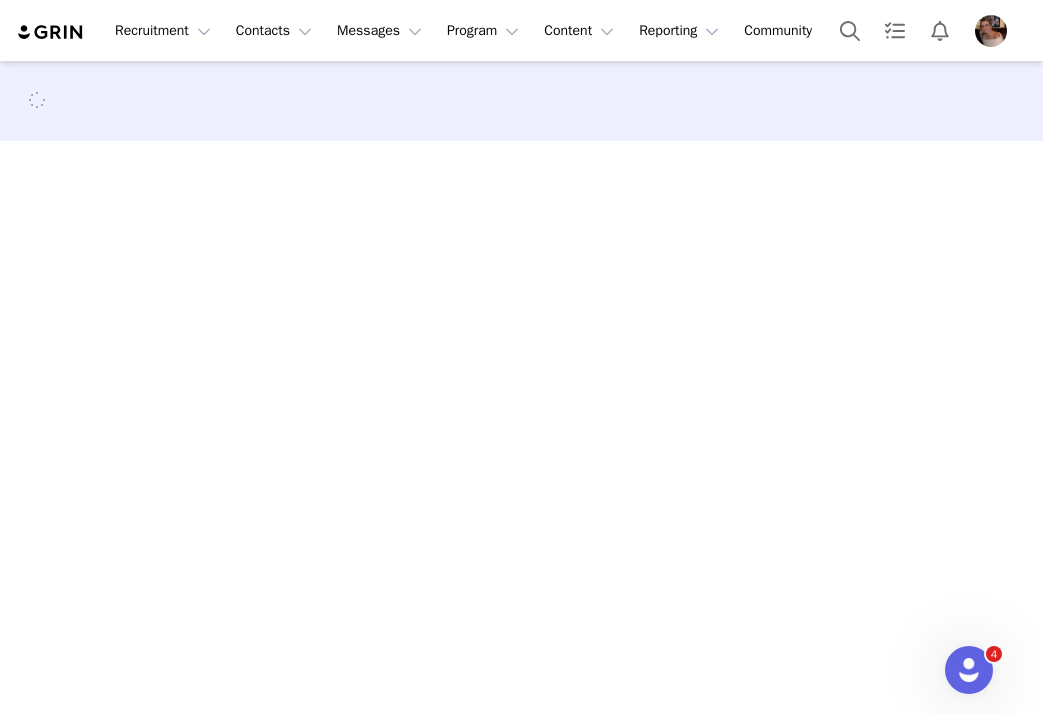 scroll, scrollTop: 0, scrollLeft: 0, axis: both 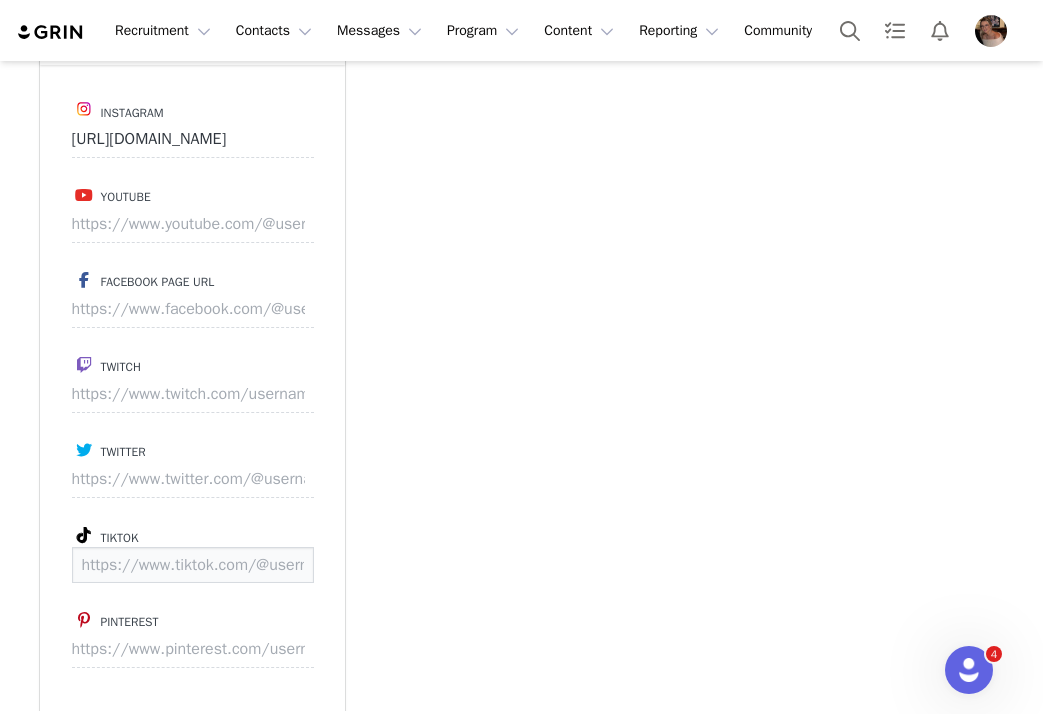 click at bounding box center (193, 565) 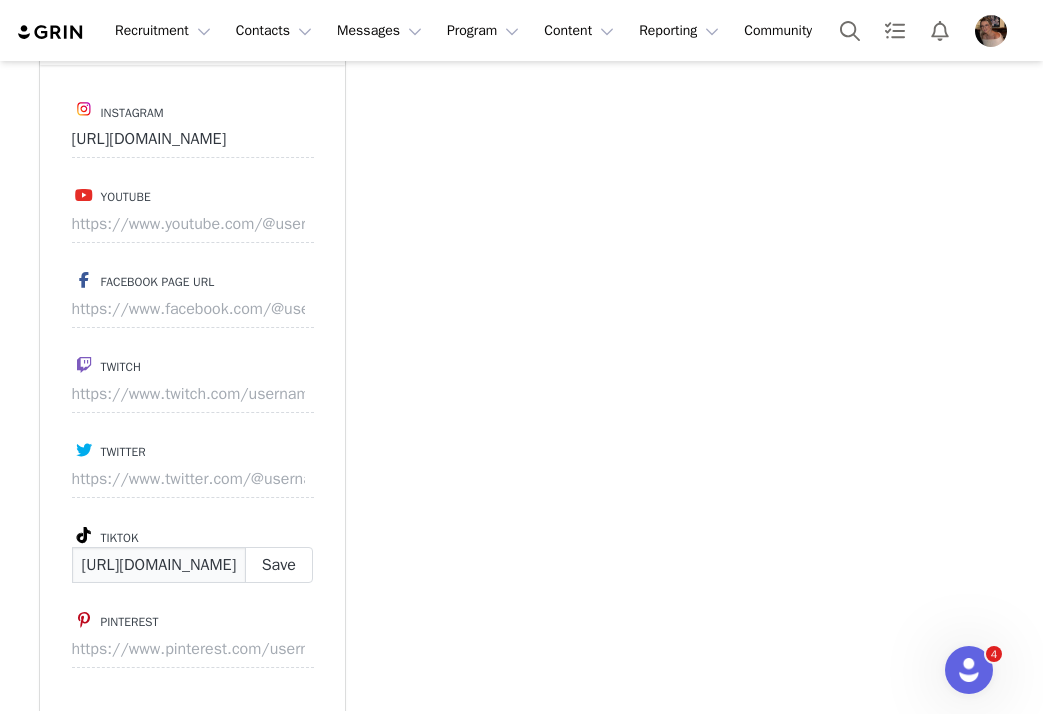 click on "https://www.tiktok.com/@v" at bounding box center [159, 565] 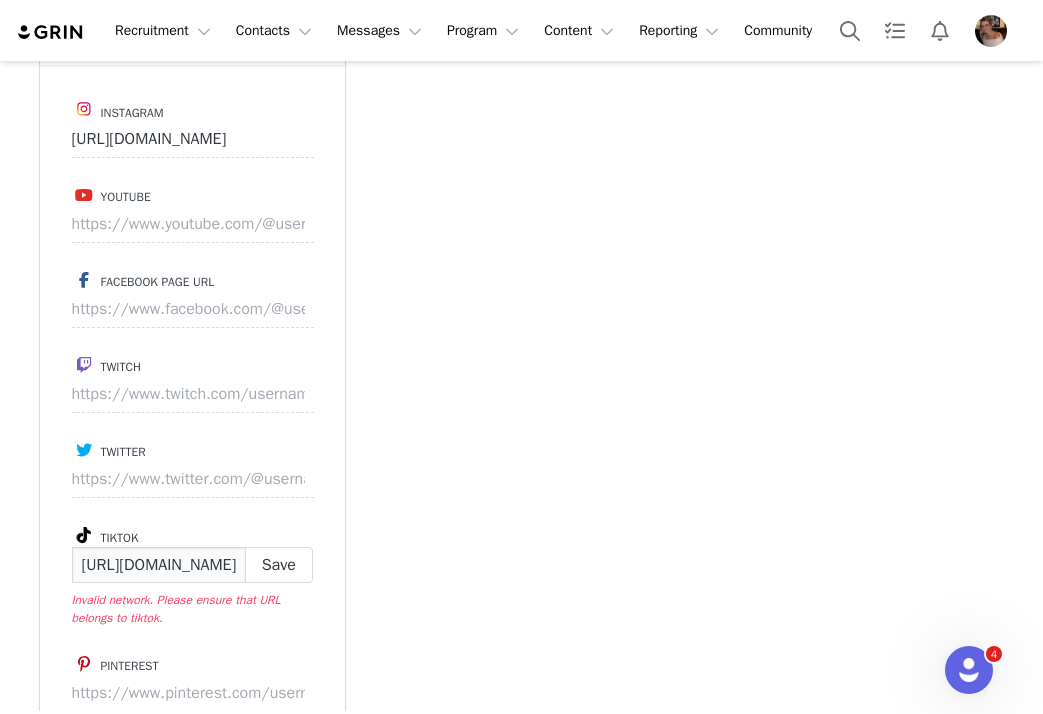 click on "https://www.tiktk.com/@v" at bounding box center [159, 565] 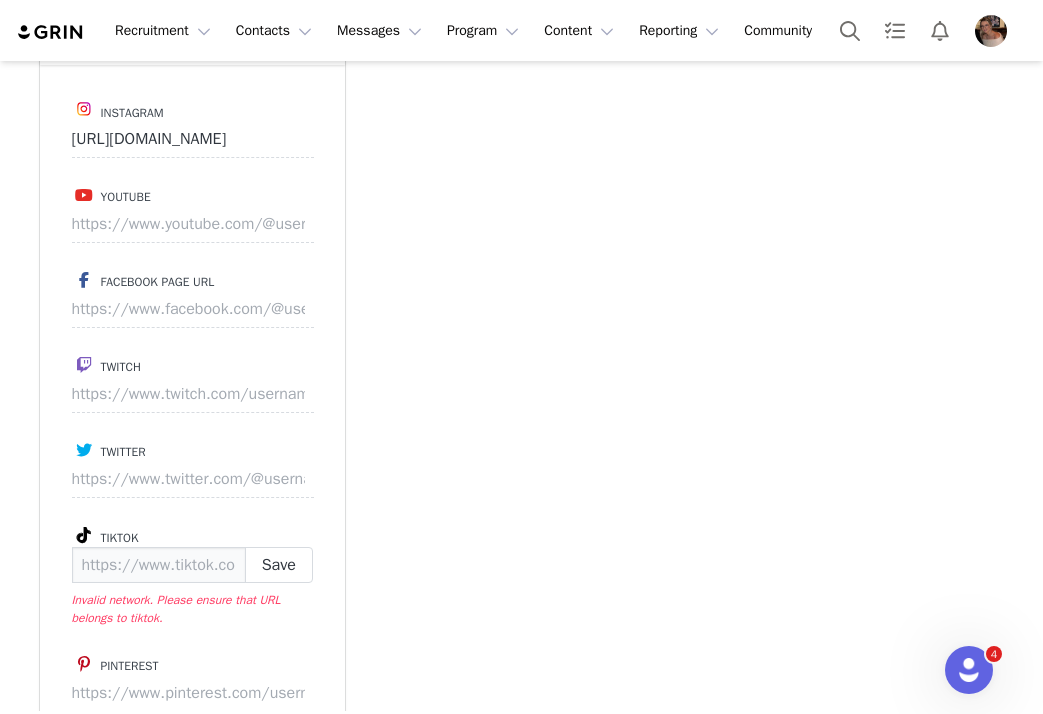 paste on "https://www.tiktok.com/@neeqlexy7" 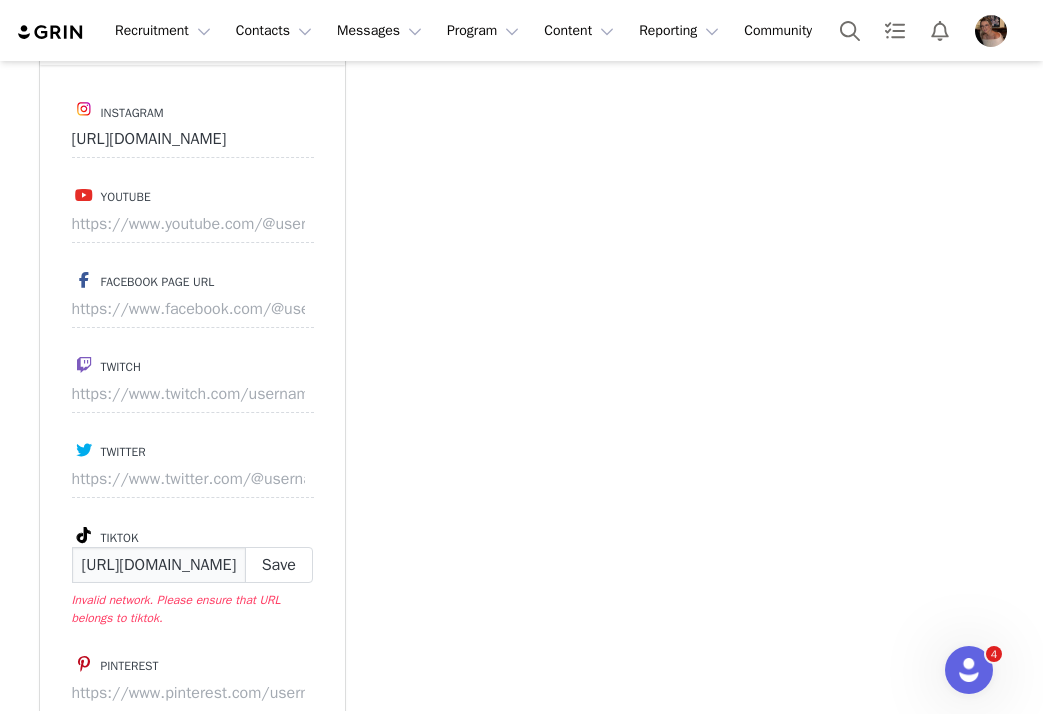 scroll, scrollTop: 0, scrollLeft: 105, axis: horizontal 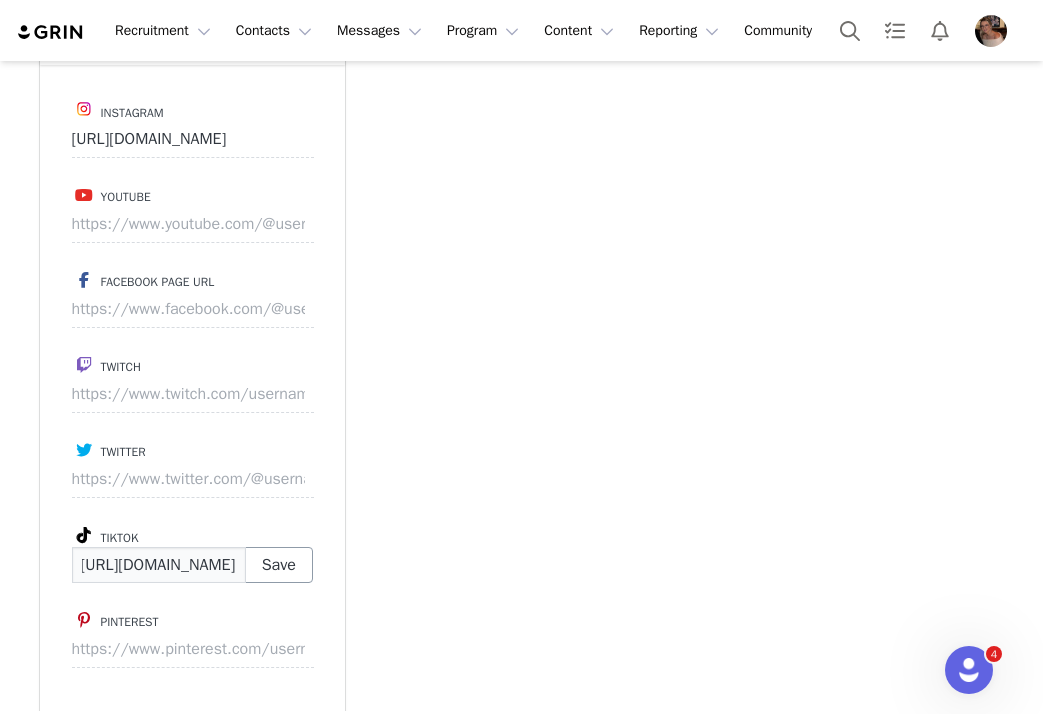 type on "https://www.tiktok.com/@neeqlexy7" 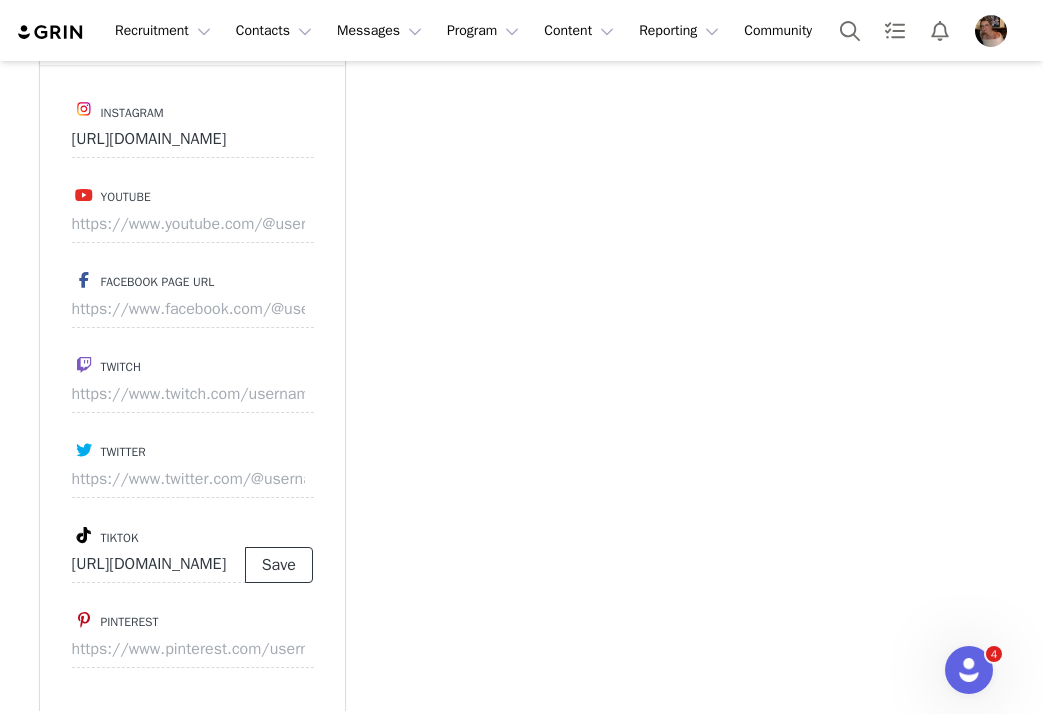 click on "Save" at bounding box center [279, 565] 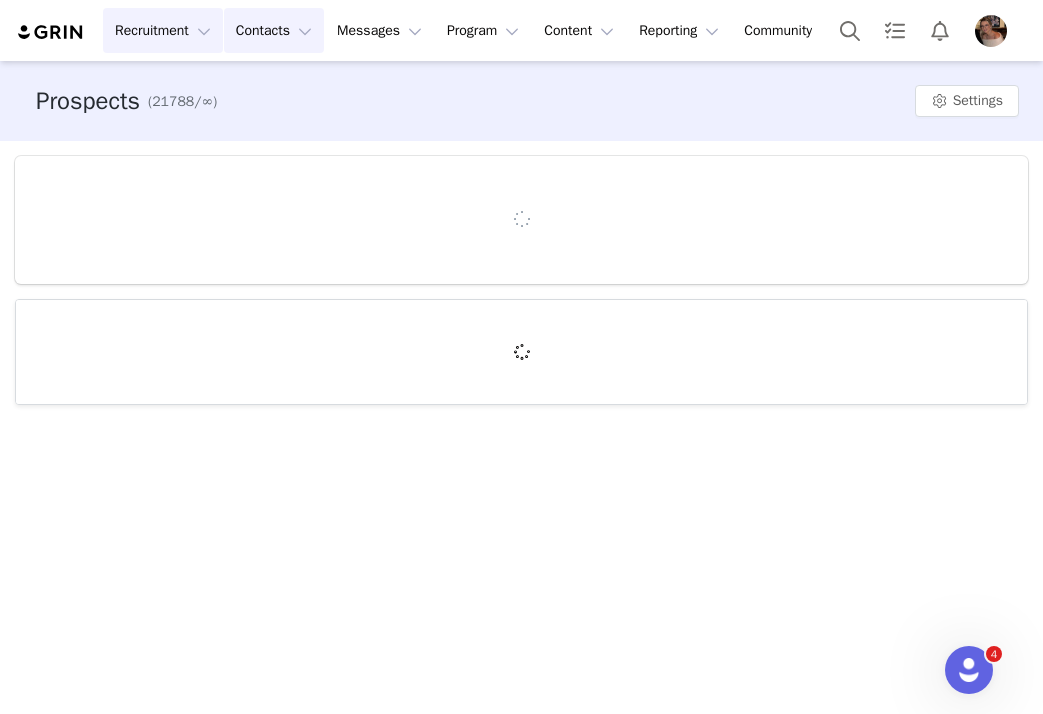 scroll, scrollTop: 0, scrollLeft: 0, axis: both 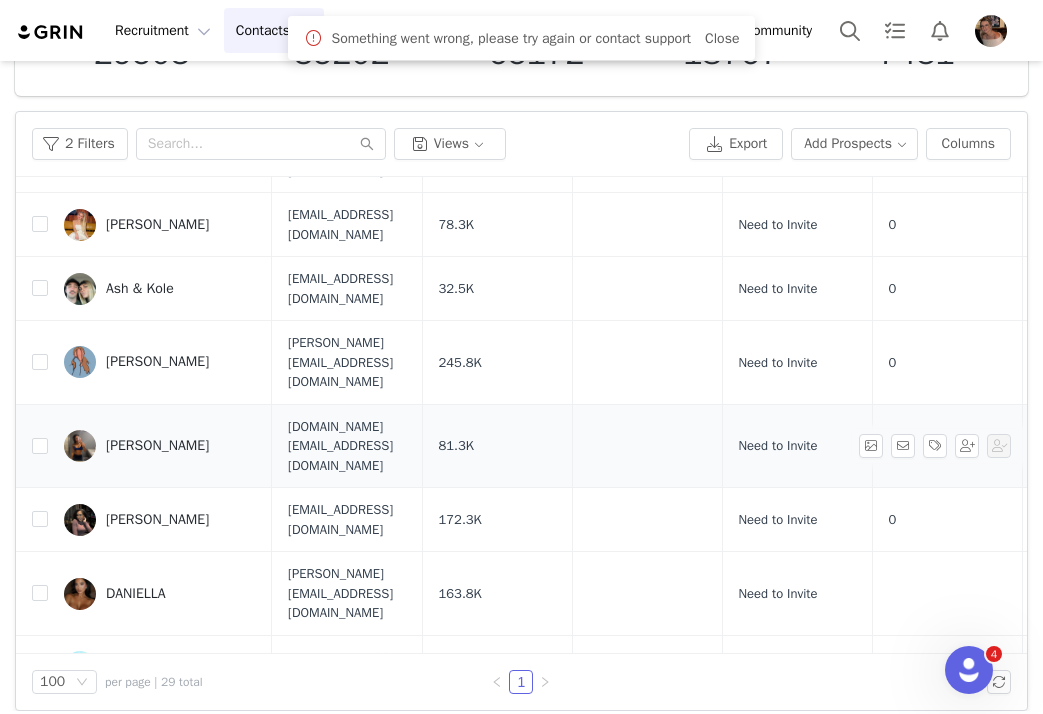 click on "[PERSON_NAME]" at bounding box center [157, 446] 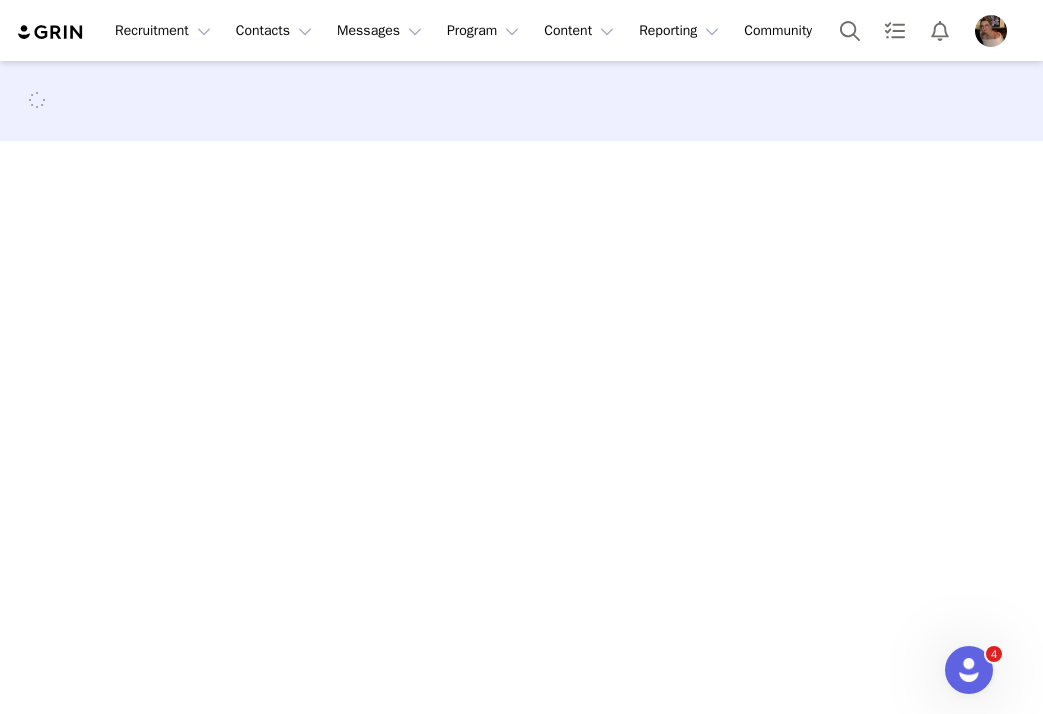scroll, scrollTop: 0, scrollLeft: 0, axis: both 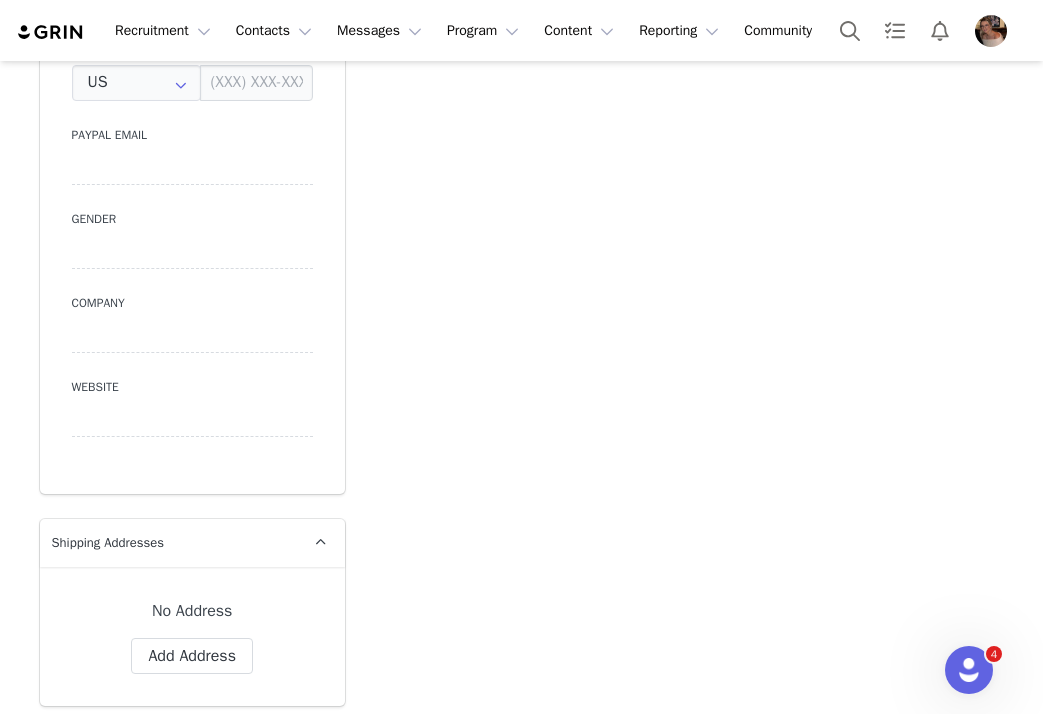 type on "+1 ([GEOGRAPHIC_DATA])" 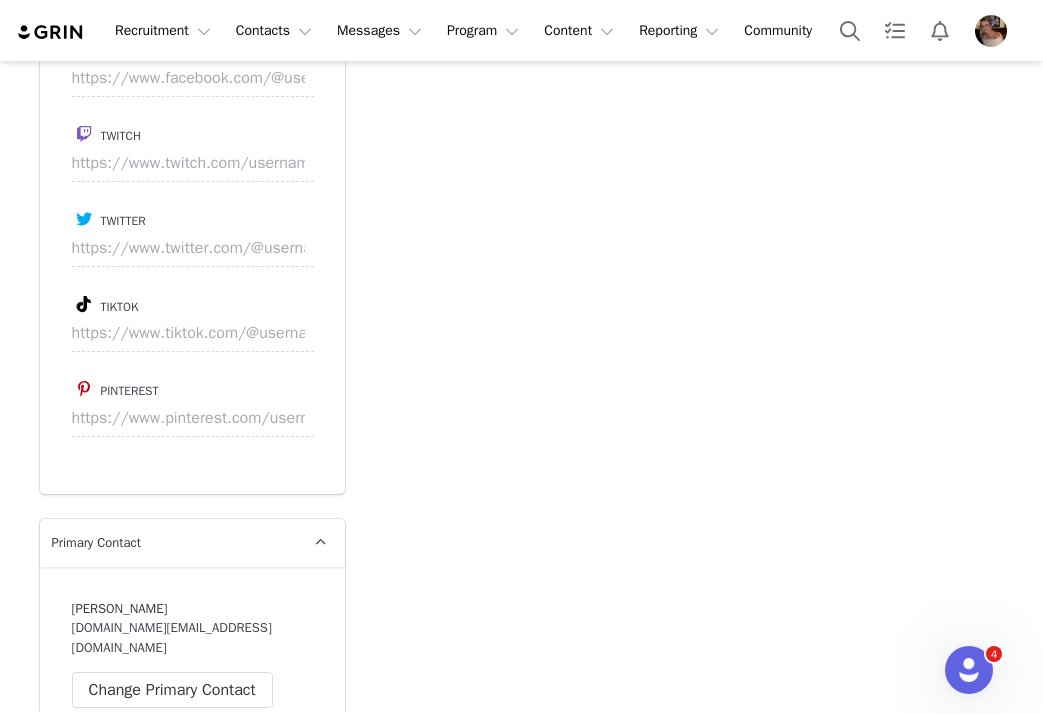 scroll, scrollTop: 2171, scrollLeft: 0, axis: vertical 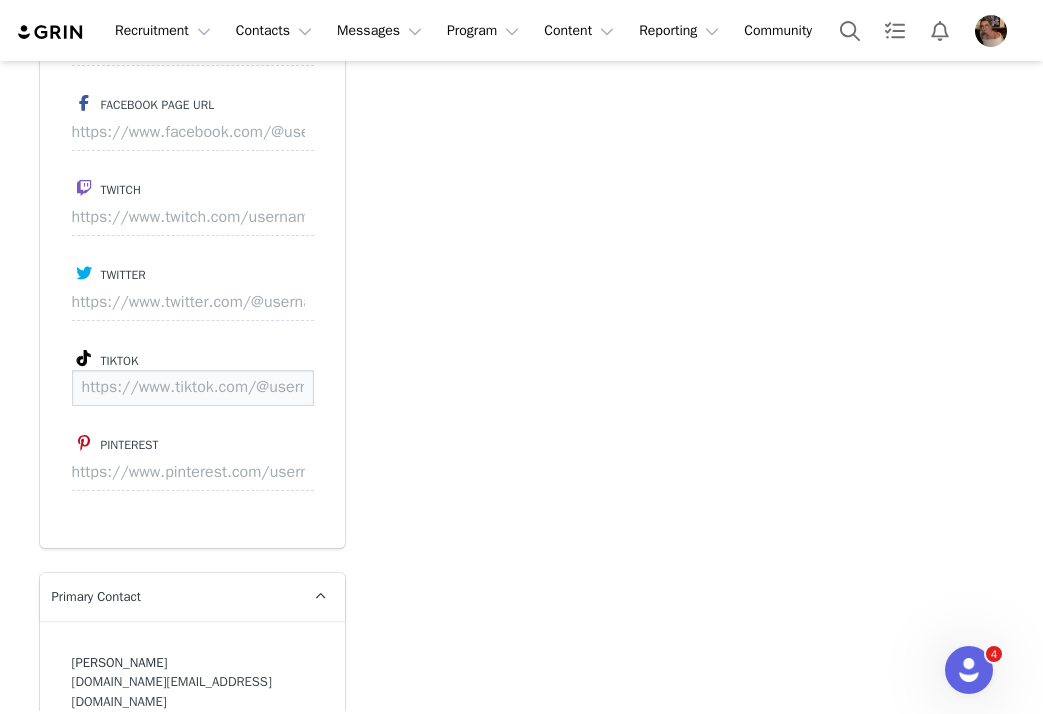 click at bounding box center (193, 388) 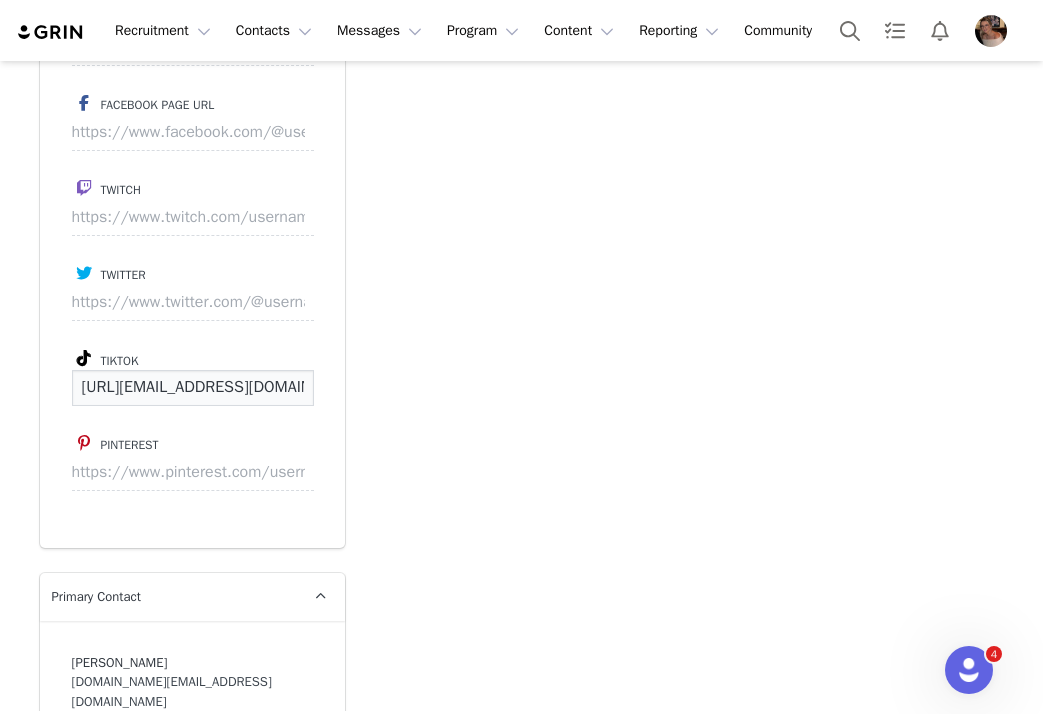 scroll, scrollTop: 0, scrollLeft: 94, axis: horizontal 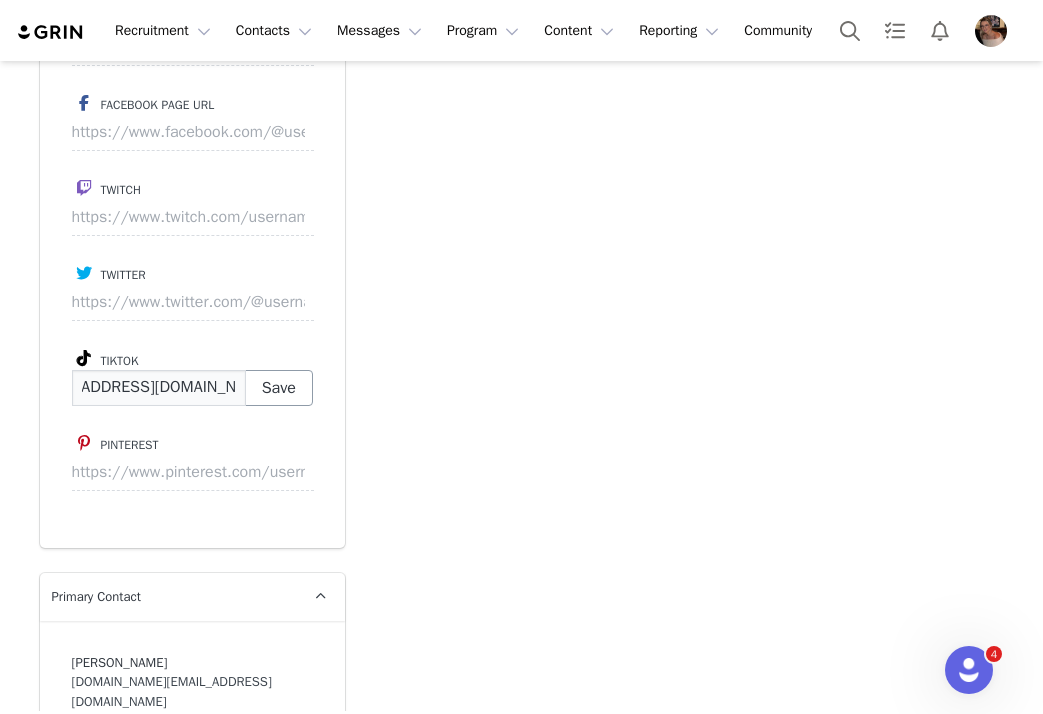 type on "[URL][EMAIL_ADDRESS][DOMAIN_NAME][DOMAIN_NAME]" 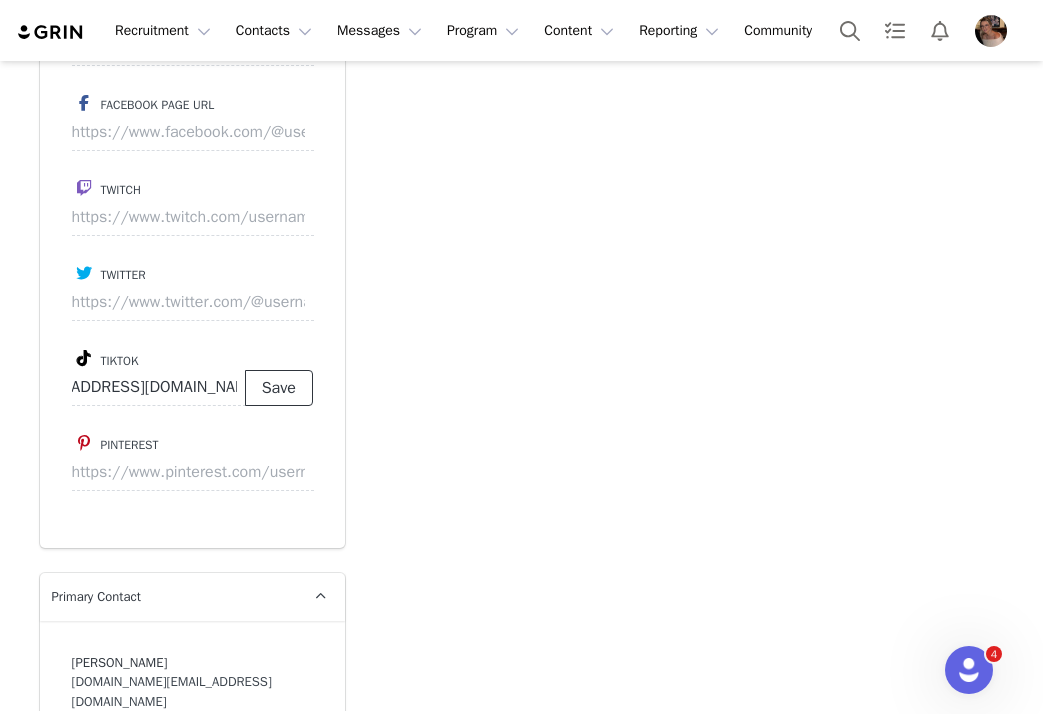 scroll, scrollTop: 0, scrollLeft: 0, axis: both 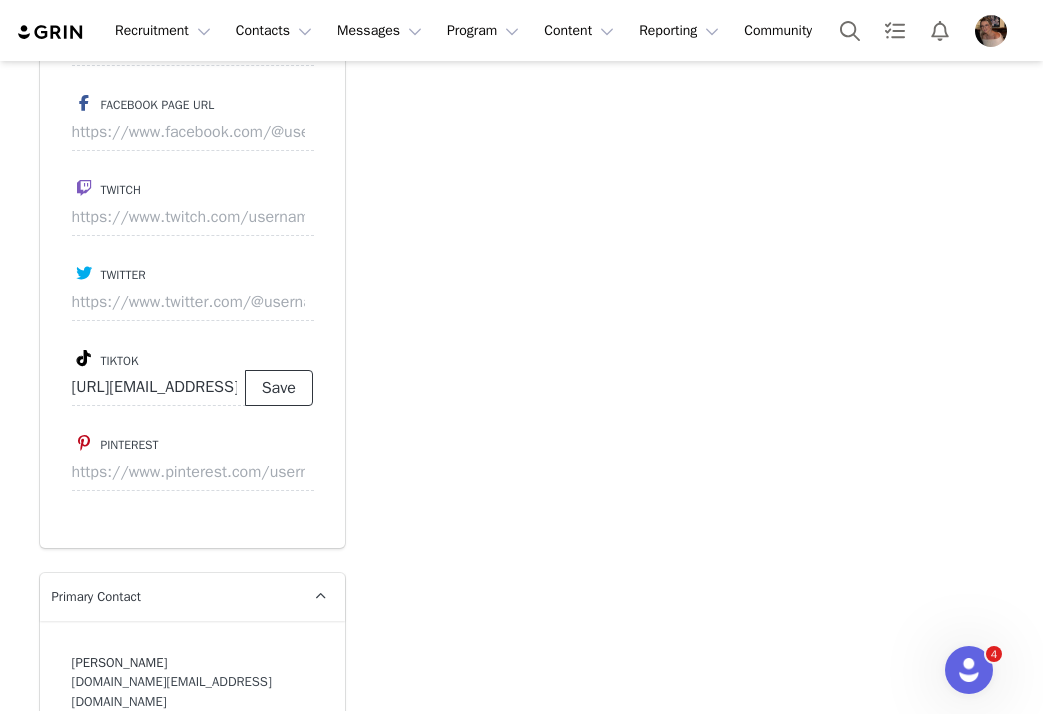 click on "Save" at bounding box center (279, 388) 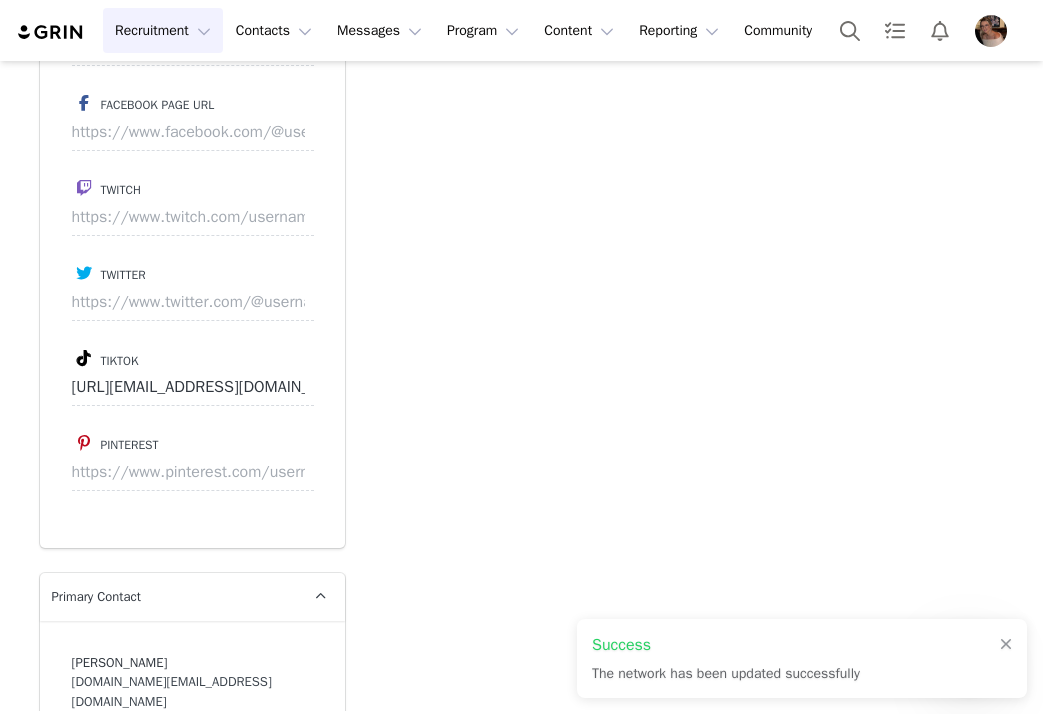 scroll, scrollTop: 0, scrollLeft: 0, axis: both 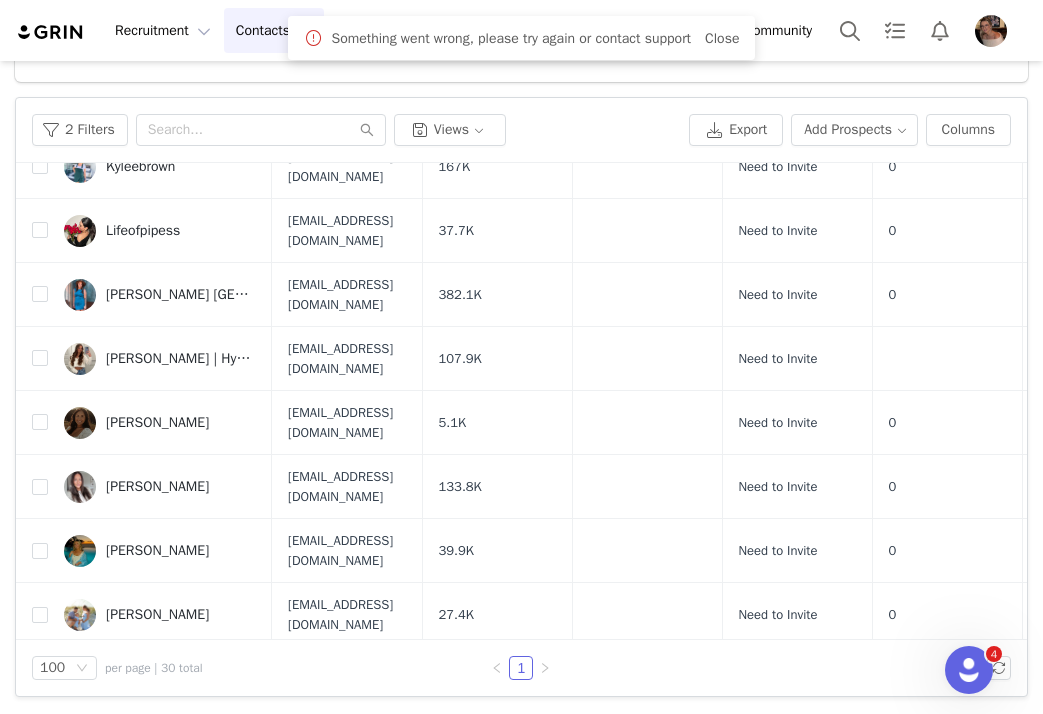 click on "[PERSON_NAME]" at bounding box center (157, 846) 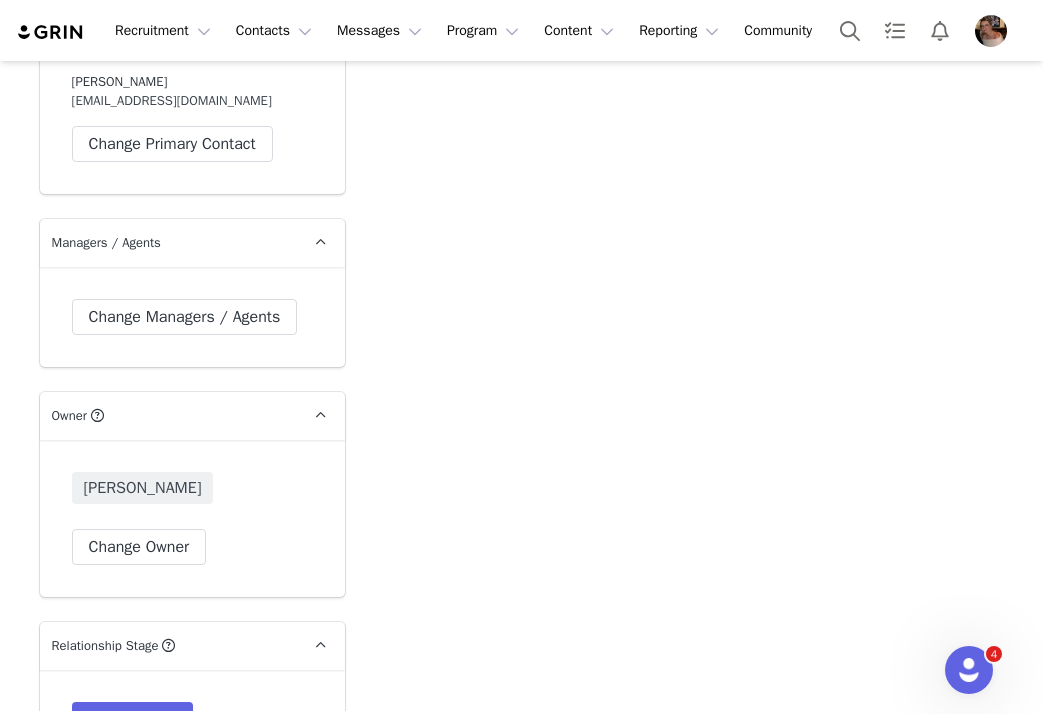 scroll, scrollTop: 2921, scrollLeft: 0, axis: vertical 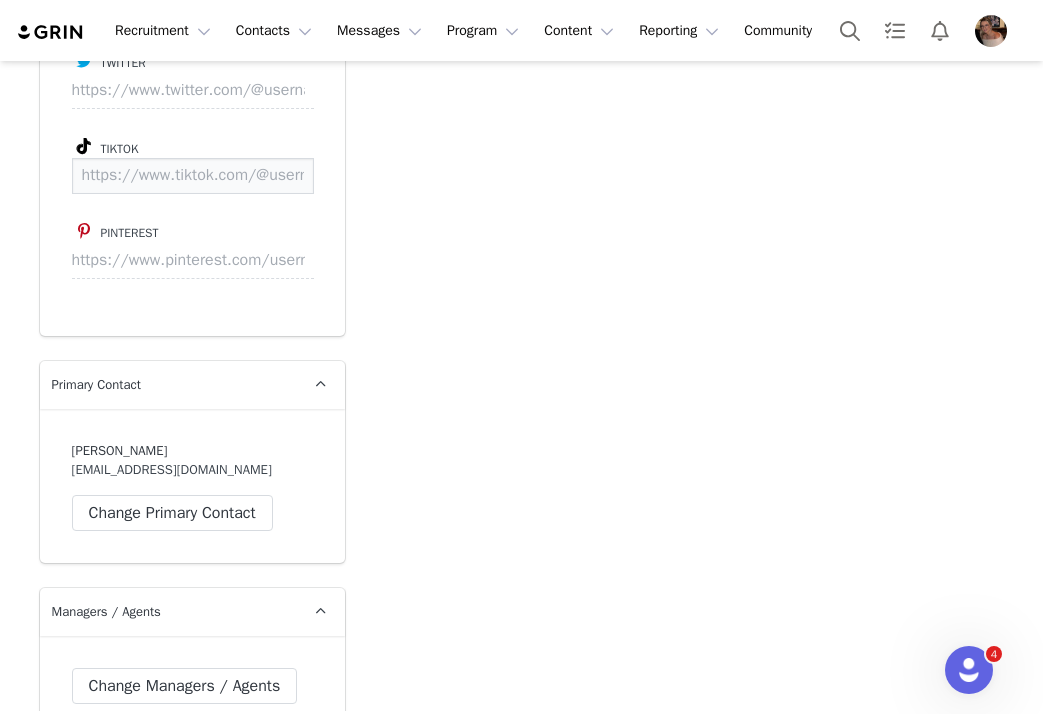 click at bounding box center (193, 176) 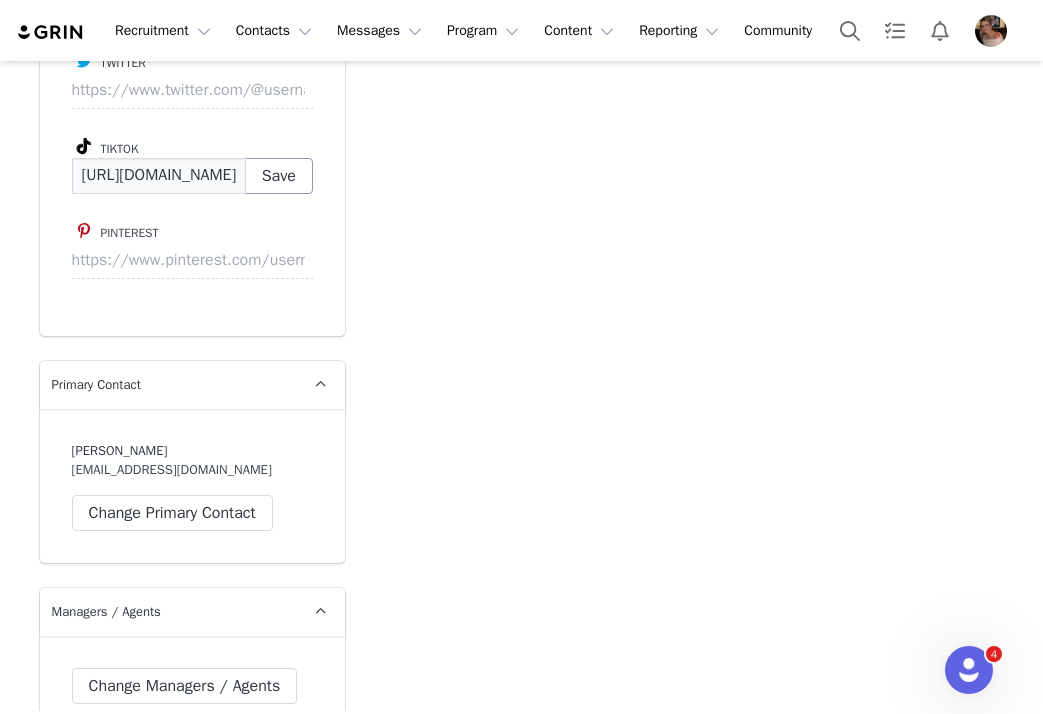 scroll, scrollTop: 0, scrollLeft: 115, axis: horizontal 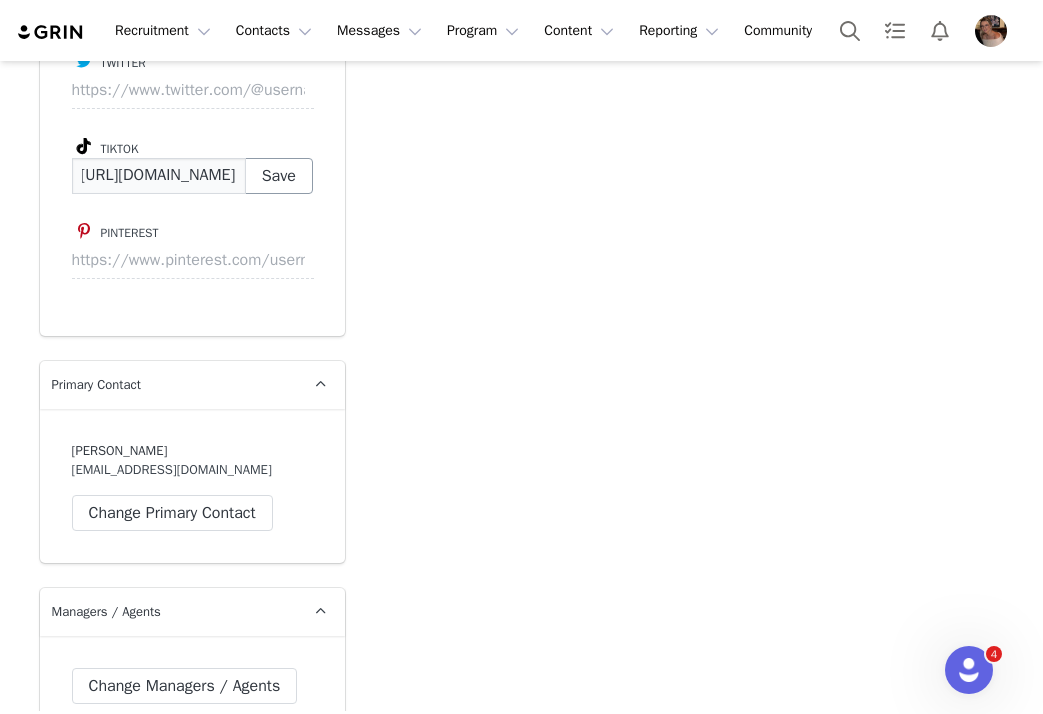 type on "[URL][DOMAIN_NAME]" 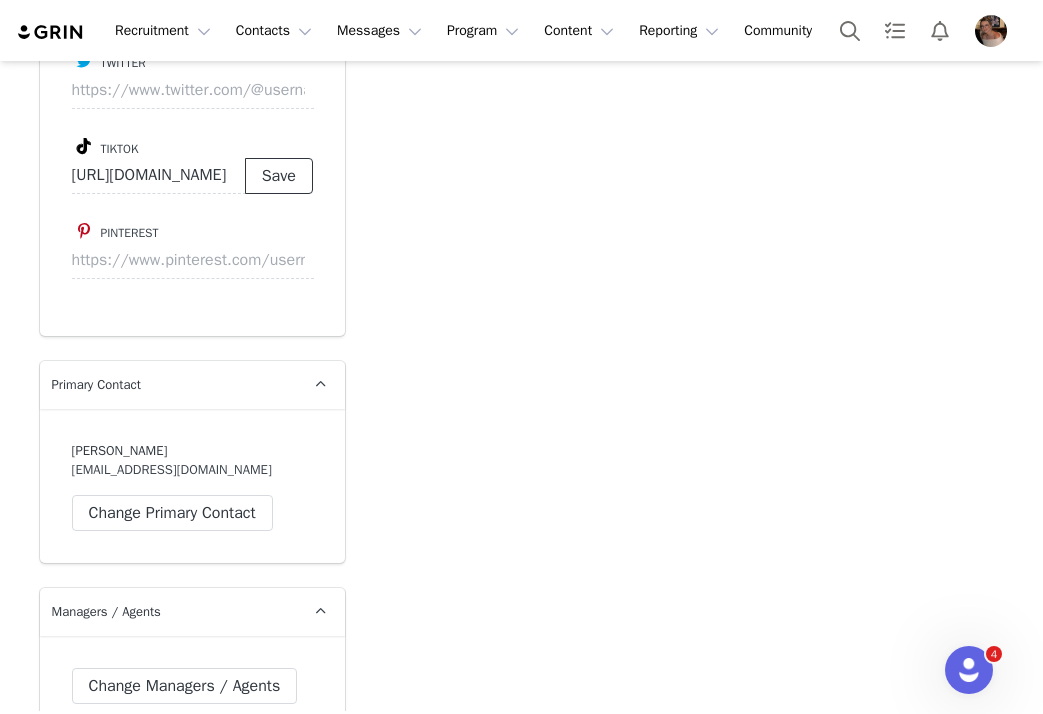 click on "Save" at bounding box center [279, 176] 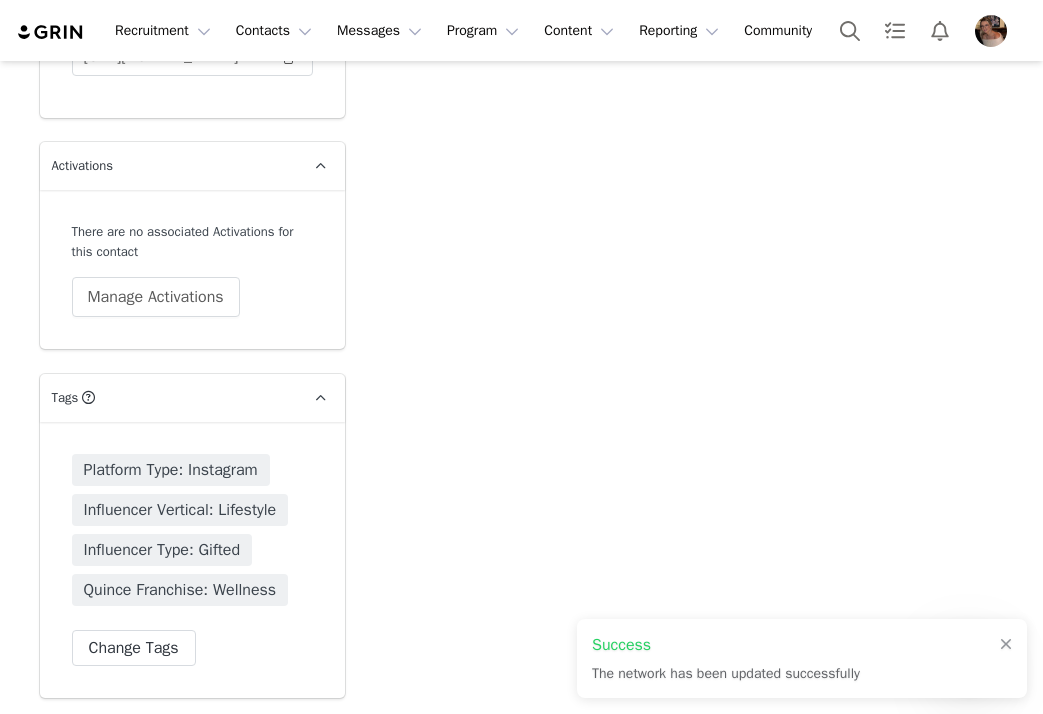 scroll, scrollTop: 3651, scrollLeft: 0, axis: vertical 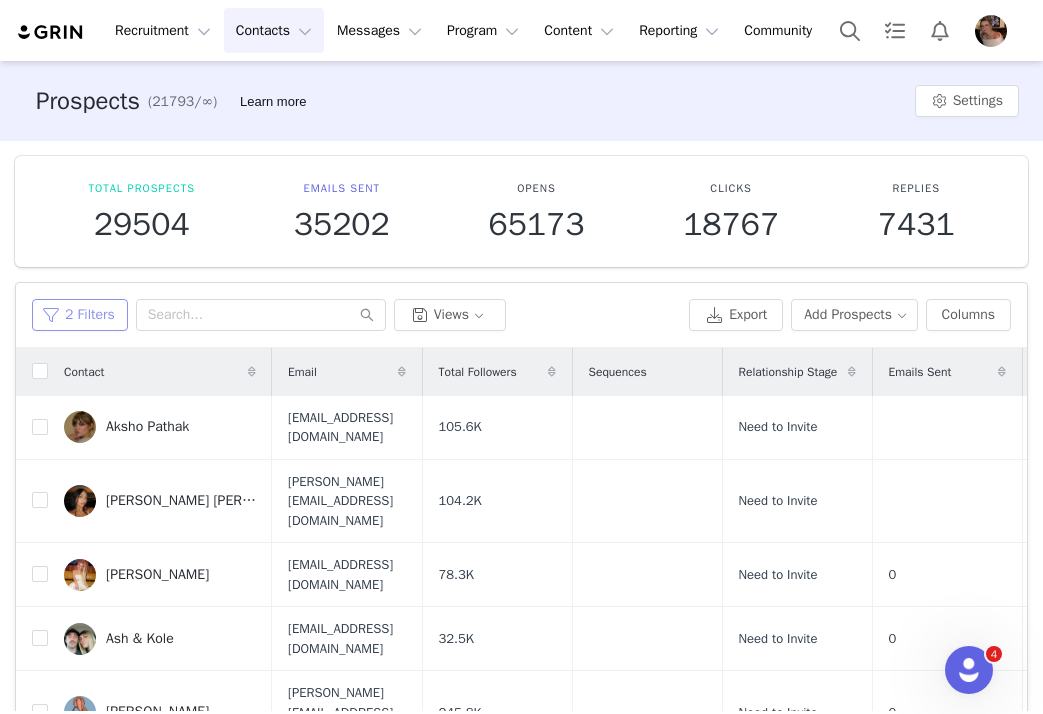 click on "2 Filters" at bounding box center [80, 315] 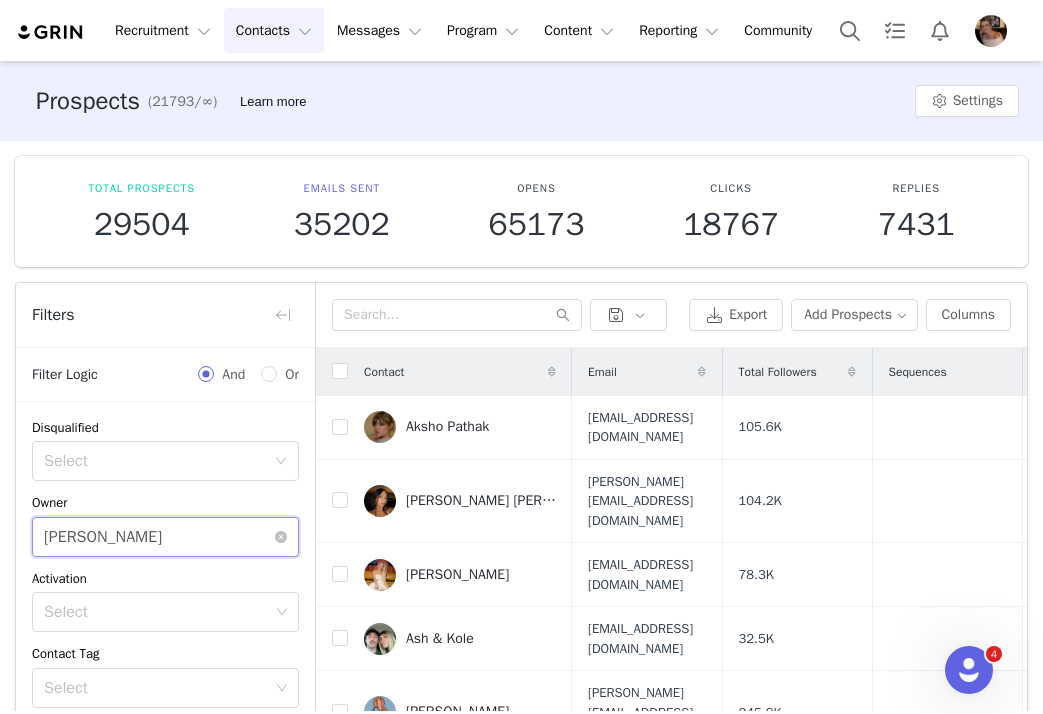 click on "Select [PERSON_NAME]" at bounding box center (159, 537) 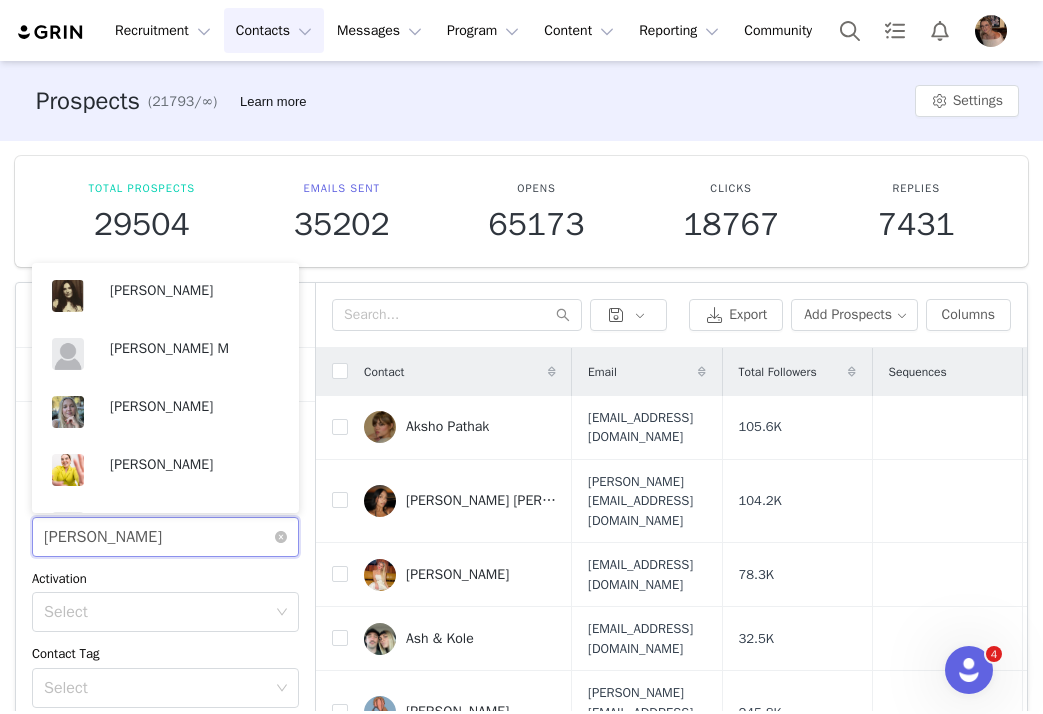 scroll, scrollTop: 566, scrollLeft: 0, axis: vertical 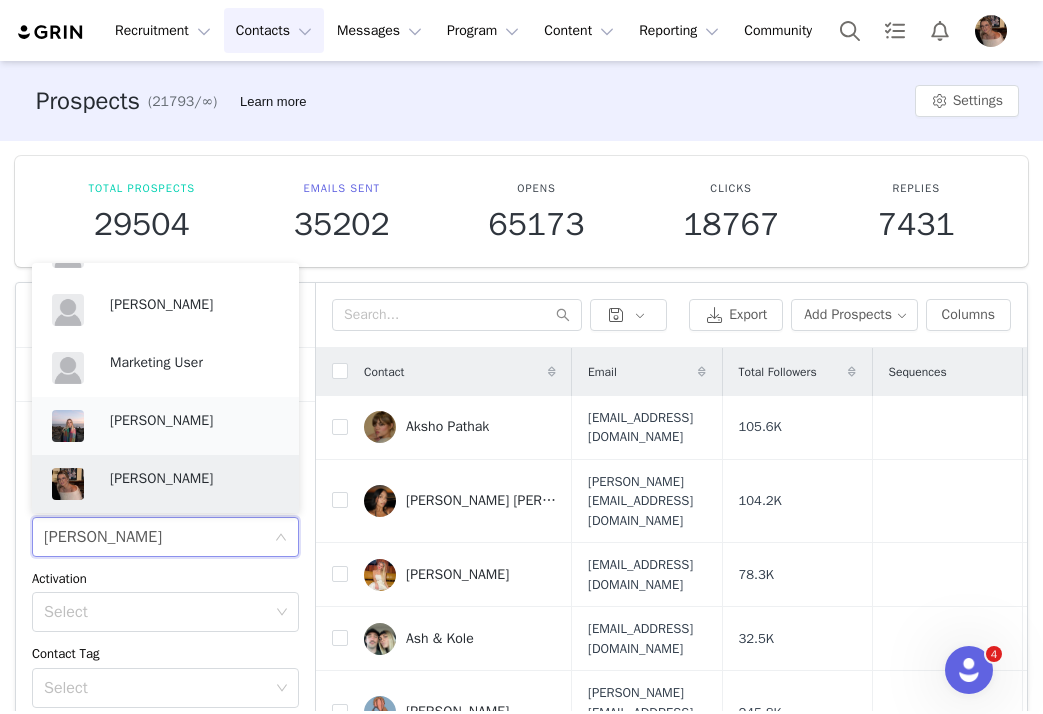 click on "[PERSON_NAME]" at bounding box center [194, 421] 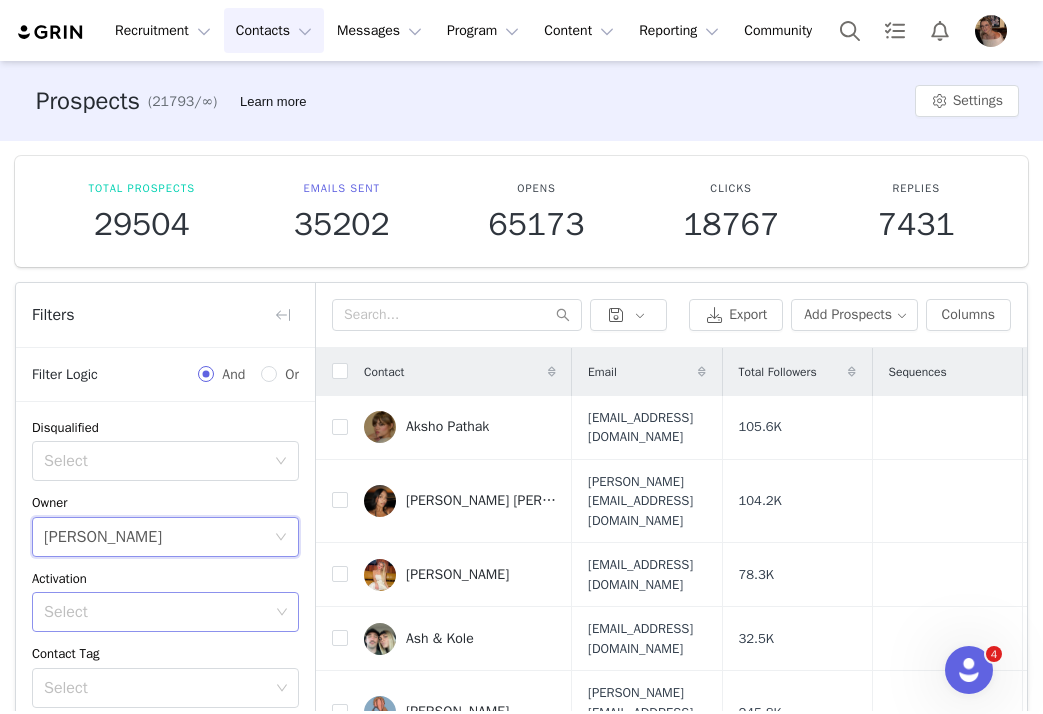 scroll, scrollTop: 283, scrollLeft: 0, axis: vertical 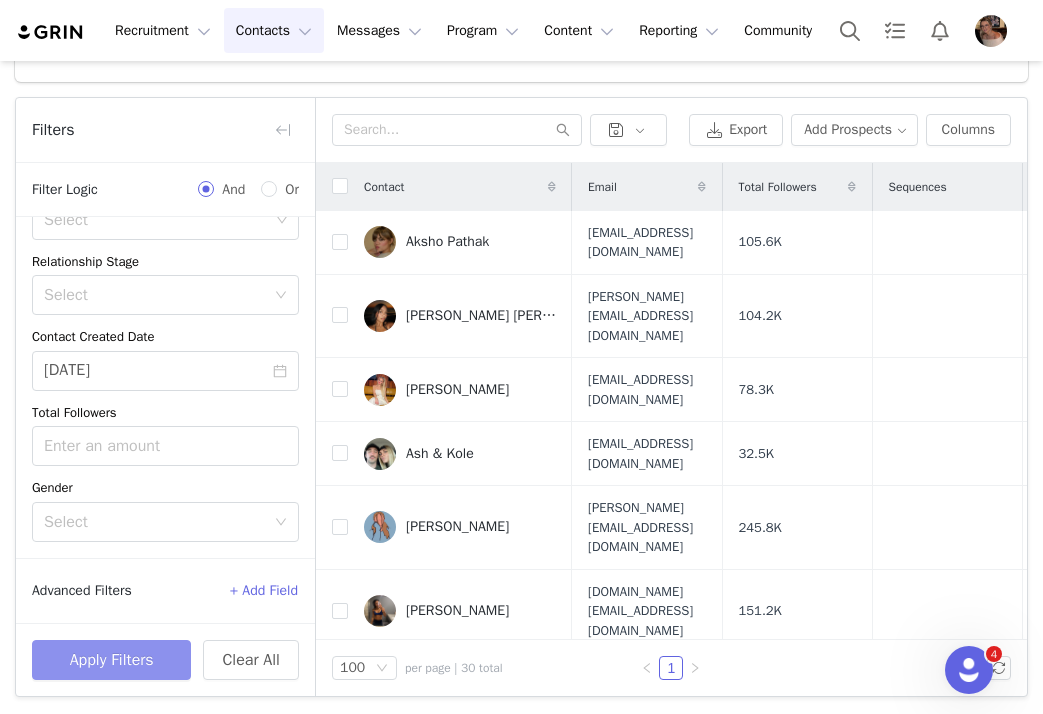 click on "Apply Filters" at bounding box center [111, 660] 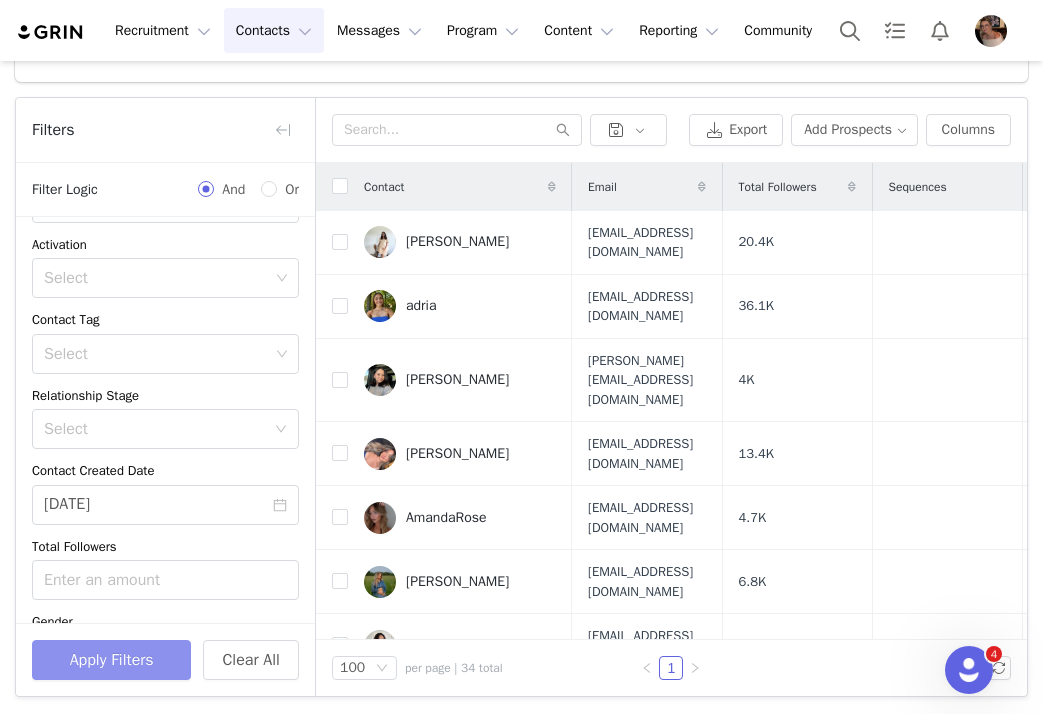 scroll, scrollTop: 55, scrollLeft: 0, axis: vertical 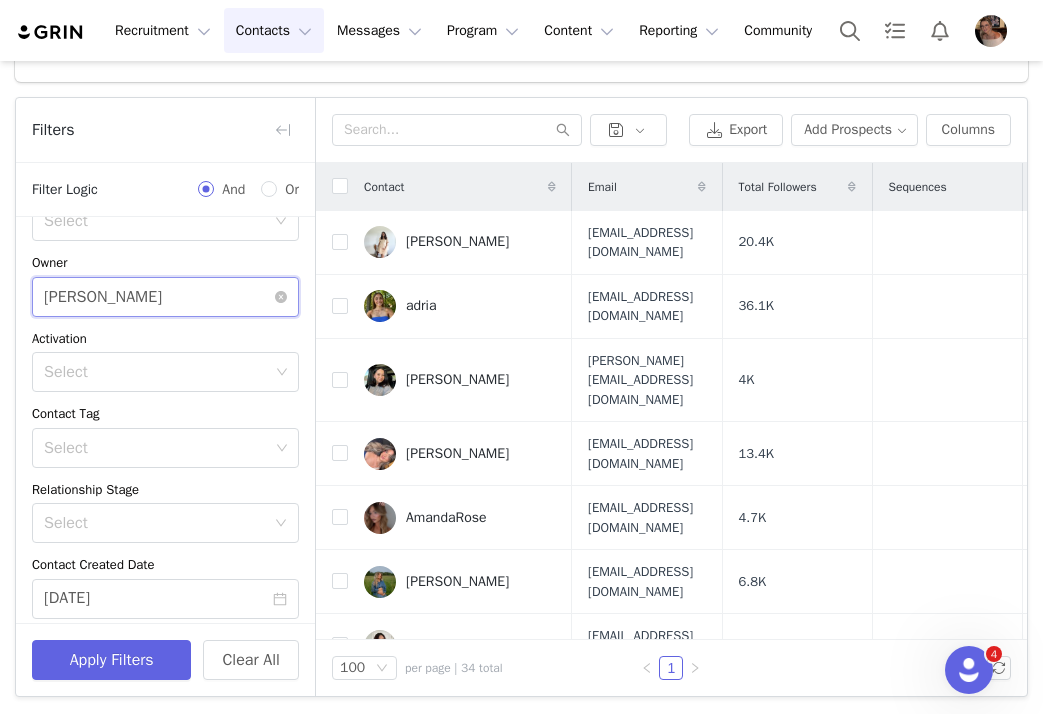 click on "Select [PERSON_NAME]" at bounding box center [159, 297] 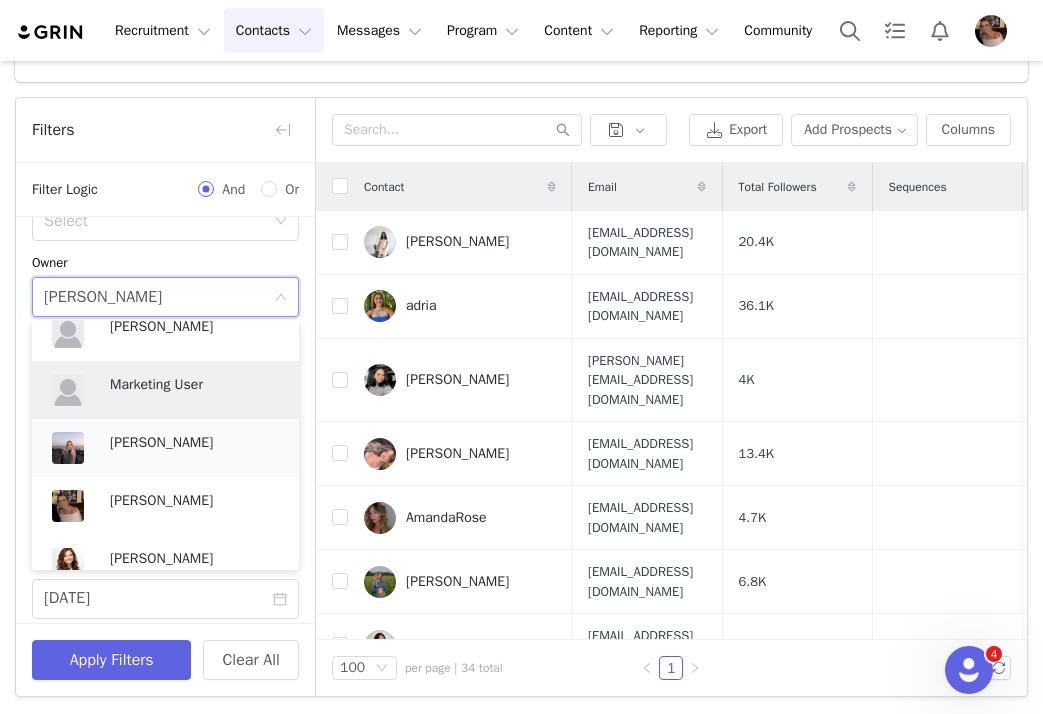 scroll, scrollTop: 605, scrollLeft: 0, axis: vertical 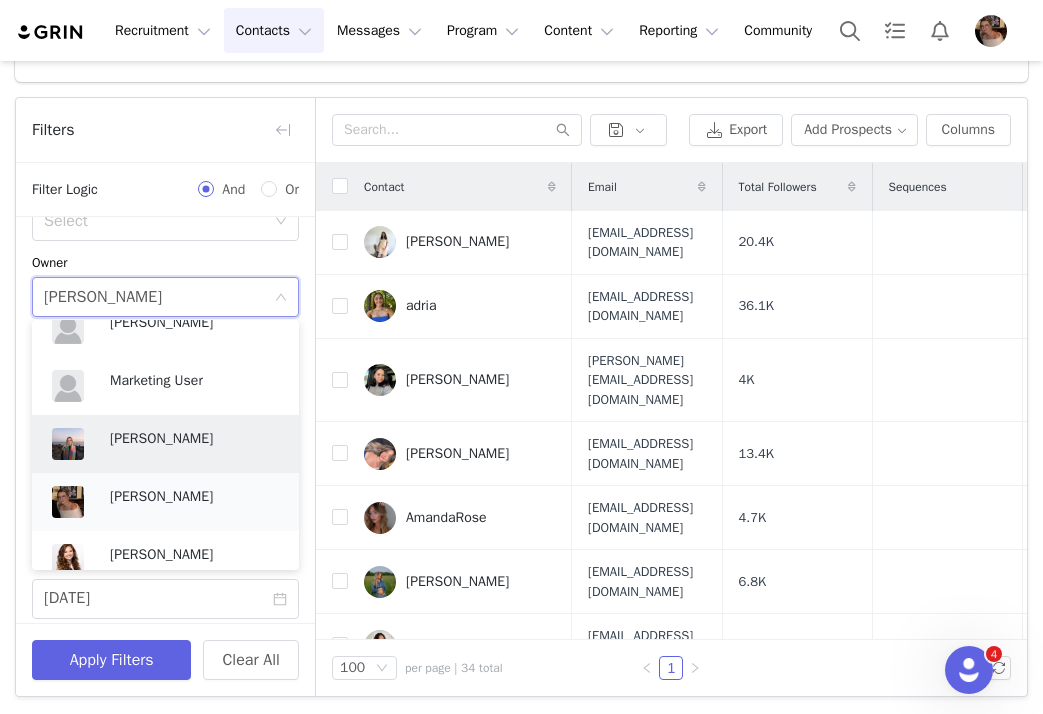 click on "[PERSON_NAME]" at bounding box center [194, 497] 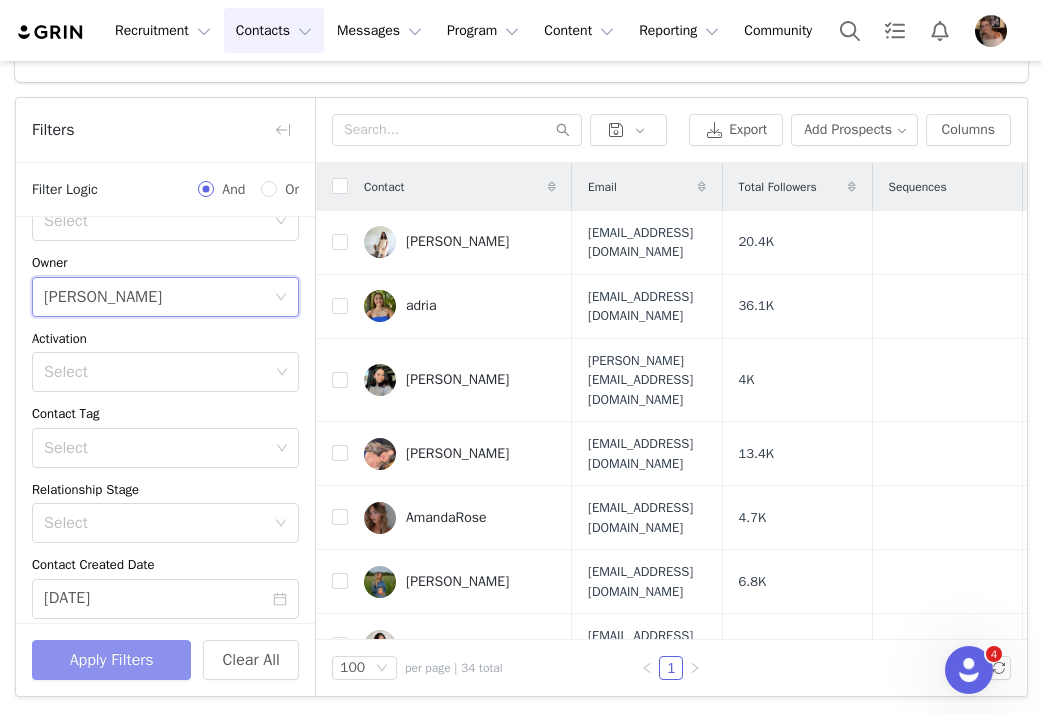 click on "Apply Filters" at bounding box center (111, 660) 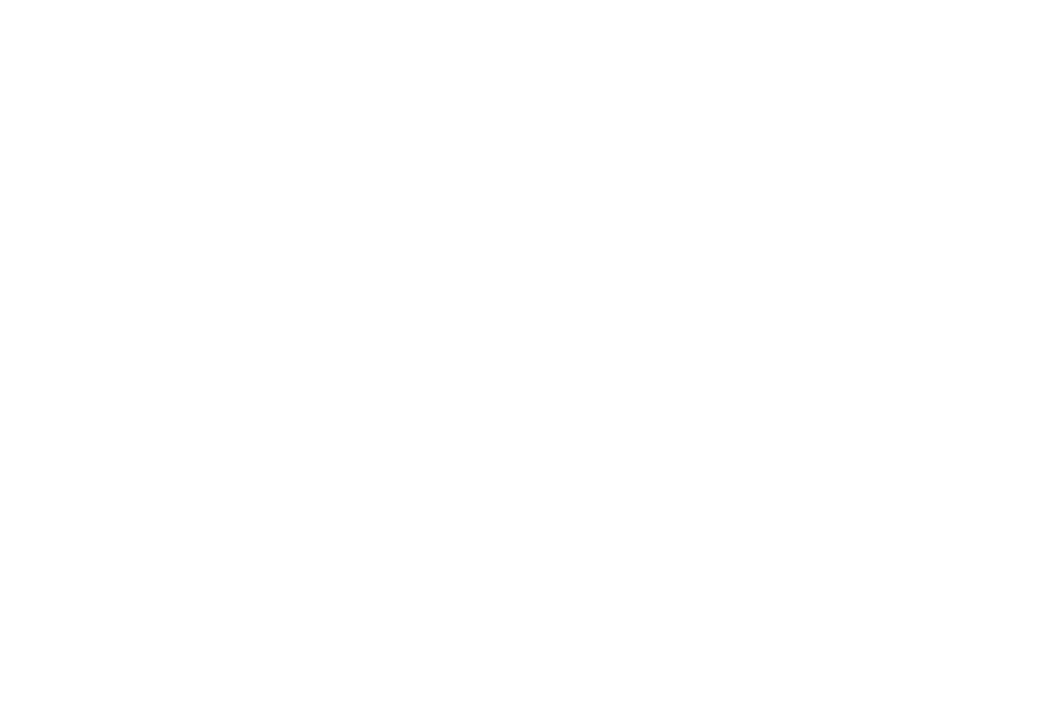 scroll, scrollTop: 0, scrollLeft: 0, axis: both 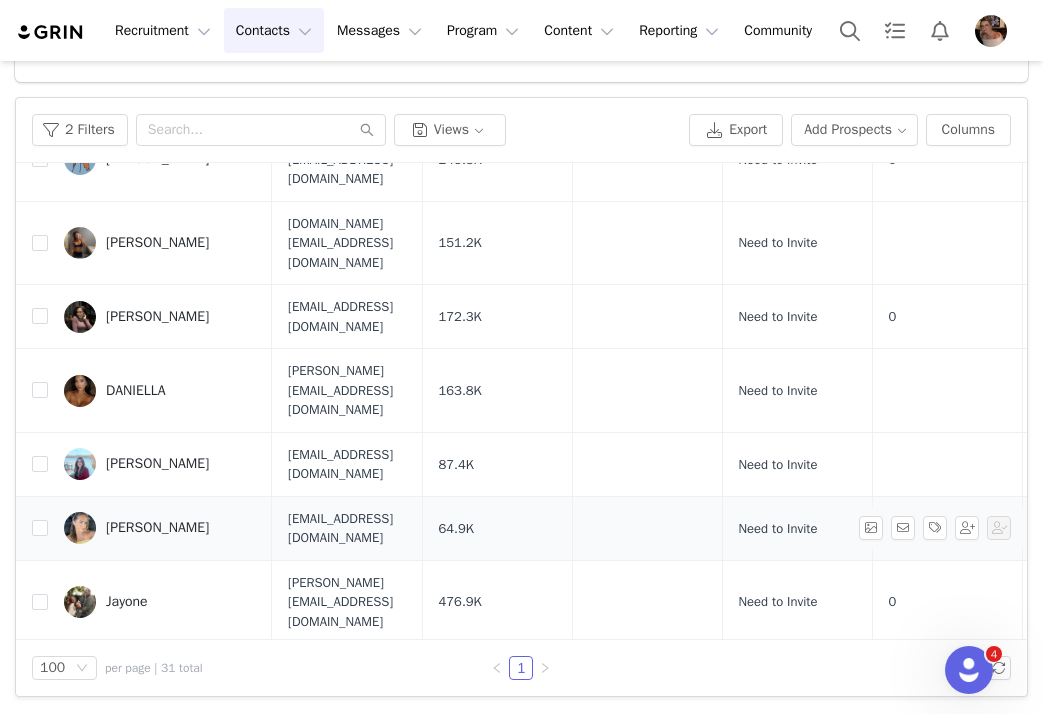 click on "[PERSON_NAME]" at bounding box center (157, 528) 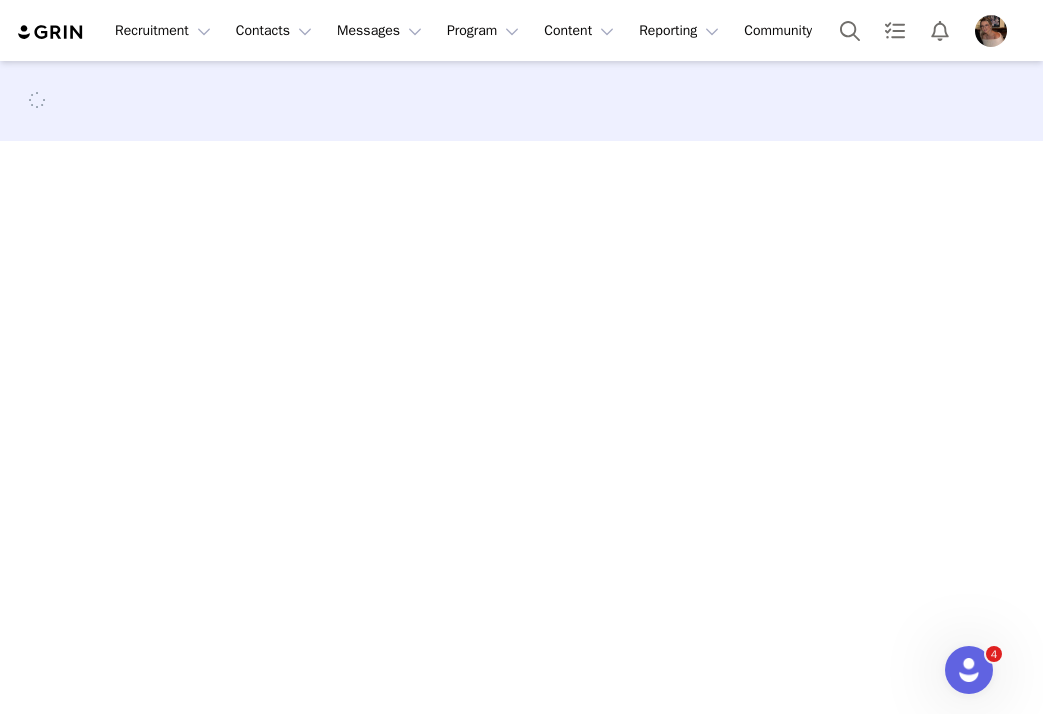 scroll, scrollTop: 0, scrollLeft: 0, axis: both 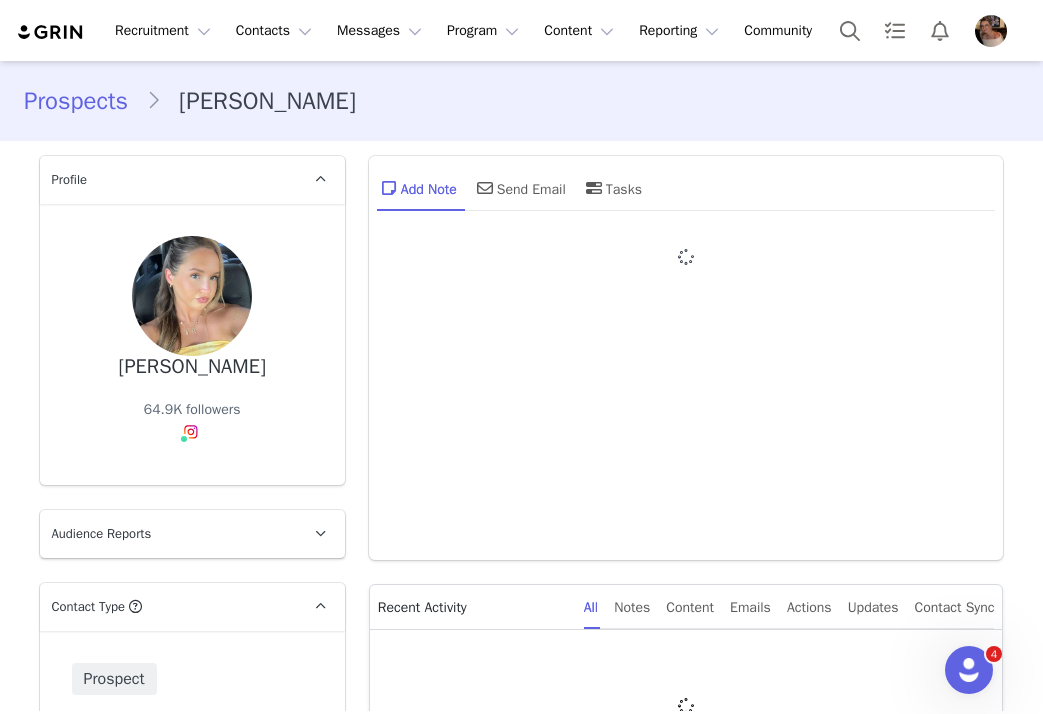 type on "+1 ([GEOGRAPHIC_DATA])" 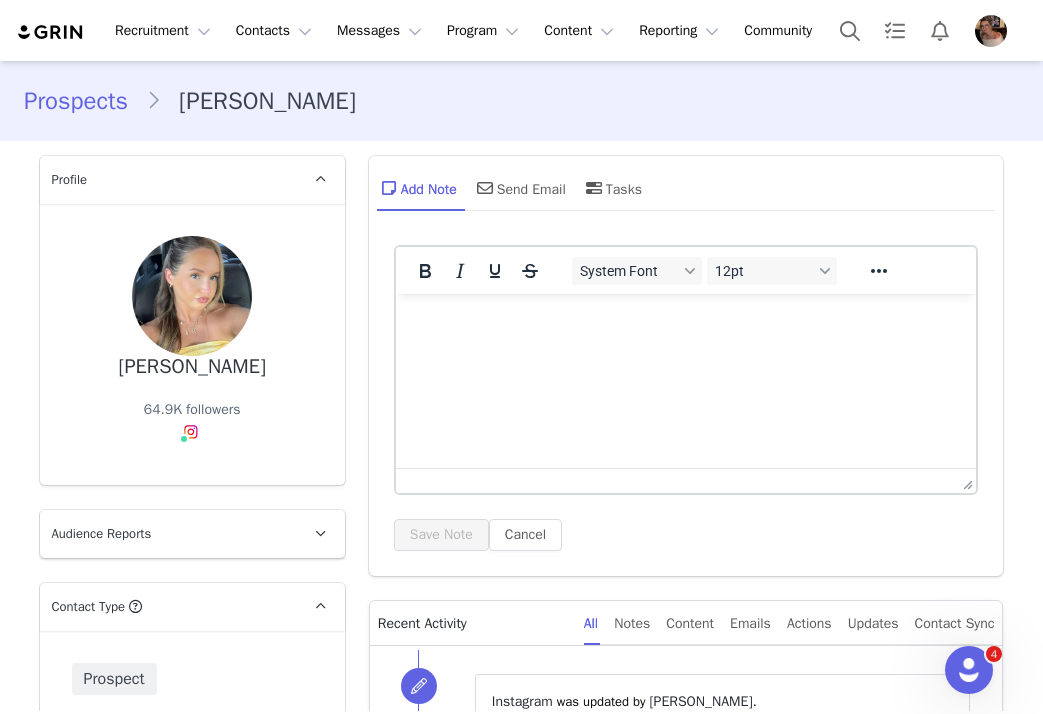 scroll, scrollTop: 0, scrollLeft: 0, axis: both 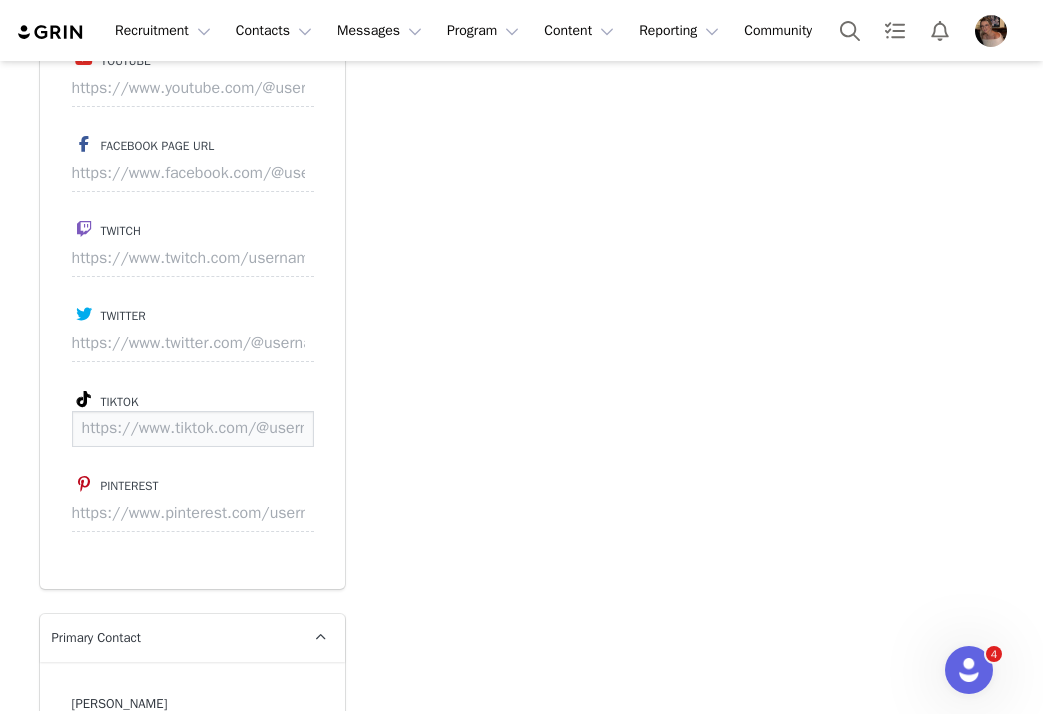 click at bounding box center [193, 429] 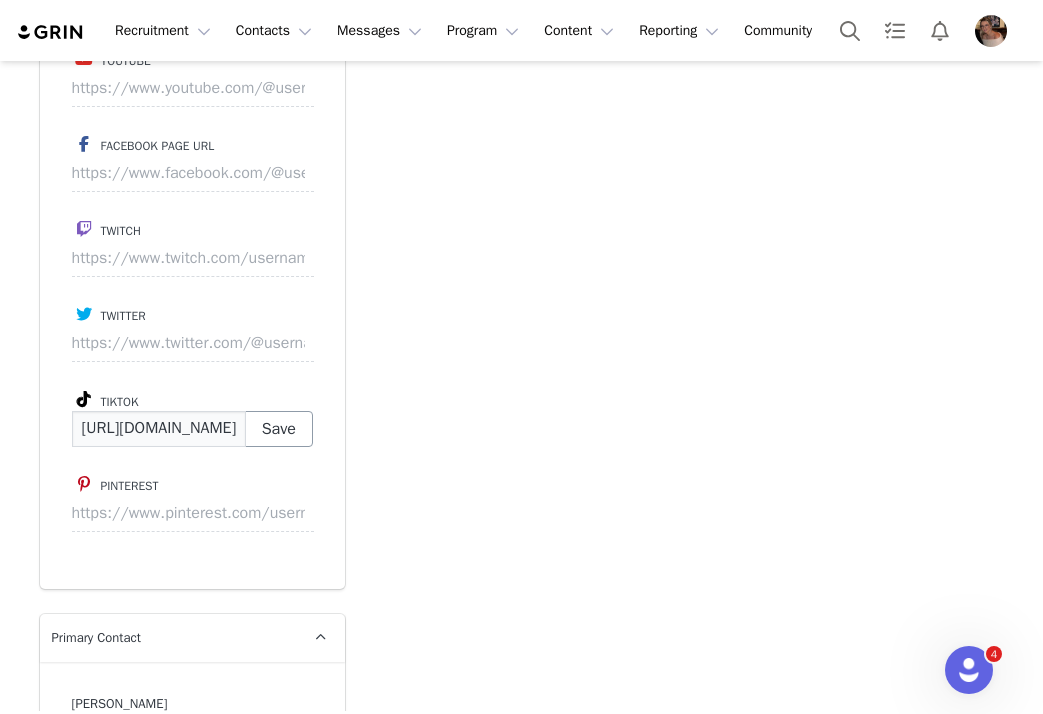 scroll, scrollTop: 0, scrollLeft: 308, axis: horizontal 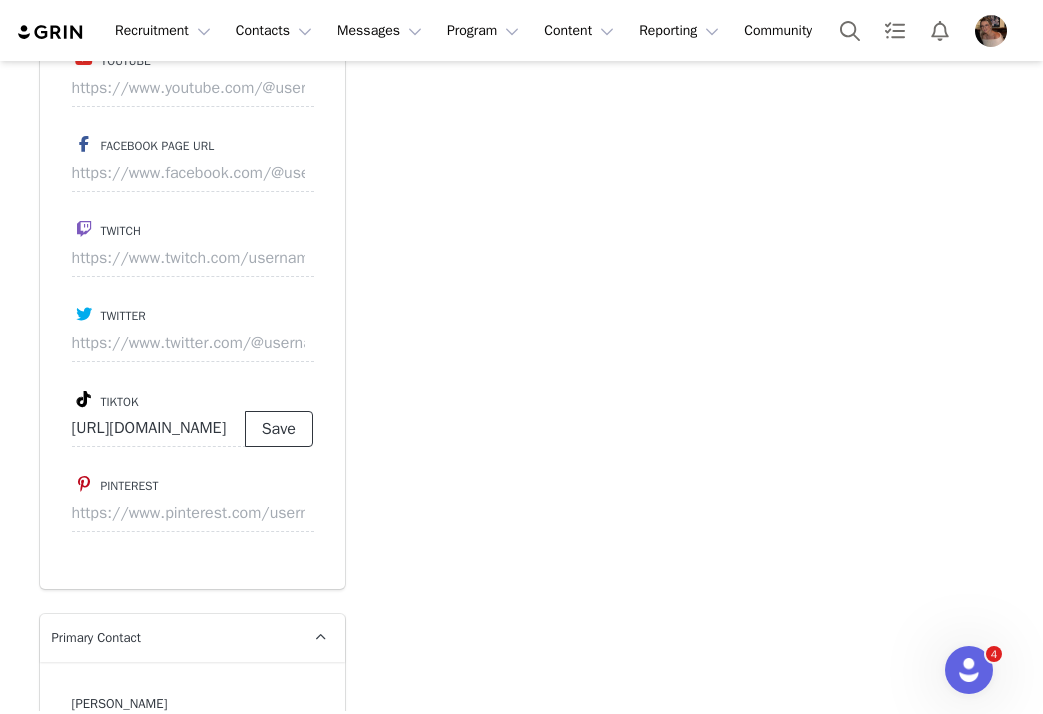 click on "Save" at bounding box center [279, 429] 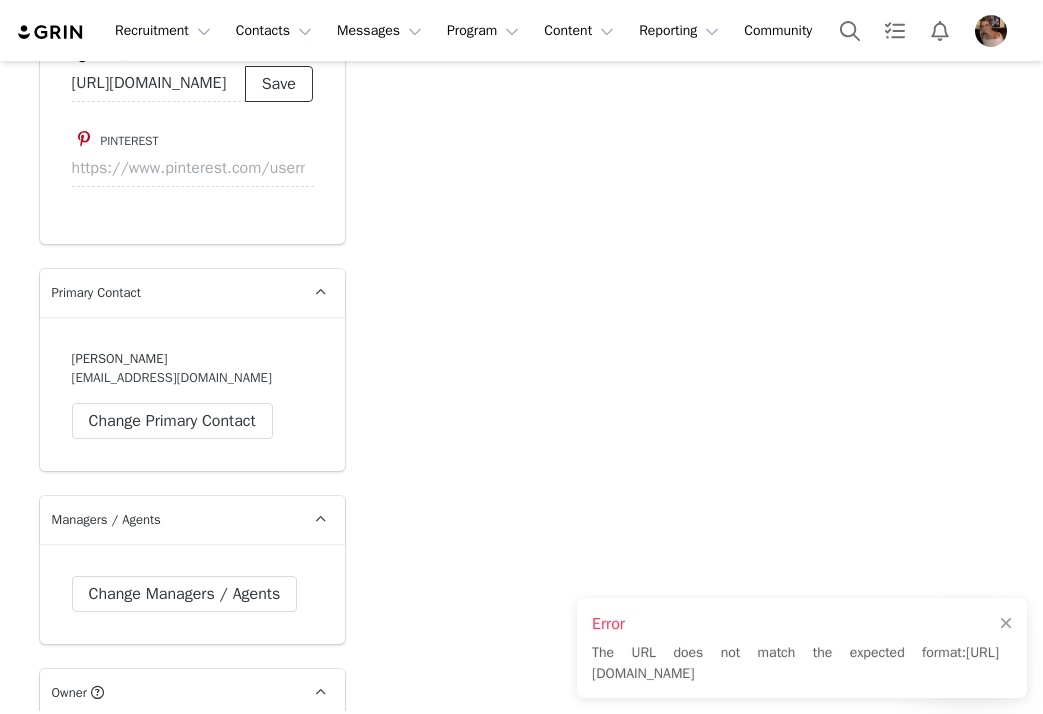 scroll, scrollTop: 2353, scrollLeft: 0, axis: vertical 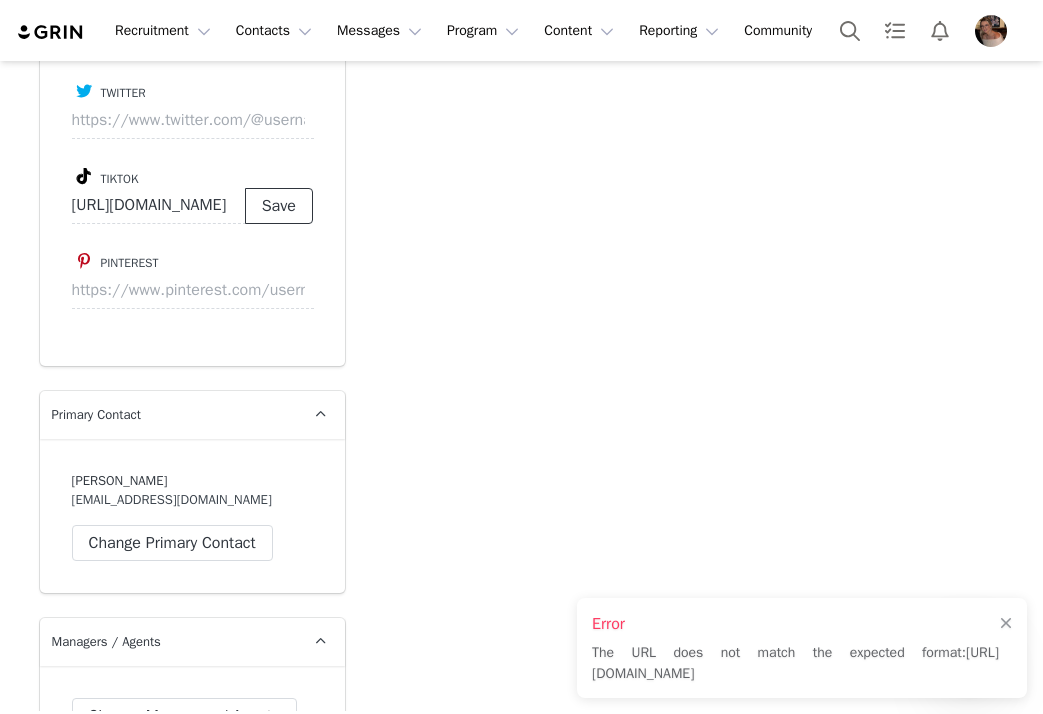 click on "Save" at bounding box center (279, 206) 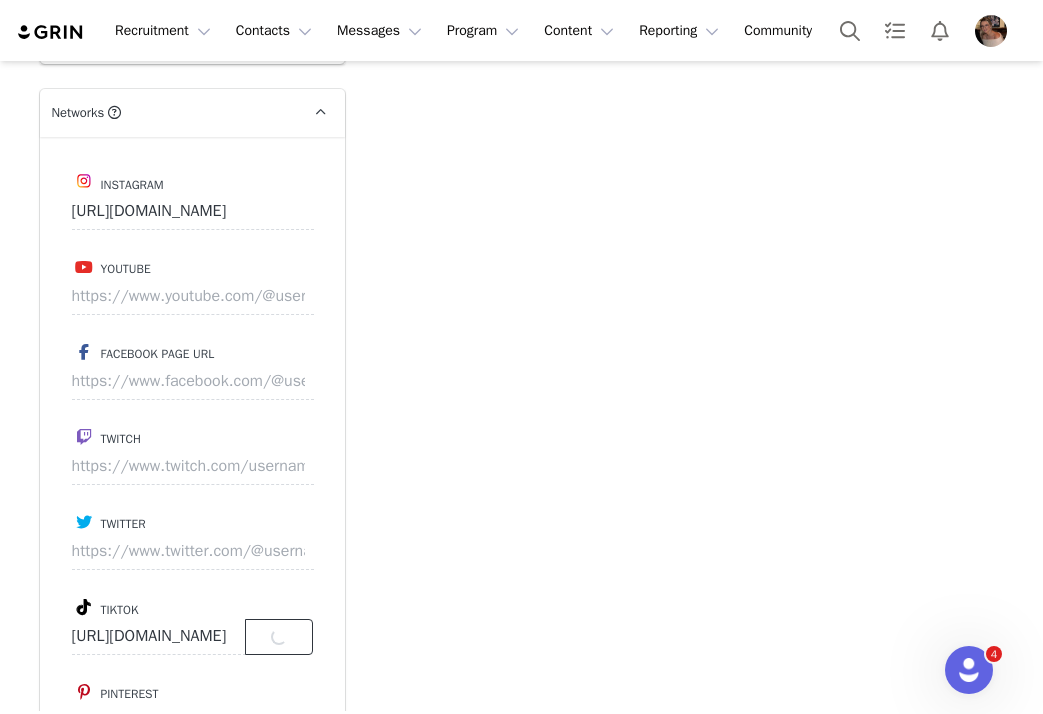 scroll, scrollTop: 1878, scrollLeft: 0, axis: vertical 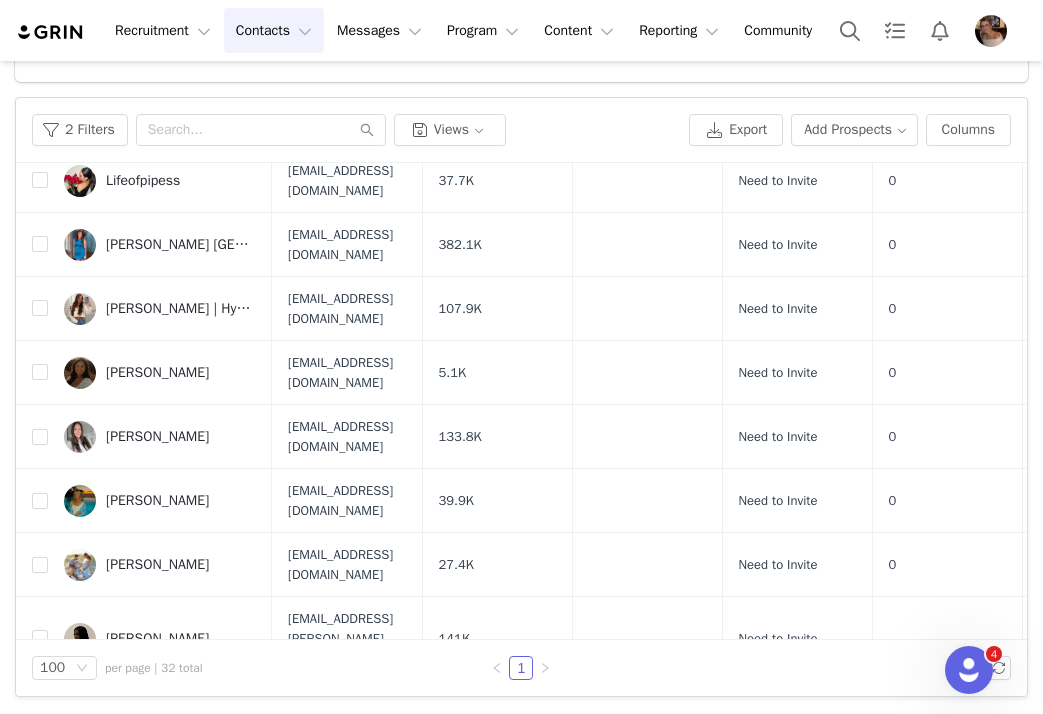 click on "[PERSON_NAME]" at bounding box center (157, 796) 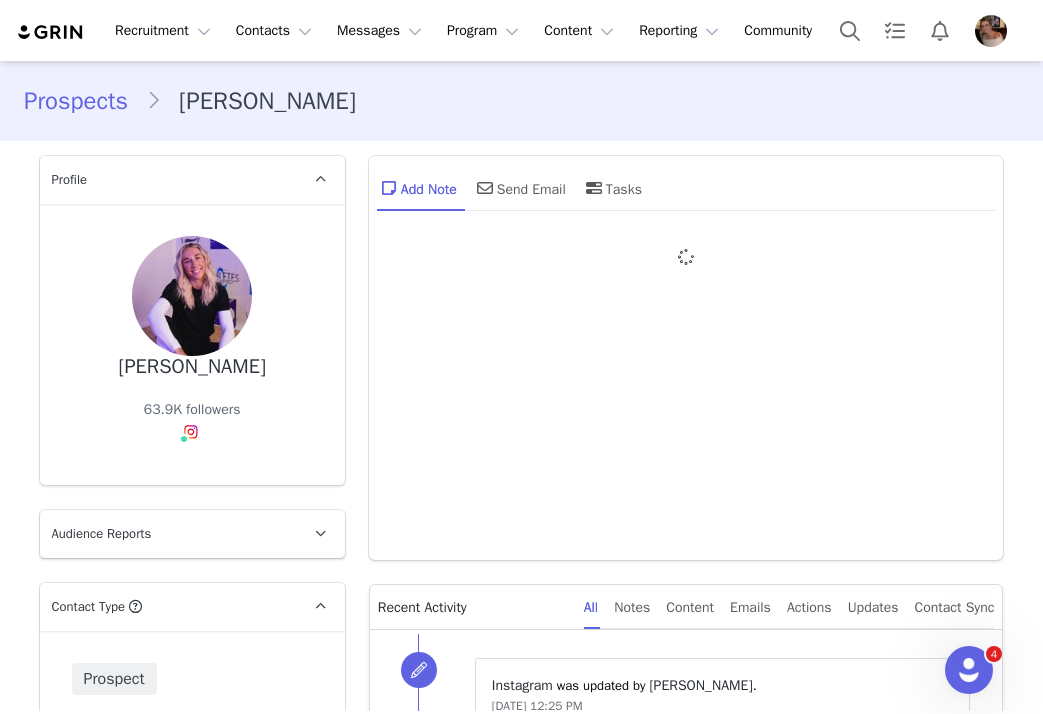 type on "+1 ([GEOGRAPHIC_DATA])" 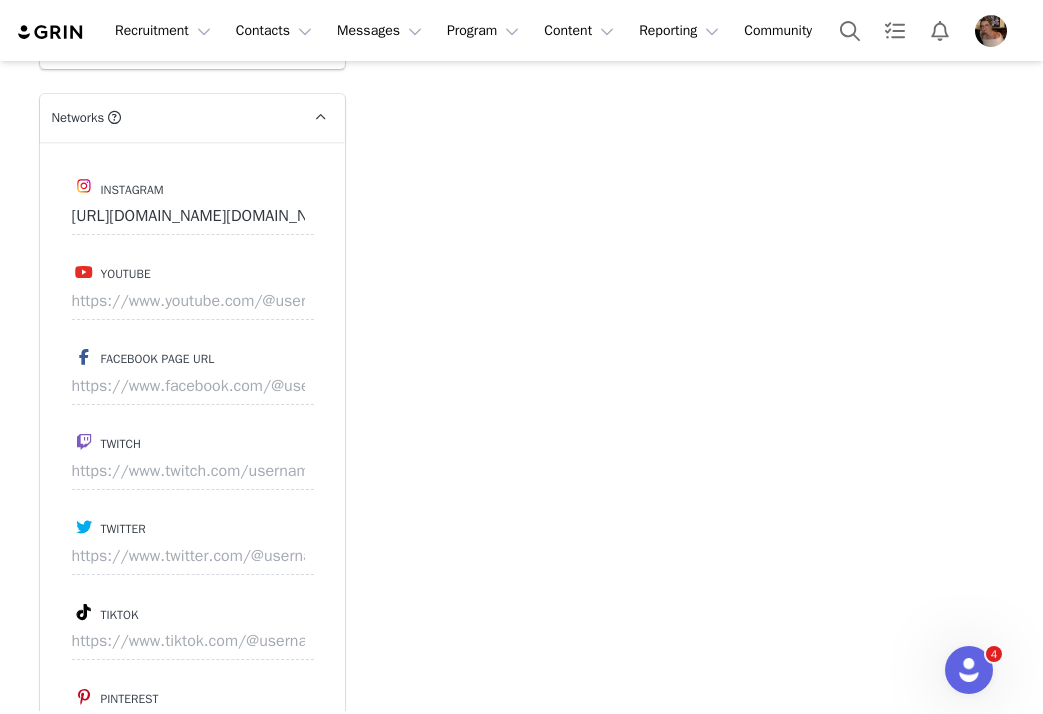 scroll, scrollTop: 2671, scrollLeft: 0, axis: vertical 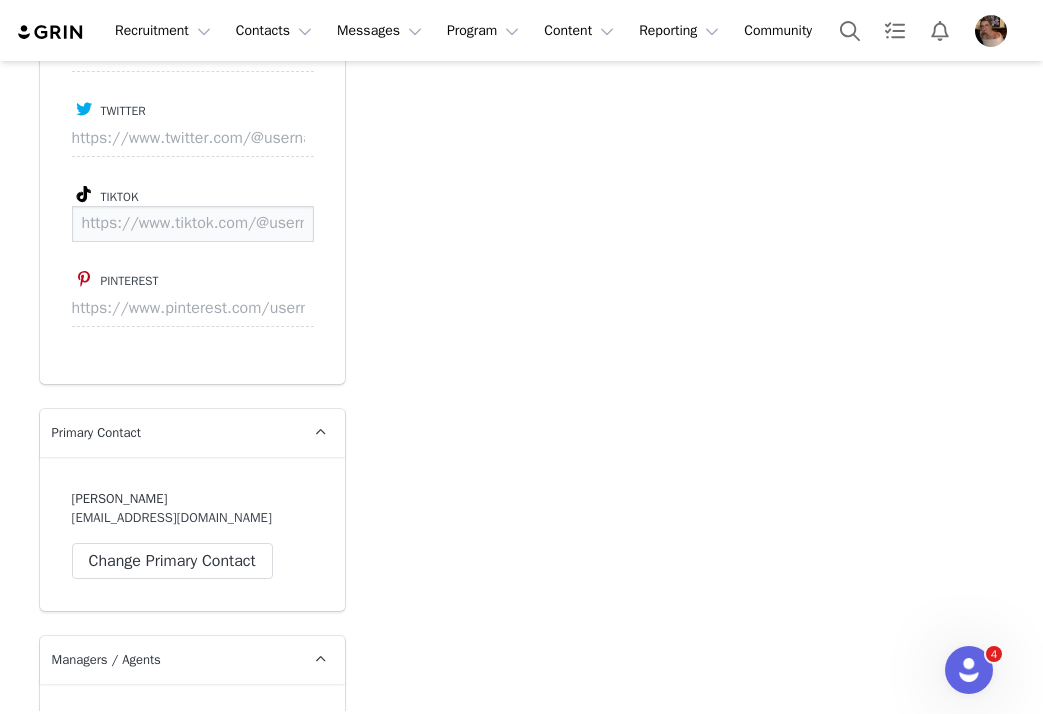 click at bounding box center (193, 224) 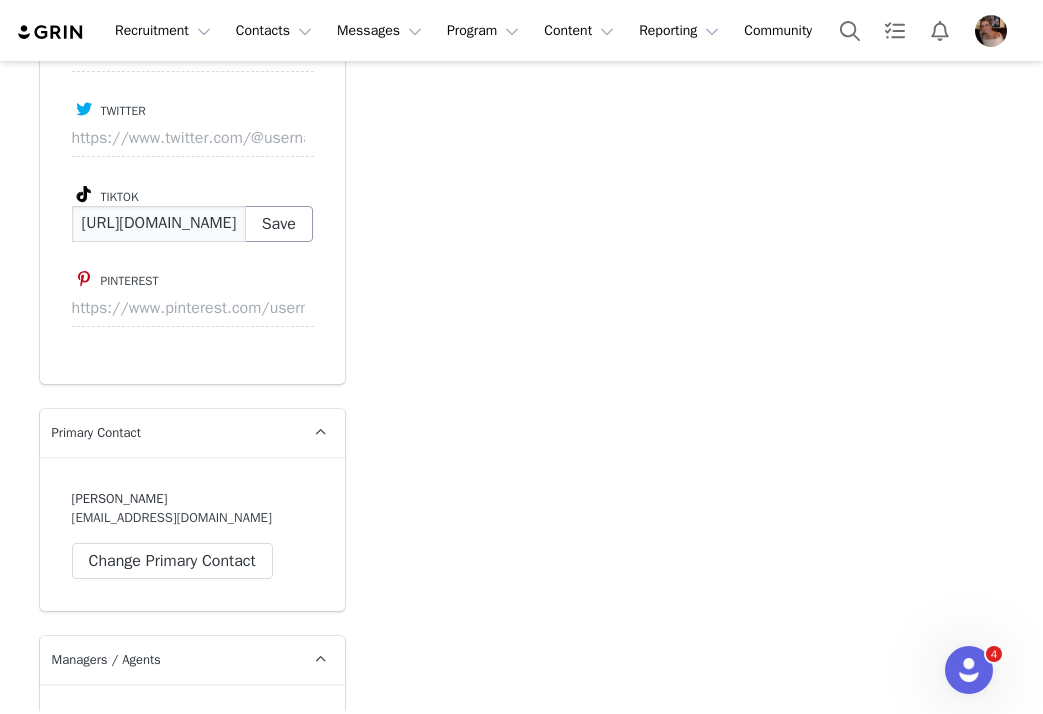 scroll, scrollTop: 0, scrollLeft: 146, axis: horizontal 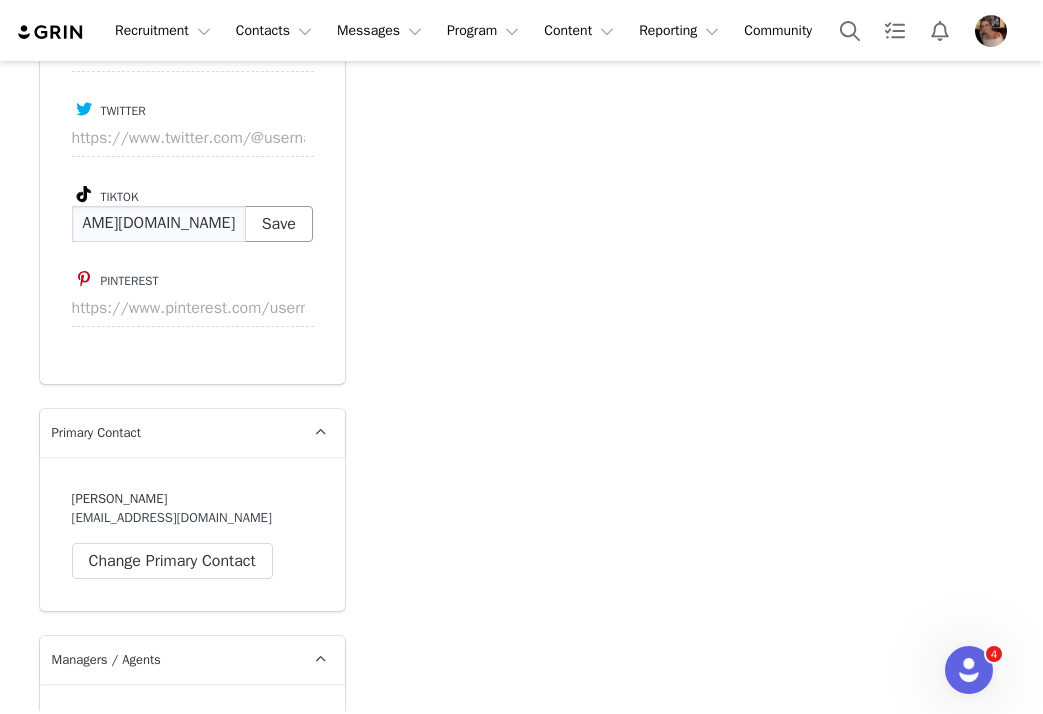 type on "https://www.tiktok.com/@skylar.wallace17" 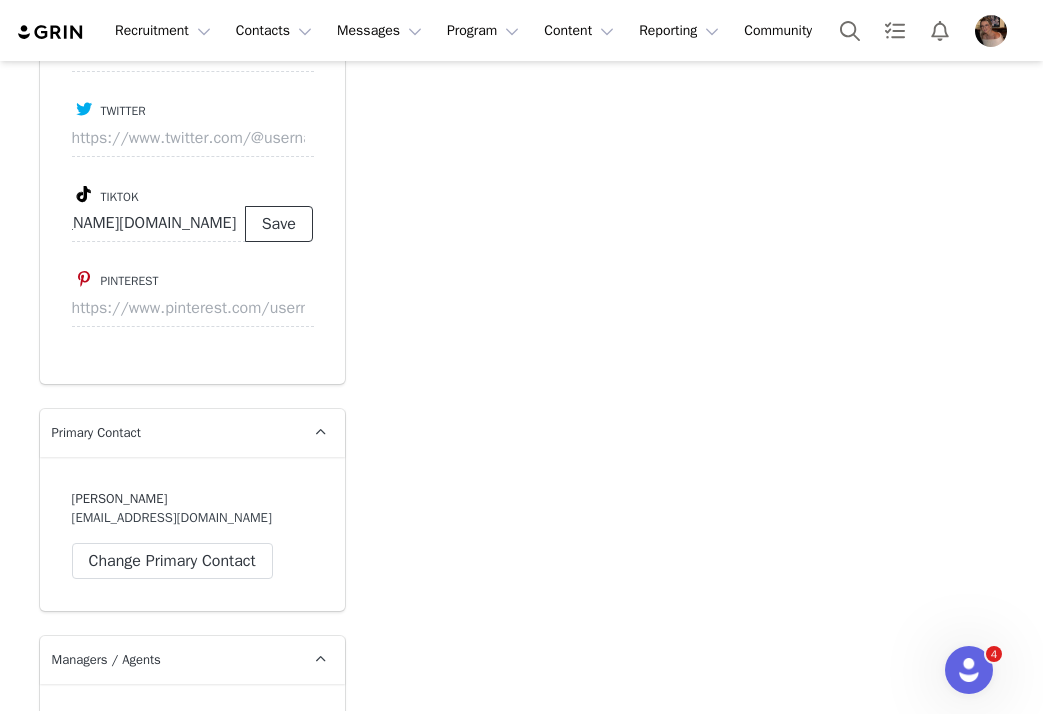 click on "Save" at bounding box center [279, 224] 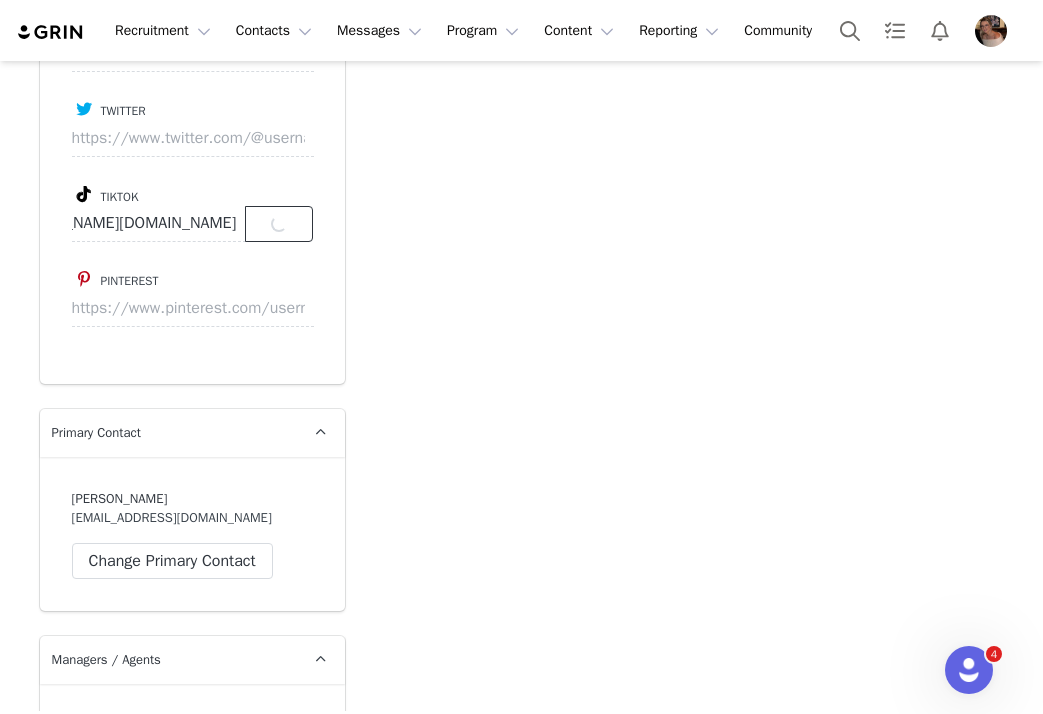scroll, scrollTop: 0, scrollLeft: 0, axis: both 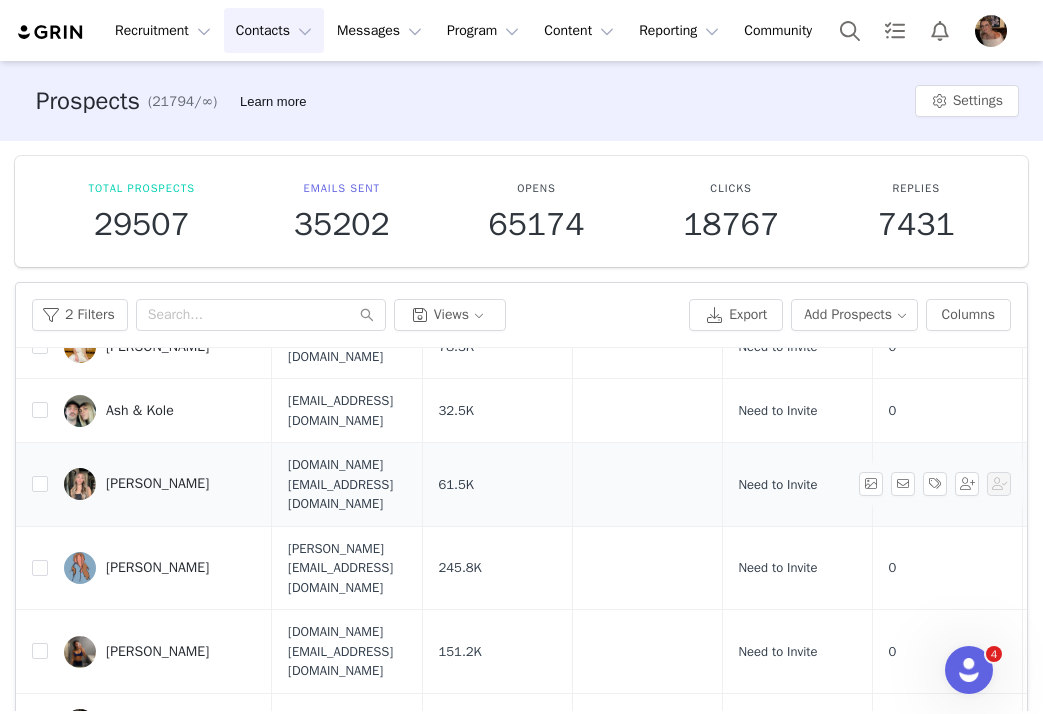 click on "[PERSON_NAME]" at bounding box center (157, 484) 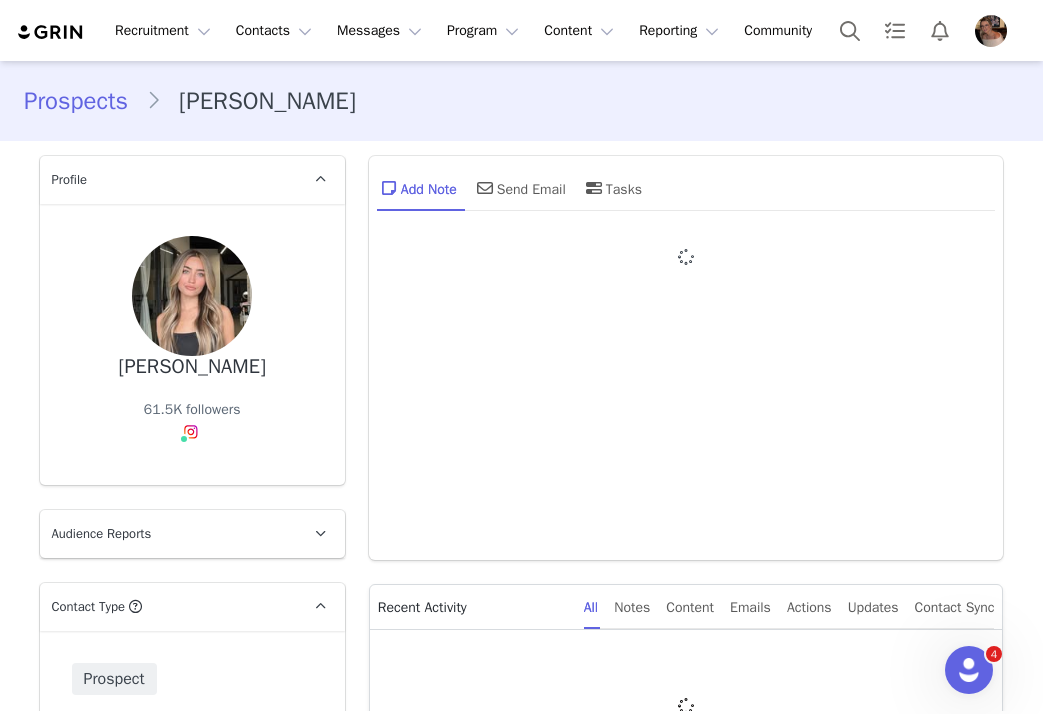 type on "+1 ([GEOGRAPHIC_DATA])" 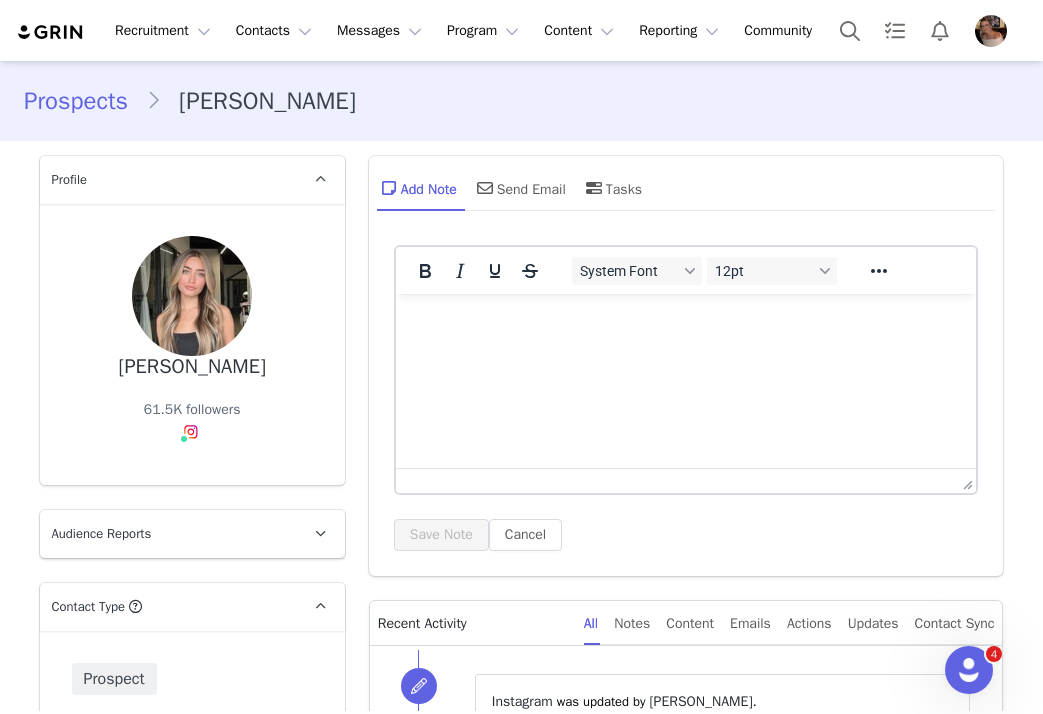 scroll, scrollTop: 0, scrollLeft: 0, axis: both 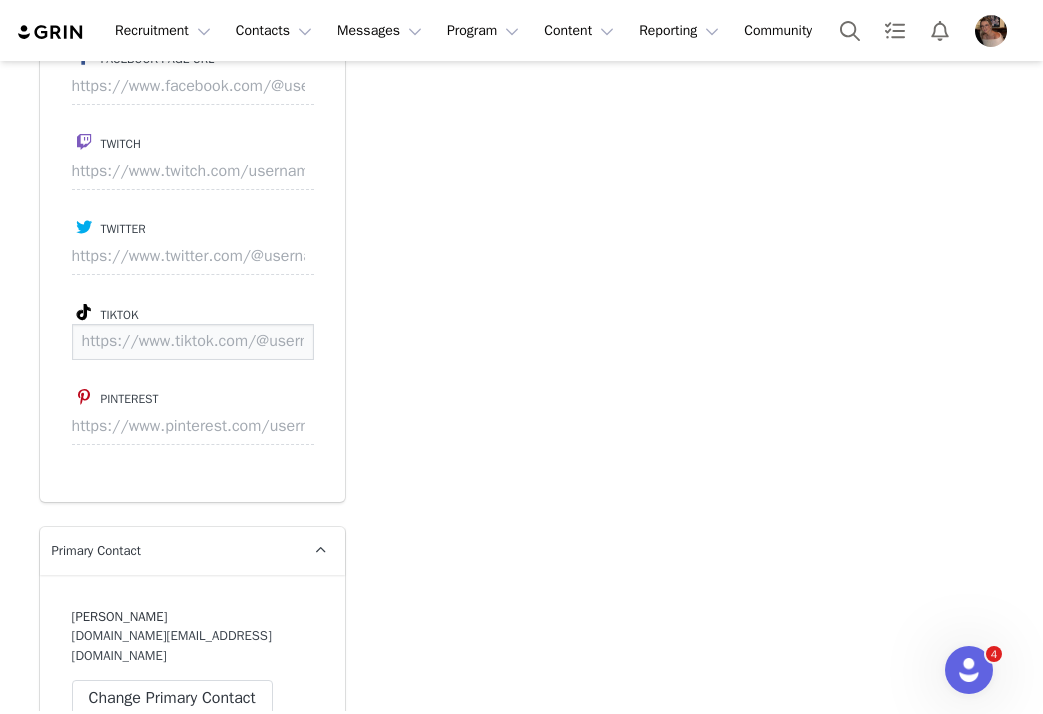 click at bounding box center [193, 342] 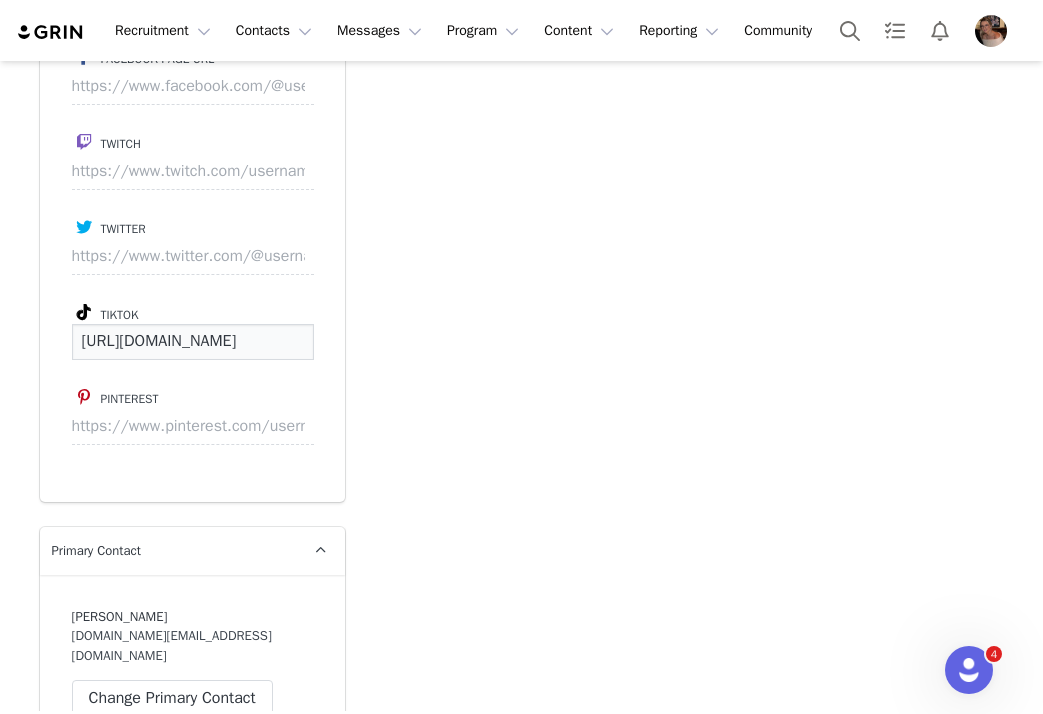 scroll, scrollTop: 0, scrollLeft: 454, axis: horizontal 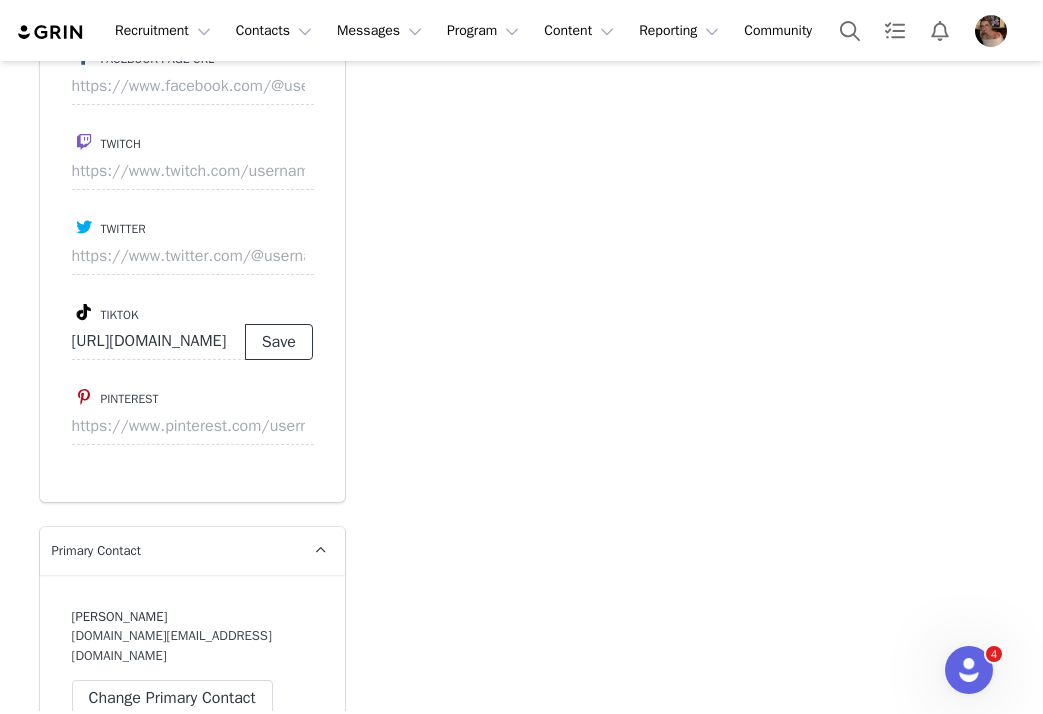 click on "Save" at bounding box center [279, 342] 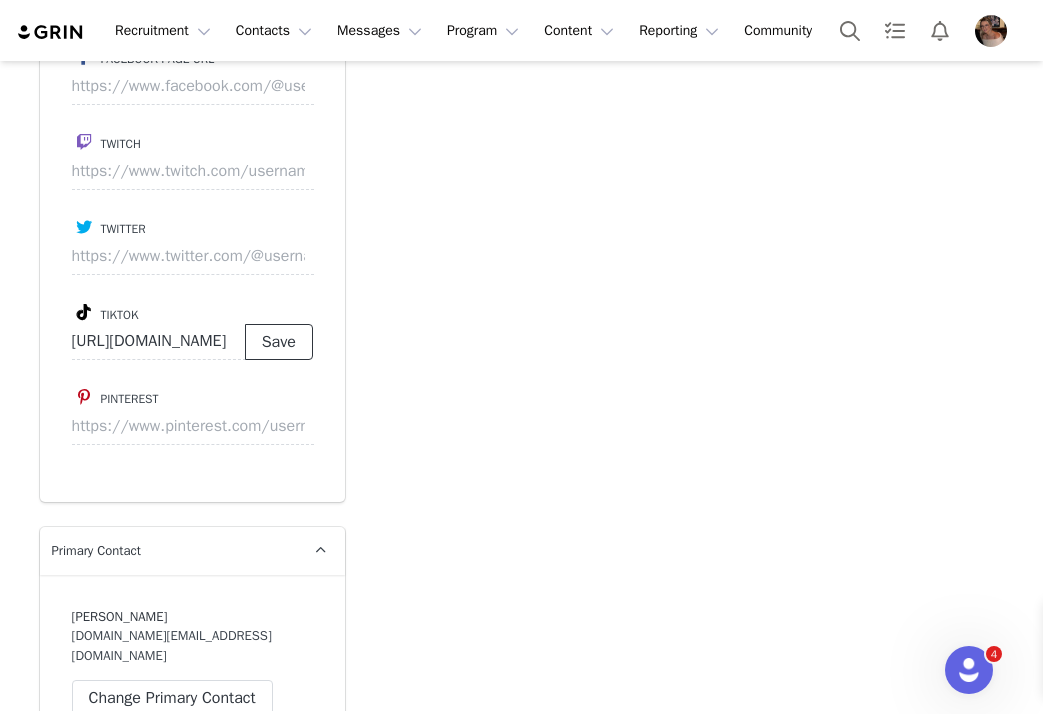 type on "https://www.tiktok.com/@ashlyn_bischoff" 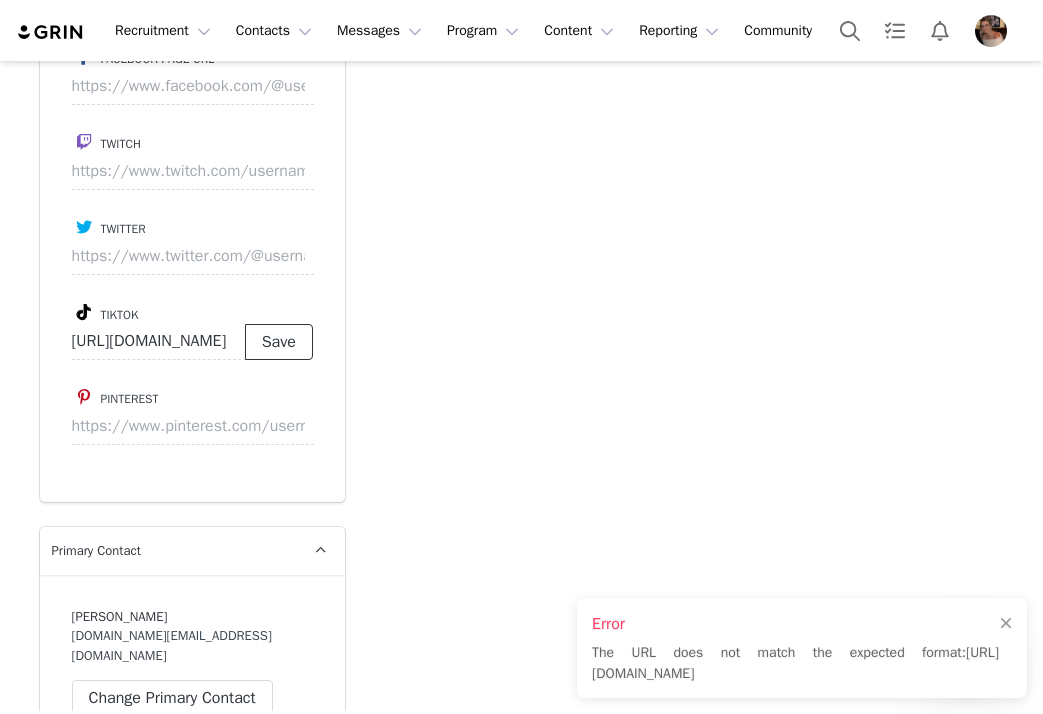 click on "Save" at bounding box center (279, 342) 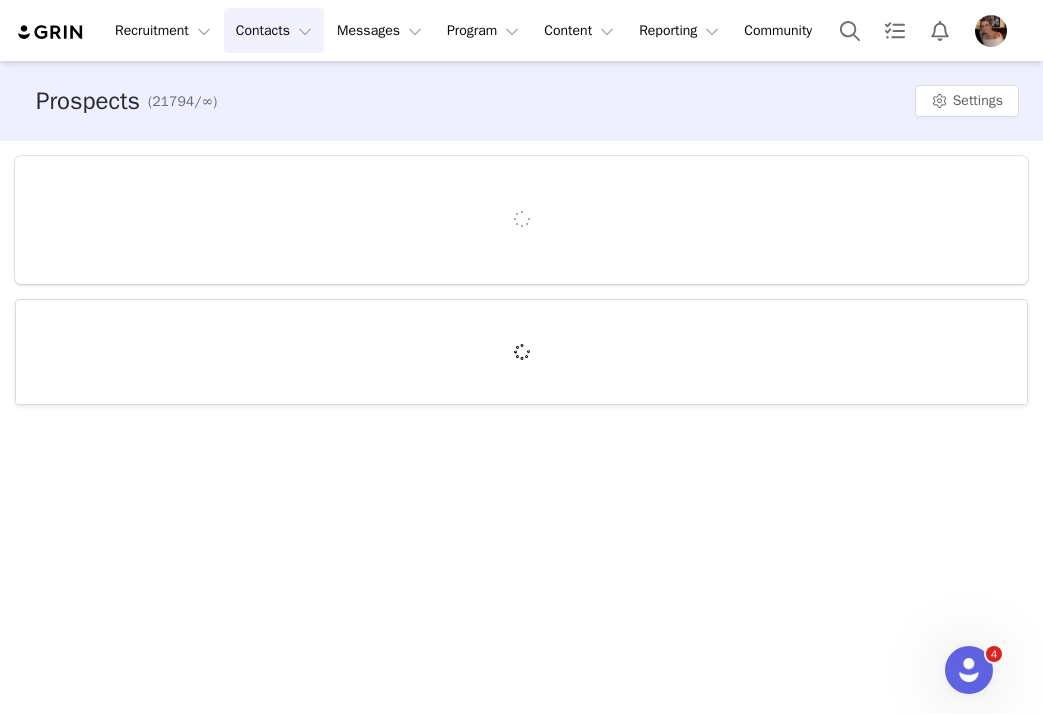 scroll, scrollTop: 0, scrollLeft: 0, axis: both 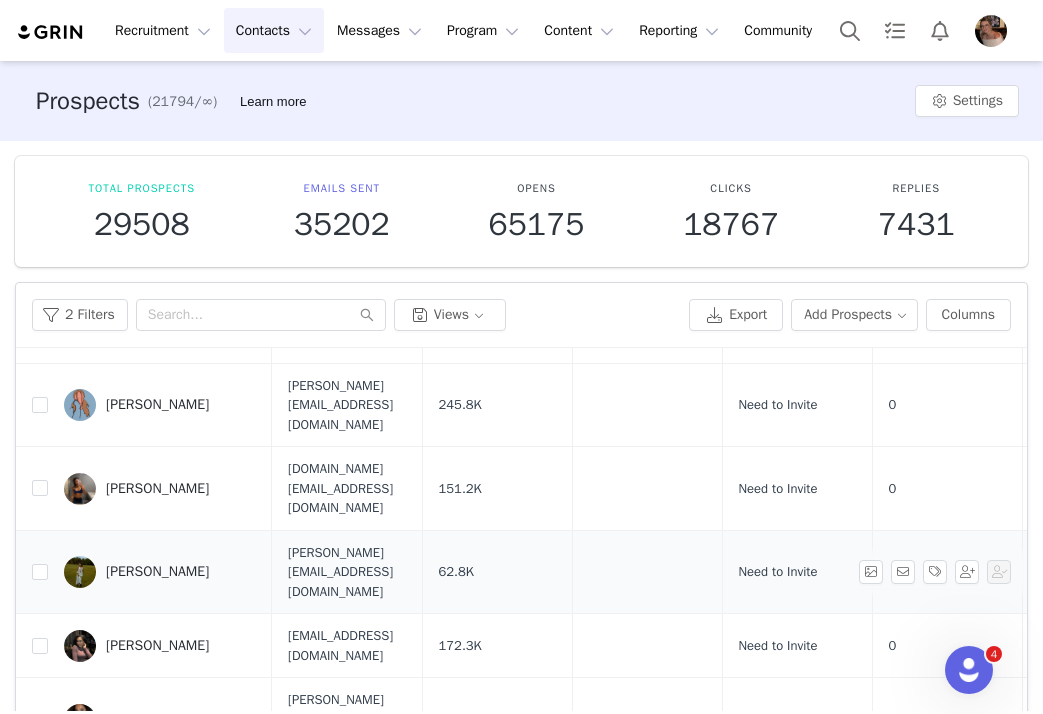 click on "[PERSON_NAME]" at bounding box center [157, 572] 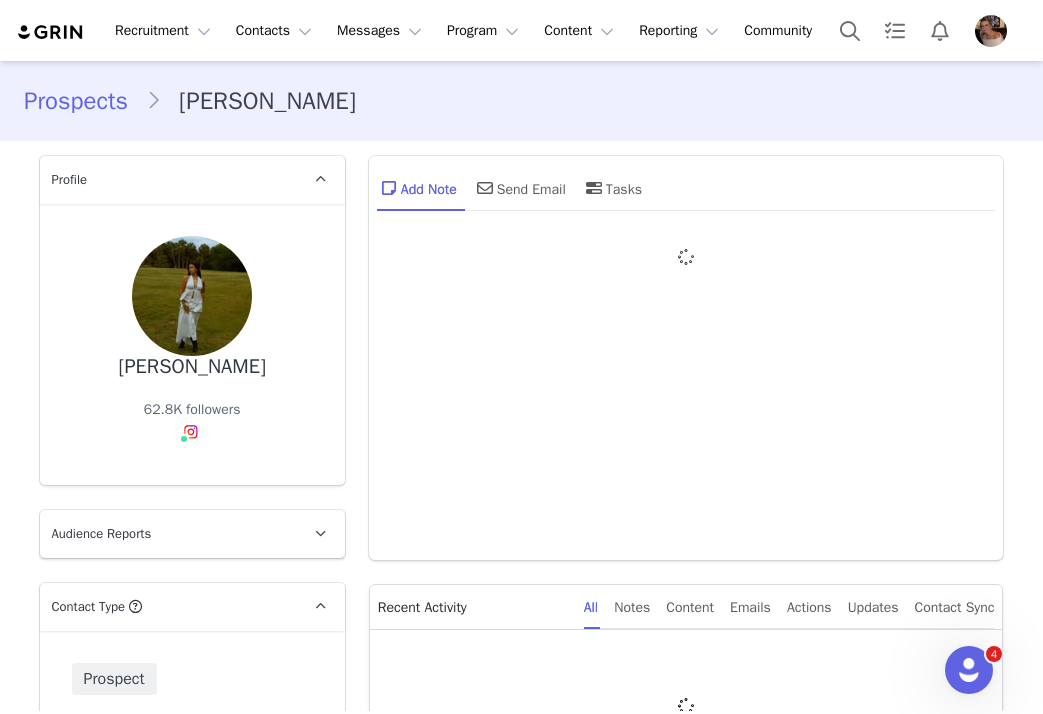 type on "+1 ([GEOGRAPHIC_DATA])" 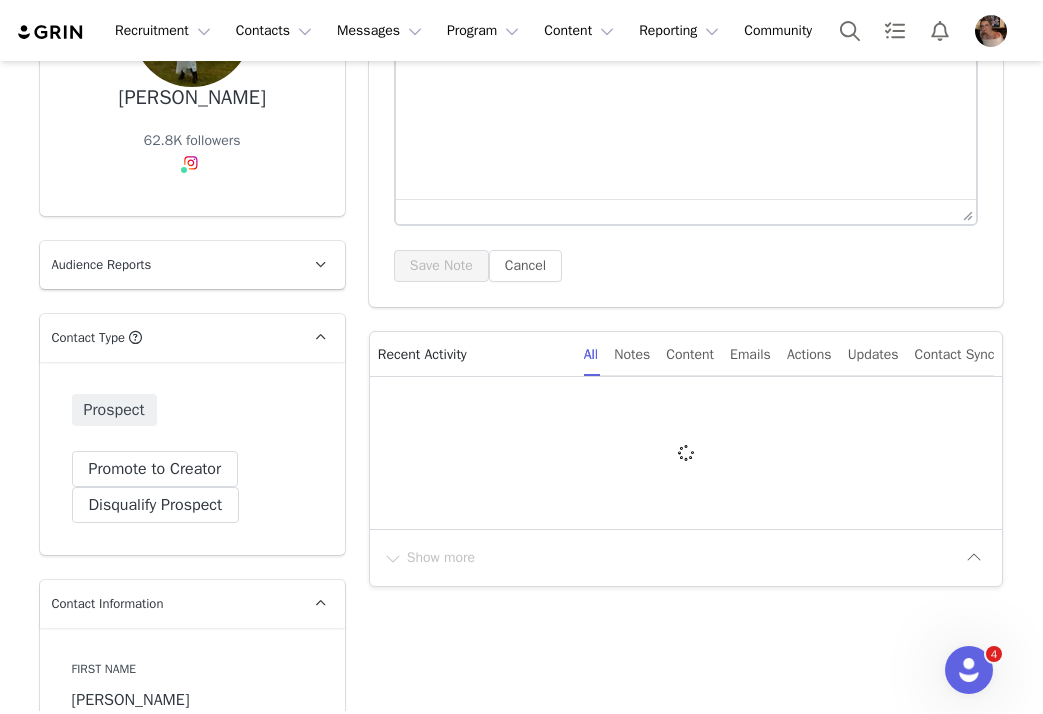 scroll, scrollTop: 0, scrollLeft: 0, axis: both 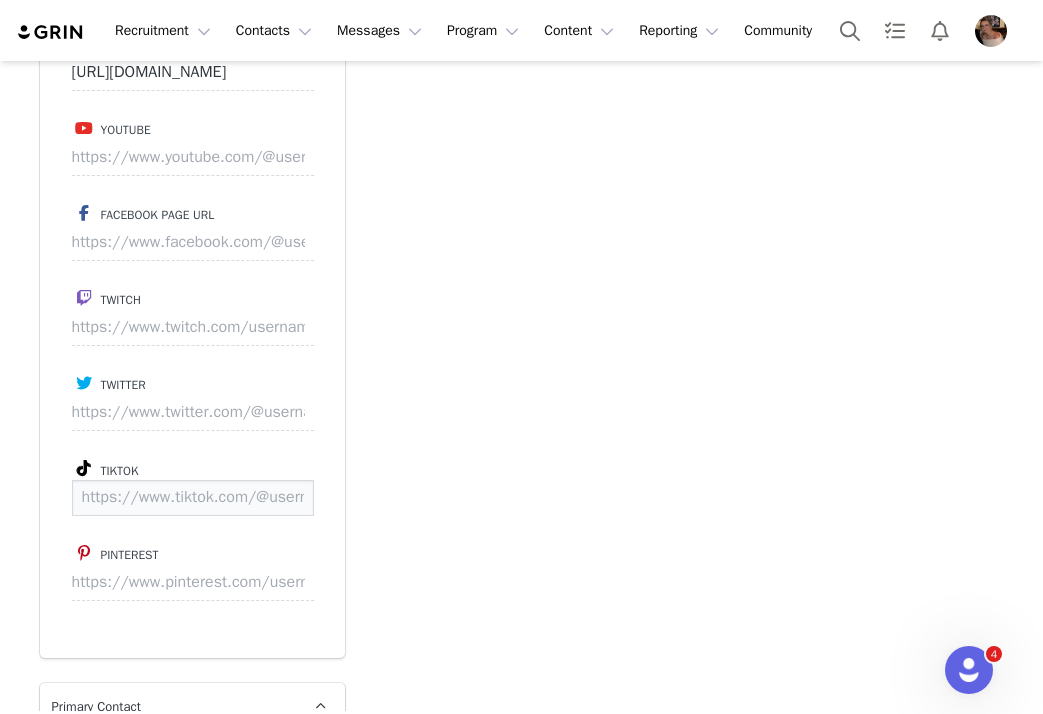 click at bounding box center (193, 498) 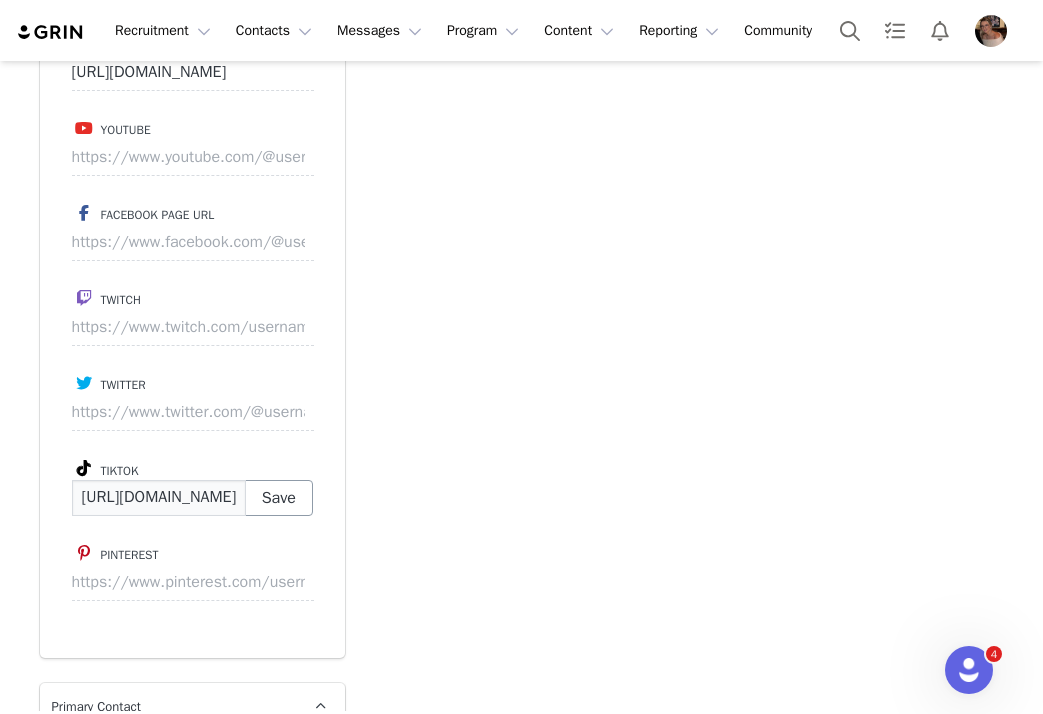 scroll, scrollTop: 0, scrollLeft: 146, axis: horizontal 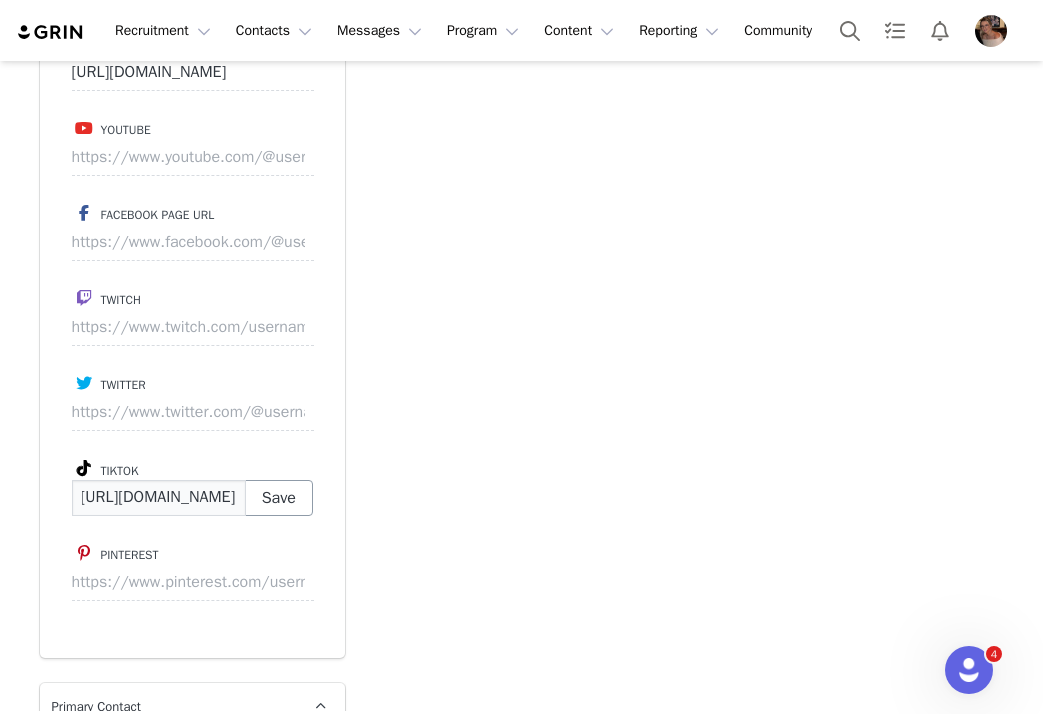 type on "https://www.tiktok.com/@charleneangelic" 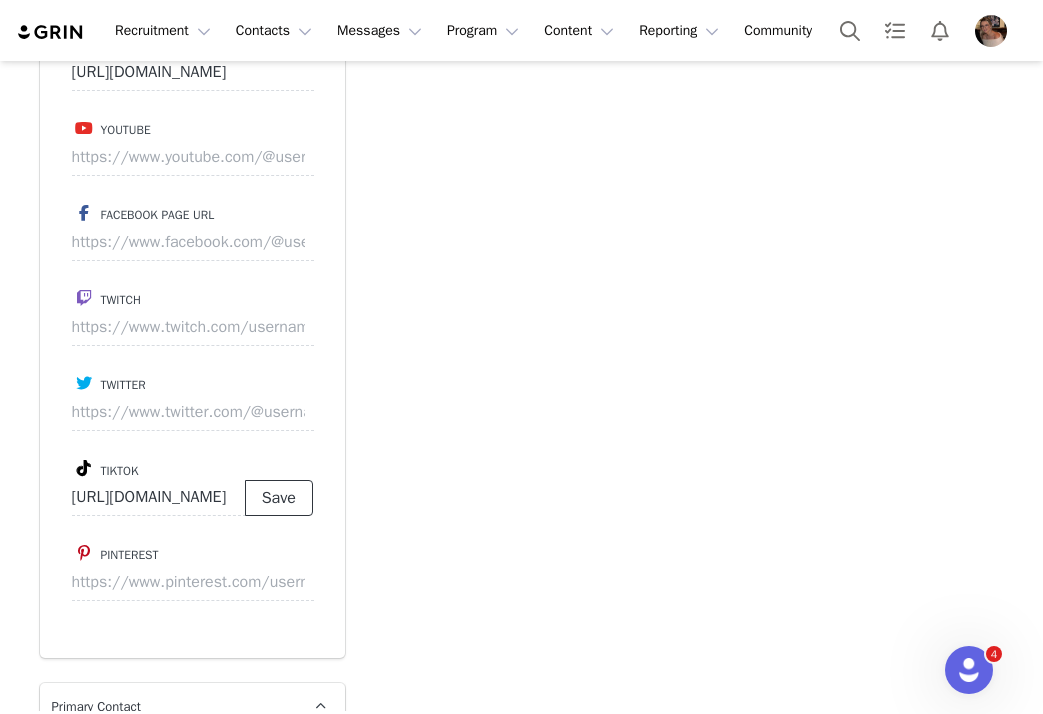 click on "Save" at bounding box center [279, 498] 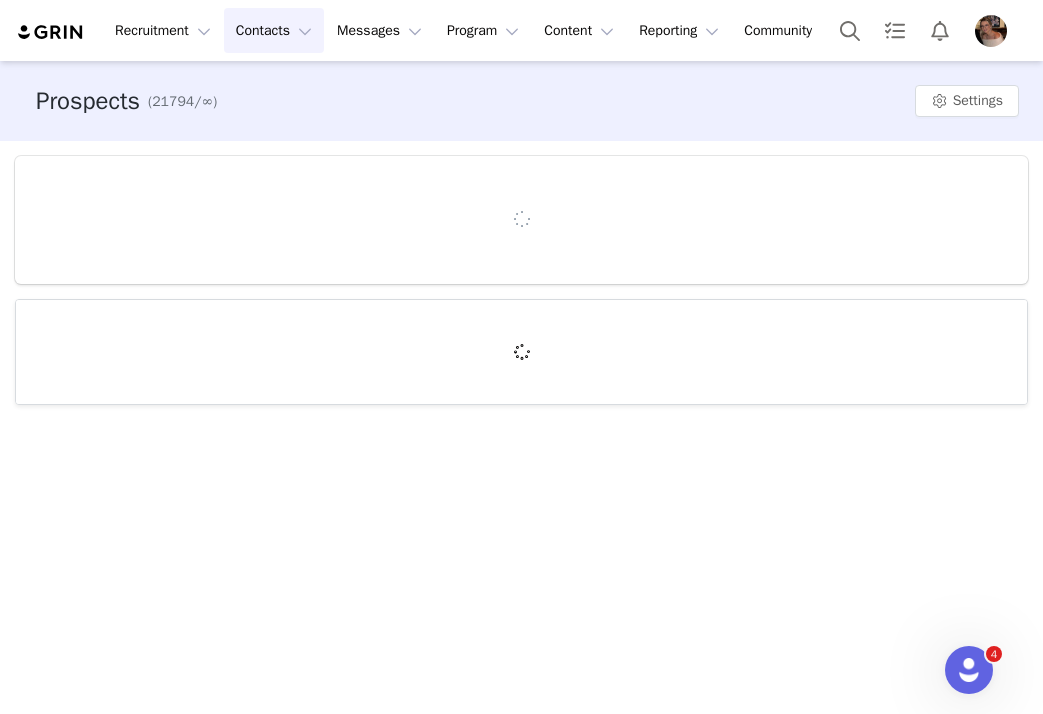 scroll, scrollTop: 0, scrollLeft: 0, axis: both 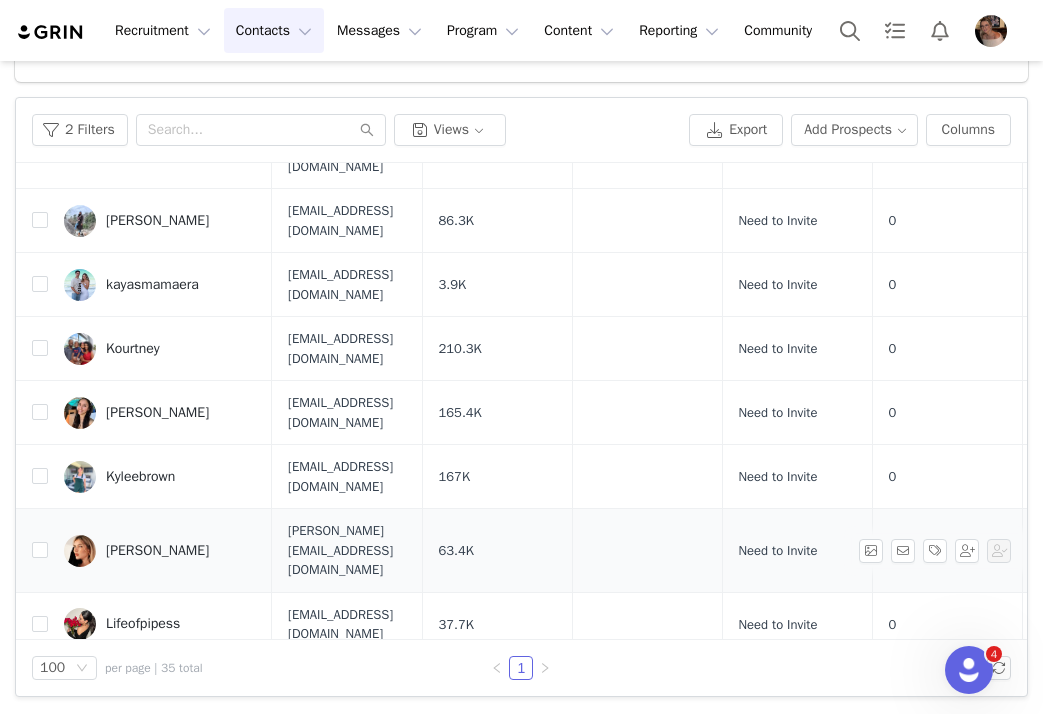 click on "[PERSON_NAME]" at bounding box center (157, 551) 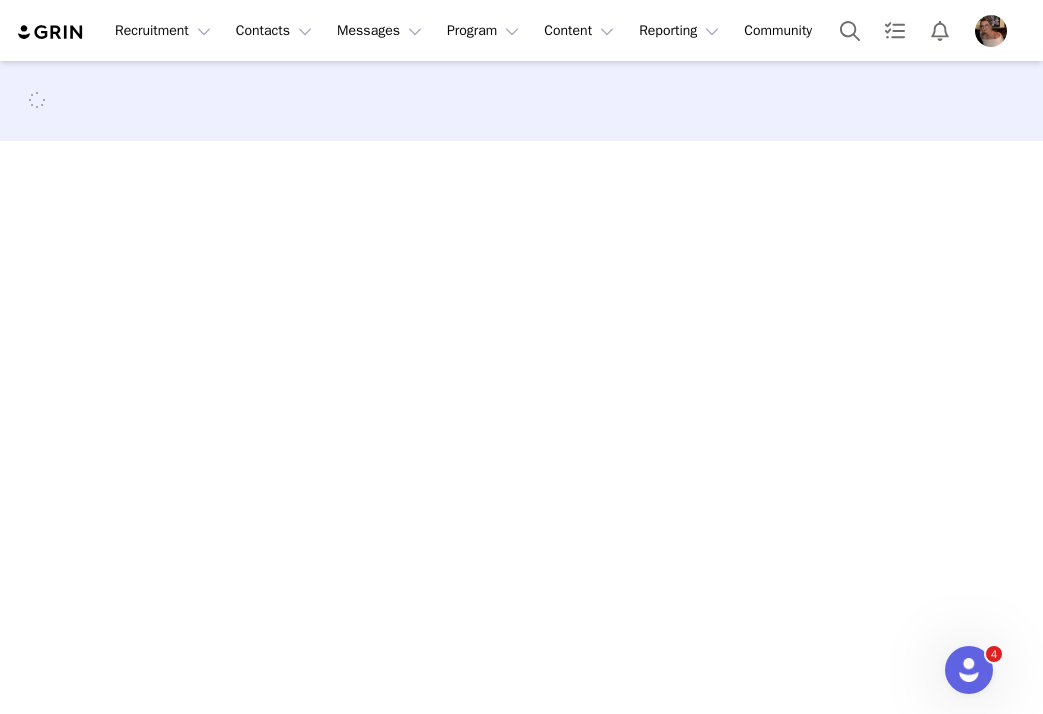 scroll, scrollTop: 0, scrollLeft: 0, axis: both 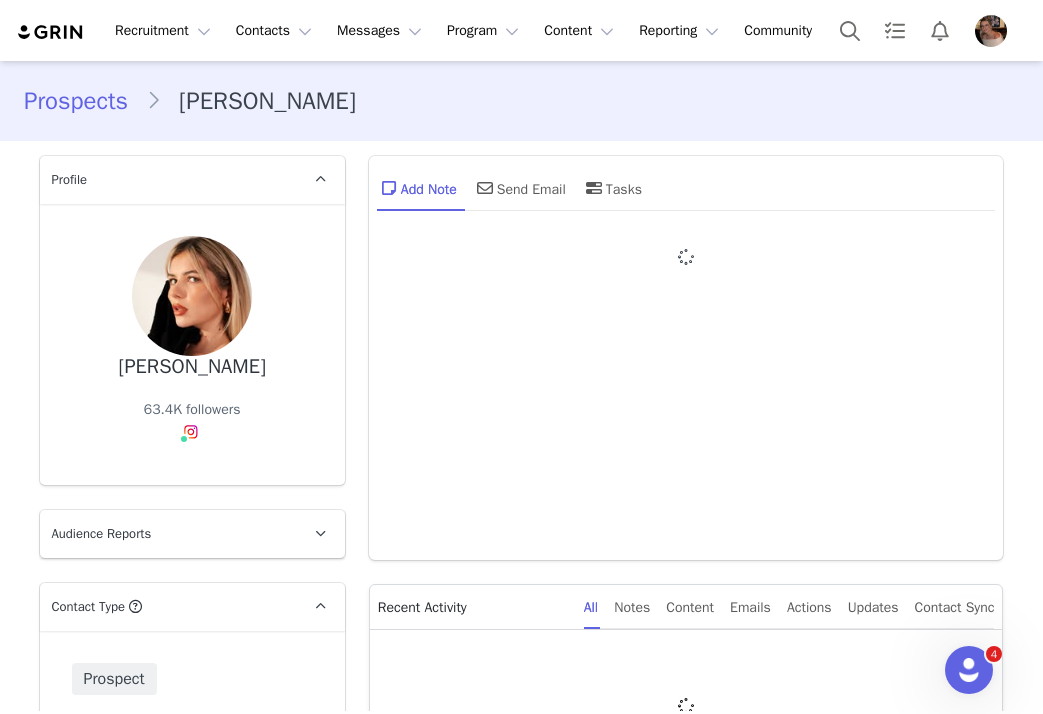 type on "+1 ([GEOGRAPHIC_DATA])" 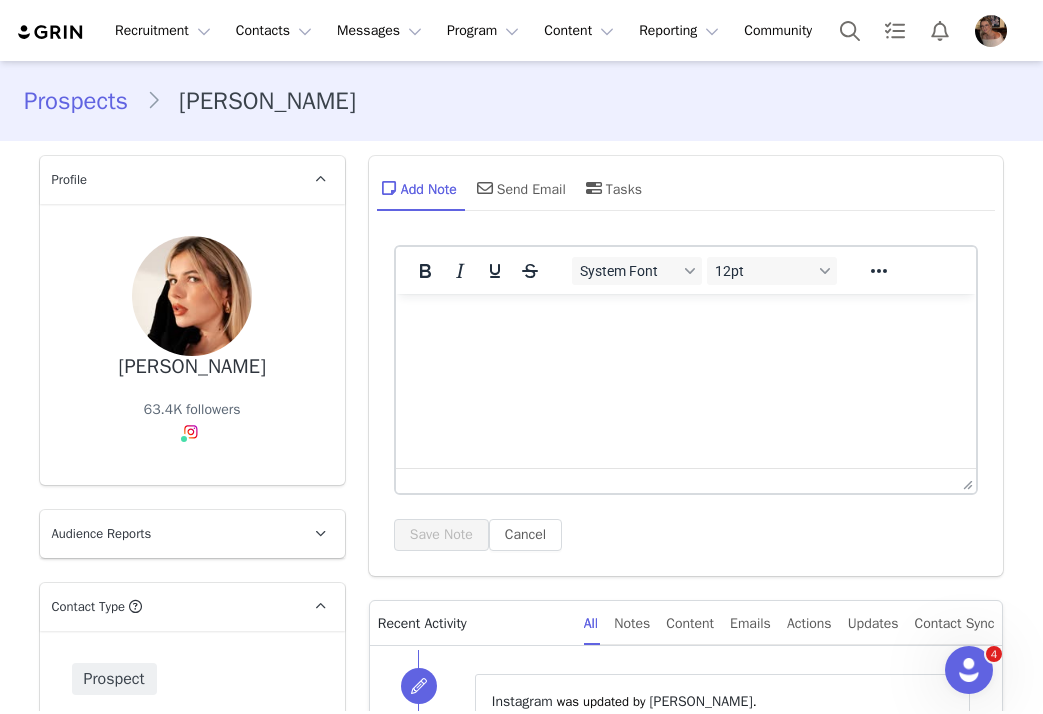 scroll, scrollTop: 0, scrollLeft: 0, axis: both 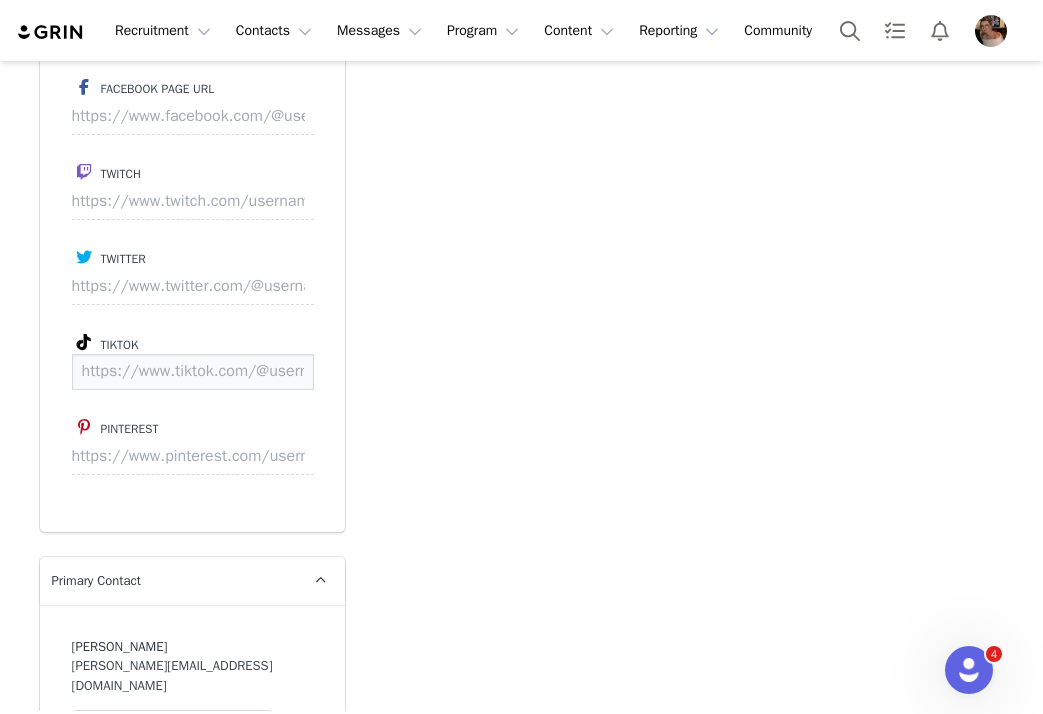 click at bounding box center (193, 372) 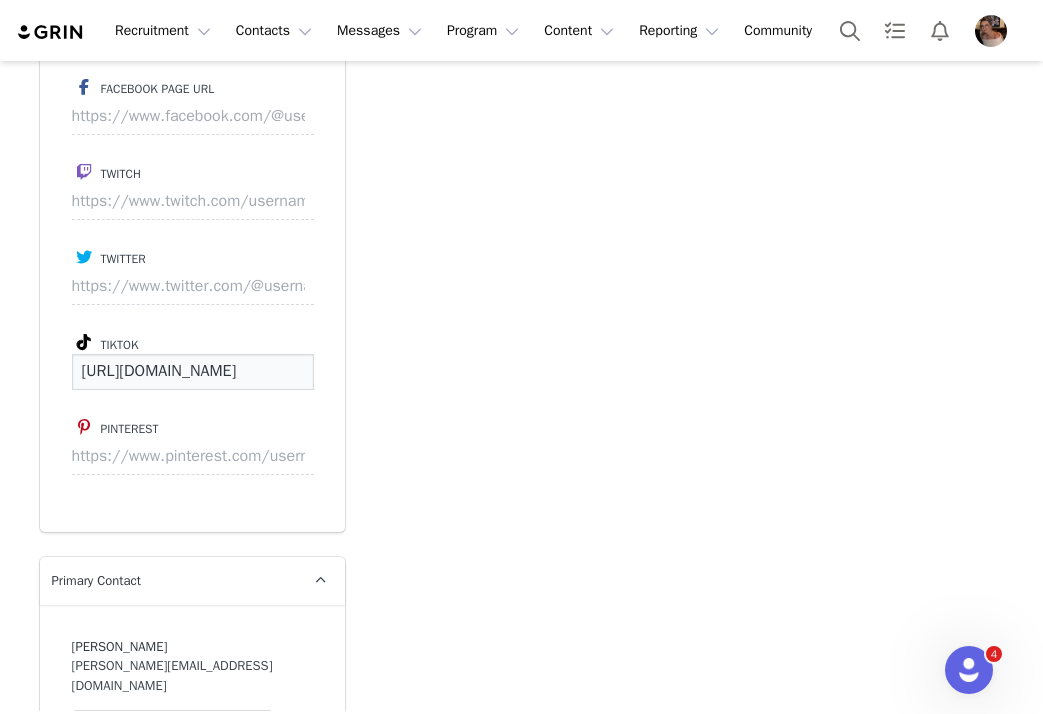 scroll, scrollTop: 0, scrollLeft: 320, axis: horizontal 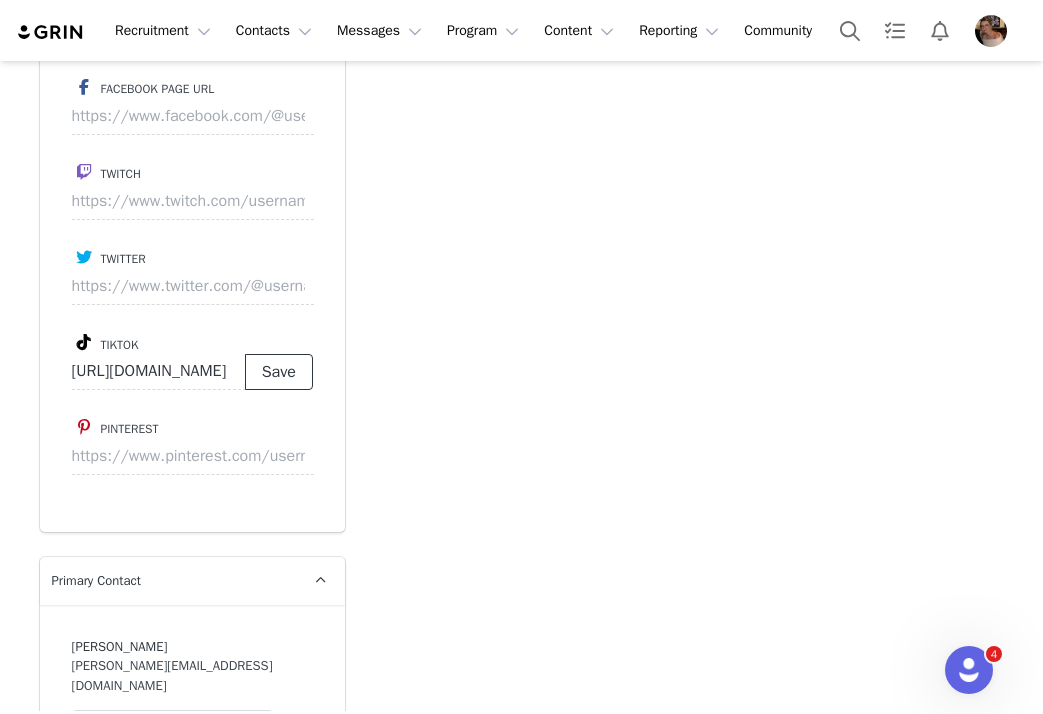 click on "Save" at bounding box center [279, 372] 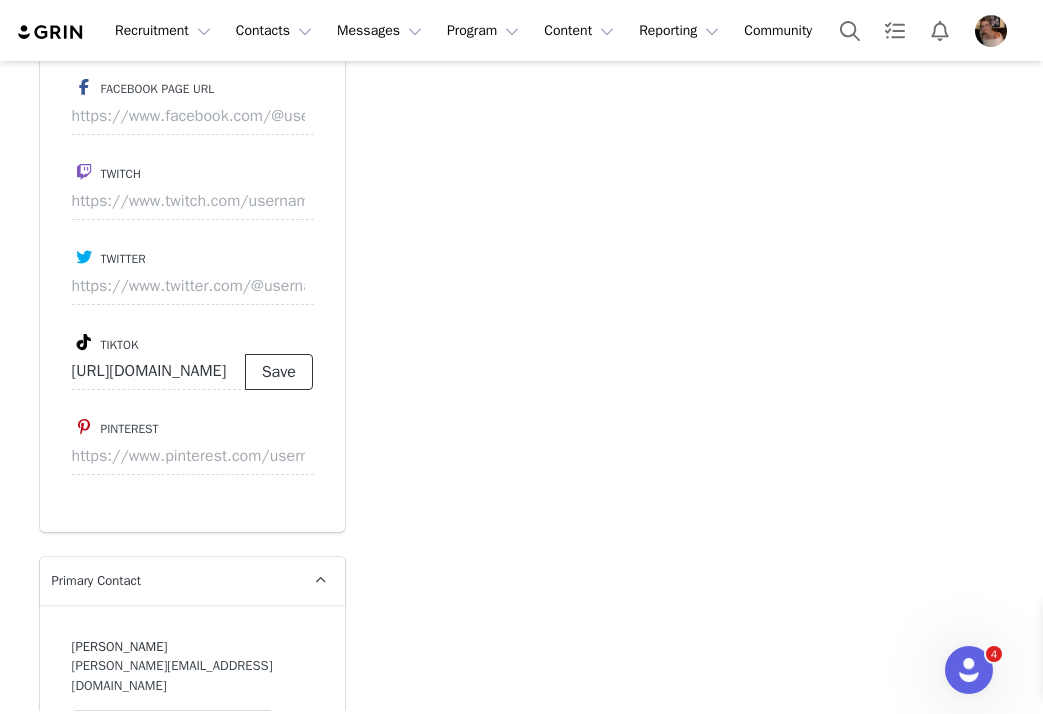 type on "https://www.tiktok.com/@leahpeterss" 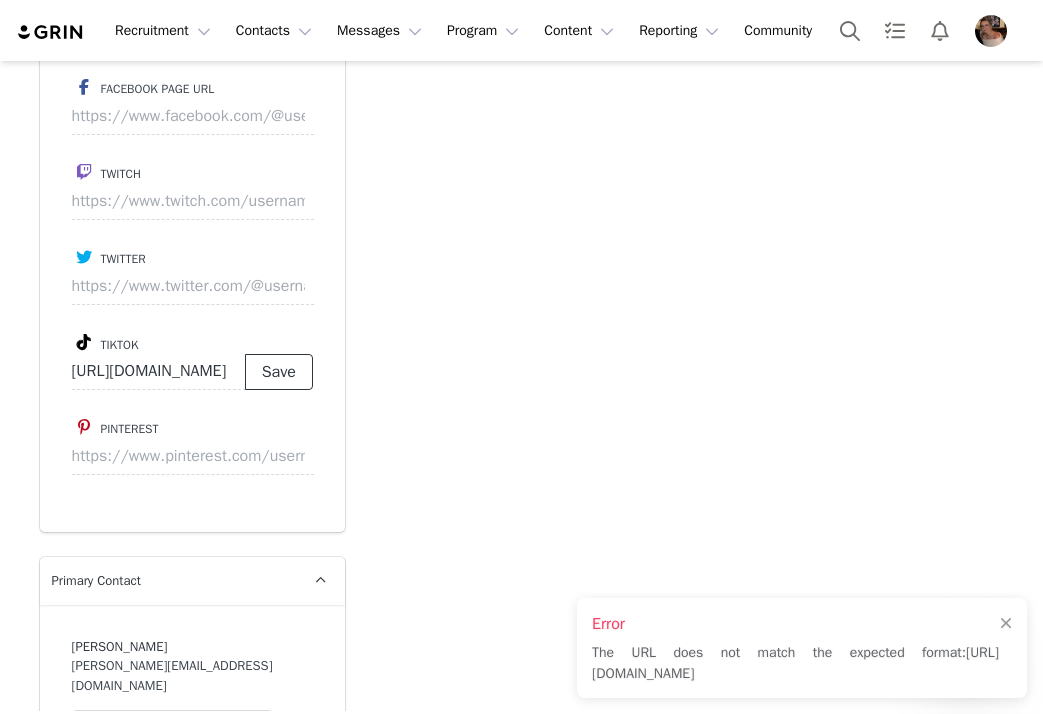 click on "Save" at bounding box center [279, 372] 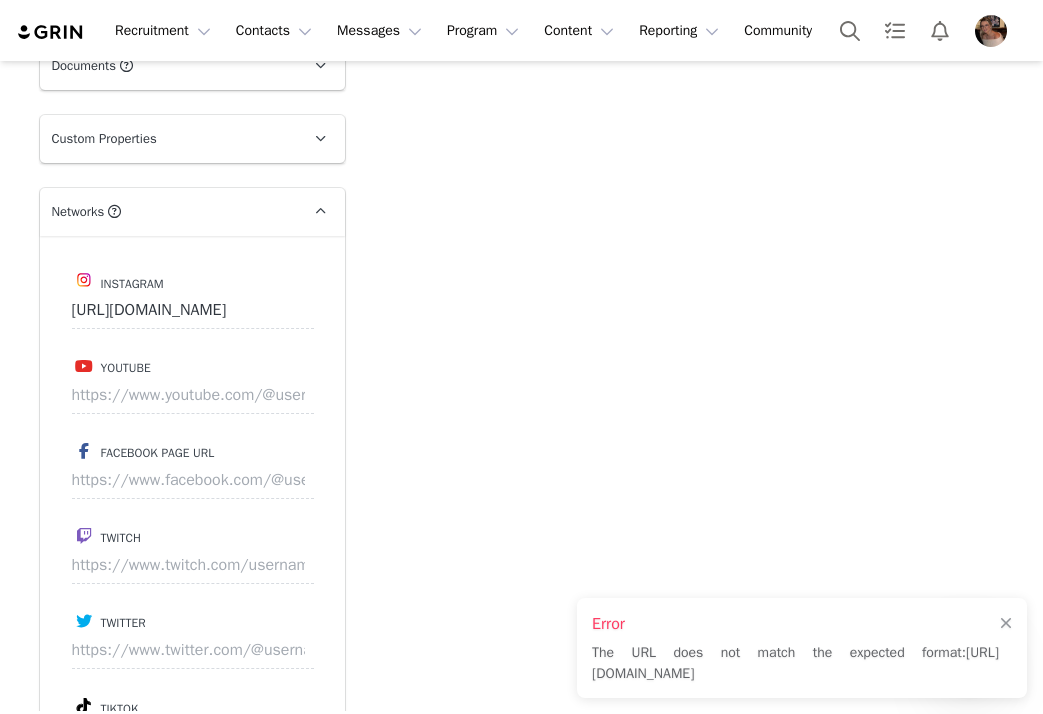 scroll, scrollTop: 1713, scrollLeft: 0, axis: vertical 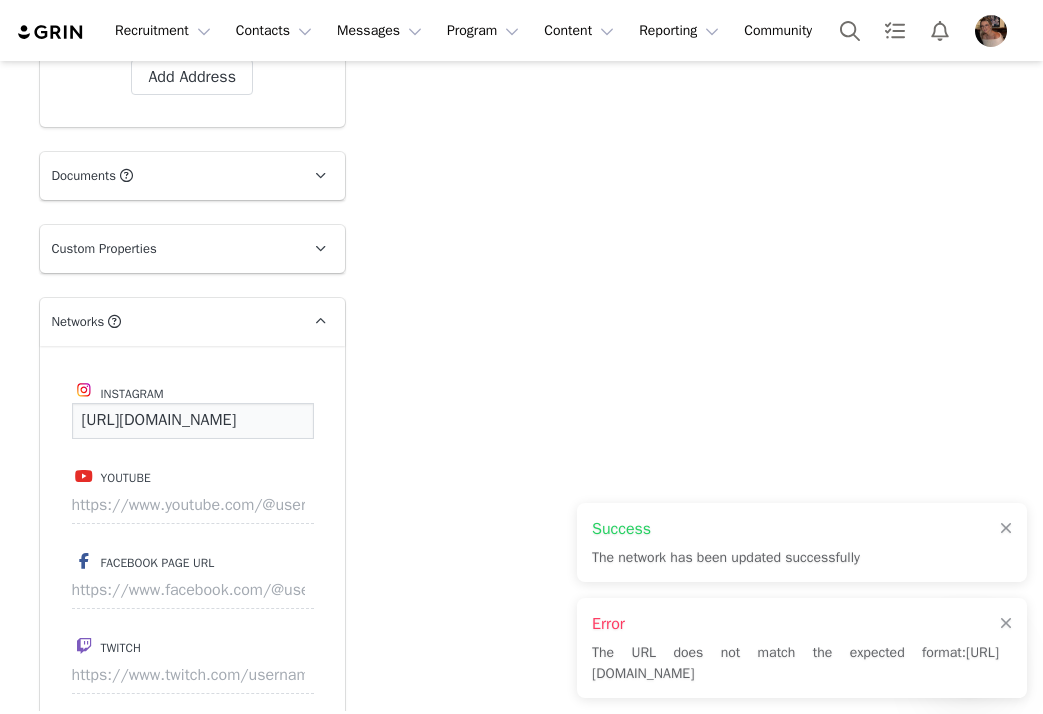 click on "https://www.instagram.com/leahpeterss" at bounding box center (193, 421) 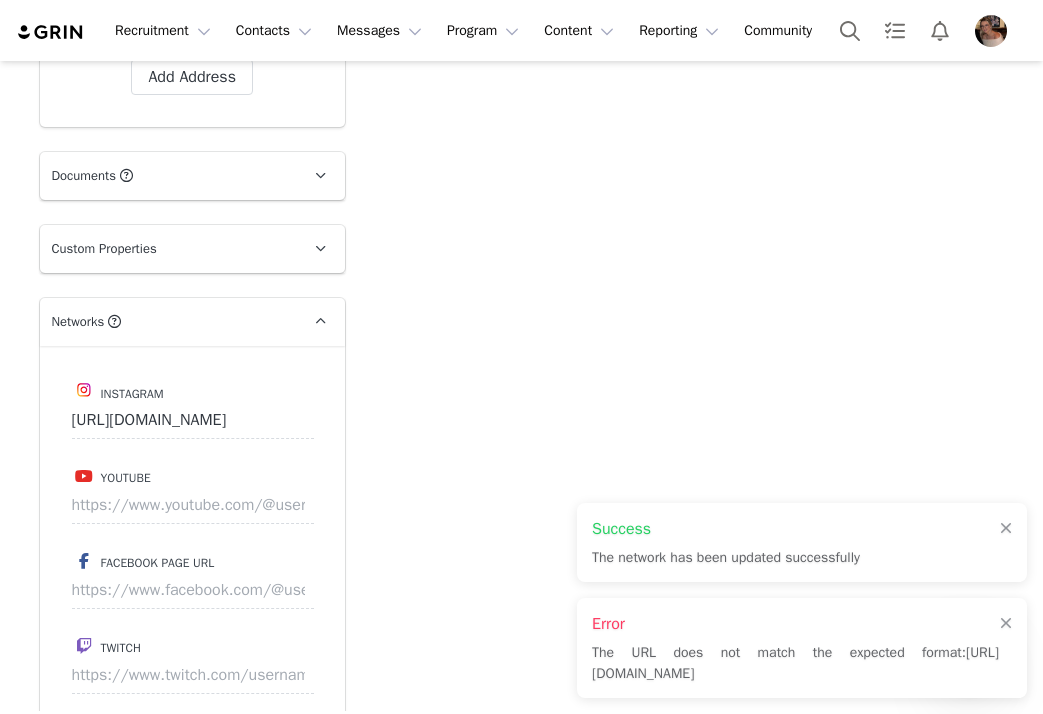 click on "Add Note   Send Email   Tasks  System Font 12pt To open the popup, press Shift+Enter To open the popup, press Shift+Enter To open the popup, press Shift+Enter To open the popup, press Shift+Enter Save Note Cancel Recent Activity All Notes Content Emails Actions Updates Contact Sync ⁨ Instagram ⁩ was updated by ⁨ Alexis Bignotti ⁩. Jul 11, 2025, 12:31 PM ⁨ Instagram ⁩ was updated by ⁨ Alexis Bignotti ⁩. Jul 11, 2025, 12:31 PM Show more" at bounding box center (686, 557) 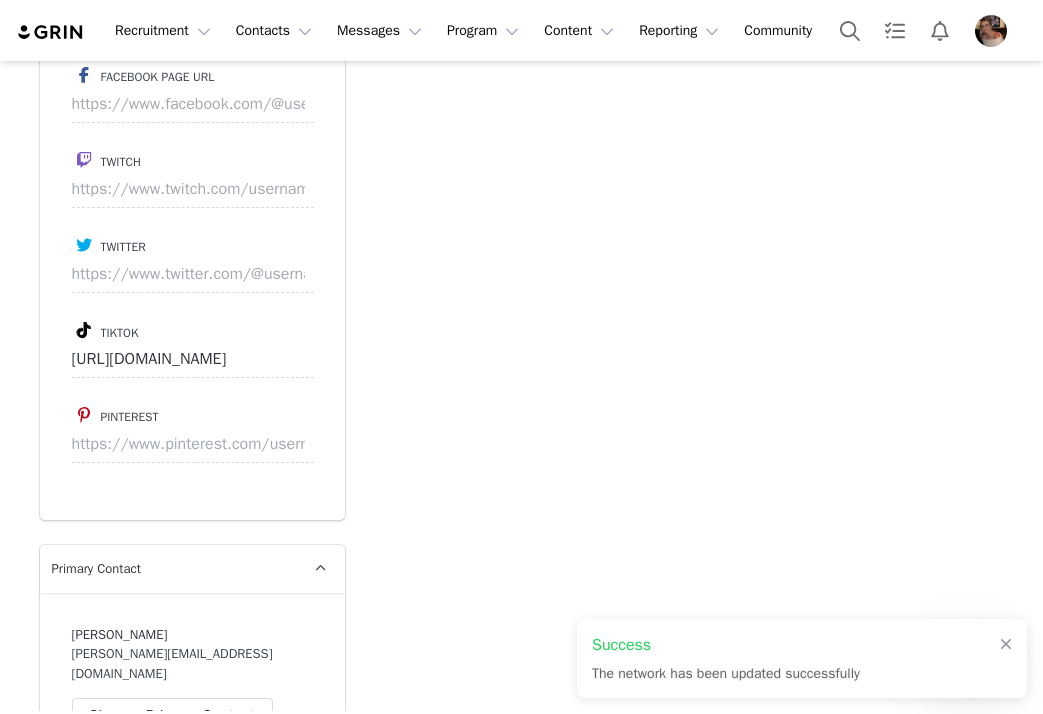 scroll, scrollTop: 2215, scrollLeft: 0, axis: vertical 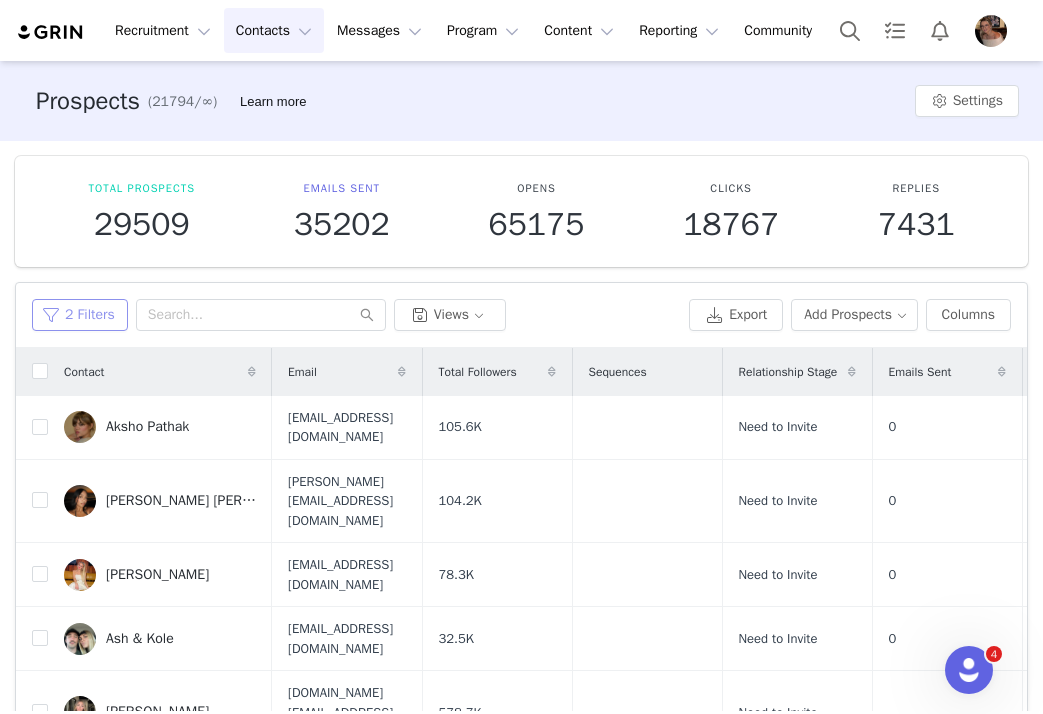 click on "2 Filters" at bounding box center (80, 315) 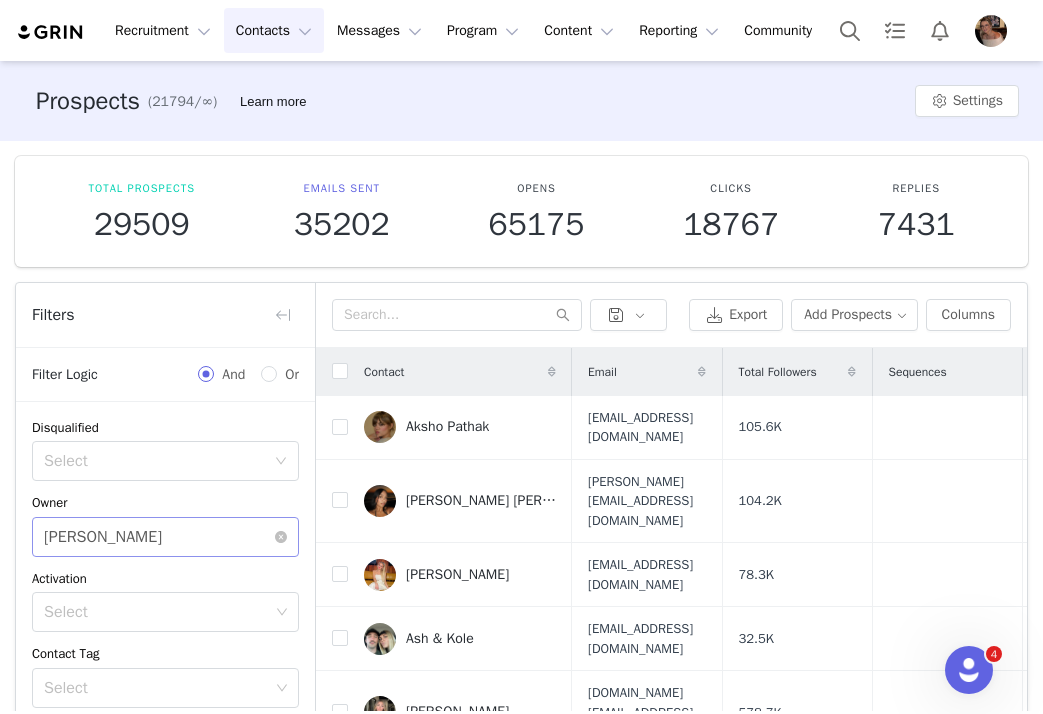 click on "[PERSON_NAME]" at bounding box center (103, 537) 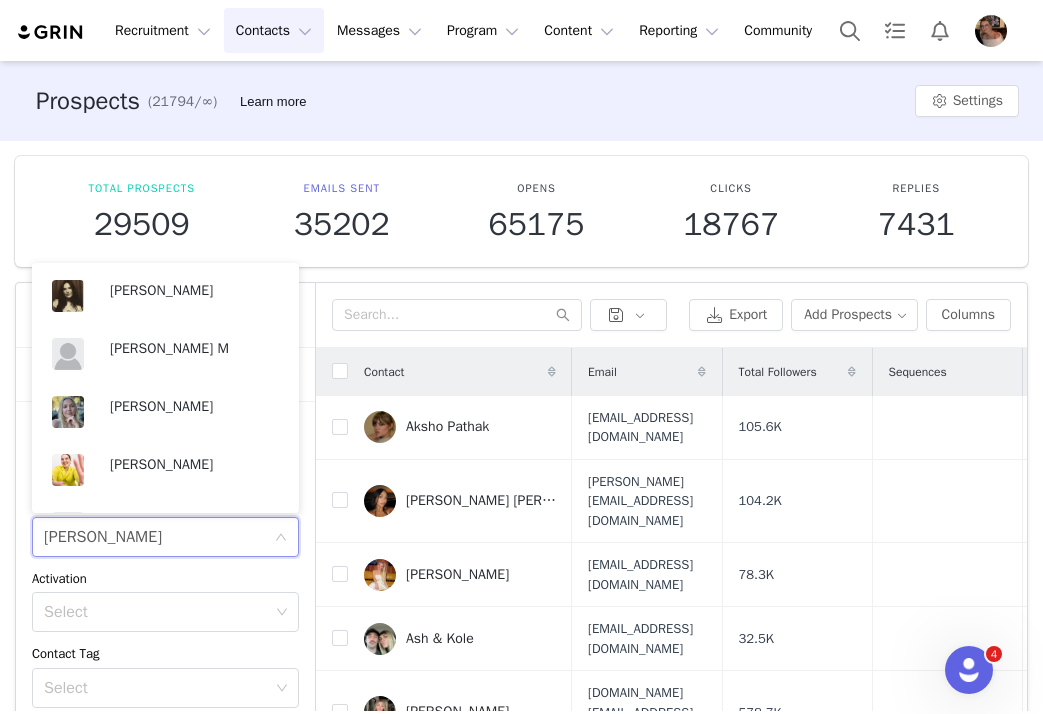 scroll, scrollTop: 566, scrollLeft: 0, axis: vertical 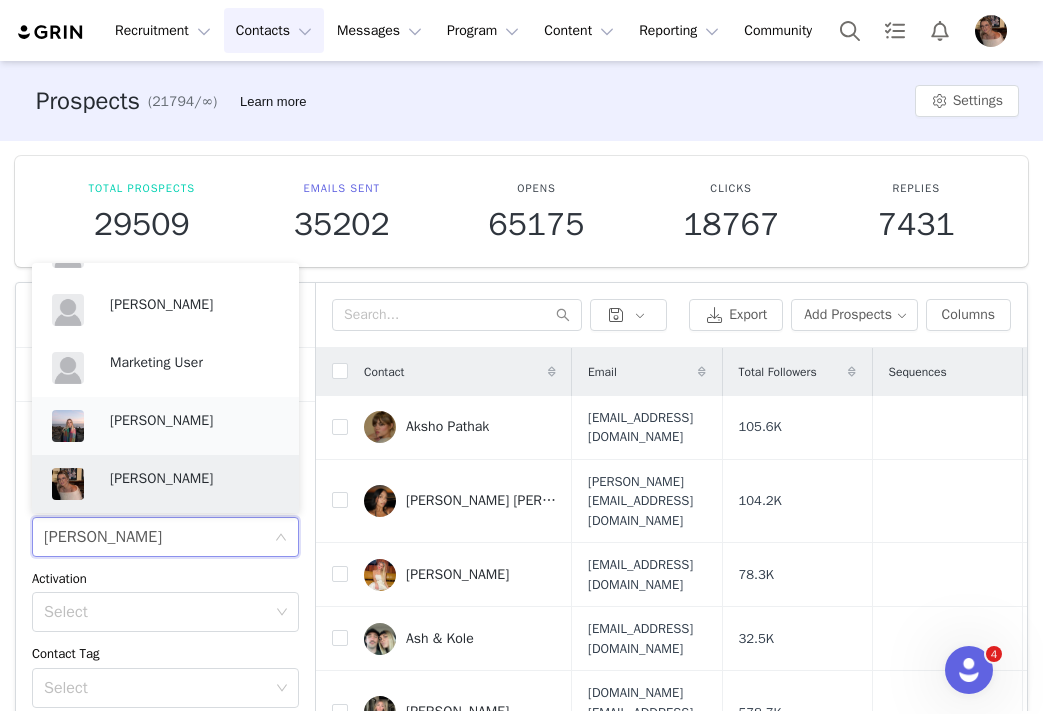 click on "[PERSON_NAME]" at bounding box center (194, 421) 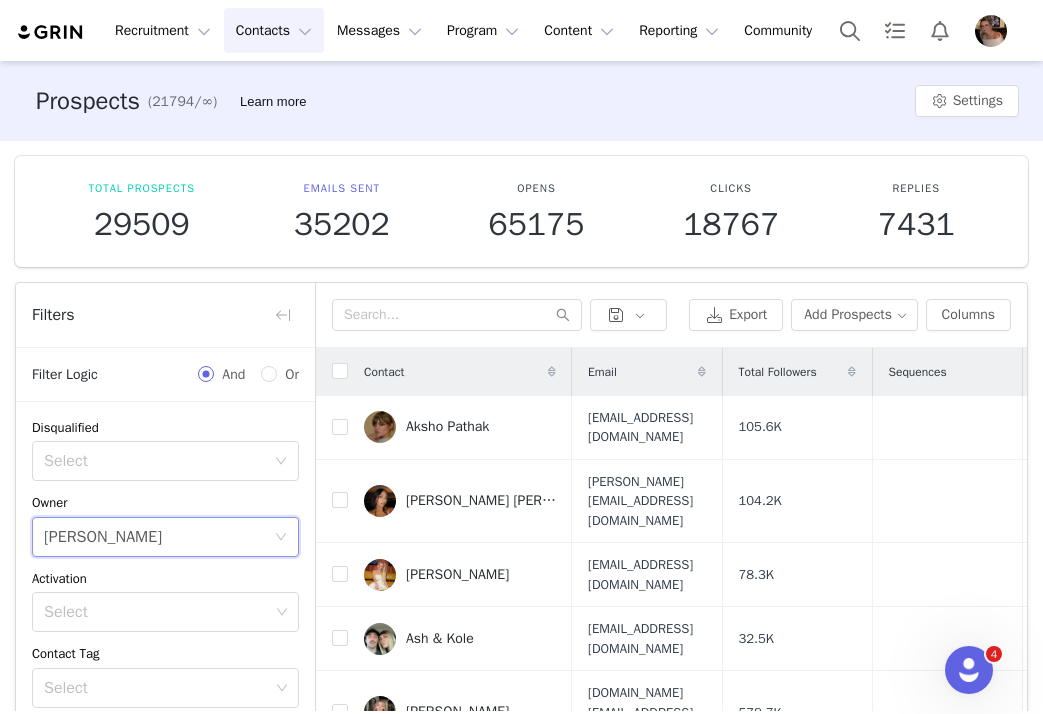 scroll, scrollTop: 283, scrollLeft: 0, axis: vertical 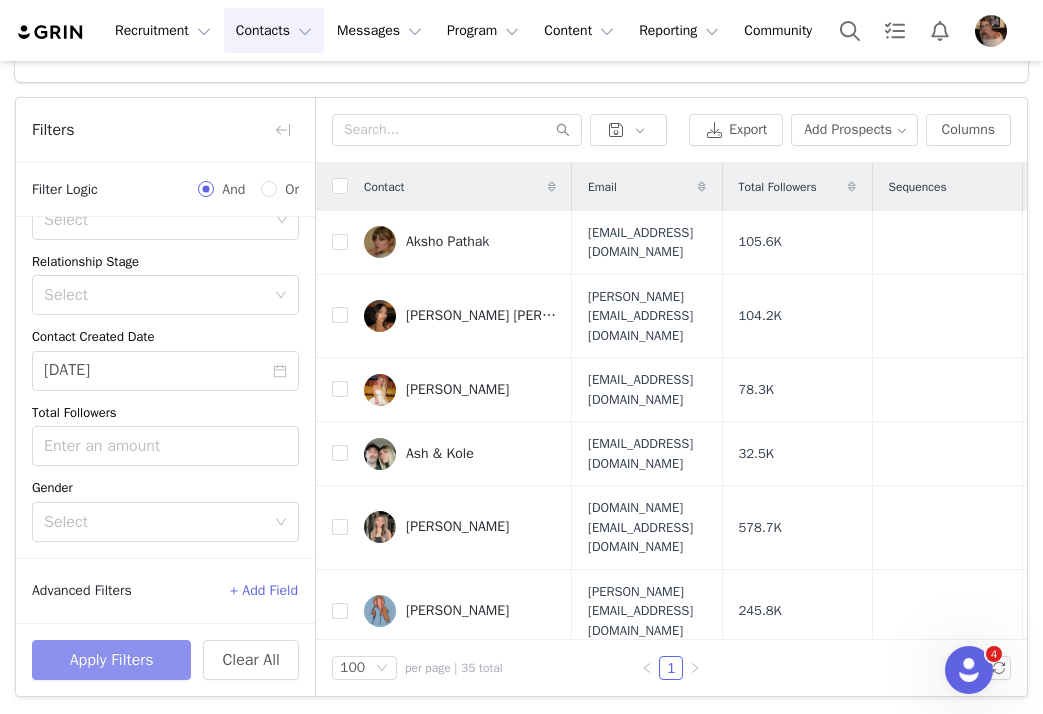 click on "Apply Filters" at bounding box center [111, 660] 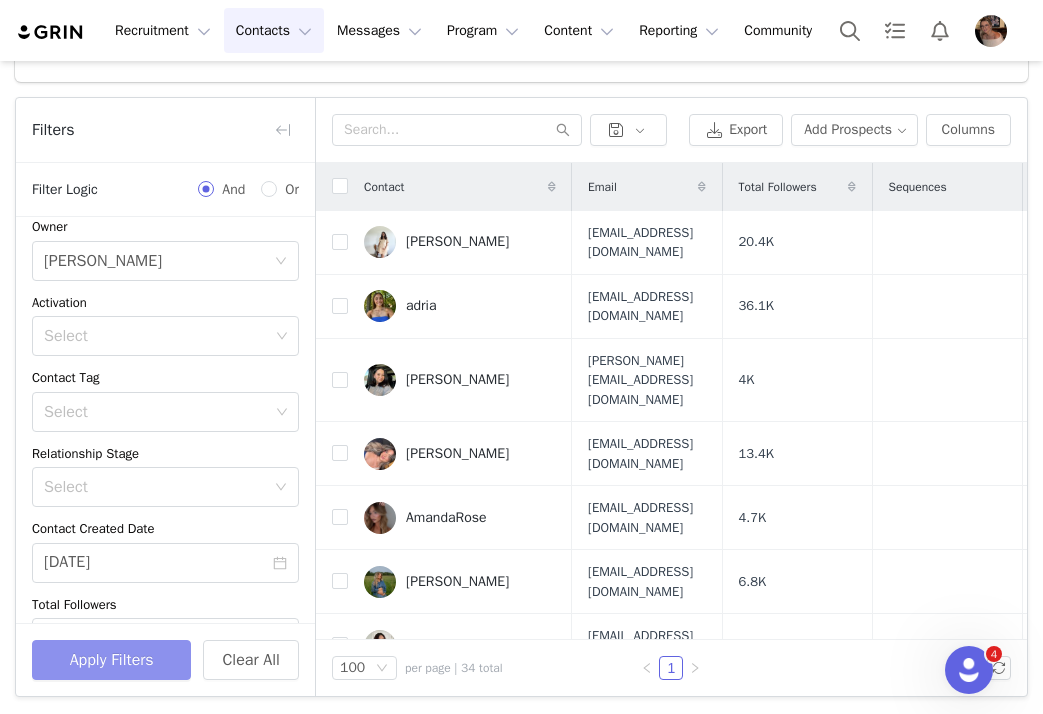 scroll, scrollTop: 54, scrollLeft: 0, axis: vertical 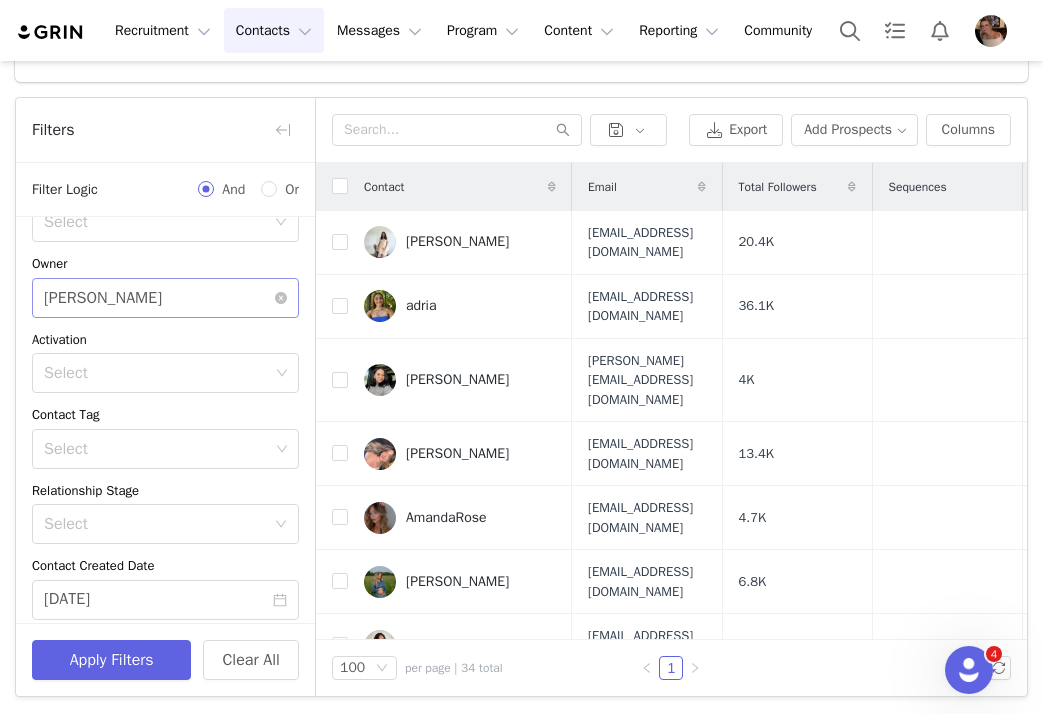 click on "Select [PERSON_NAME]" at bounding box center (159, 298) 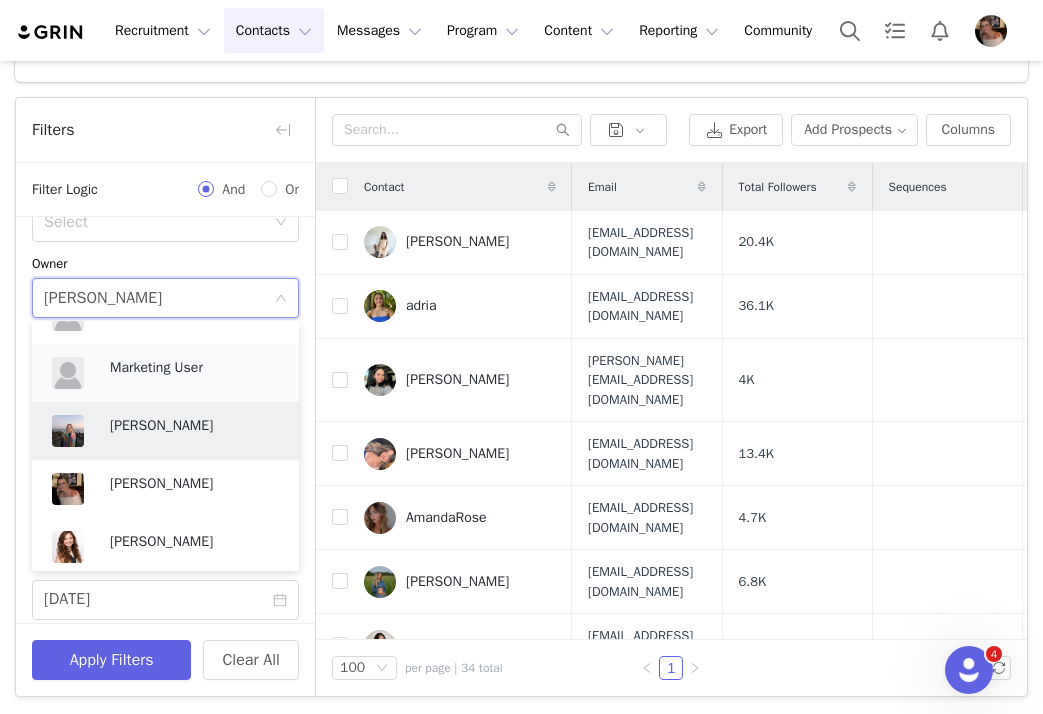 scroll, scrollTop: 648, scrollLeft: 0, axis: vertical 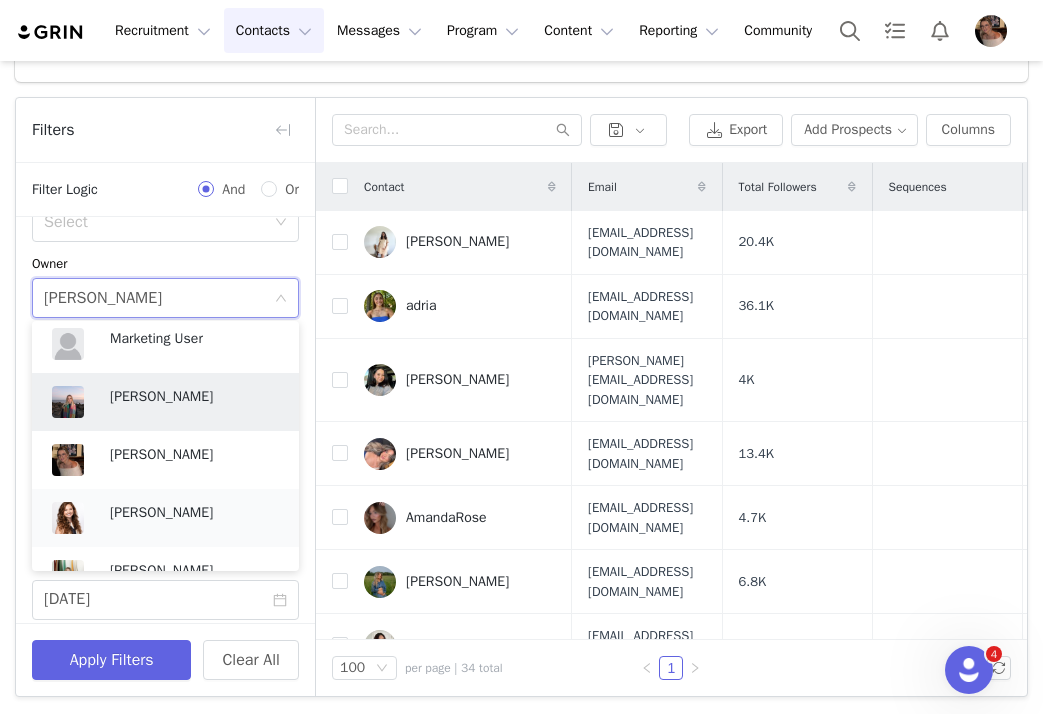 click on "[PERSON_NAME]" at bounding box center (194, 513) 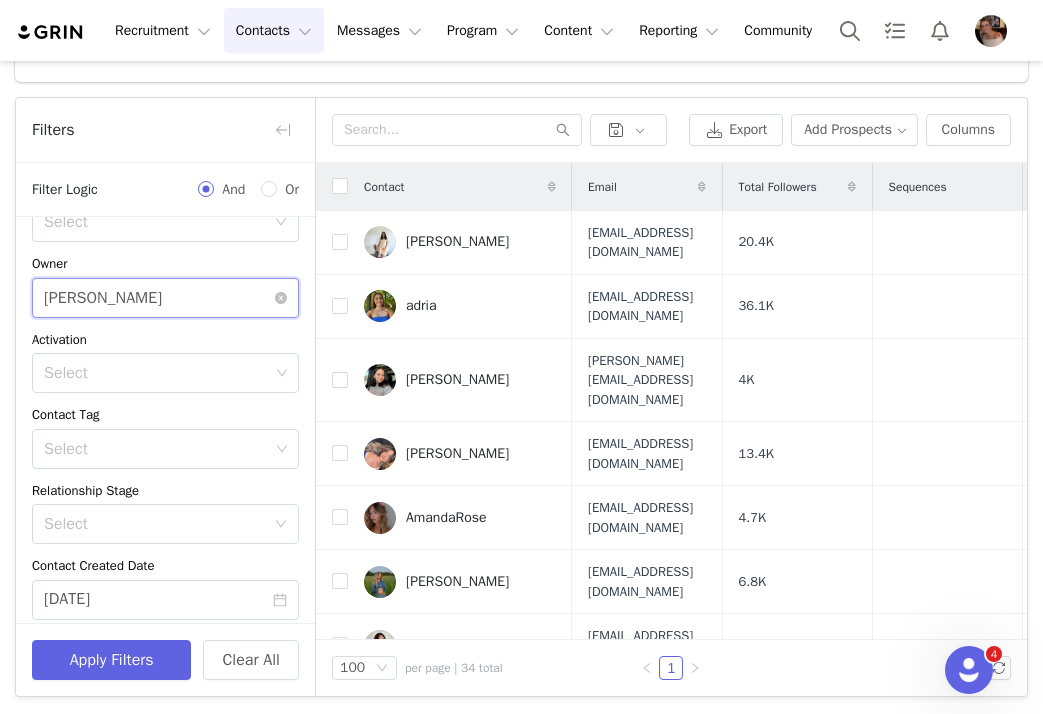 click on "Select Jinsey Roten" at bounding box center (159, 298) 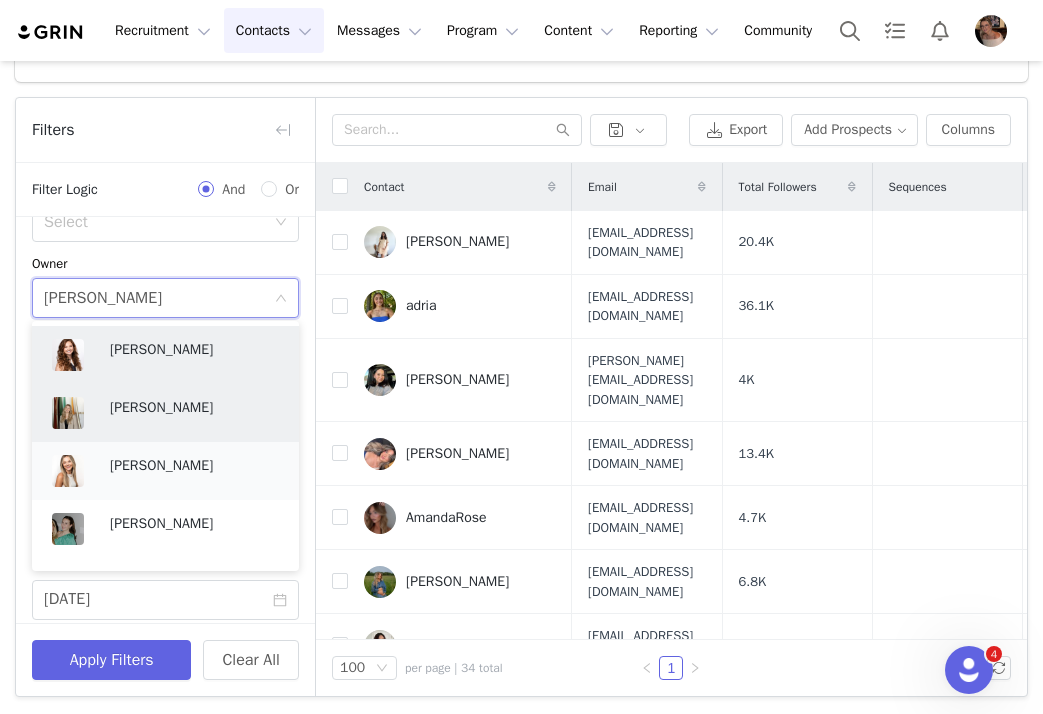scroll, scrollTop: 817, scrollLeft: 0, axis: vertical 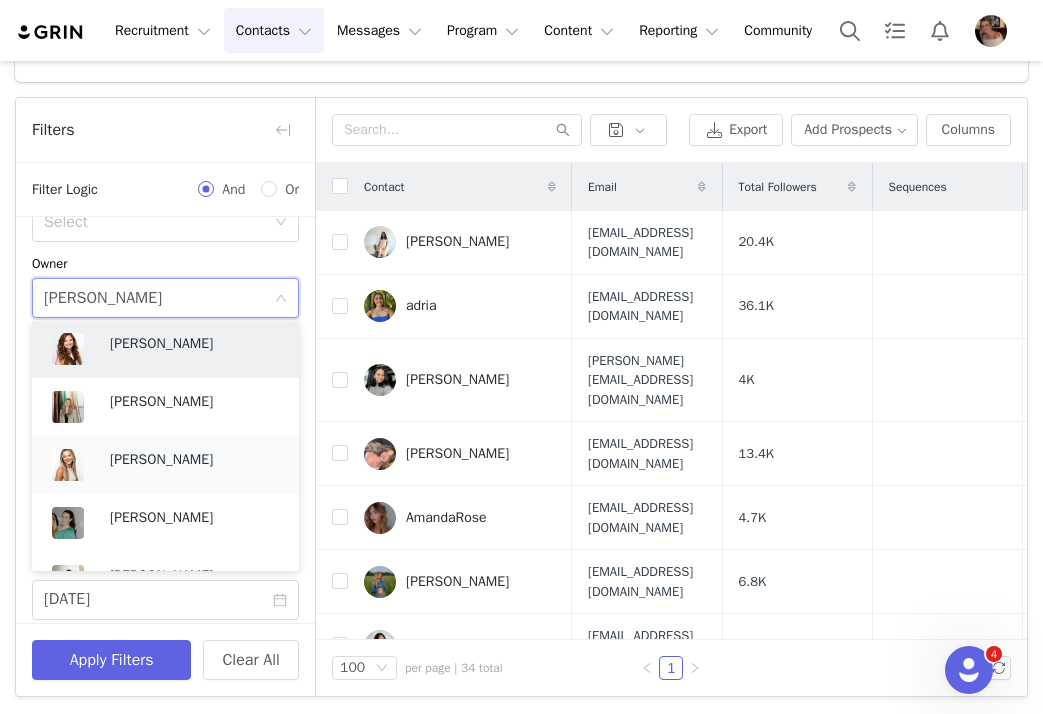 click on "[PERSON_NAME]" at bounding box center [194, 460] 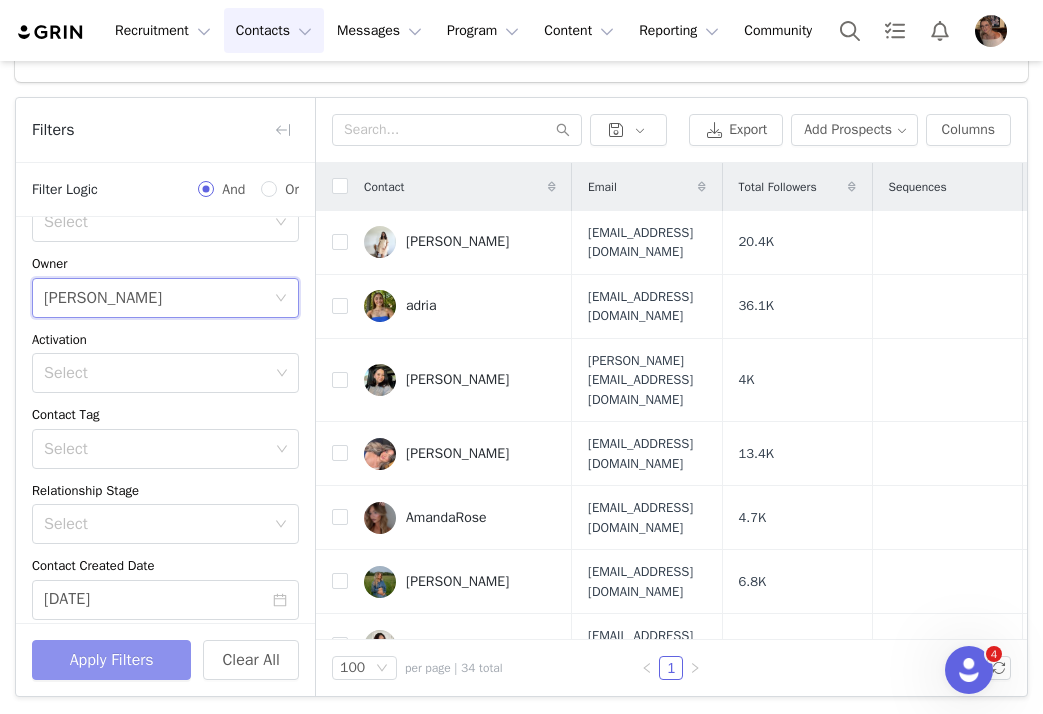 click on "Apply Filters" at bounding box center [111, 660] 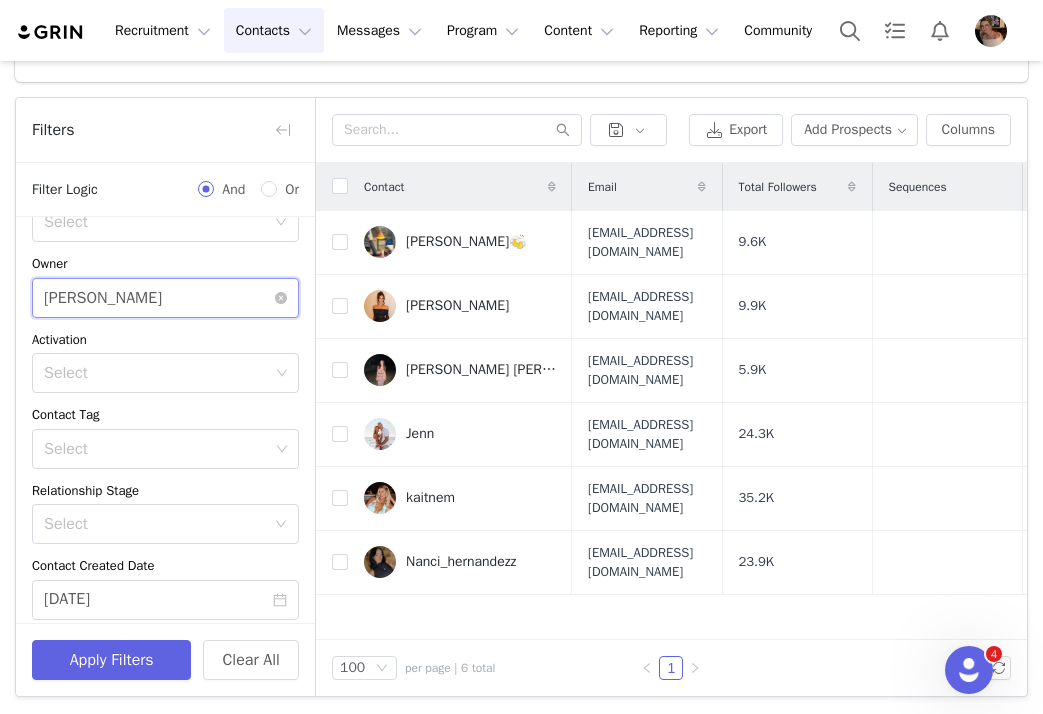 click on "Select [PERSON_NAME]" at bounding box center [159, 298] 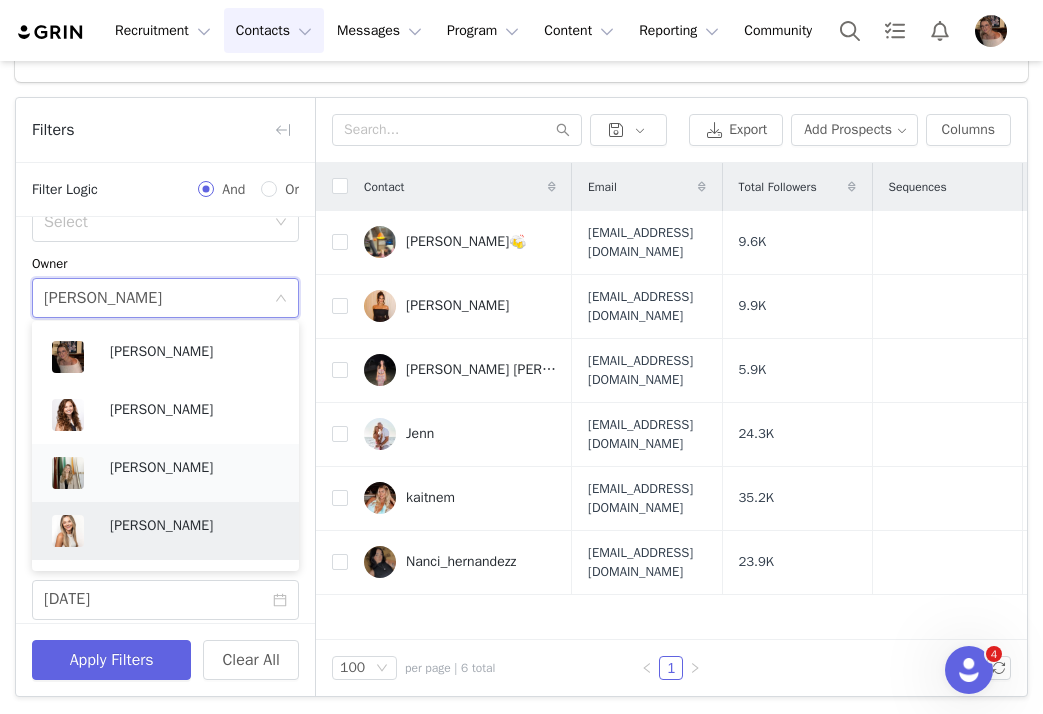 scroll, scrollTop: 689, scrollLeft: 0, axis: vertical 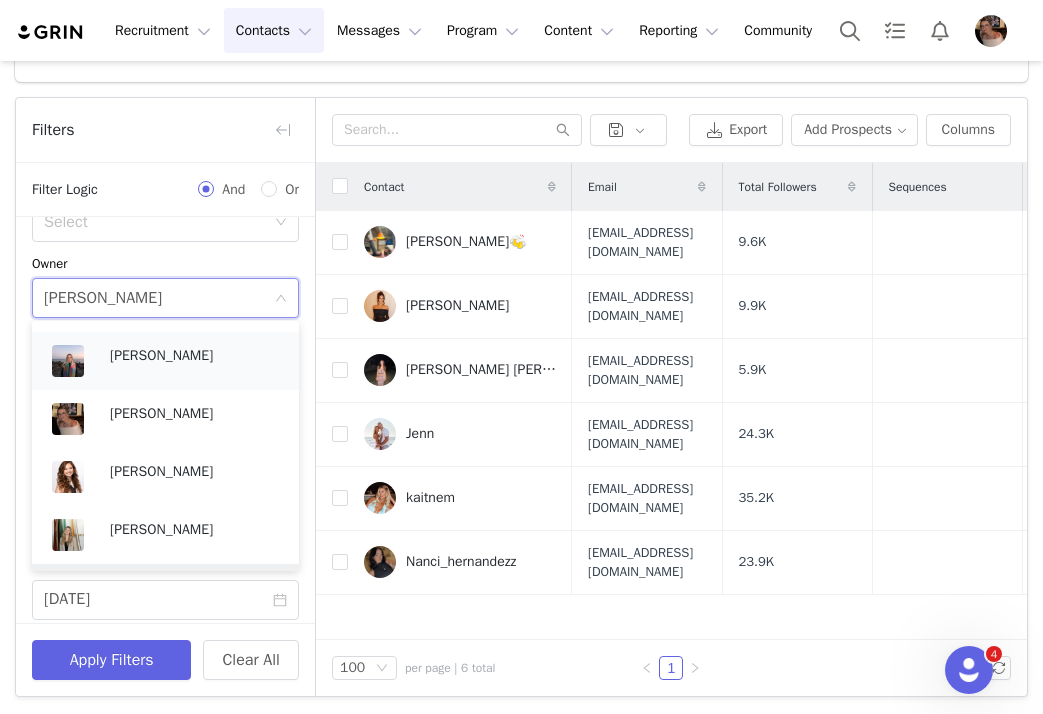 click on "[PERSON_NAME]" at bounding box center [194, 356] 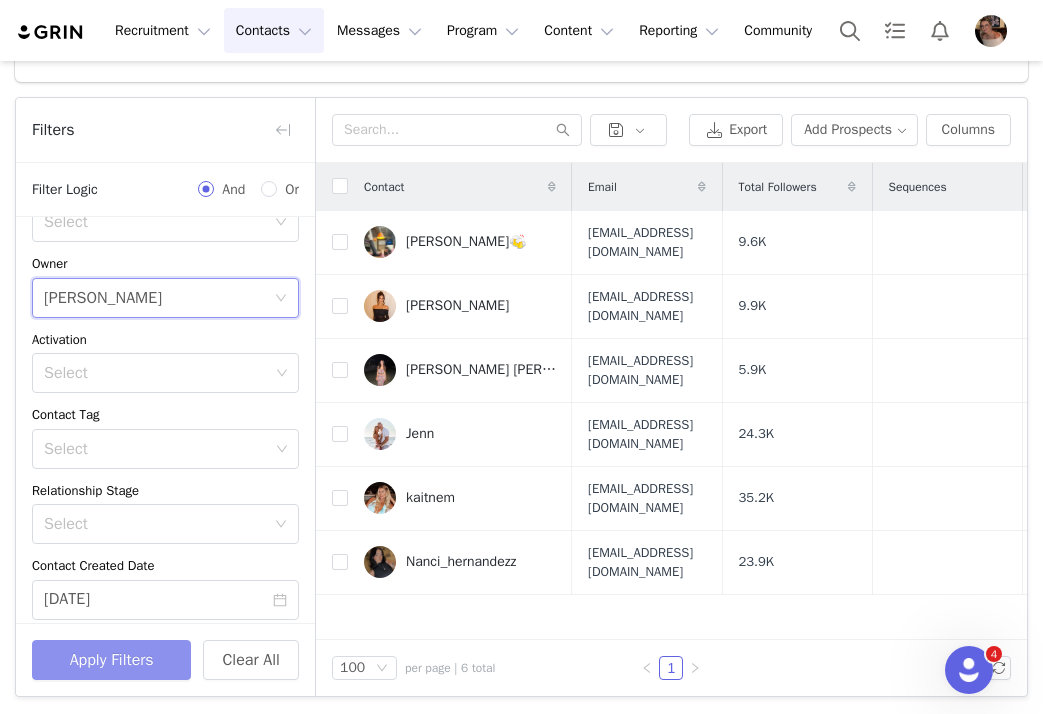click on "Apply Filters" at bounding box center [111, 660] 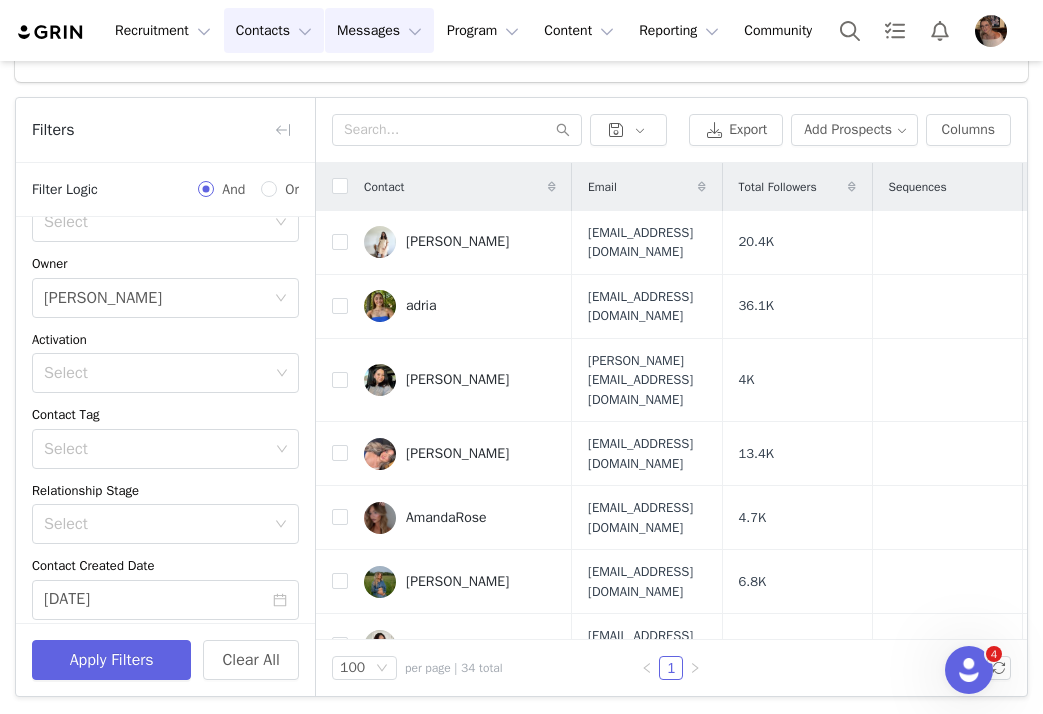 click on "Messages Messages" at bounding box center [379, 30] 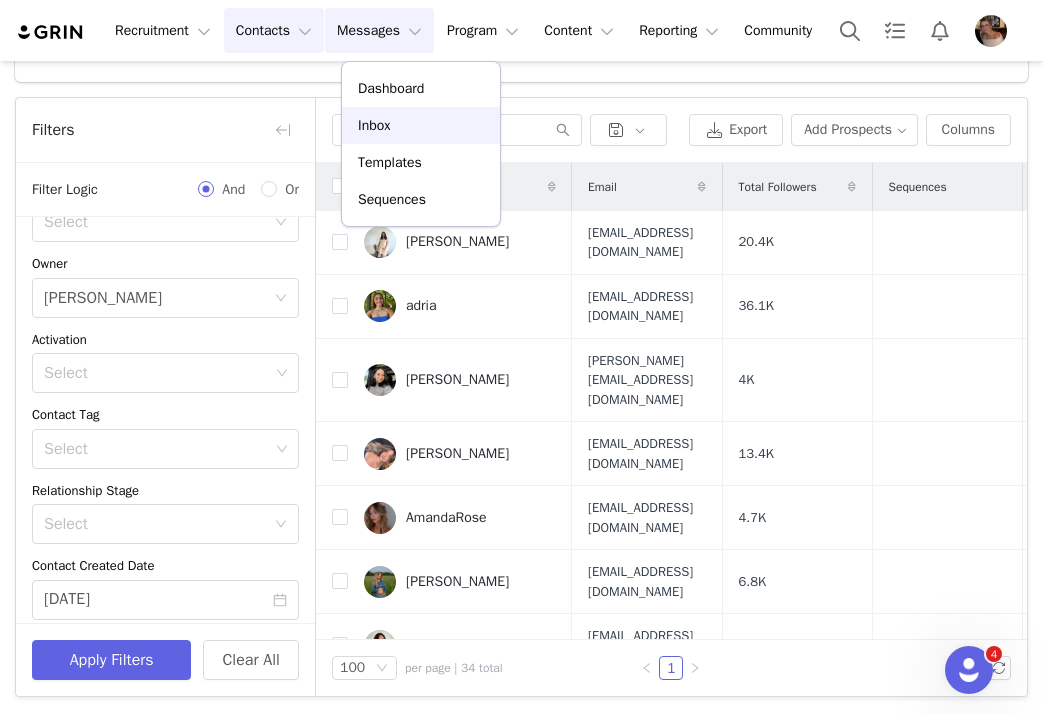 click on "Inbox" at bounding box center (421, 125) 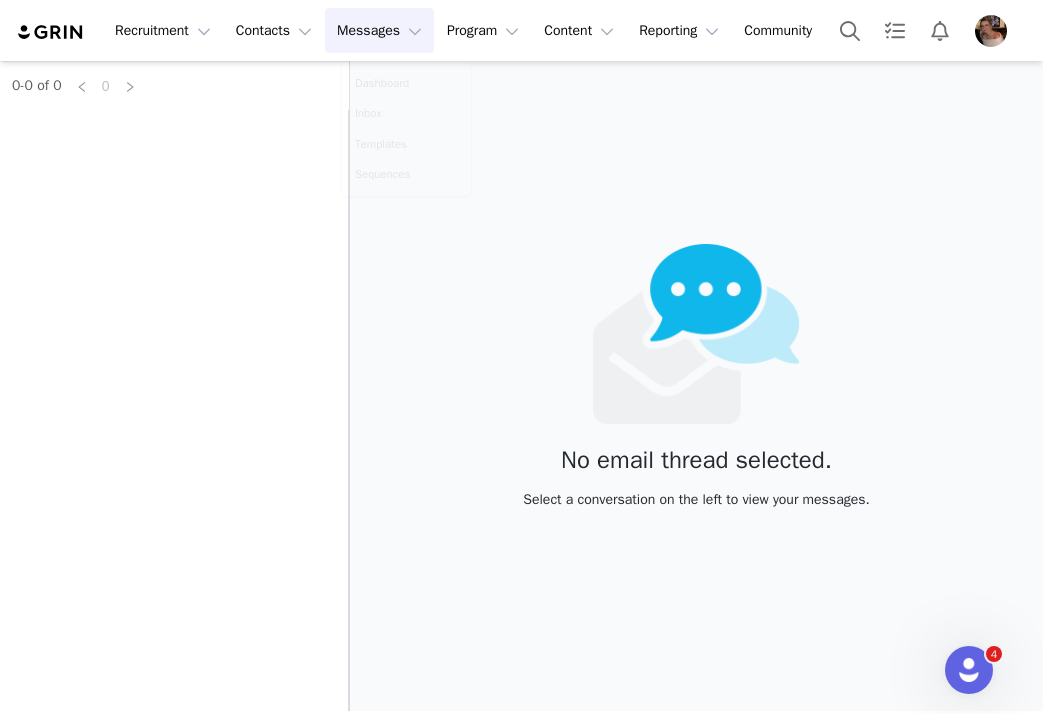 scroll, scrollTop: 0, scrollLeft: 0, axis: both 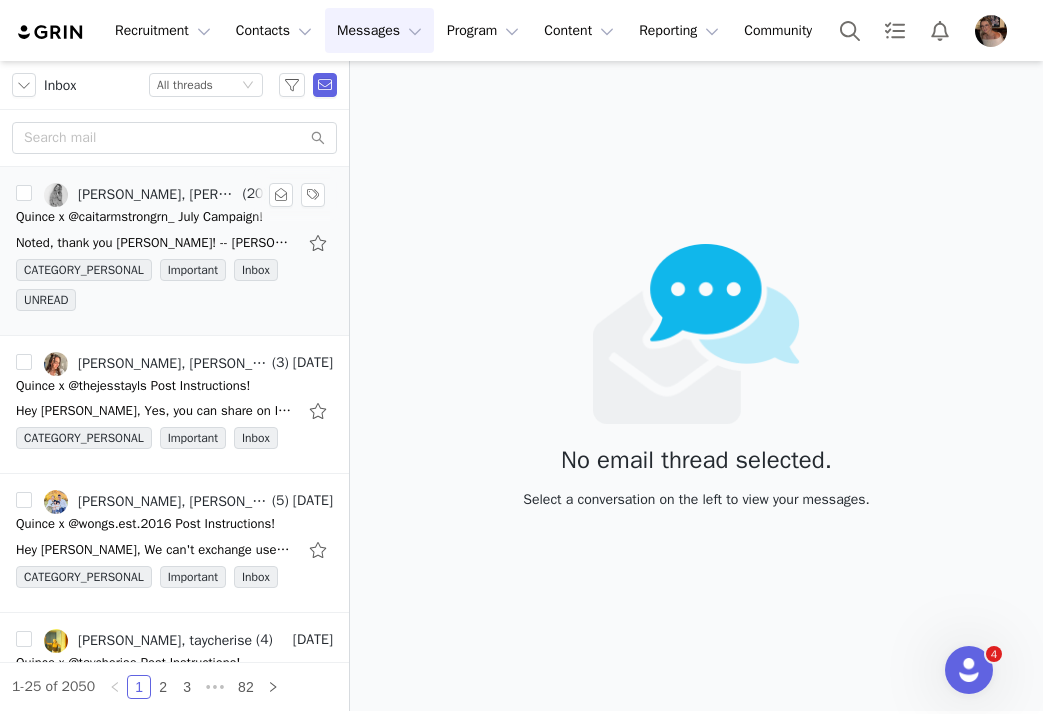 click on "Noted, thank you Alexis! -- CHLOE SPINDLER (she/her) Talent Manager +1 317.910.6281 chloe.spindler@shinetalentgroup.com ___________________________________ USA + Canada + UK shinetalentgroup.com •" at bounding box center (174, 243) 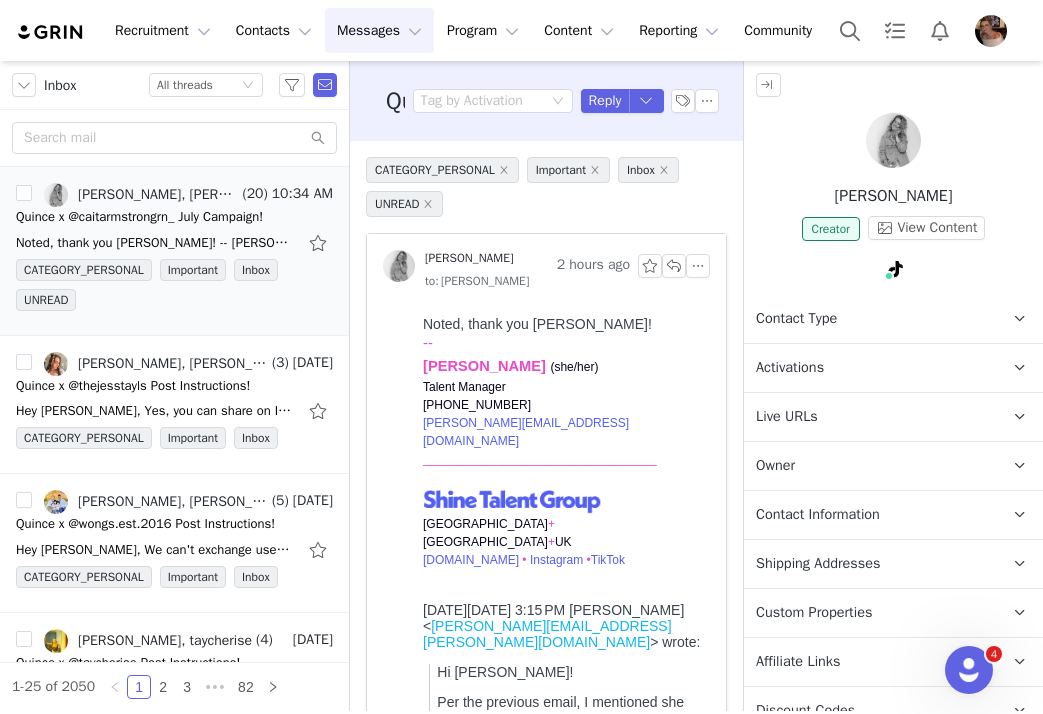 scroll, scrollTop: 0, scrollLeft: 0, axis: both 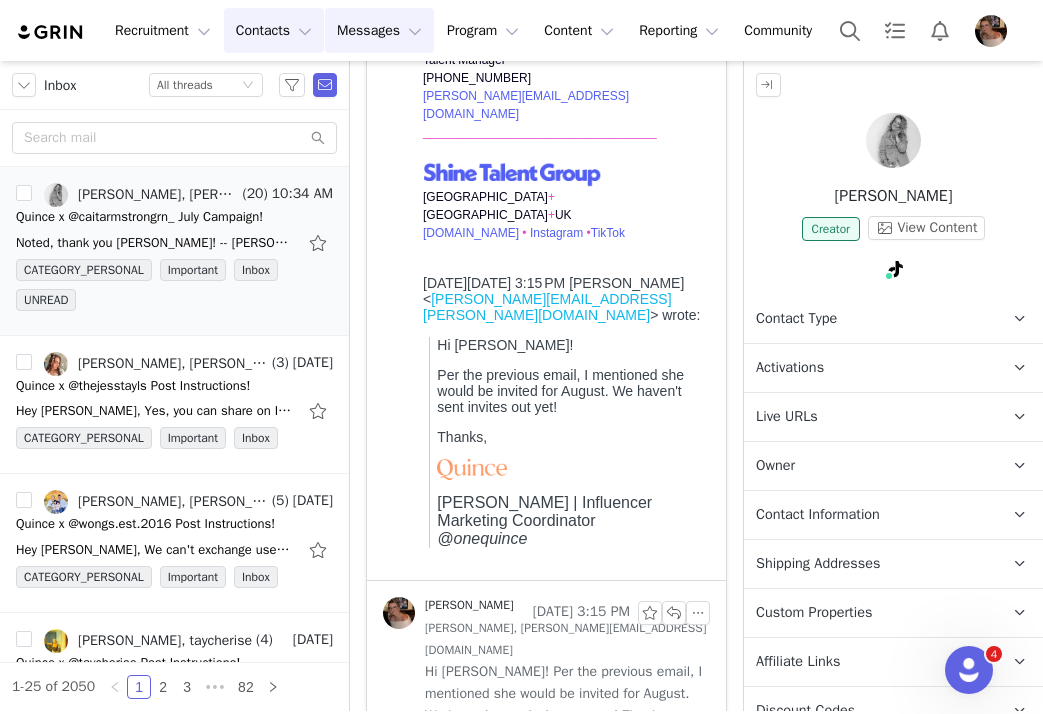 click on "Contacts Contacts" at bounding box center [274, 30] 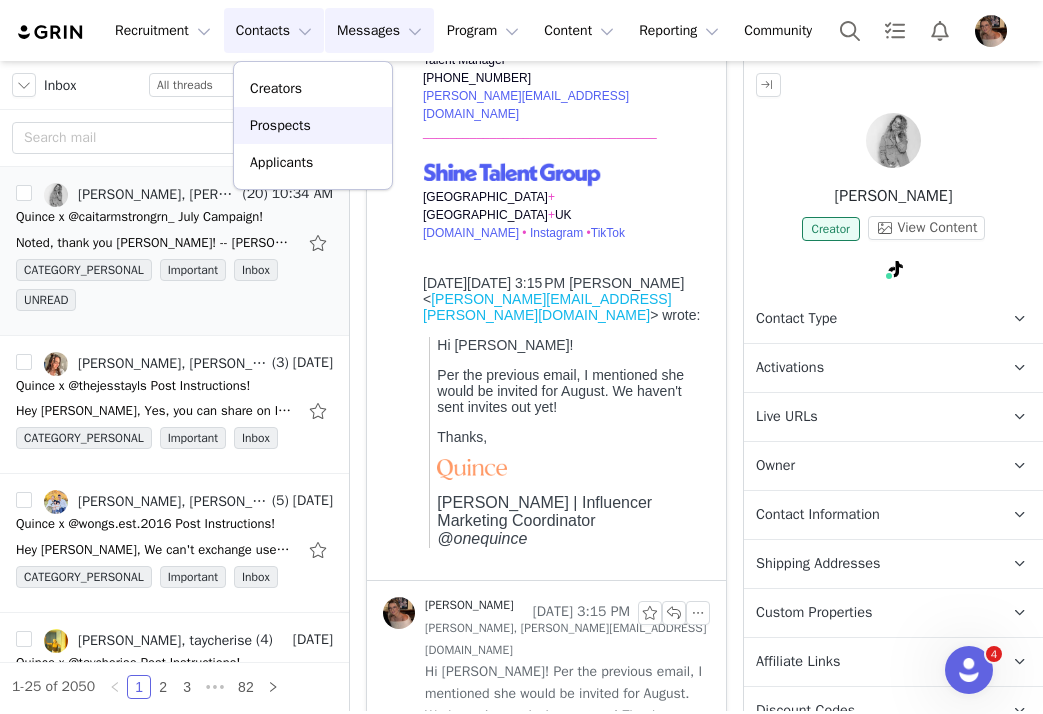 click on "Prospects" at bounding box center (313, 125) 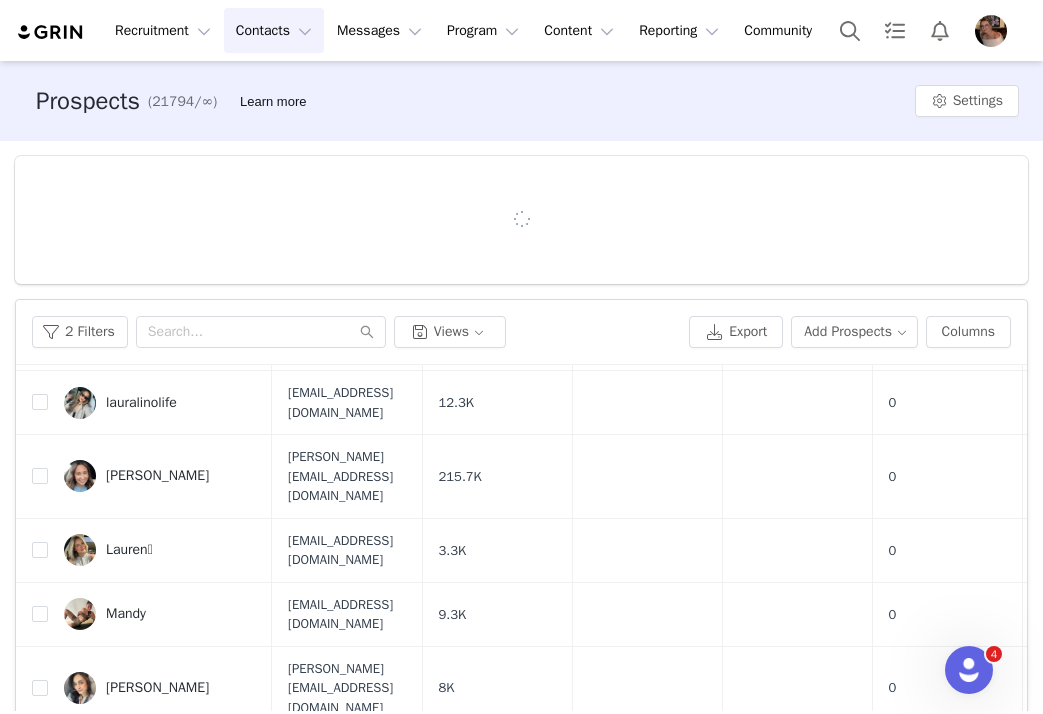 scroll, scrollTop: 1509, scrollLeft: 0, axis: vertical 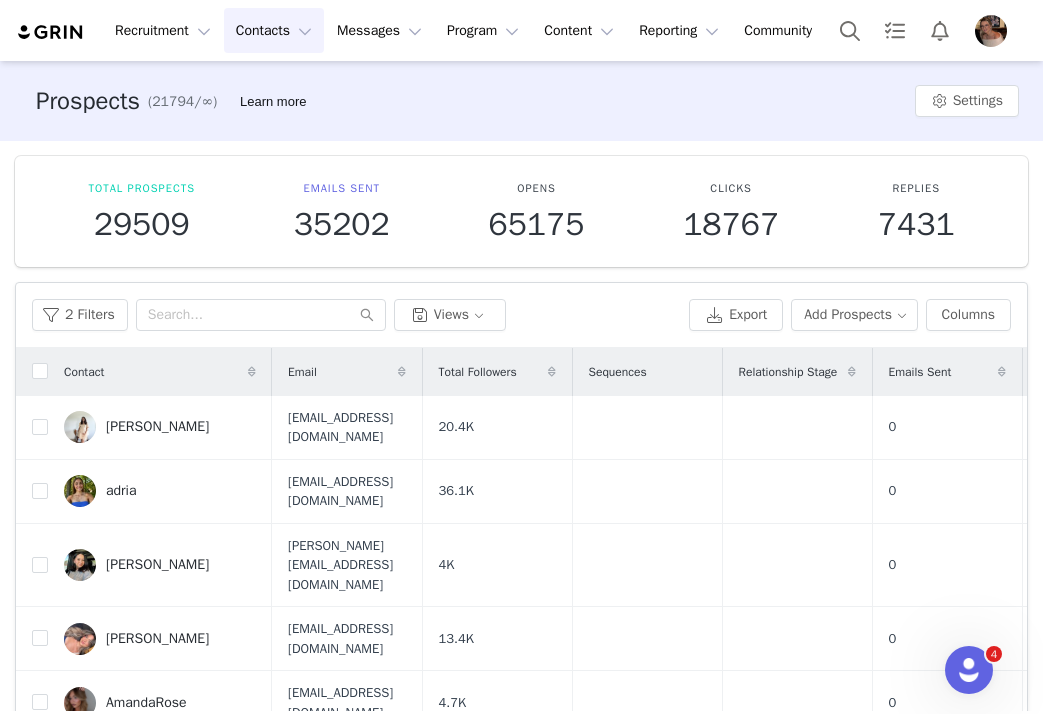 type 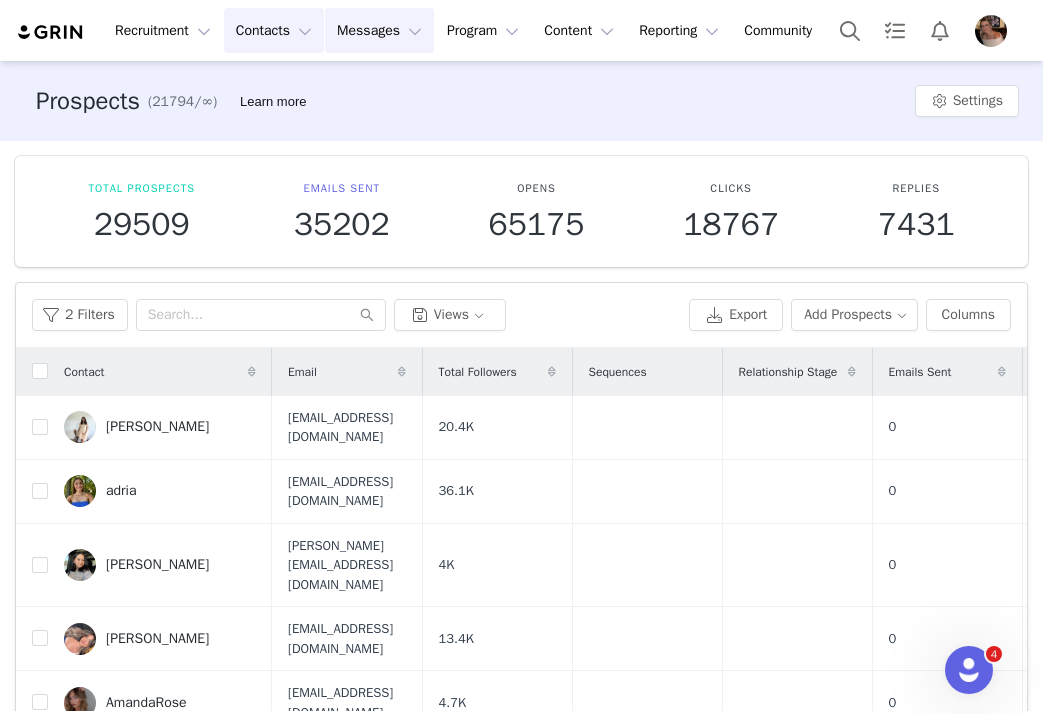 click on "Messages Messages" at bounding box center [379, 30] 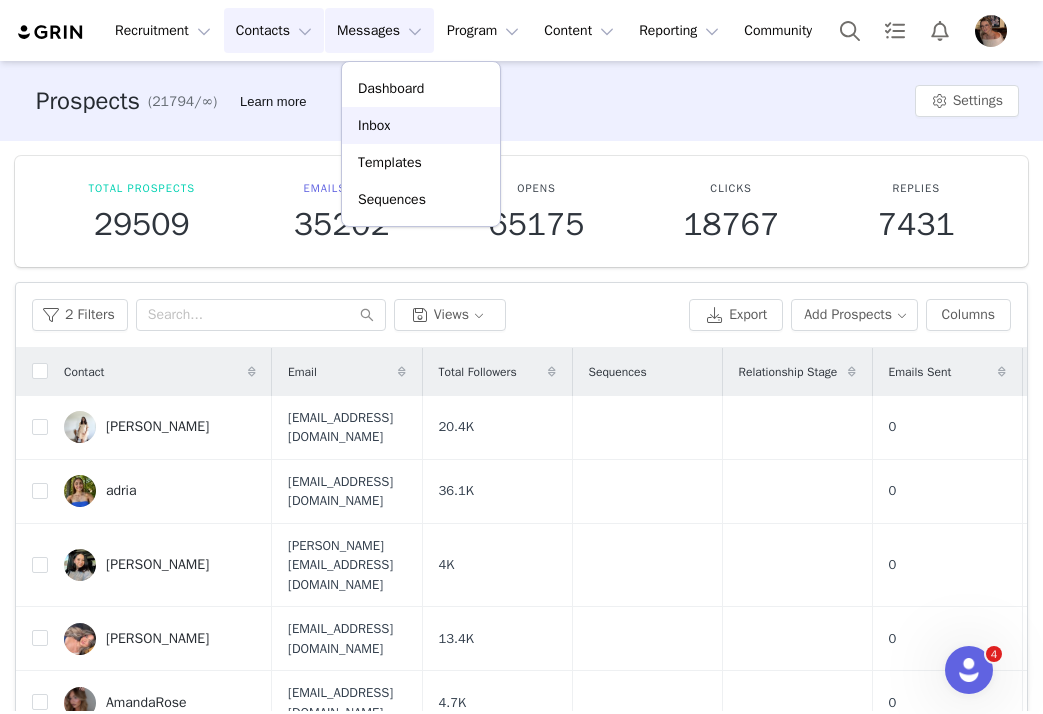 click on "Inbox" at bounding box center (374, 125) 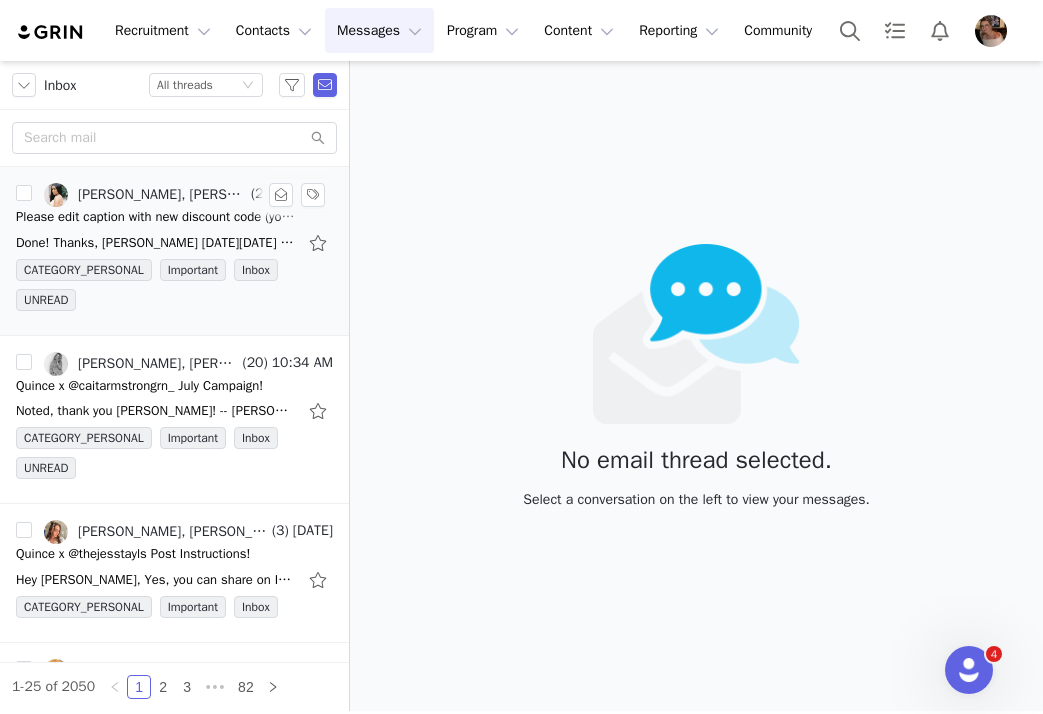 click on "Alexis Bignotti, Victoria" at bounding box center (162, 195) 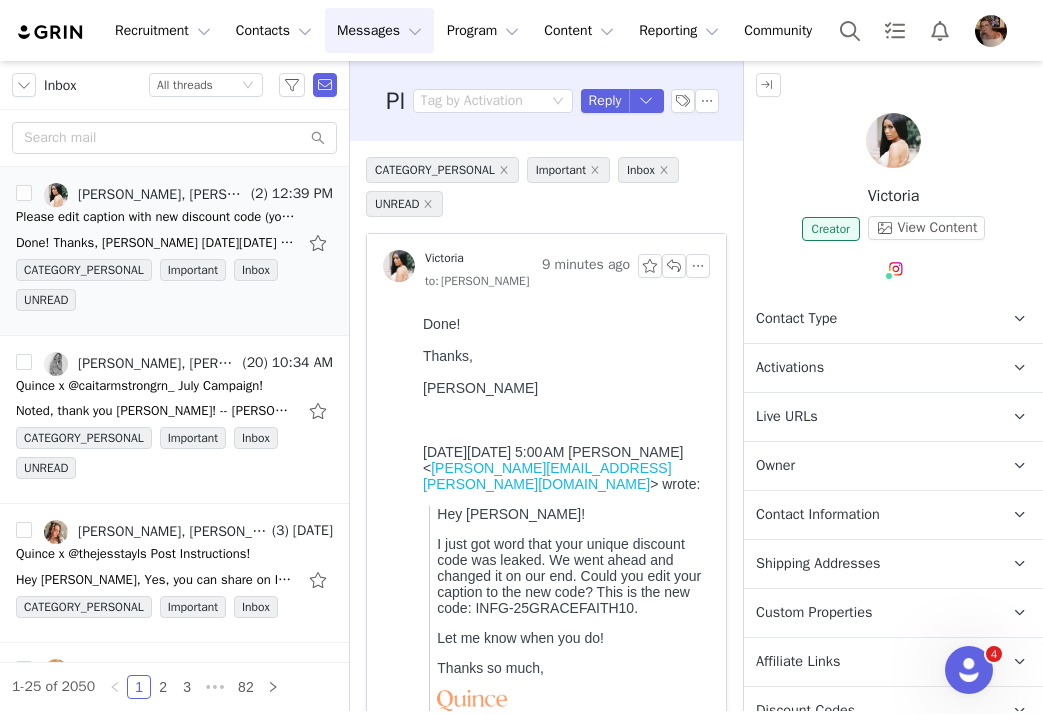 scroll, scrollTop: 0, scrollLeft: 0, axis: both 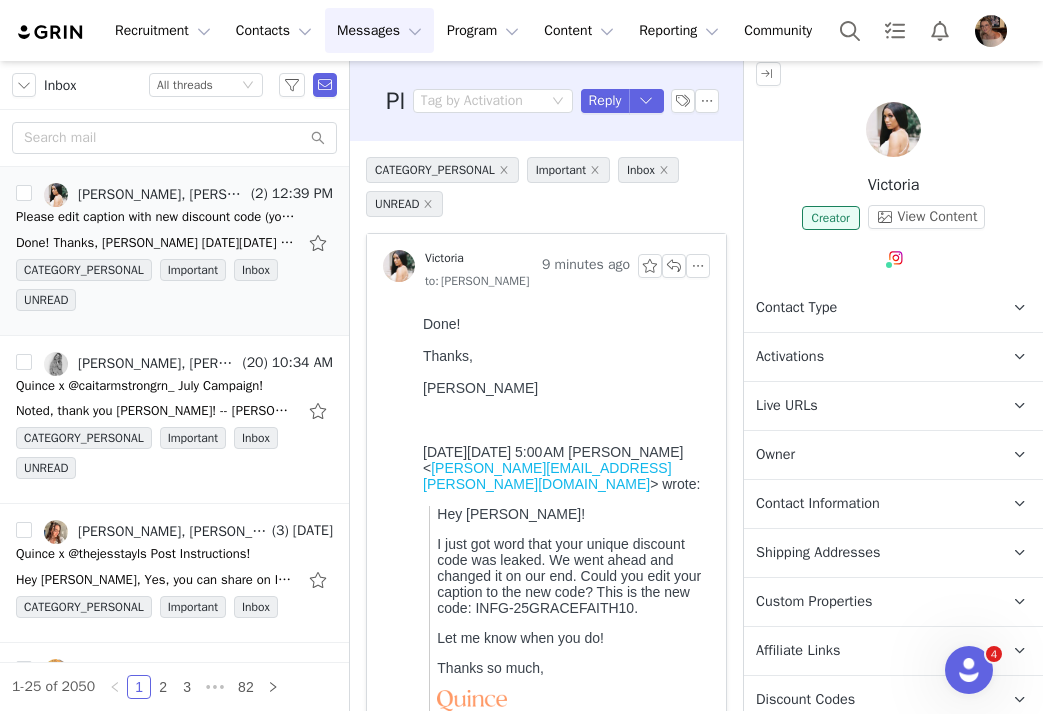 click on "Activations" at bounding box center [869, 357] 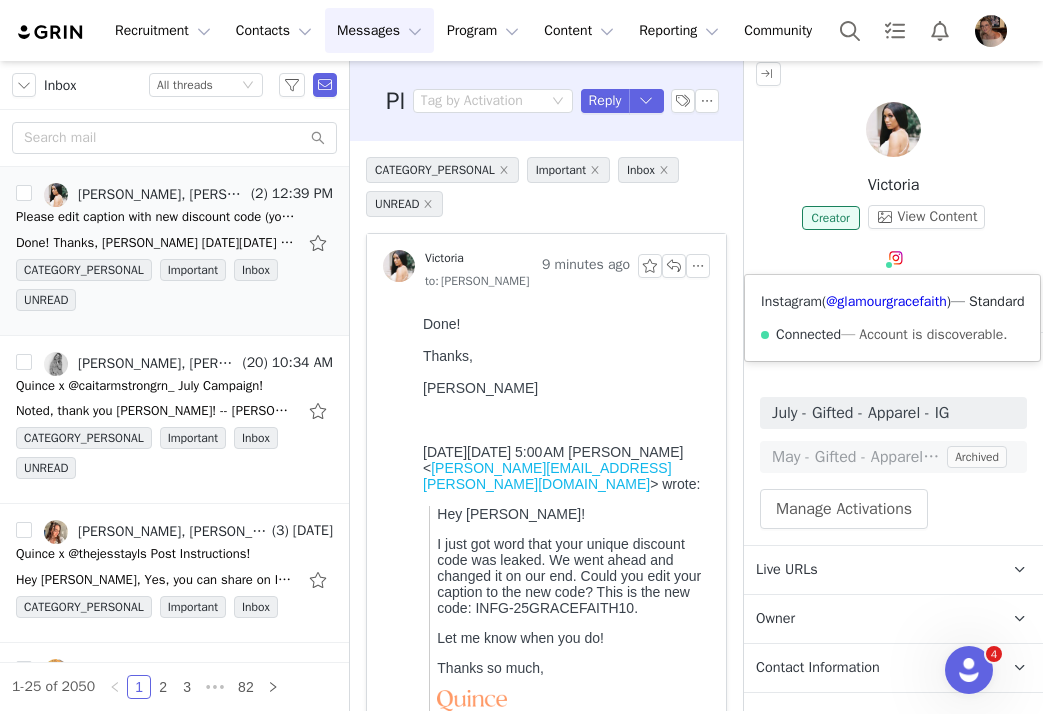 click on "Instagram  (   @glamourgracefaith   )   — Standard  Connected  — Account is discoverable." at bounding box center (892, 318) 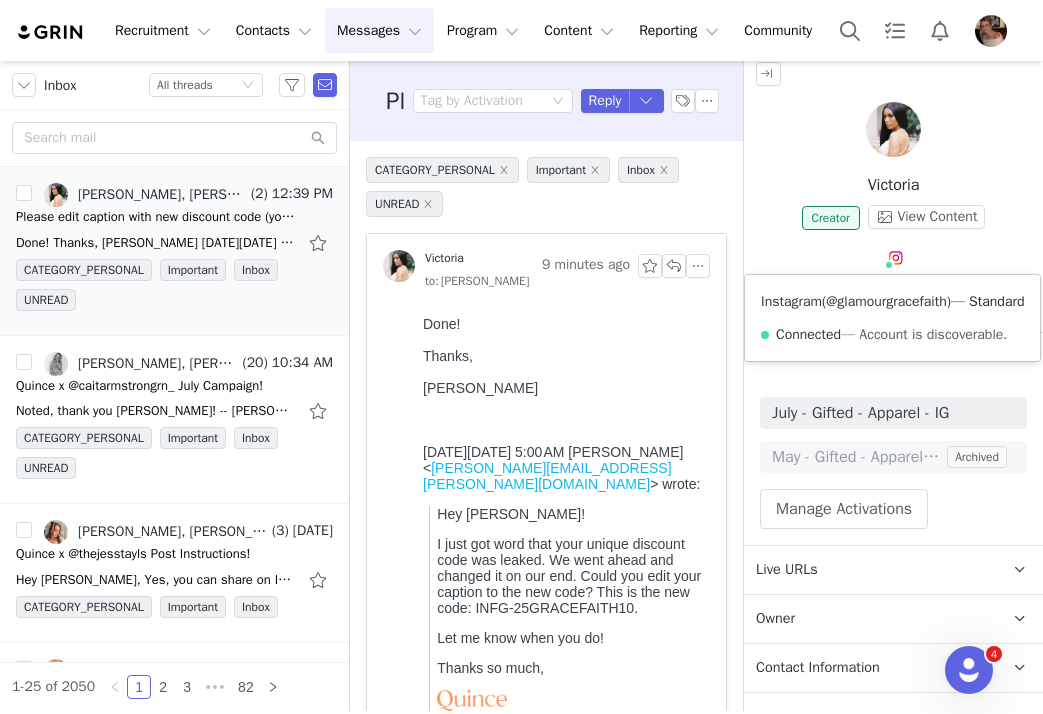 click on "@glamourgracefaith" at bounding box center (886, 301) 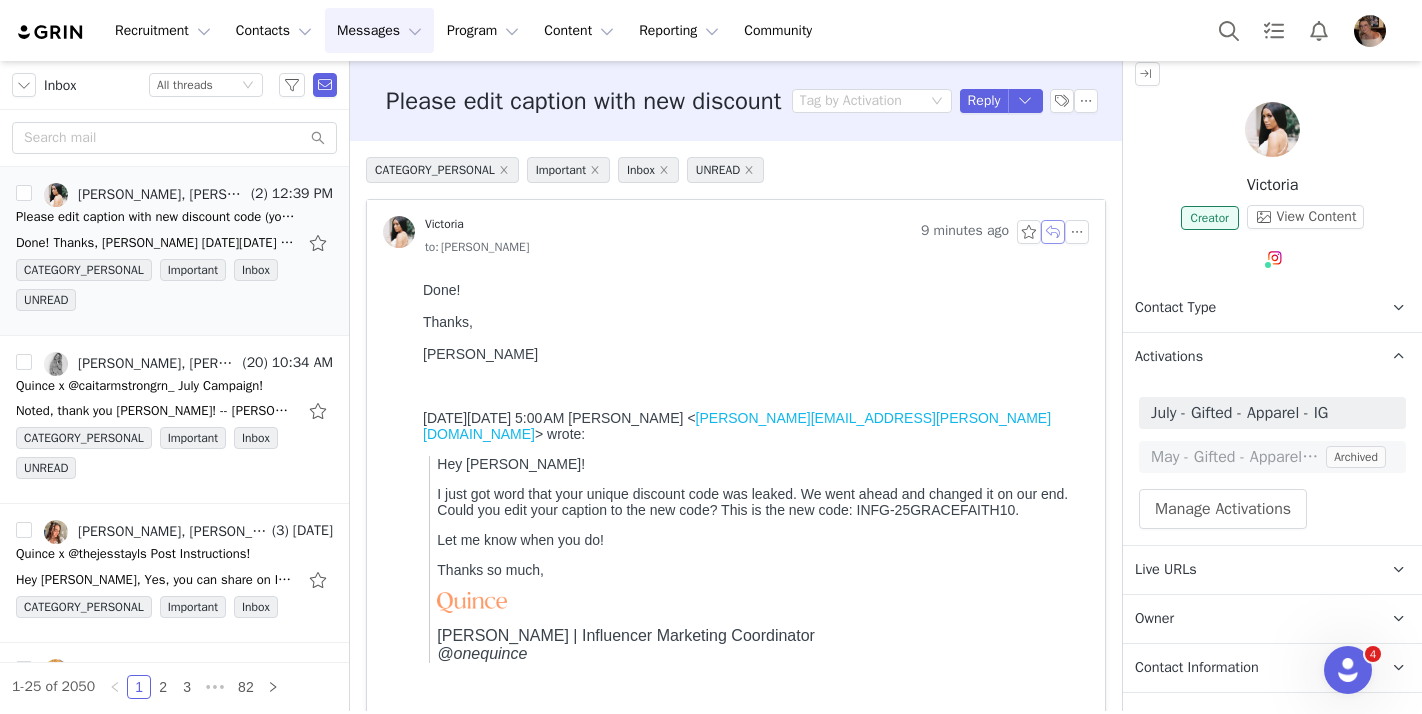 click at bounding box center [1053, 232] 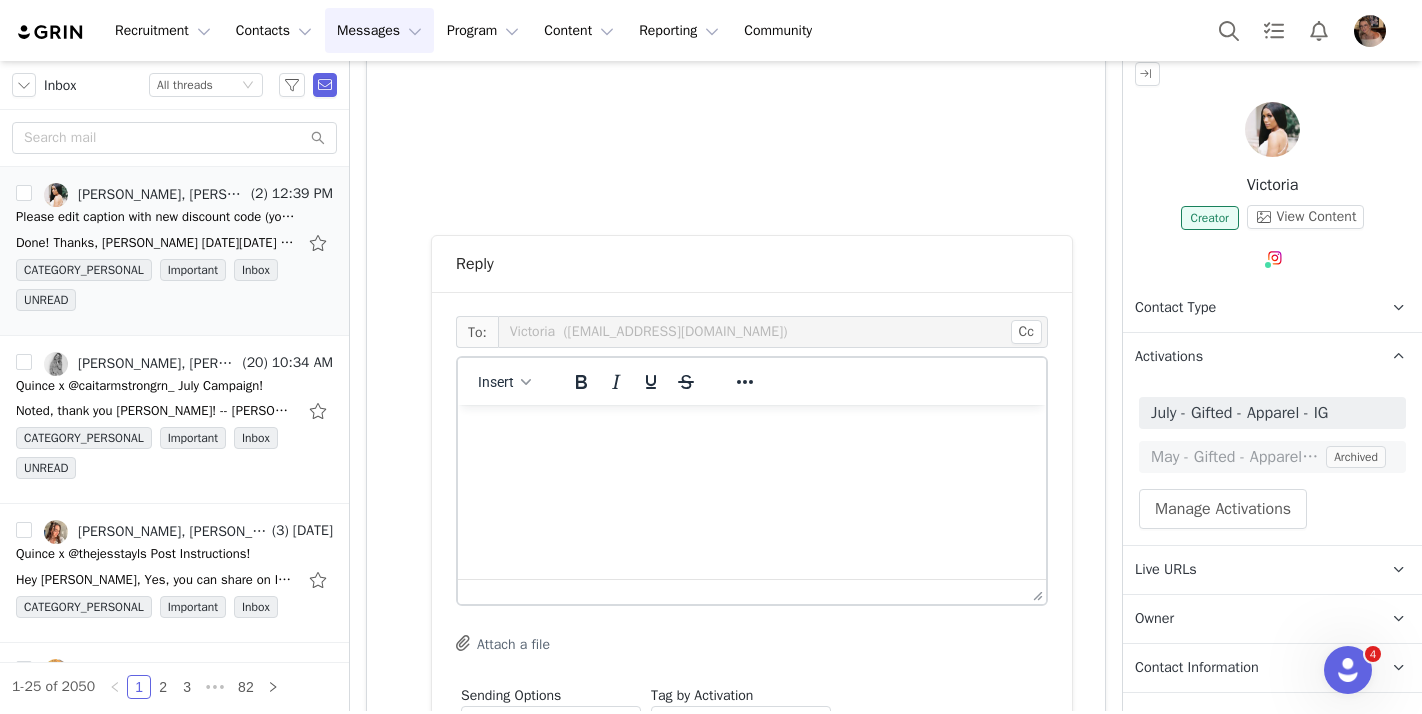 scroll, scrollTop: 0, scrollLeft: 0, axis: both 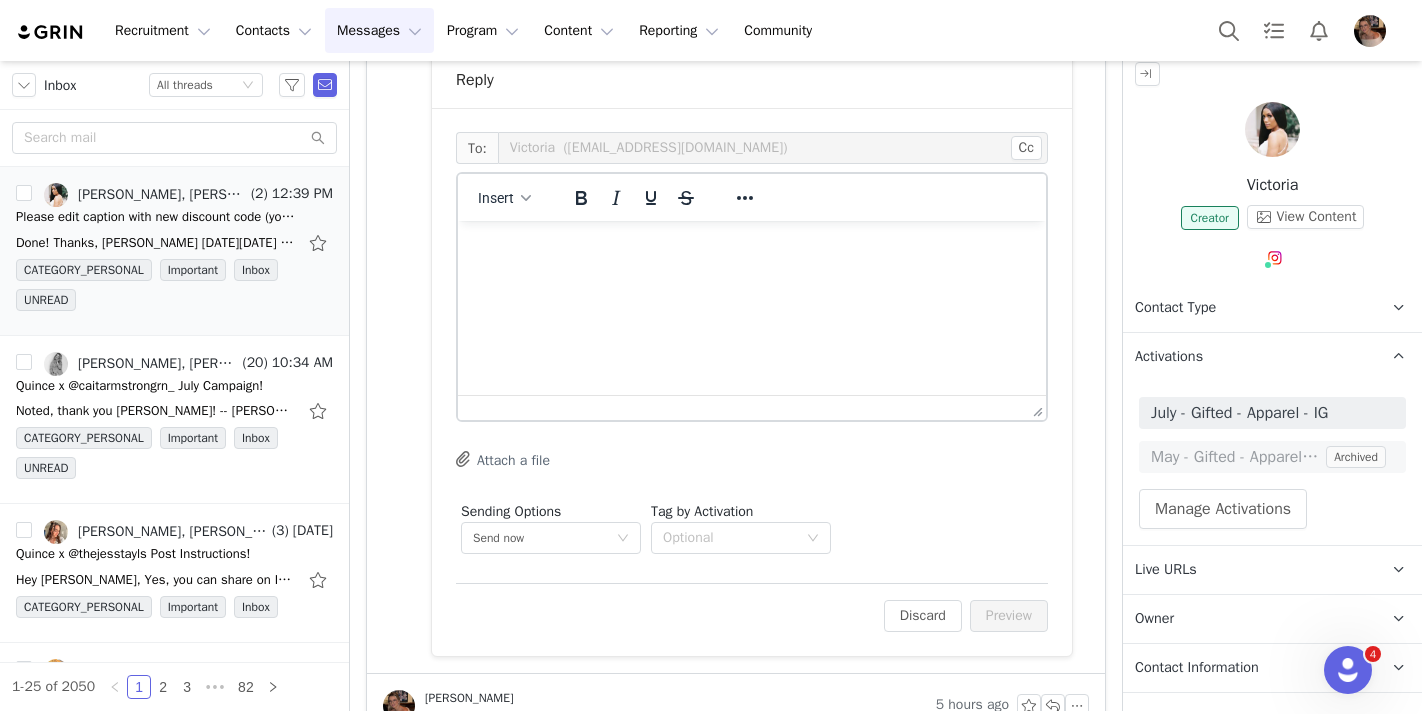 click at bounding box center (752, 248) 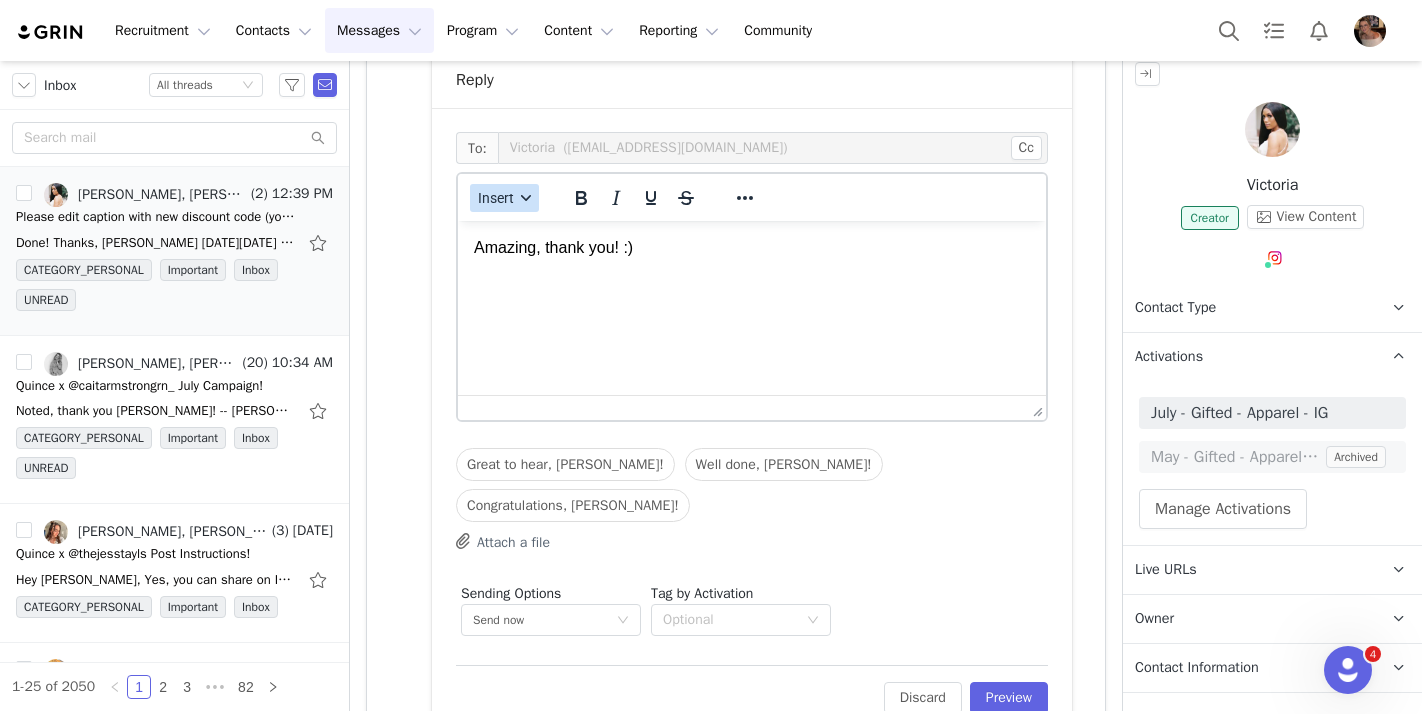 click 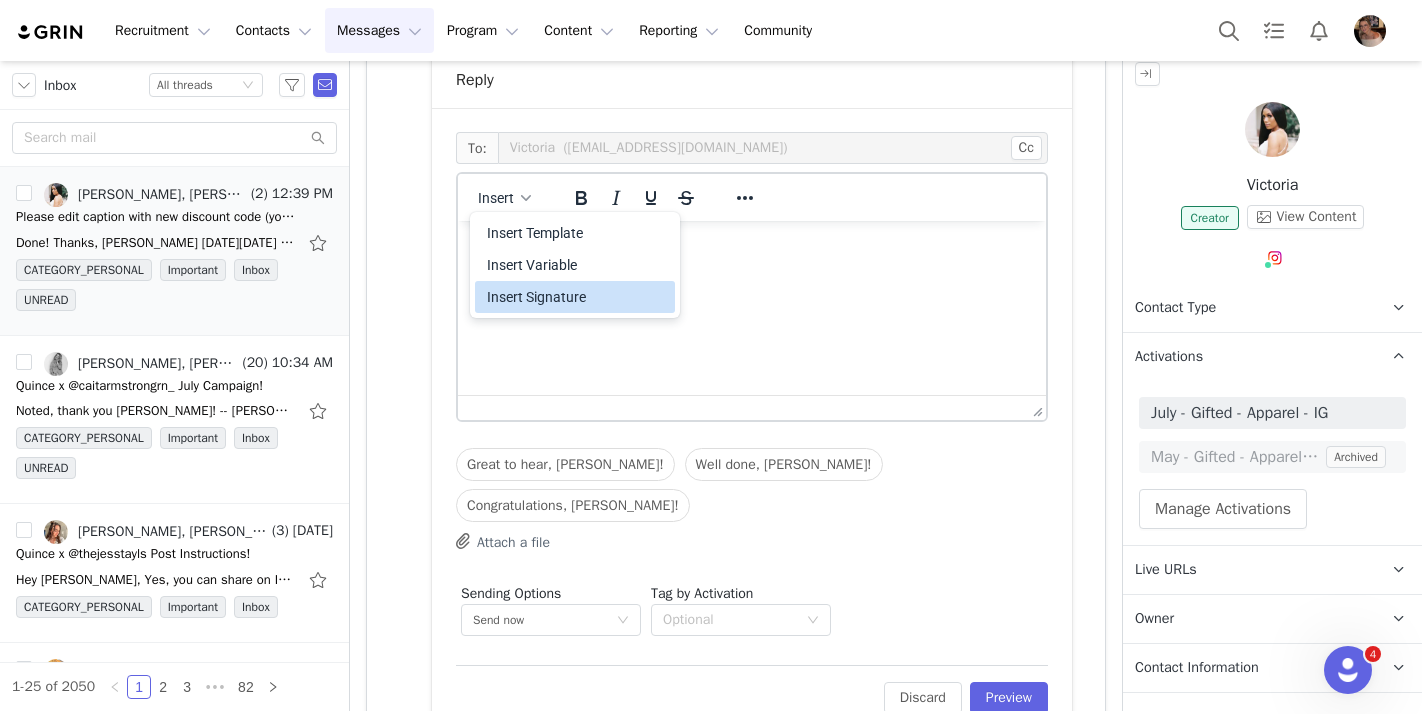 click on "Insert Signature" at bounding box center [577, 297] 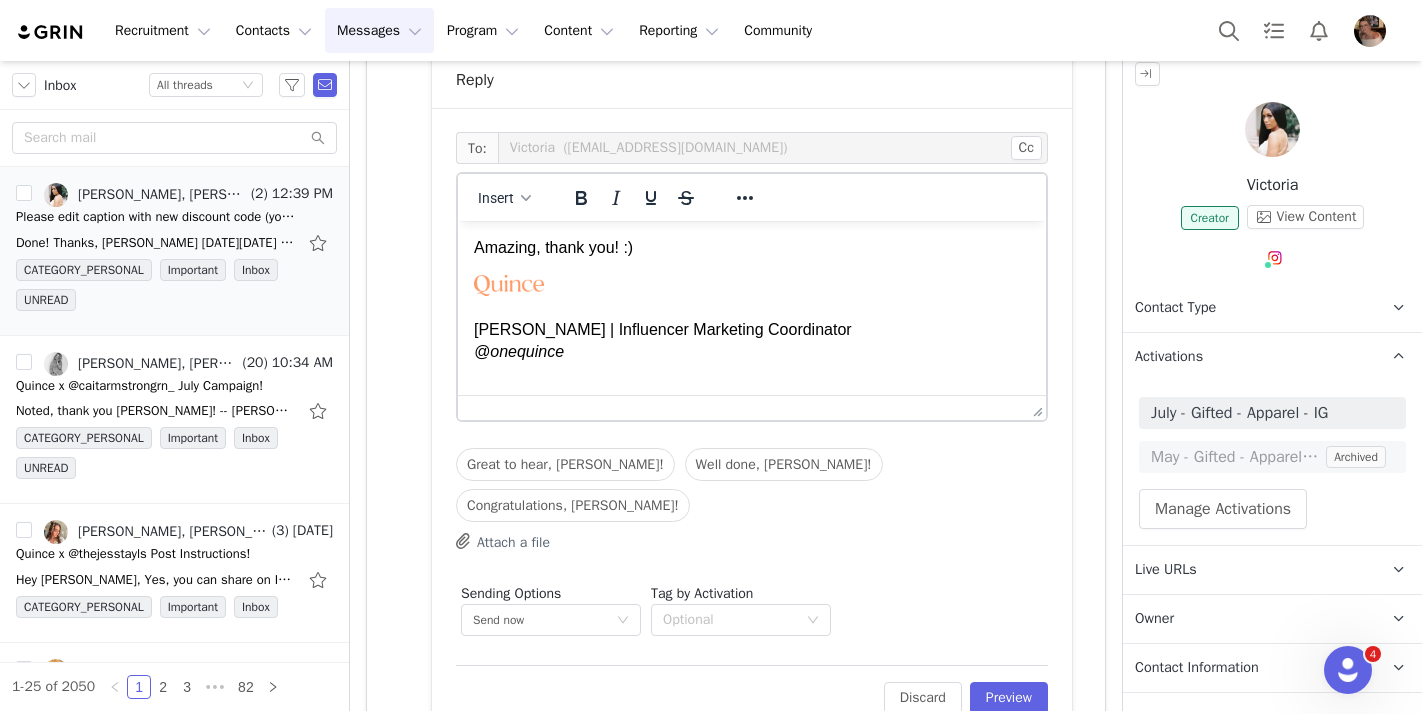 click on "Edit     Discard Preview" at bounding box center (752, 689) 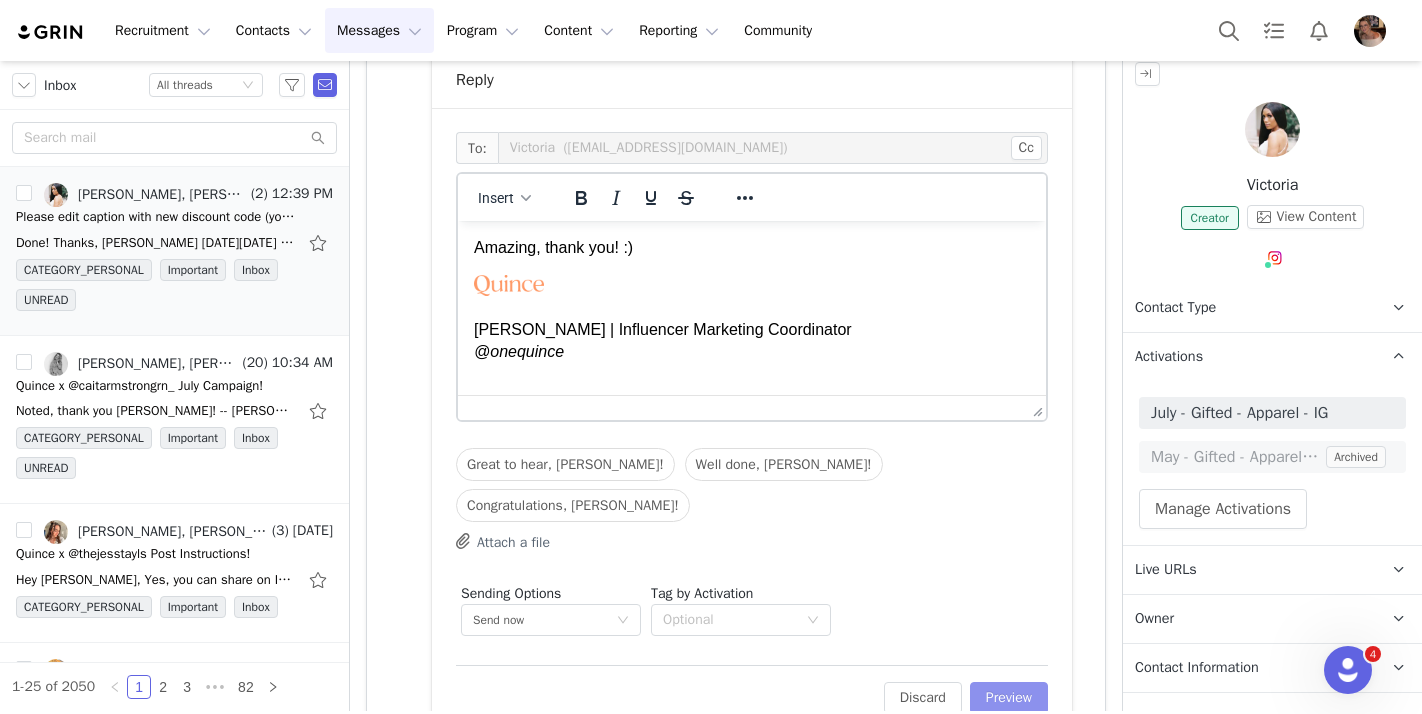 click on "Preview" at bounding box center [1009, 698] 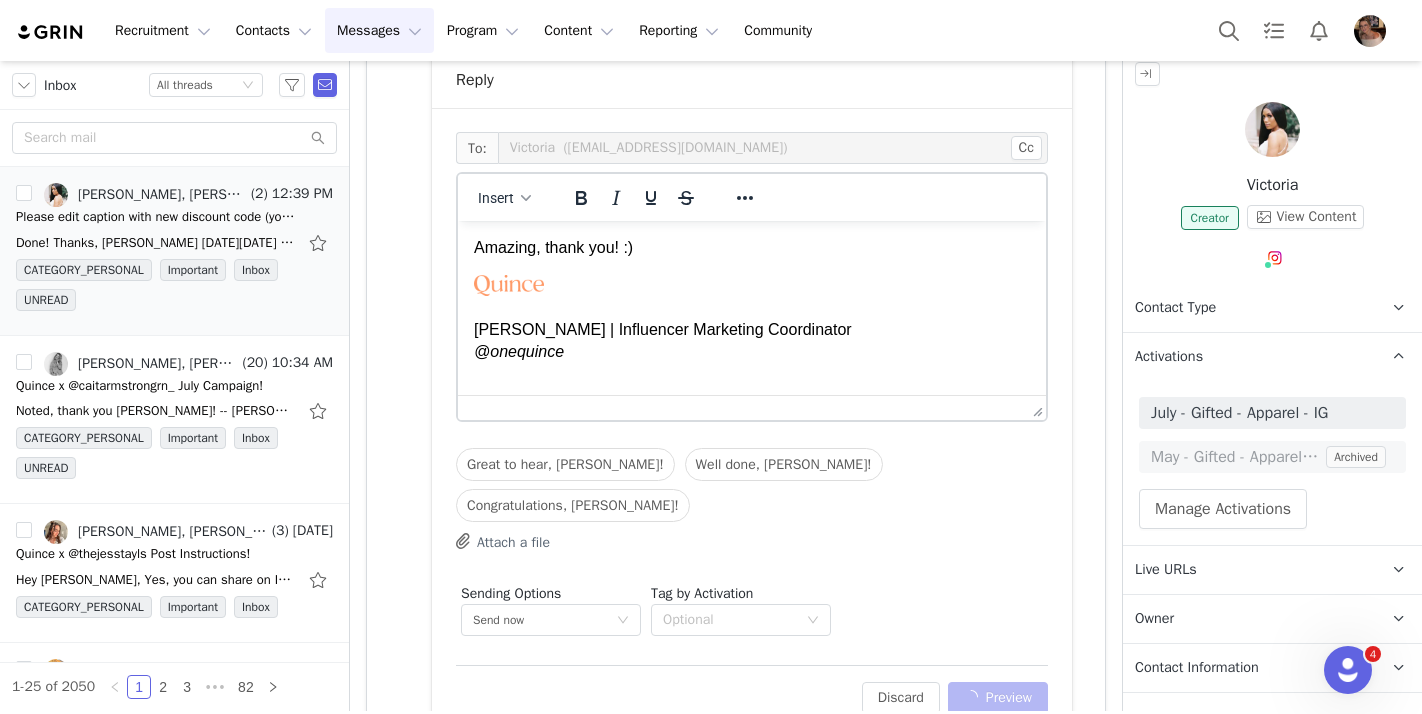 scroll, scrollTop: 811, scrollLeft: 0, axis: vertical 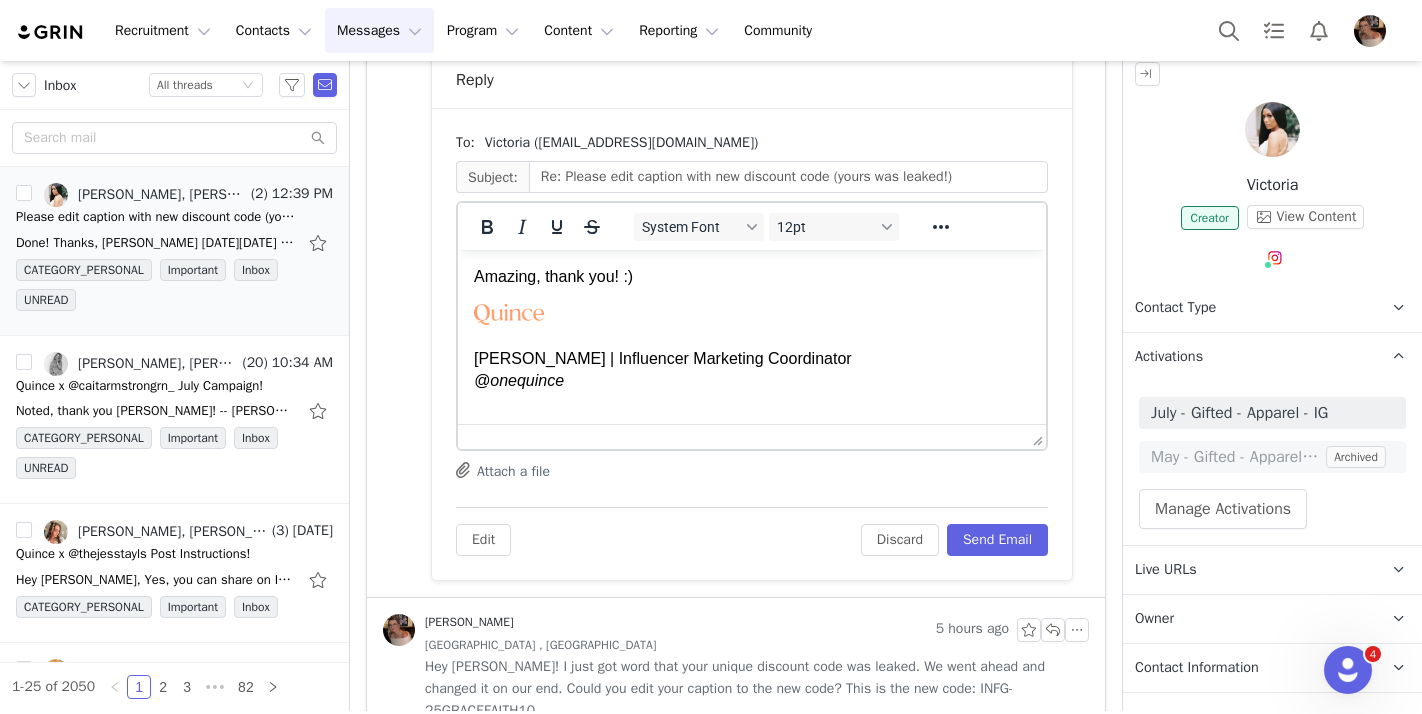 click on "To:  Victoria  (vdickerson89@gmail.com)     Subject: Re: Please edit caption with new discount code (yours was leaked!)     System Font 12pt To open the popup, press Shift+Enter To open the popup, press Shift+Enter To open the popup, press Shift+Enter To open the popup, press Shift+Enter Attach a file Edit     Discard Send Email" at bounding box center (752, 344) 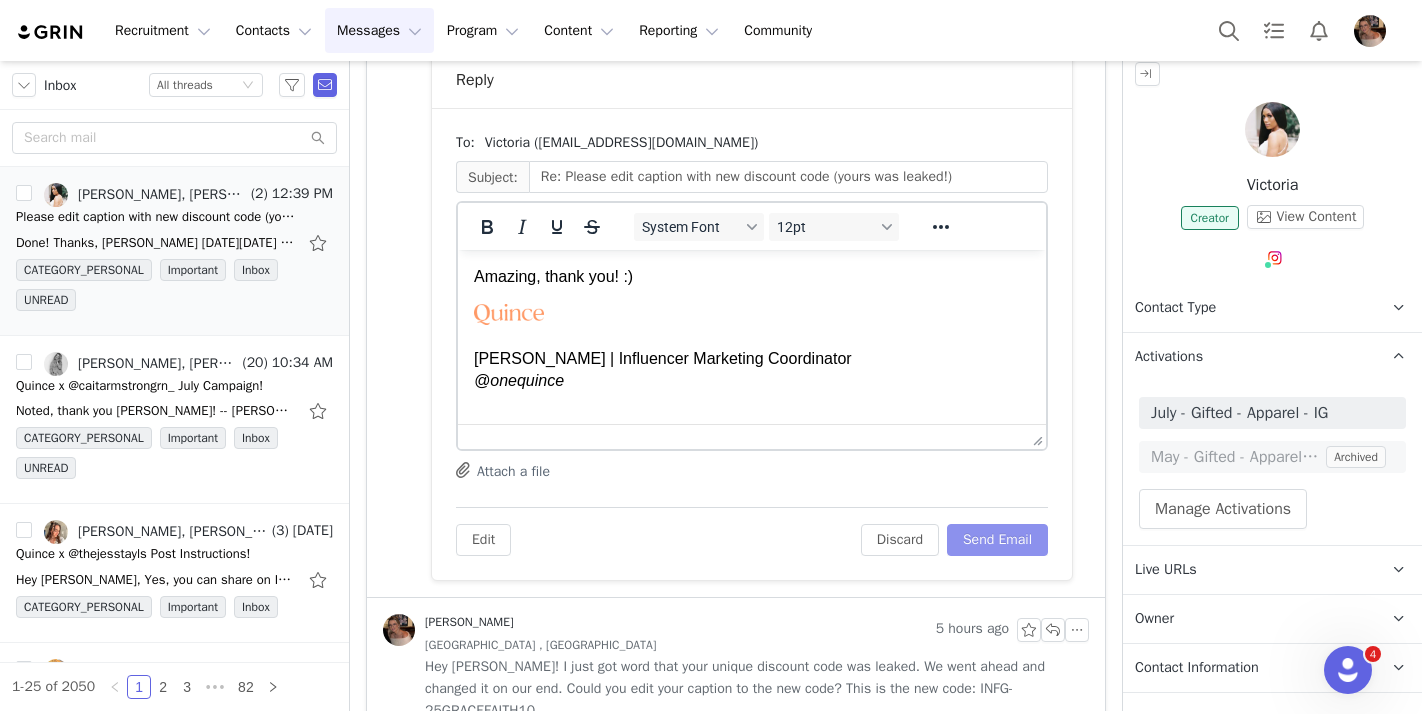 click on "Send Email" at bounding box center (997, 540) 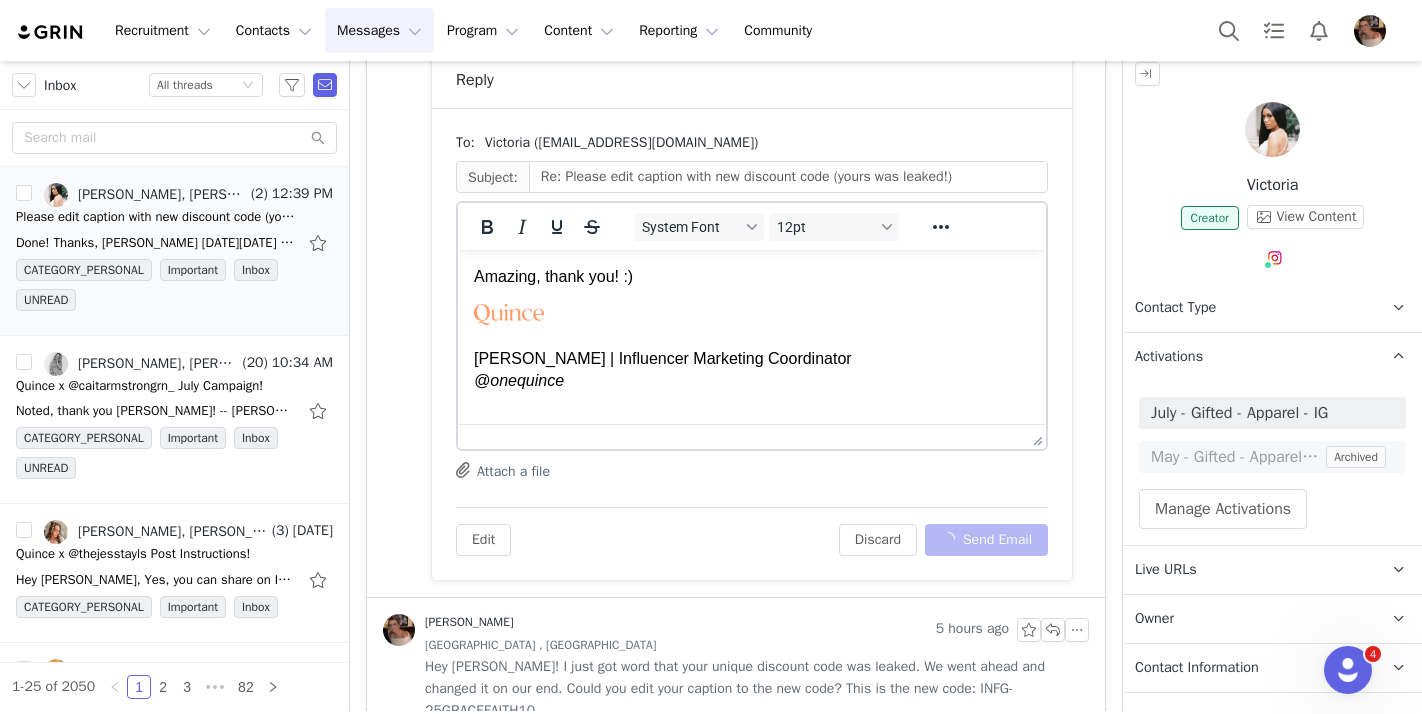 scroll, scrollTop: 279, scrollLeft: 0, axis: vertical 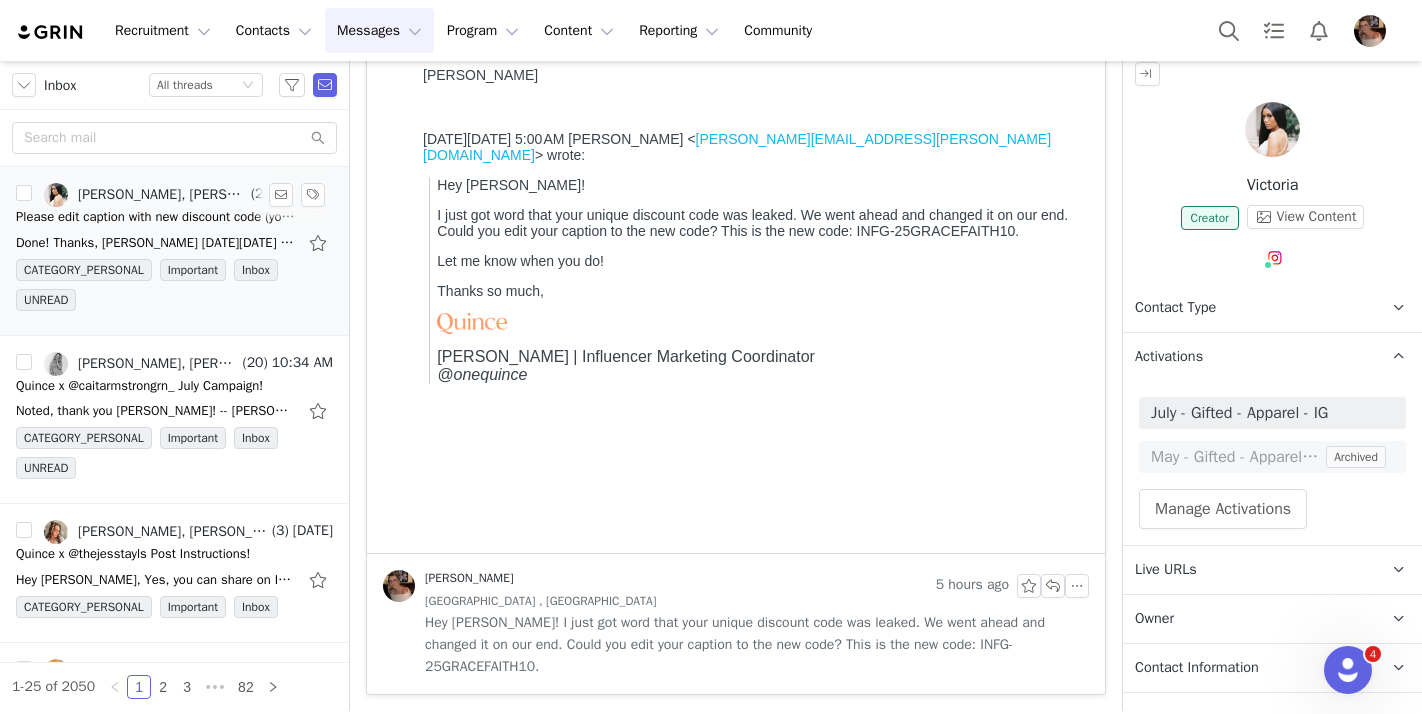 click on "Done! Thanks, Victoria Morton On Fri, Jul 11, 2025 at 5:00 AM Alexis Bignotti <alexis.bignotti@onequince.com> wrote: Hey Victoria! I just got word that your unique discount code was leaked. We" at bounding box center [174, 243] 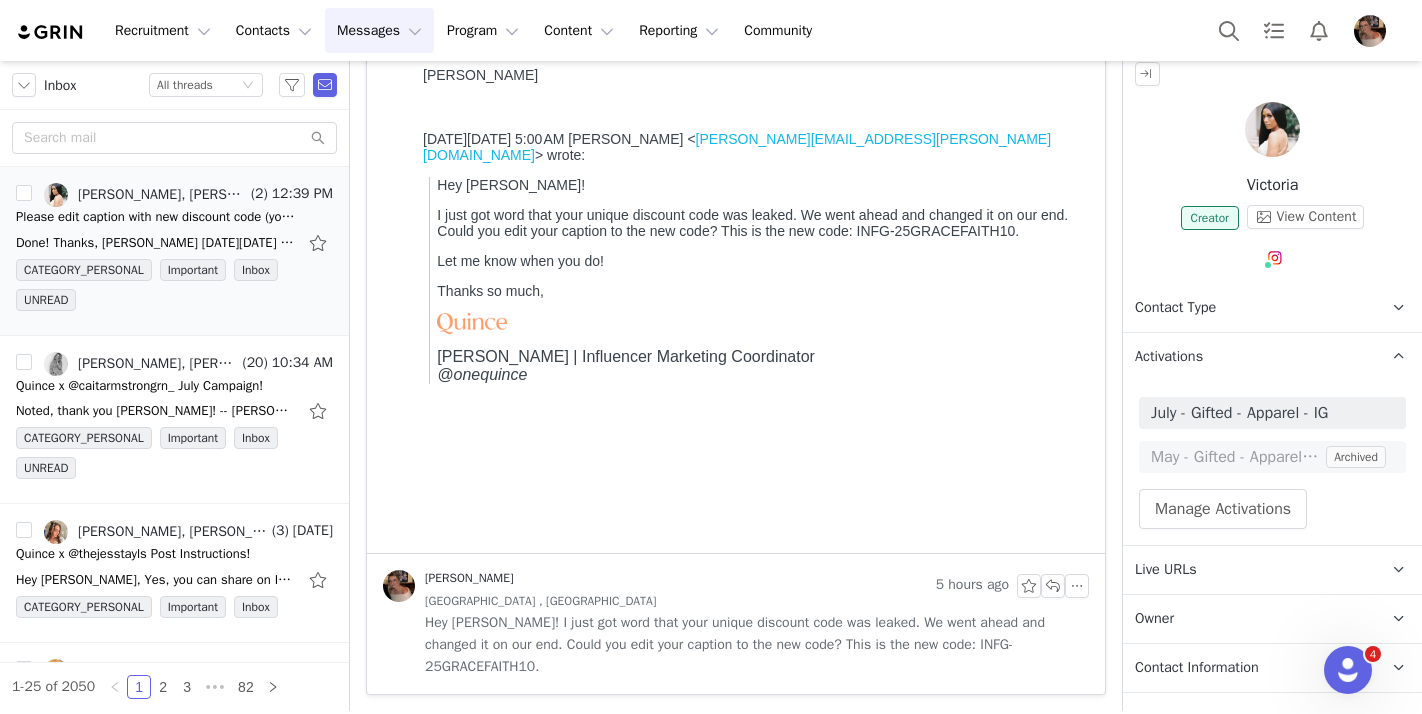 scroll, scrollTop: 0, scrollLeft: 0, axis: both 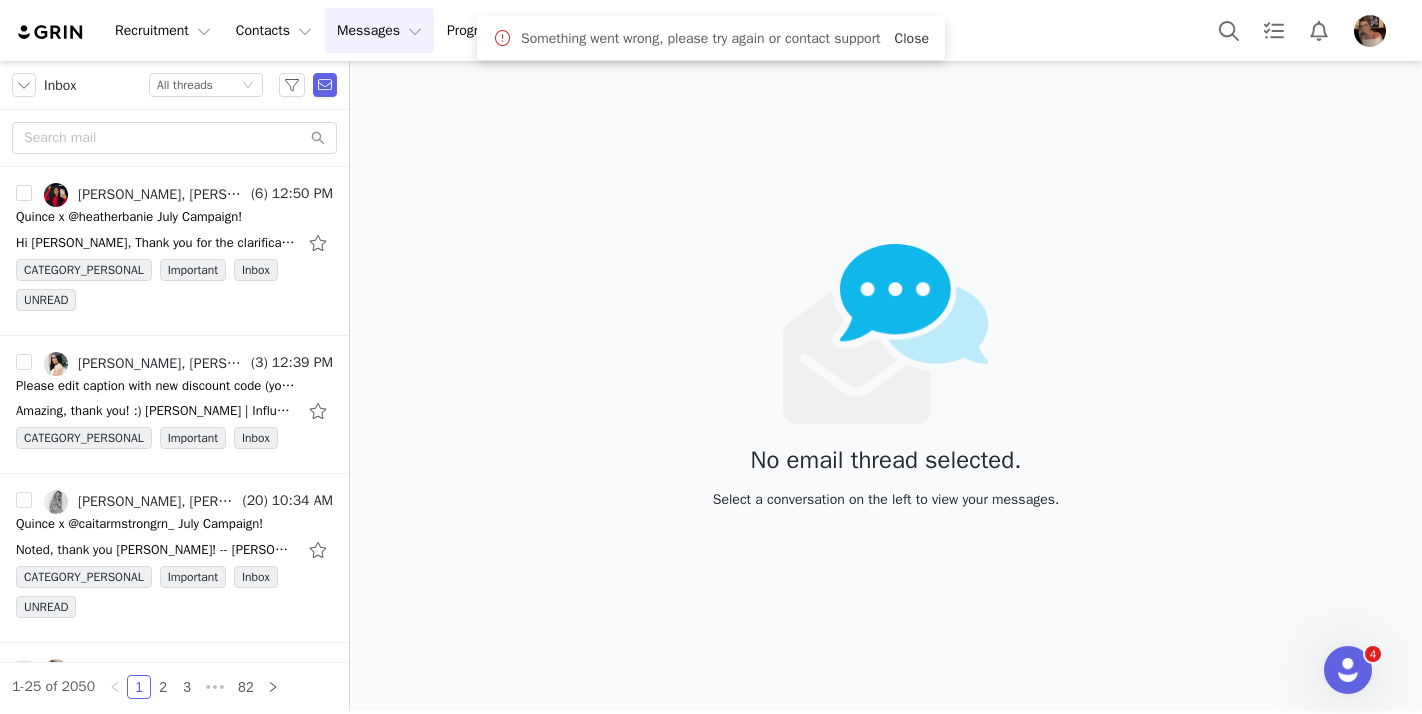 click on "Close" at bounding box center (912, 38) 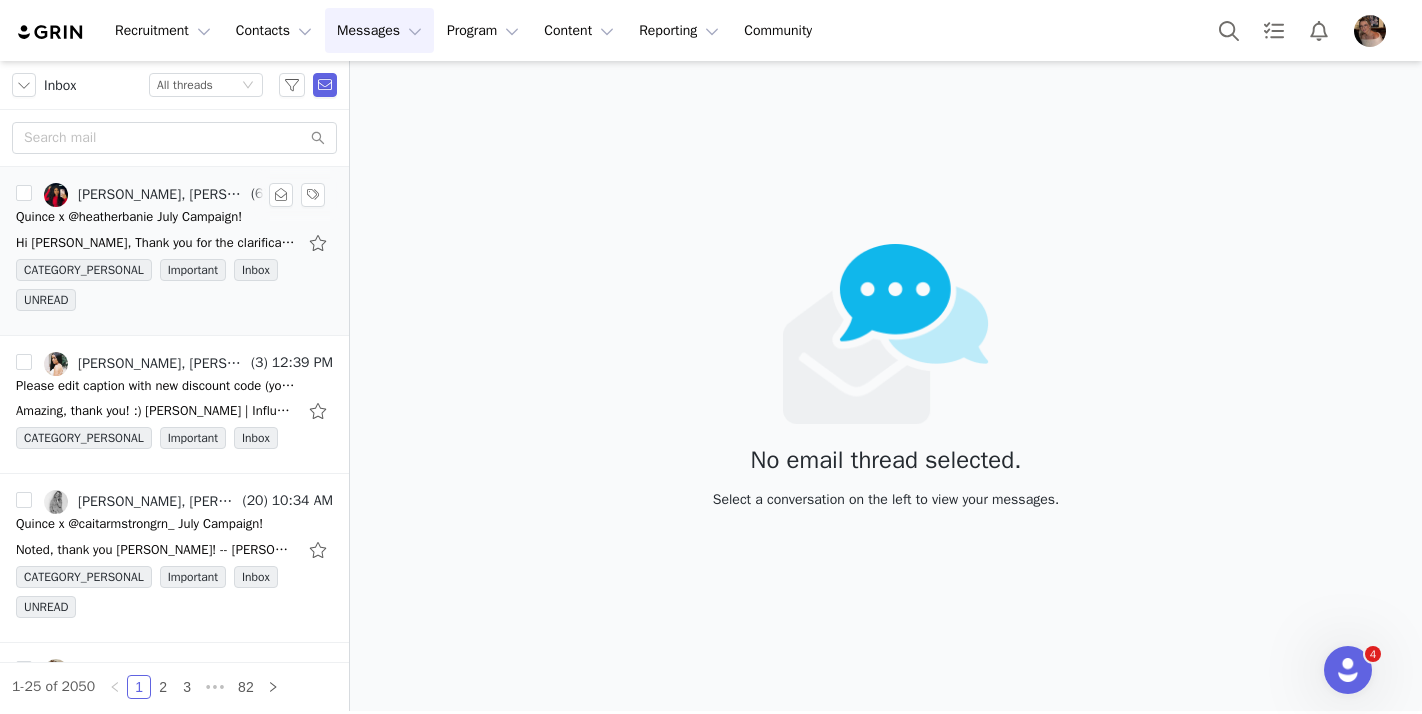 click on "Quince x @heatherbanie July Campaign!" at bounding box center [129, 217] 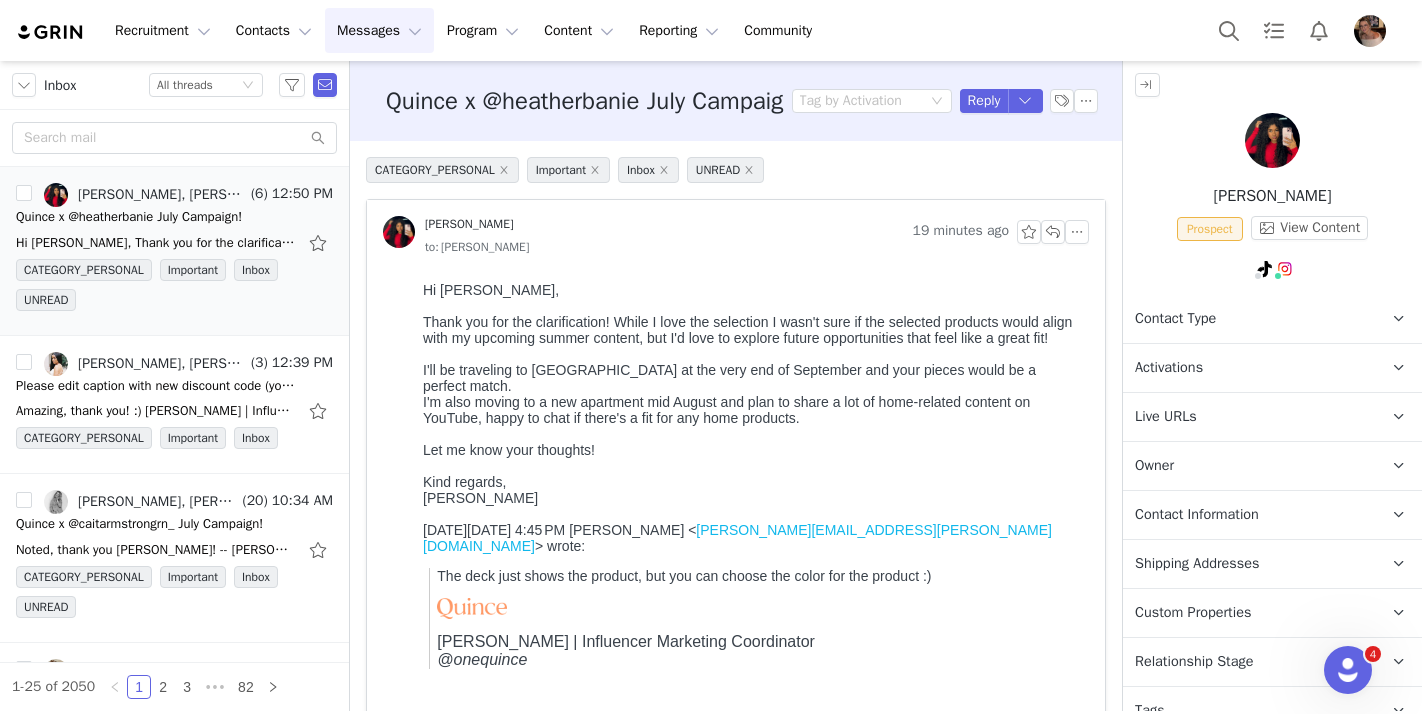 scroll, scrollTop: 0, scrollLeft: 0, axis: both 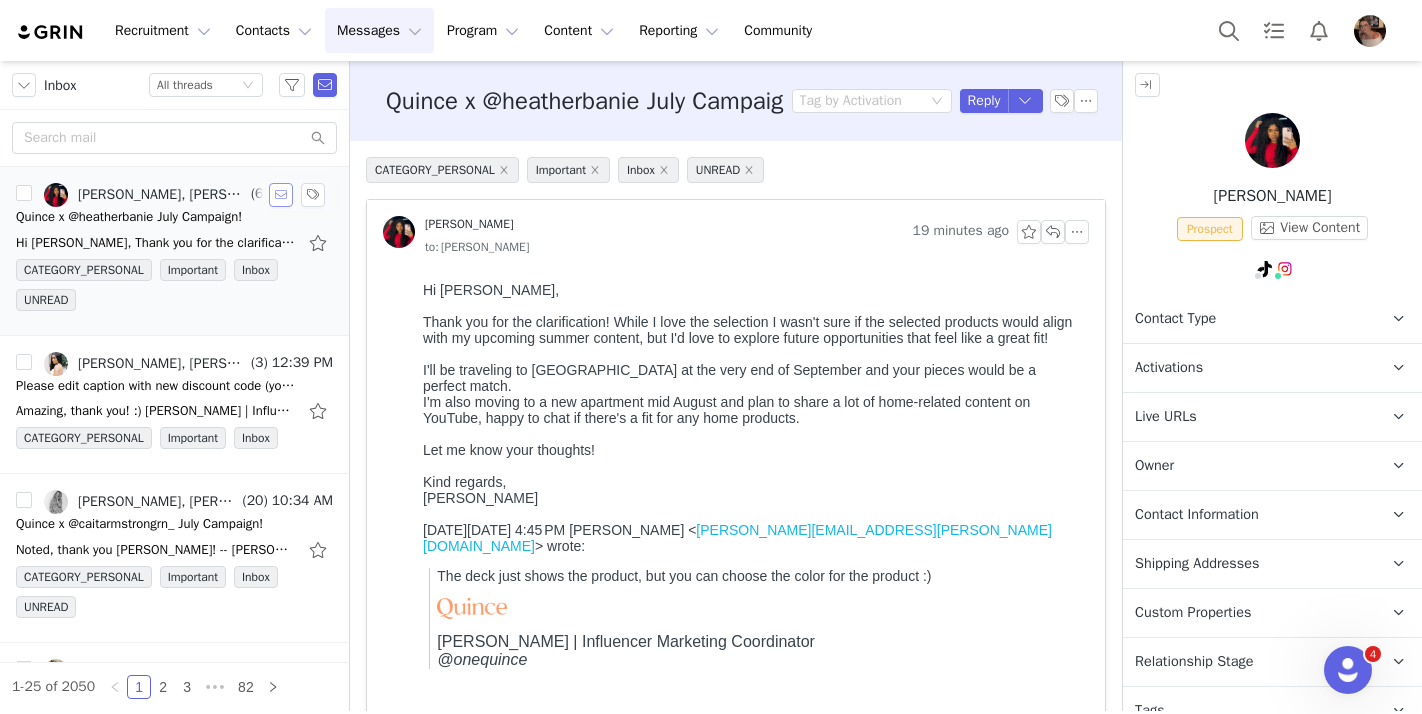 click at bounding box center (281, 195) 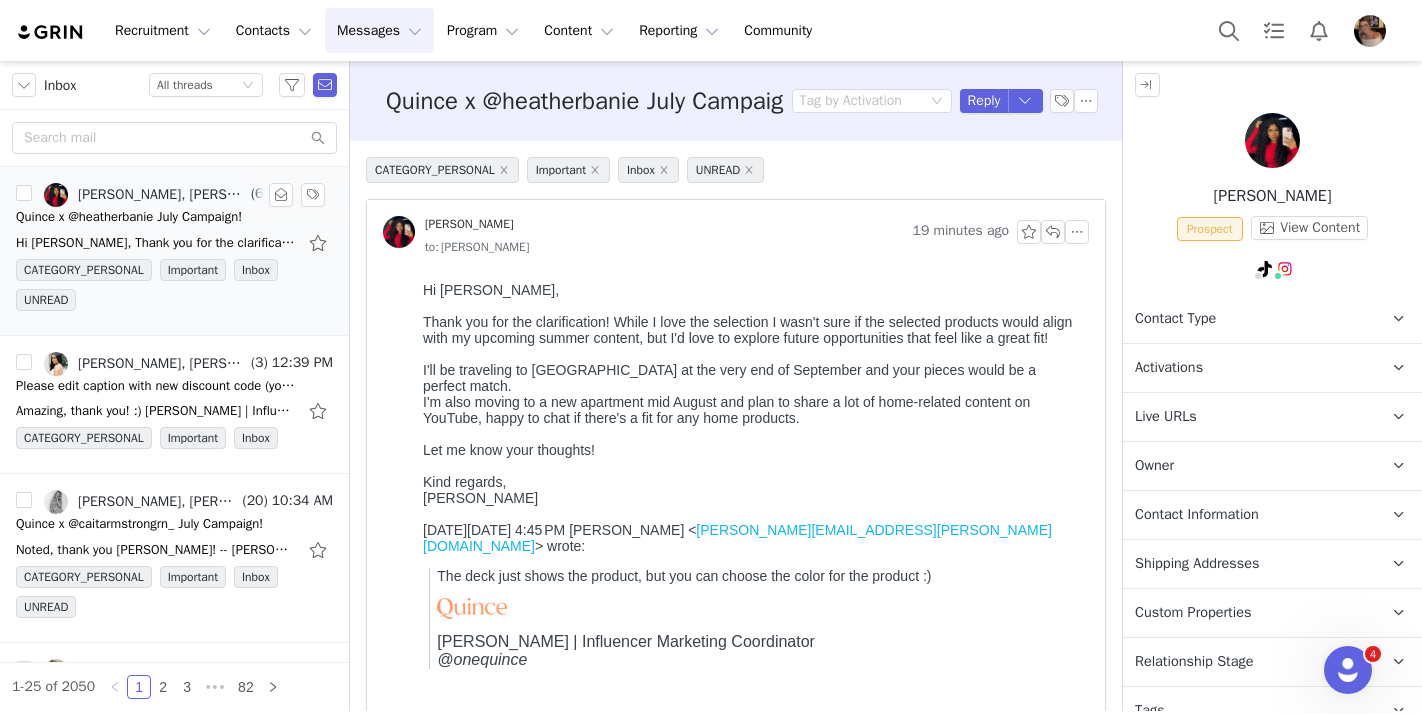 click on "Activations" at bounding box center [1169, 368] 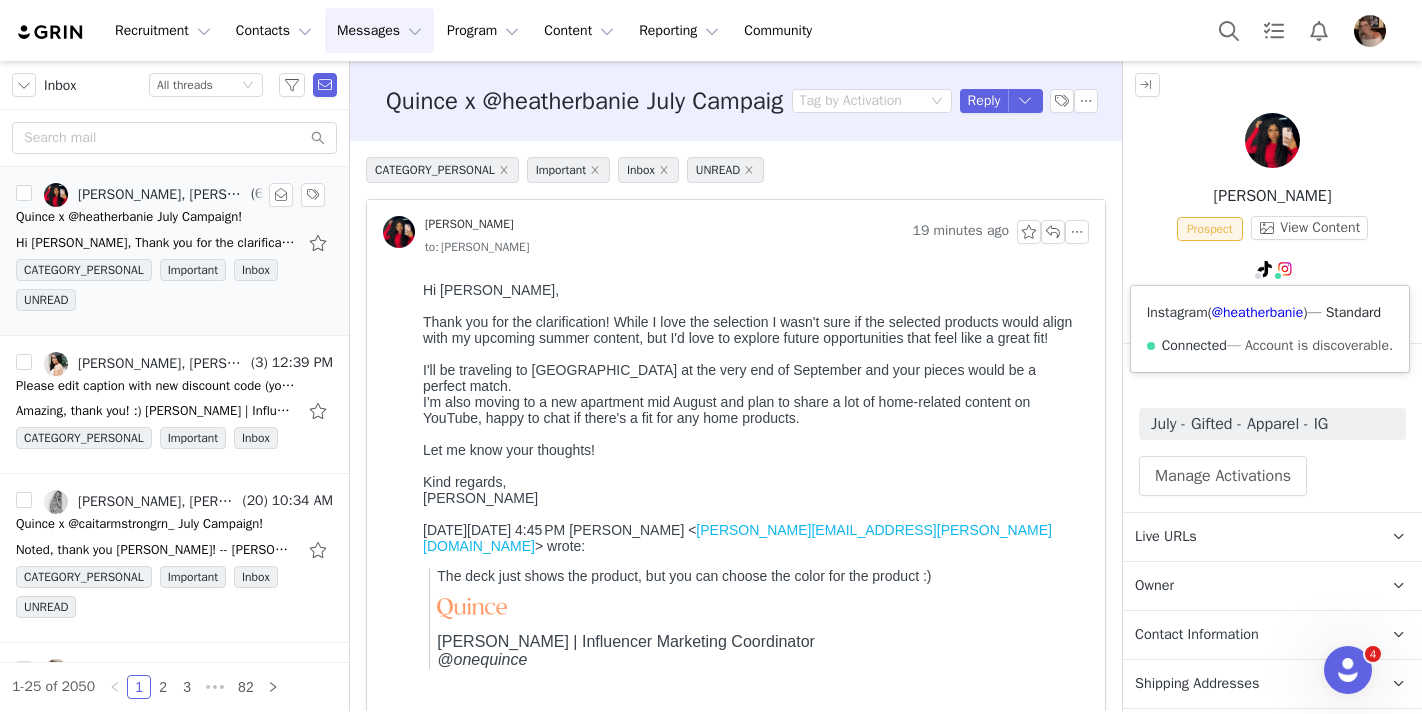 click on "Instagram  (   @heatherbanie   )   — Standard  Connected  — Account is discoverable." at bounding box center (1270, 329) 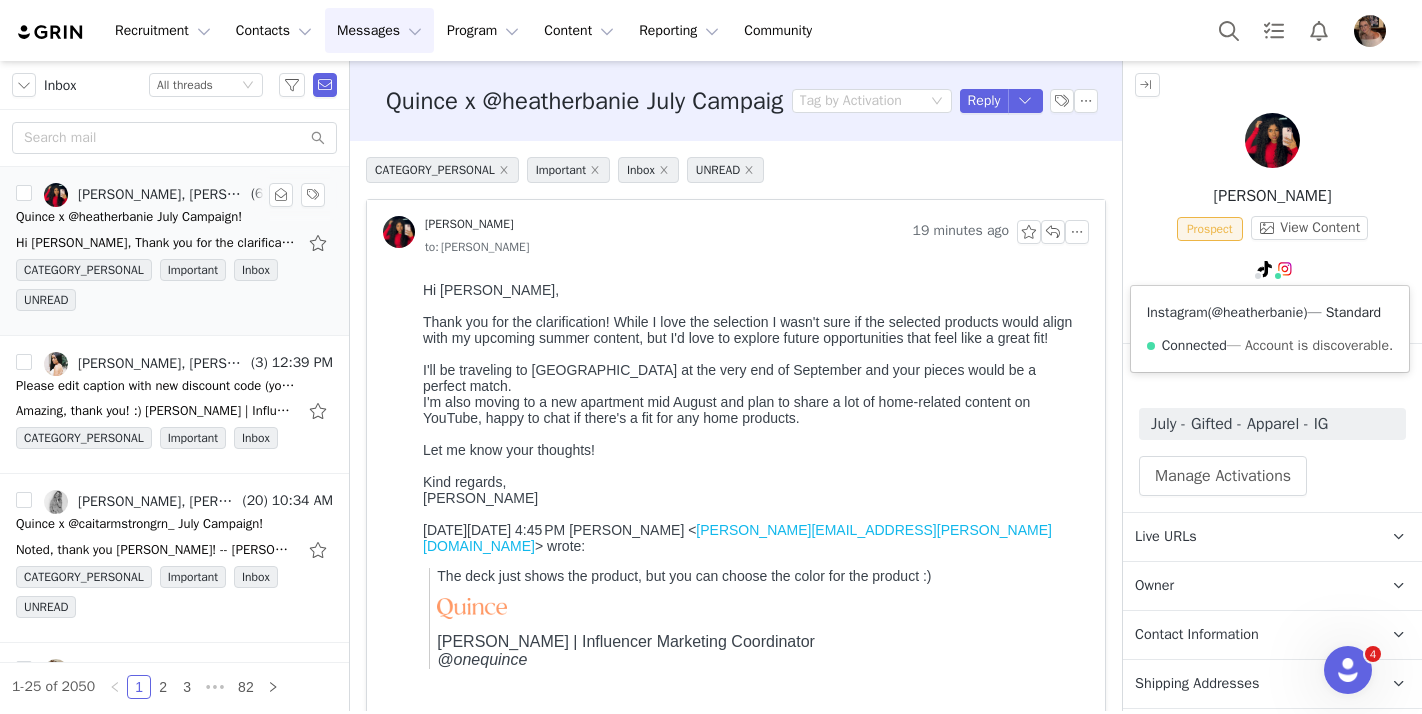 click on "@heatherbanie" at bounding box center [1257, 312] 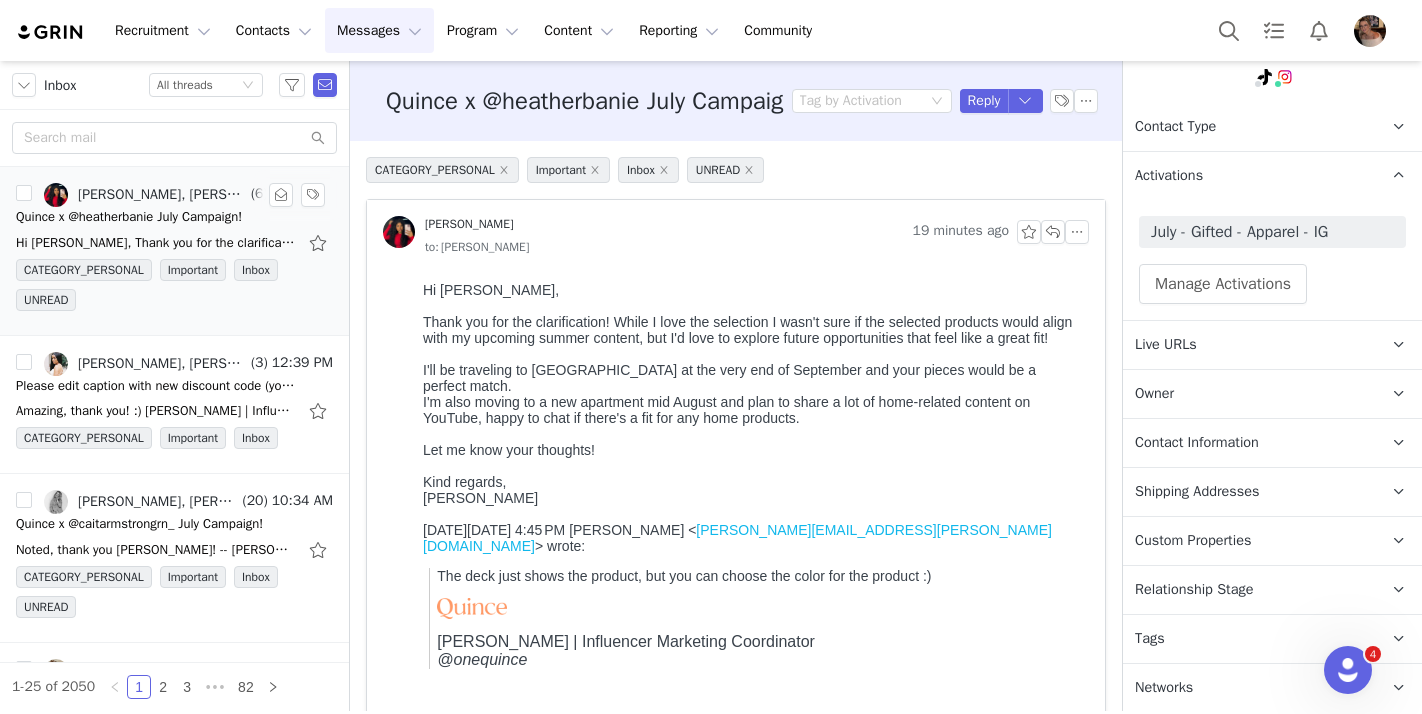 click on "Relationship Stage" at bounding box center (1194, 590) 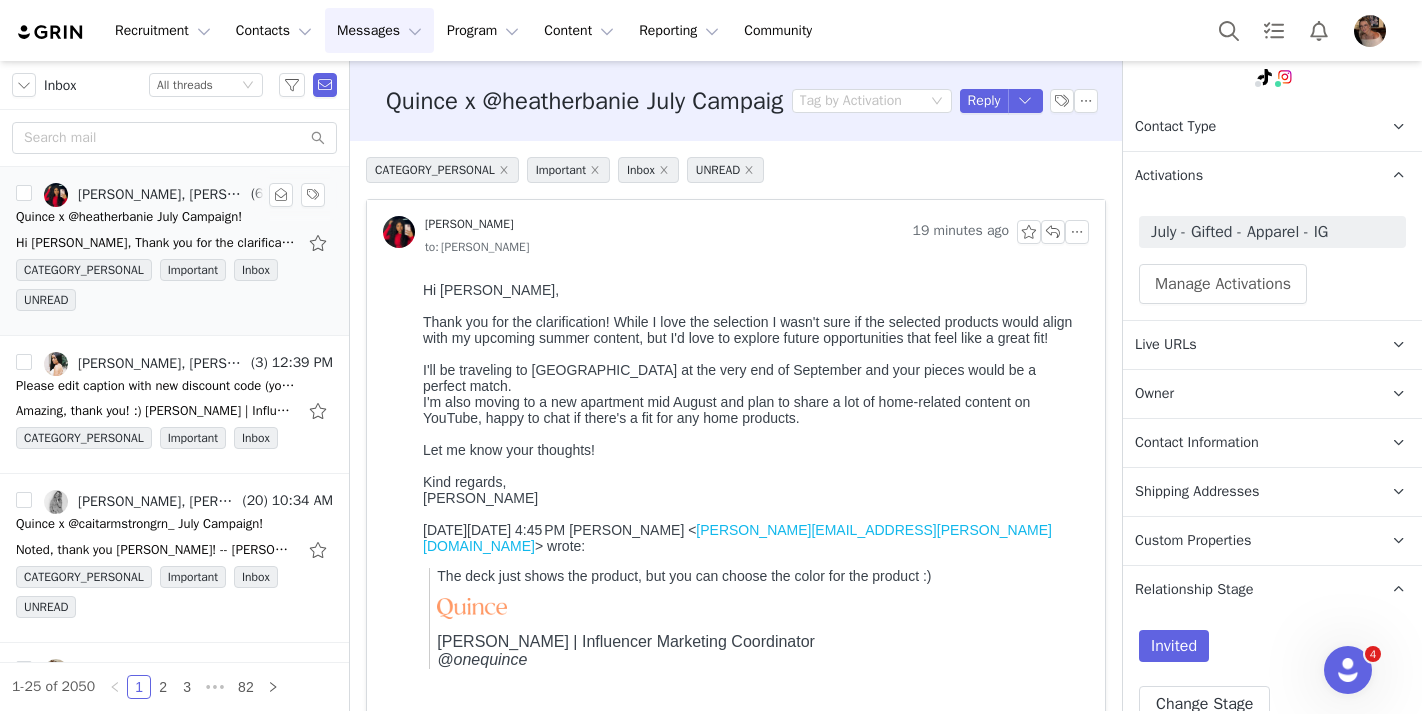 scroll, scrollTop: 316, scrollLeft: 0, axis: vertical 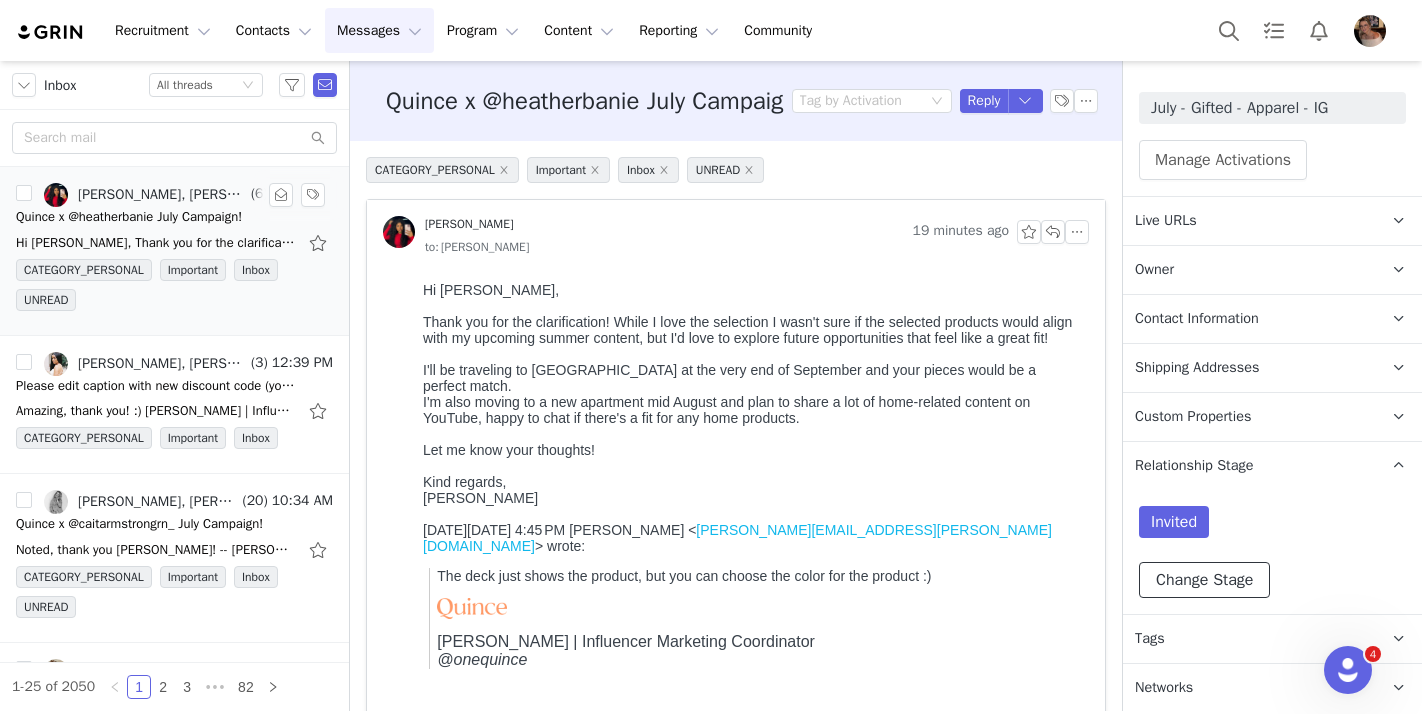 click on "Change Stage" at bounding box center (1204, 580) 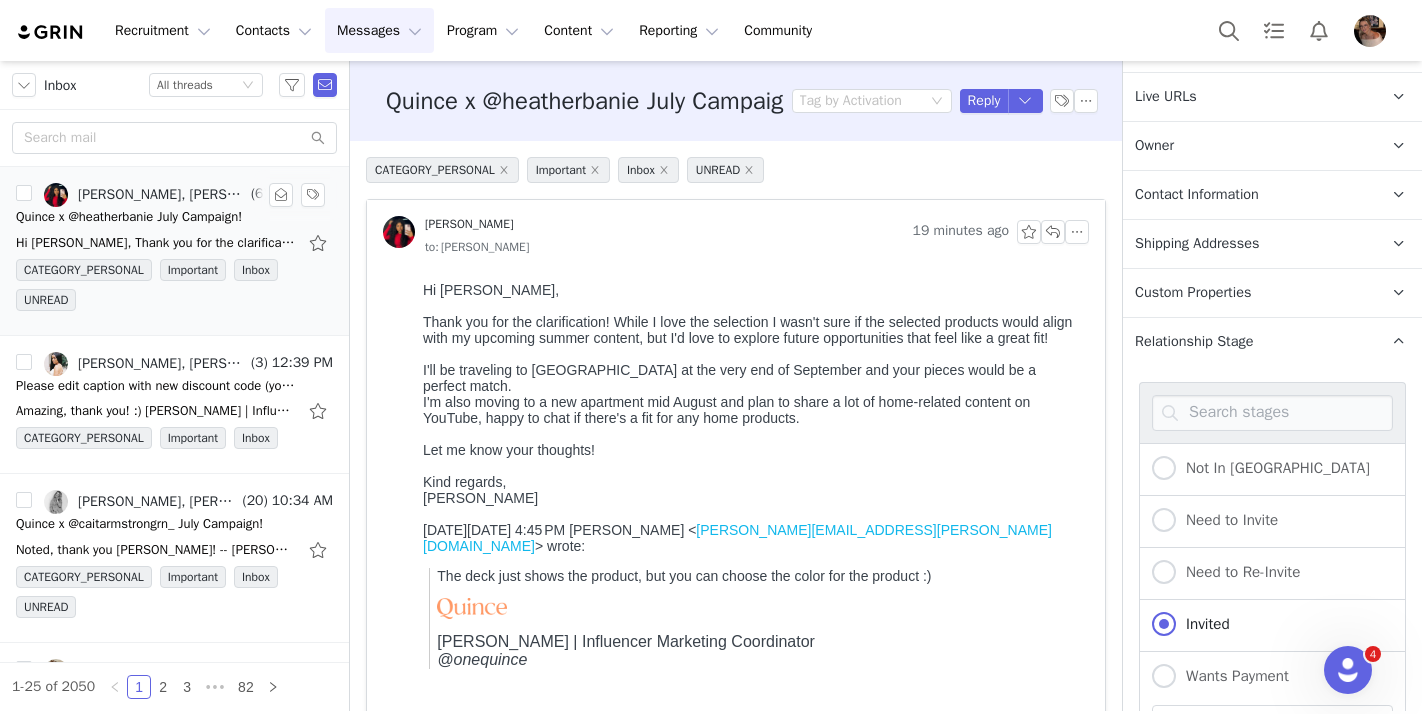 scroll, scrollTop: 656, scrollLeft: 0, axis: vertical 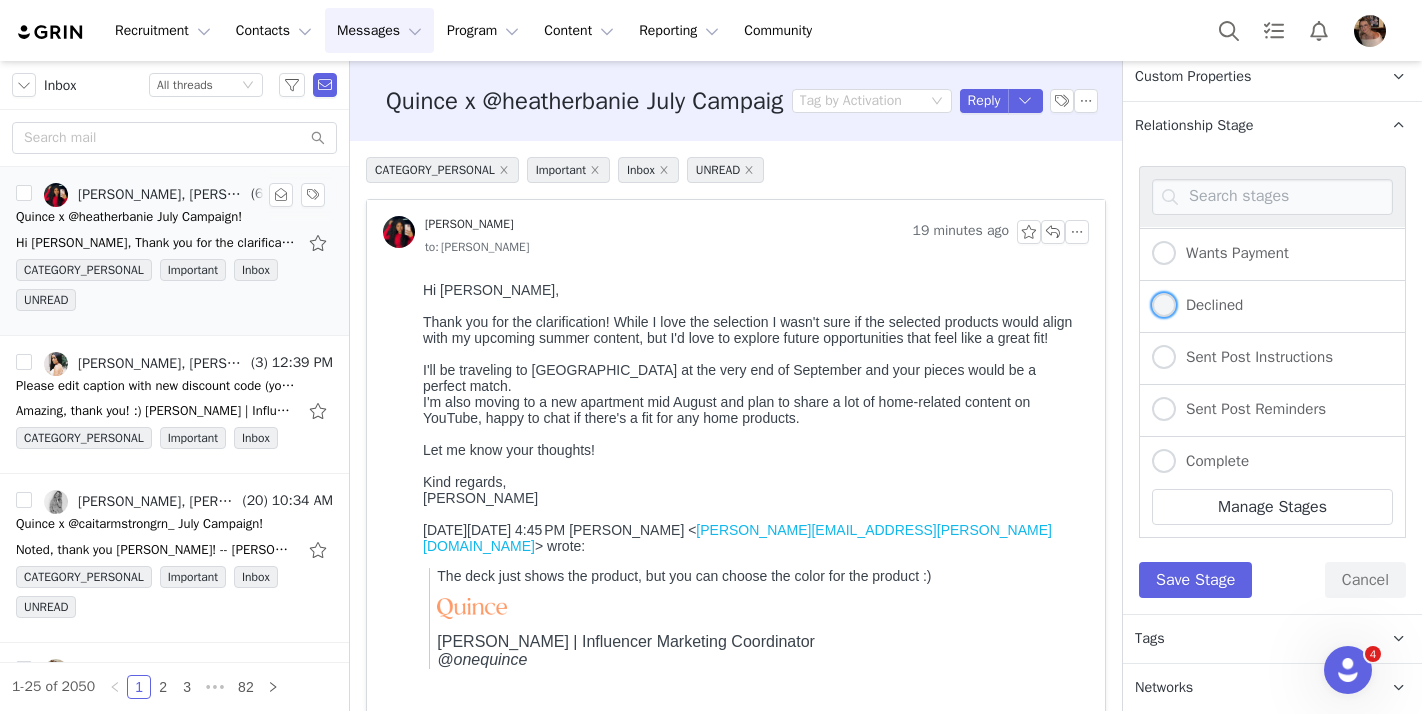 click at bounding box center (1164, 305) 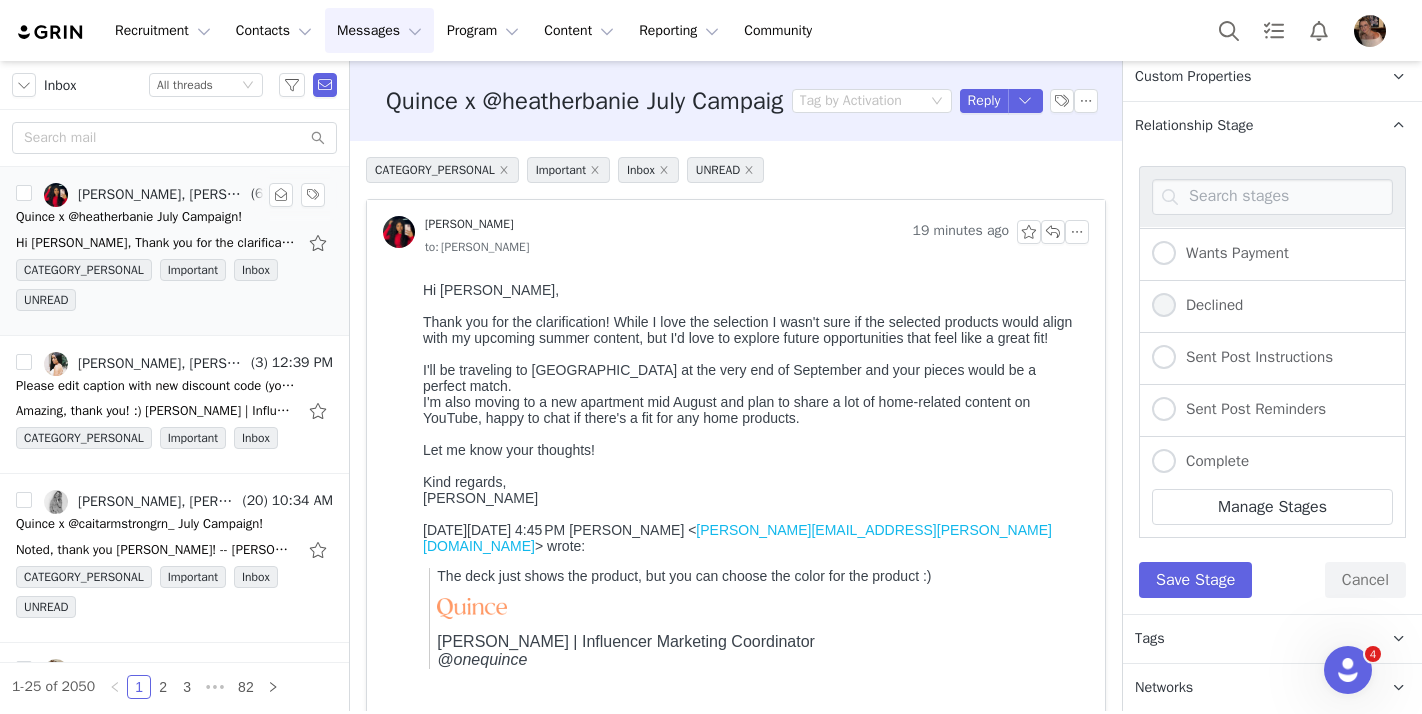 click on "Declined" at bounding box center [1164, 306] 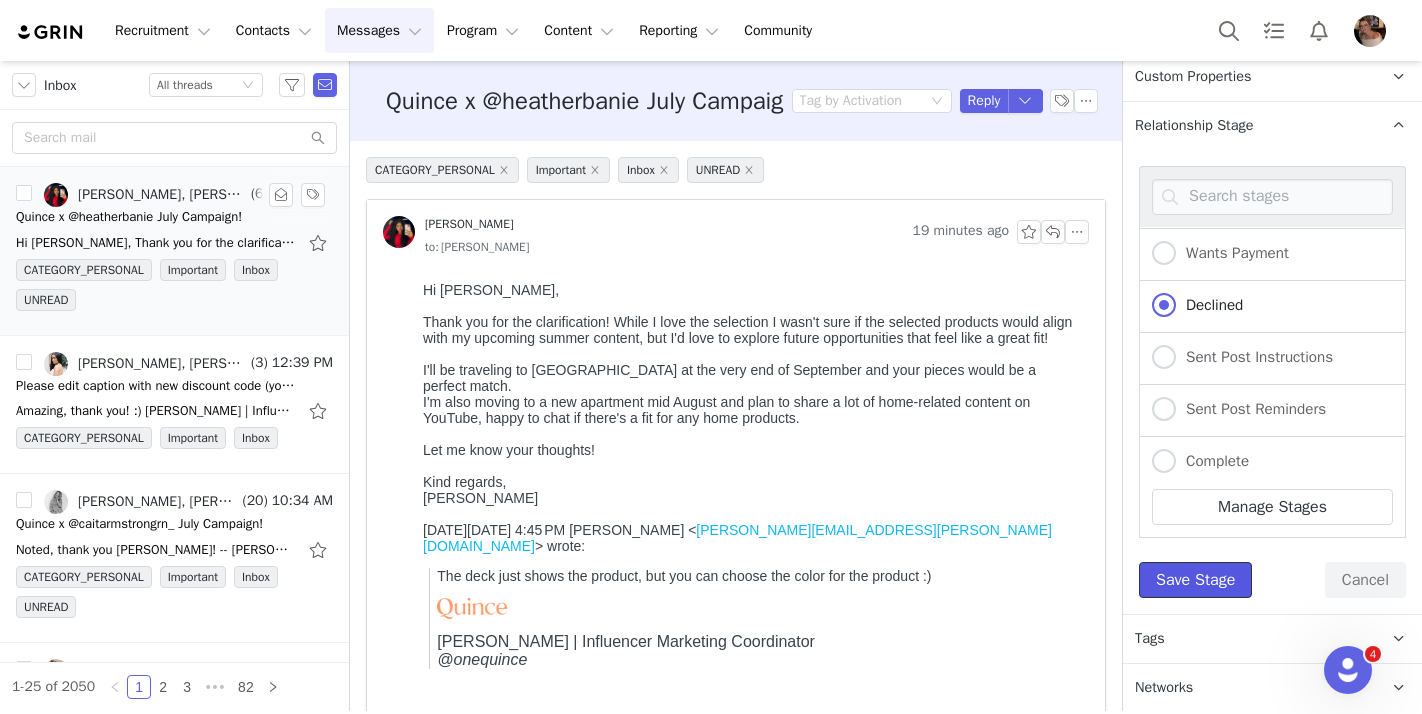 click on "Save Stage" at bounding box center [1195, 580] 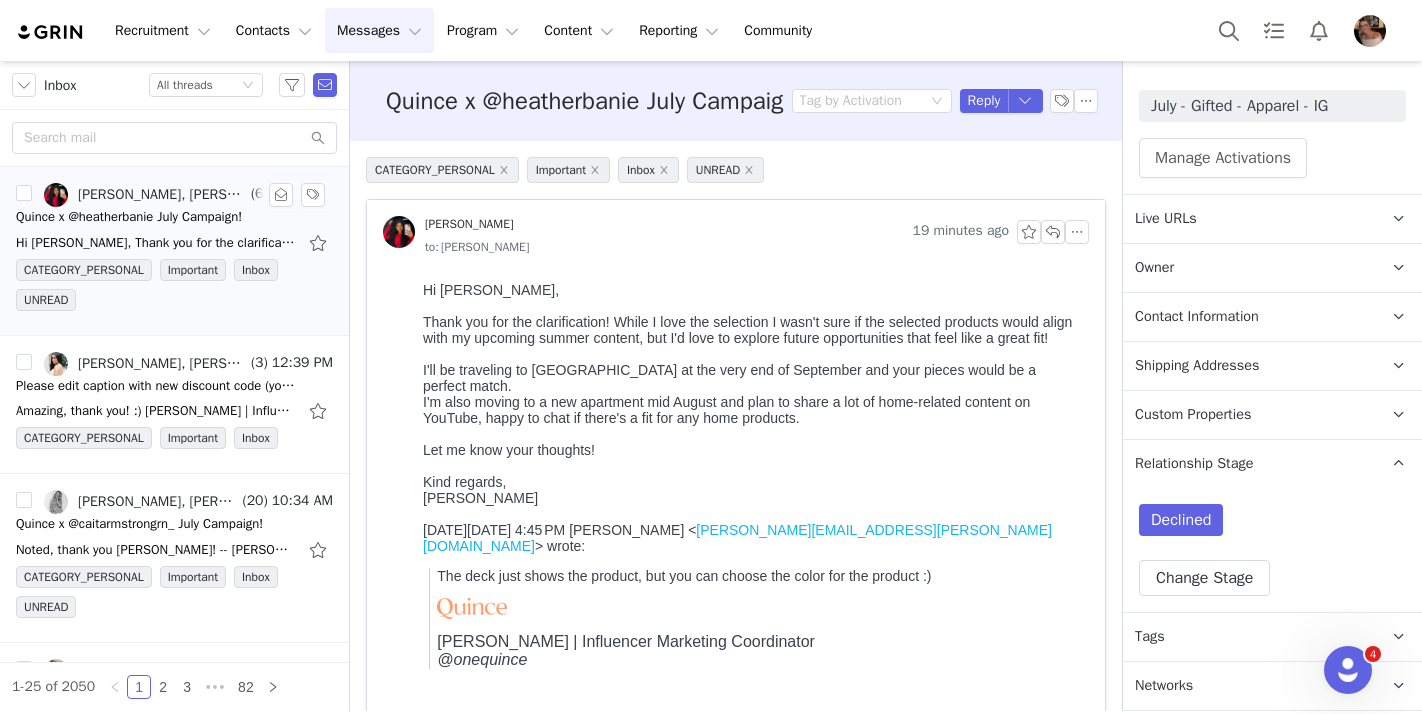 scroll, scrollTop: 316, scrollLeft: 0, axis: vertical 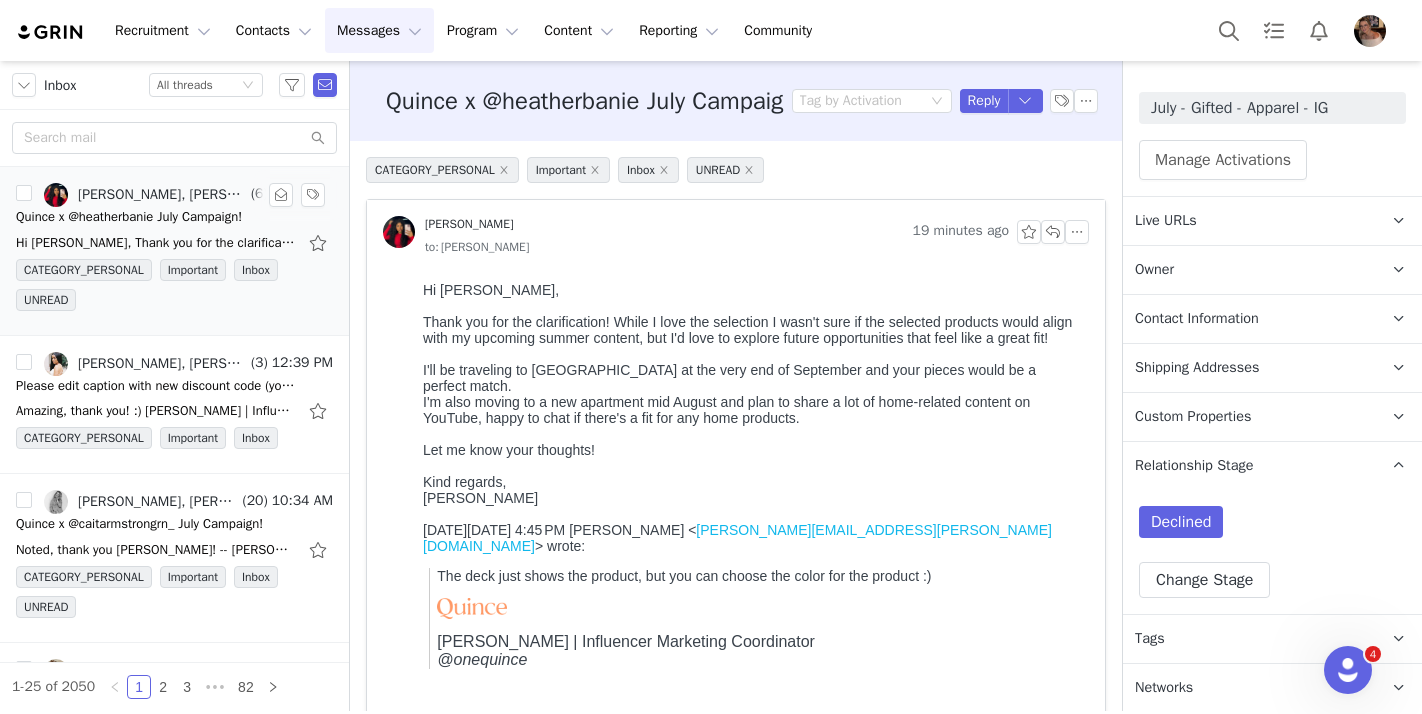 click on "Hi [PERSON_NAME], Thank you for the clarification! While I love the selection I wasn't sure if the selected products would align with my upcoming summer content, but I'd love to explore future" at bounding box center [156, 243] 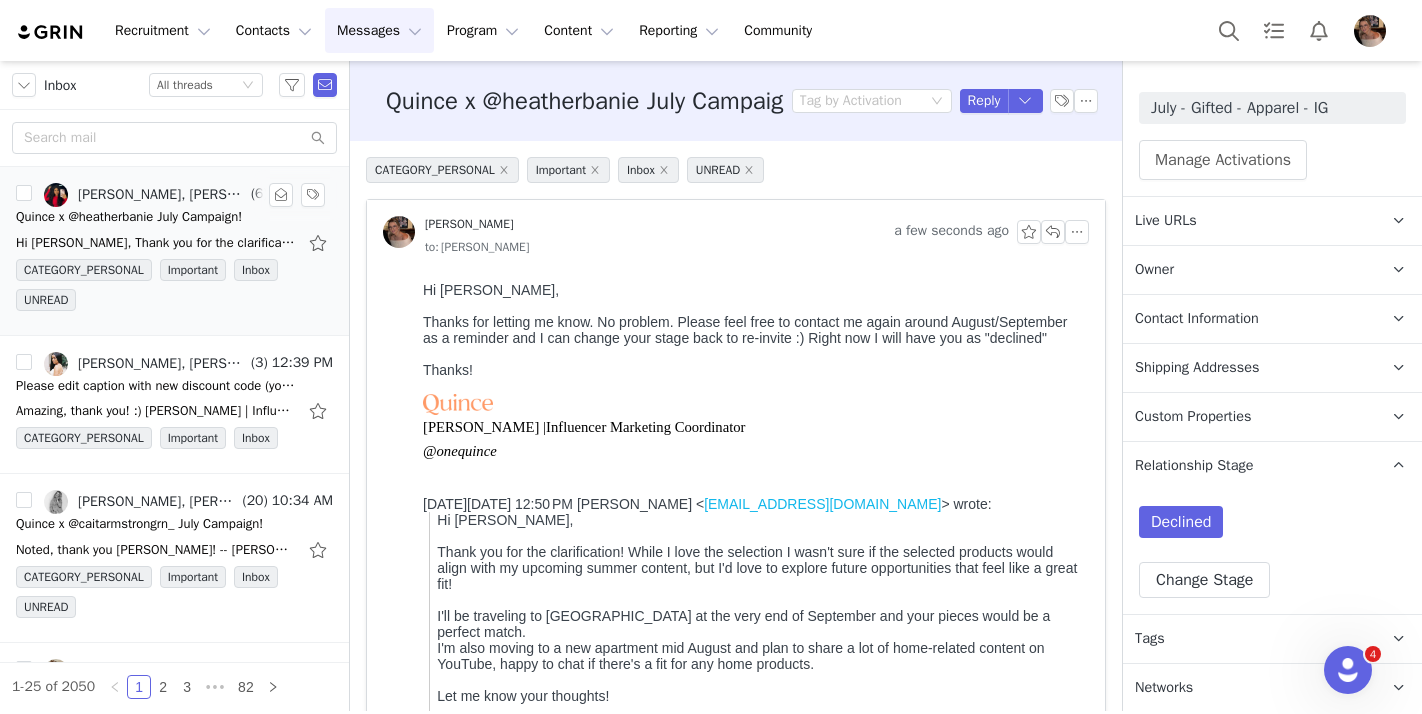 scroll, scrollTop: 0, scrollLeft: 0, axis: both 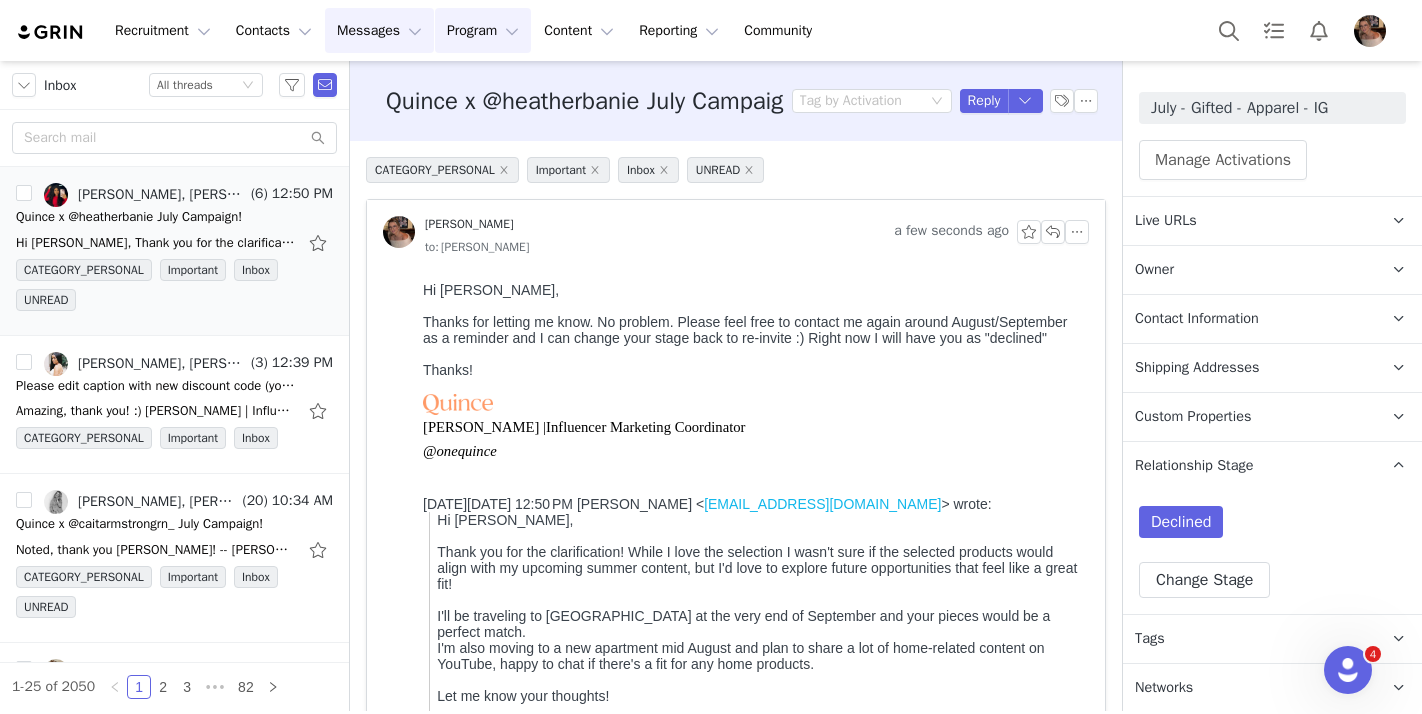 click on "Program Program" at bounding box center (483, 30) 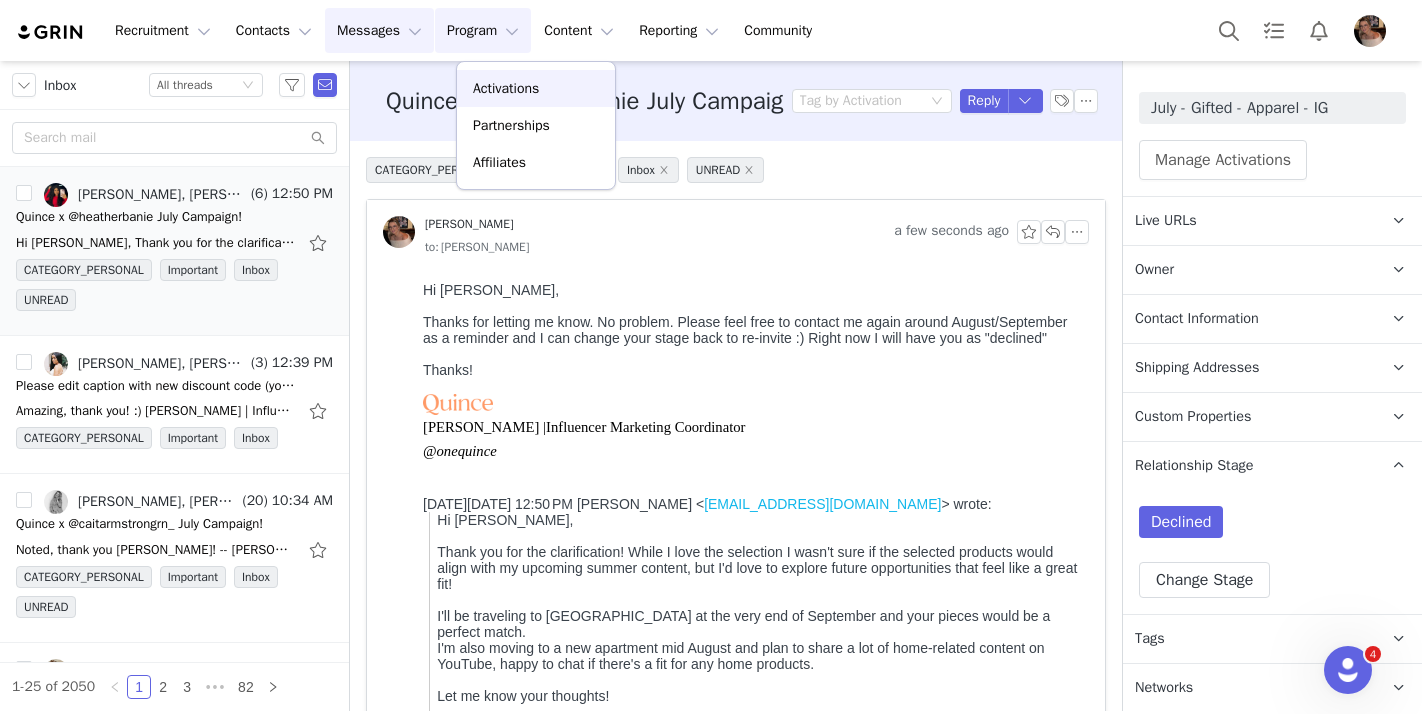 click on "Activations" at bounding box center (506, 88) 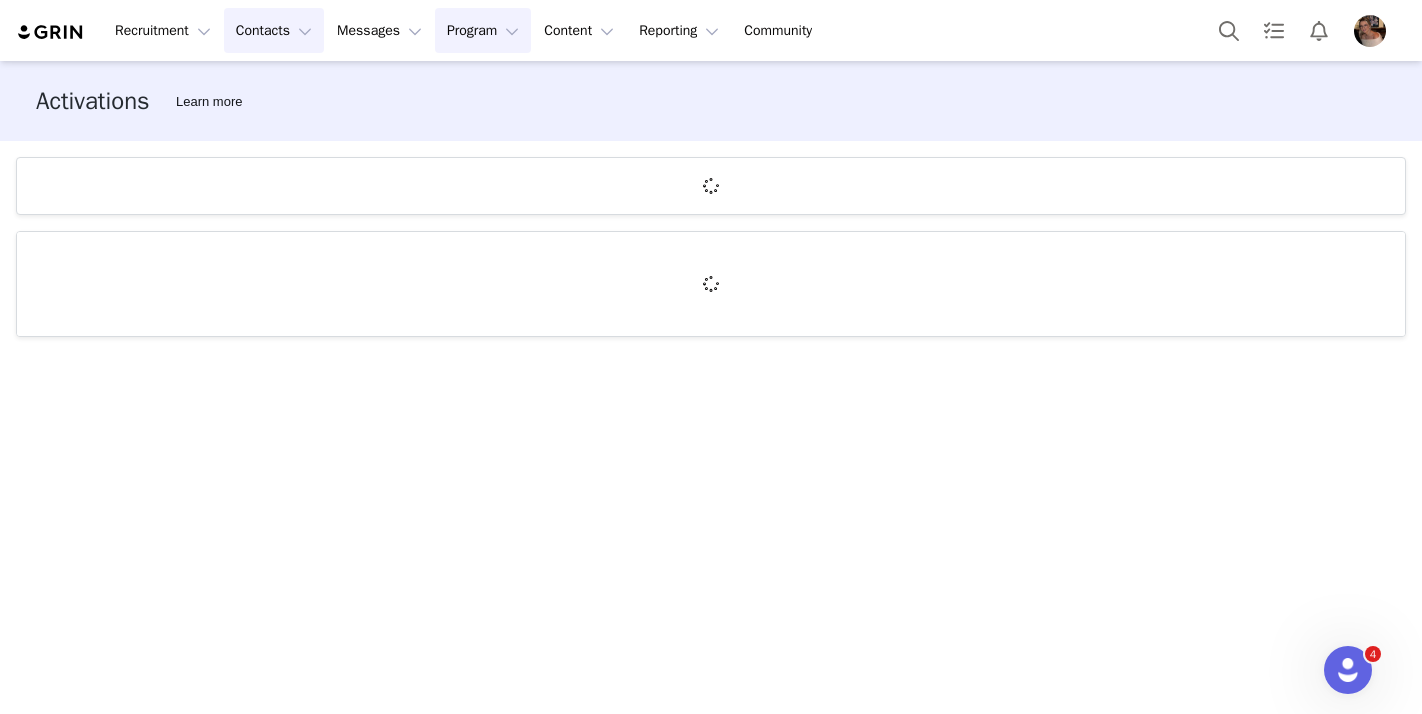 click on "Contacts Contacts" at bounding box center [274, 30] 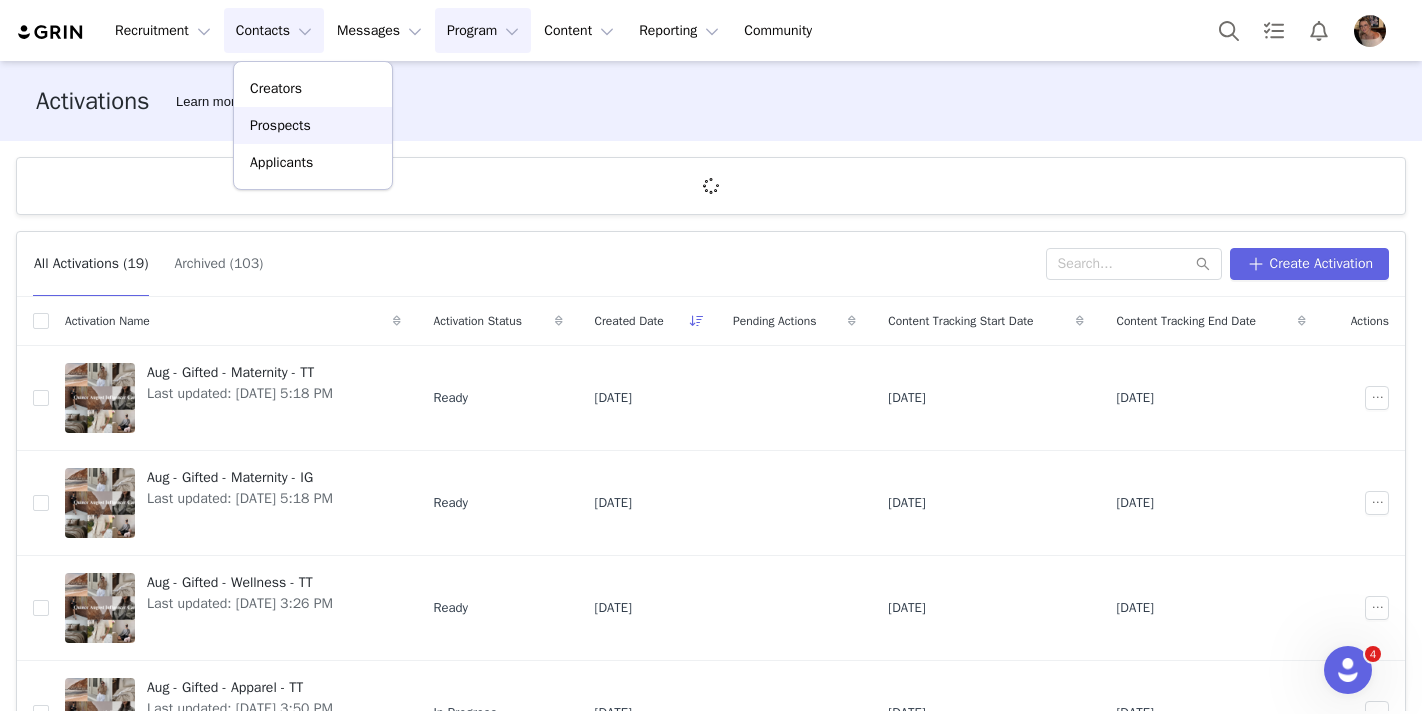 click on "Prospects" at bounding box center (313, 125) 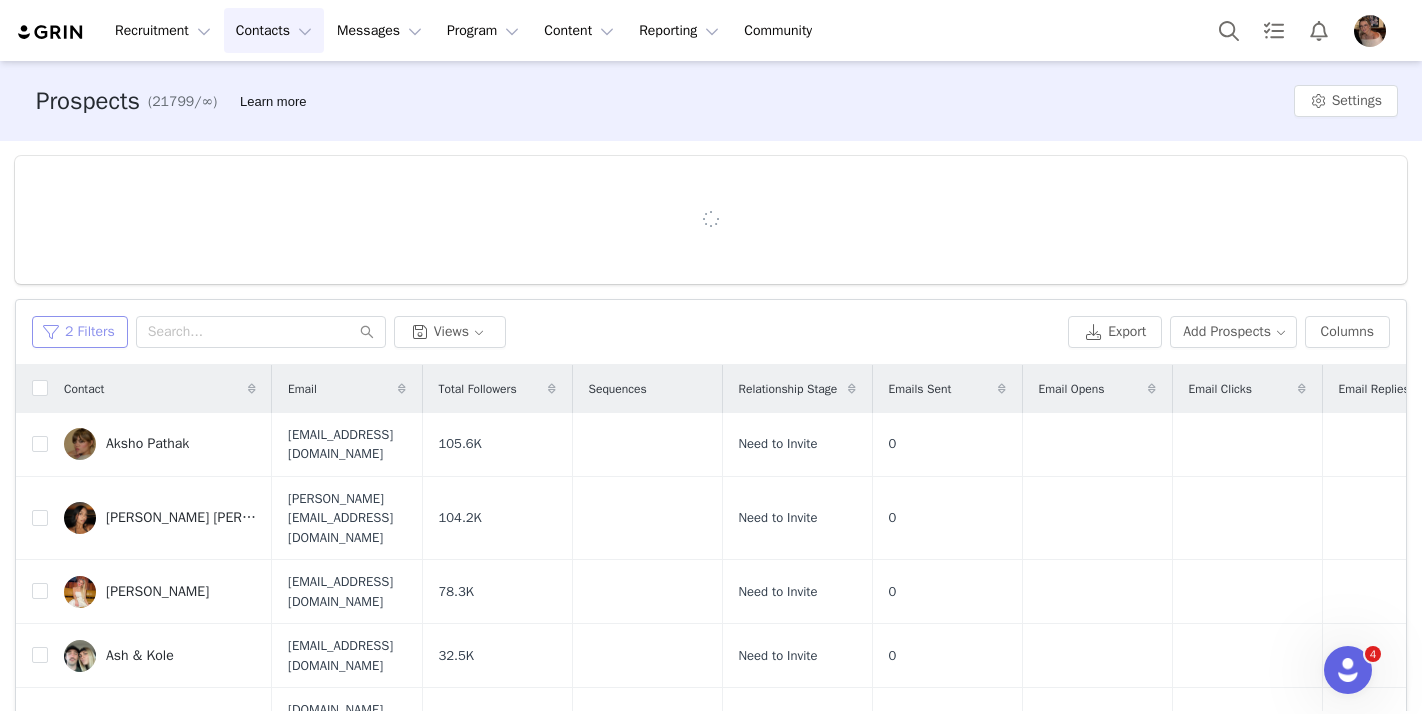 click on "2 Filters" at bounding box center [80, 332] 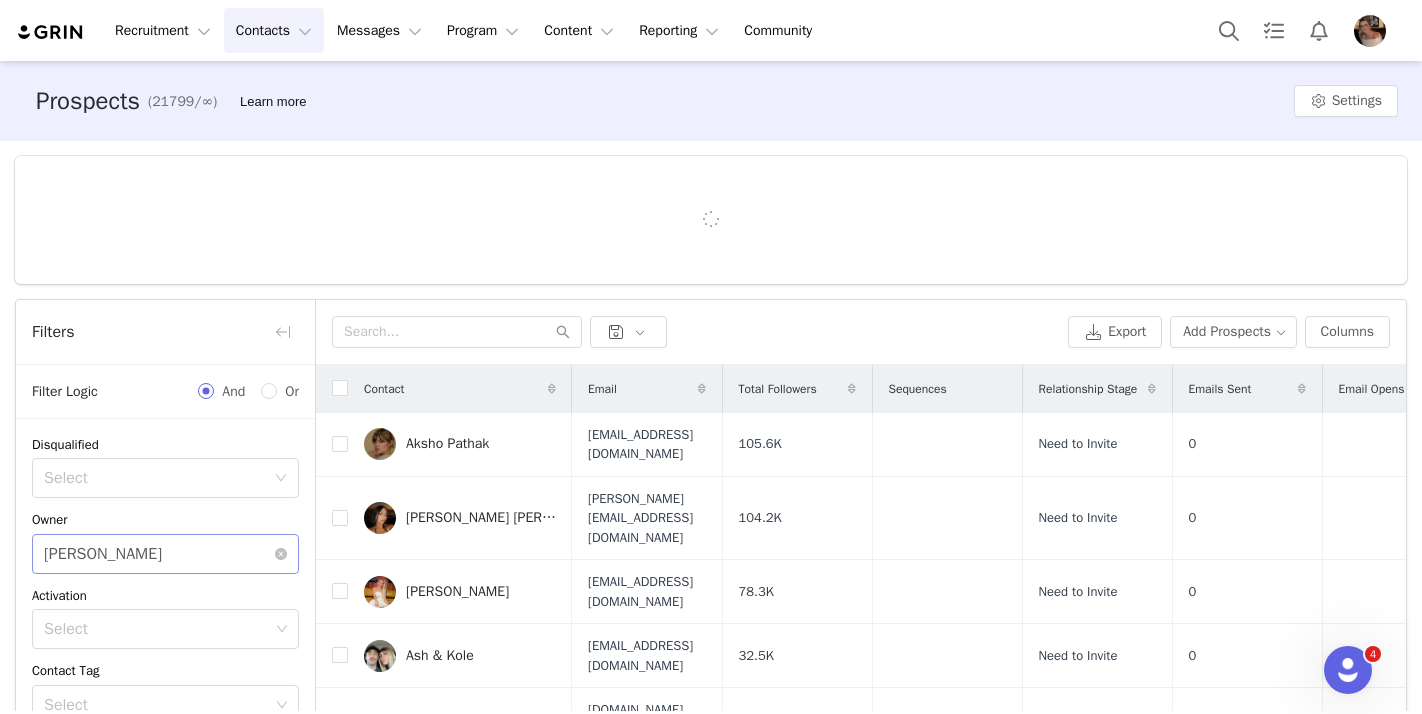 click on "Select [PERSON_NAME]" at bounding box center [159, 554] 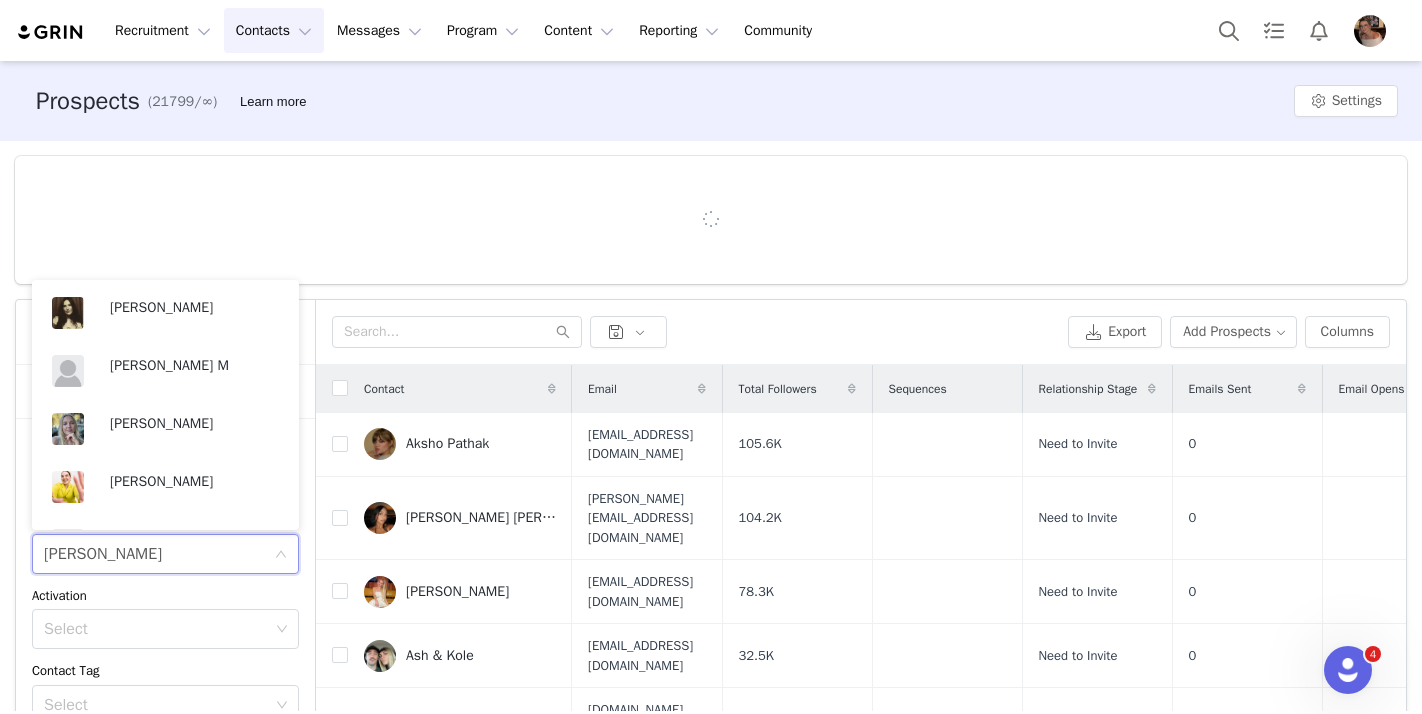 scroll, scrollTop: 566, scrollLeft: 0, axis: vertical 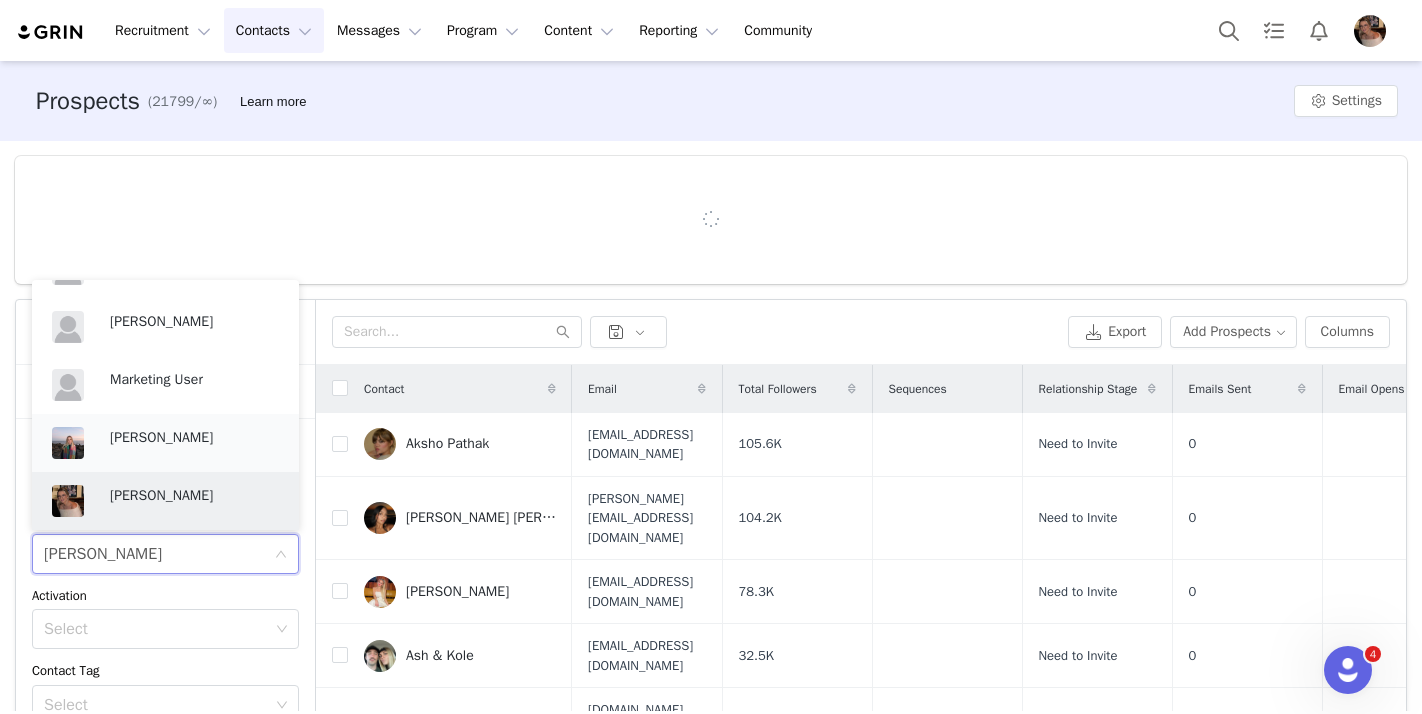 click on "[PERSON_NAME]" at bounding box center [194, 438] 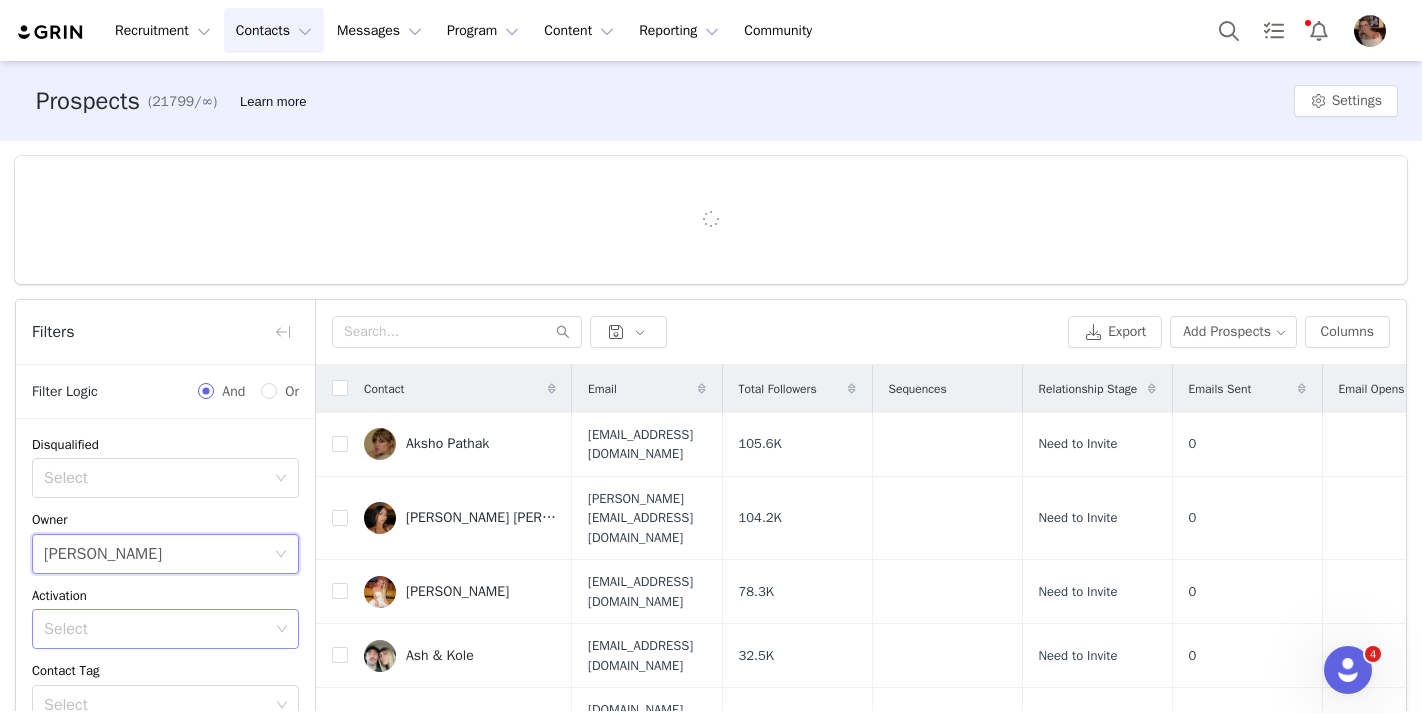 scroll, scrollTop: 283, scrollLeft: 0, axis: vertical 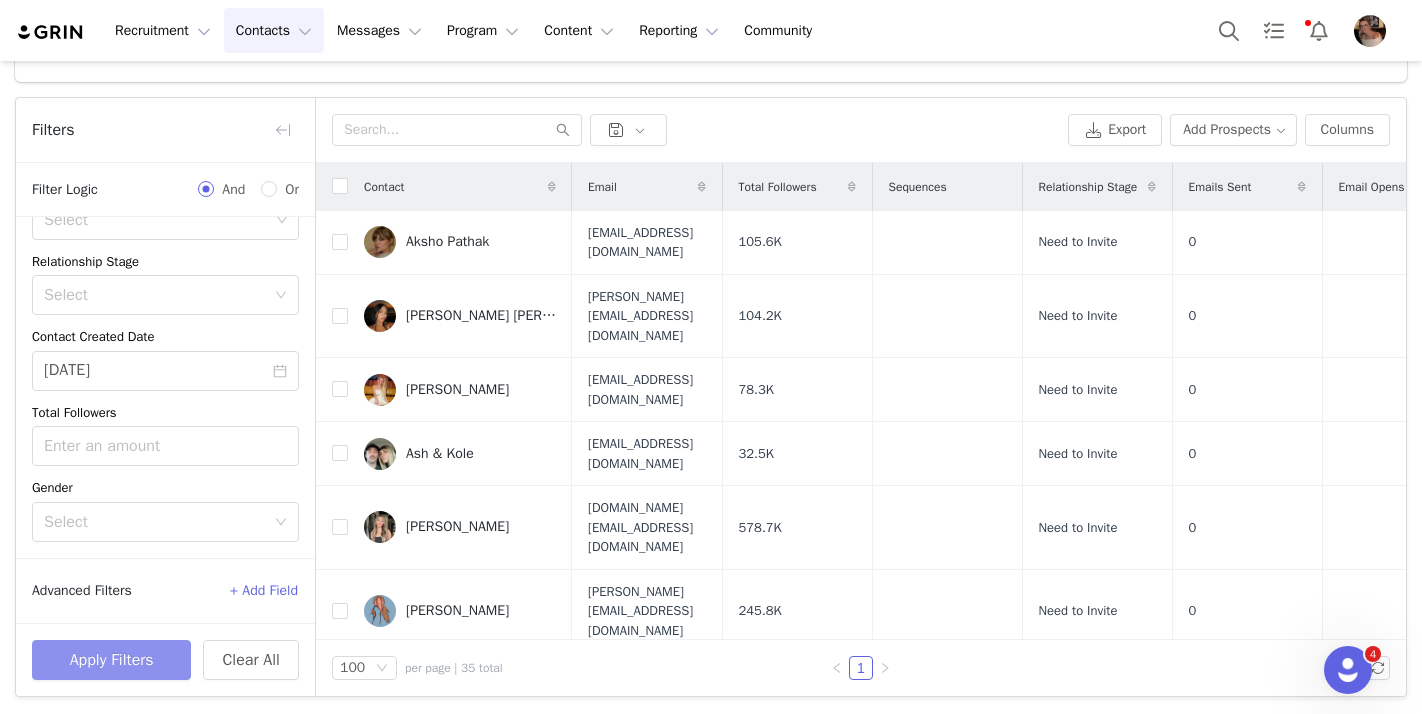 click on "Apply Filters" at bounding box center [111, 660] 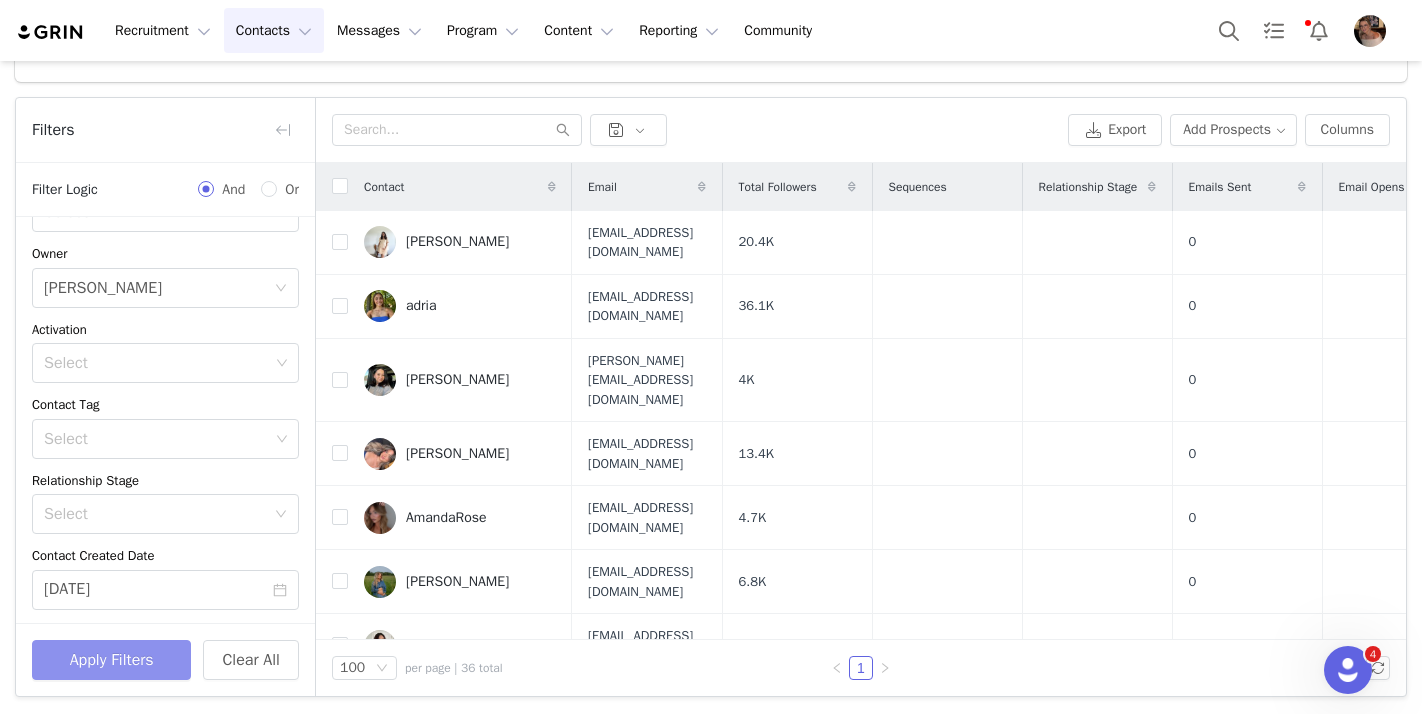 scroll, scrollTop: 18, scrollLeft: 0, axis: vertical 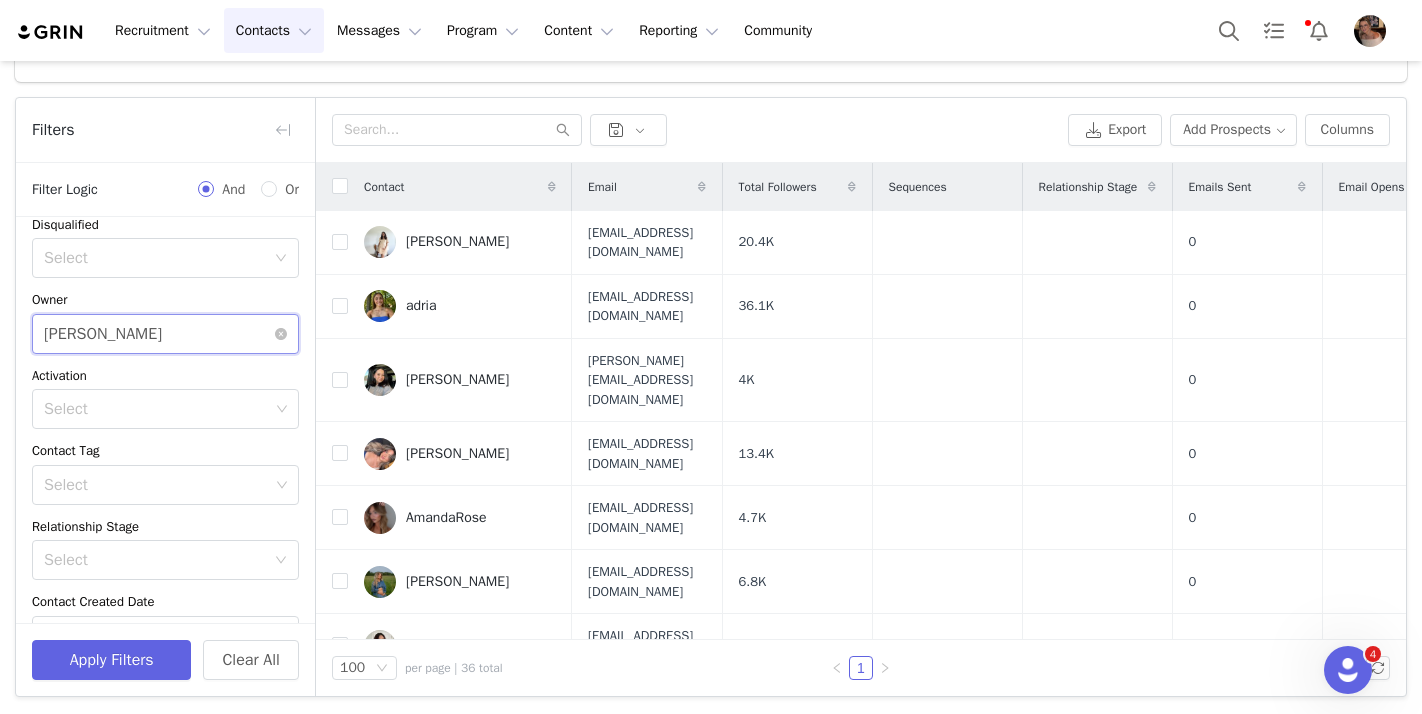 click on "Select [PERSON_NAME]" at bounding box center (159, 334) 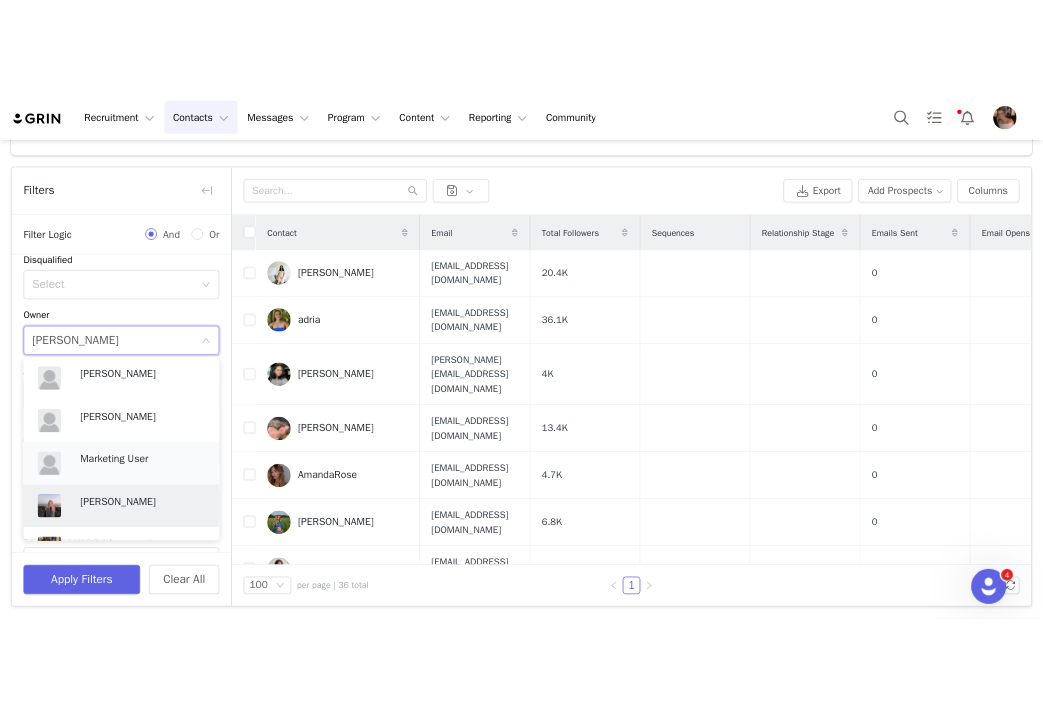 scroll, scrollTop: 588, scrollLeft: 0, axis: vertical 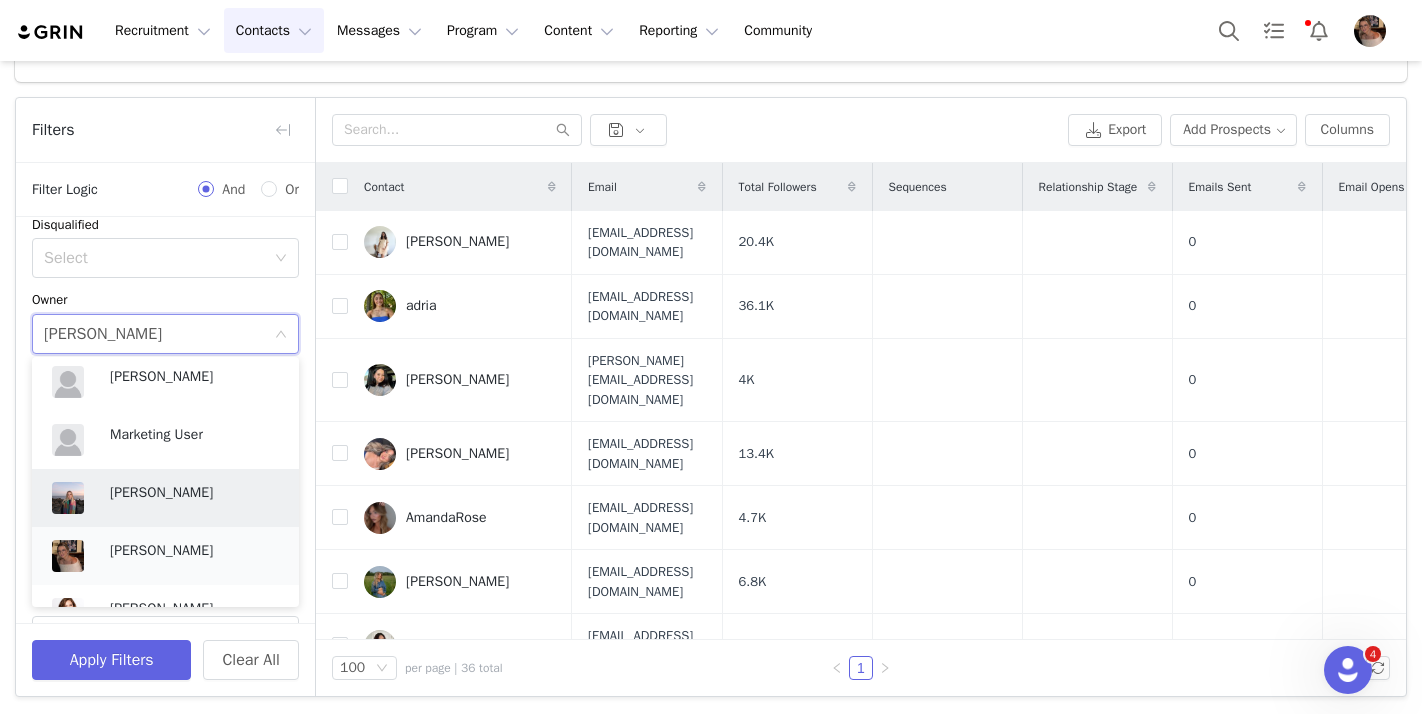 click on "[PERSON_NAME]" at bounding box center (194, 551) 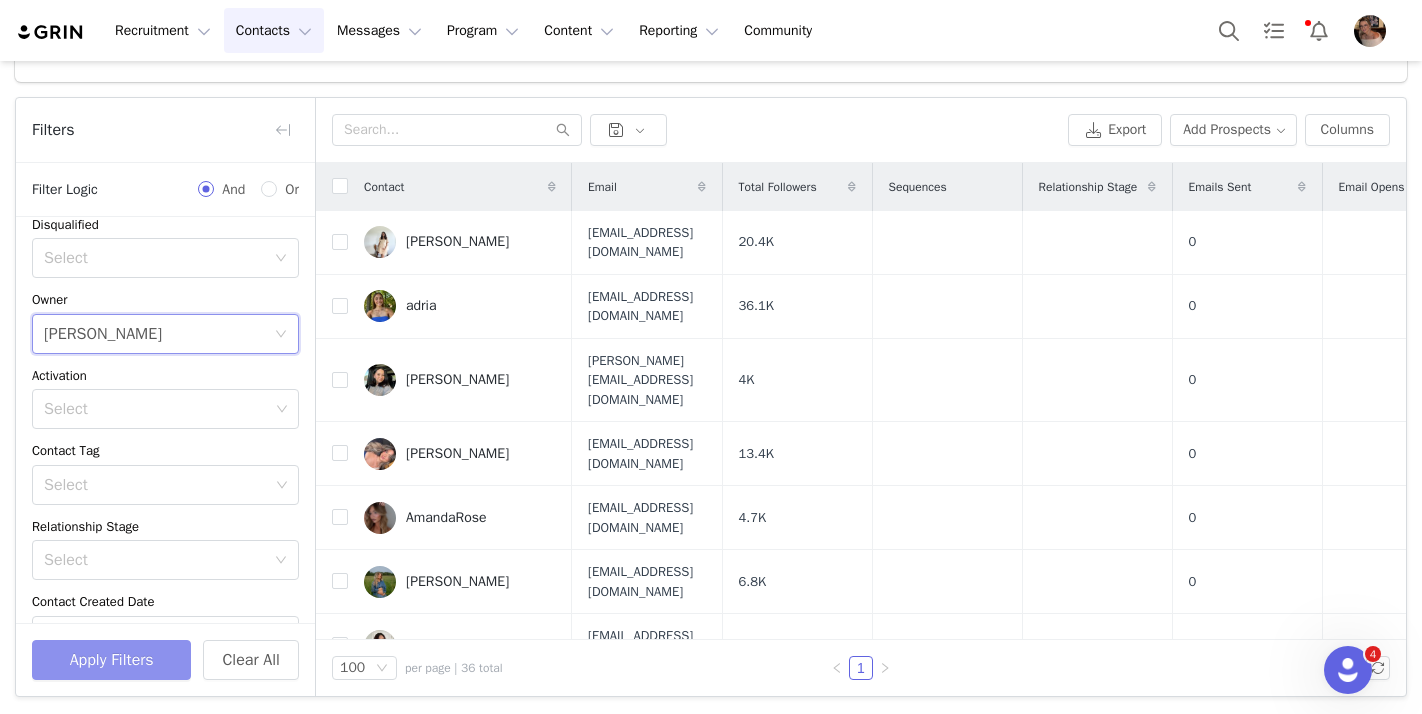 click on "Apply Filters" at bounding box center (111, 660) 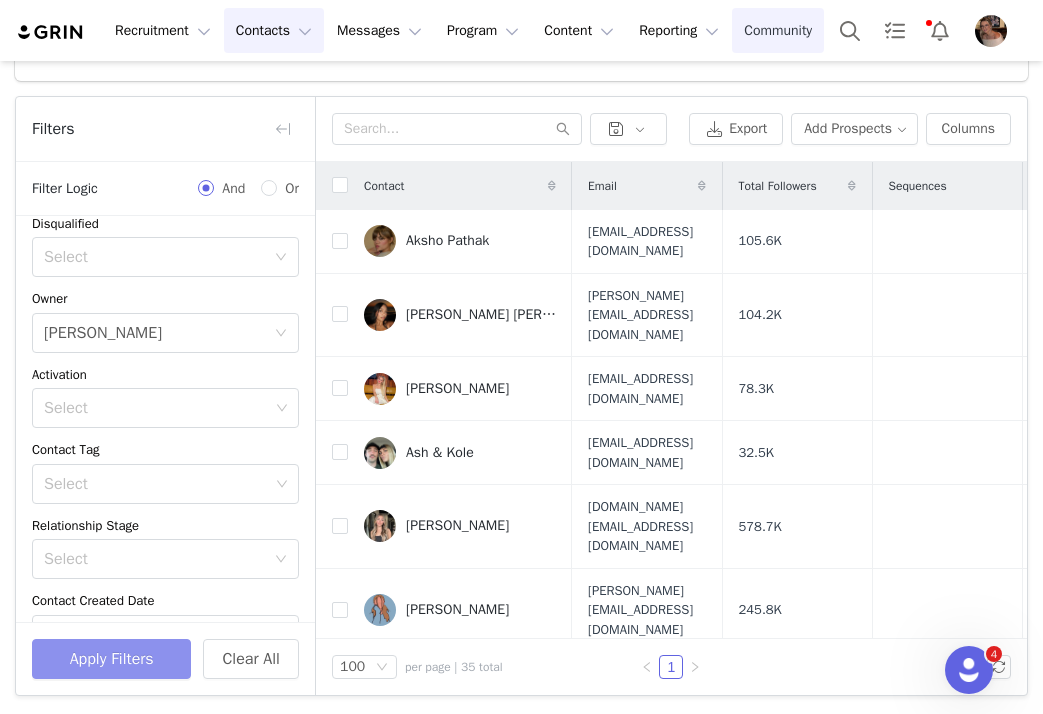 scroll, scrollTop: 185, scrollLeft: 0, axis: vertical 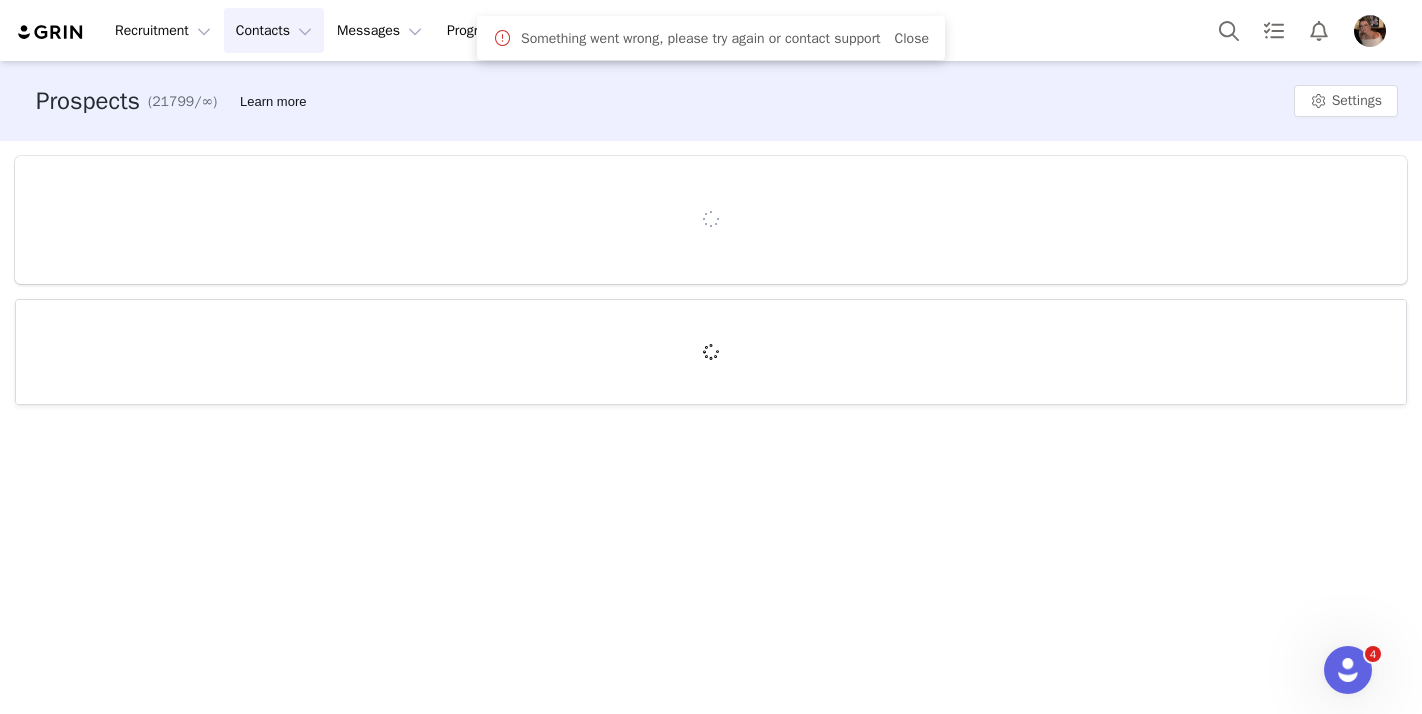 click on "Contacts Contacts" at bounding box center [274, 30] 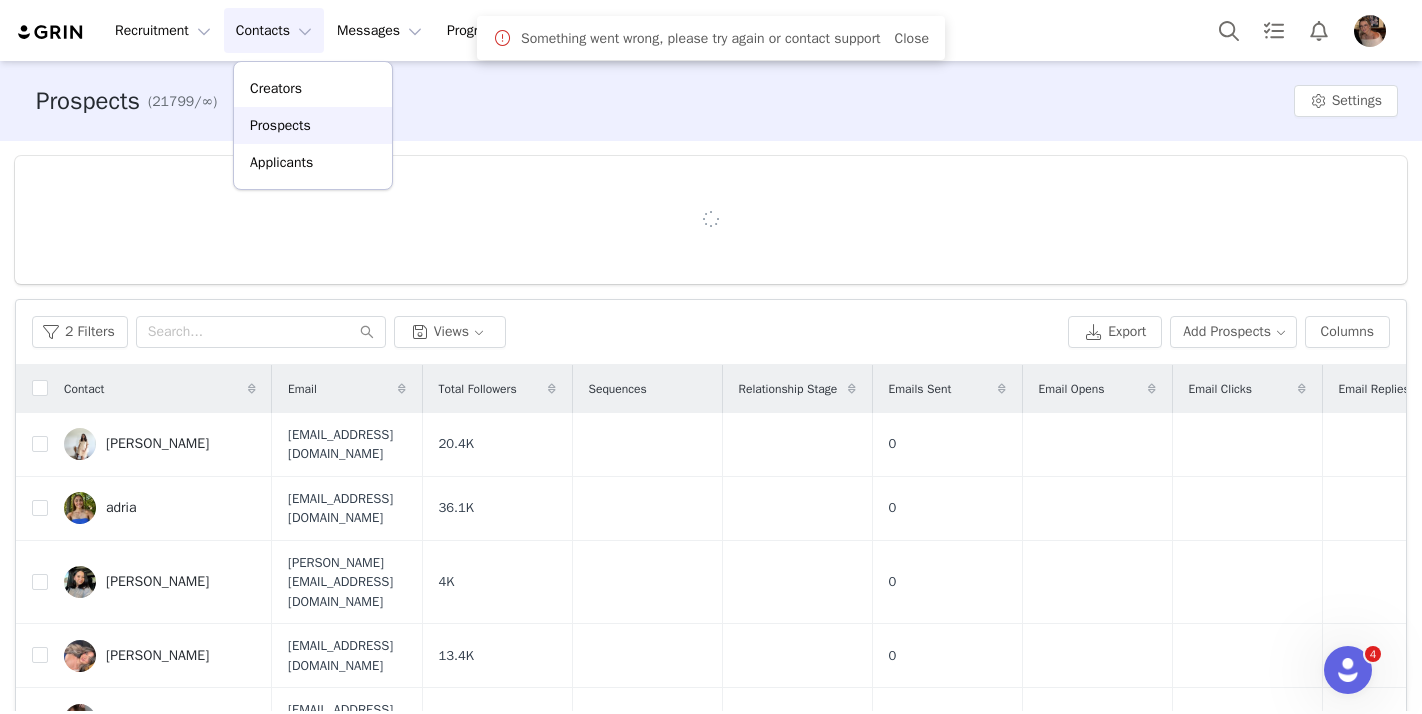 click on "Prospects" at bounding box center [280, 125] 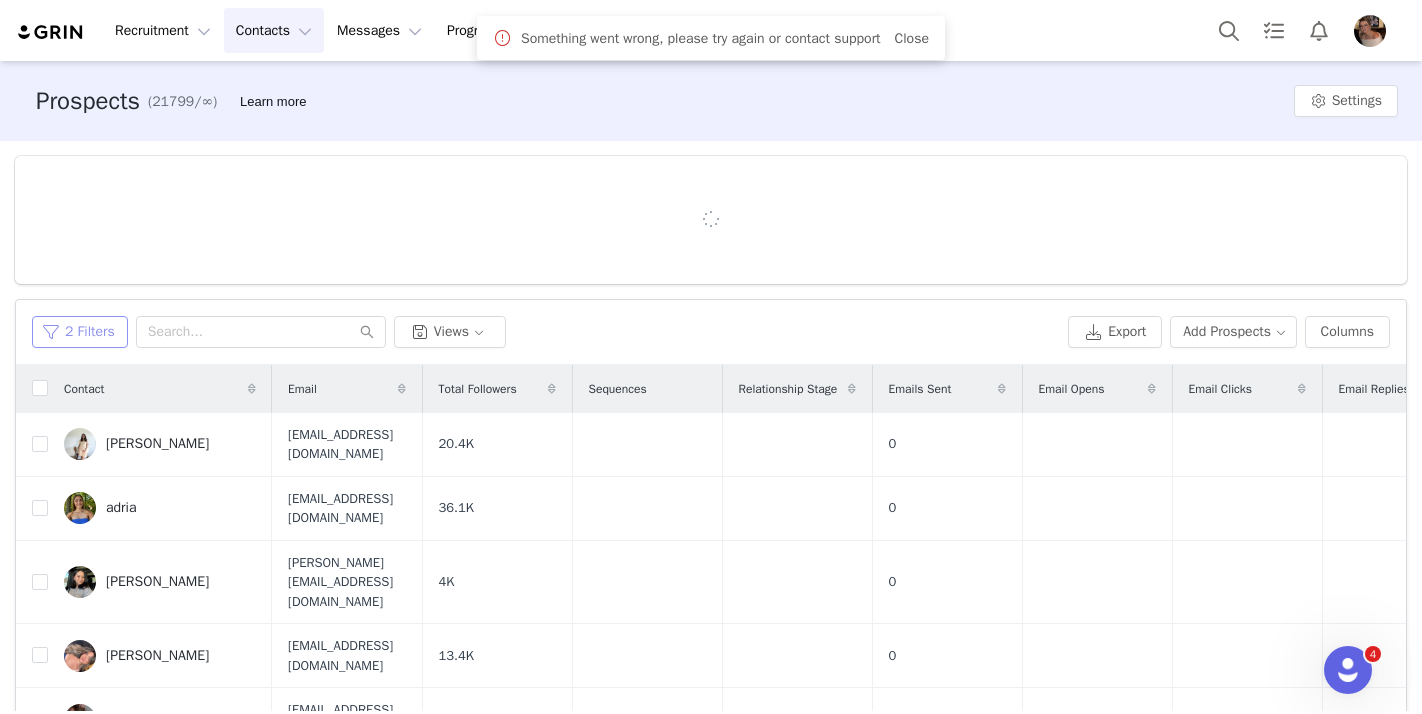 click on "2 Filters" at bounding box center [80, 332] 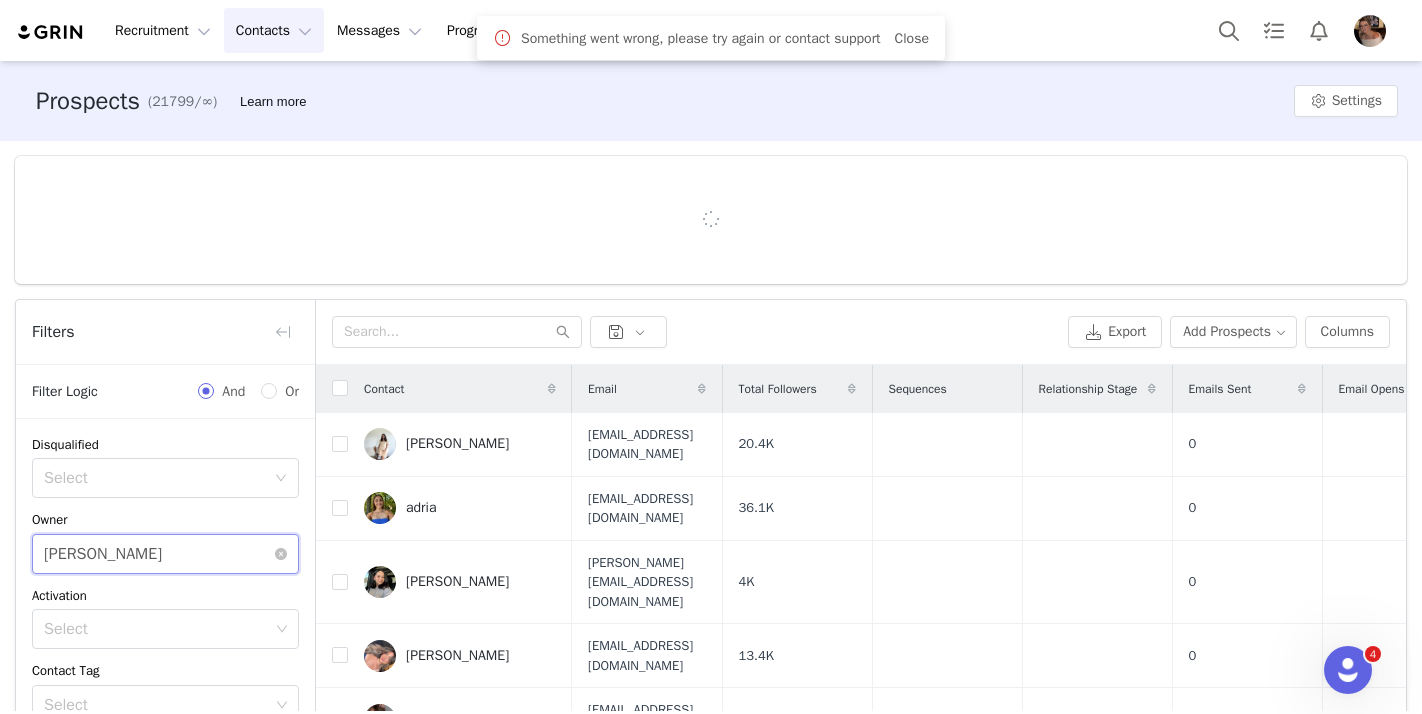 click on "Select [PERSON_NAME]" at bounding box center (159, 554) 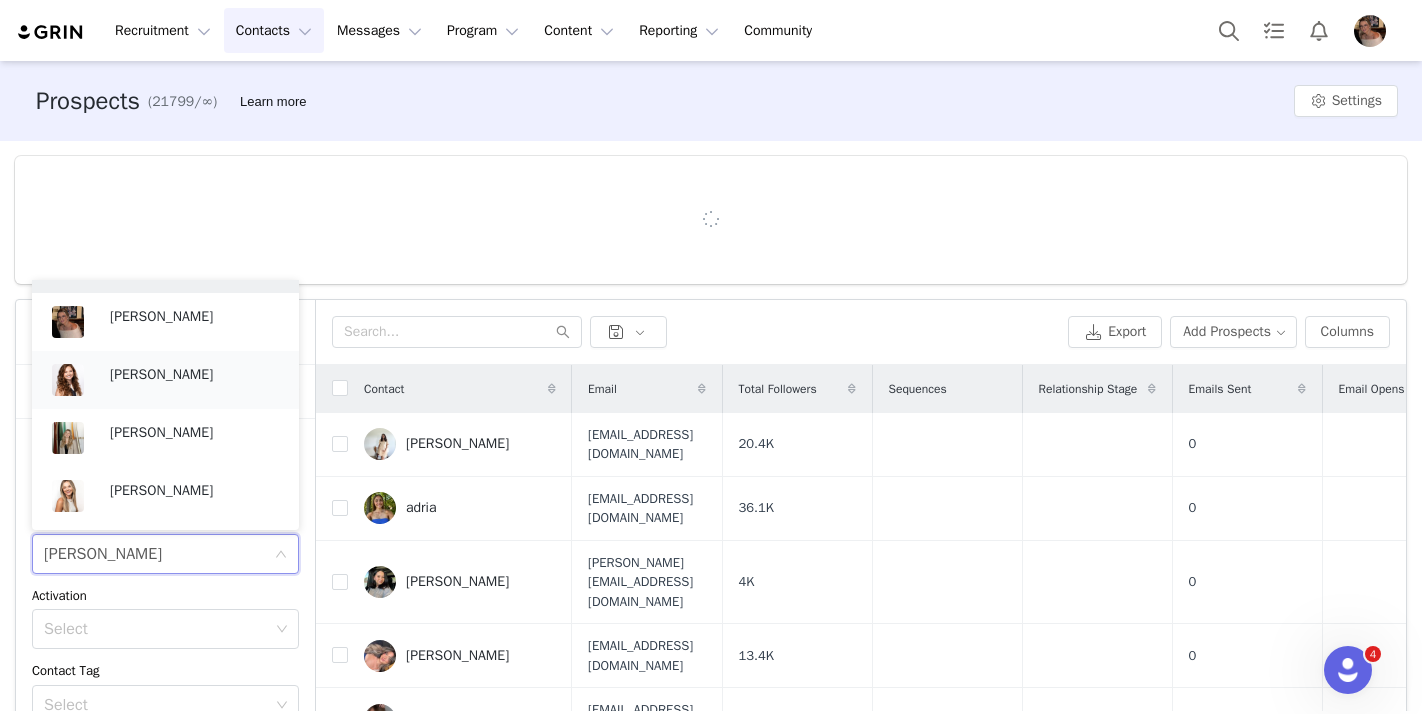 scroll, scrollTop: 836, scrollLeft: 0, axis: vertical 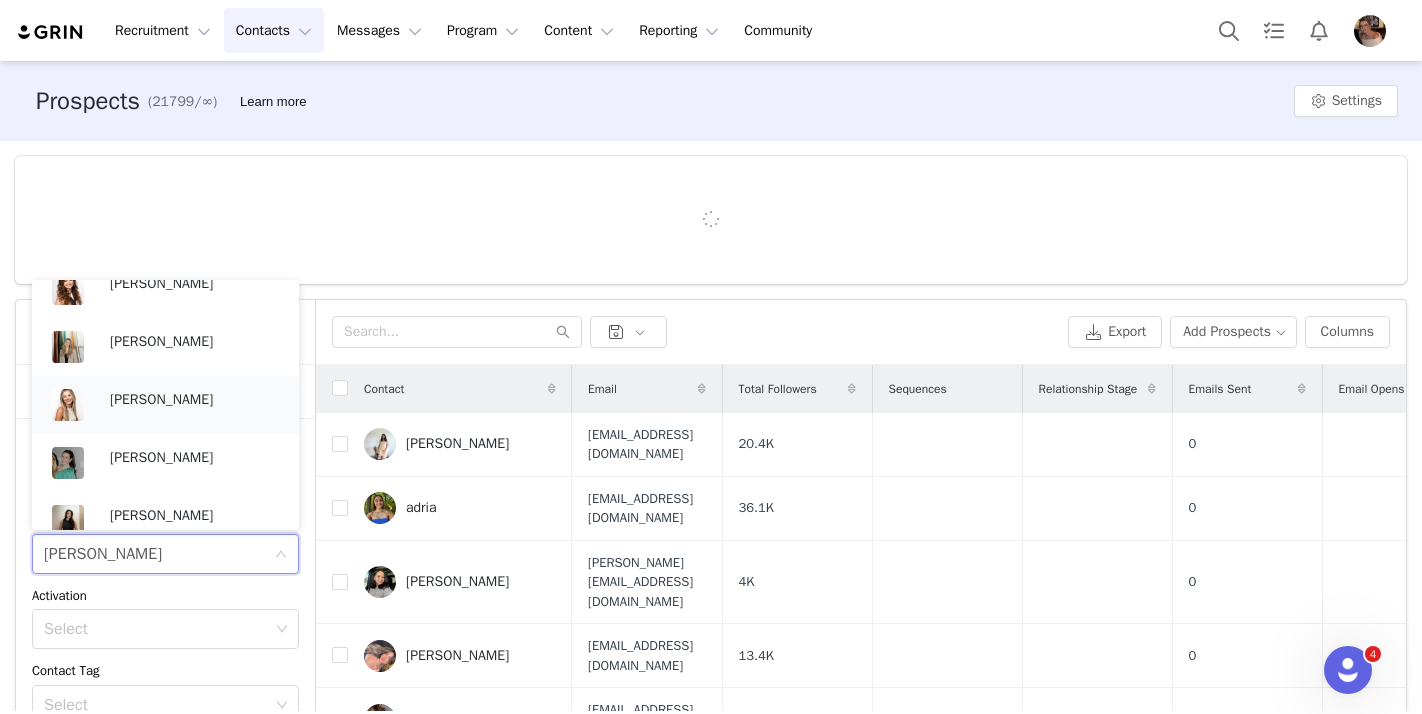 click on "[PERSON_NAME]" at bounding box center (194, 400) 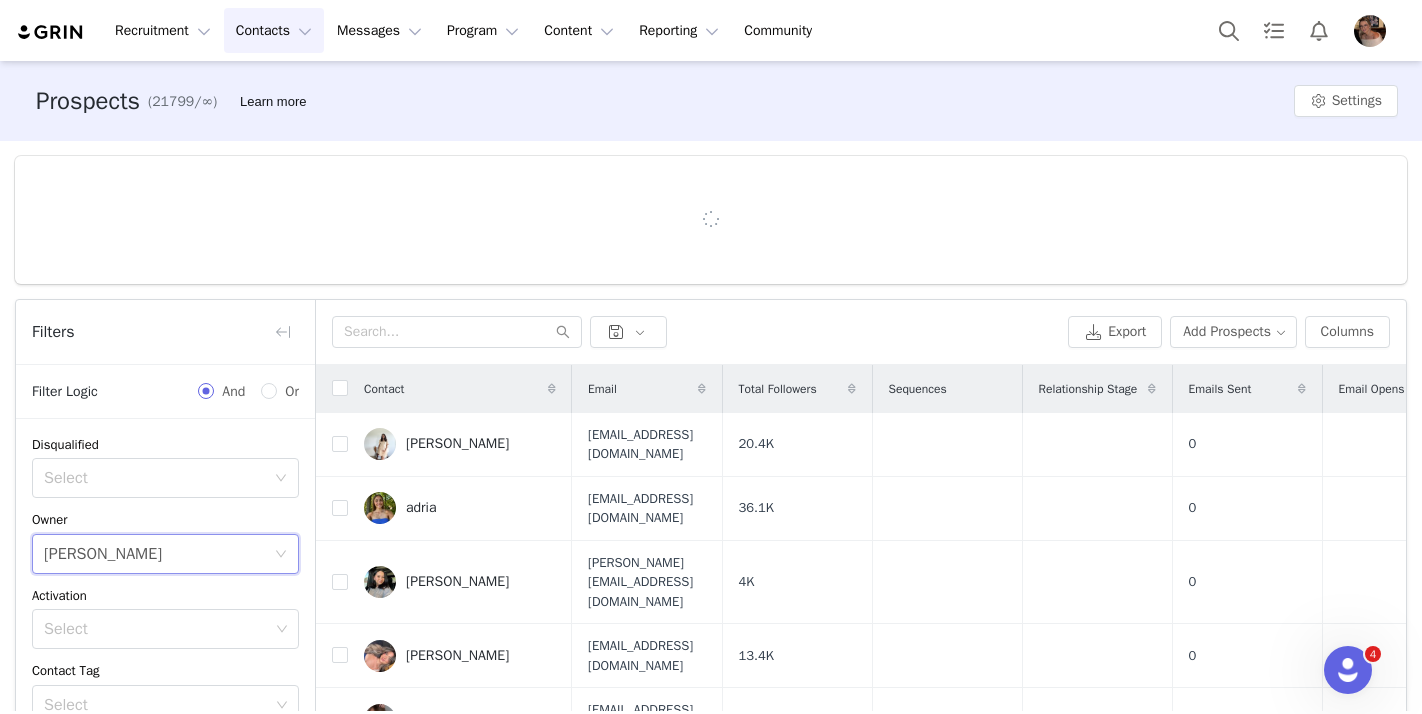 scroll, scrollTop: 283, scrollLeft: 0, axis: vertical 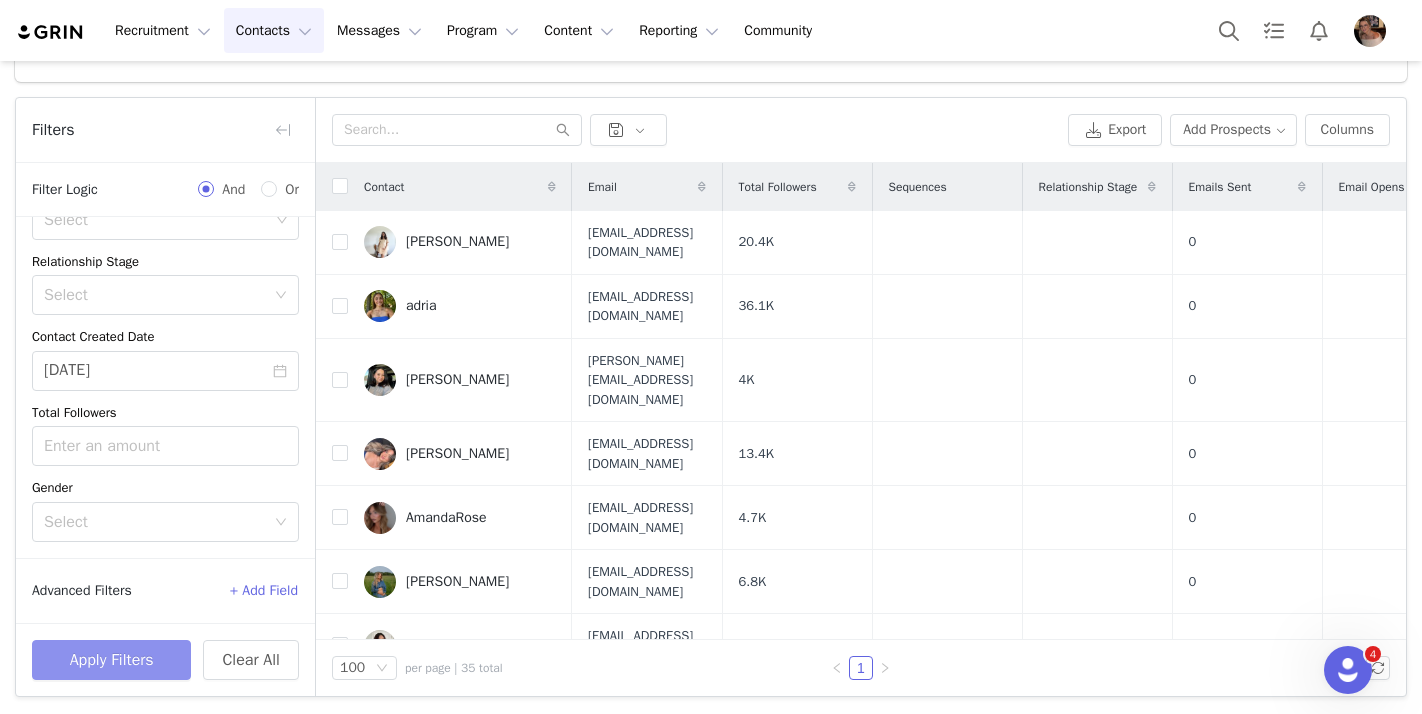 click on "Apply Filters" at bounding box center [111, 660] 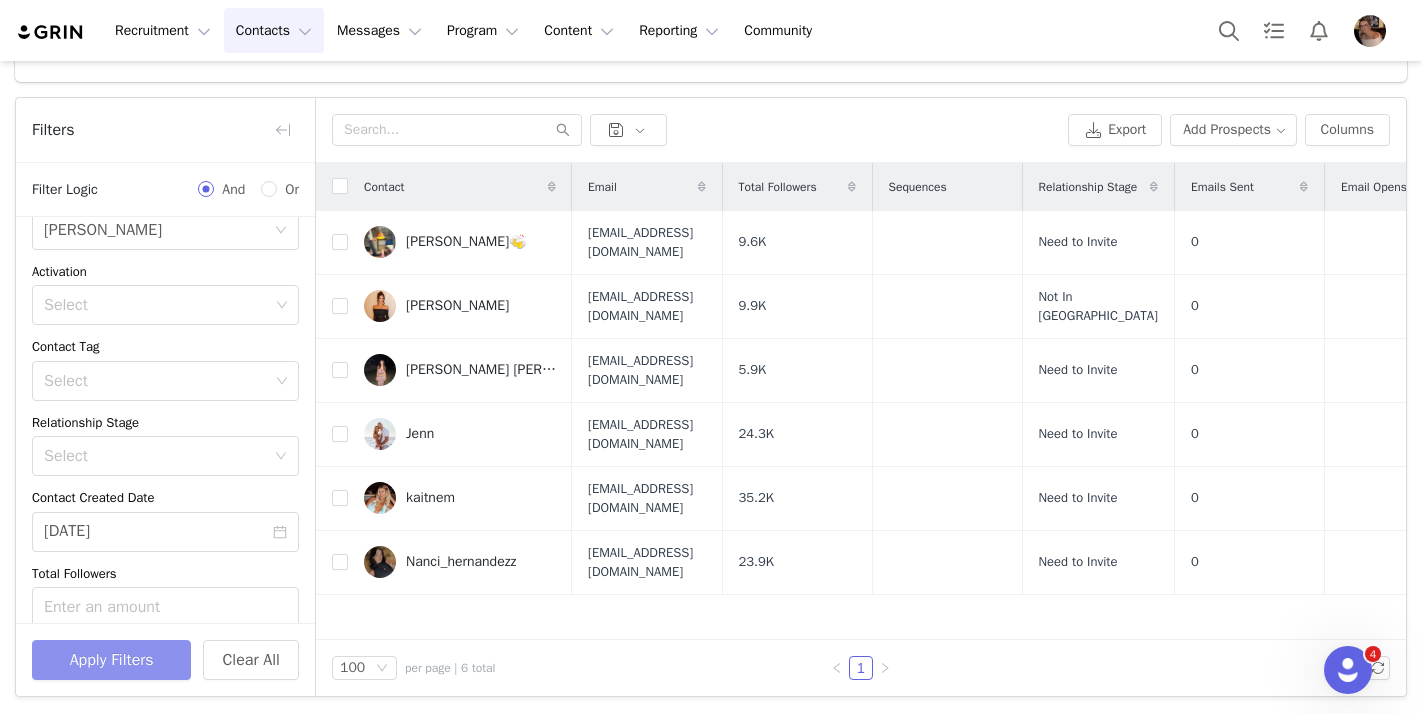 scroll, scrollTop: 85, scrollLeft: 0, axis: vertical 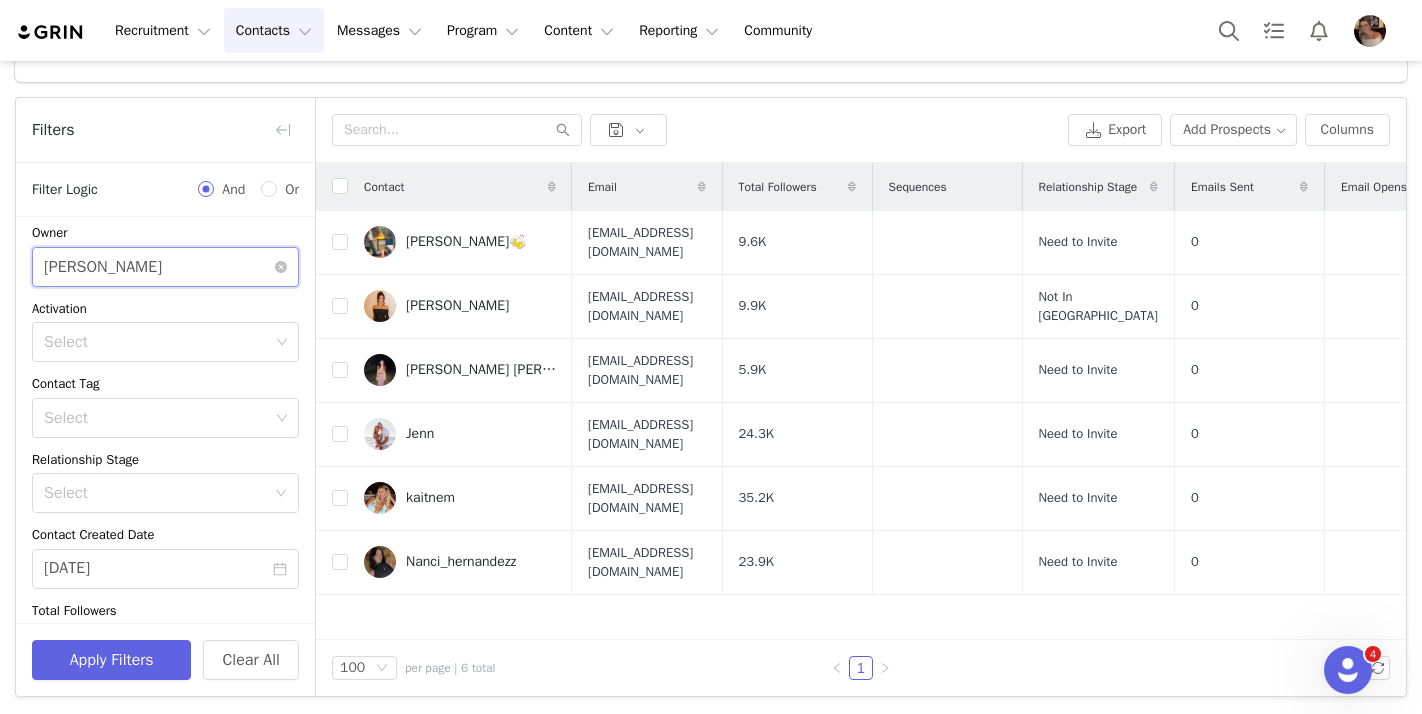 click on "Select [PERSON_NAME]" at bounding box center (159, 267) 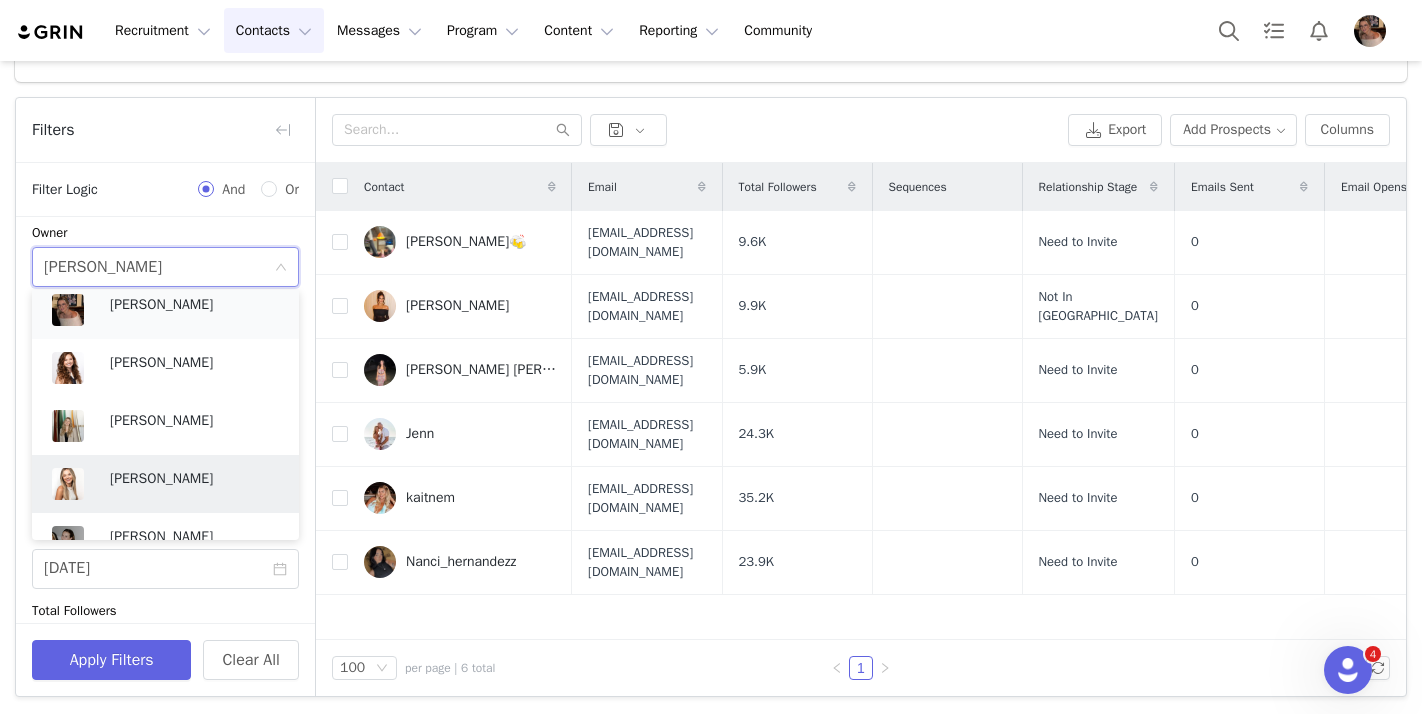 scroll, scrollTop: 758, scrollLeft: 0, axis: vertical 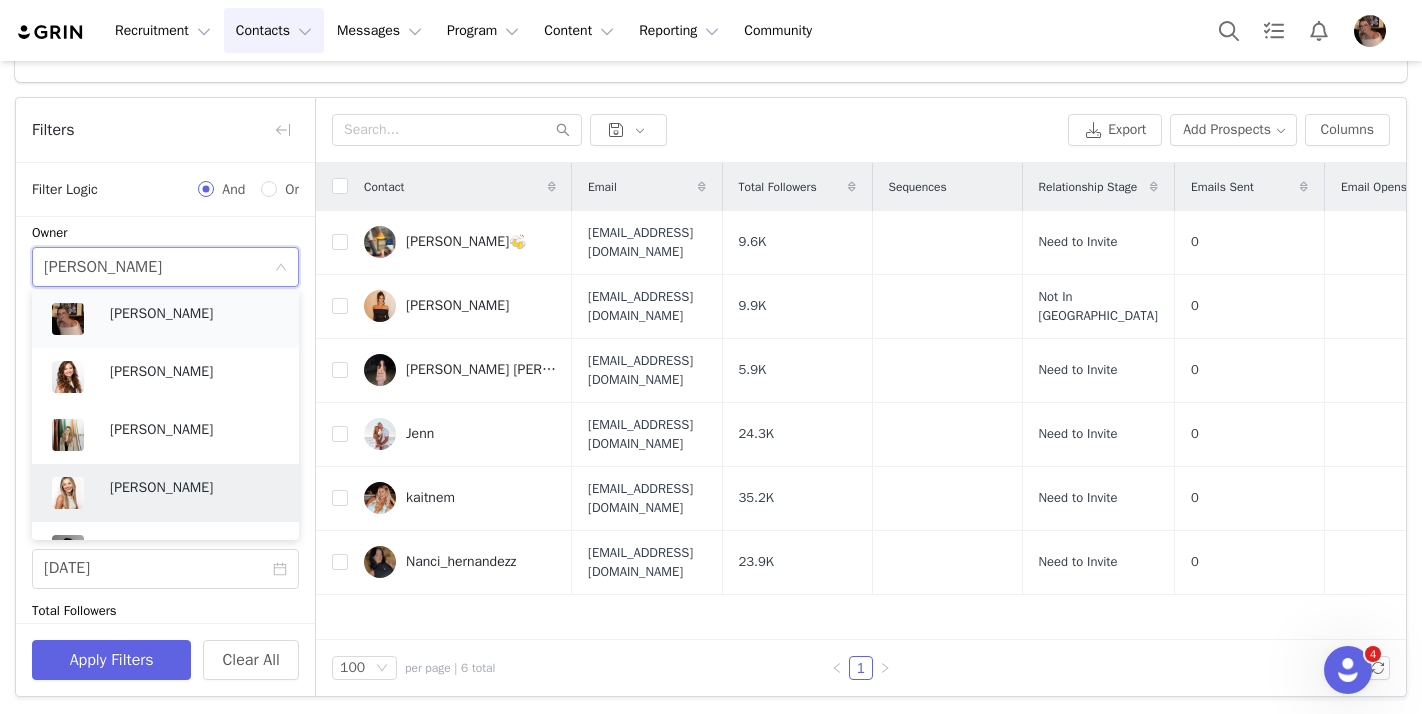 click on "[PERSON_NAME]" at bounding box center [194, 314] 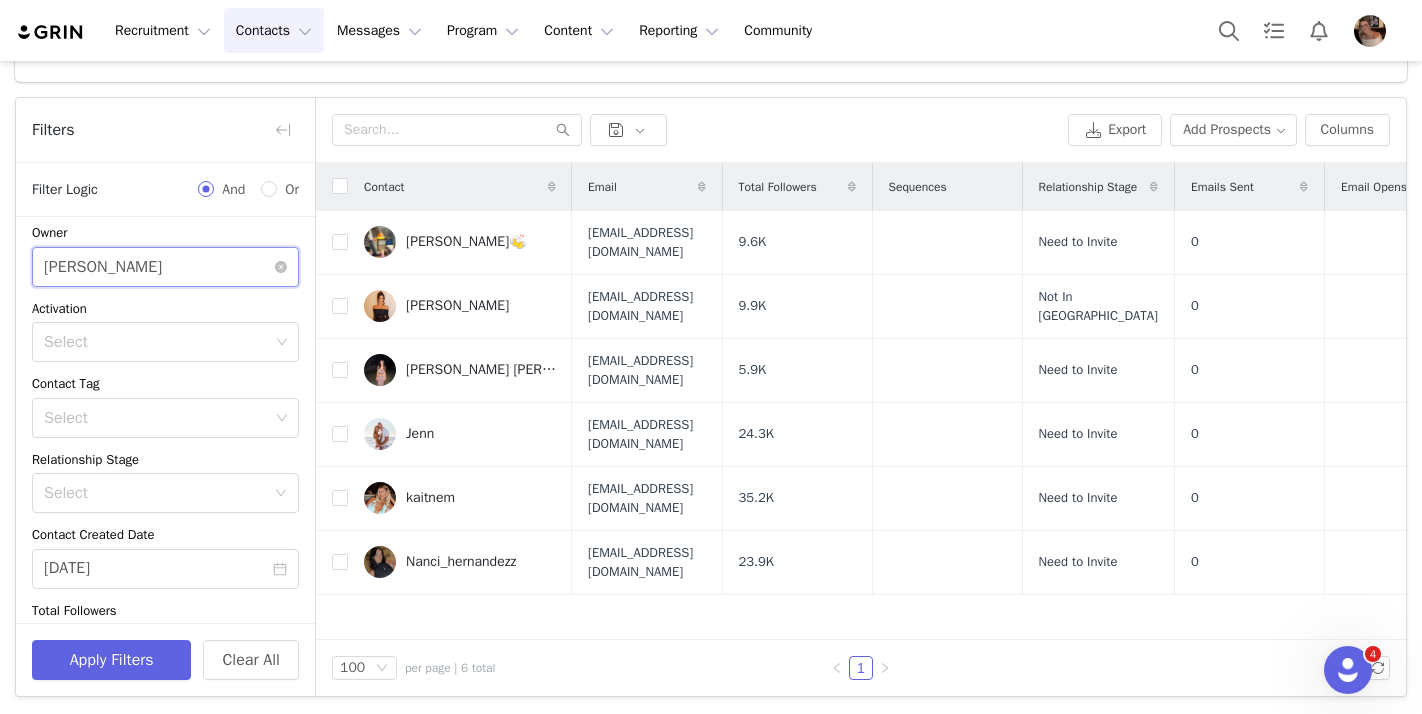 click on "Select [PERSON_NAME]" at bounding box center (159, 267) 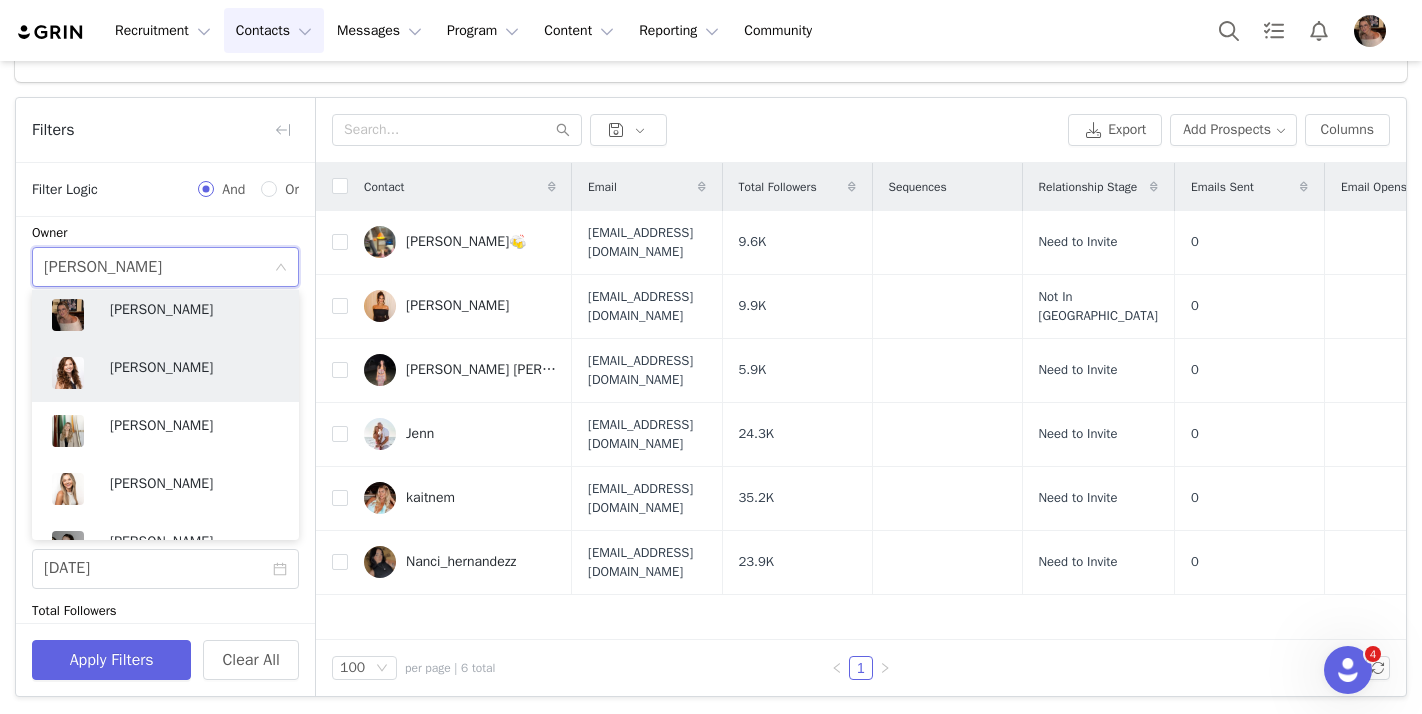 scroll, scrollTop: 684, scrollLeft: 0, axis: vertical 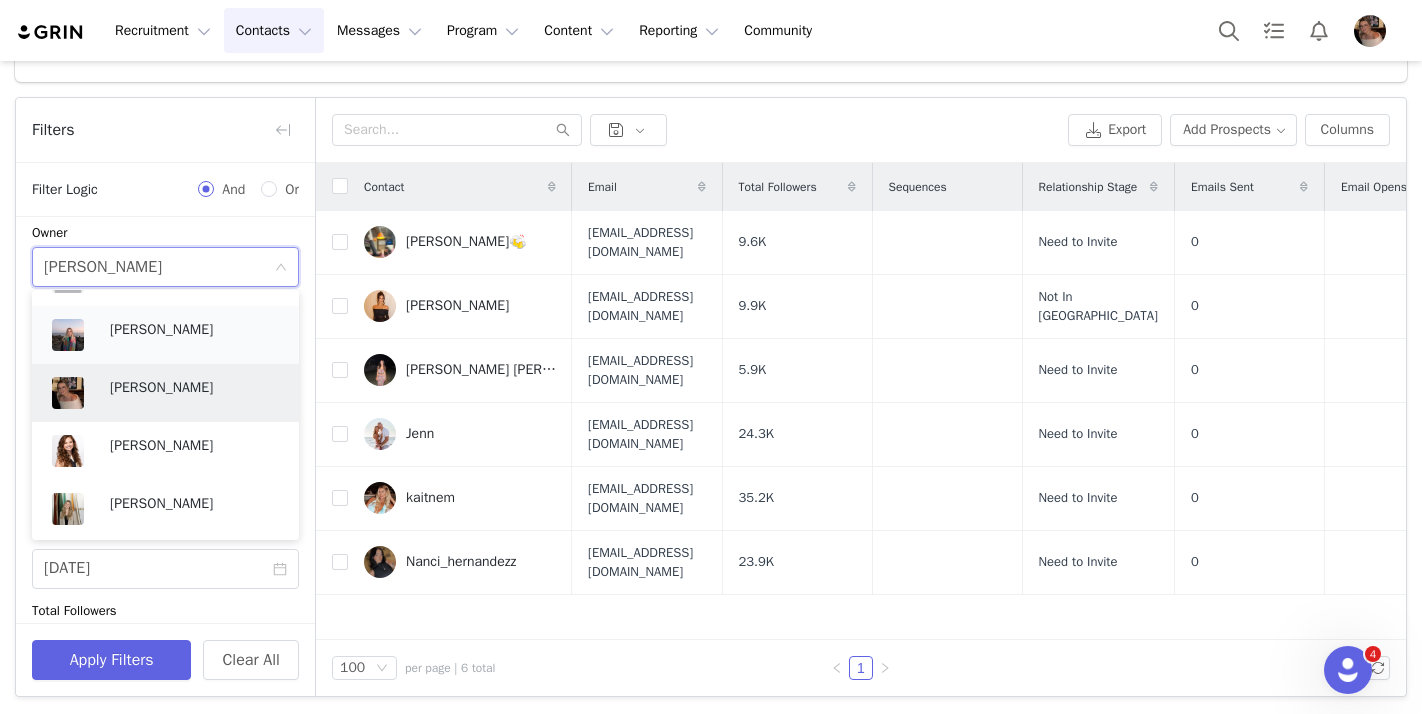click on "[PERSON_NAME]" at bounding box center (194, 334) 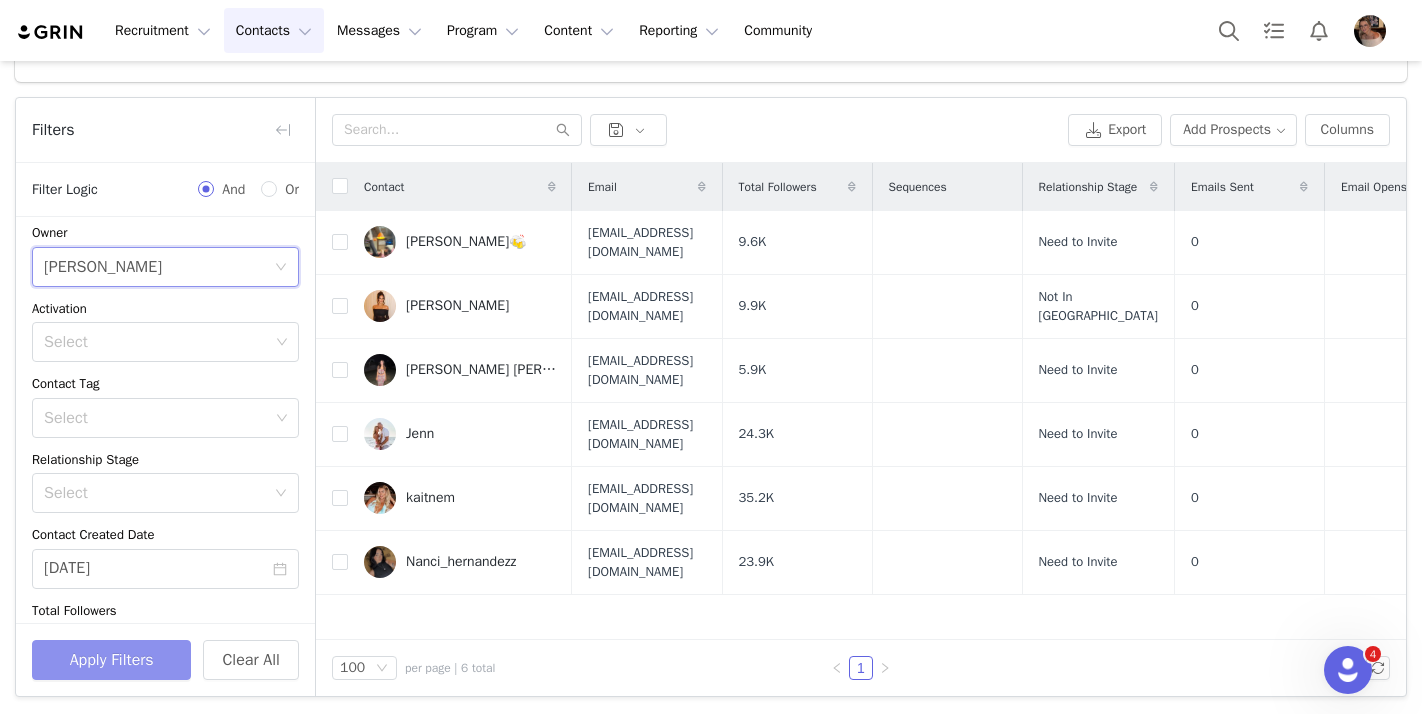 click on "Apply Filters" at bounding box center (111, 660) 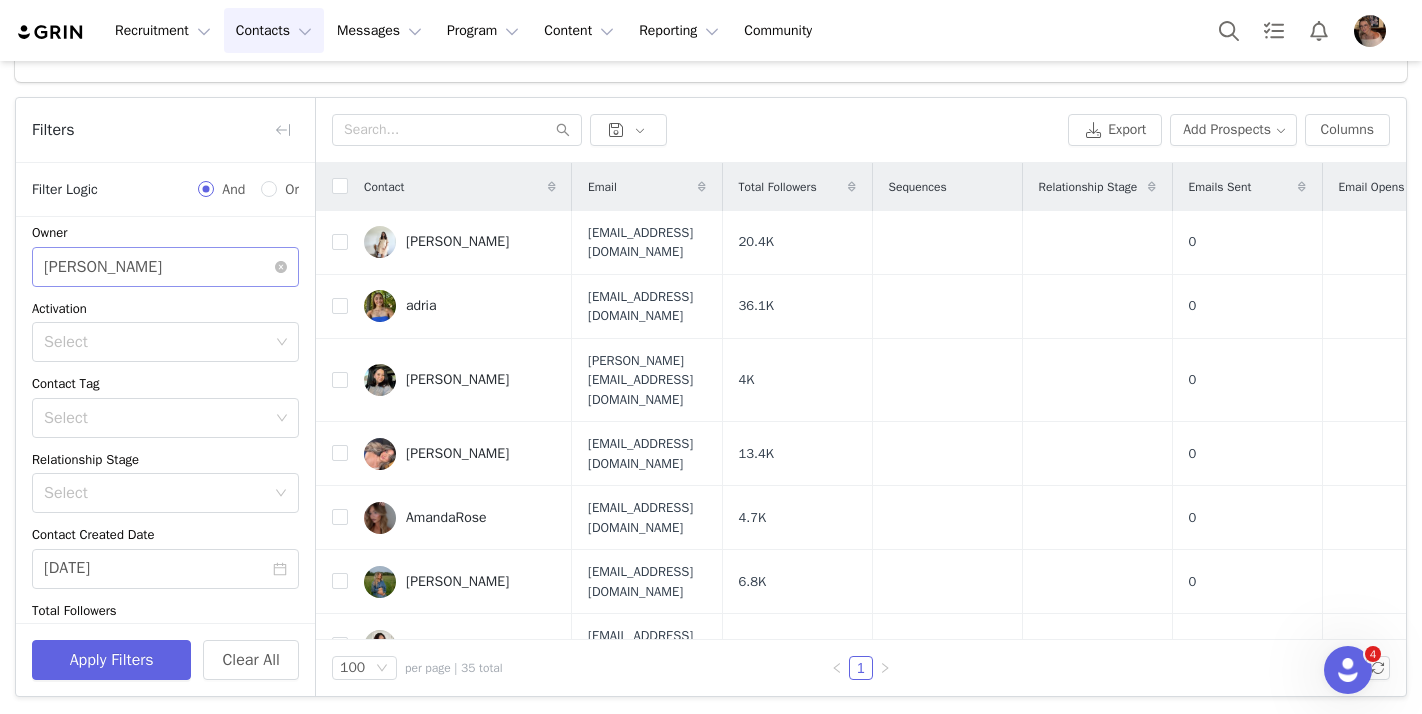 click on "[PERSON_NAME]" at bounding box center (103, 267) 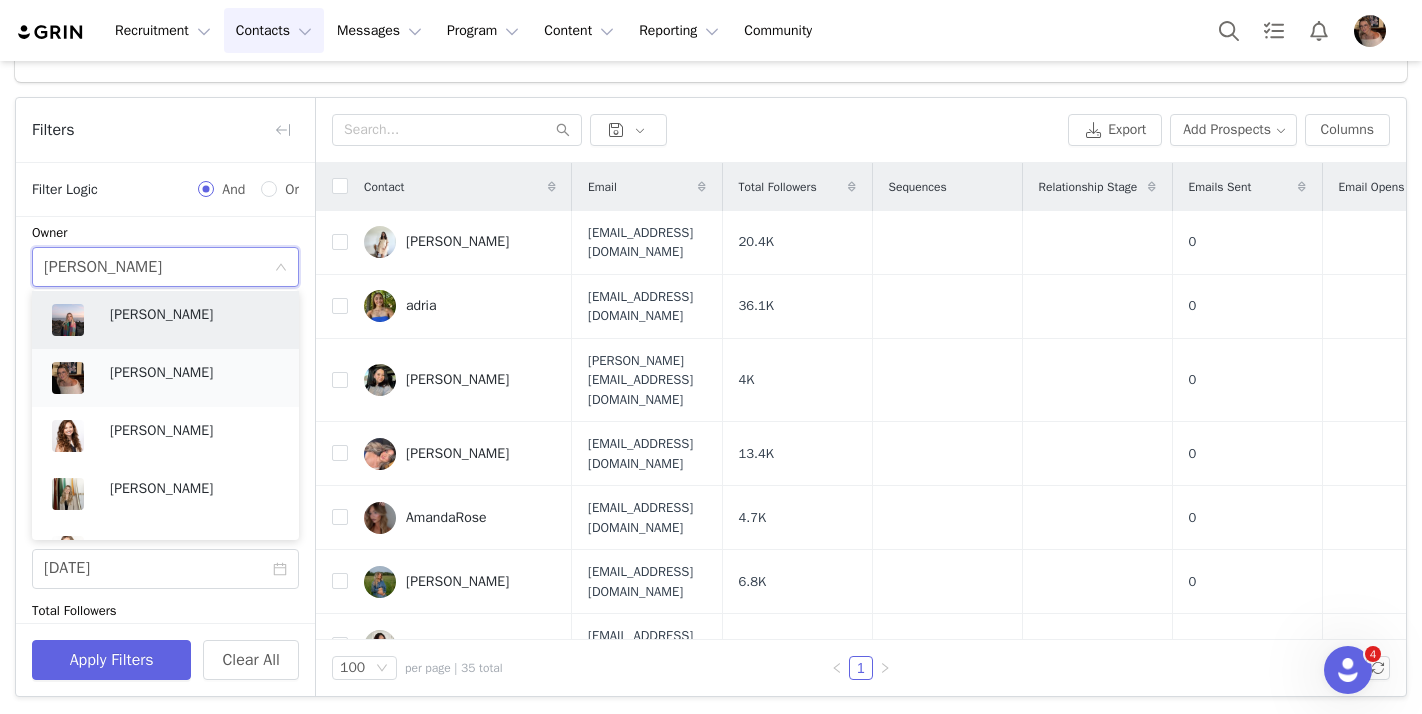 scroll, scrollTop: 708, scrollLeft: 0, axis: vertical 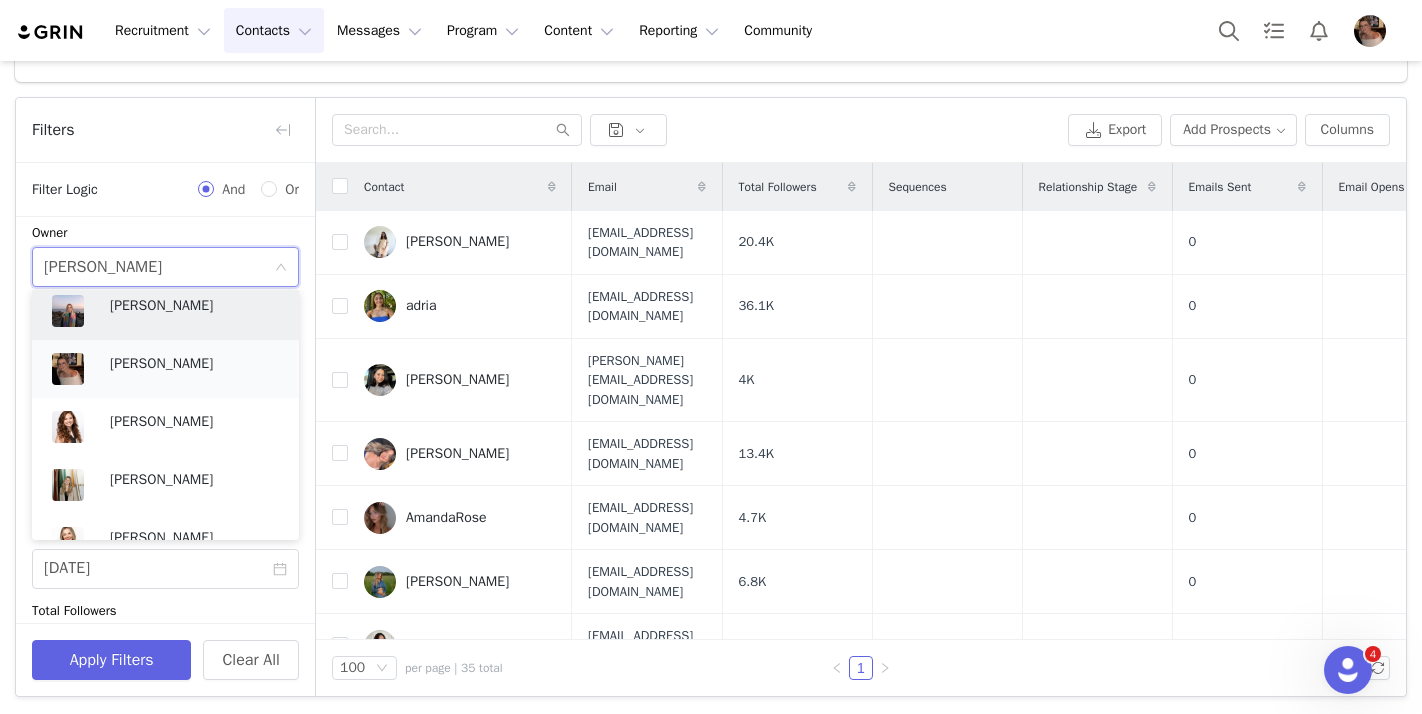 click on "[PERSON_NAME]" at bounding box center [194, 364] 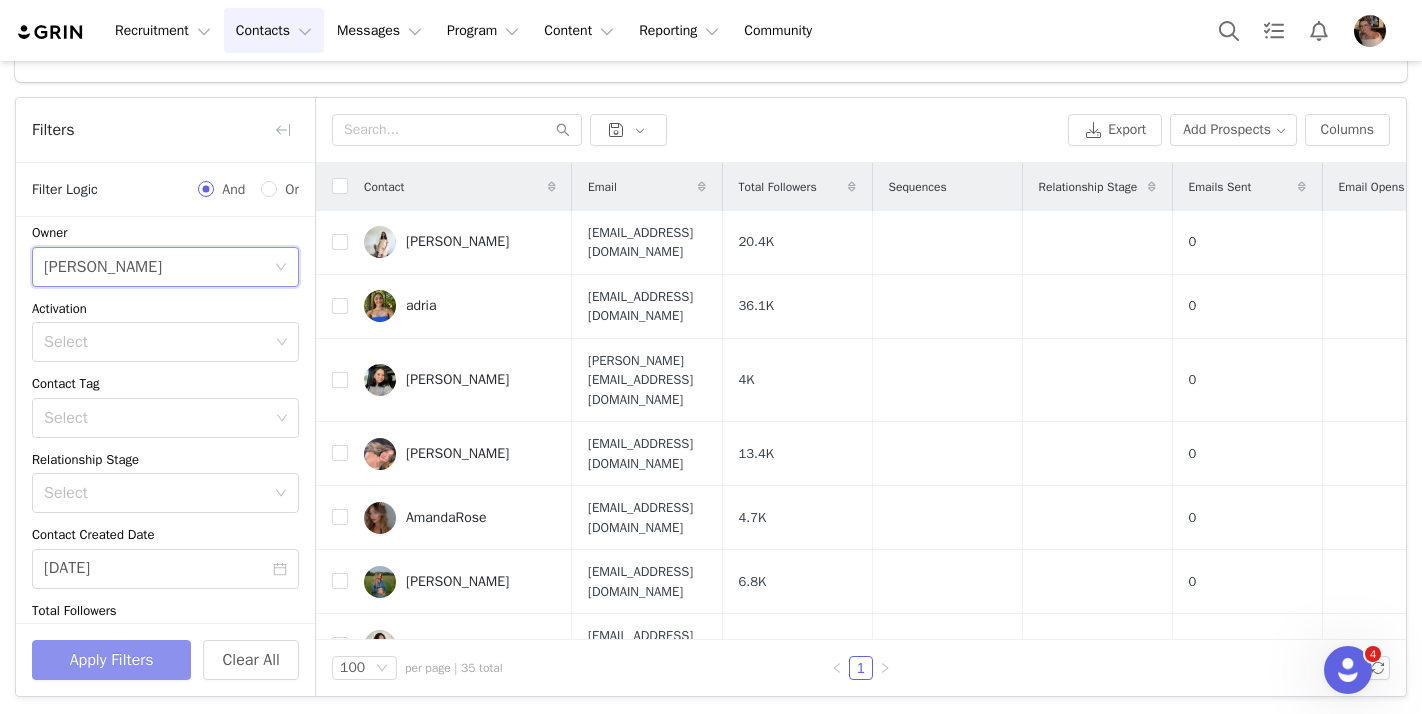 click on "Apply Filters" at bounding box center [111, 660] 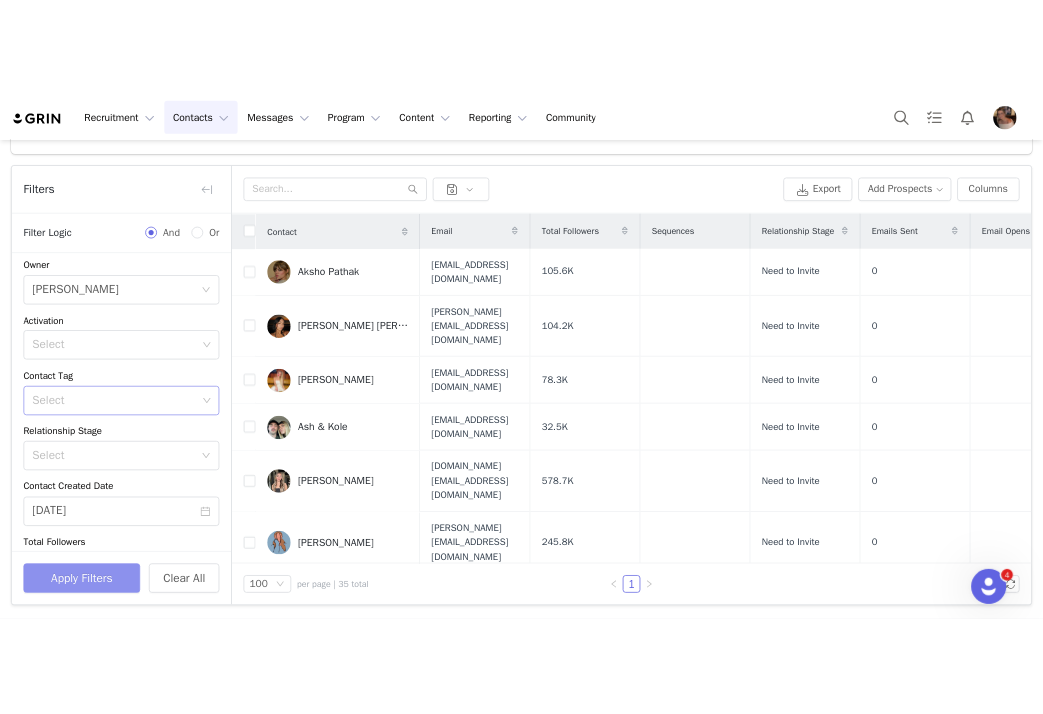 scroll, scrollTop: 185, scrollLeft: 0, axis: vertical 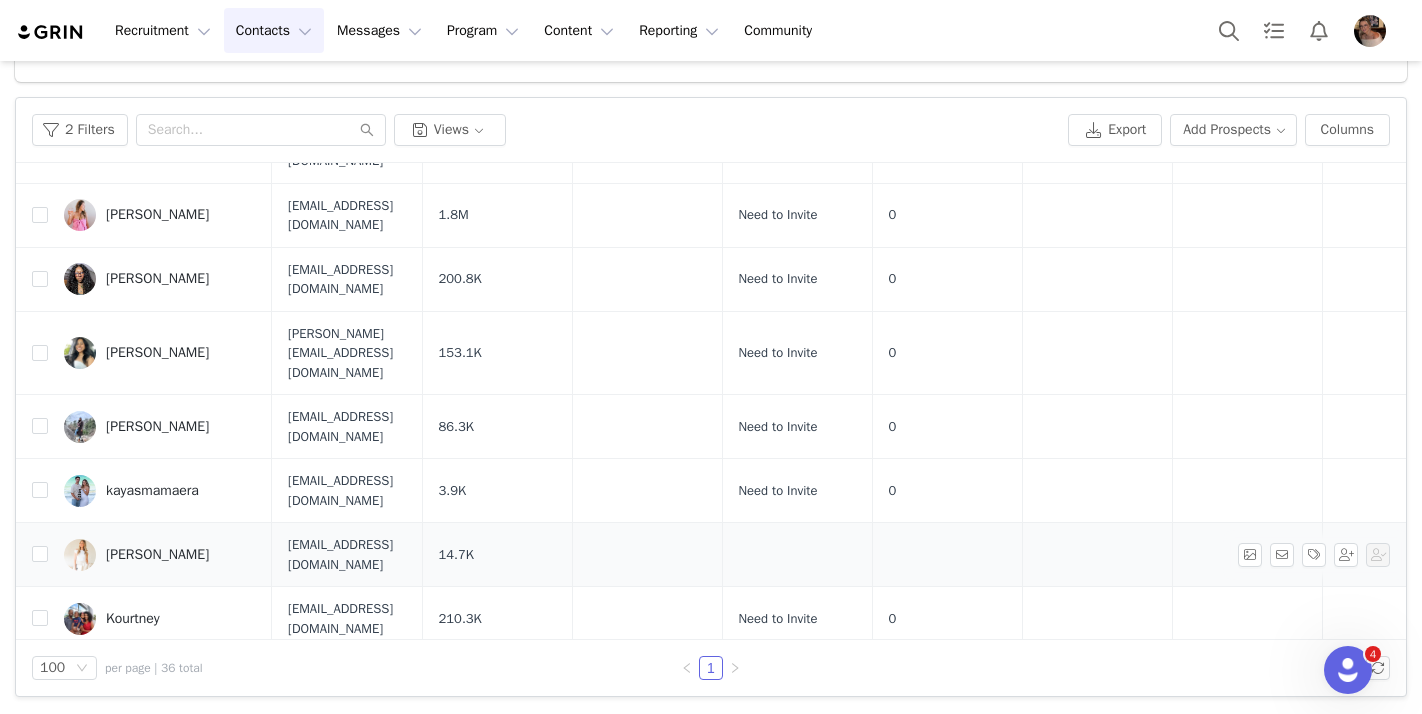 click on "[PERSON_NAME]" at bounding box center [157, 555] 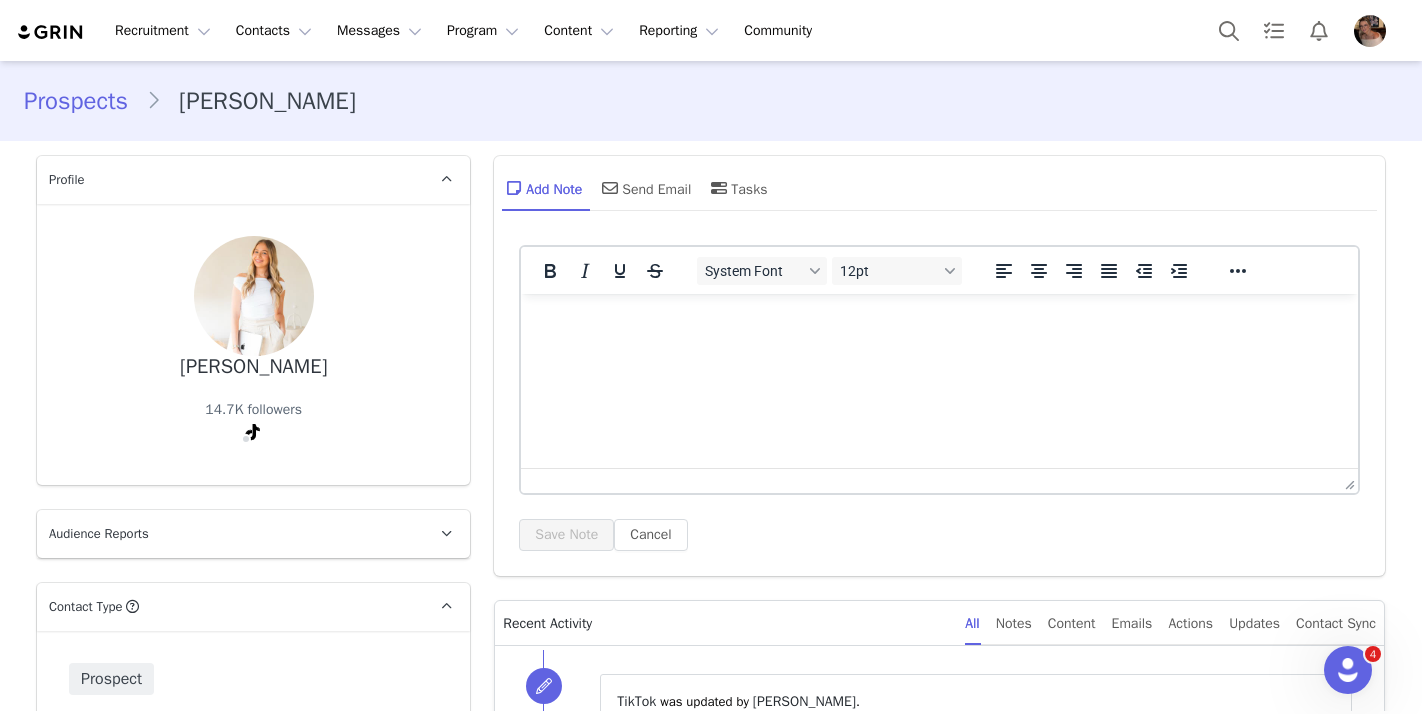 scroll, scrollTop: 0, scrollLeft: 0, axis: both 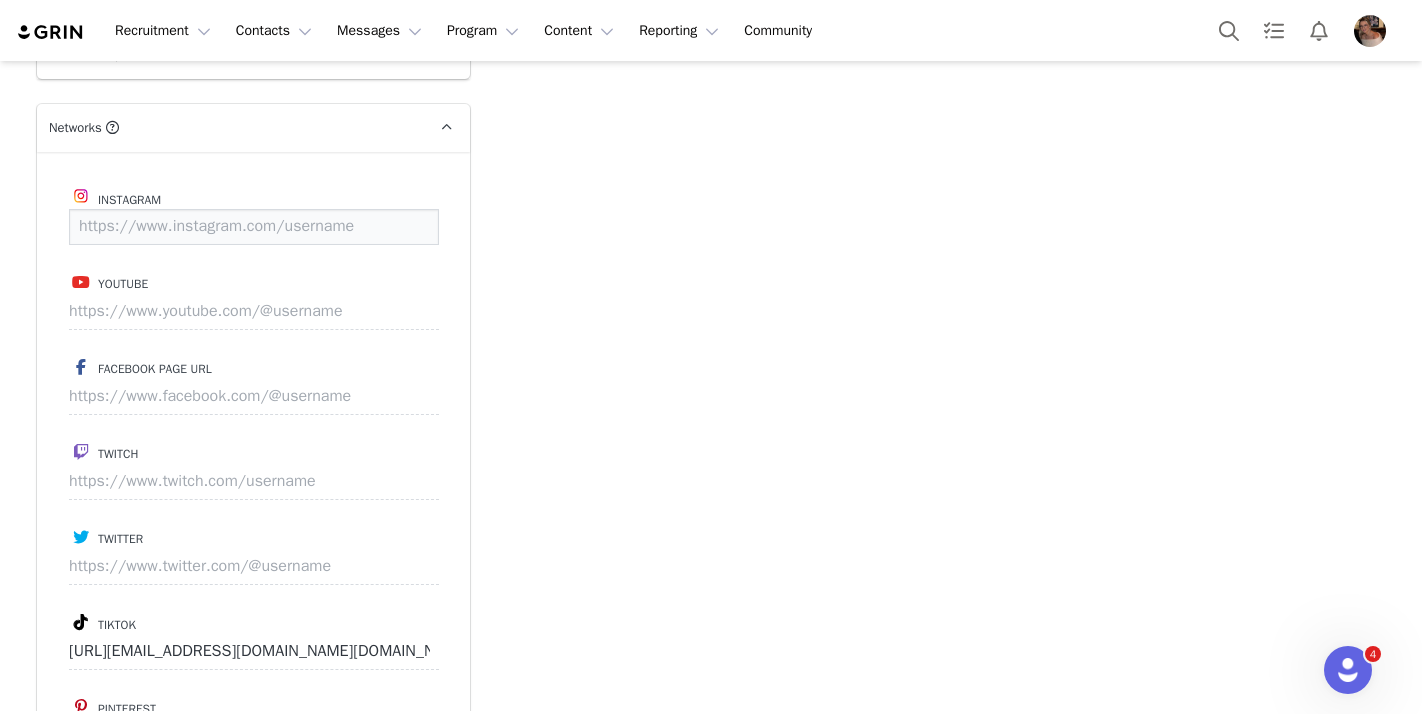 click at bounding box center (254, 227) 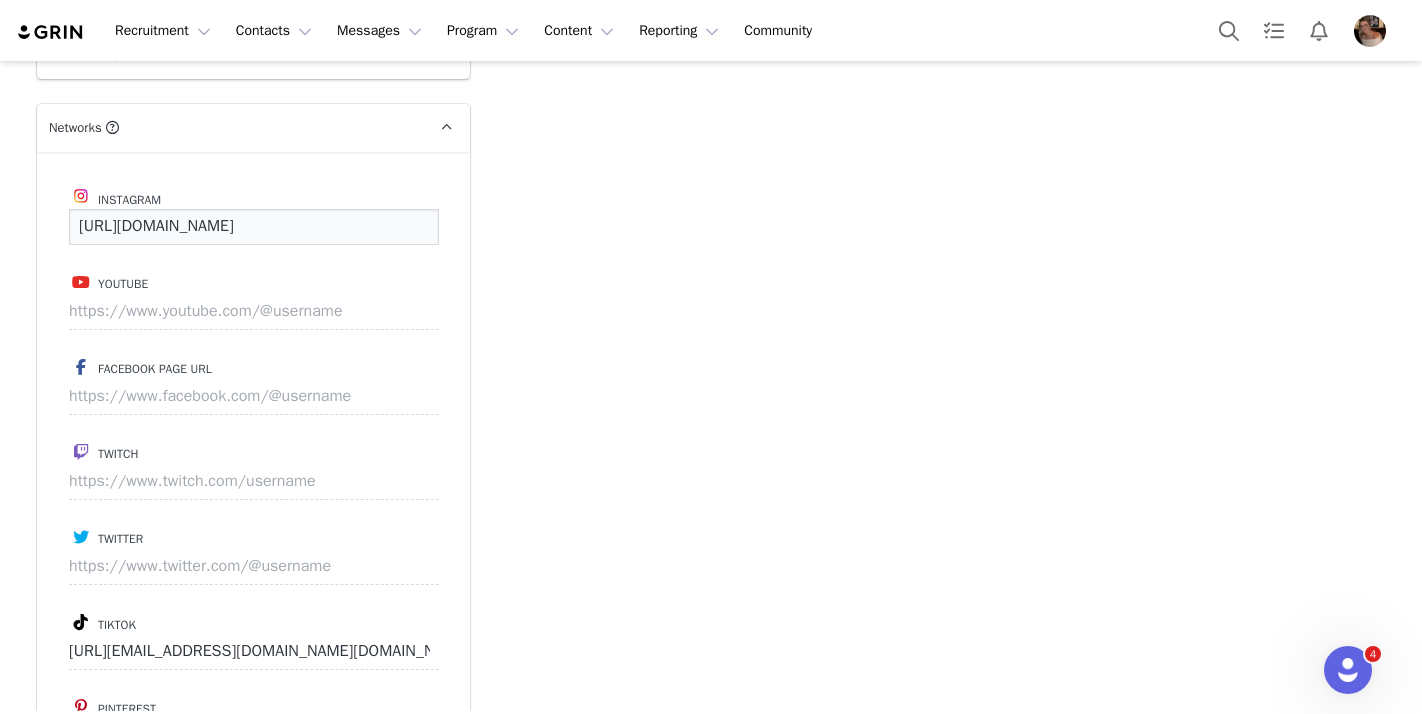 scroll, scrollTop: 0, scrollLeft: 28, axis: horizontal 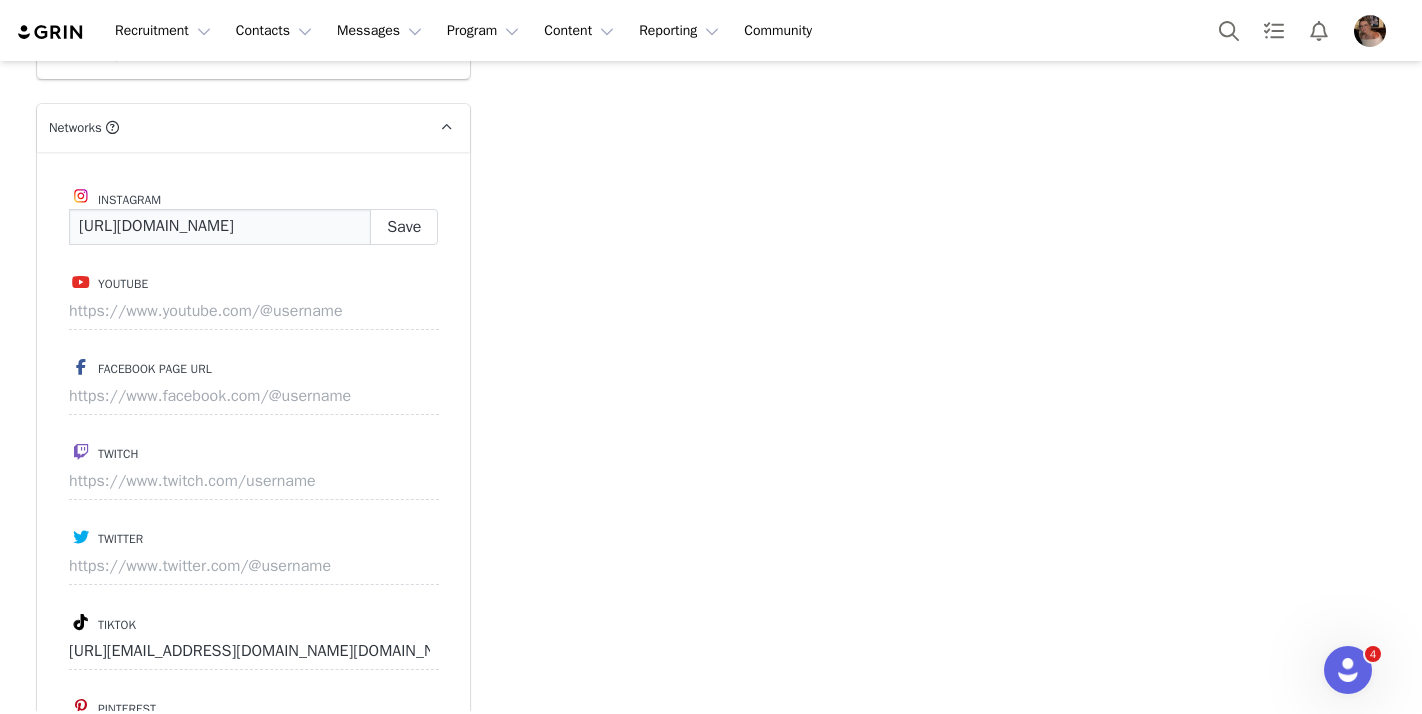 click on "https://www.instagram.com/kelsicampbell_" at bounding box center (220, 227) 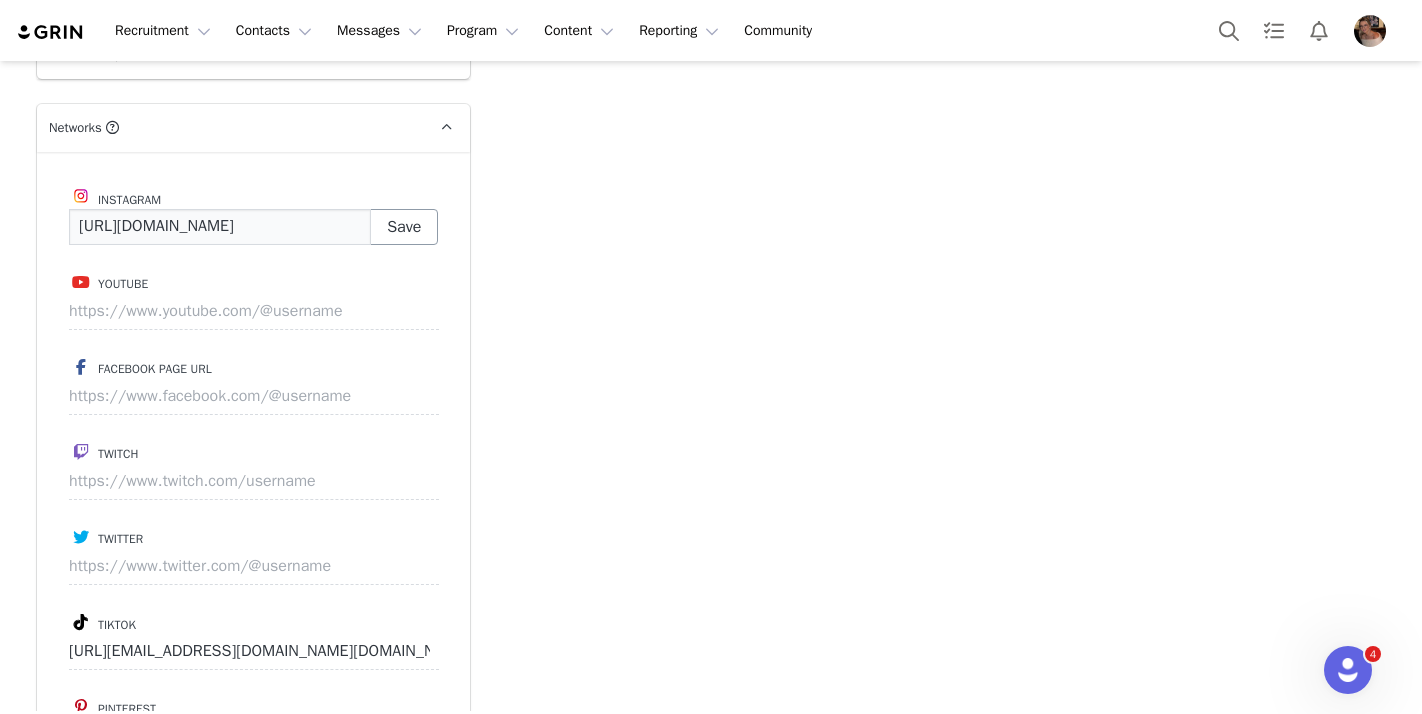 type on "https://www.instagram.com/kelsicampbell_" 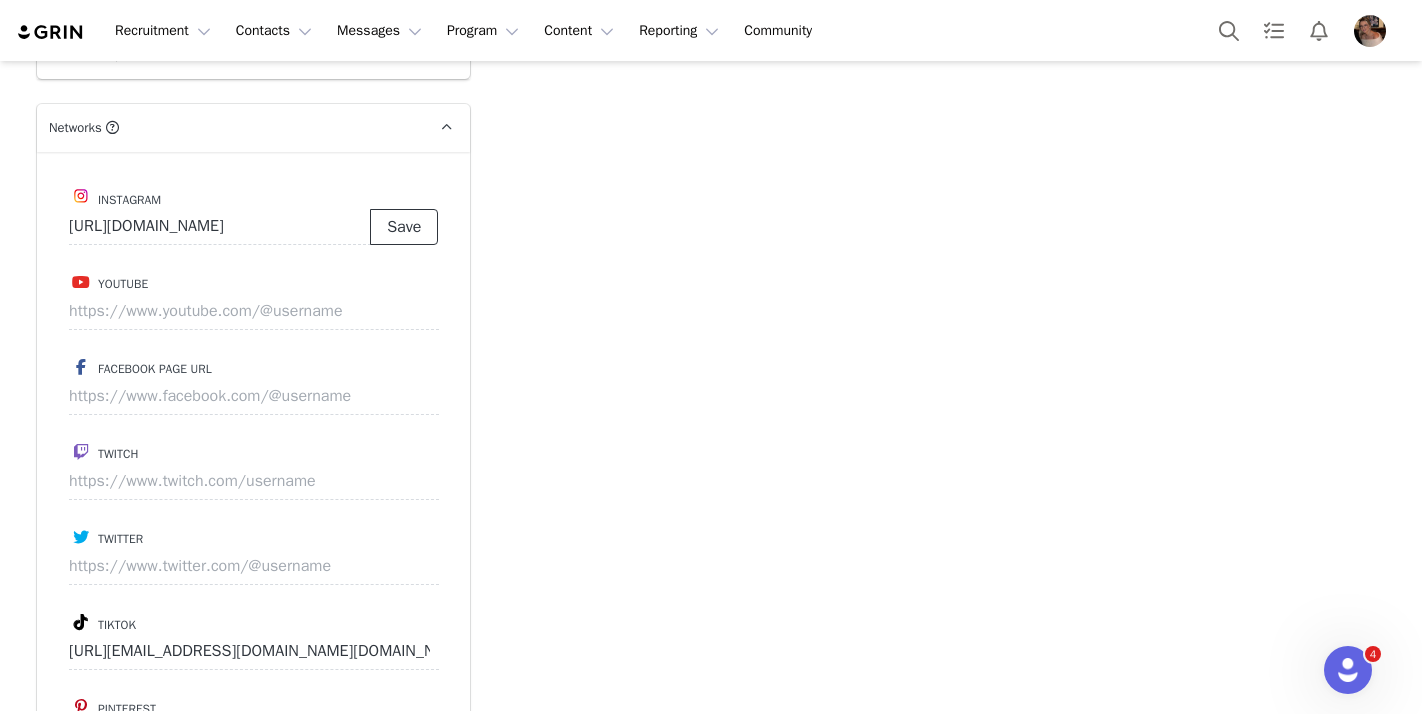 click on "Save" at bounding box center [404, 227] 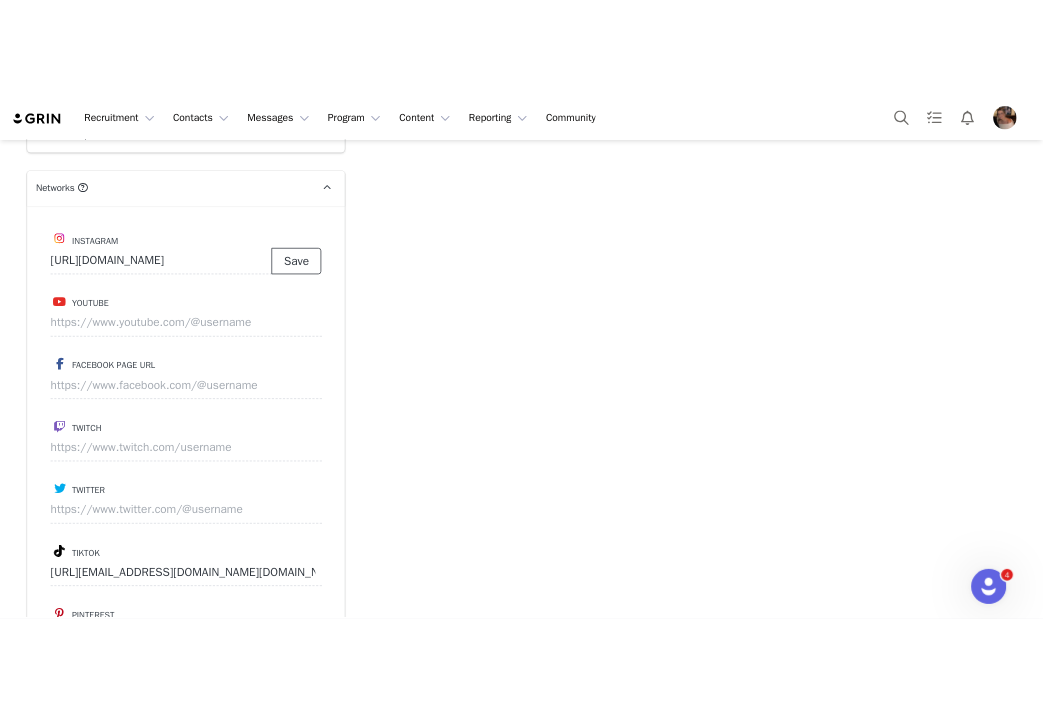 scroll, scrollTop: 0, scrollLeft: 0, axis: both 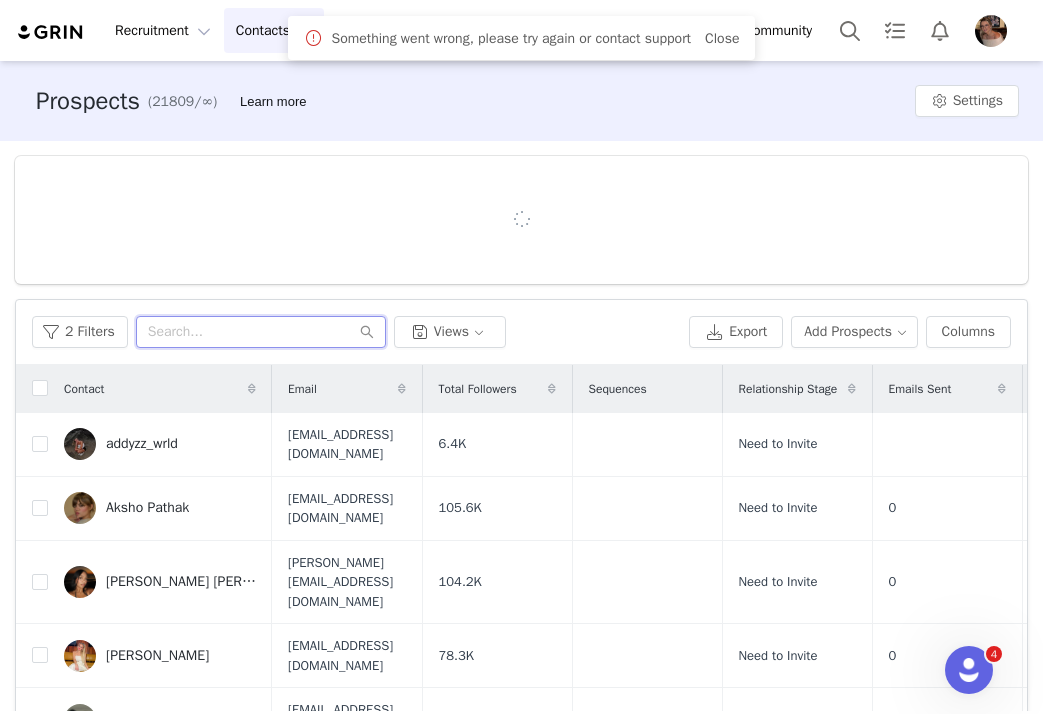 click at bounding box center [261, 332] 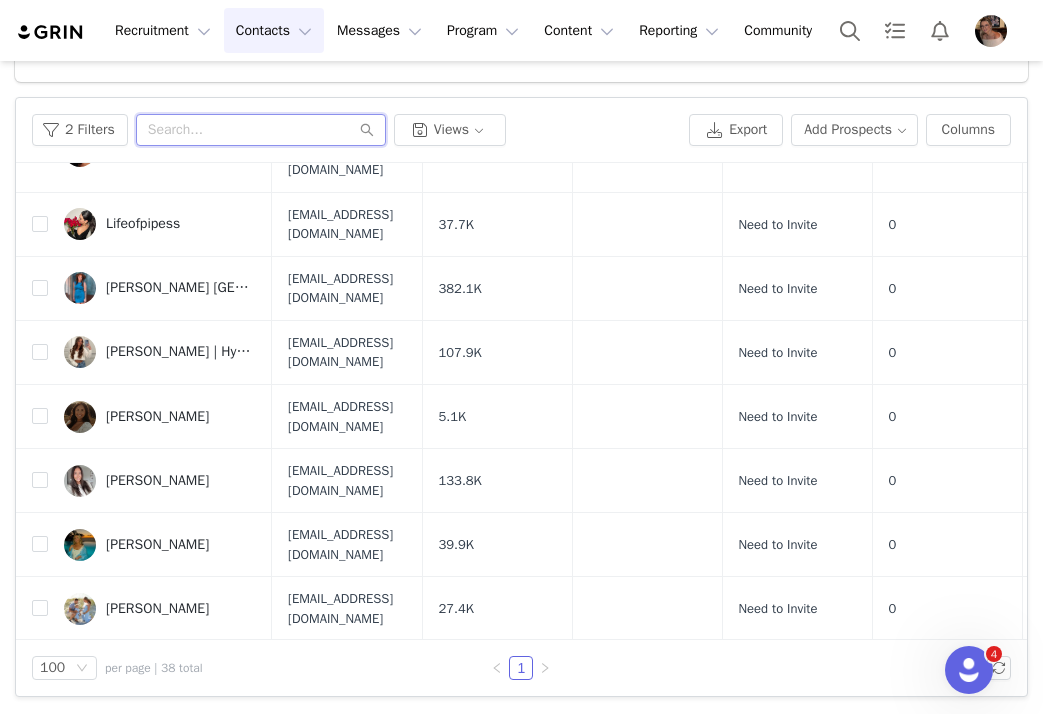 scroll, scrollTop: 1737, scrollLeft: 0, axis: vertical 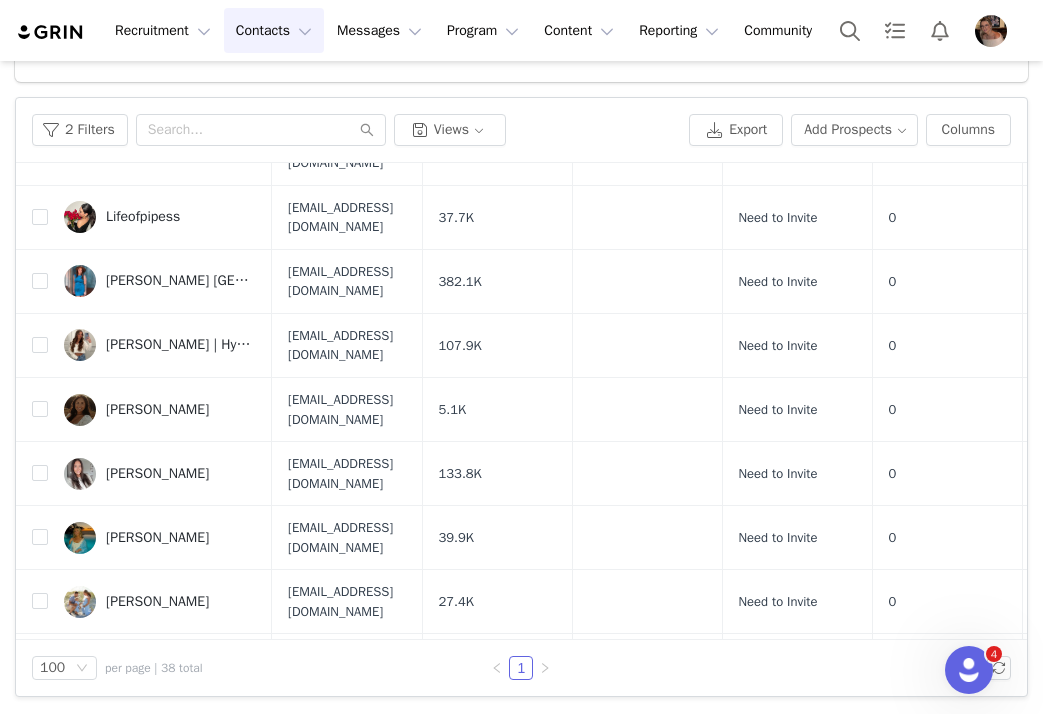 click on "[PERSON_NAME]" at bounding box center [157, 842] 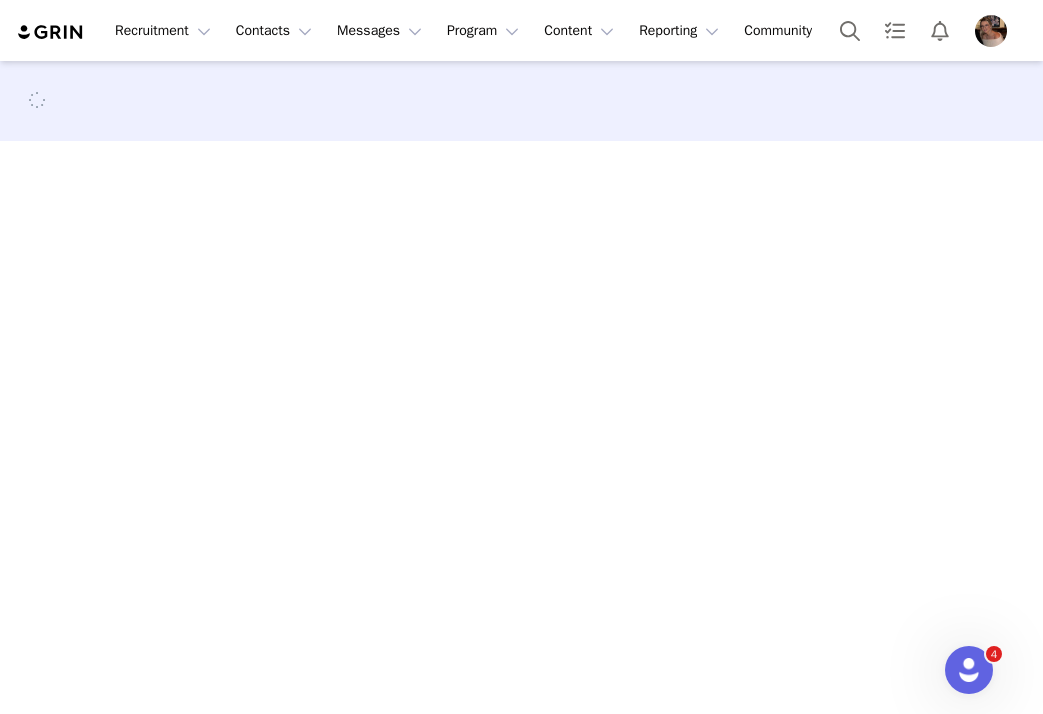scroll, scrollTop: 0, scrollLeft: 0, axis: both 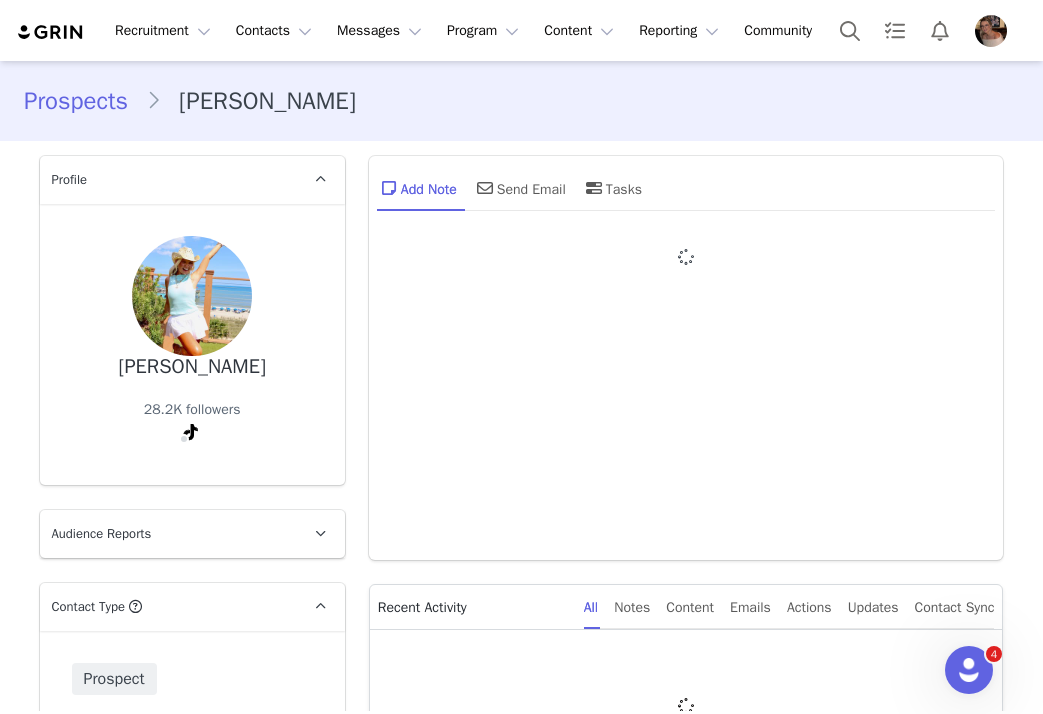 type on "+1 ([GEOGRAPHIC_DATA])" 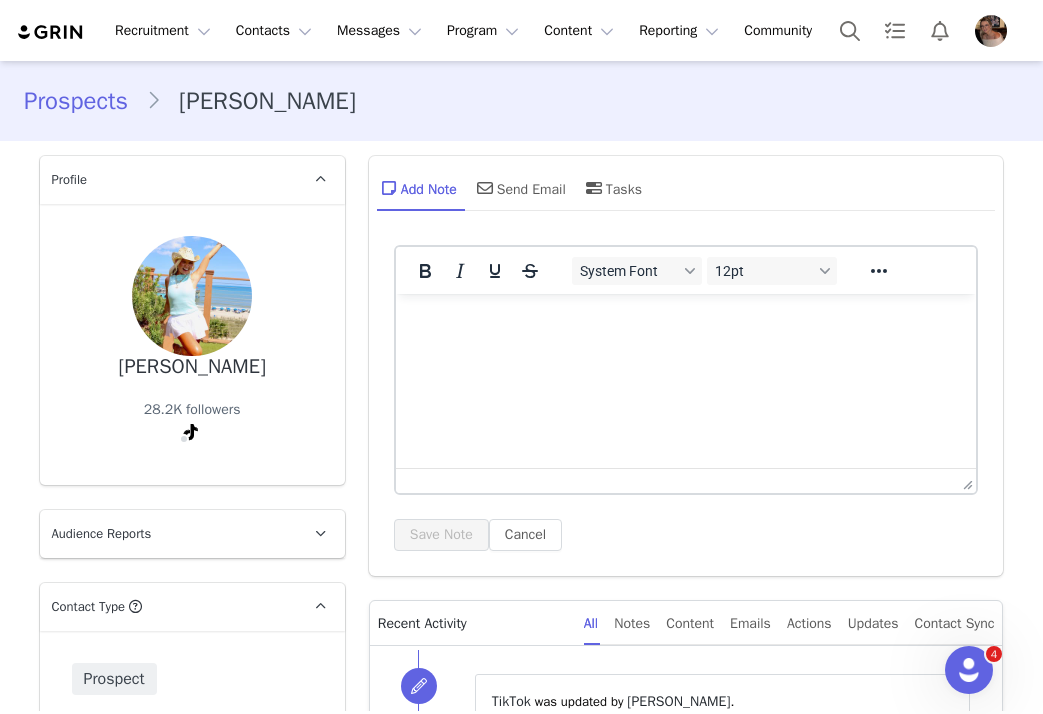 scroll, scrollTop: 1225, scrollLeft: 0, axis: vertical 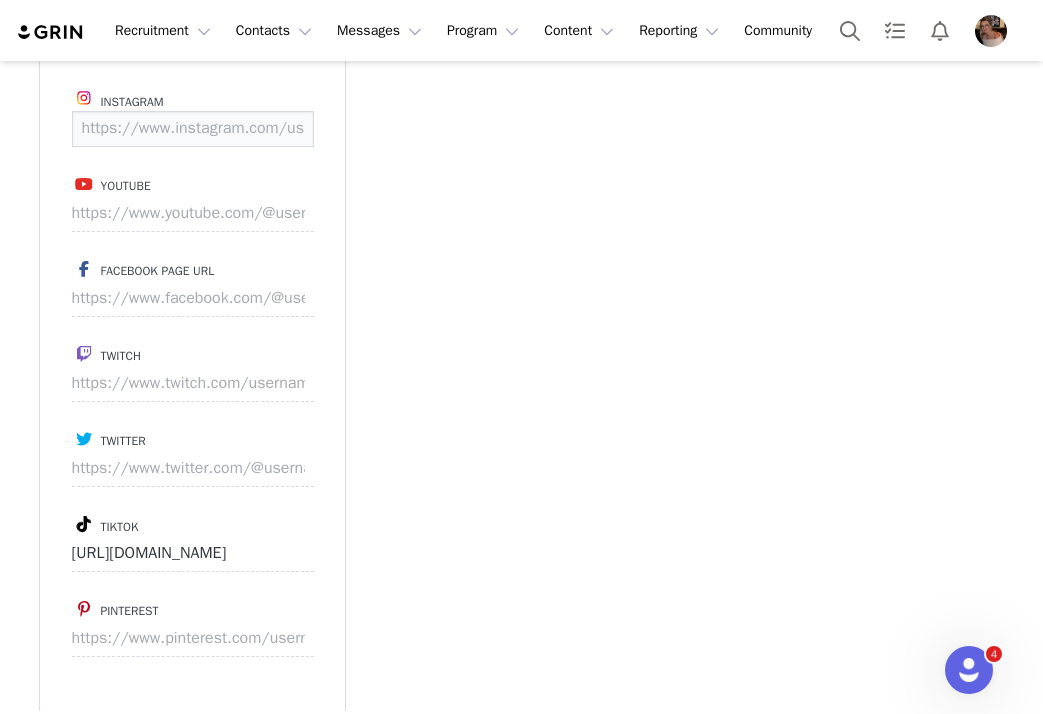 click at bounding box center [193, 129] 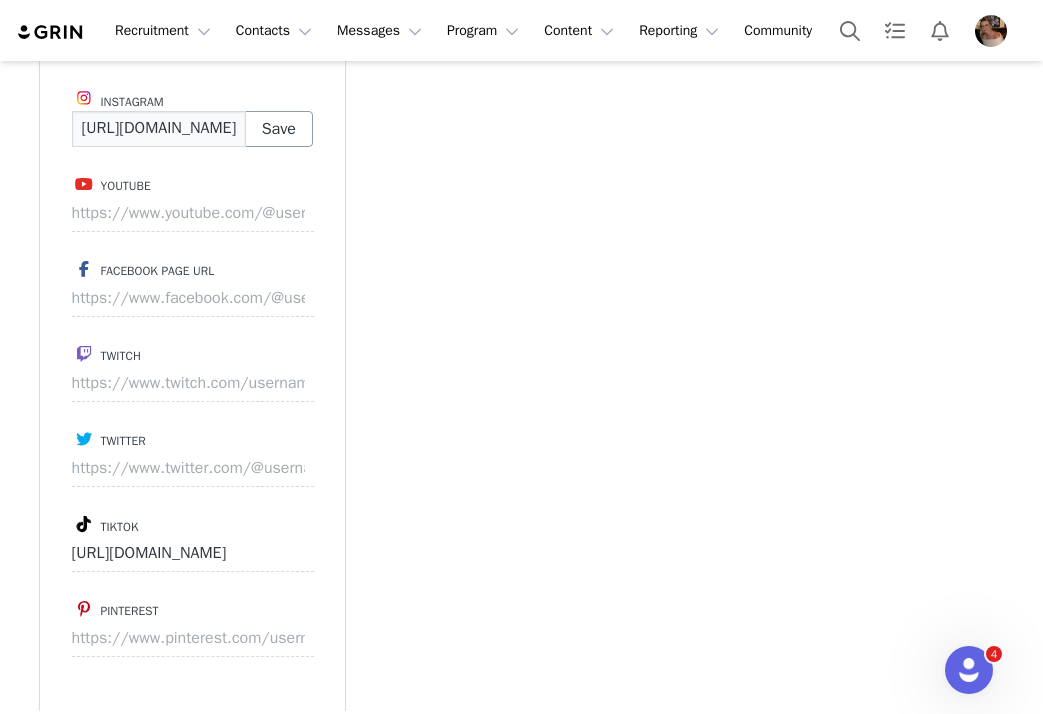 scroll, scrollTop: 0, scrollLeft: 232, axis: horizontal 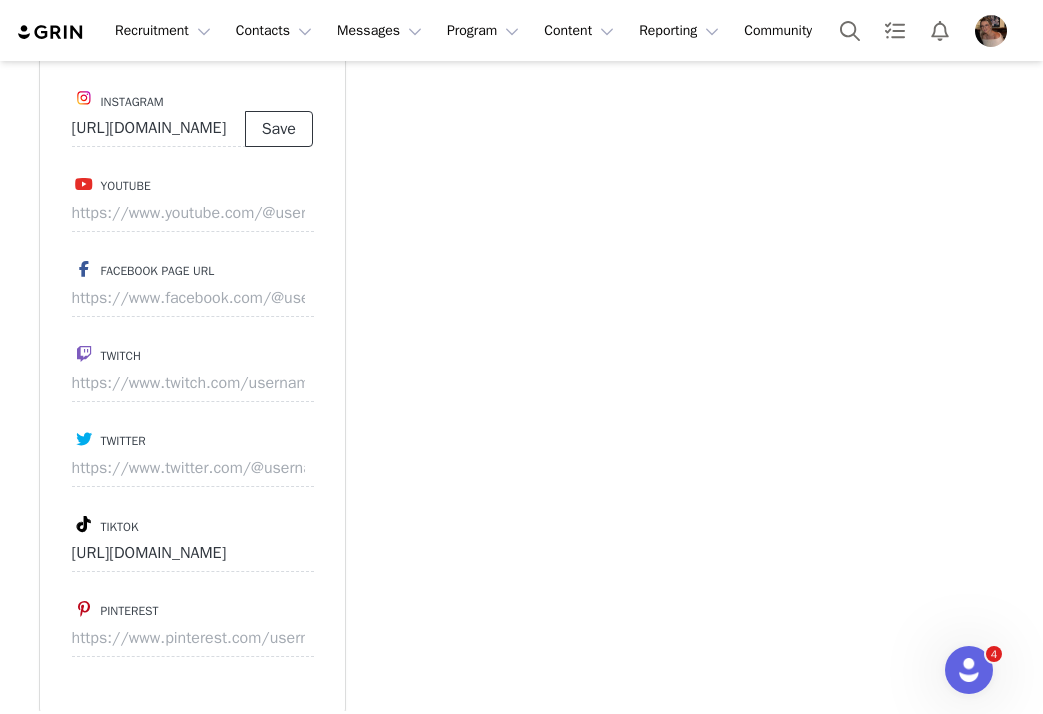 click on "Save" at bounding box center (279, 129) 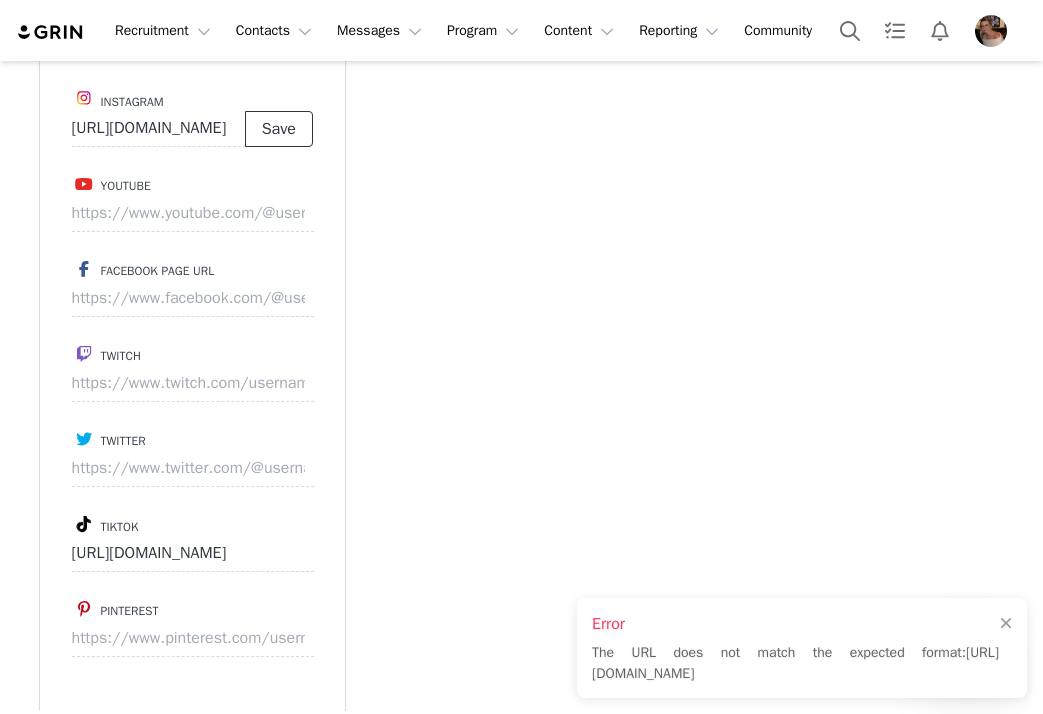 click on "Save" at bounding box center [279, 129] 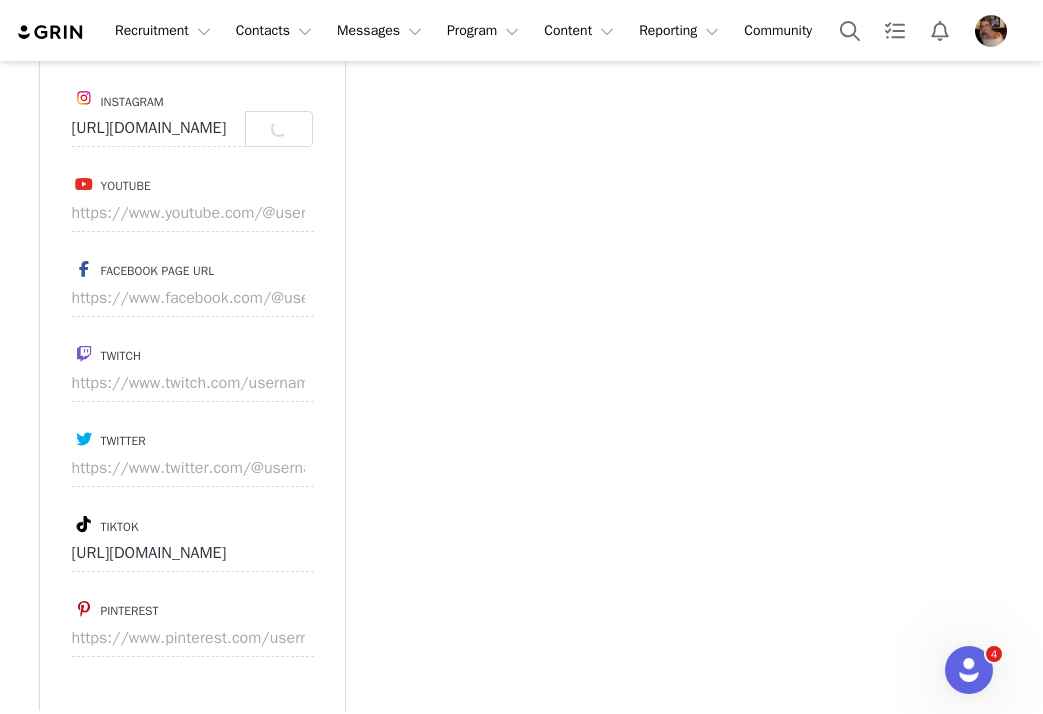type on "https://www.instagram.com/sidneymariecarter" 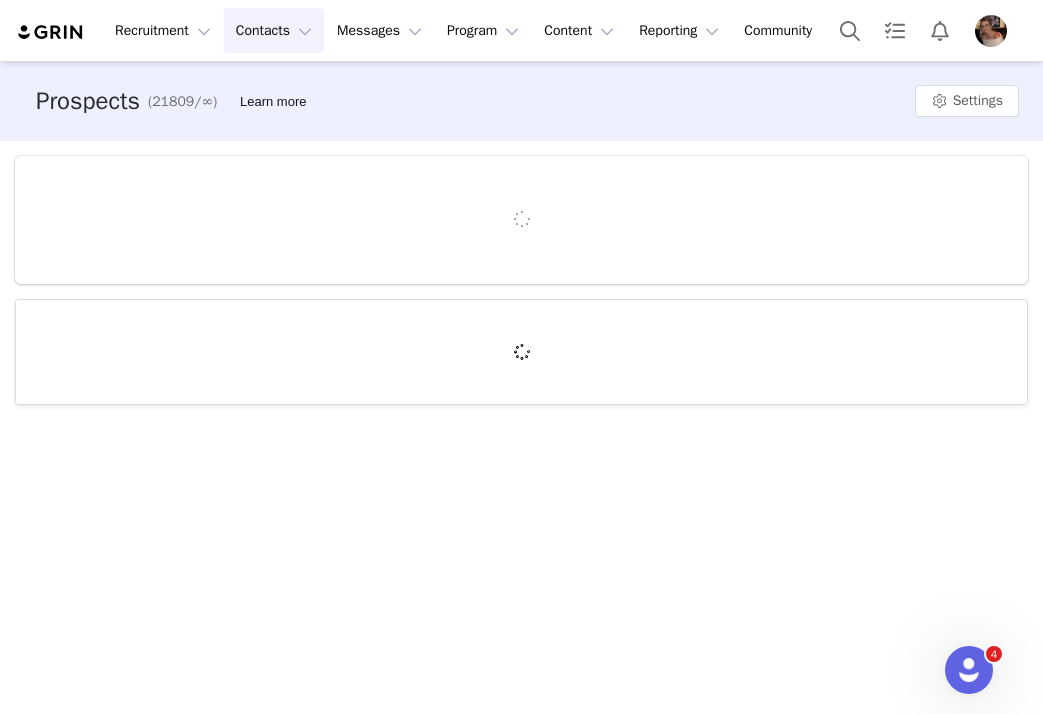 scroll, scrollTop: 0, scrollLeft: 0, axis: both 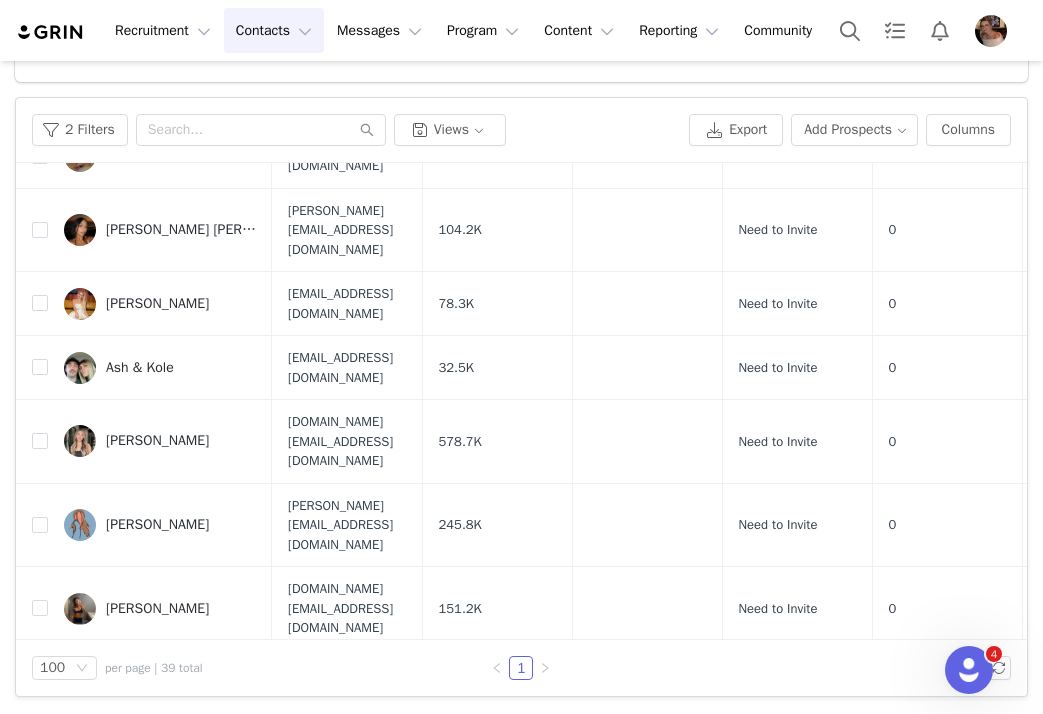 click on "Carolina" at bounding box center (131, 682) 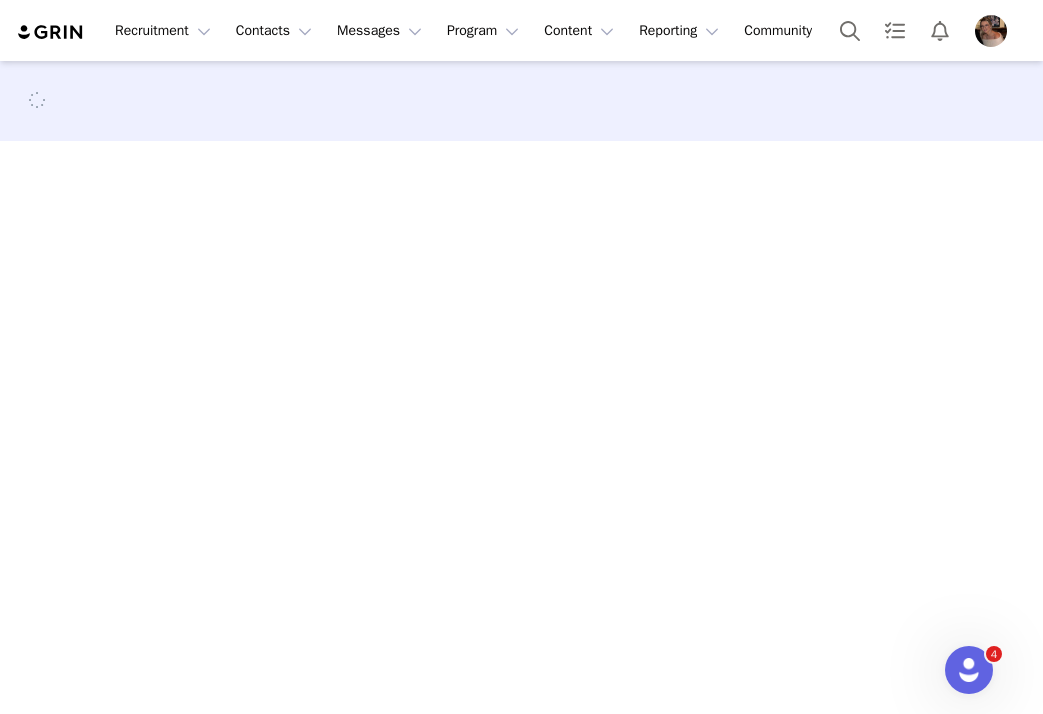 scroll, scrollTop: 0, scrollLeft: 0, axis: both 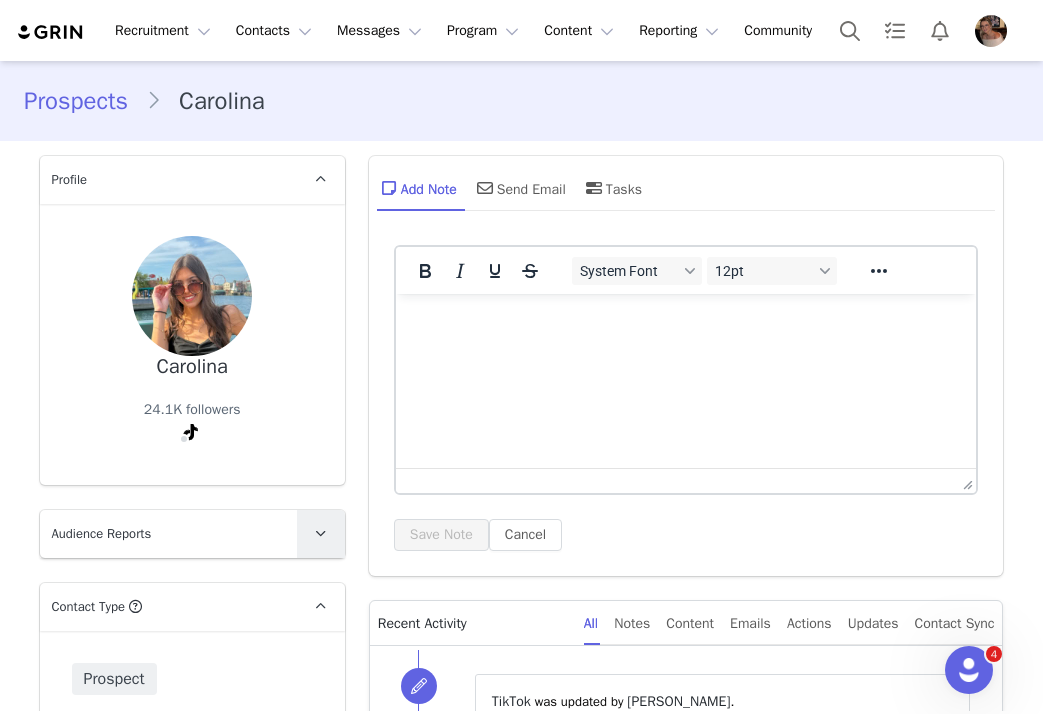 type on "+1 ([GEOGRAPHIC_DATA])" 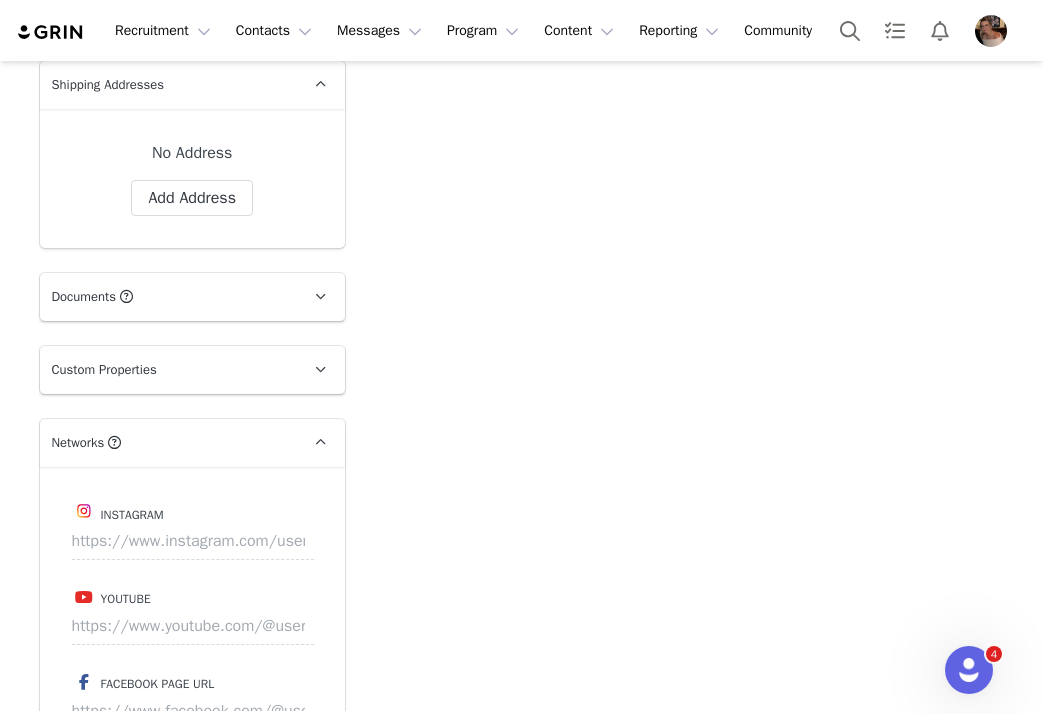 scroll, scrollTop: 1650, scrollLeft: 0, axis: vertical 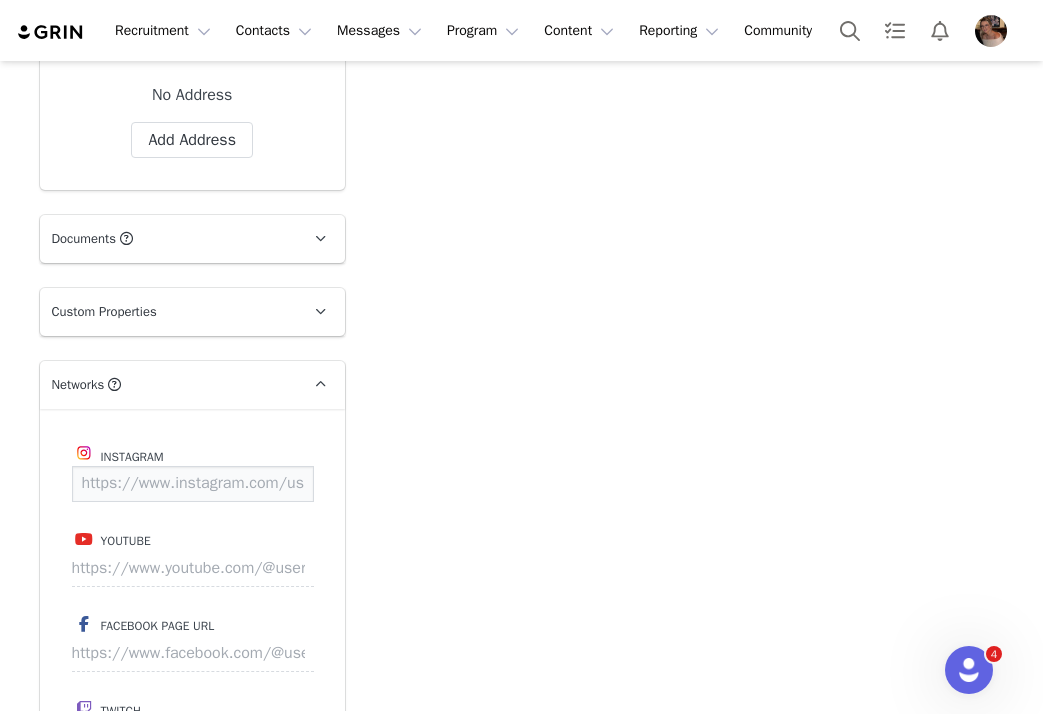 click at bounding box center (193, 484) 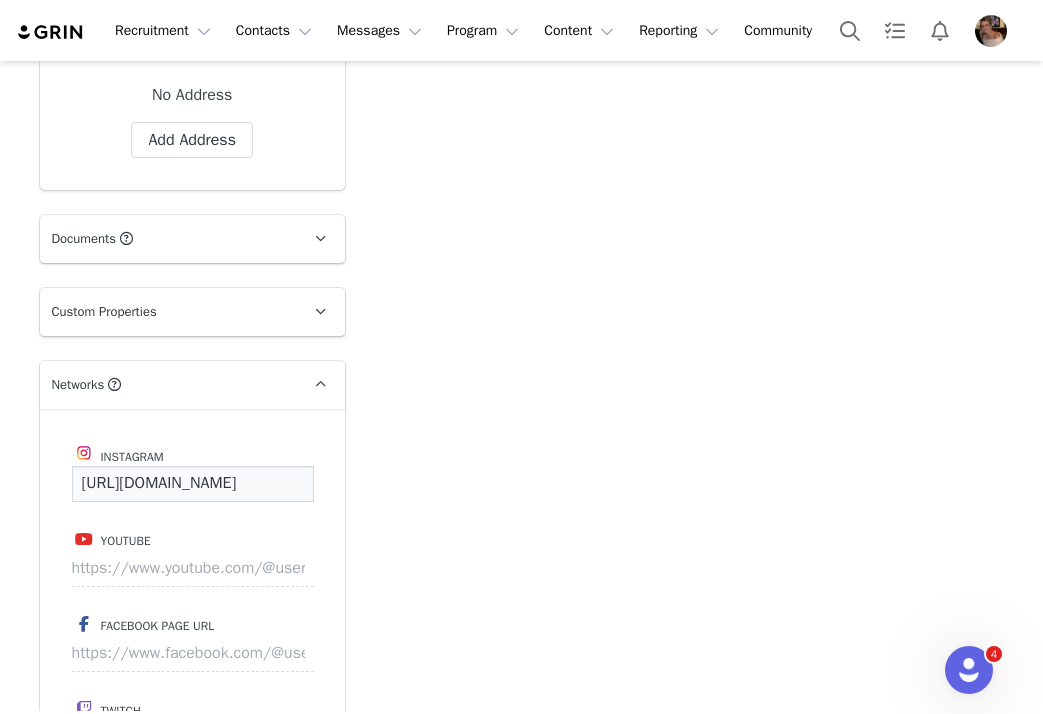 scroll, scrollTop: 0, scrollLeft: 162, axis: horizontal 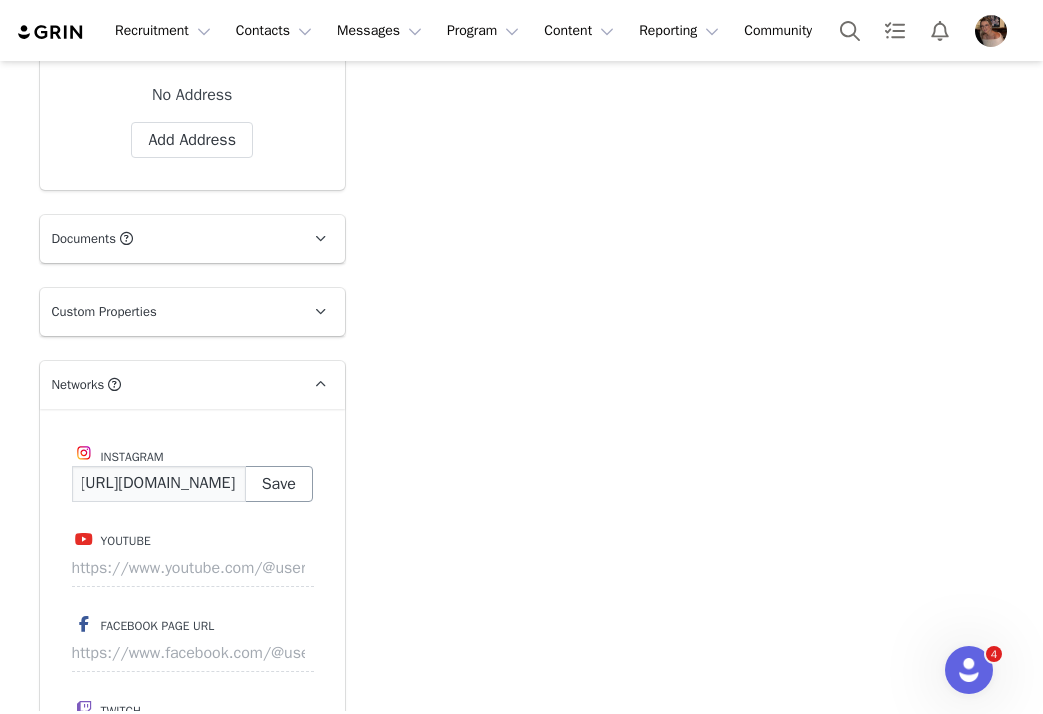 type on "https://www.instagram.com/mariacwilliamss" 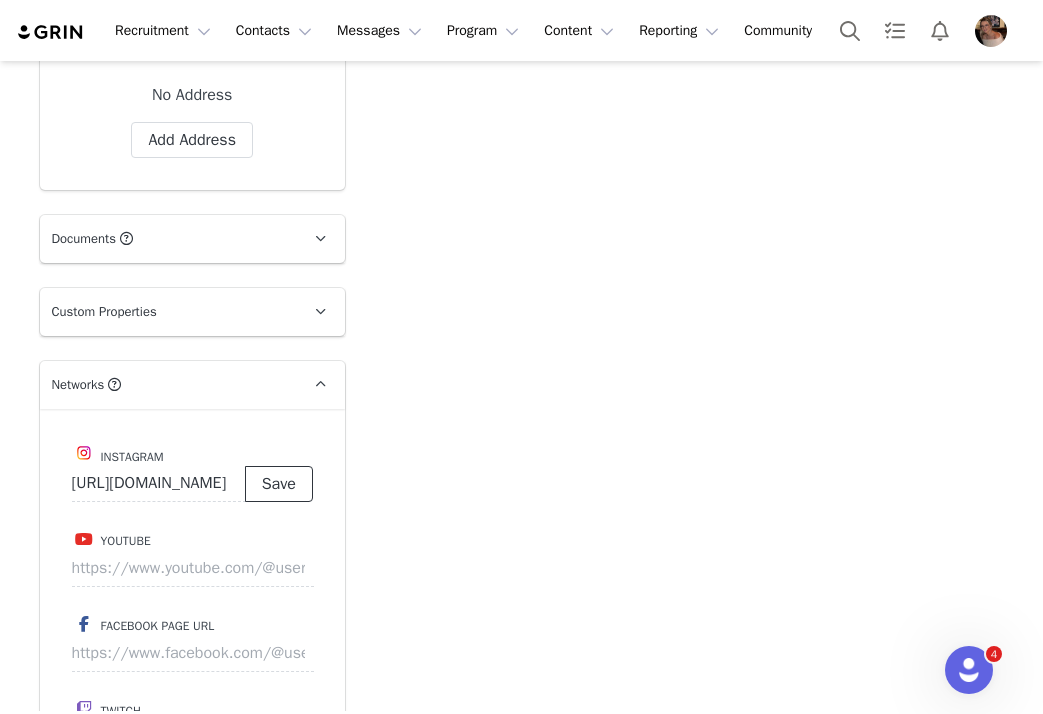 click on "Save" at bounding box center [279, 484] 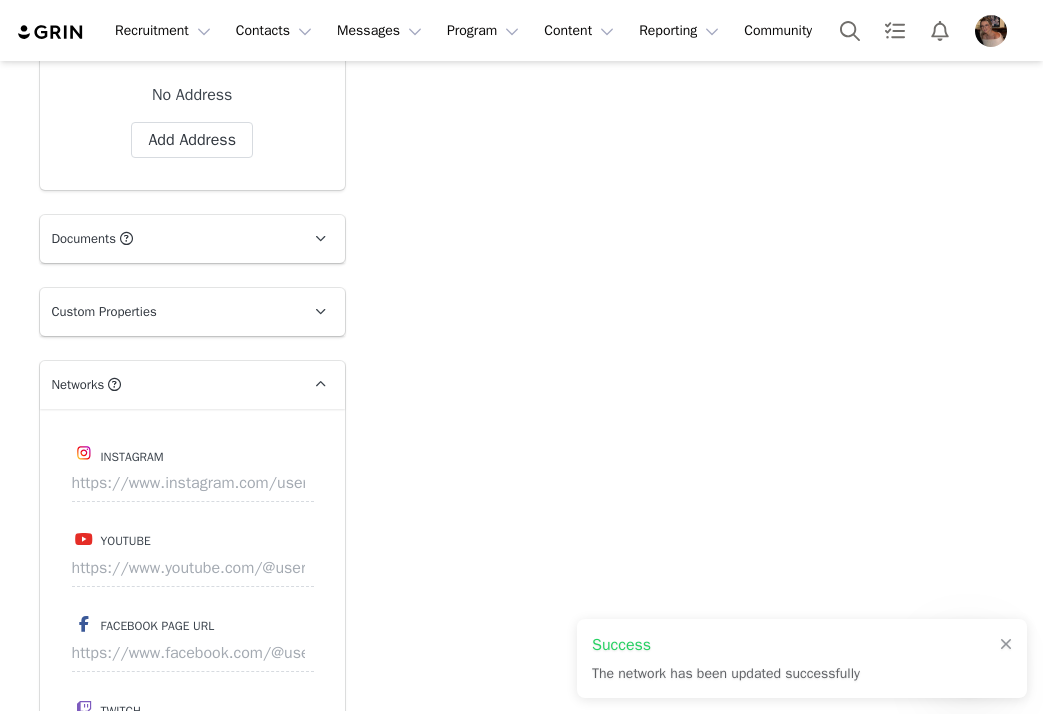 type on "https://www.instagram.com/mariacwilliamss" 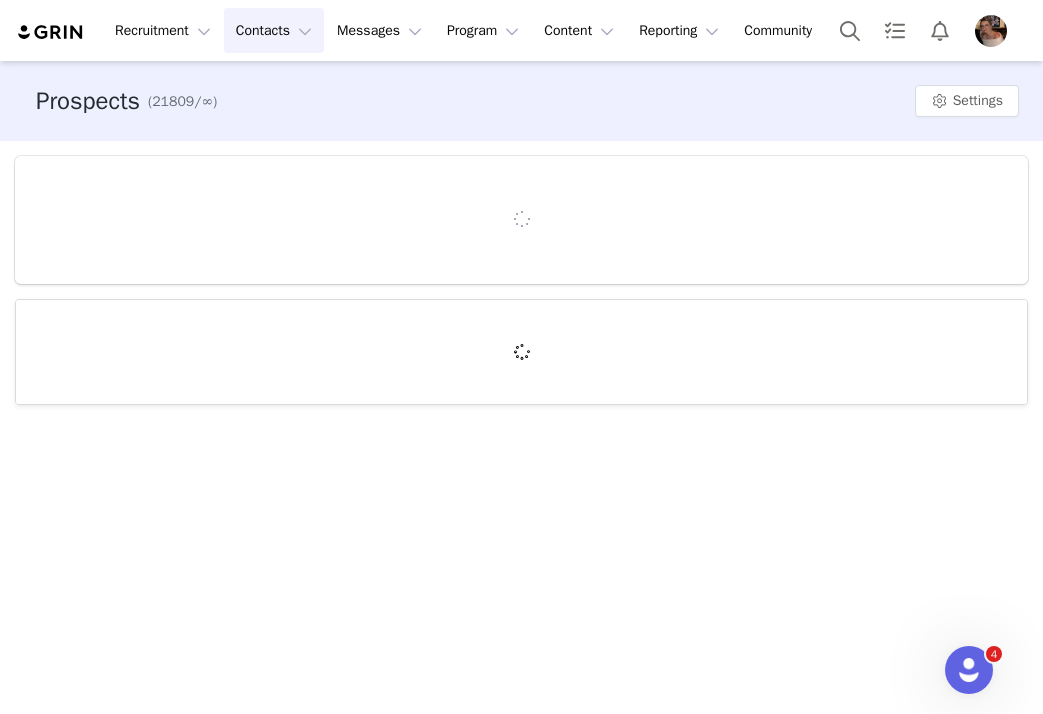 scroll, scrollTop: 0, scrollLeft: 0, axis: both 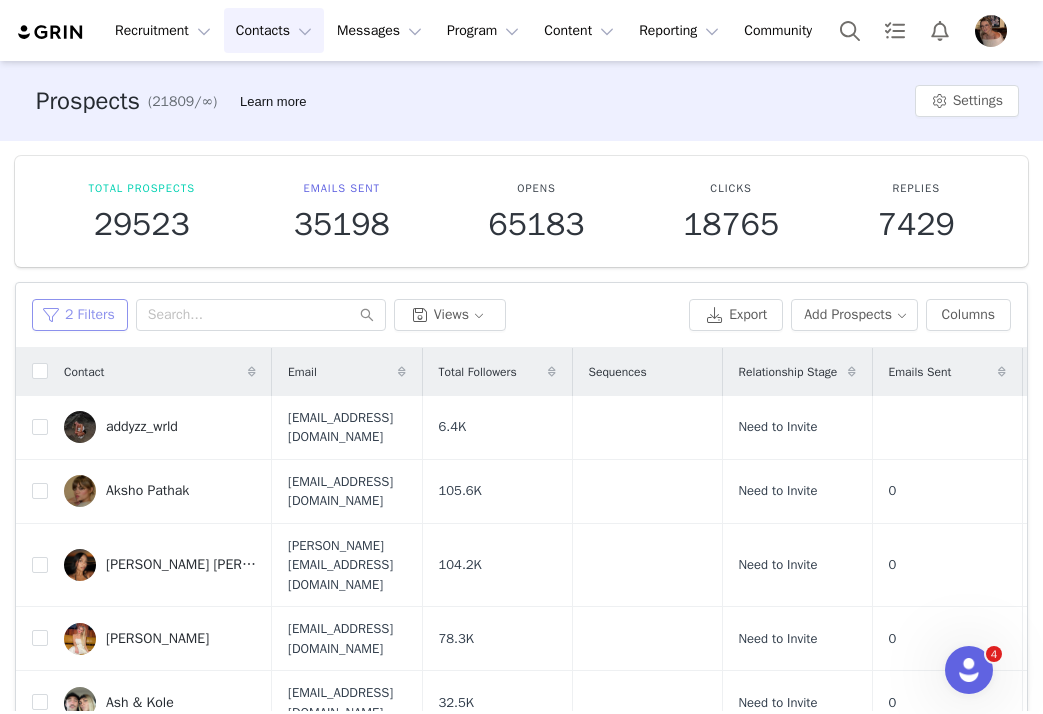 click on "2 Filters" at bounding box center [80, 315] 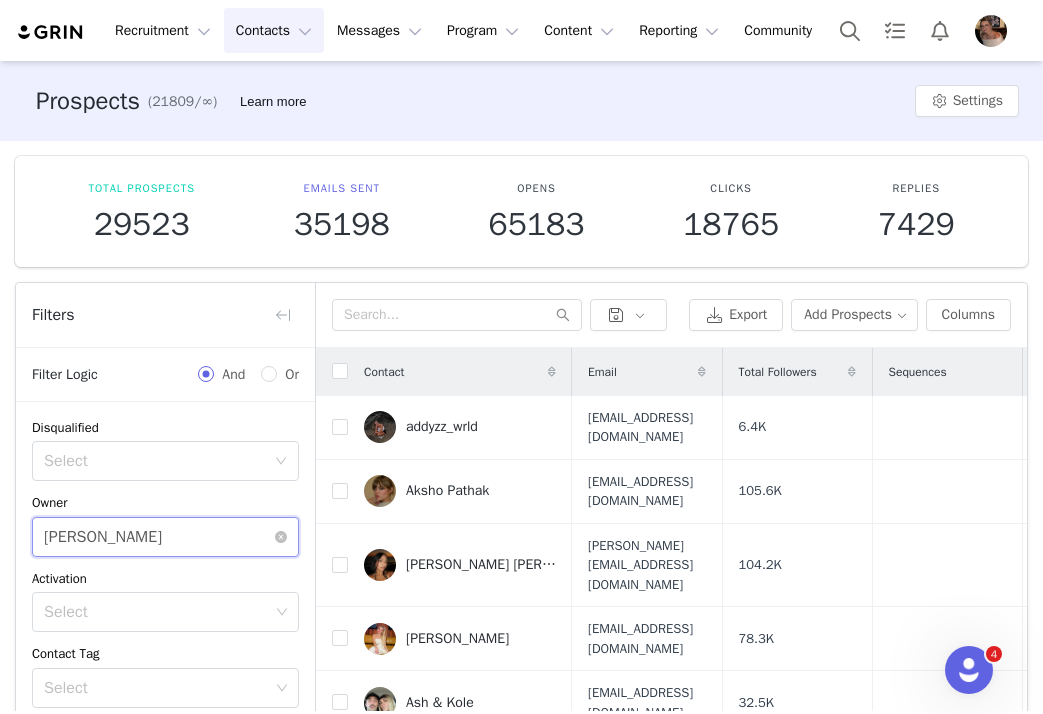 click on "Select [PERSON_NAME]" at bounding box center (159, 537) 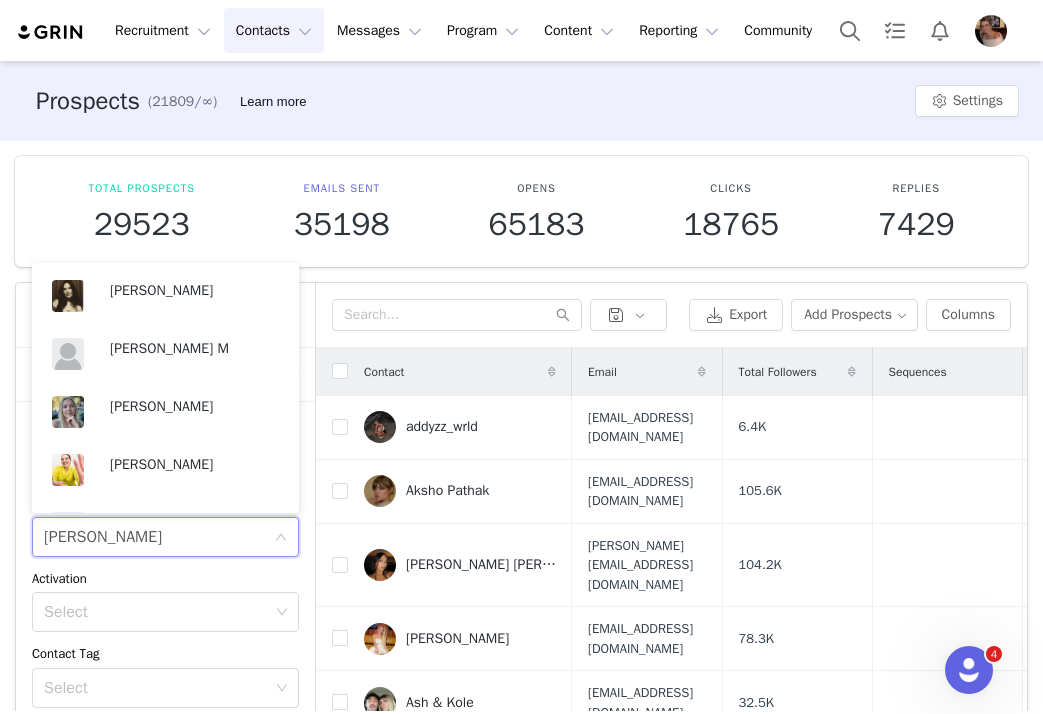 scroll, scrollTop: 566, scrollLeft: 0, axis: vertical 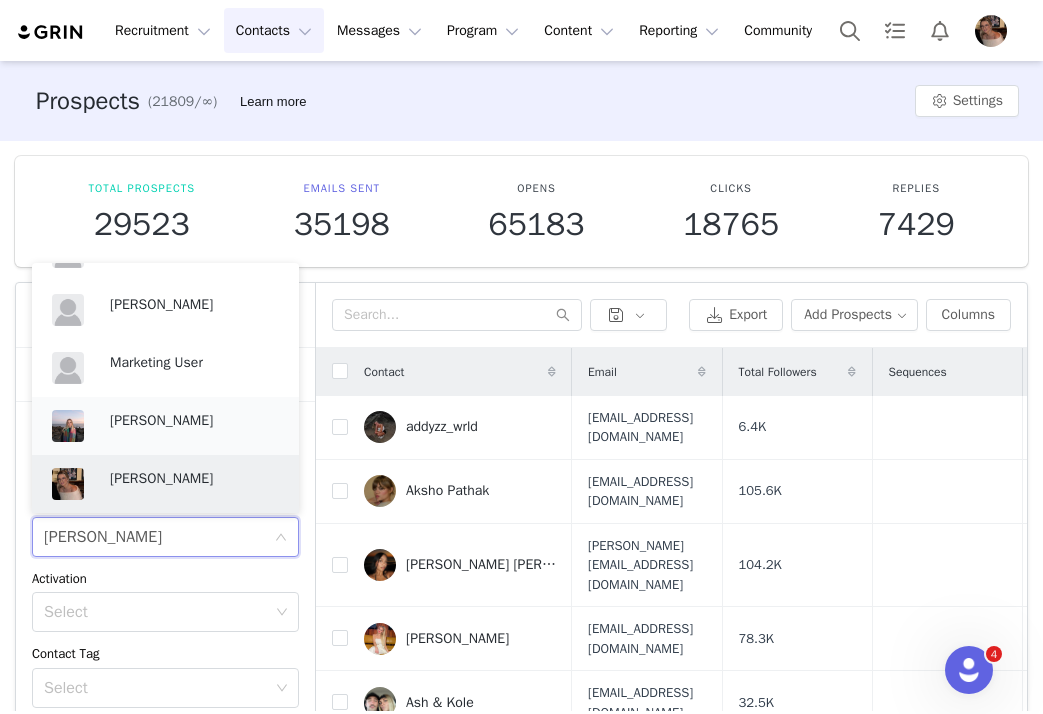 click on "[PERSON_NAME]" at bounding box center (194, 421) 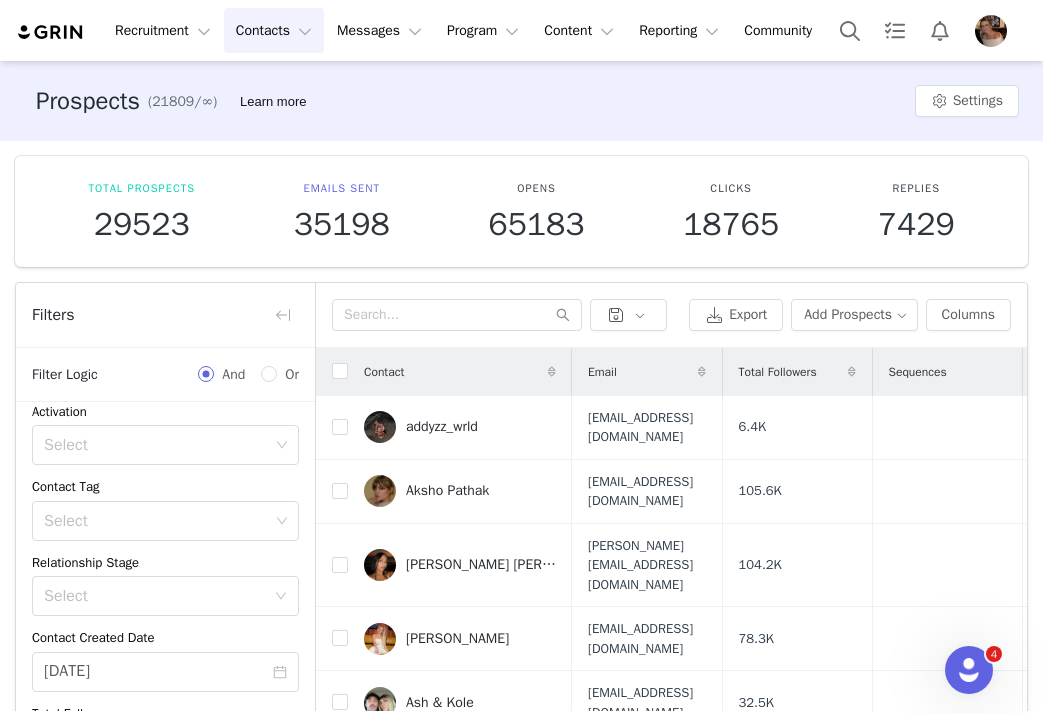 scroll, scrollTop: 283, scrollLeft: 0, axis: vertical 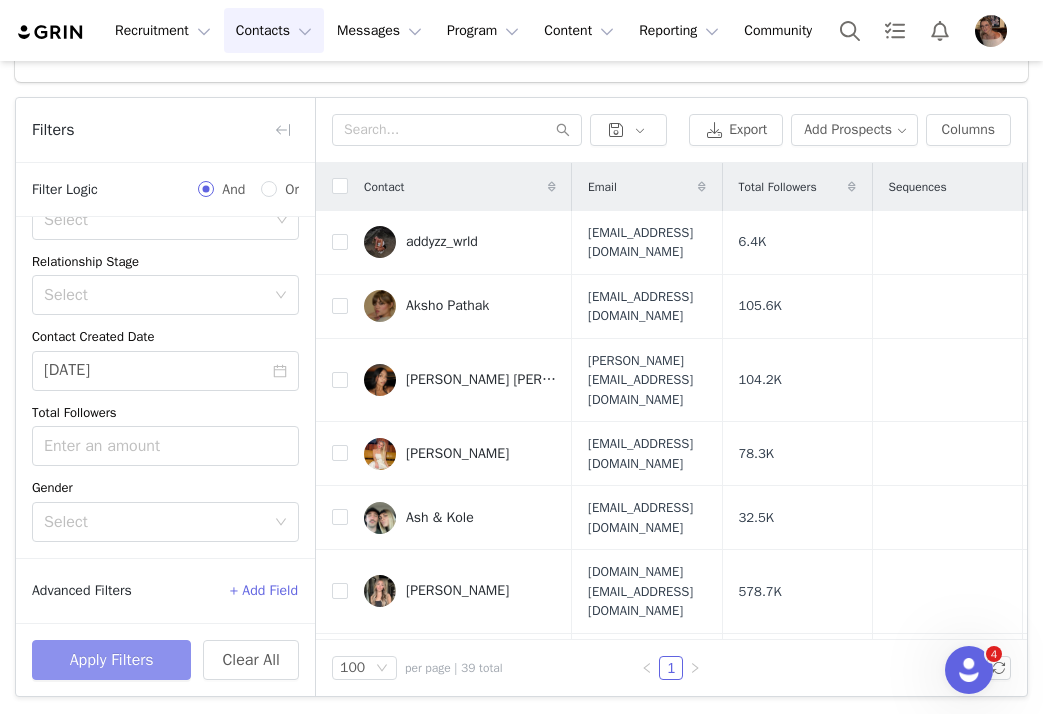 click on "Apply Filters" at bounding box center [111, 660] 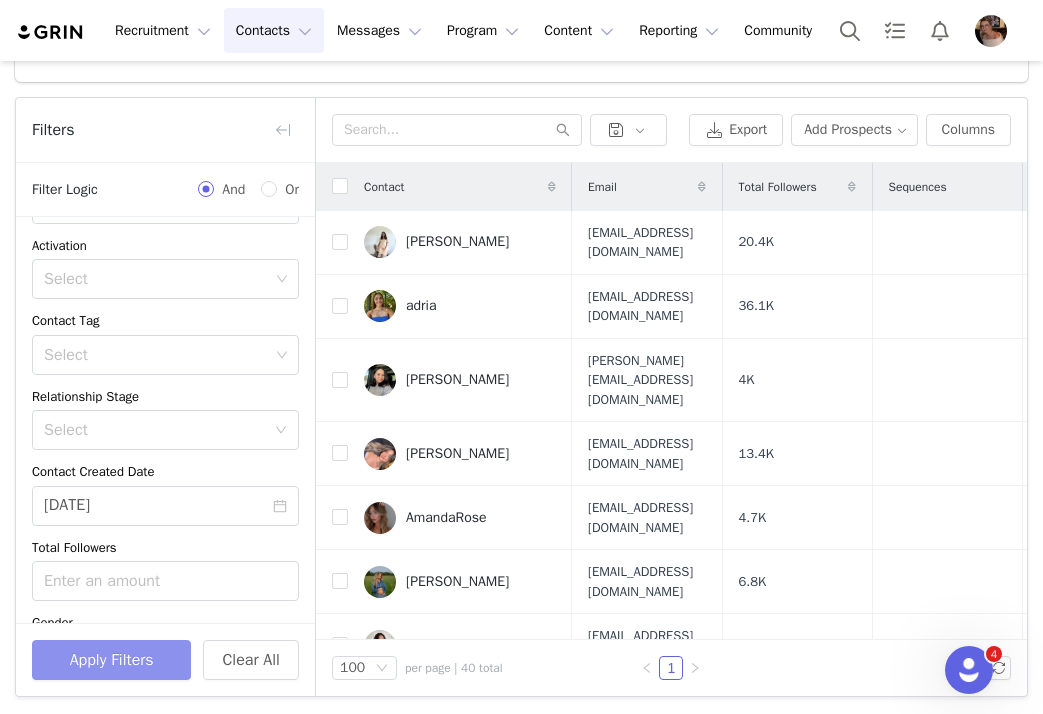 scroll, scrollTop: 114, scrollLeft: 0, axis: vertical 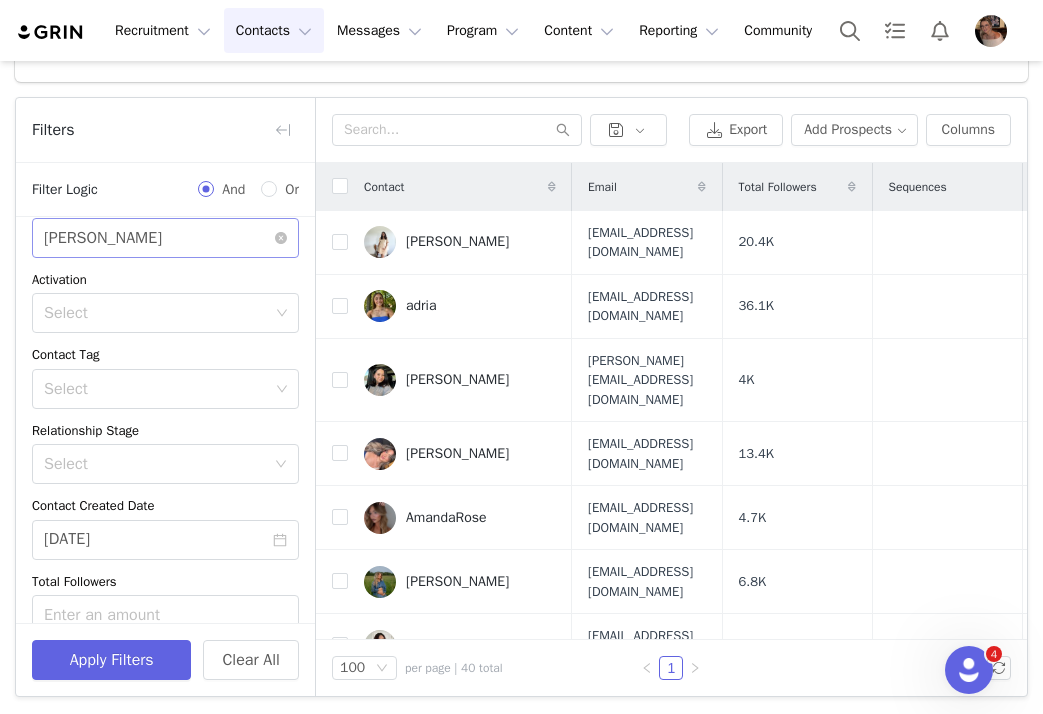 click on "Select Kensley Wiggins" at bounding box center [159, 238] 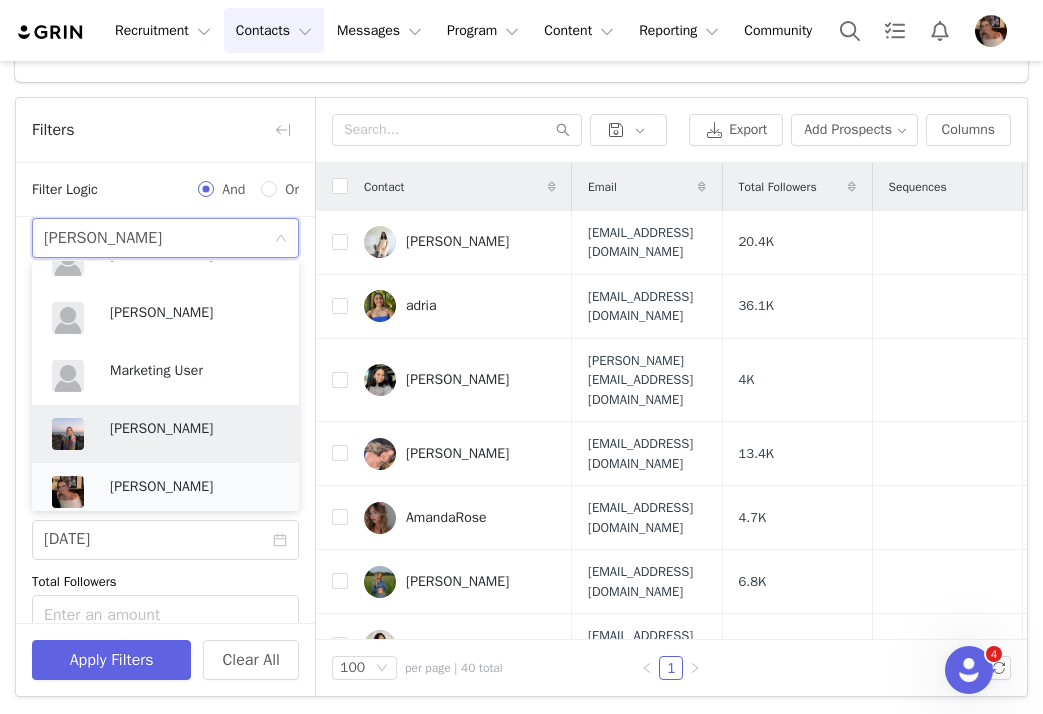 scroll, scrollTop: 566, scrollLeft: 0, axis: vertical 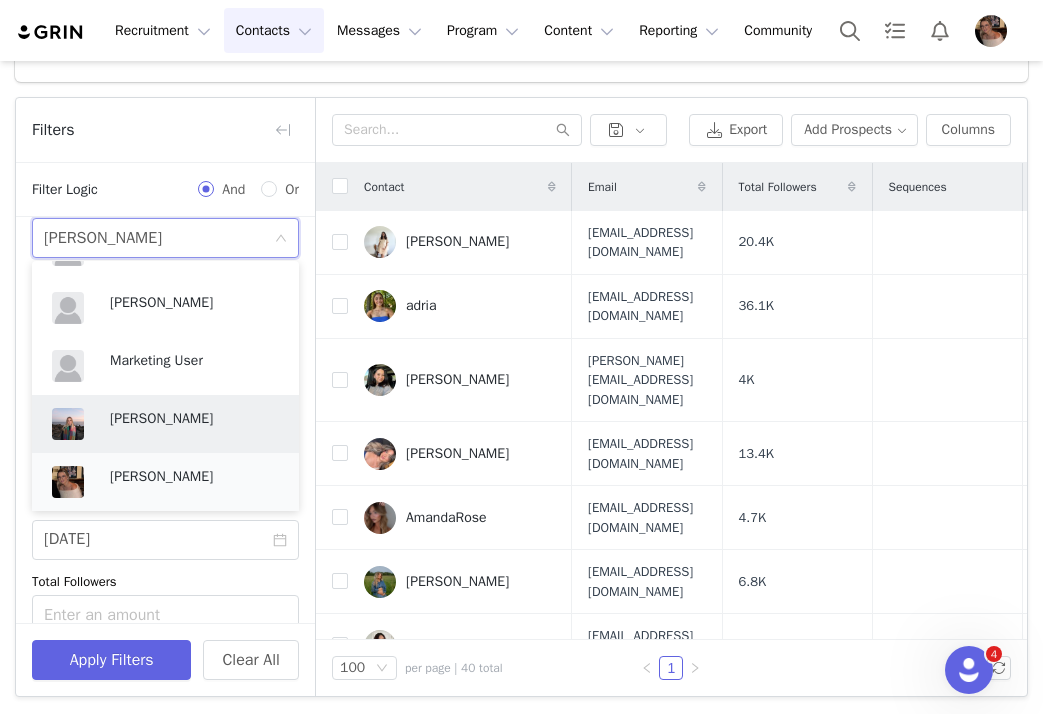 click on "[PERSON_NAME]" at bounding box center [194, 477] 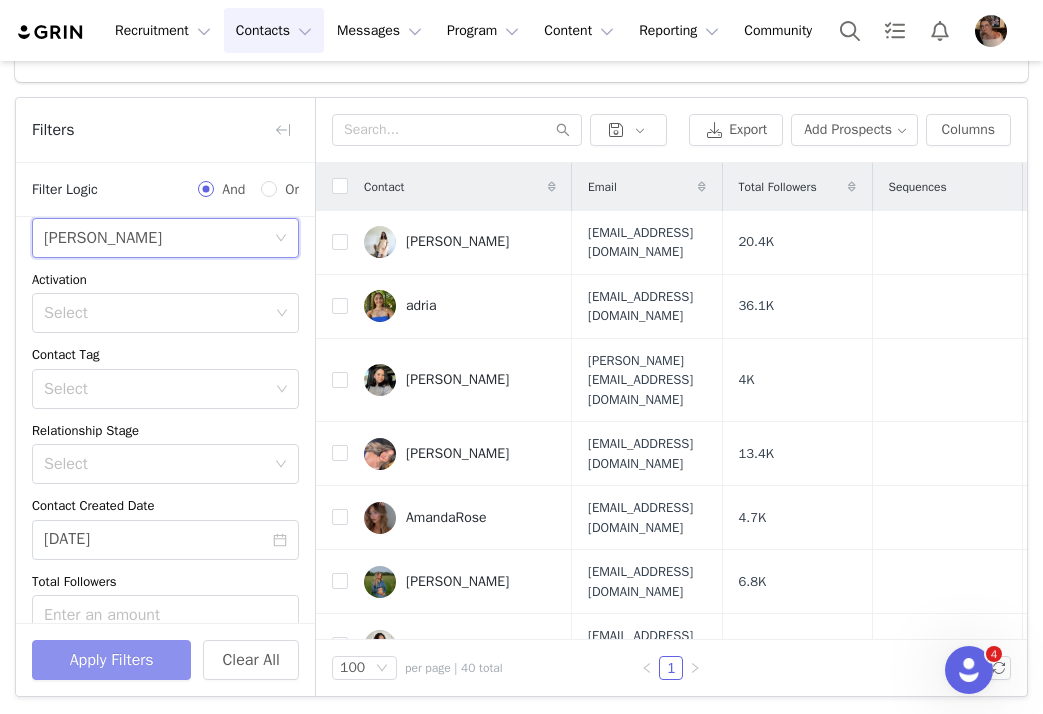 click on "Apply Filters" at bounding box center [111, 660] 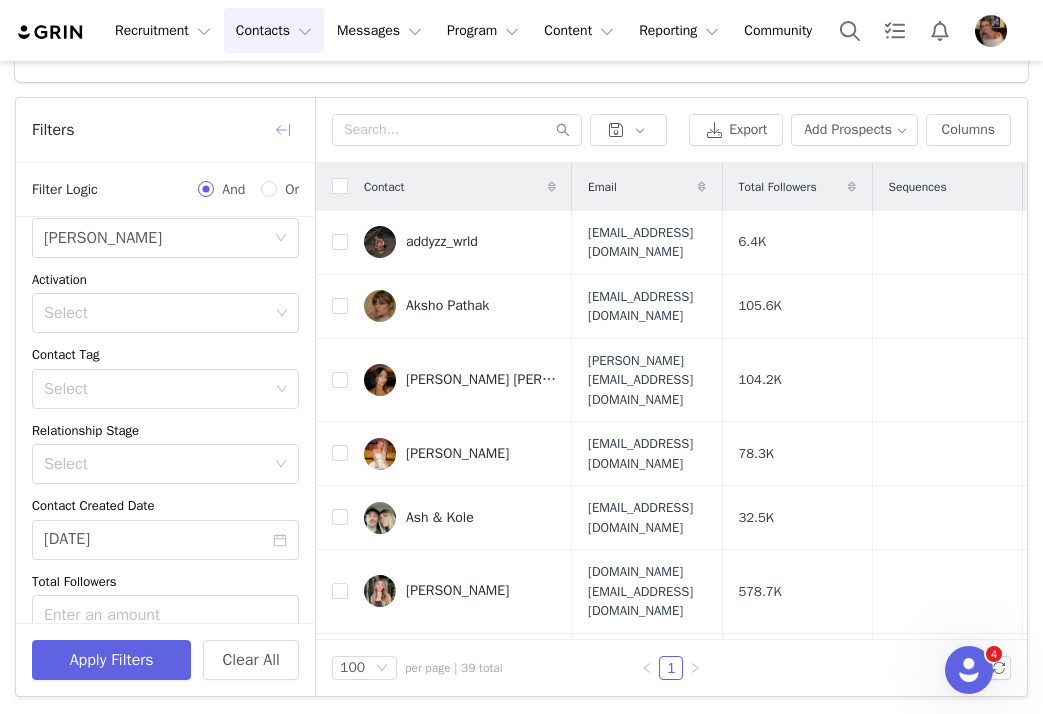 click at bounding box center (283, 130) 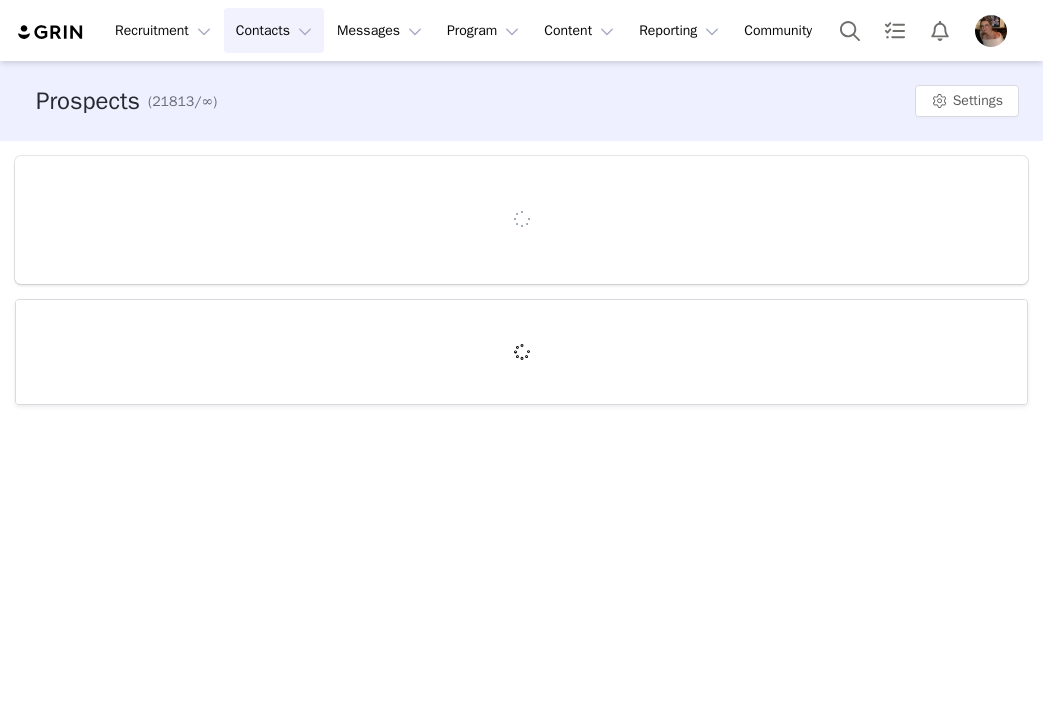scroll, scrollTop: 0, scrollLeft: 0, axis: both 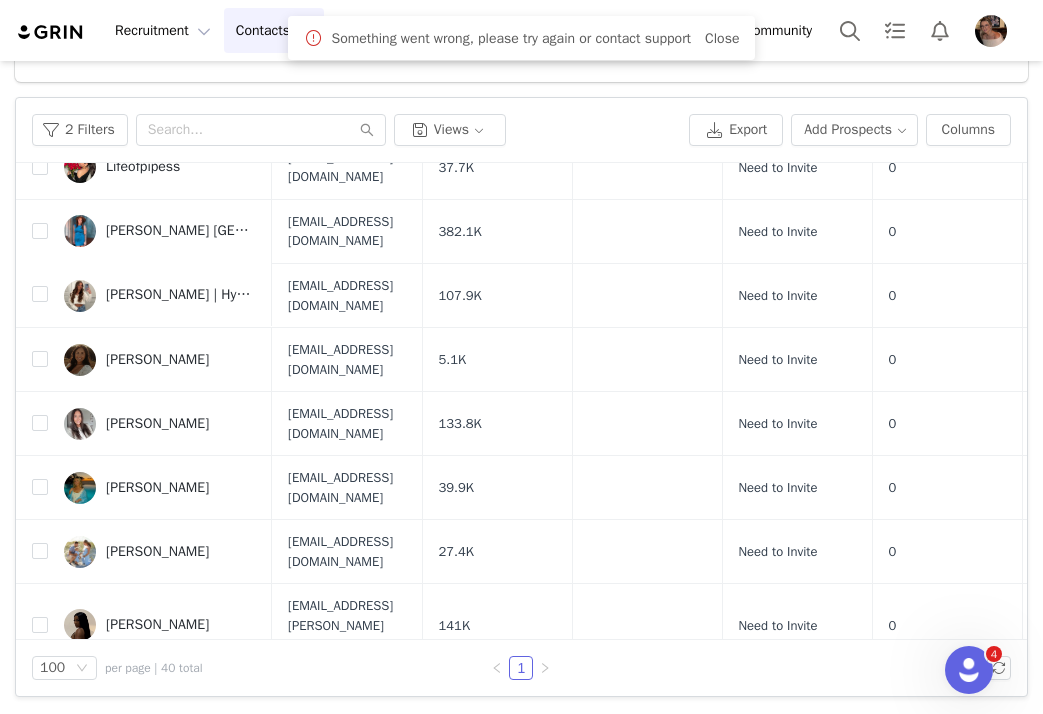 click on "steffiefl" at bounding box center [129, 930] 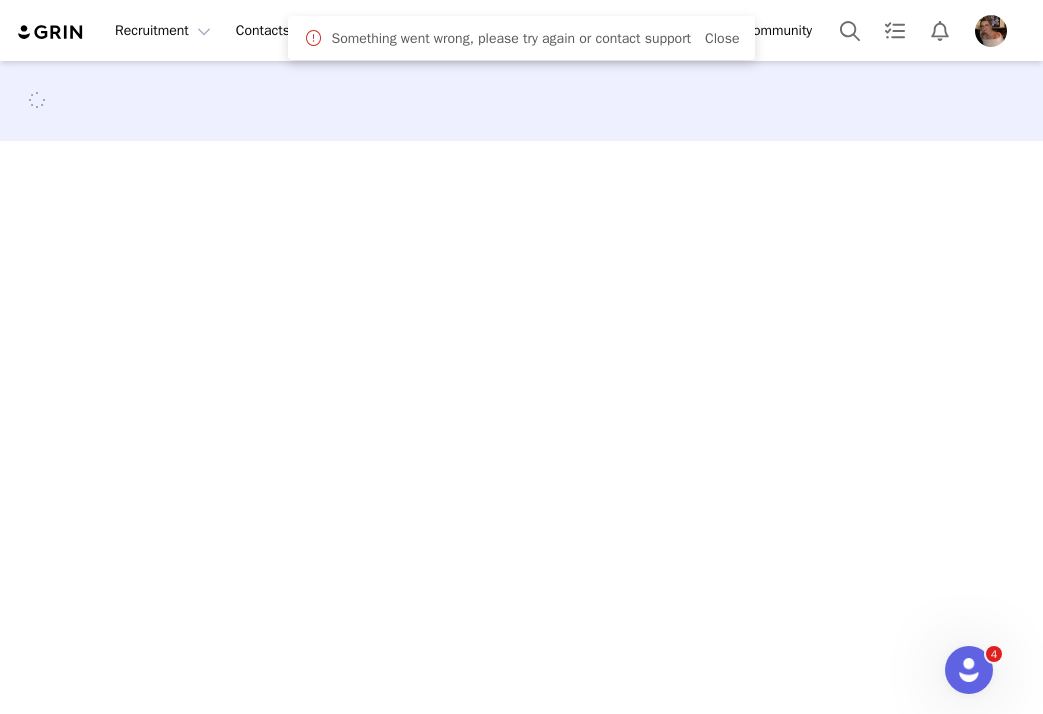 scroll, scrollTop: 0, scrollLeft: 0, axis: both 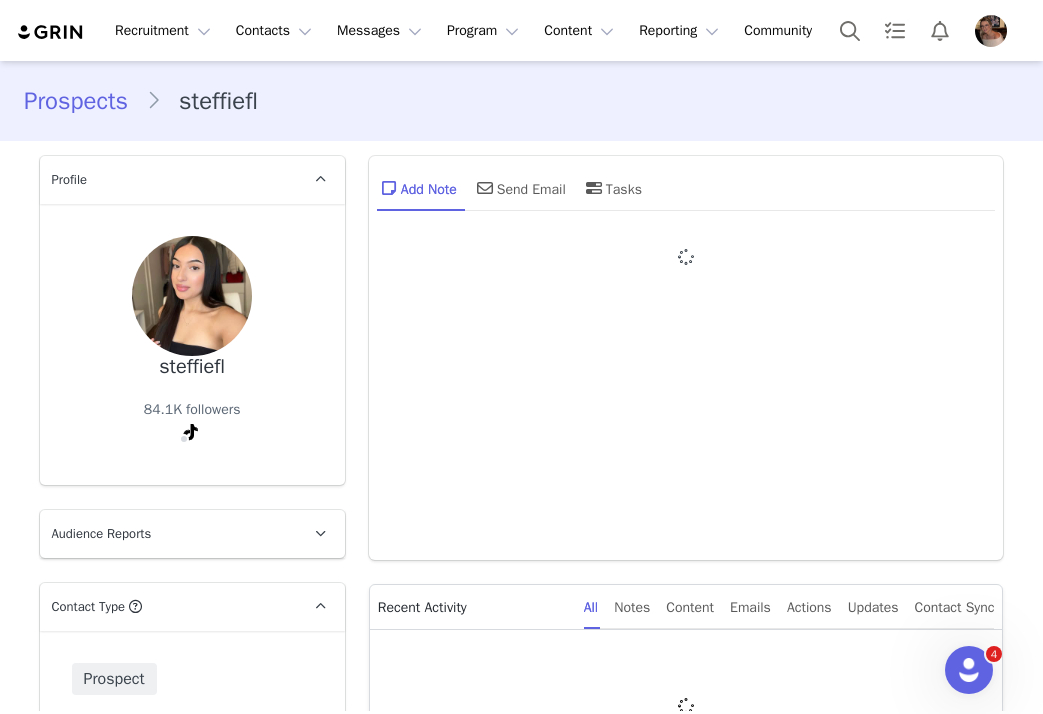 type on "+1 ([GEOGRAPHIC_DATA])" 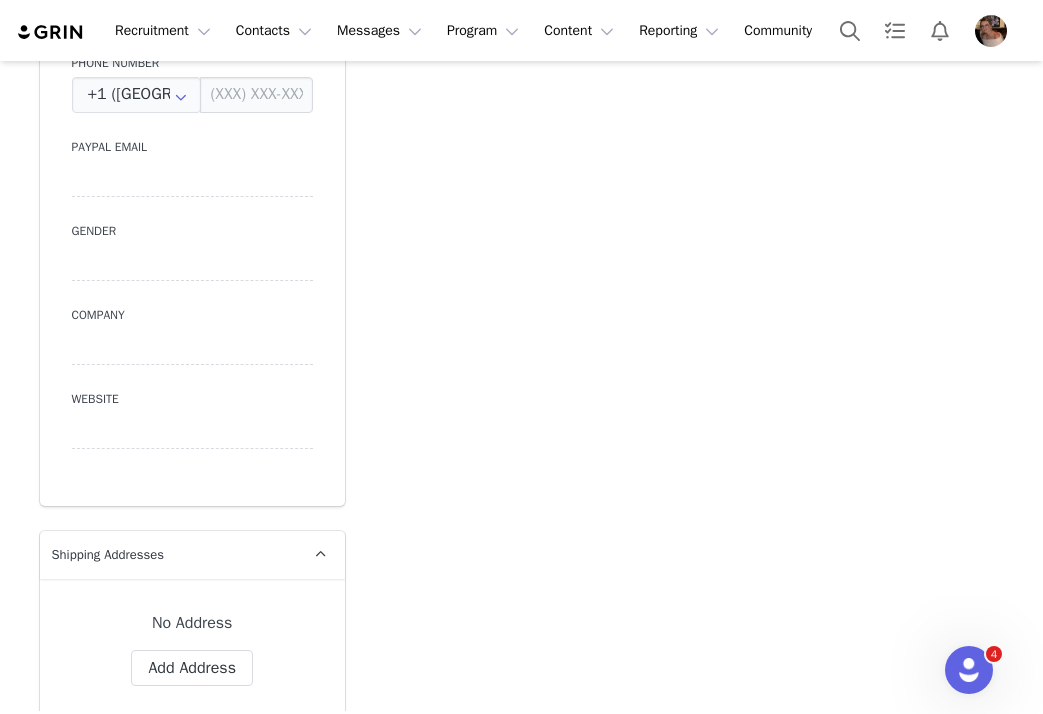 scroll, scrollTop: 0, scrollLeft: 0, axis: both 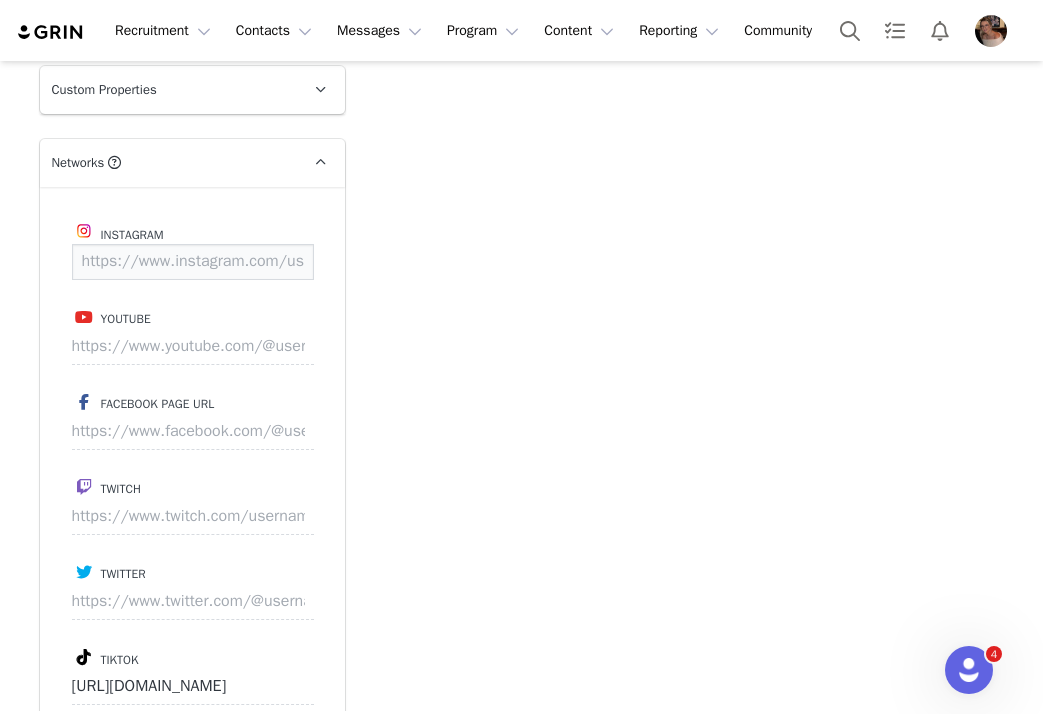 click at bounding box center [193, 262] 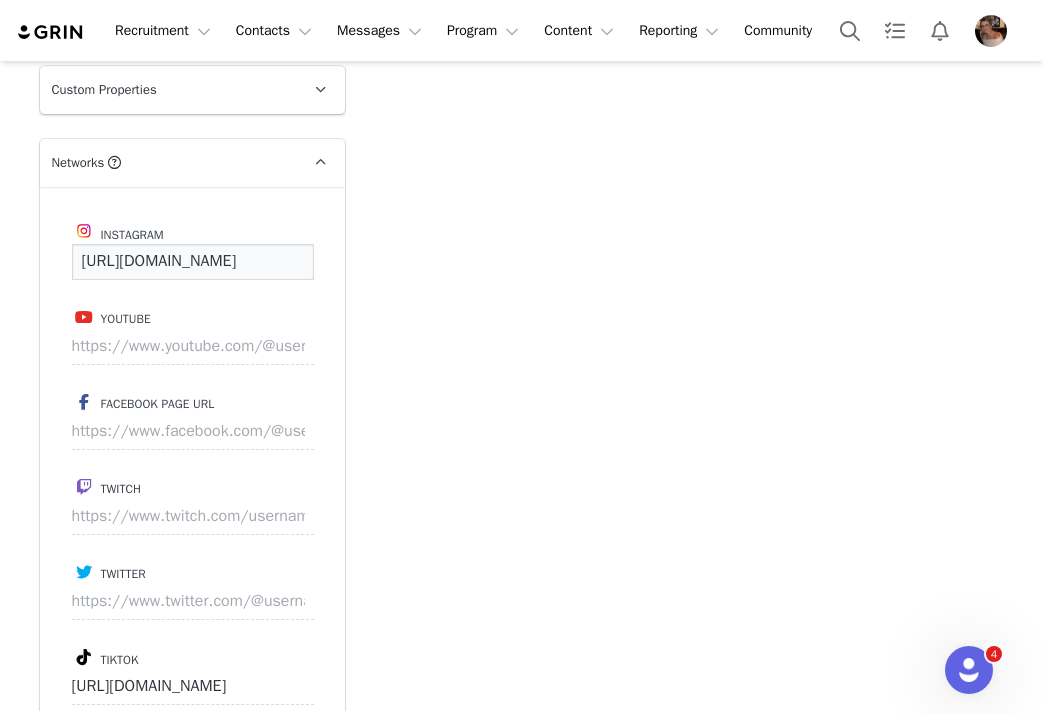 scroll, scrollTop: 0, scrollLeft: 505, axis: horizontal 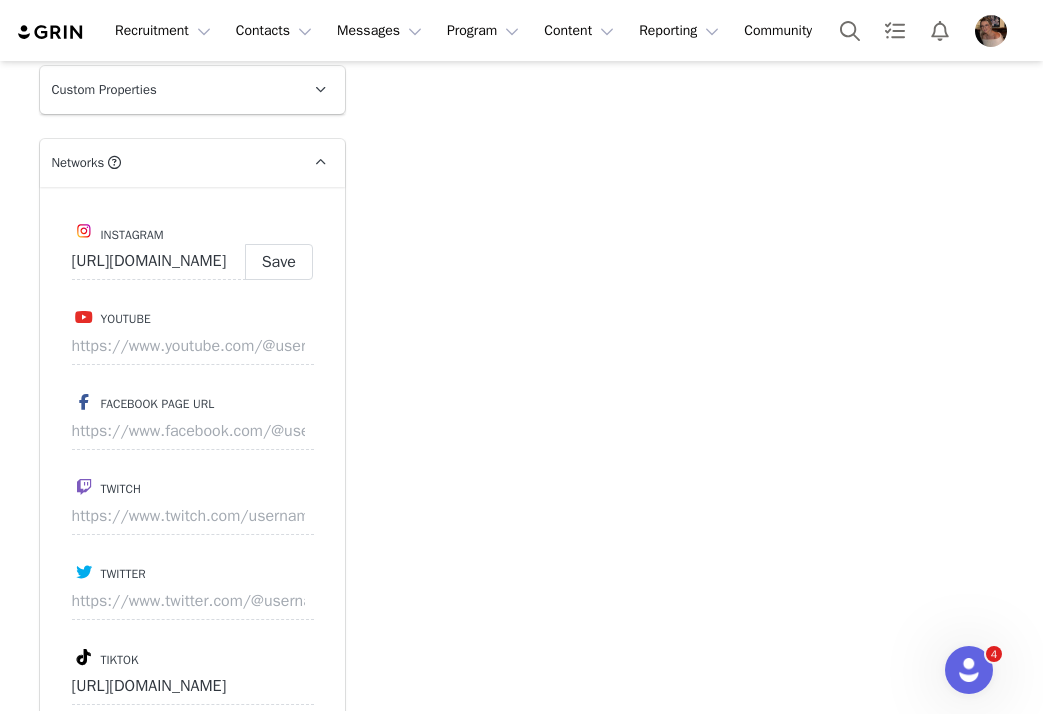 click on "Save" at bounding box center [279, 262] 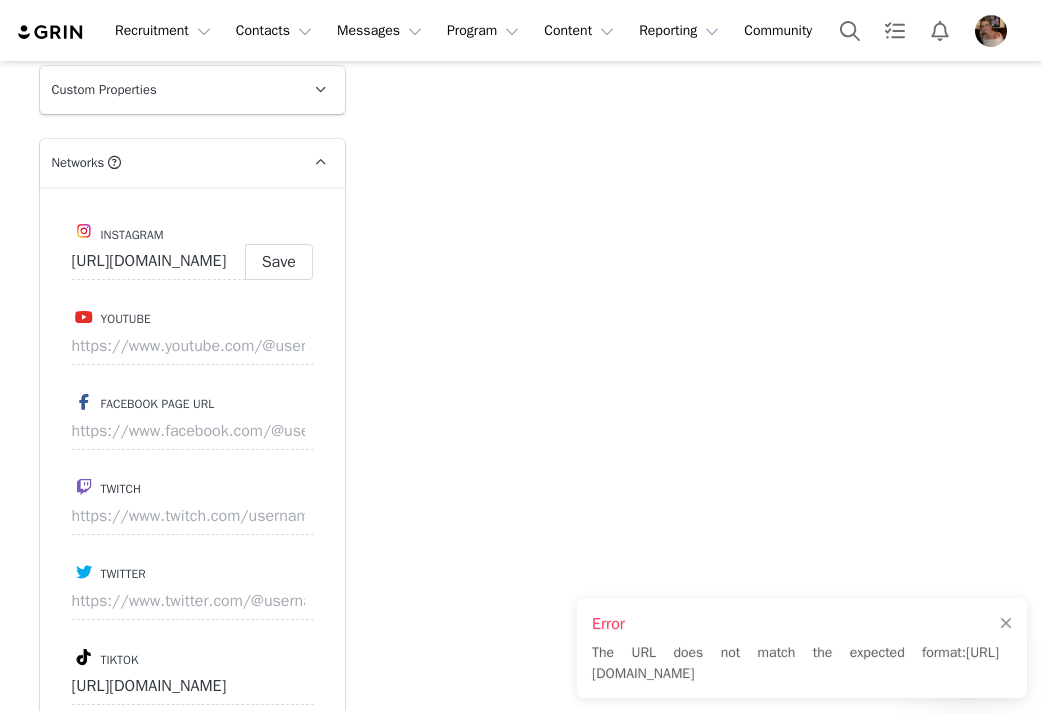 type on "[URL][DOMAIN_NAME]" 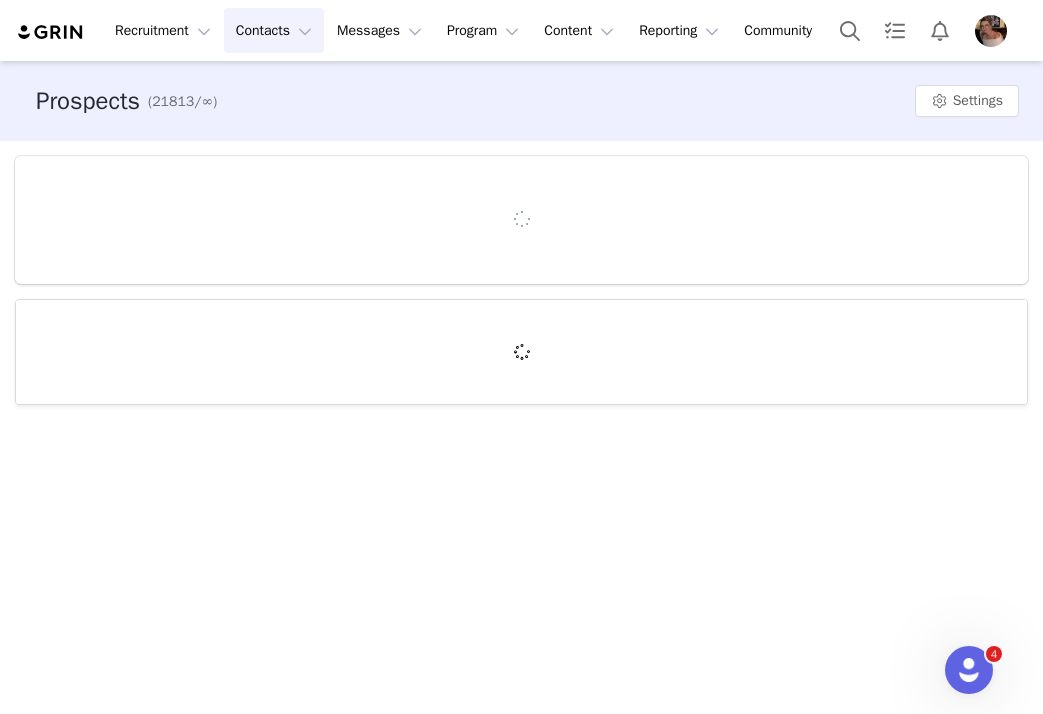 scroll, scrollTop: 0, scrollLeft: 0, axis: both 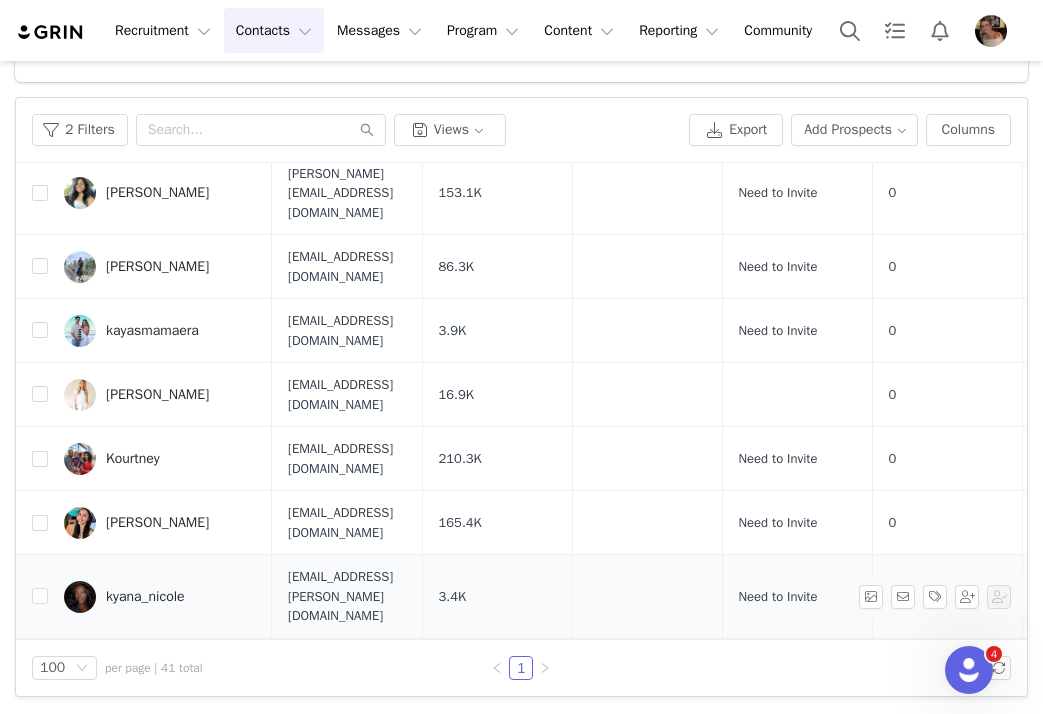 click on "kyana_nicole" at bounding box center [145, 597] 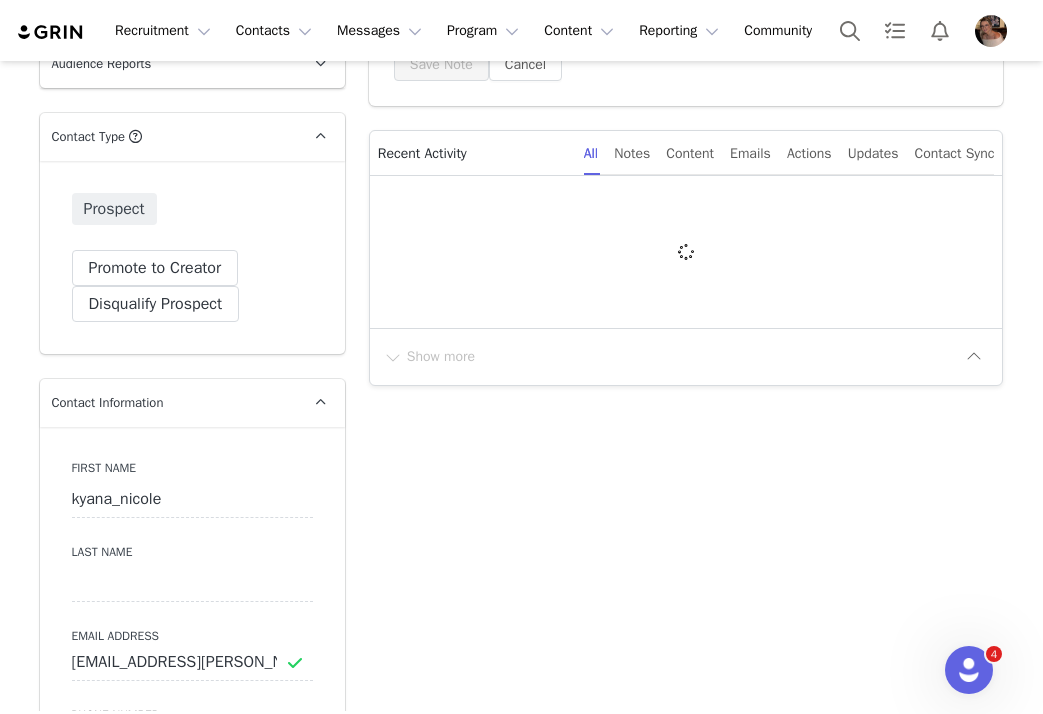 scroll, scrollTop: 0, scrollLeft: 0, axis: both 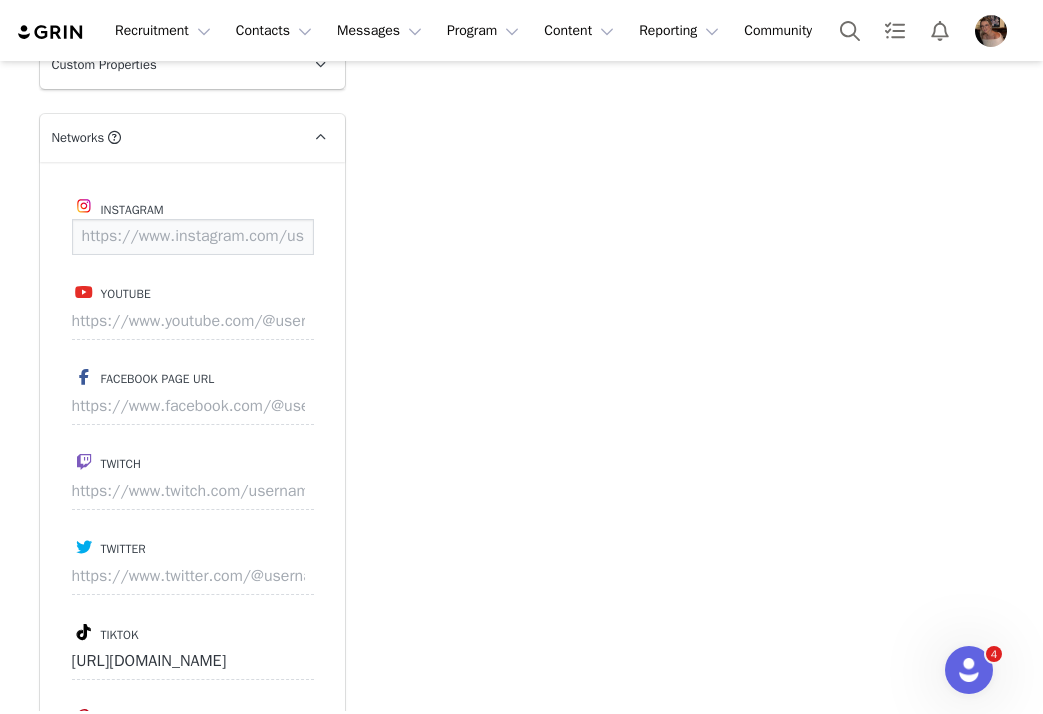 click at bounding box center [193, 237] 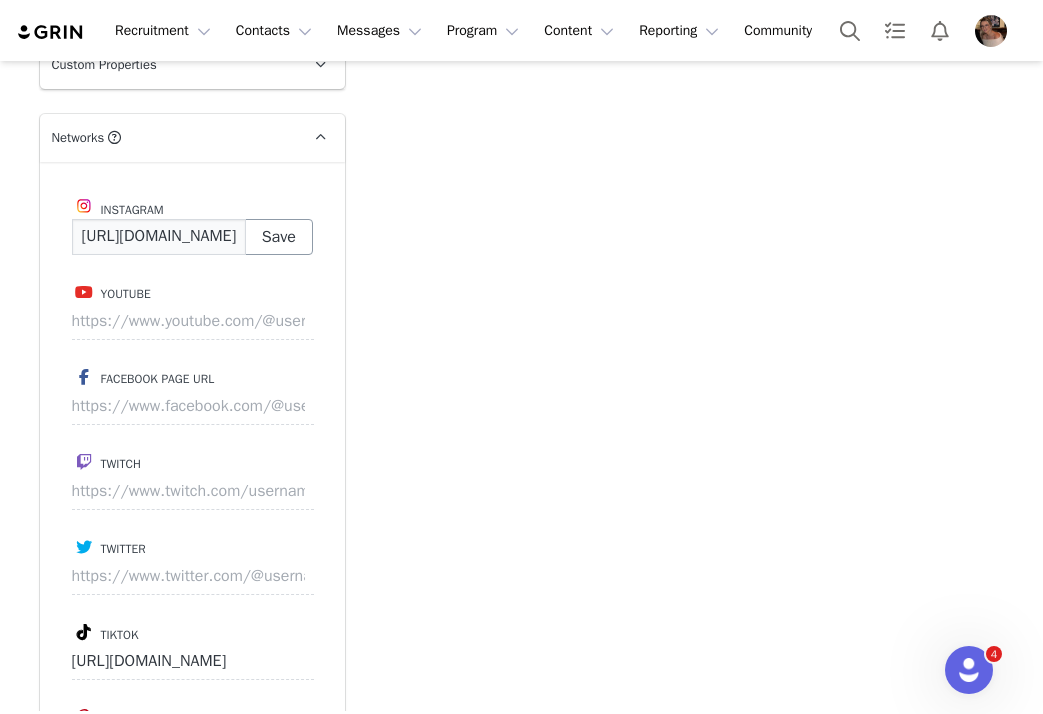 scroll, scrollTop: 0, scrollLeft: 196, axis: horizontal 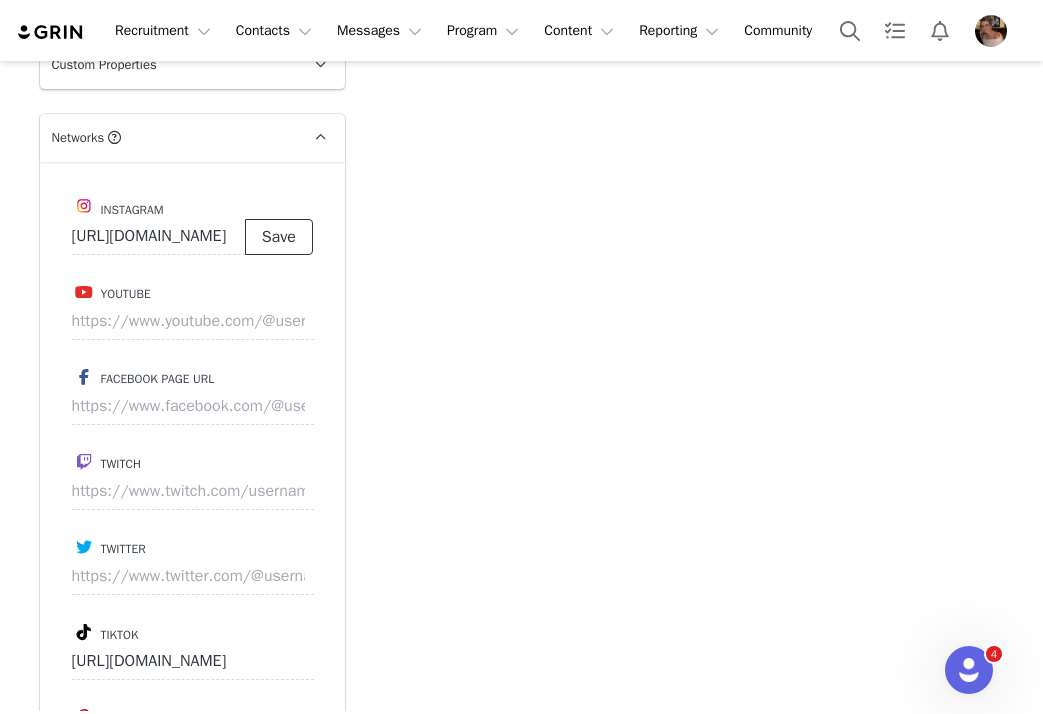 click on "Save" at bounding box center (279, 237) 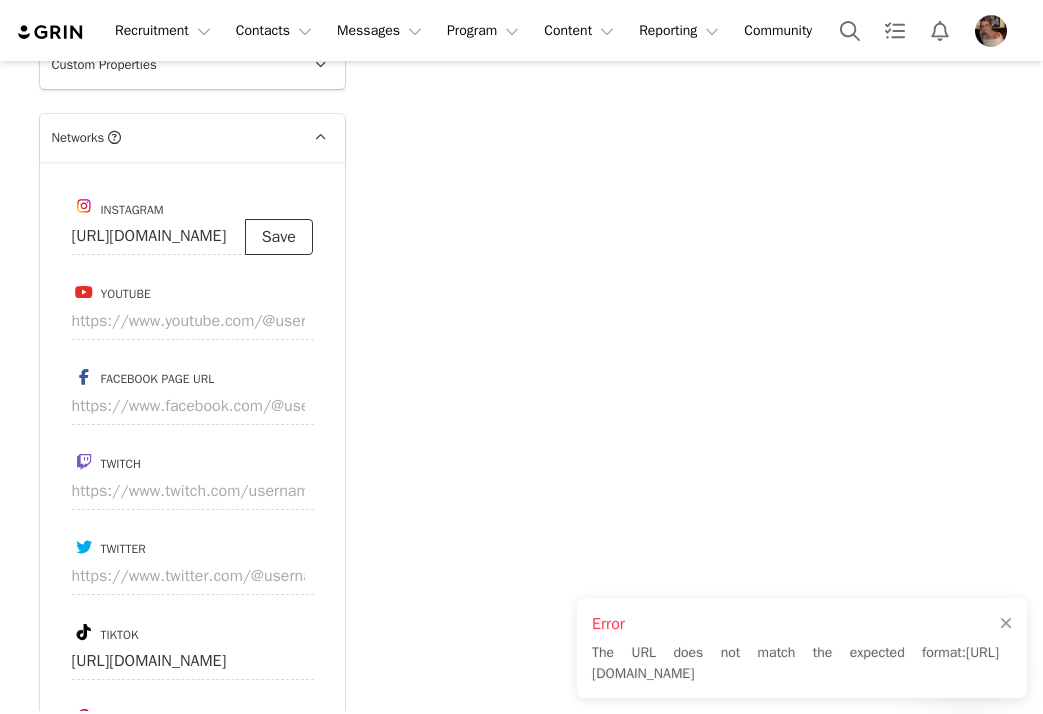 click on "Save" at bounding box center (279, 237) 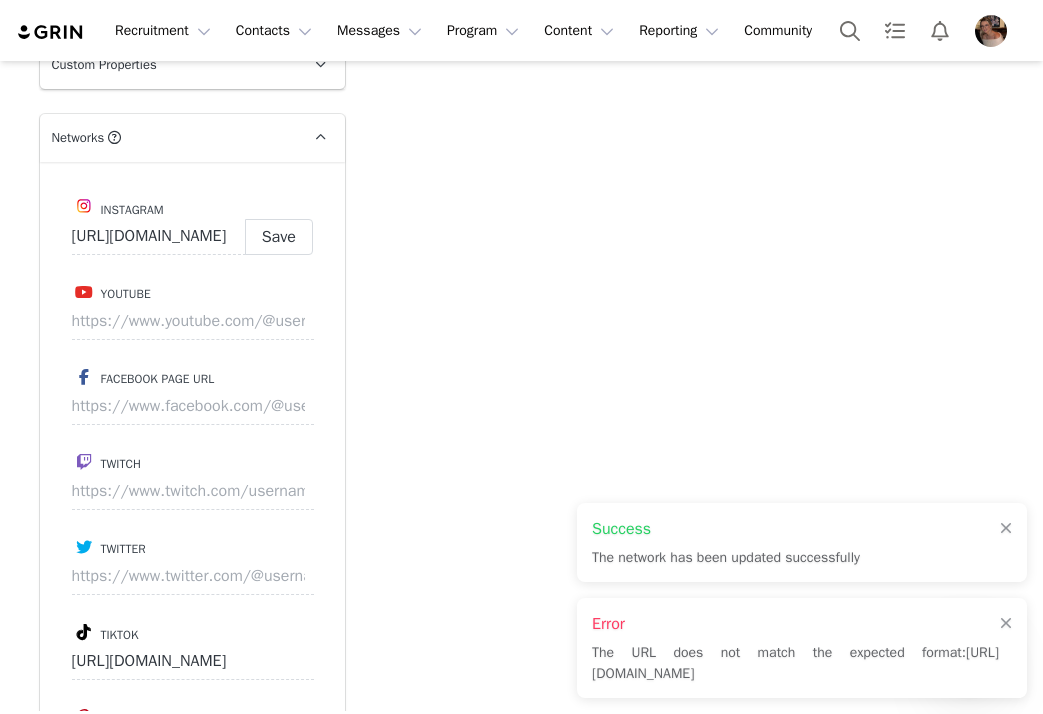 type on "https://www.instagram.com/kyana_nicole" 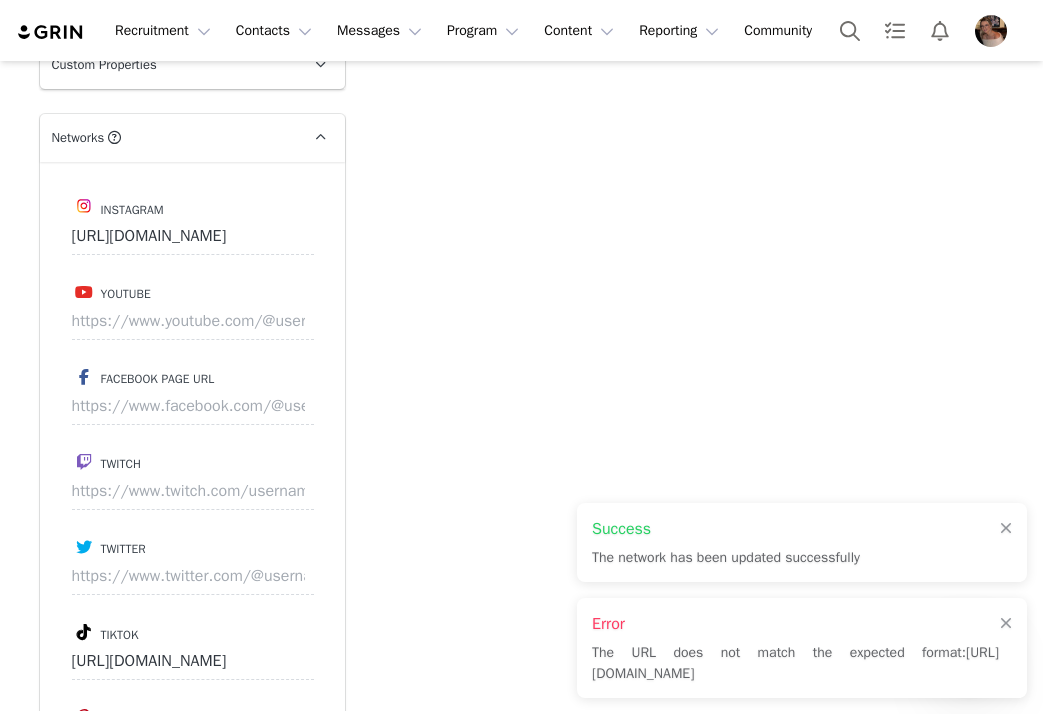 click on "Error" at bounding box center (795, 624) 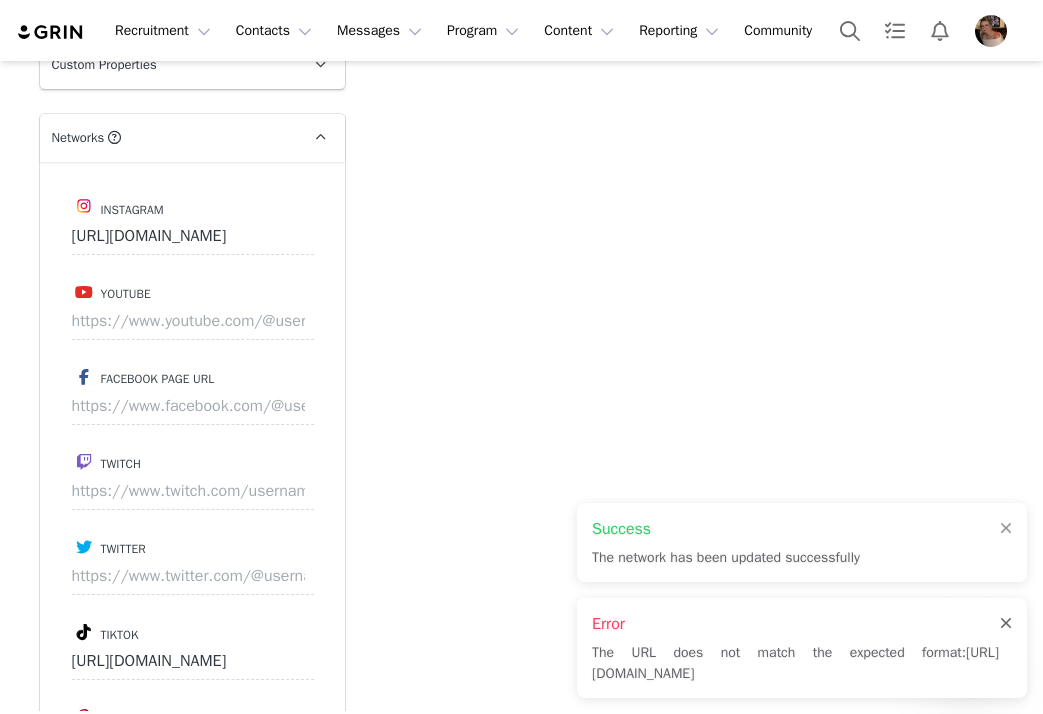 click at bounding box center [1006, 624] 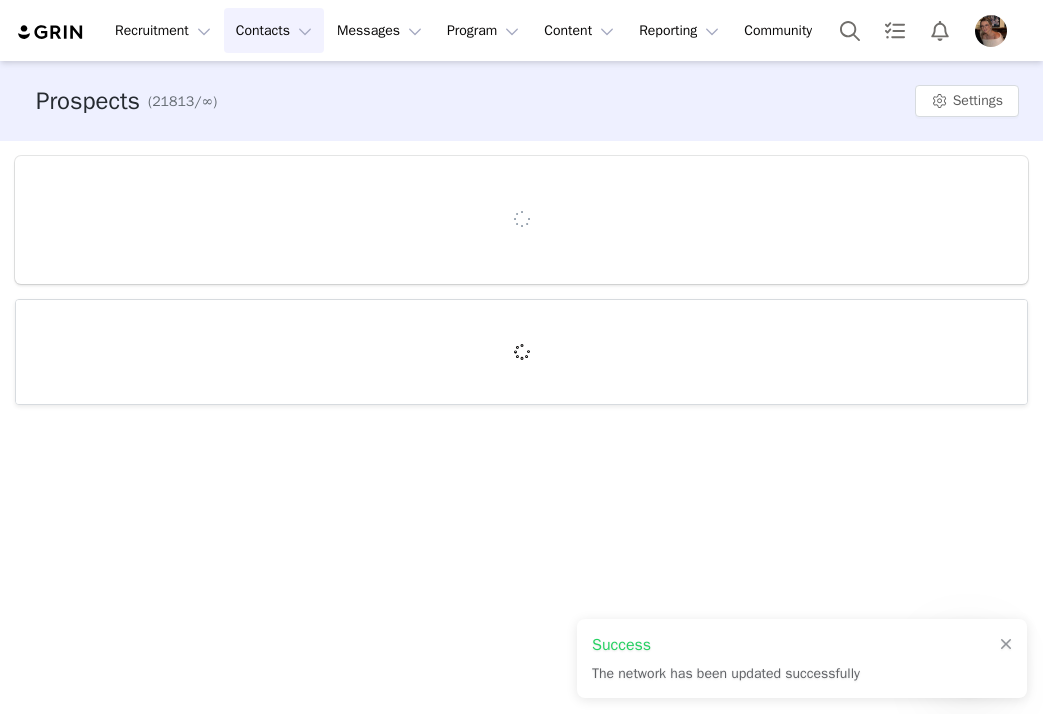 scroll, scrollTop: 0, scrollLeft: 0, axis: both 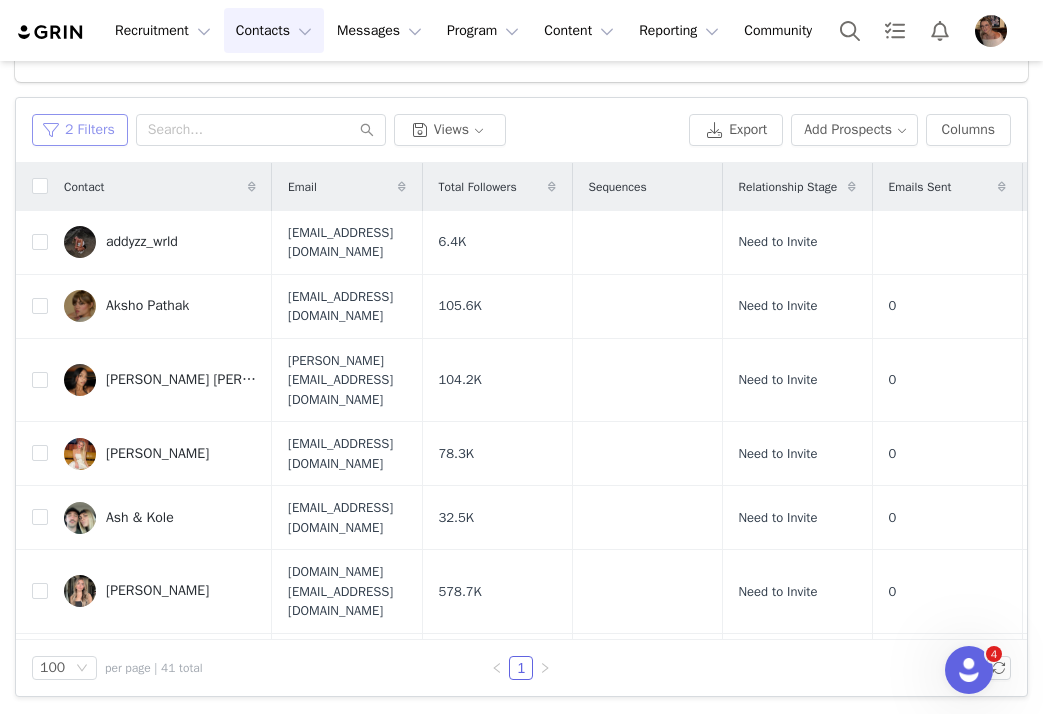 click on "2 Filters" at bounding box center [80, 130] 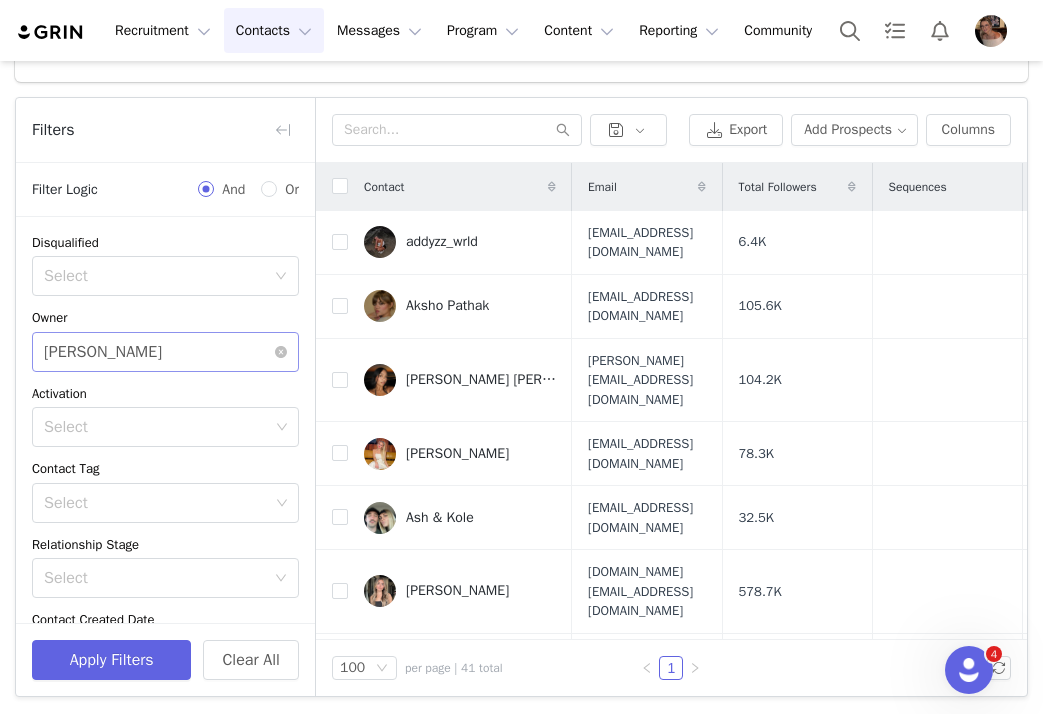 click on "[PERSON_NAME]" at bounding box center [103, 352] 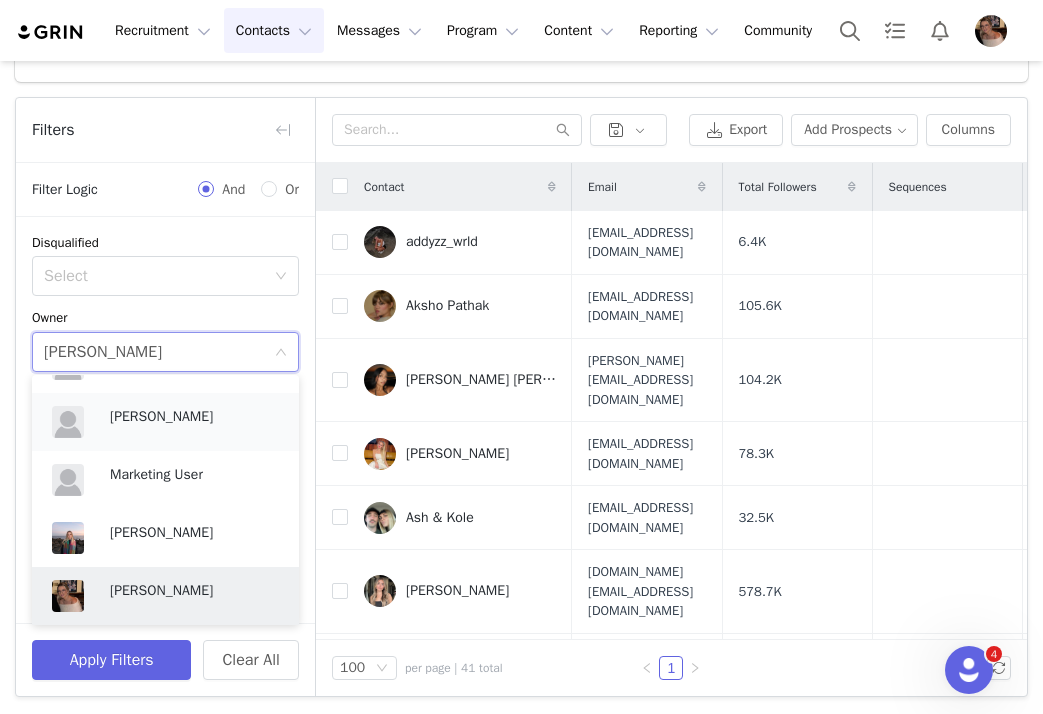 scroll, scrollTop: 526, scrollLeft: 0, axis: vertical 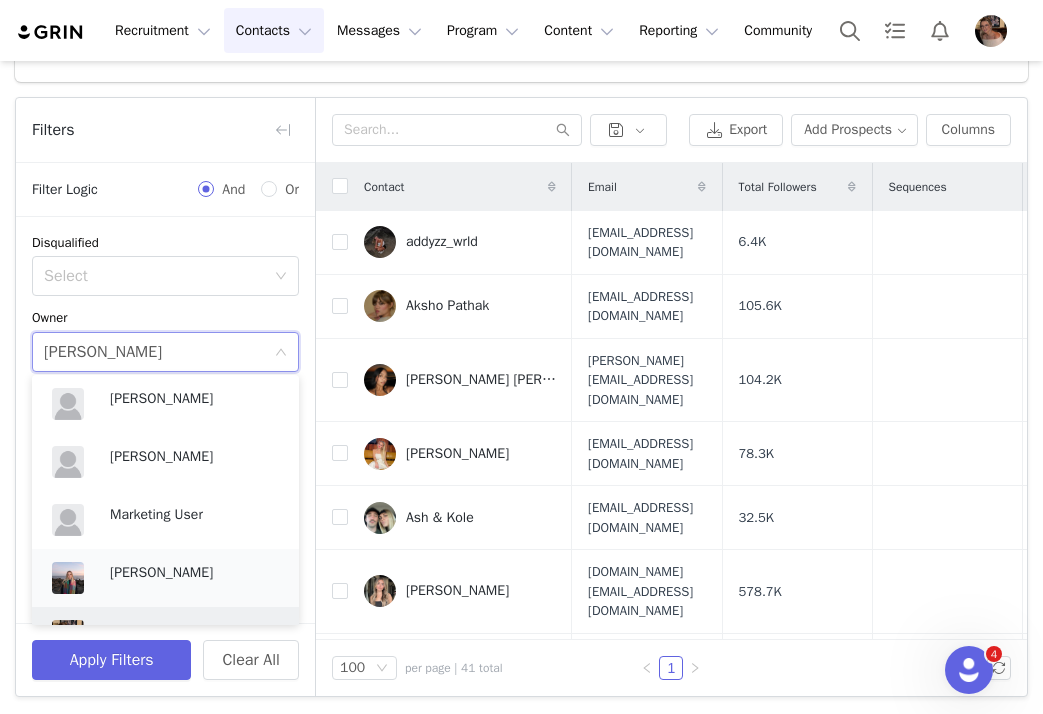 click on "Kensley Wiggins" at bounding box center [194, 573] 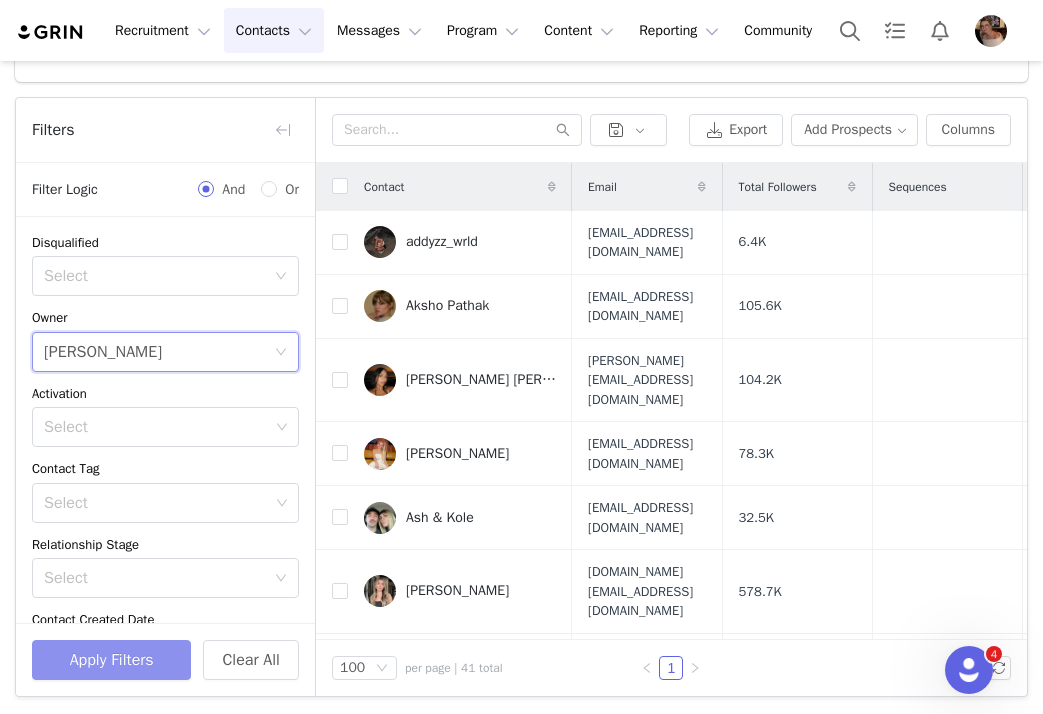 click on "Apply Filters" at bounding box center [111, 660] 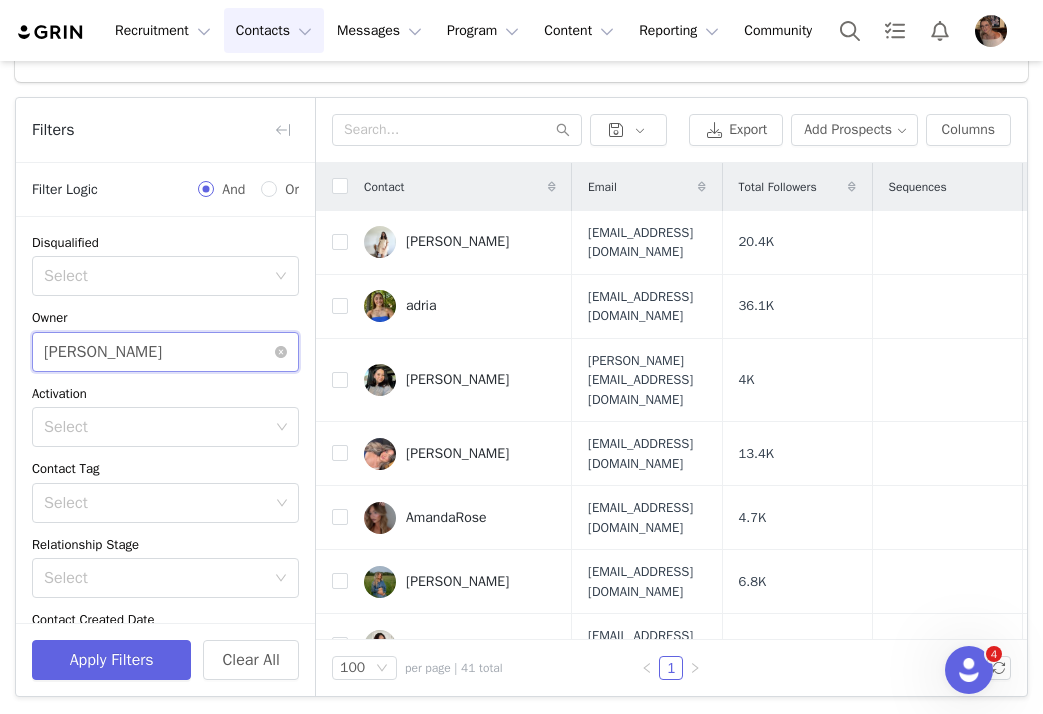 click on "Kensley Wiggins" at bounding box center [103, 352] 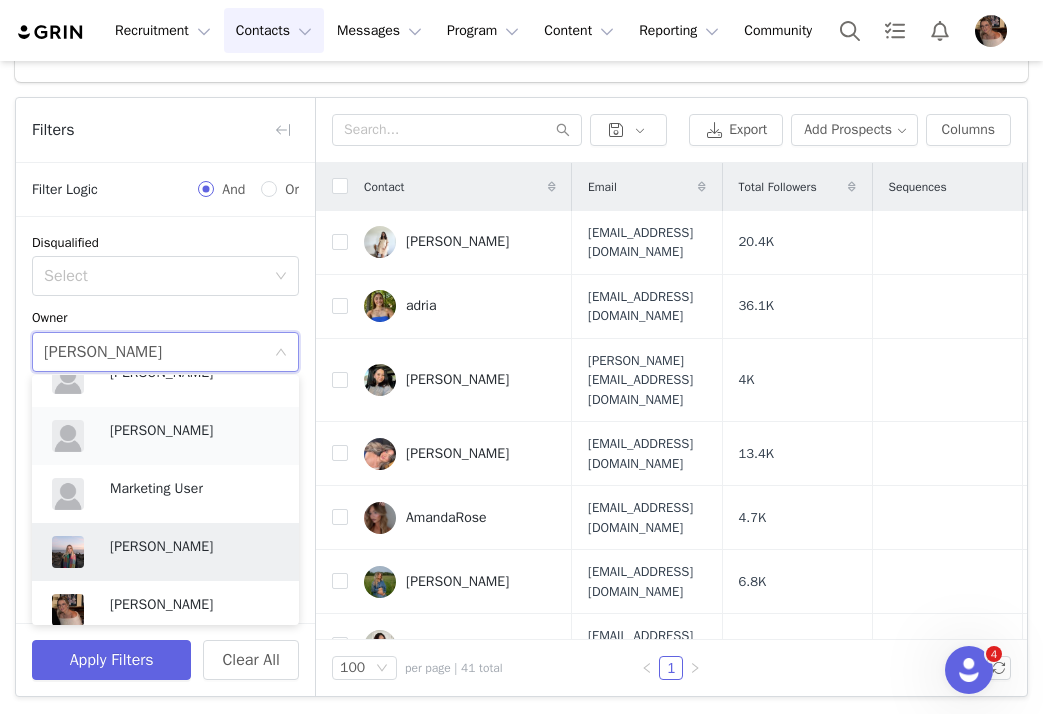 scroll, scrollTop: 611, scrollLeft: 0, axis: vertical 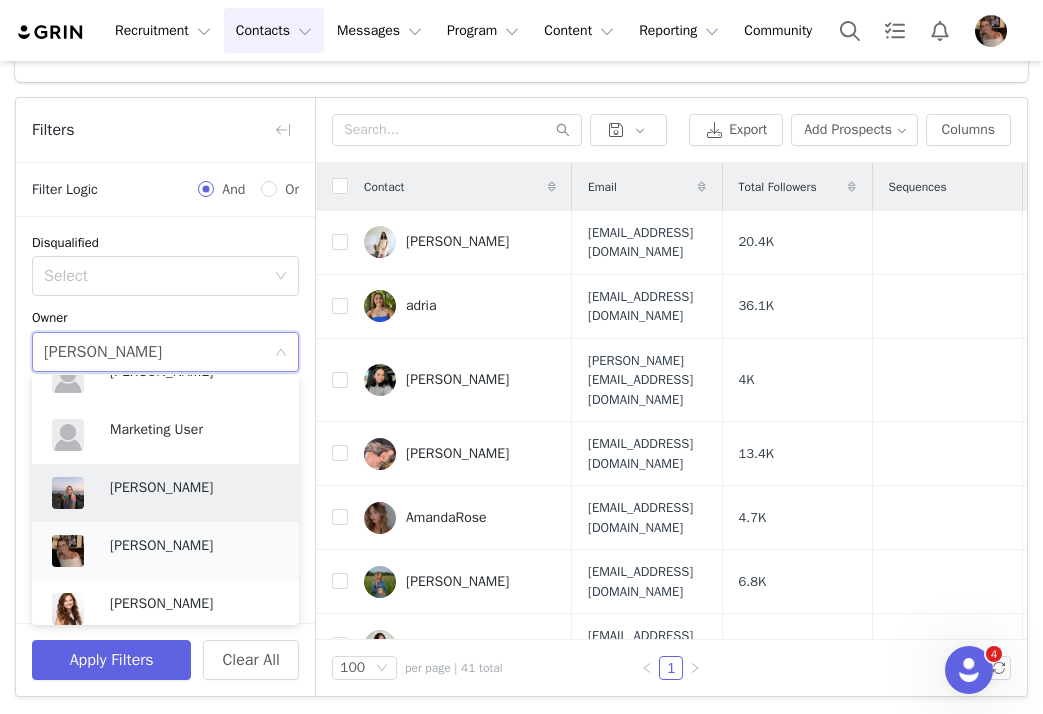 click on "[PERSON_NAME]" at bounding box center (194, 546) 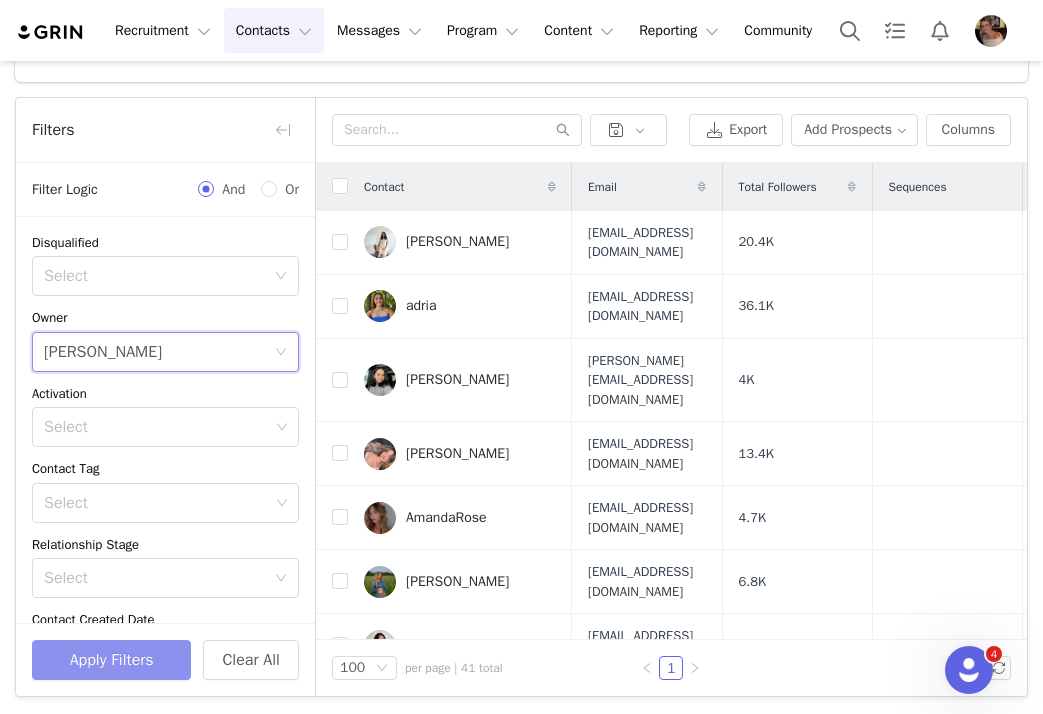 click on "Apply Filters" at bounding box center [111, 660] 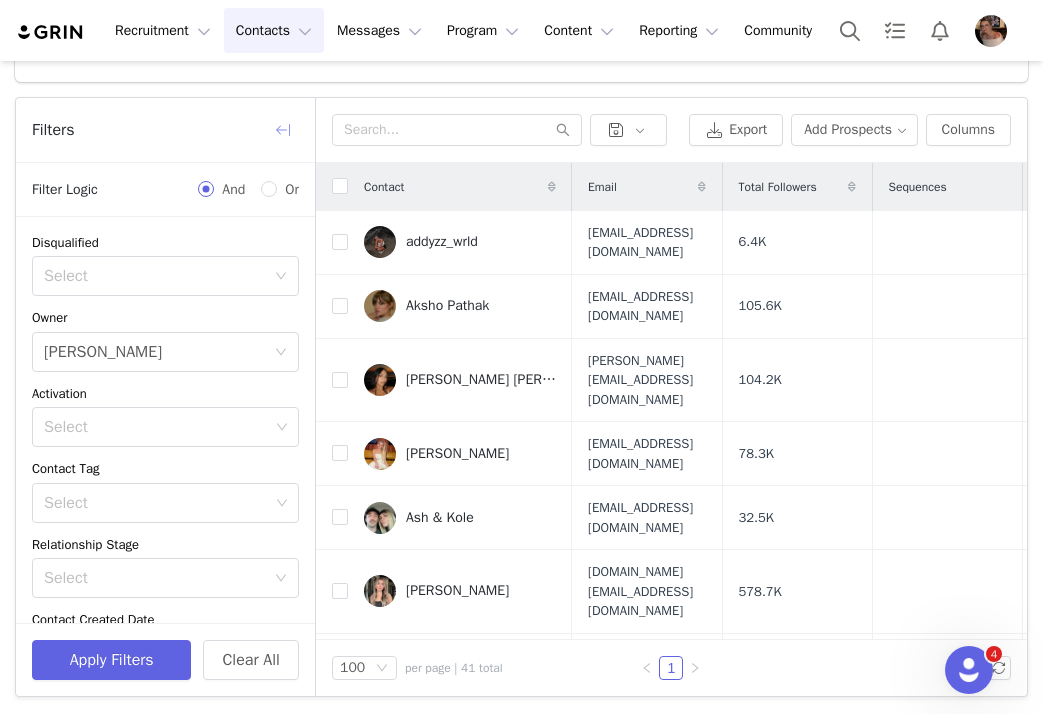 click at bounding box center (283, 130) 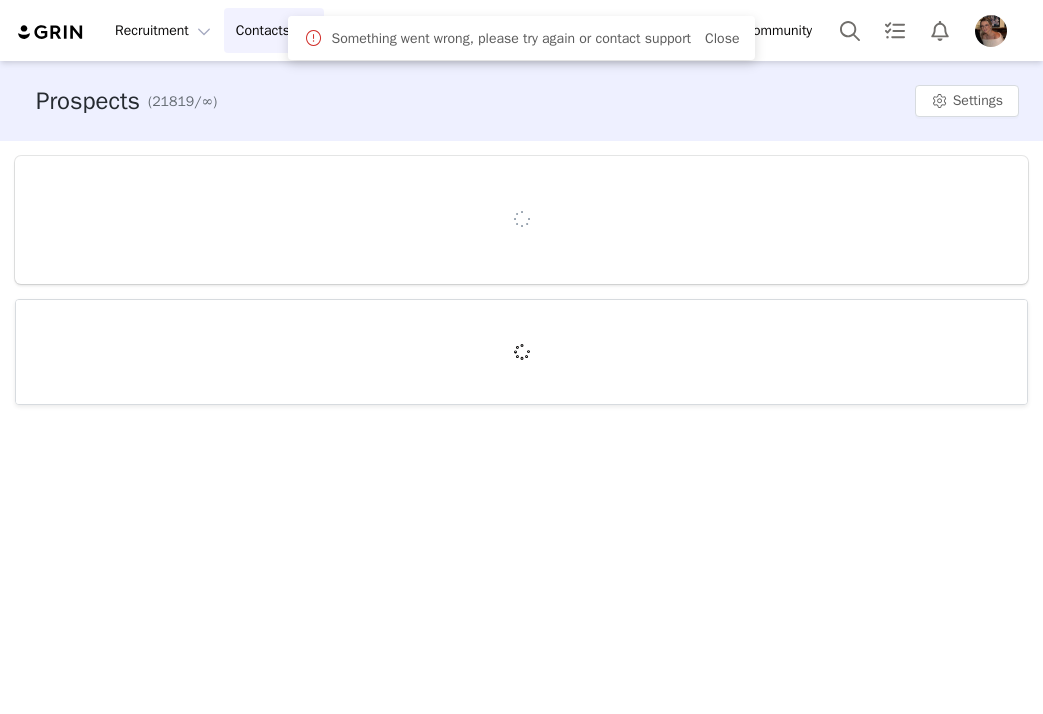 scroll, scrollTop: 0, scrollLeft: 0, axis: both 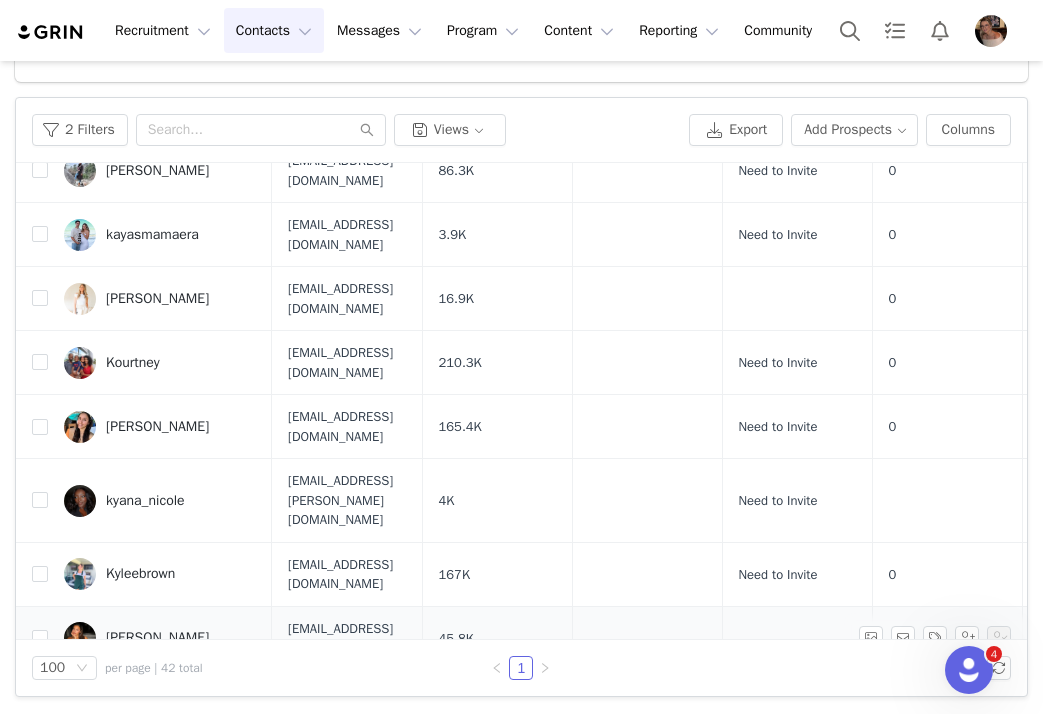 click on "[PERSON_NAME]" at bounding box center [157, 638] 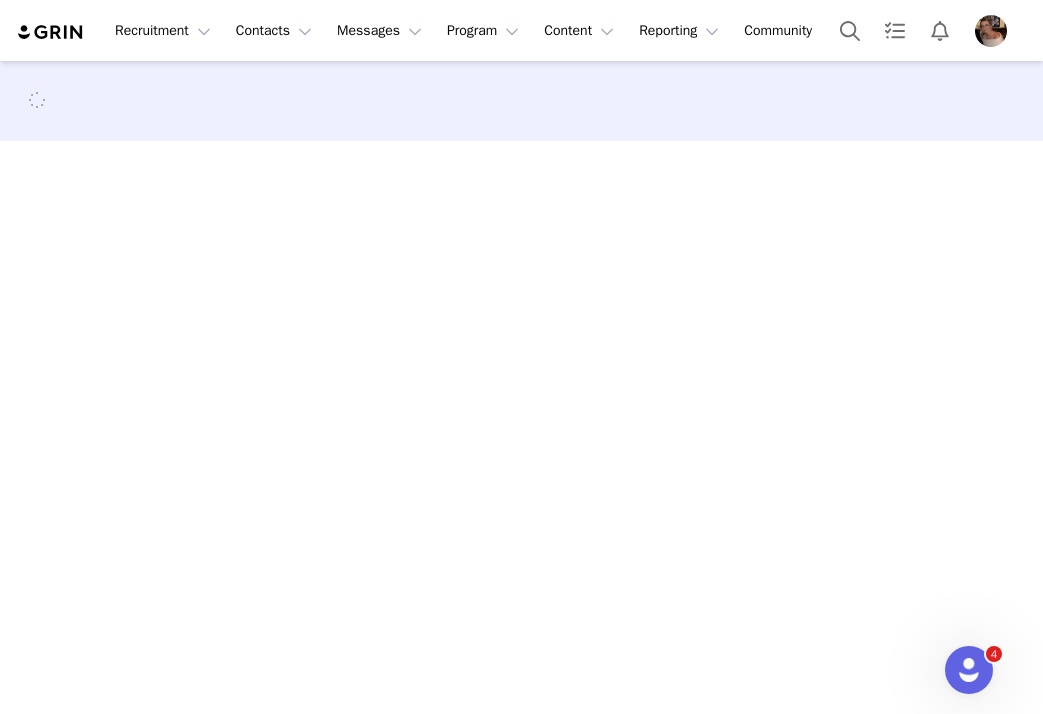 scroll, scrollTop: 0, scrollLeft: 0, axis: both 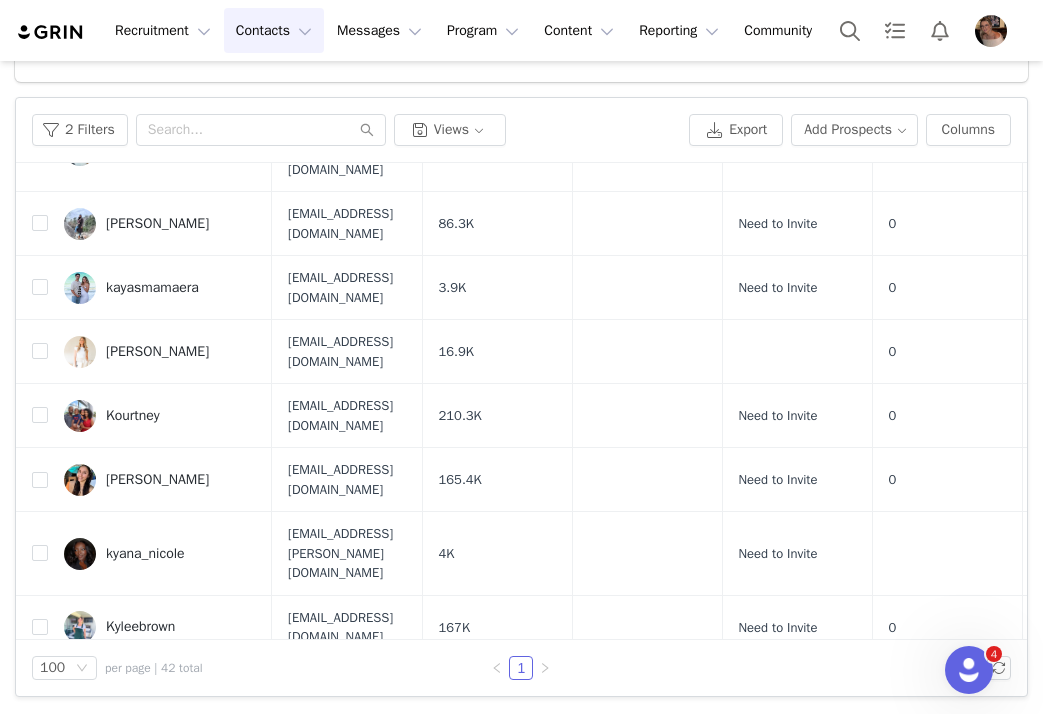 click on "[PERSON_NAME]" at bounding box center [157, 691] 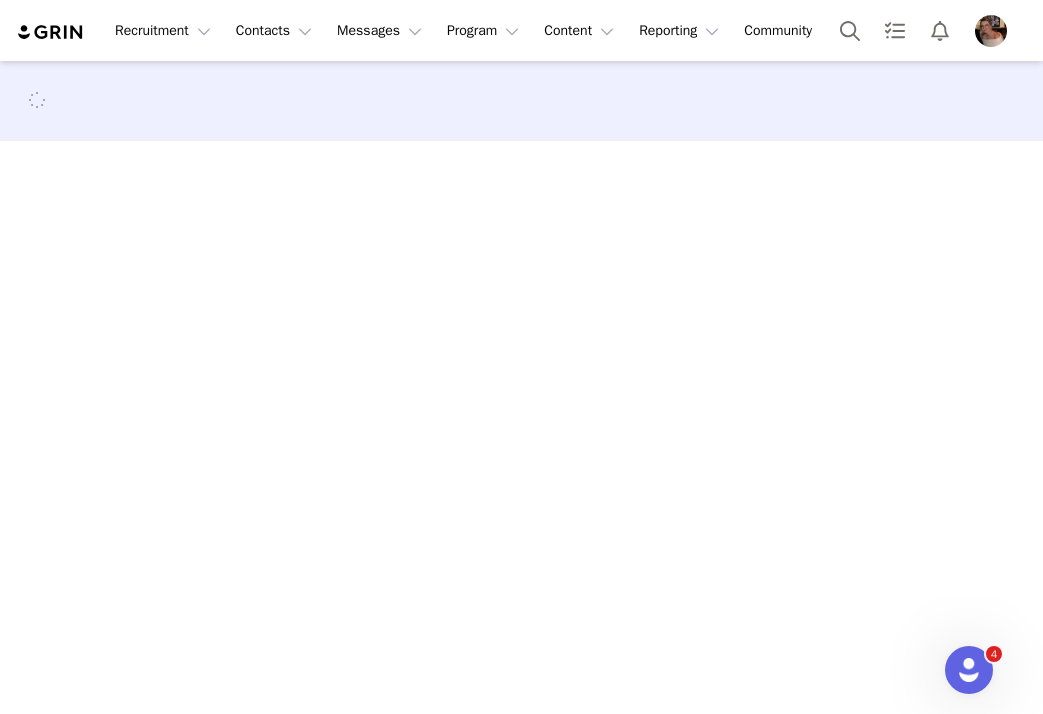 scroll, scrollTop: 0, scrollLeft: 0, axis: both 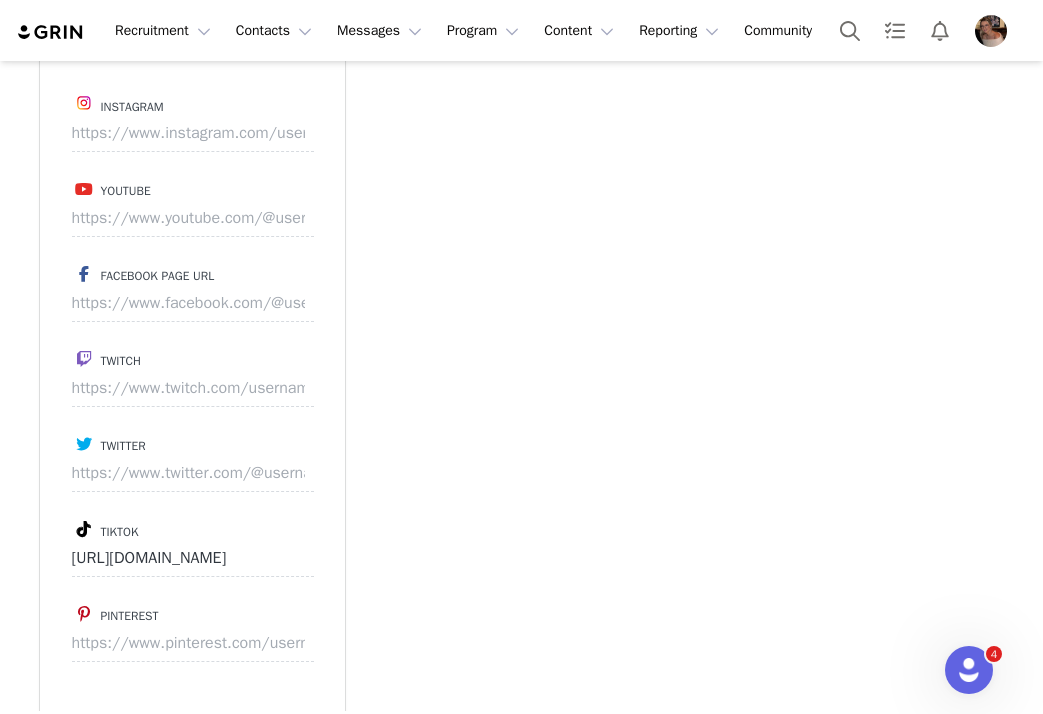 click on "Instagram Youtube Facebook Page URL Twitch Twitter Tiktok https://www.tiktok.com/@laaurenvs Pinterest" at bounding box center [192, 389] 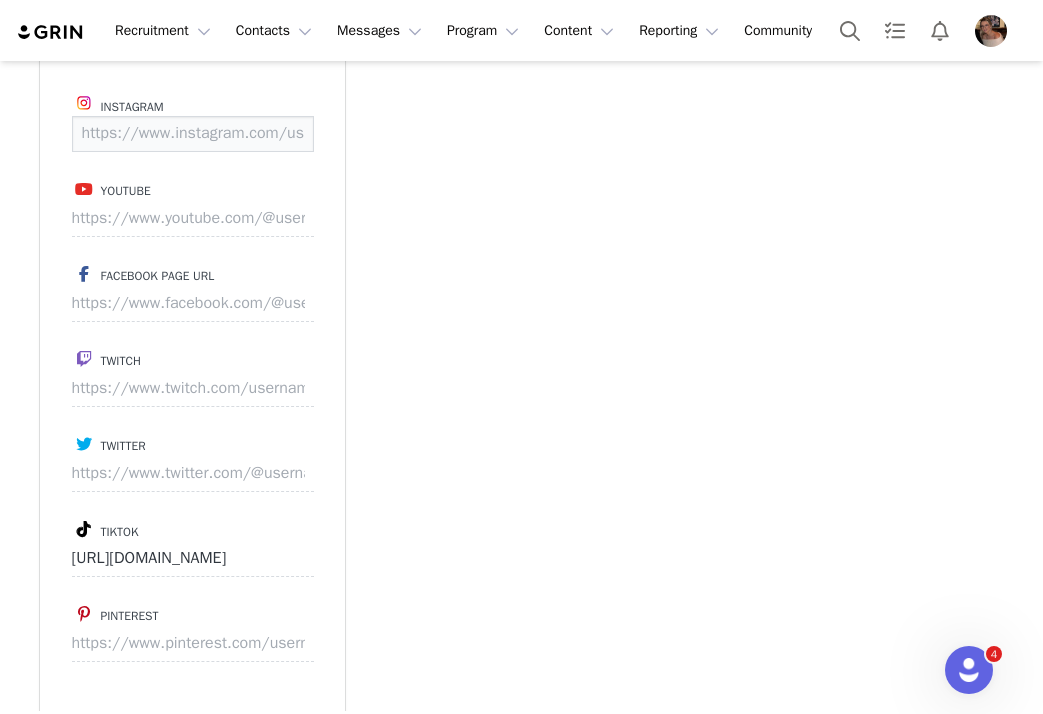 click at bounding box center (193, 134) 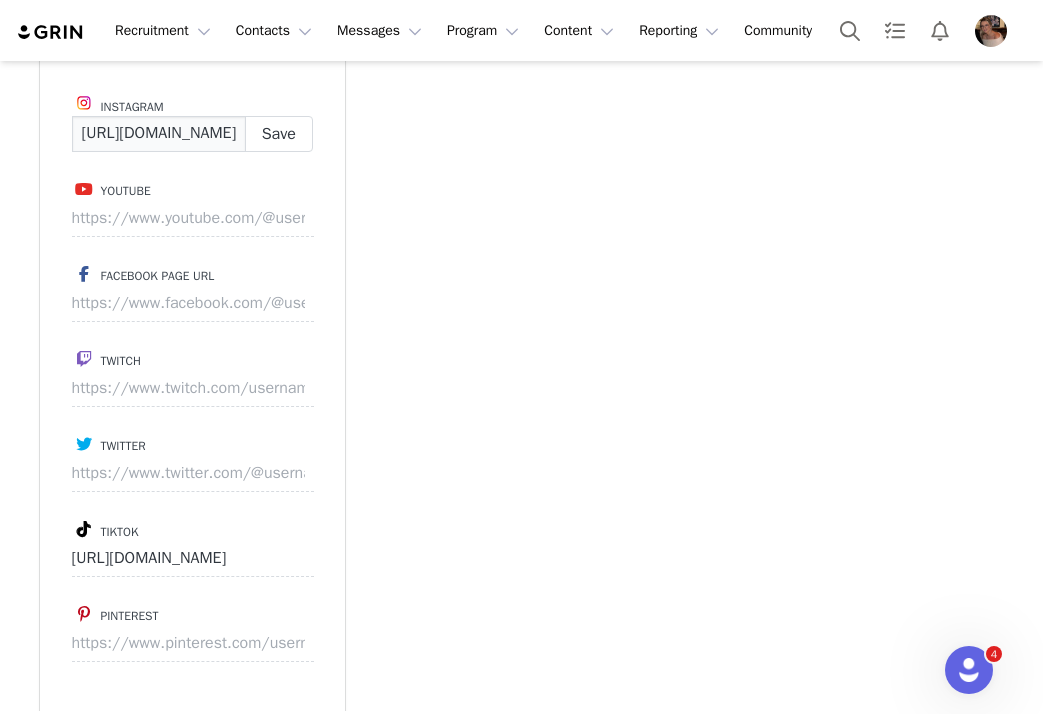scroll, scrollTop: 0, scrollLeft: 425, axis: horizontal 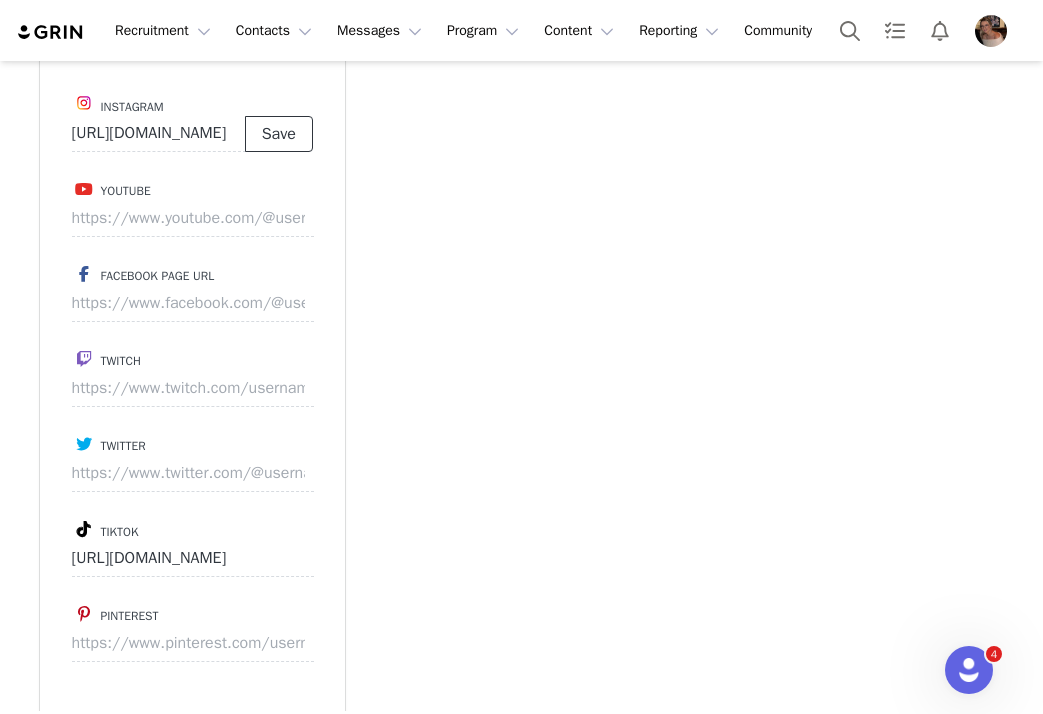 click on "Save" at bounding box center [279, 134] 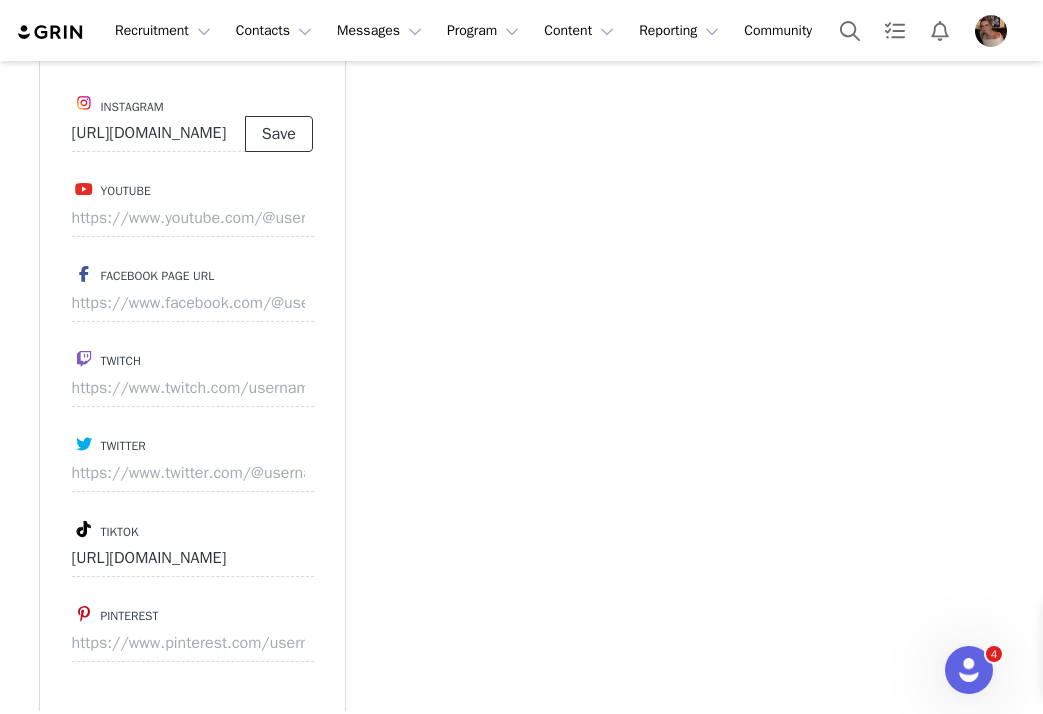 type on "https://www.instagram.com/laaurenvs" 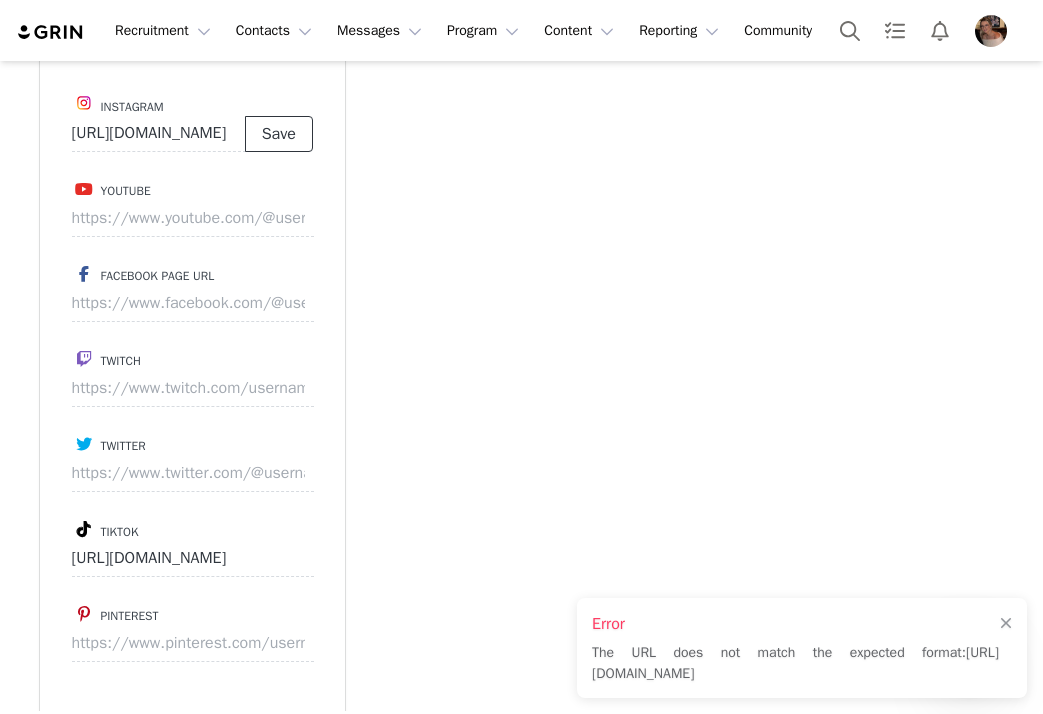 click on "Save" at bounding box center [279, 134] 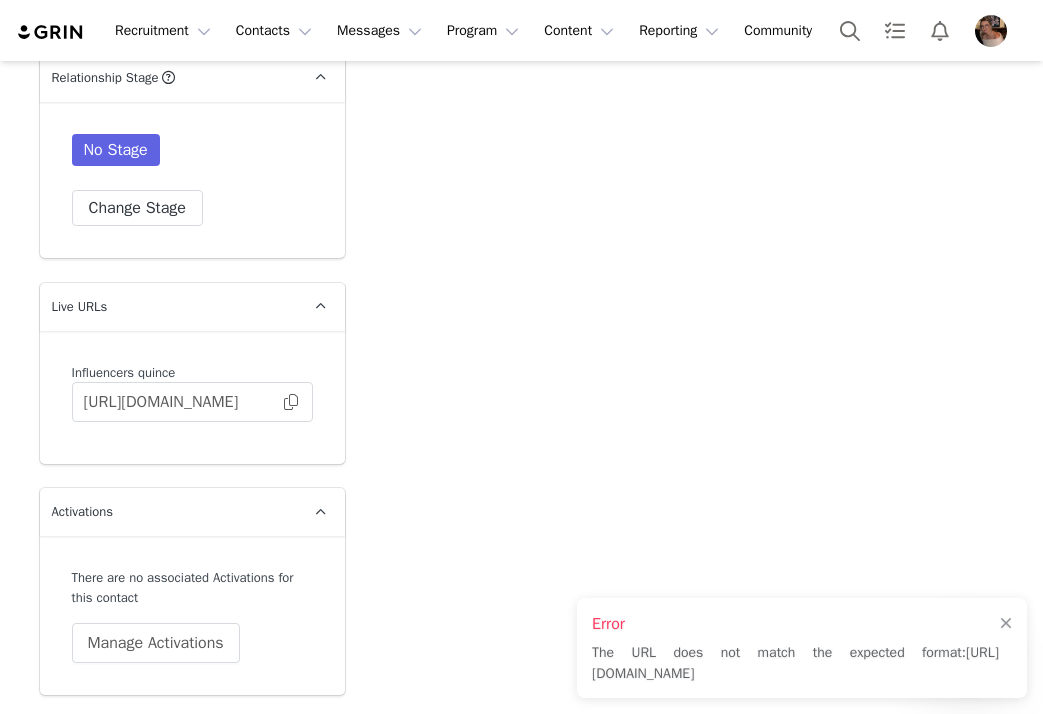 scroll, scrollTop: 3666, scrollLeft: 0, axis: vertical 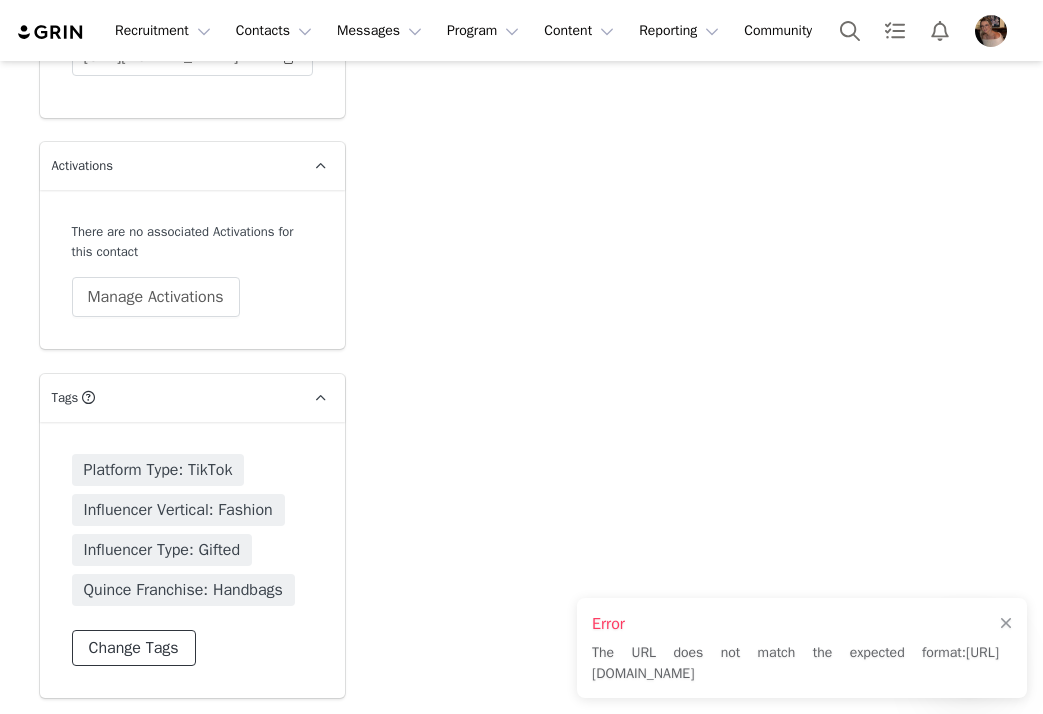 click on "Change Tags" at bounding box center [134, 648] 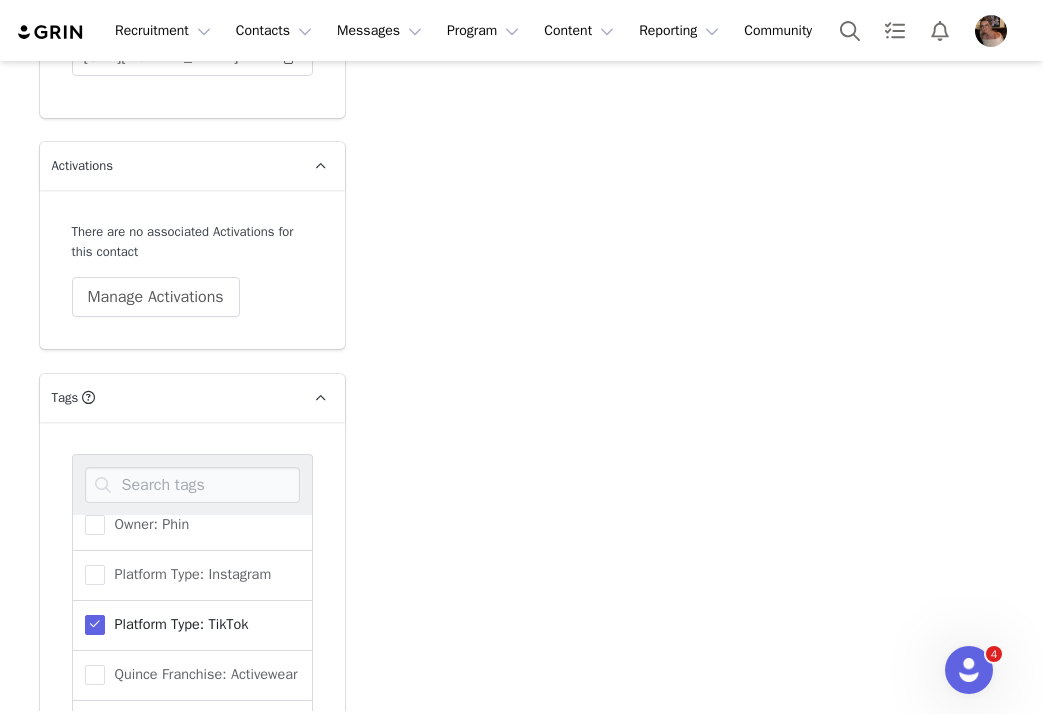 scroll, scrollTop: 996, scrollLeft: 0, axis: vertical 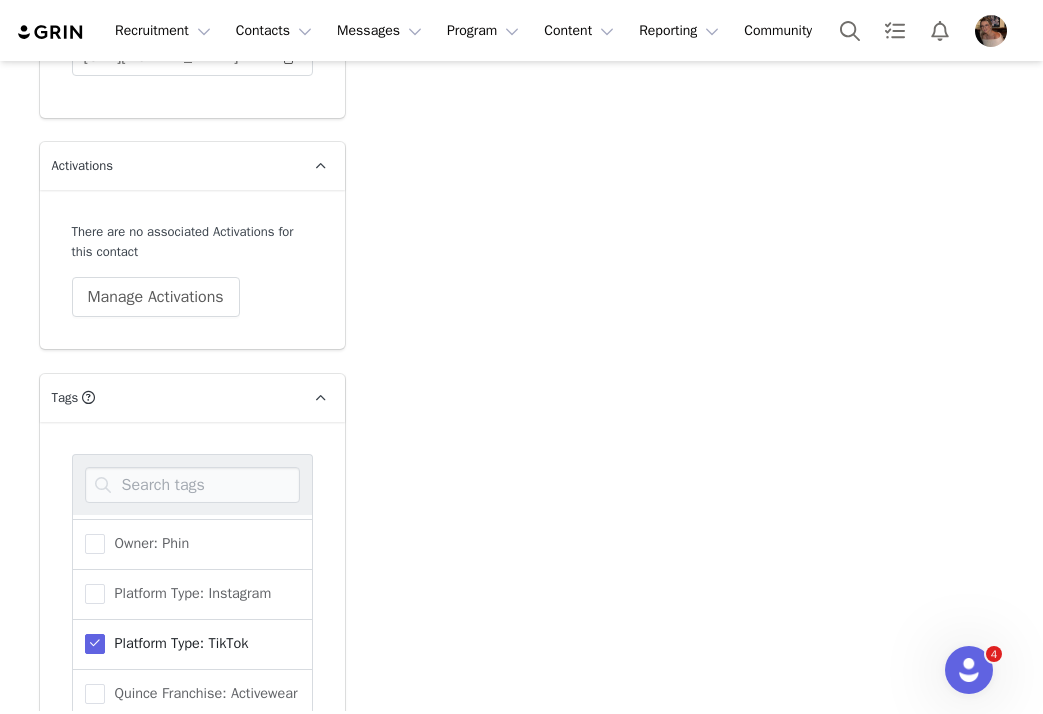click at bounding box center (95, 644) 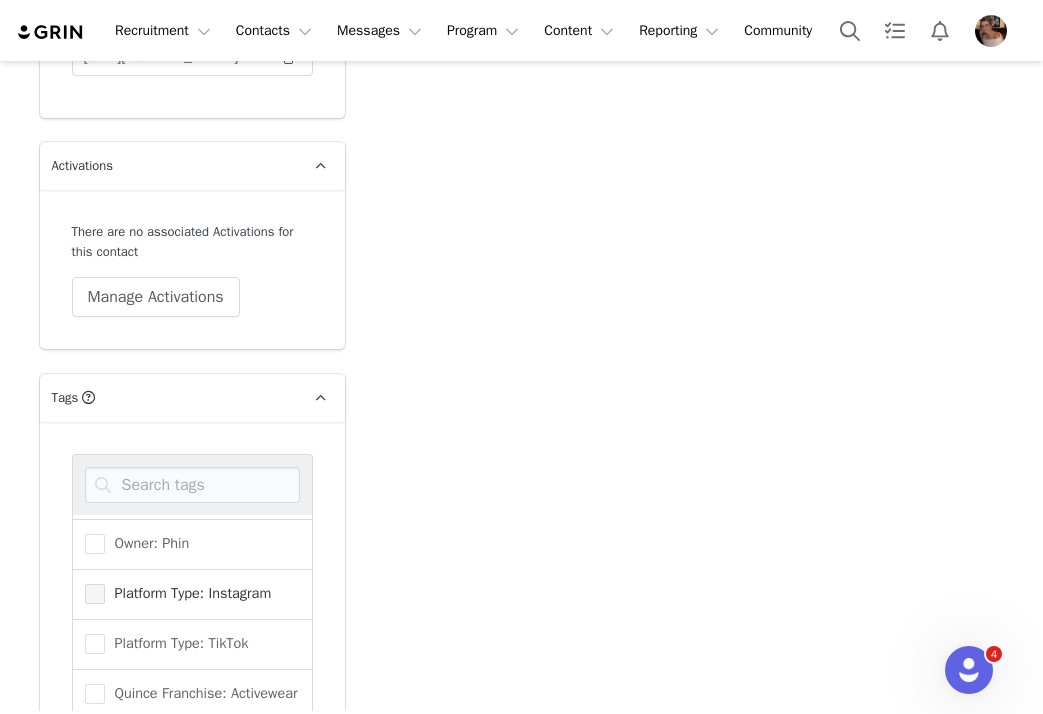 click at bounding box center [95, 594] 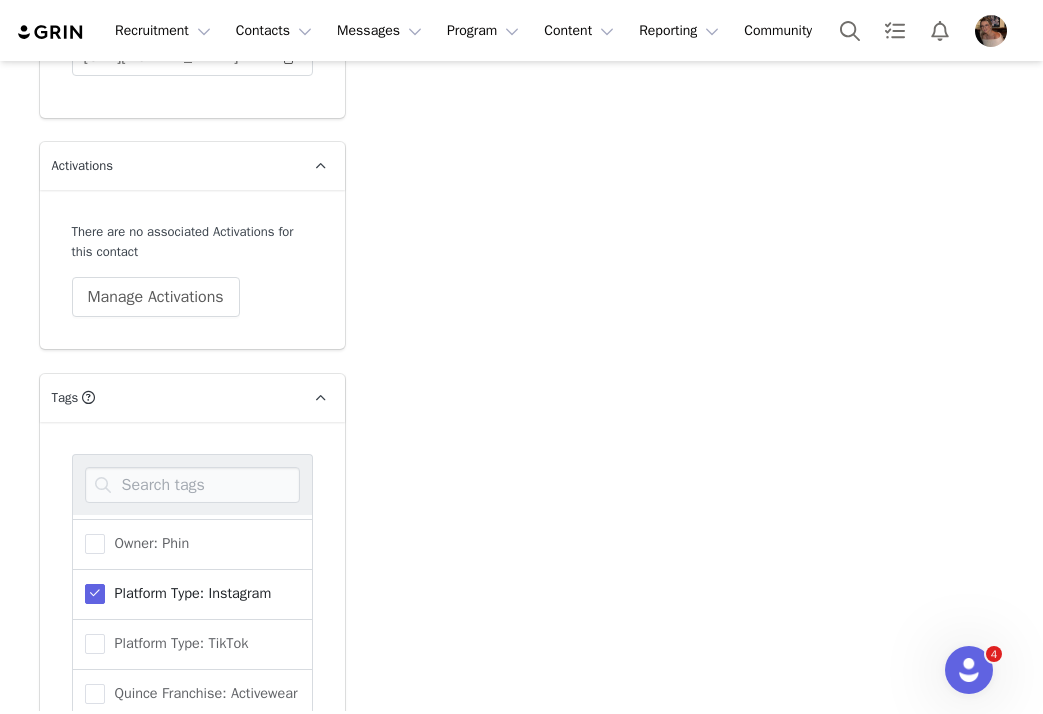 click at bounding box center (95, 594) 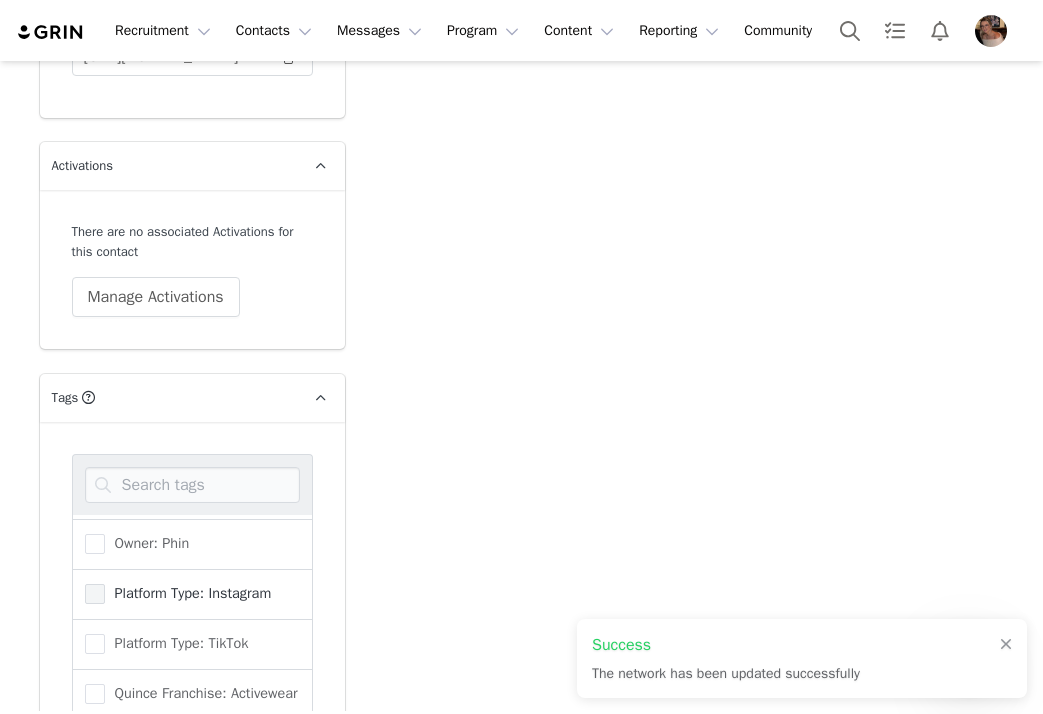 click at bounding box center [95, 594] 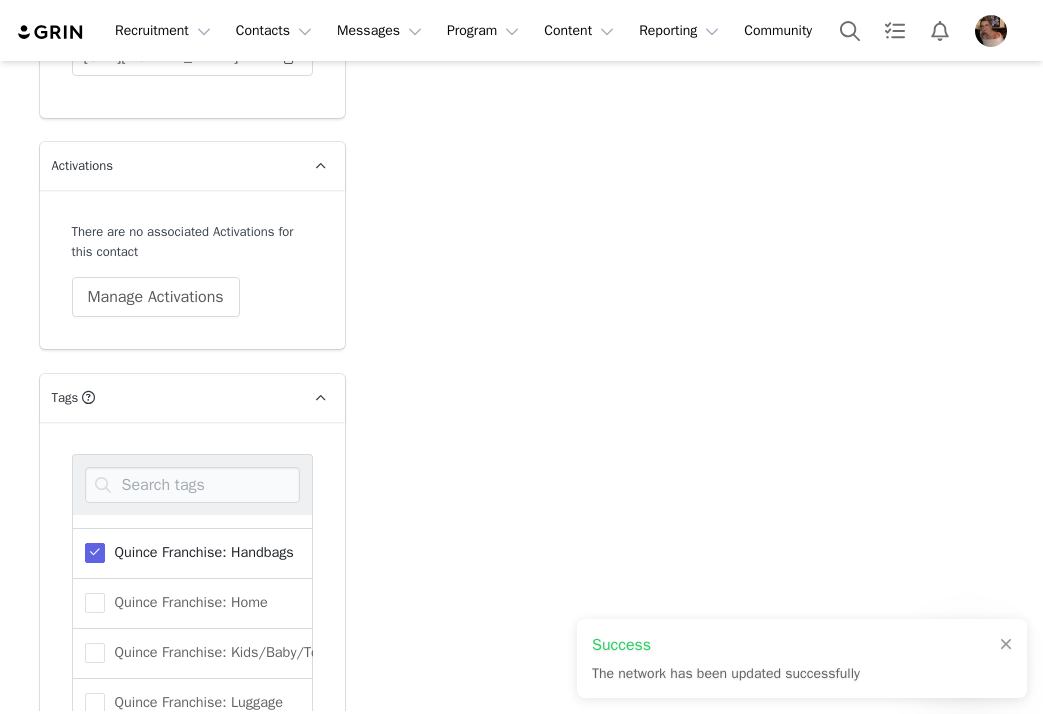 scroll, scrollTop: 1515, scrollLeft: 0, axis: vertical 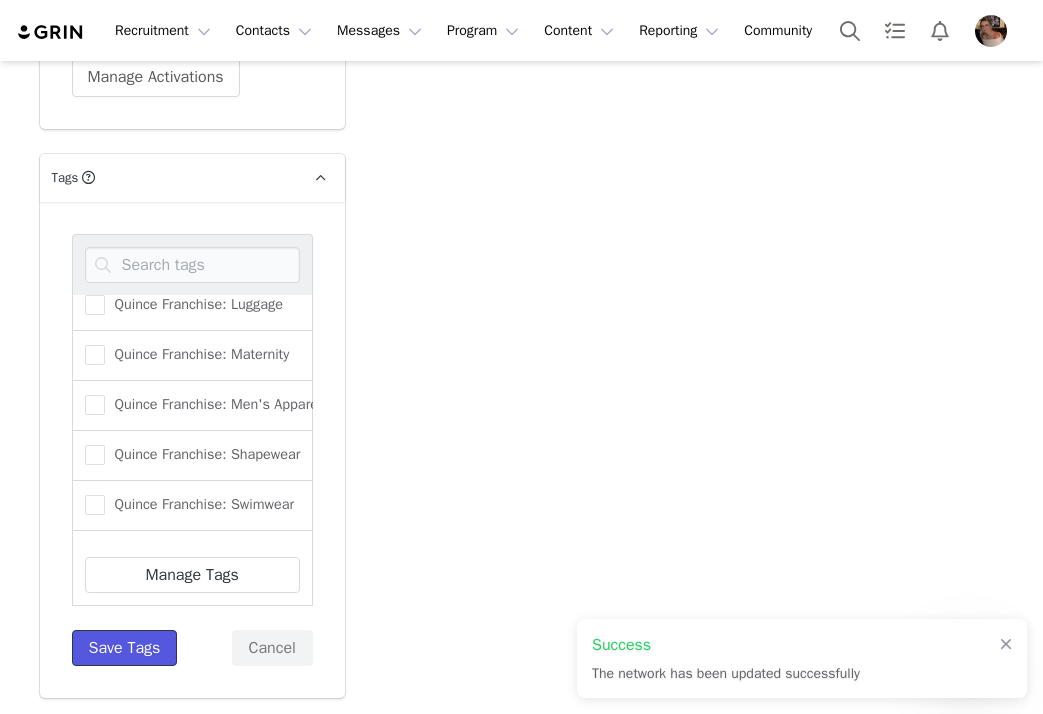 click on "Save Tags" at bounding box center (125, 648) 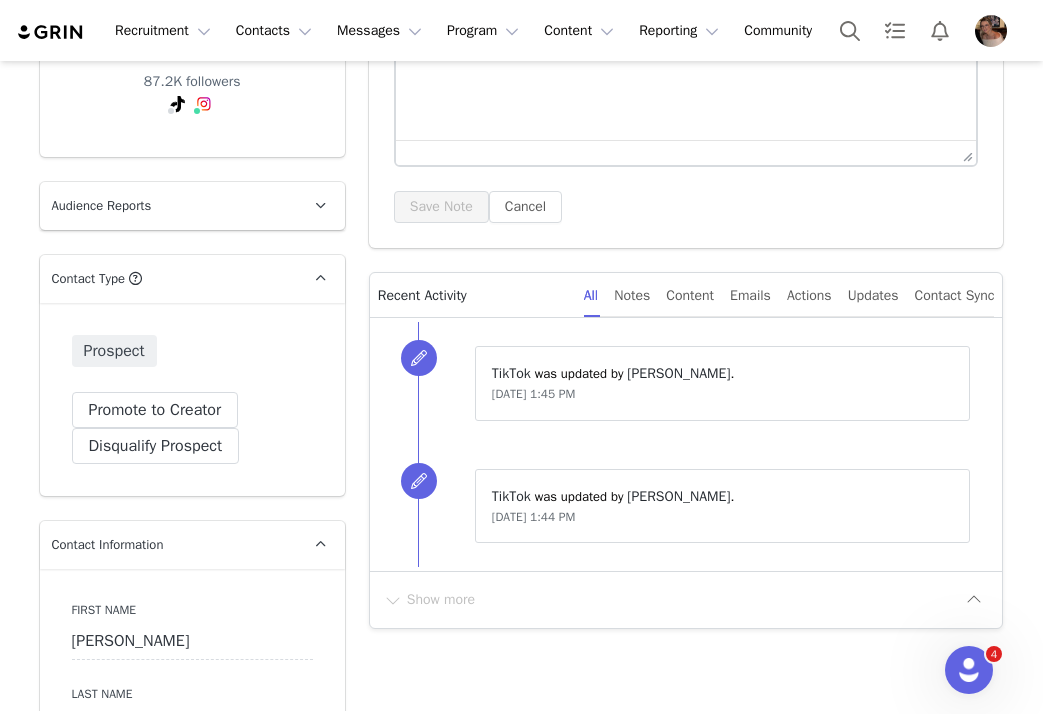 scroll, scrollTop: 0, scrollLeft: 0, axis: both 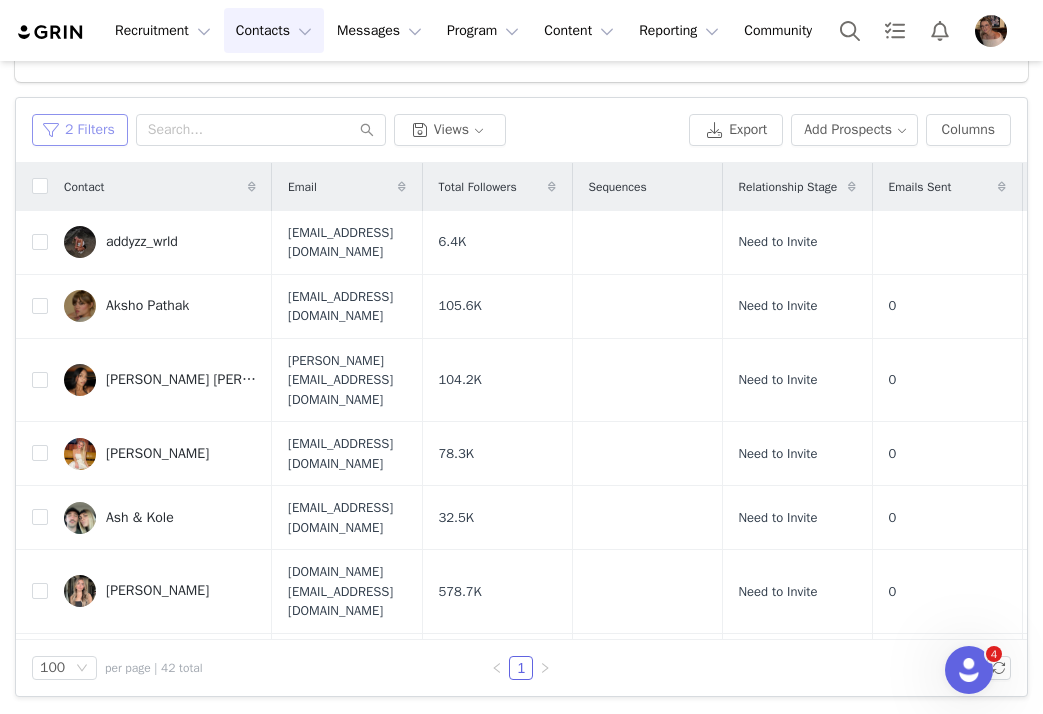 click on "2 Filters" at bounding box center (80, 130) 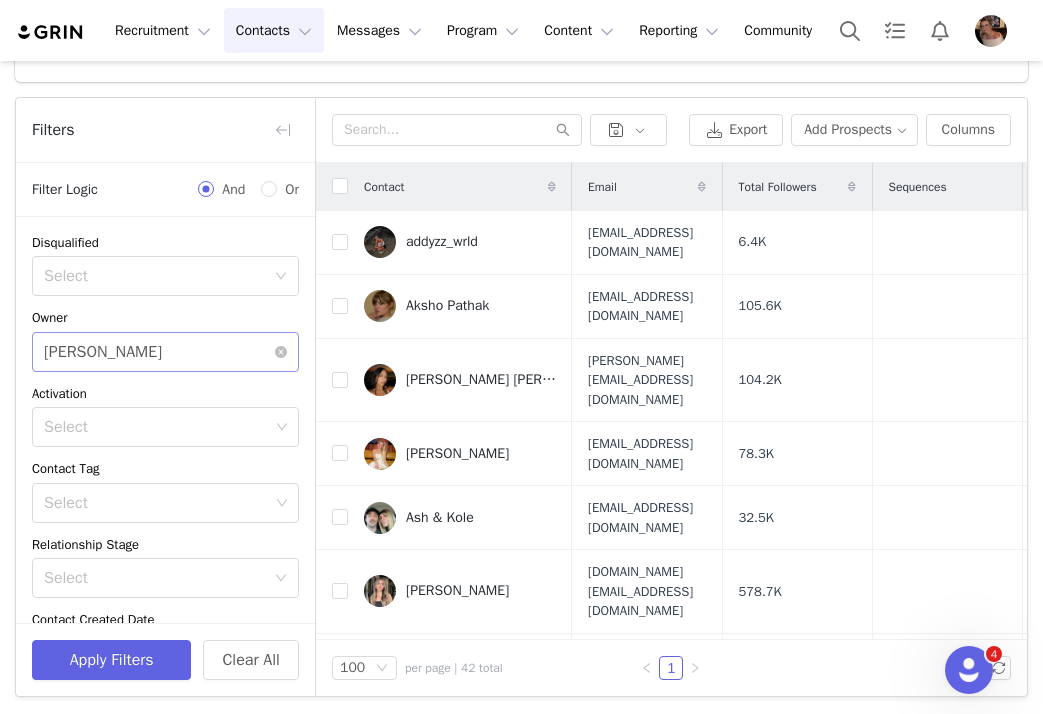click on "[PERSON_NAME]" at bounding box center [103, 352] 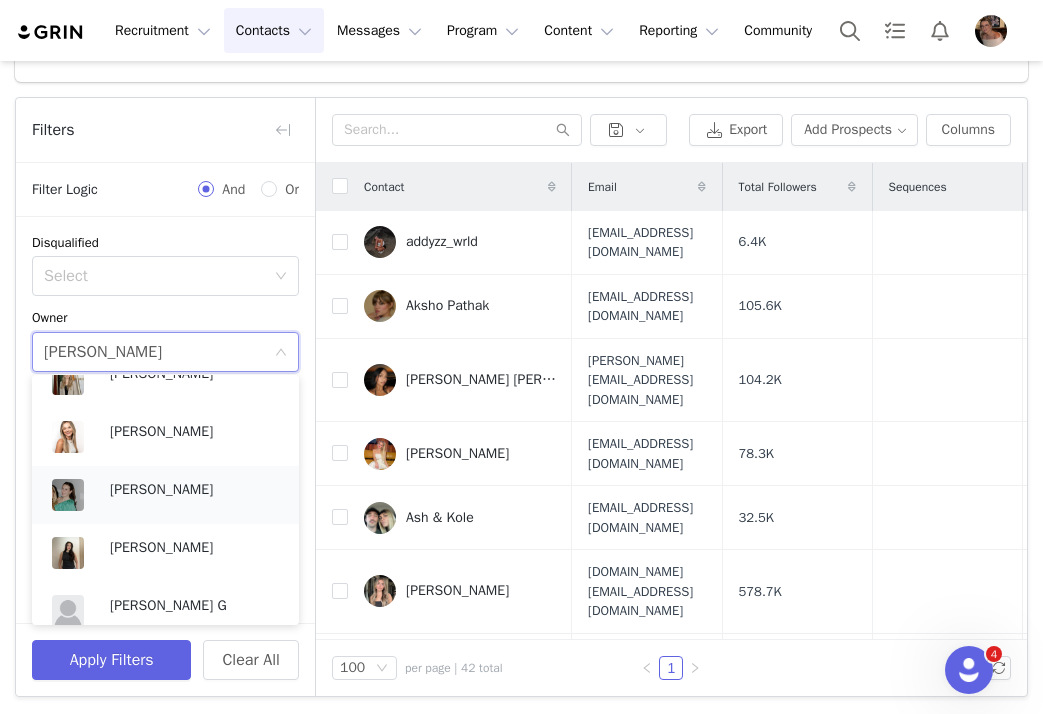 scroll, scrollTop: 895, scrollLeft: 0, axis: vertical 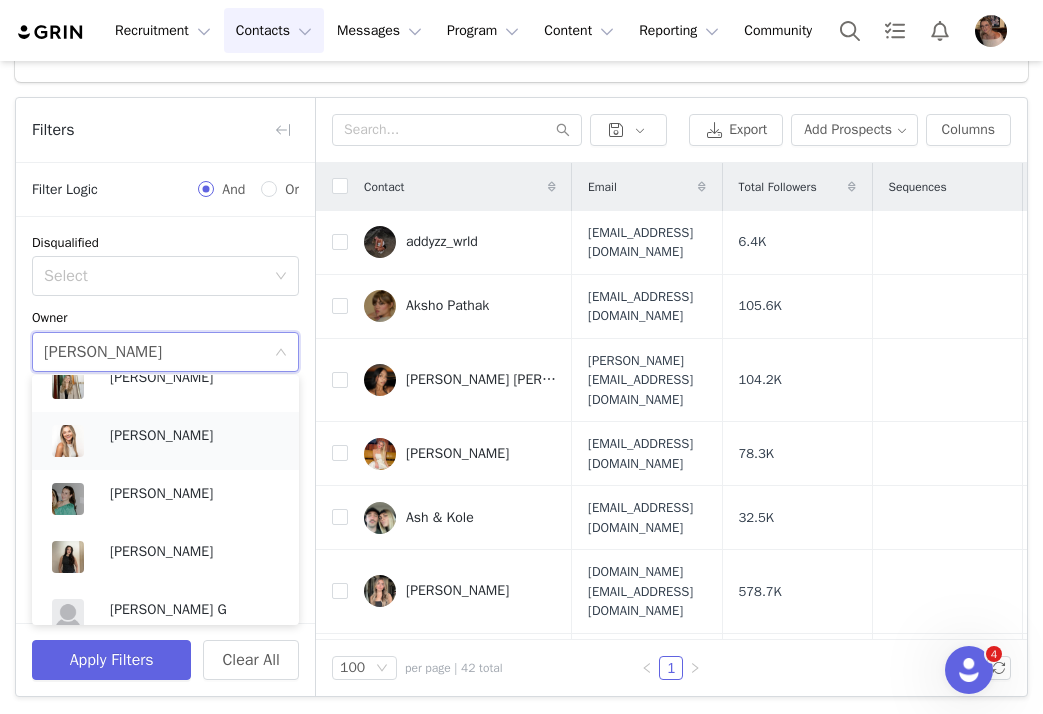 click on "Lily Goldberg" at bounding box center (194, 436) 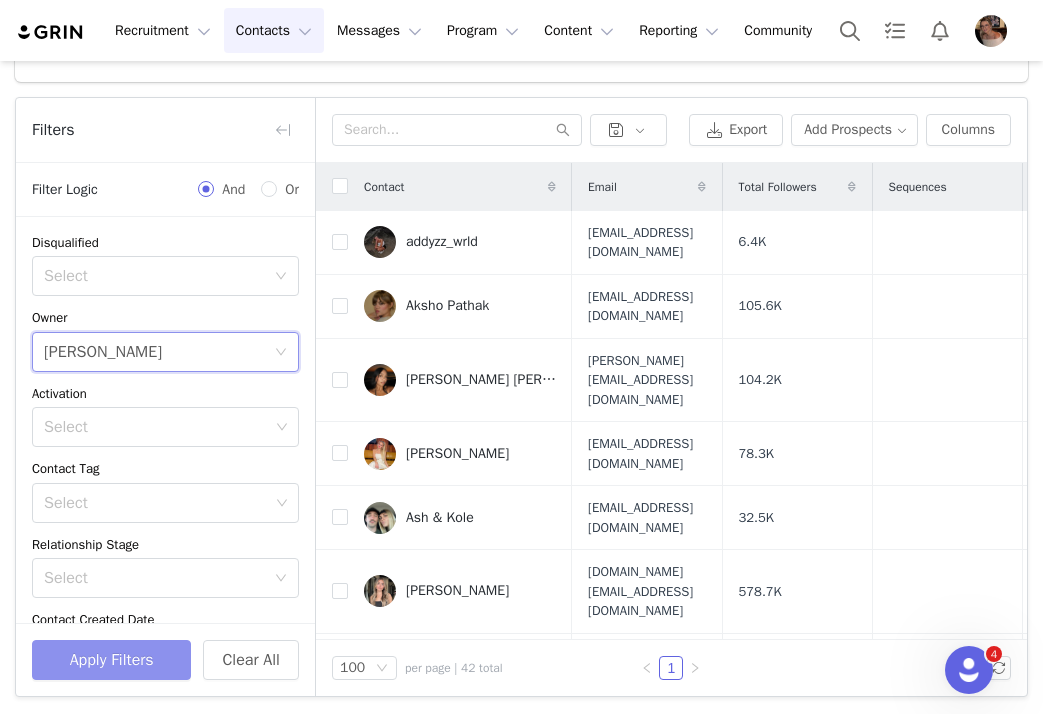 click on "Apply Filters" at bounding box center (111, 660) 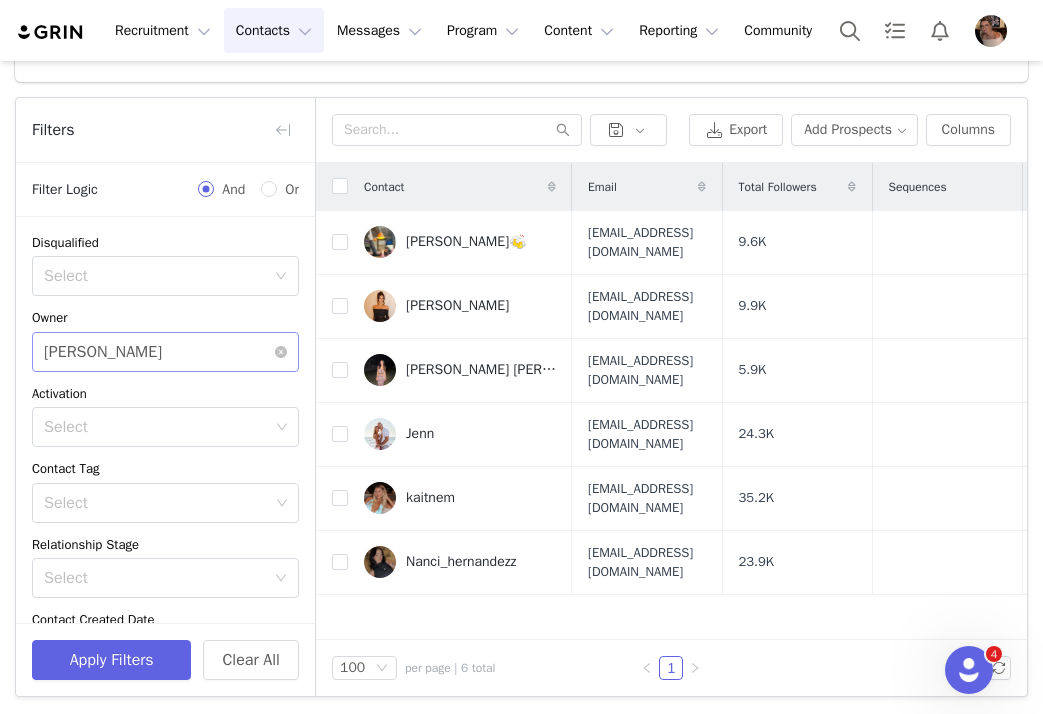 click on "Select Lily Goldberg" at bounding box center (159, 352) 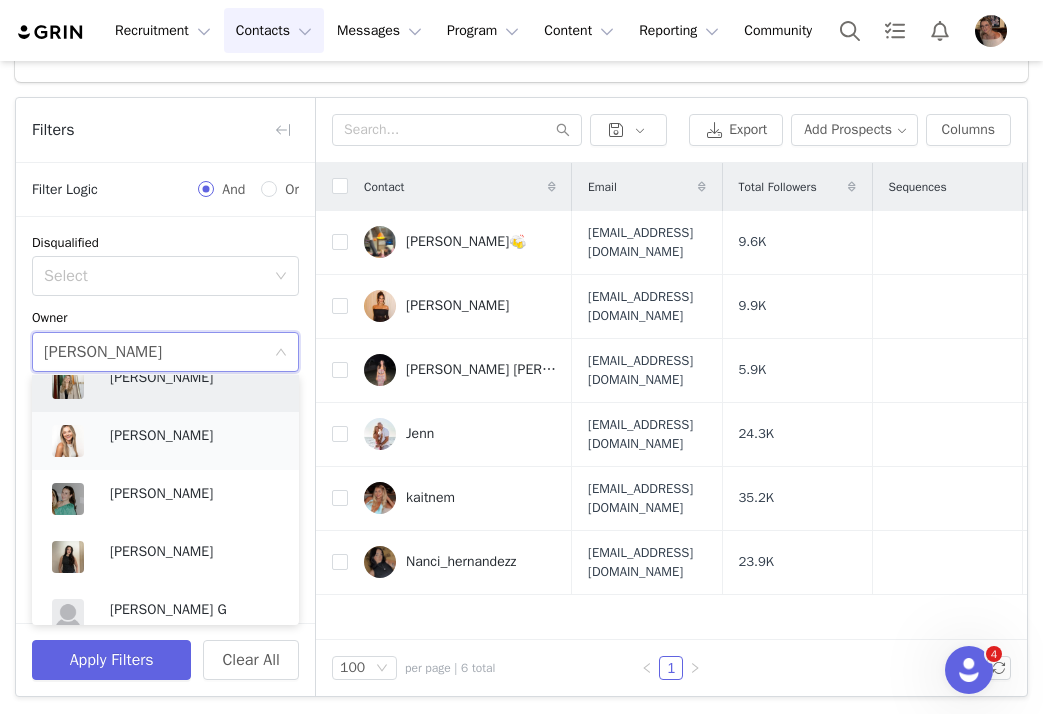 scroll, scrollTop: 874, scrollLeft: 0, axis: vertical 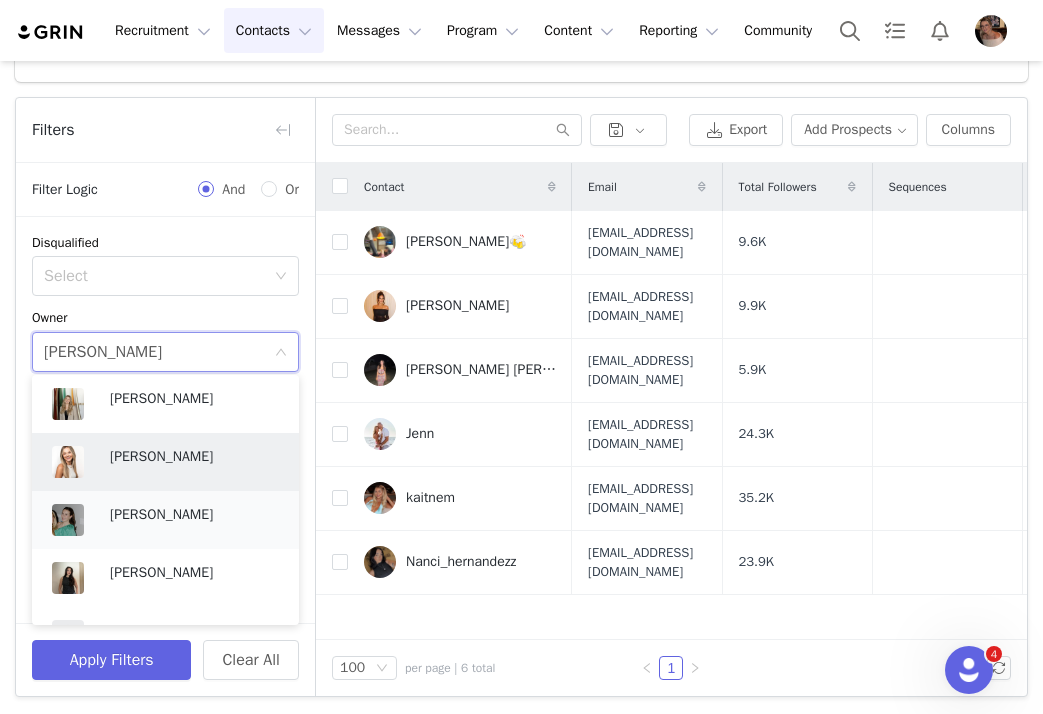 click on "Nuala Sullivan" at bounding box center (194, 515) 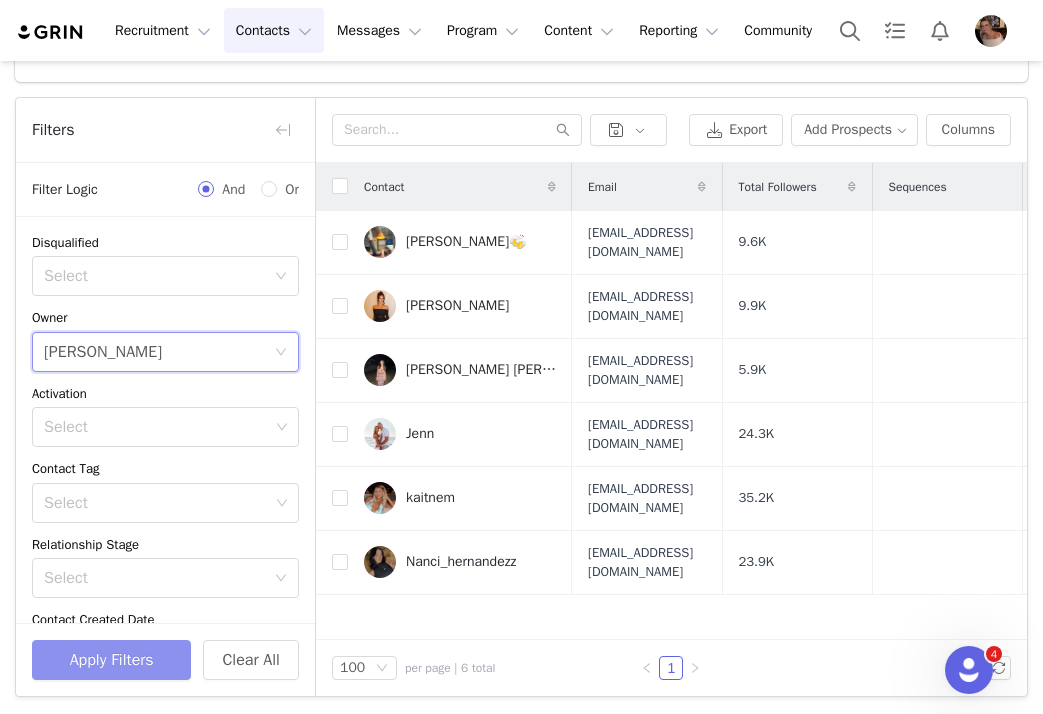 click on "Apply Filters" at bounding box center (111, 660) 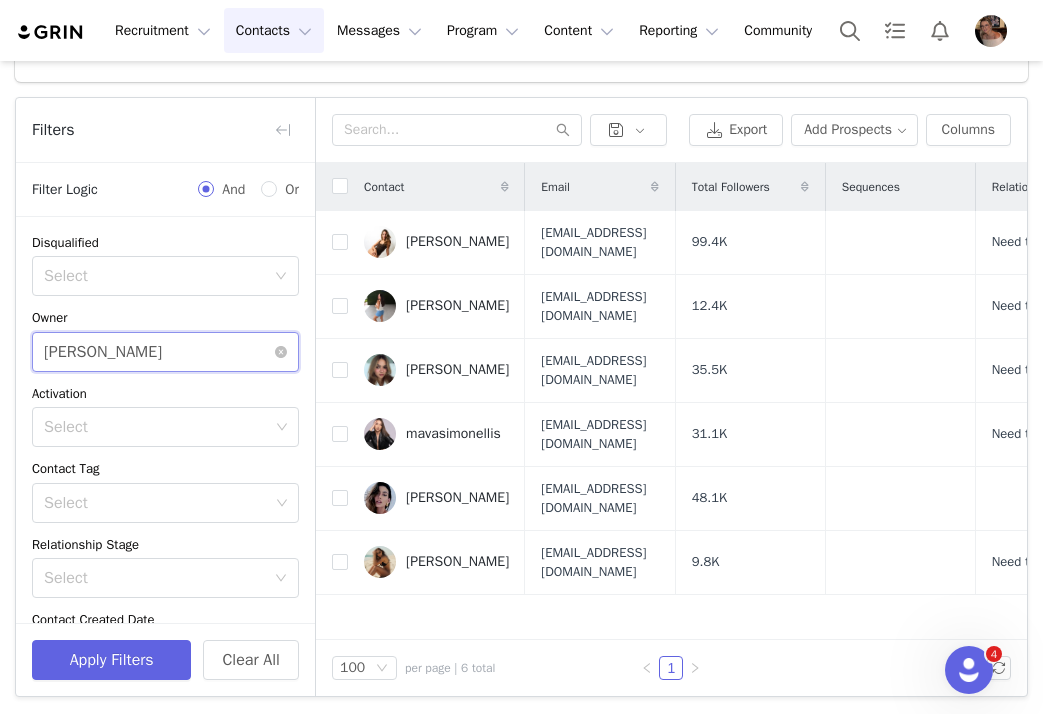 click on "Select Nuala Sullivan" at bounding box center (159, 352) 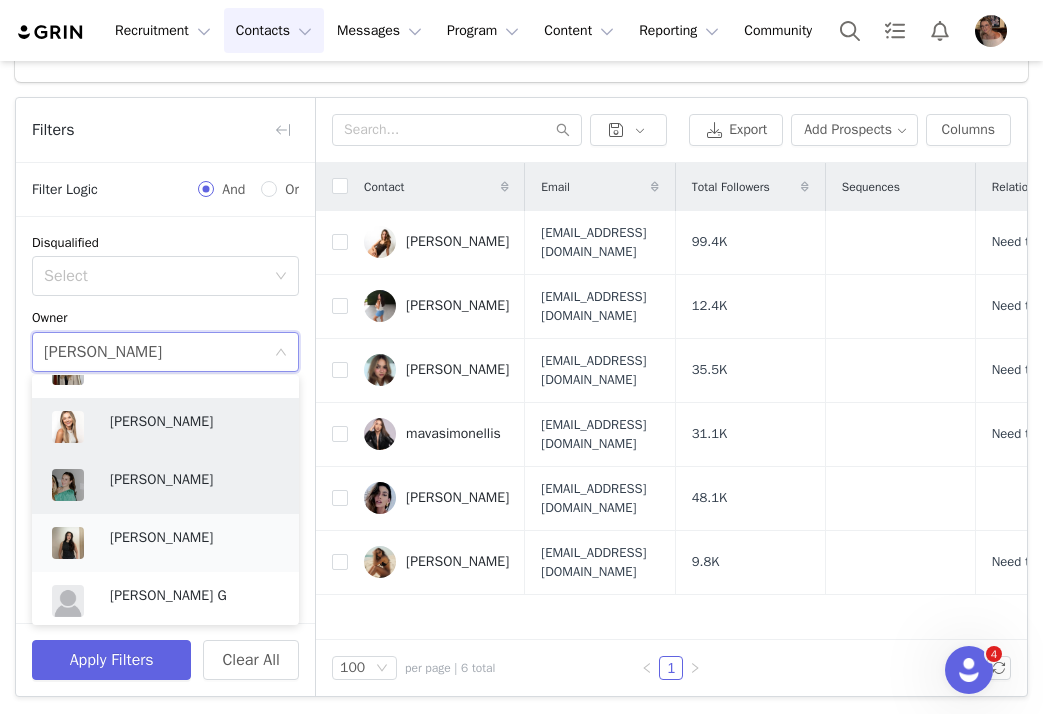 scroll, scrollTop: 911, scrollLeft: 0, axis: vertical 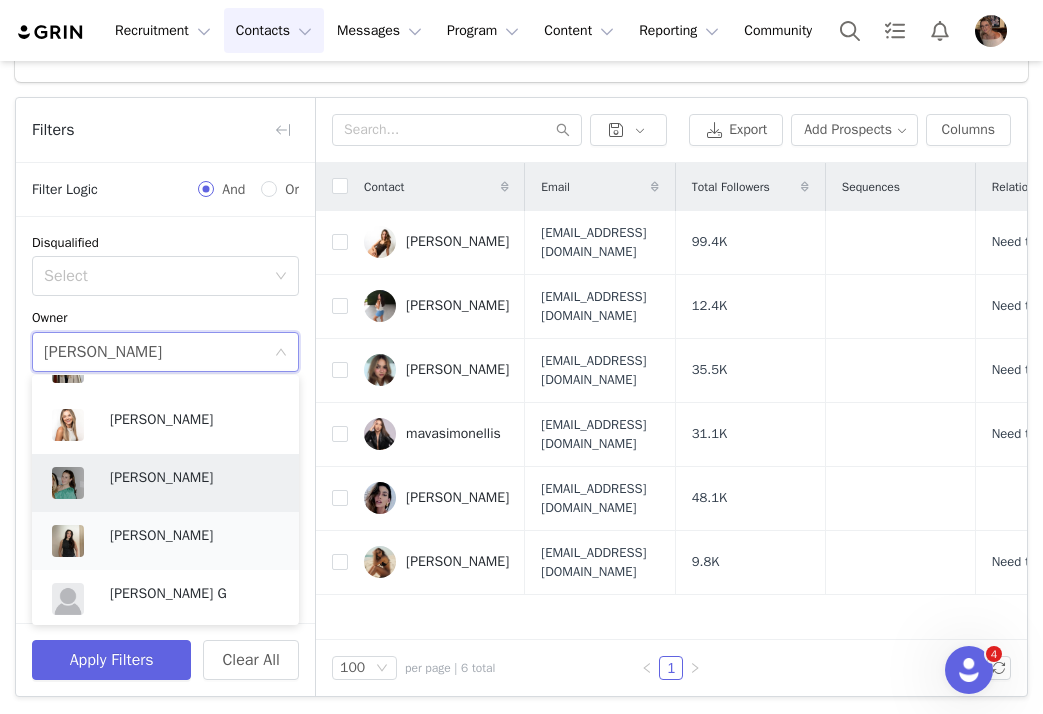 click on "Alexandra Mekikian" at bounding box center (194, 536) 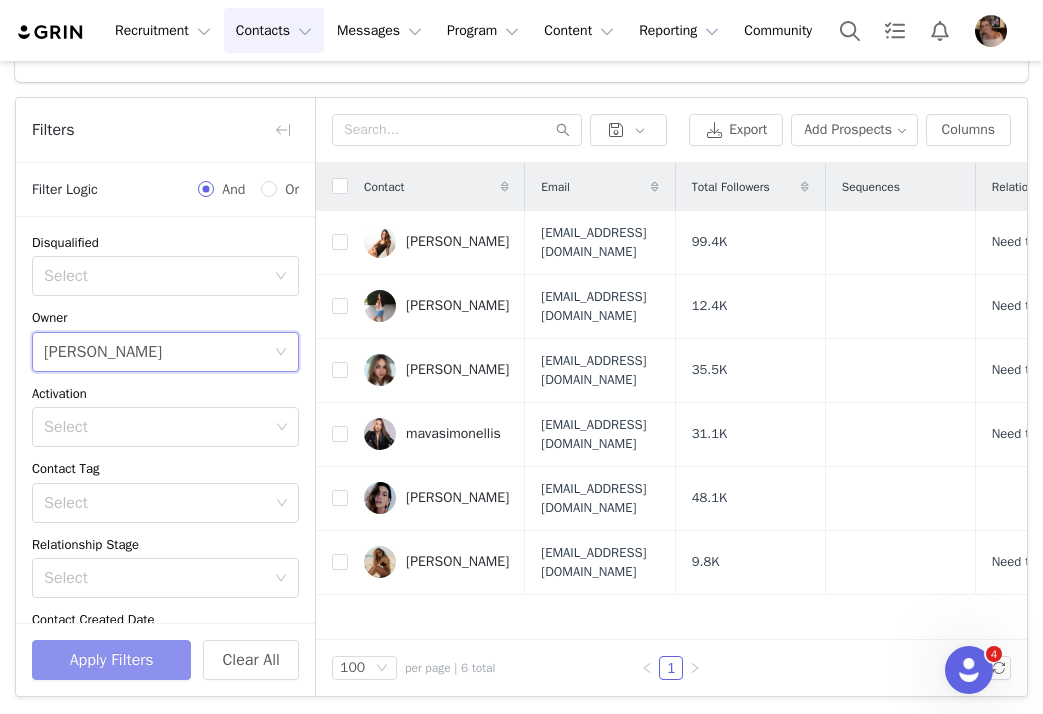 click on "Apply Filters" at bounding box center (111, 660) 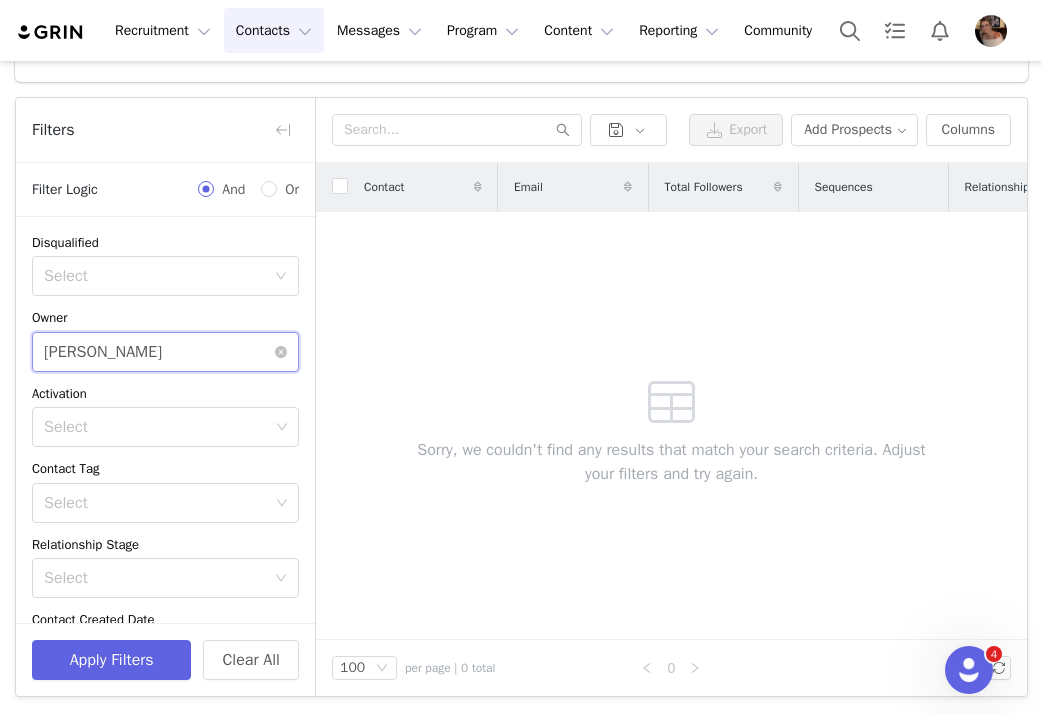 click on "Alexandra Mekikian" at bounding box center (103, 352) 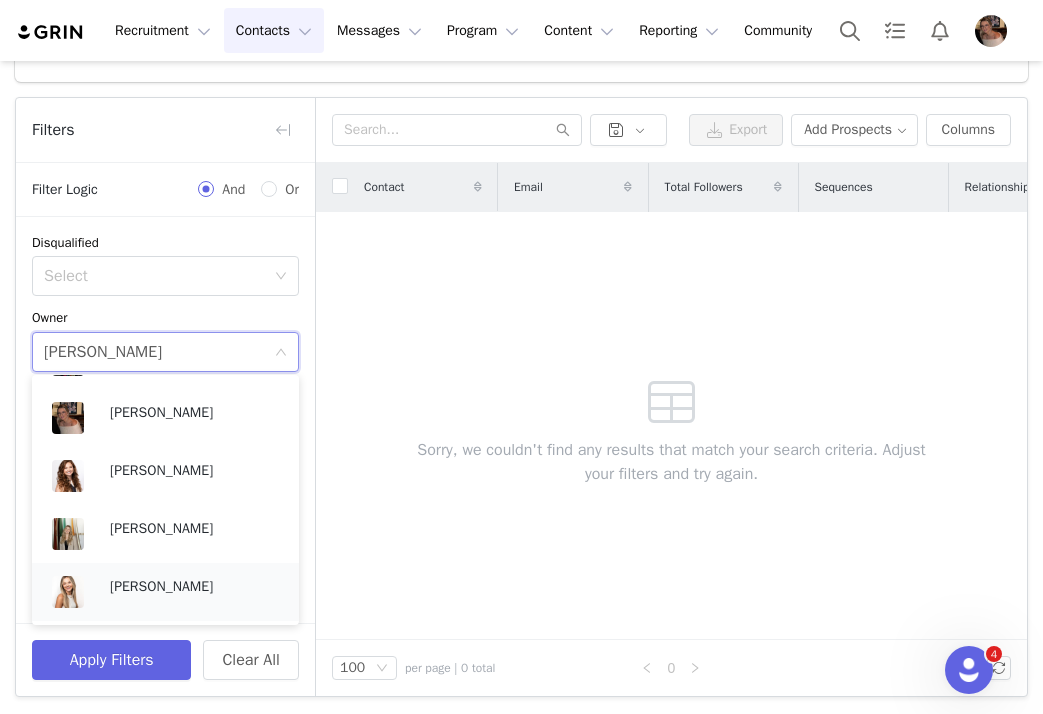 scroll, scrollTop: 685, scrollLeft: 0, axis: vertical 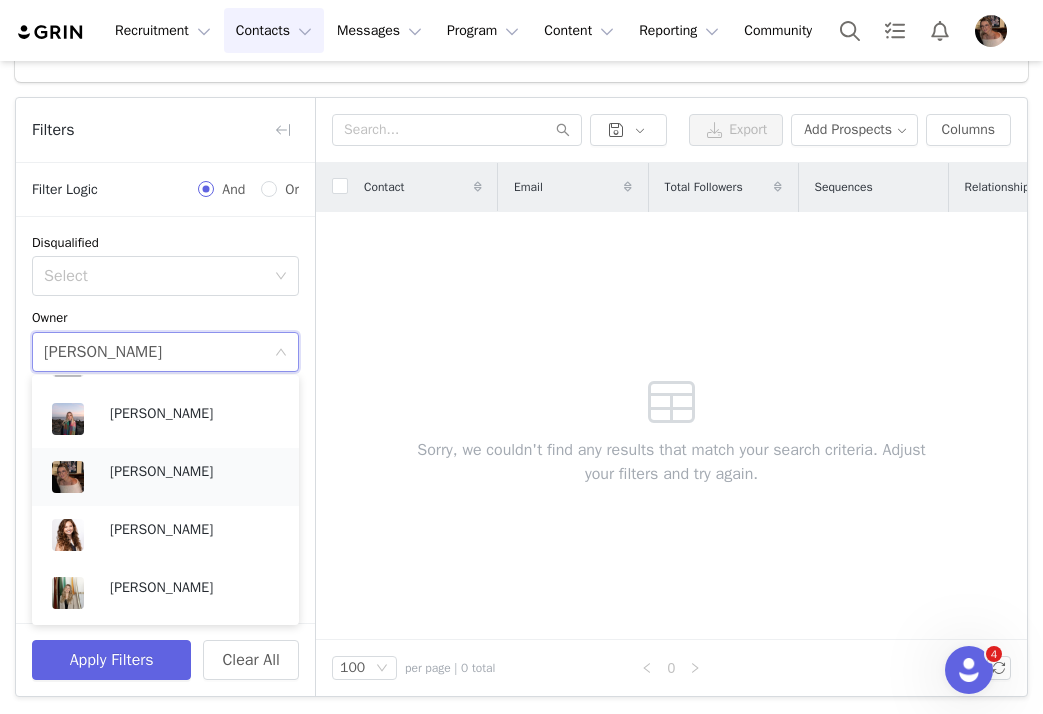 click on "[PERSON_NAME]" at bounding box center [194, 472] 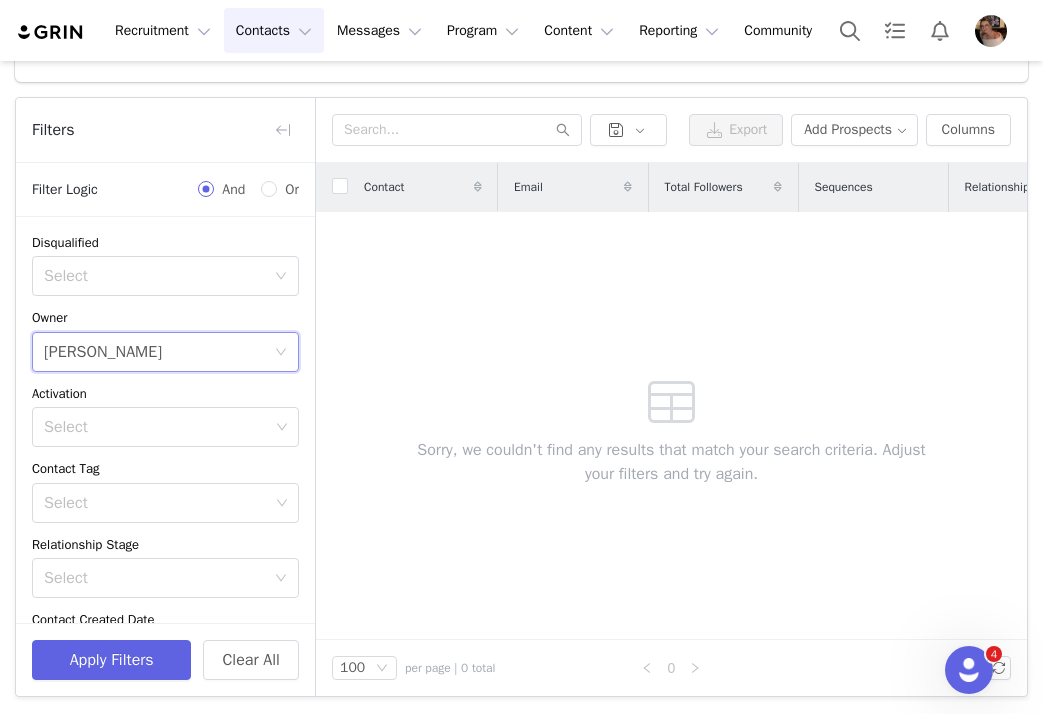 click on "Apply Filters Clear All" at bounding box center [165, 659] 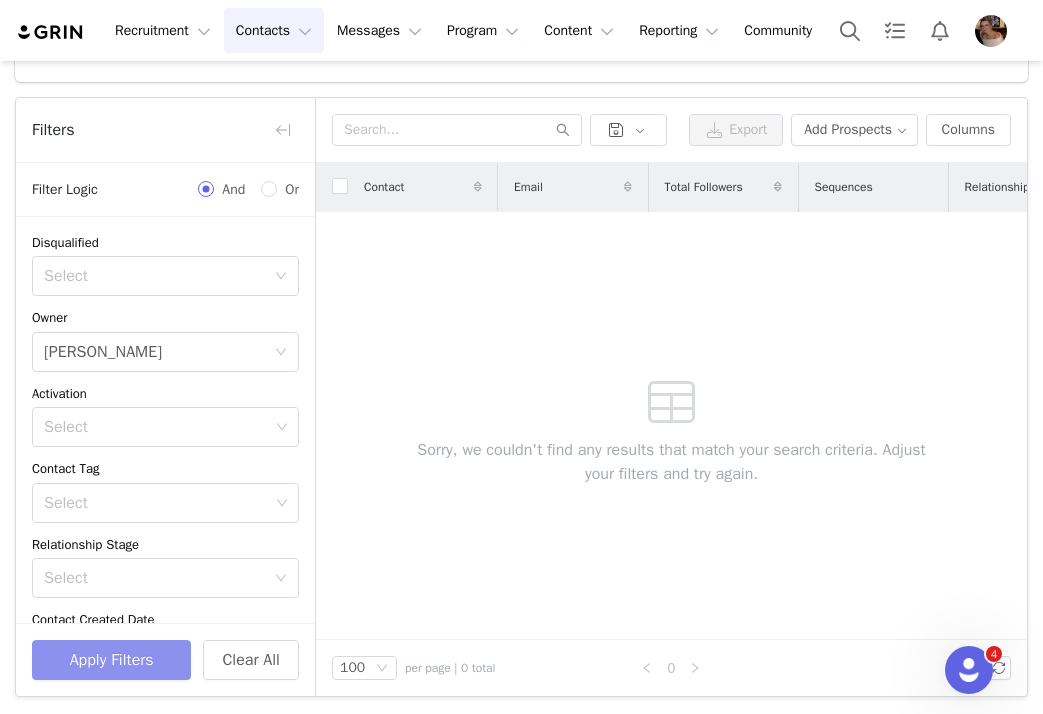 click on "Apply Filters" at bounding box center [111, 660] 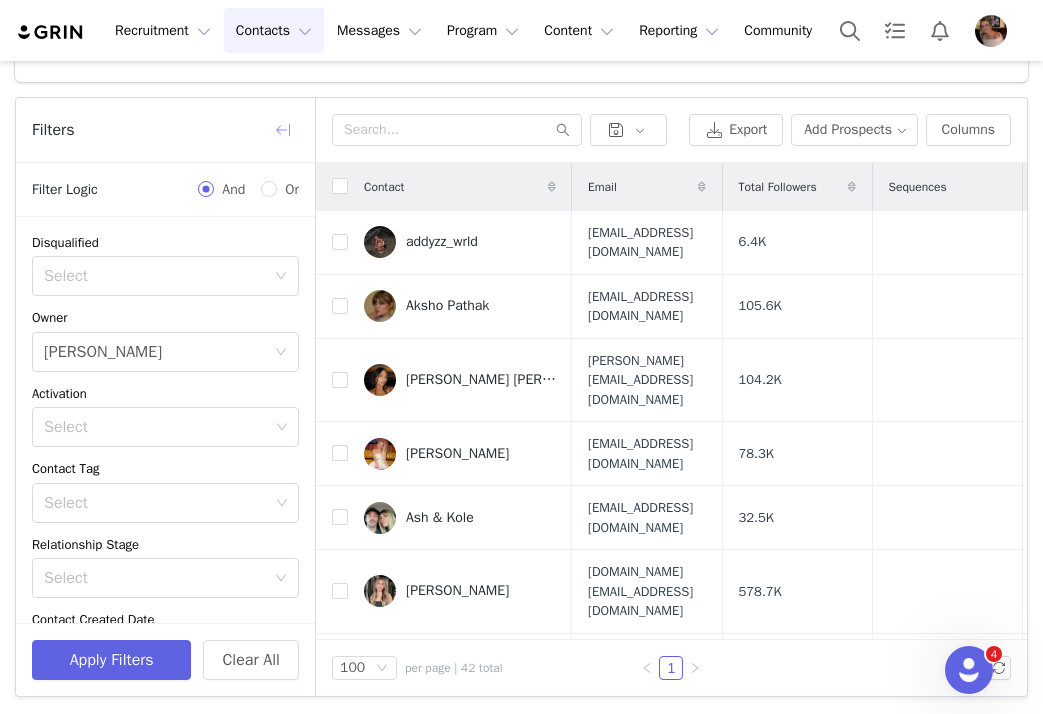 click at bounding box center (283, 130) 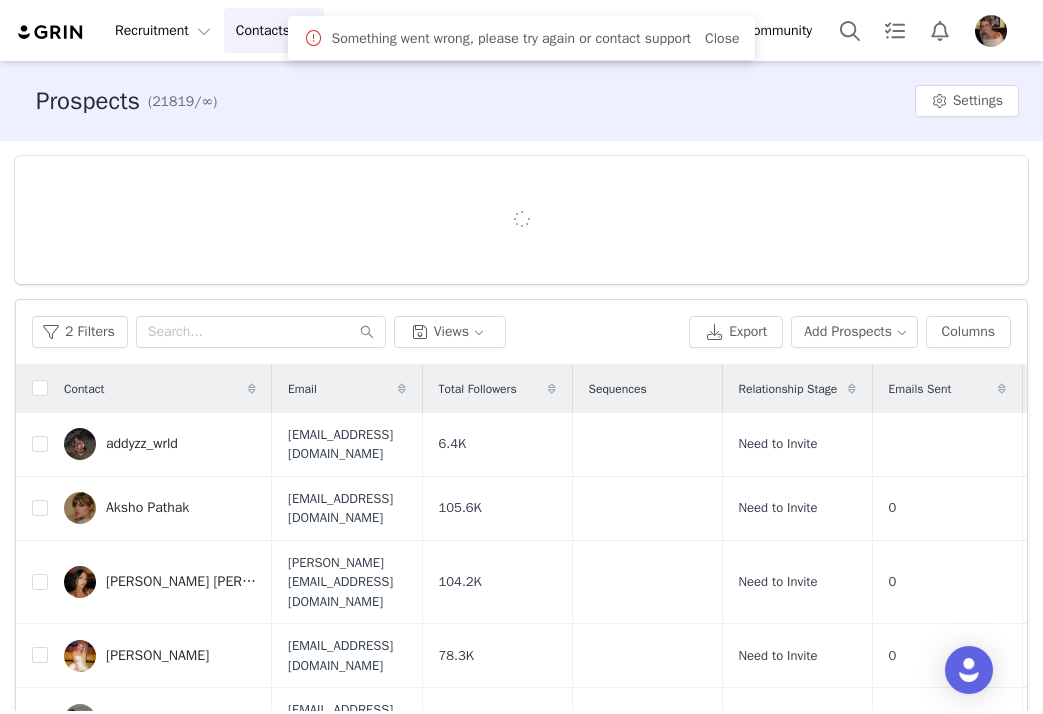 scroll, scrollTop: 0, scrollLeft: 0, axis: both 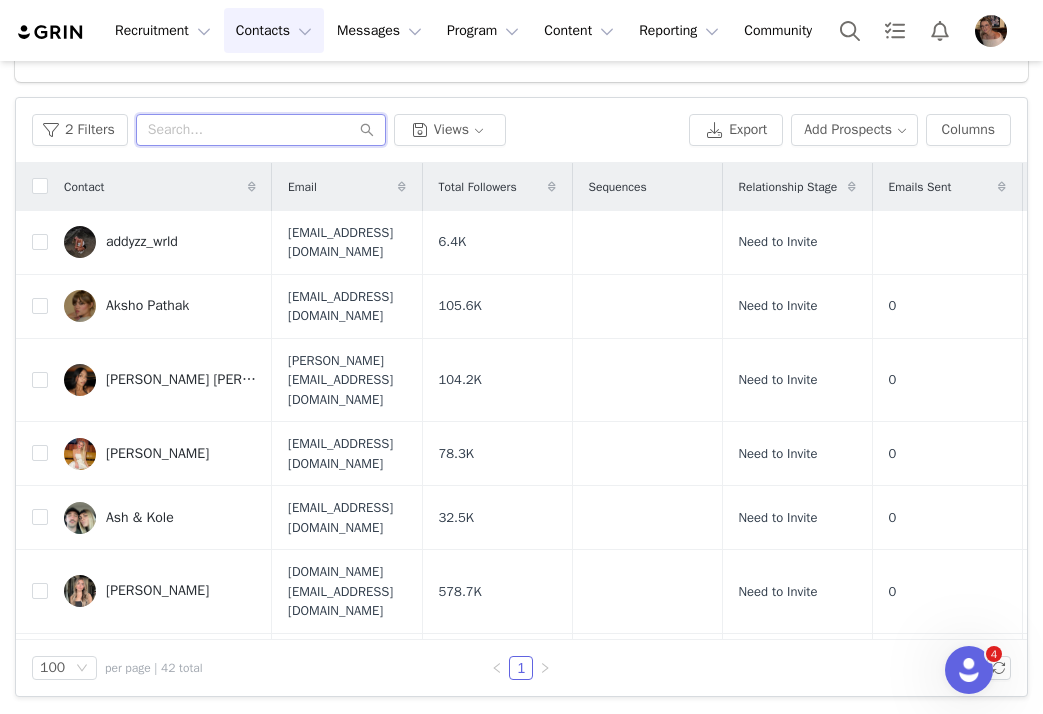 click at bounding box center (261, 130) 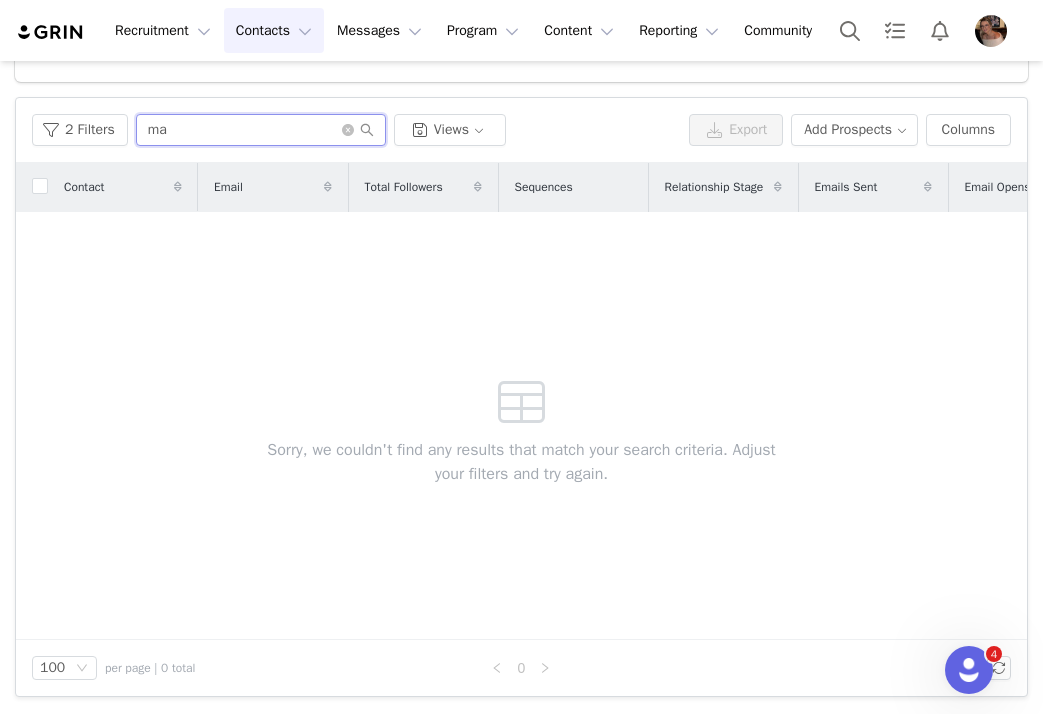 type on "m" 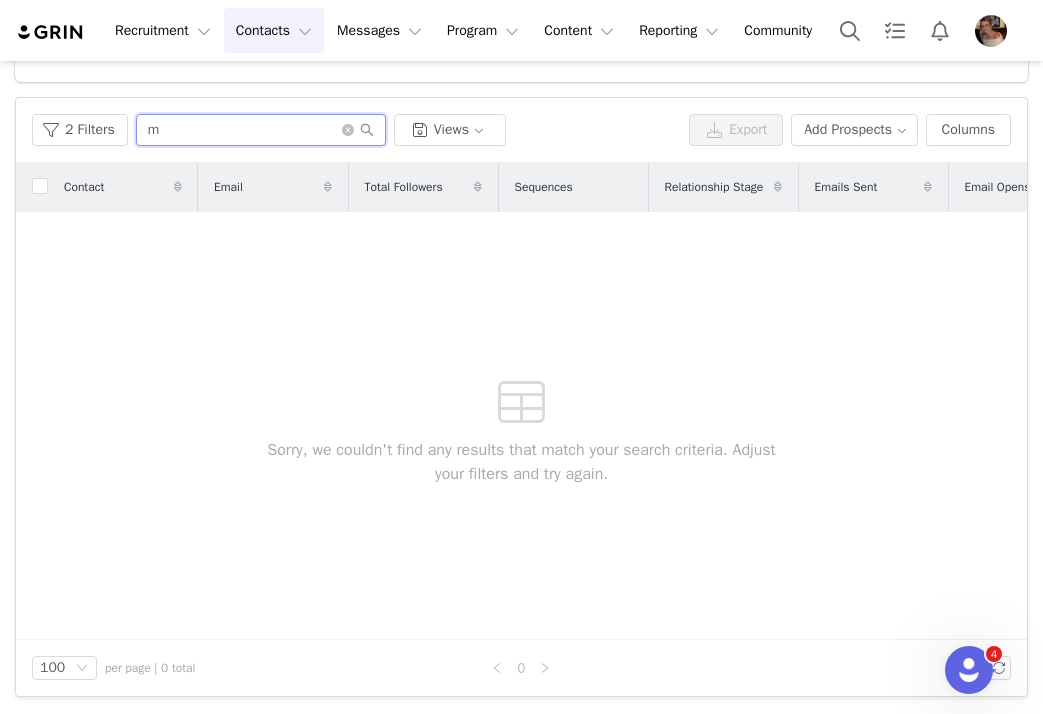 type 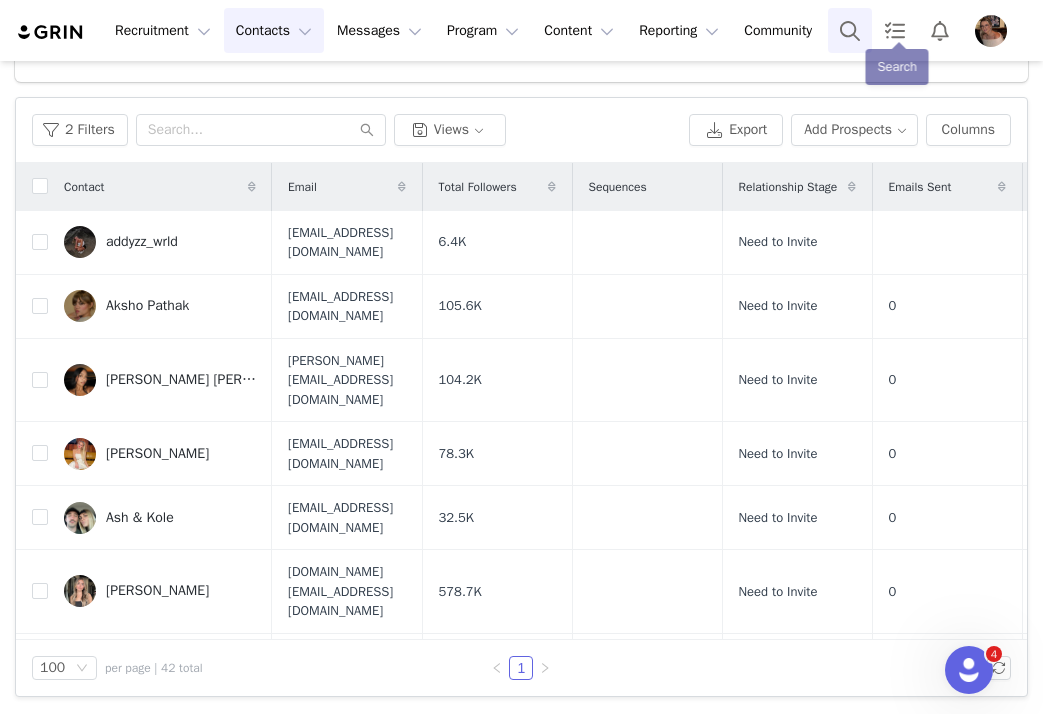 click at bounding box center (850, 30) 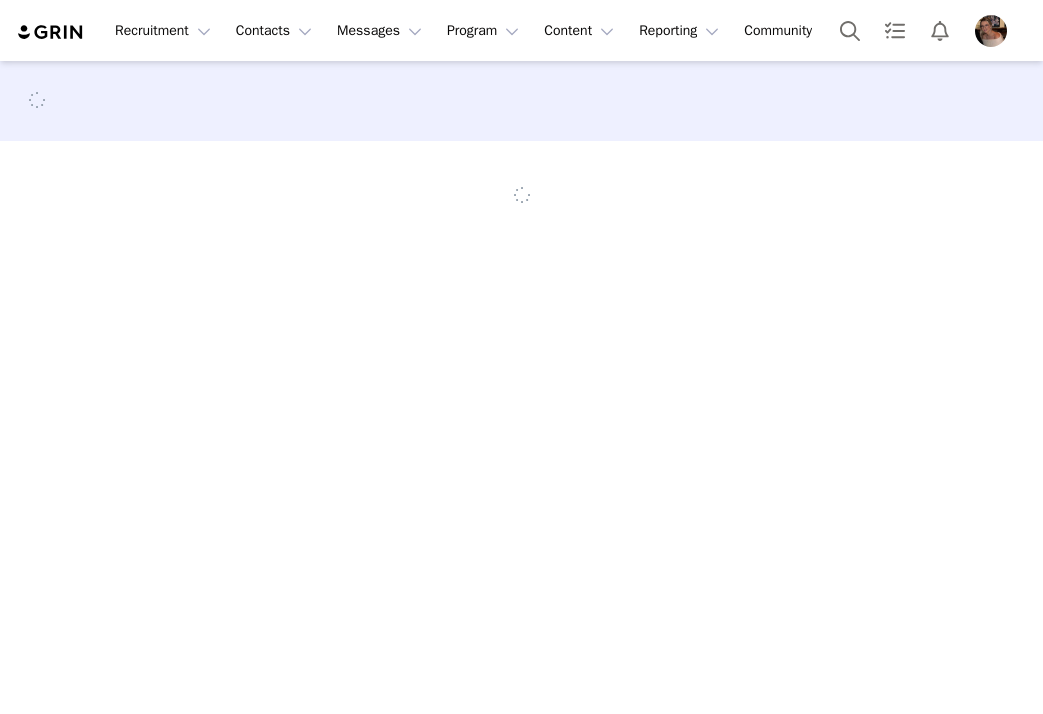 scroll, scrollTop: 0, scrollLeft: 0, axis: both 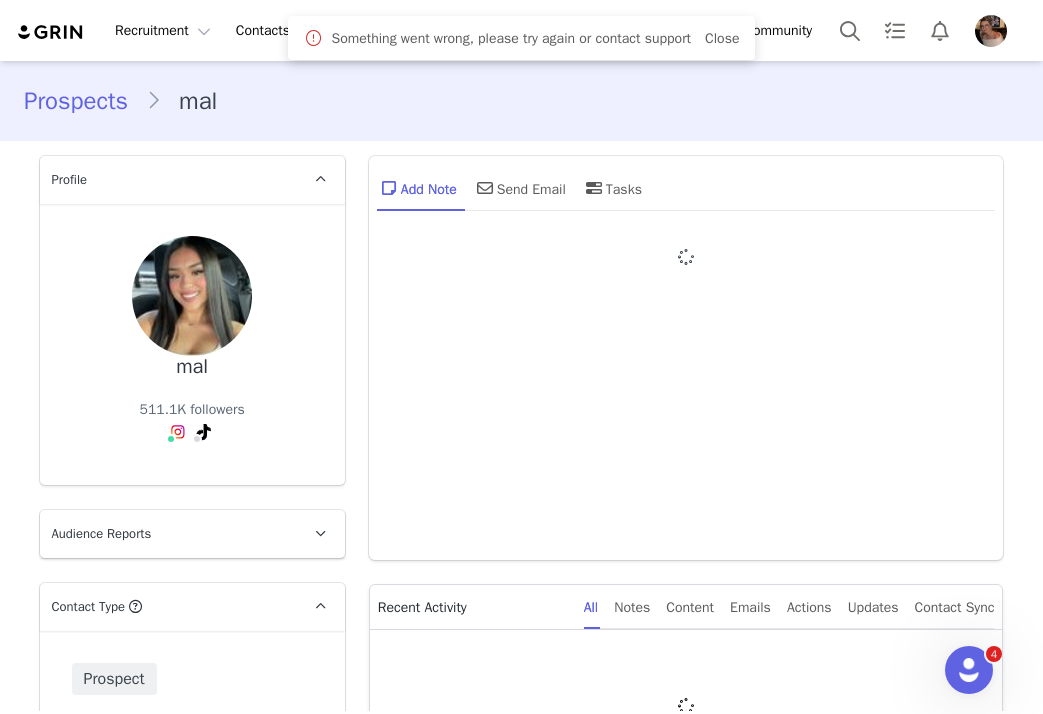 type on "+1 ([GEOGRAPHIC_DATA])" 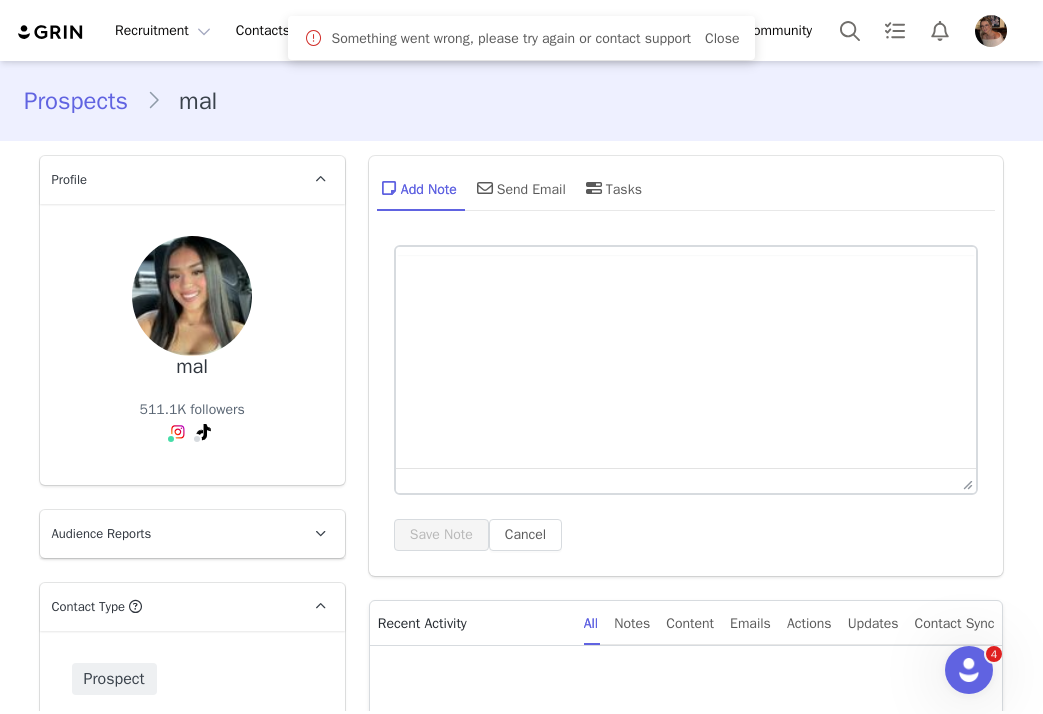 scroll, scrollTop: 0, scrollLeft: 0, axis: both 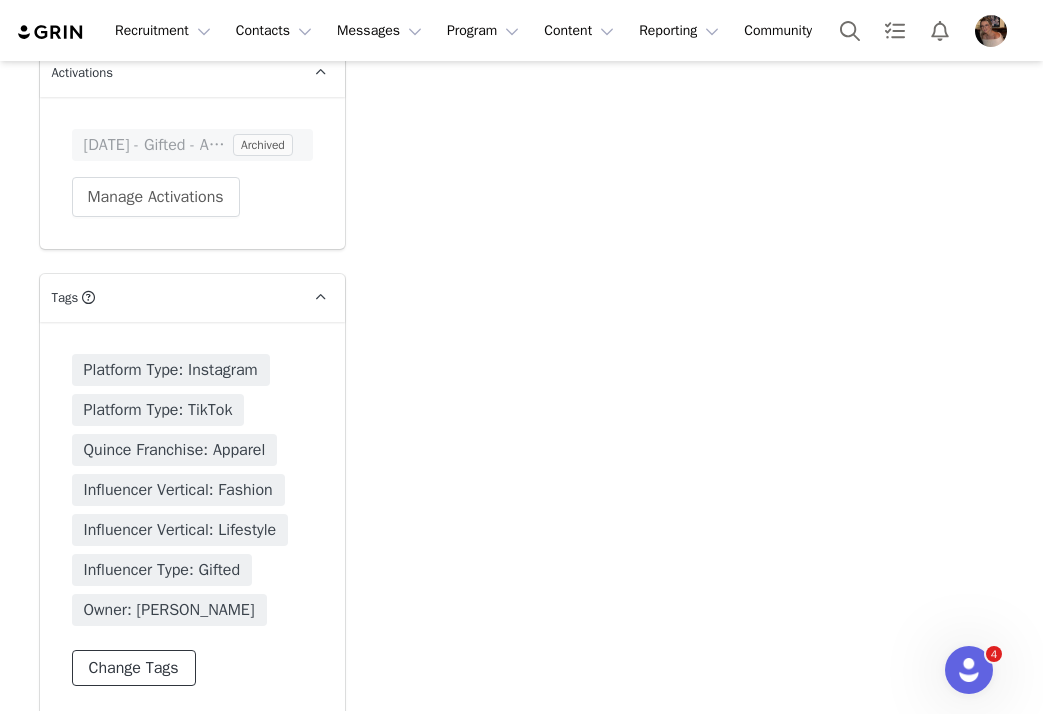 click on "Change Tags" at bounding box center [134, 668] 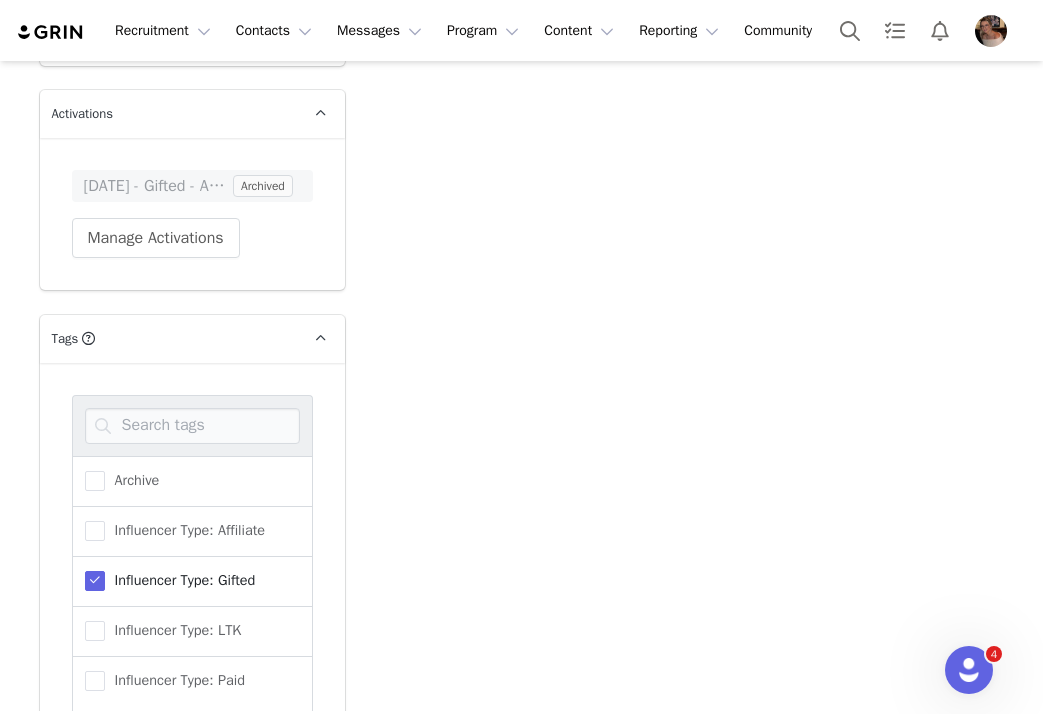 scroll, scrollTop: 3779, scrollLeft: 0, axis: vertical 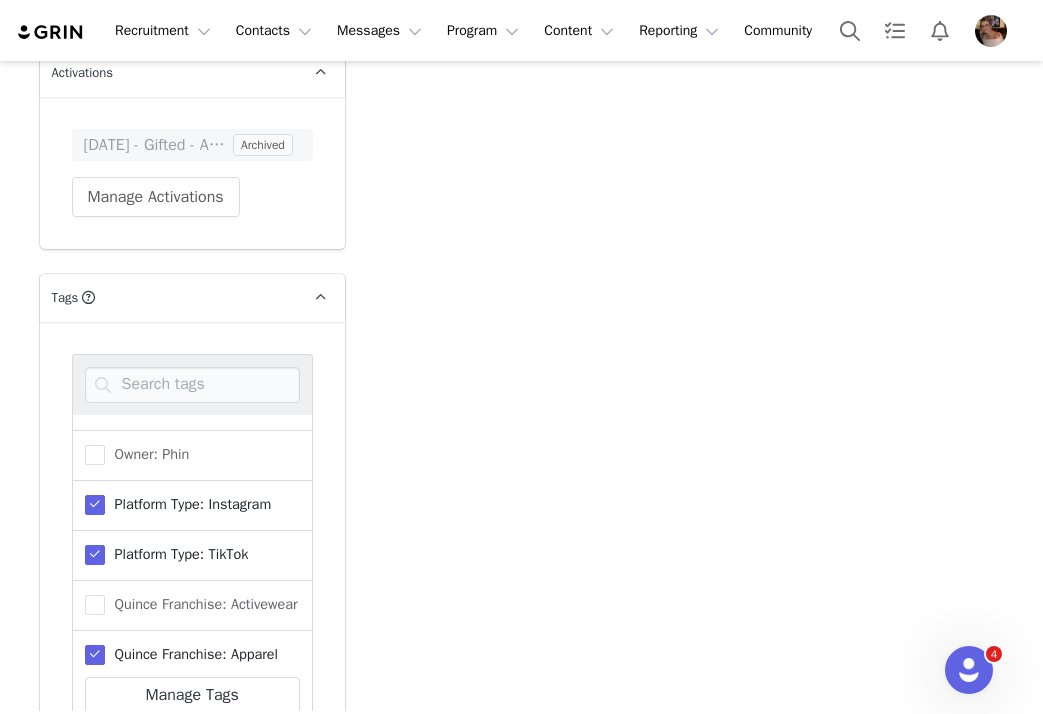 click at bounding box center [95, 505] 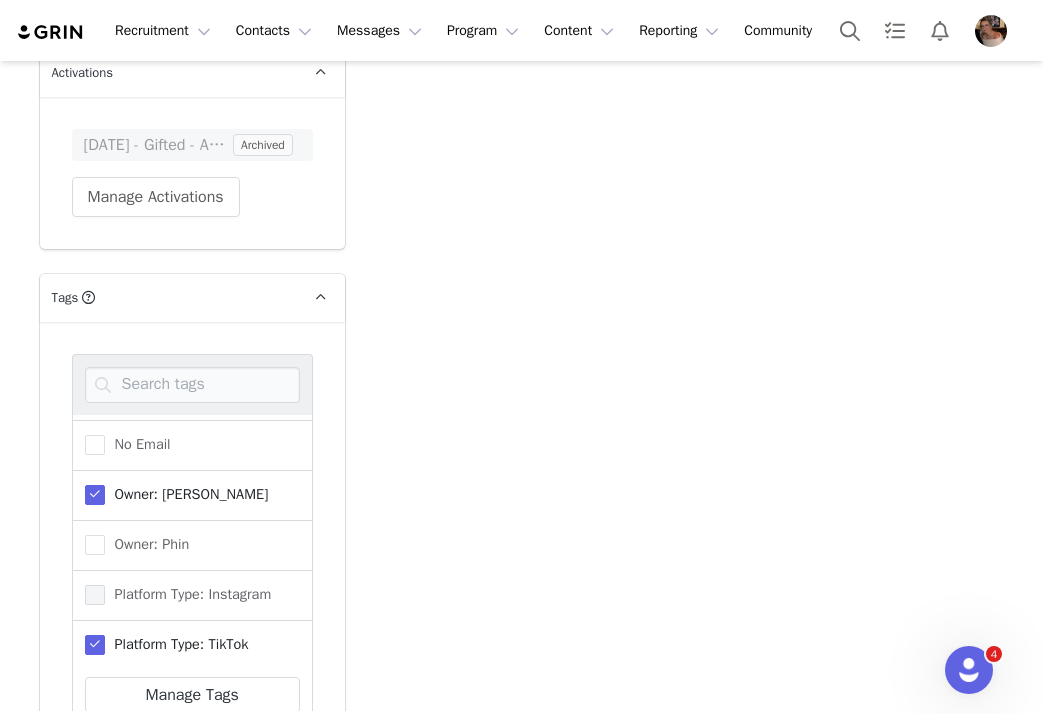 click at bounding box center (95, 495) 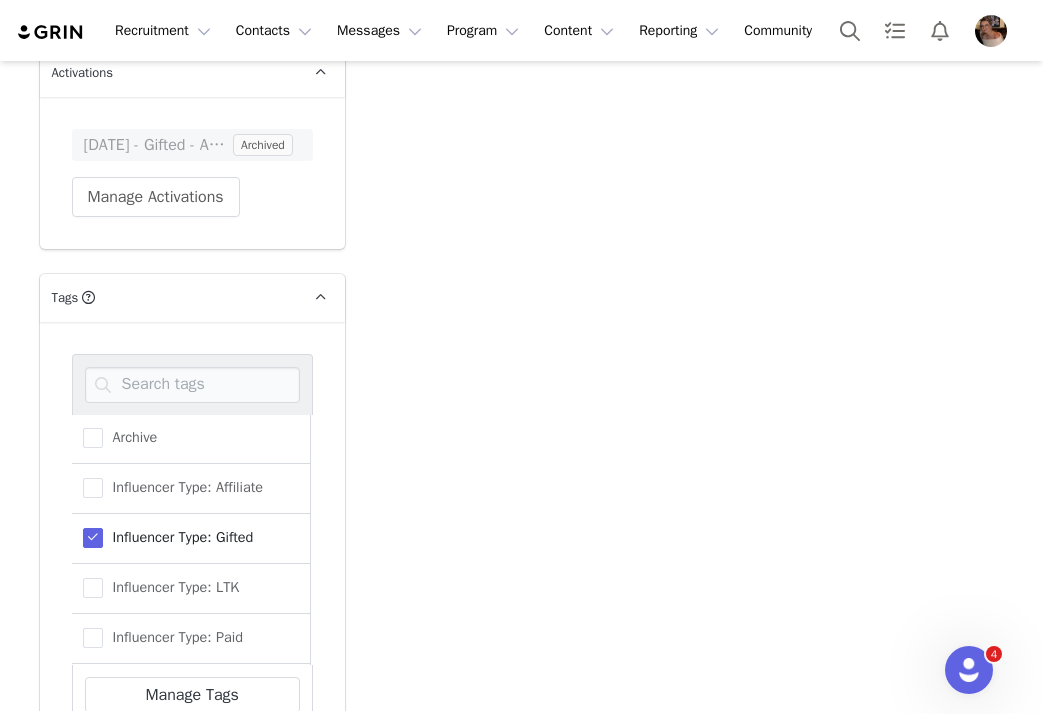 scroll, scrollTop: 0, scrollLeft: 2, axis: horizontal 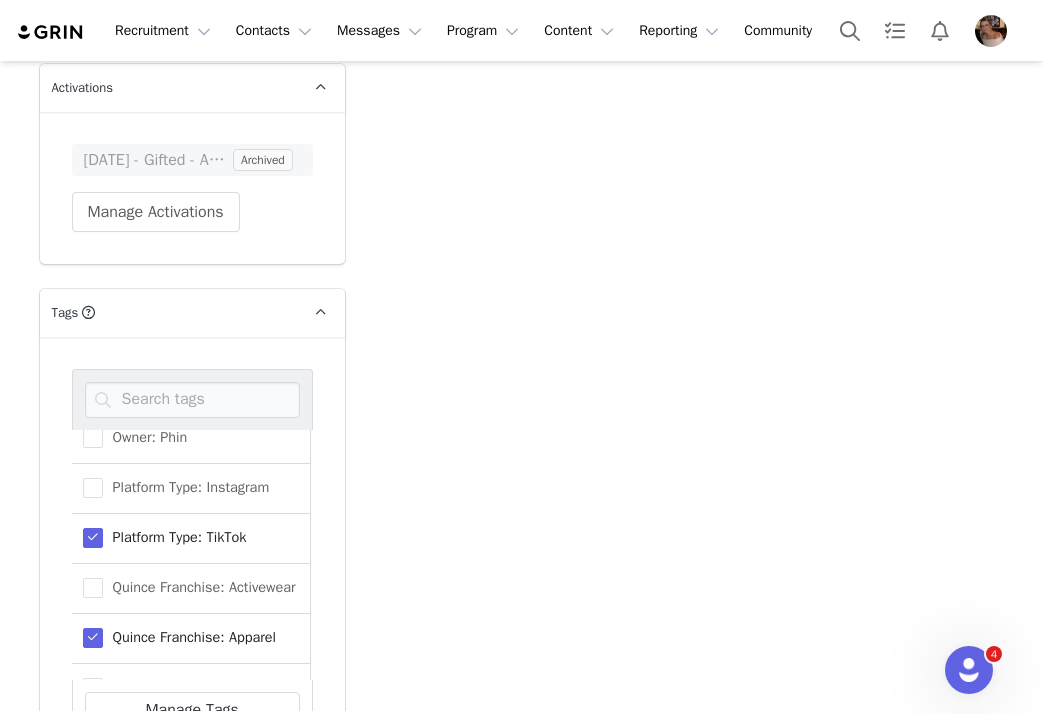 click at bounding box center (93, 638) 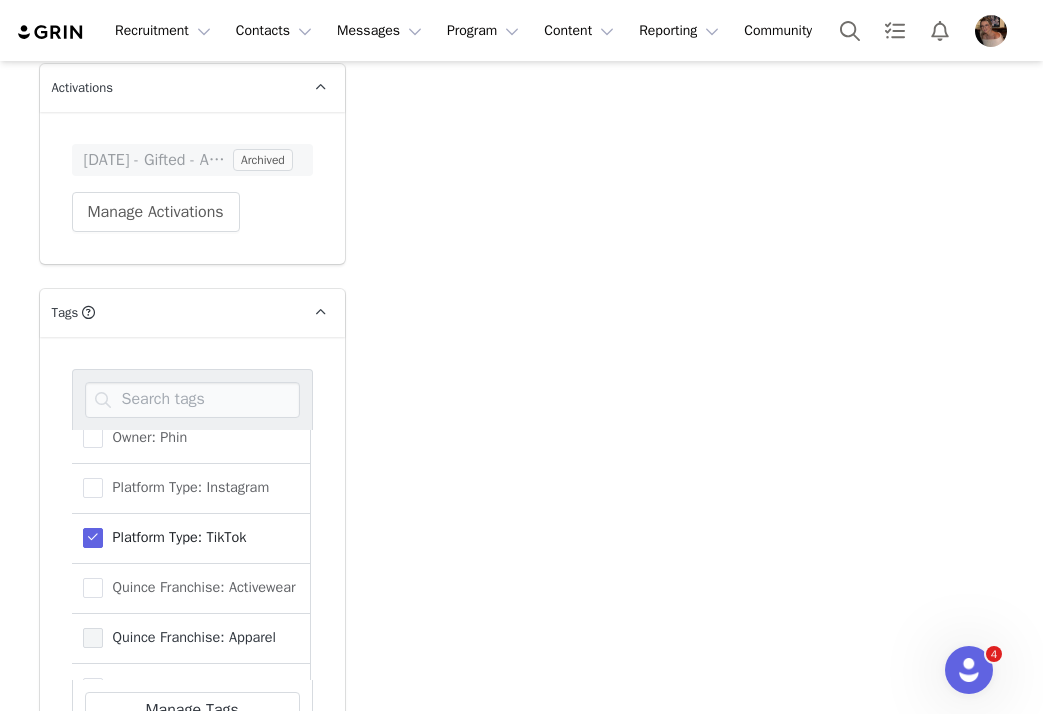 click at bounding box center [93, 638] 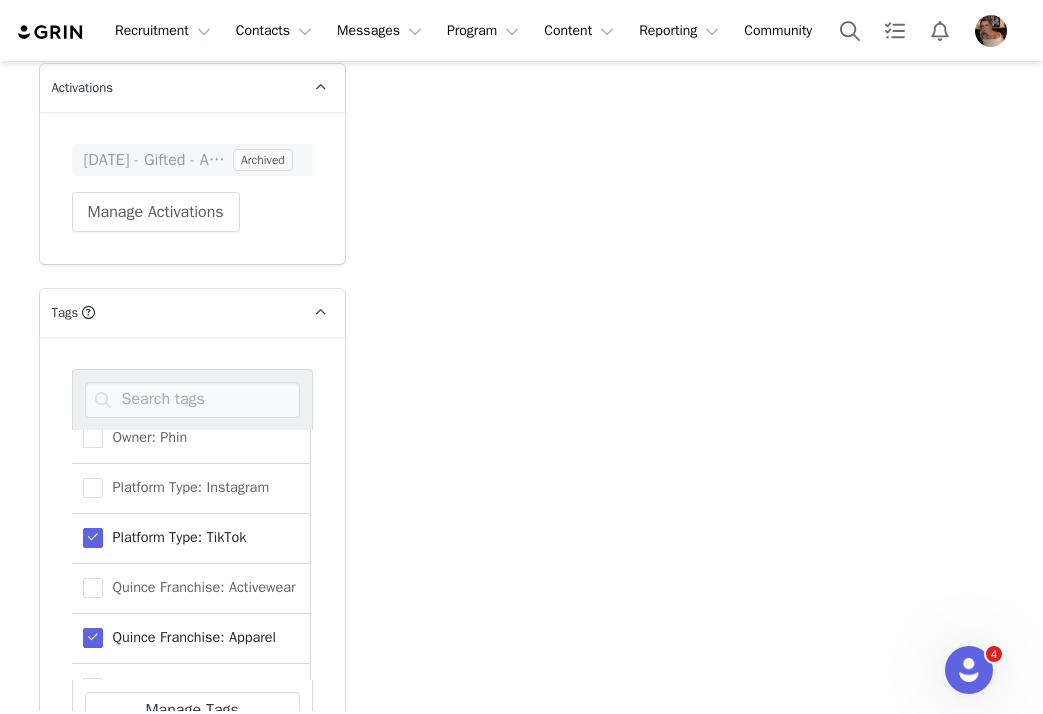 click at bounding box center [93, 638] 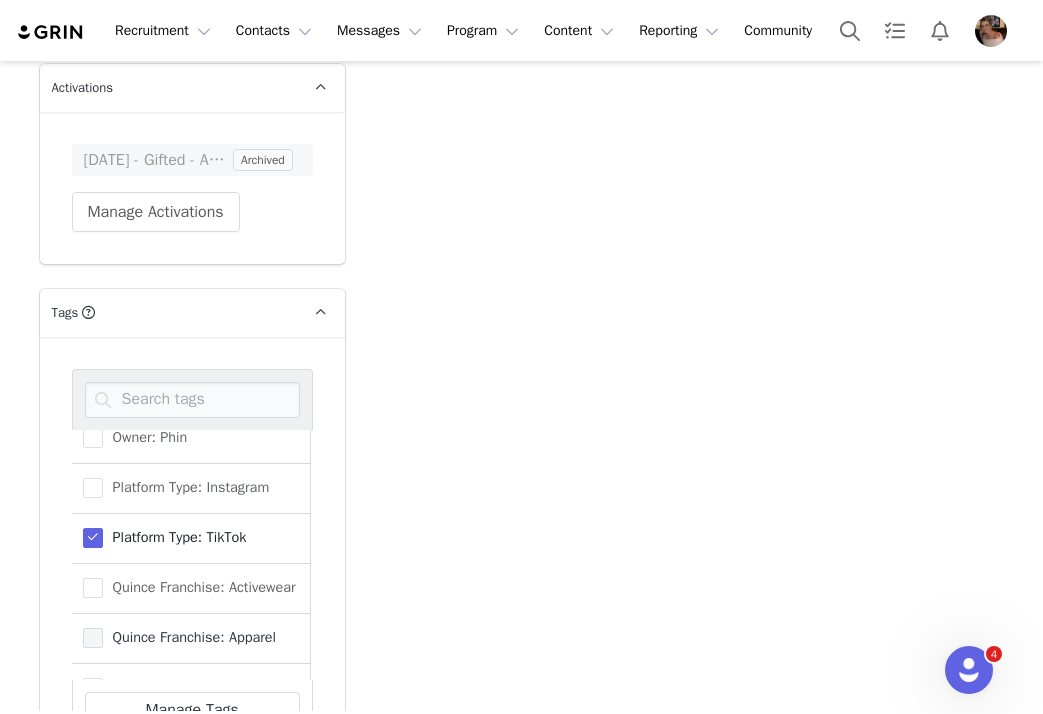 click at bounding box center [93, 638] 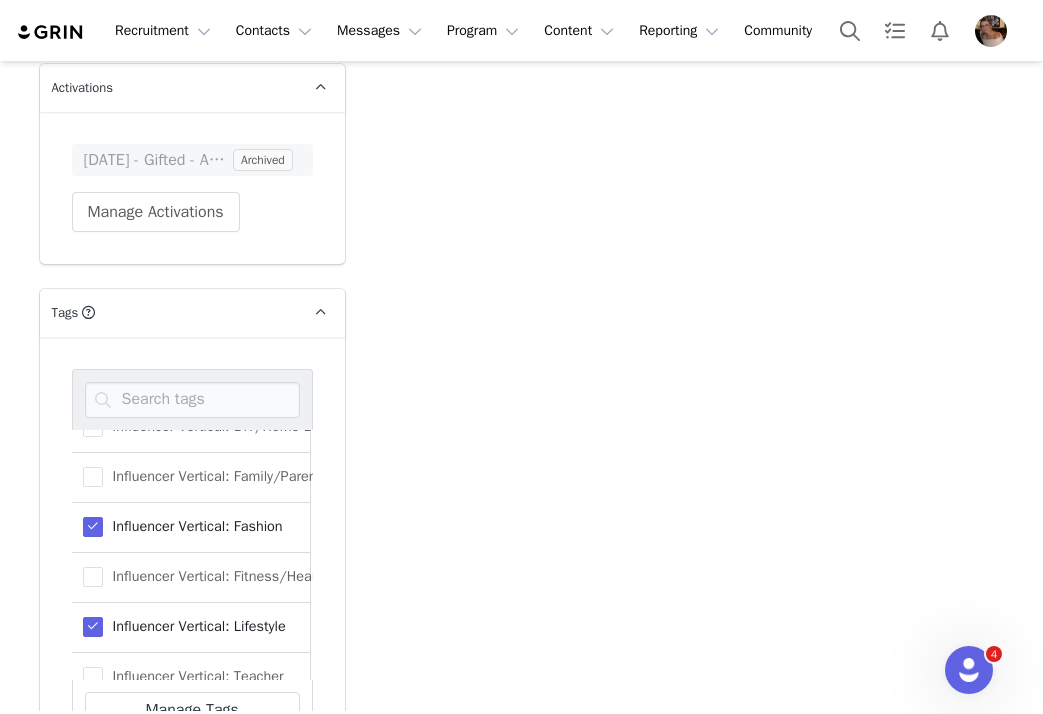 scroll, scrollTop: 480, scrollLeft: 2, axis: both 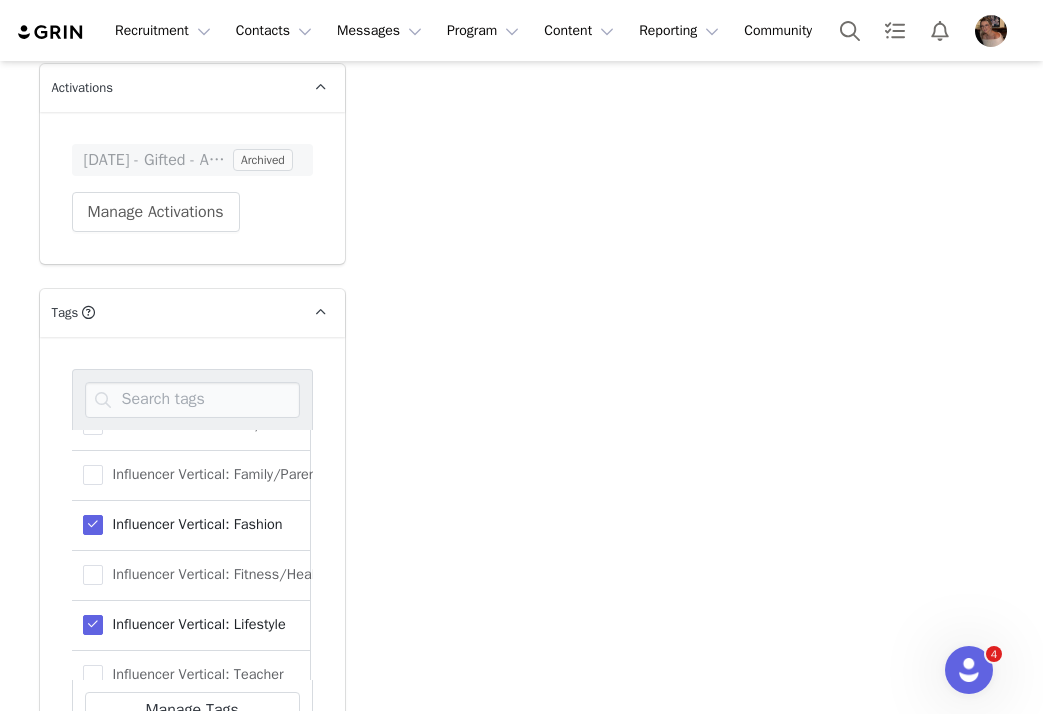 click at bounding box center [93, 525] 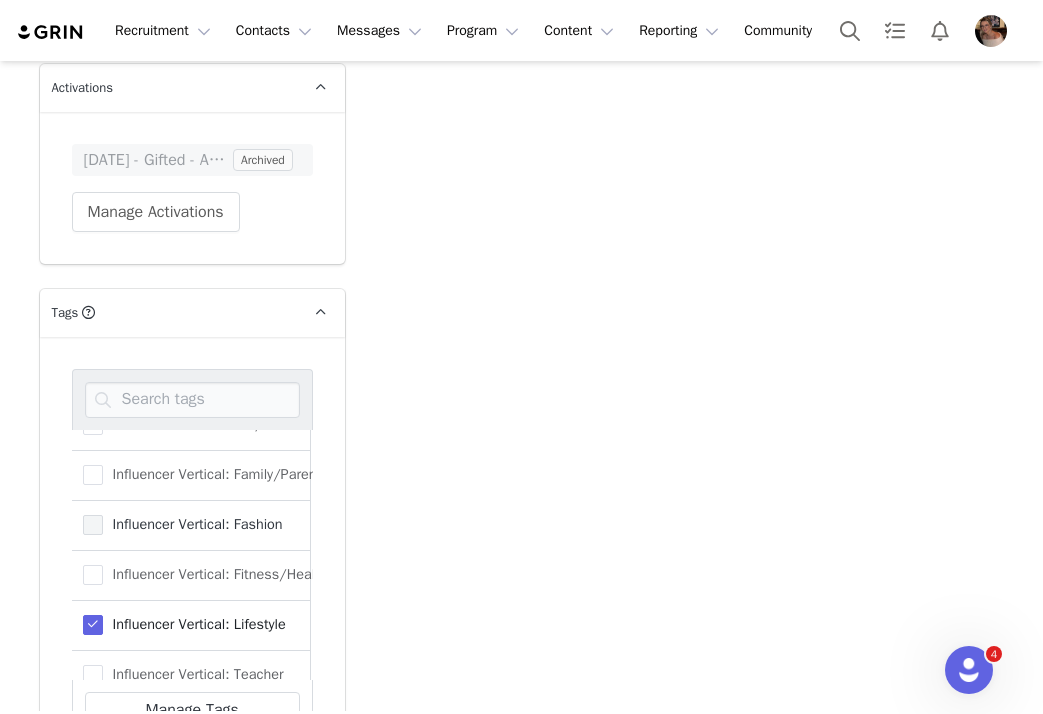 click at bounding box center (93, 525) 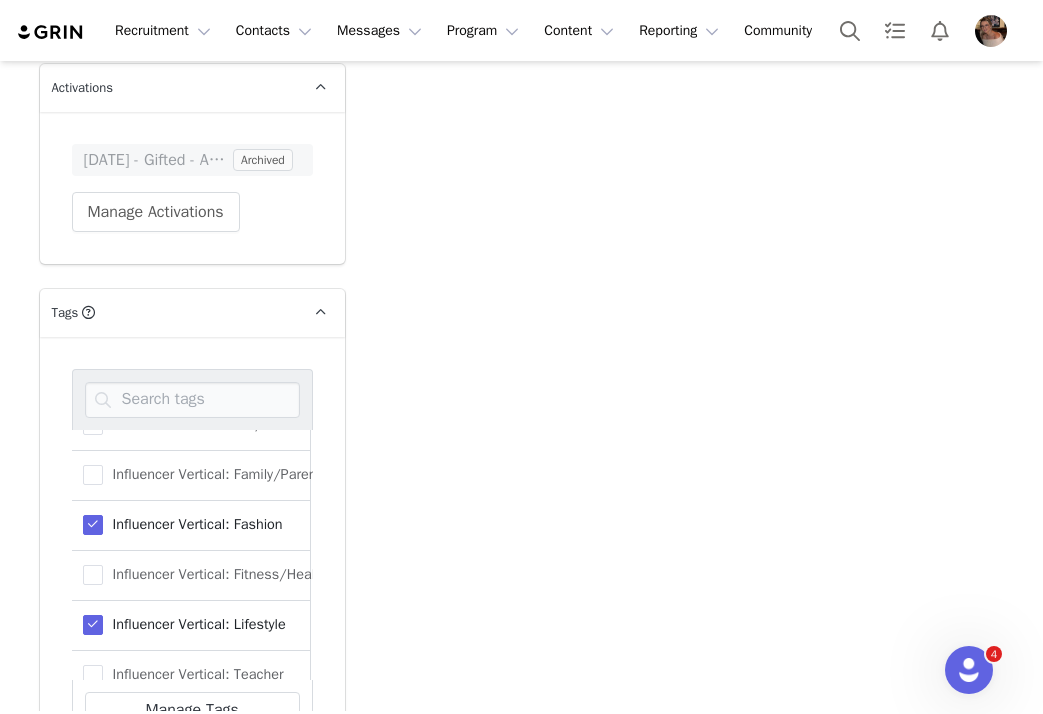 click at bounding box center (93, 625) 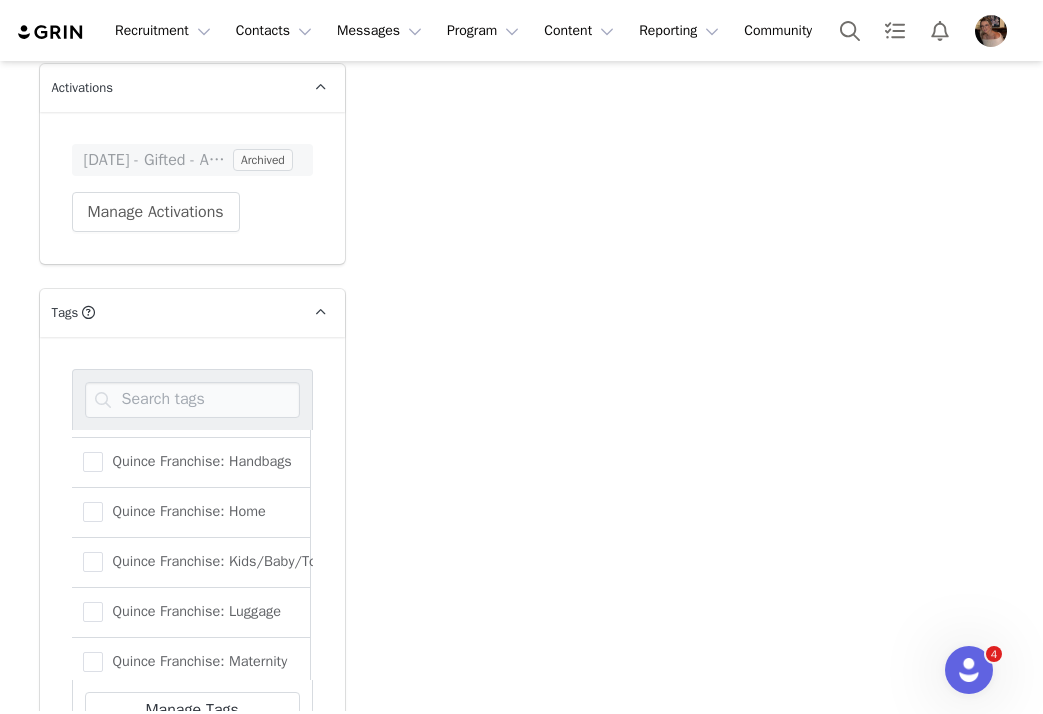 scroll, scrollTop: 1515, scrollLeft: 2, axis: both 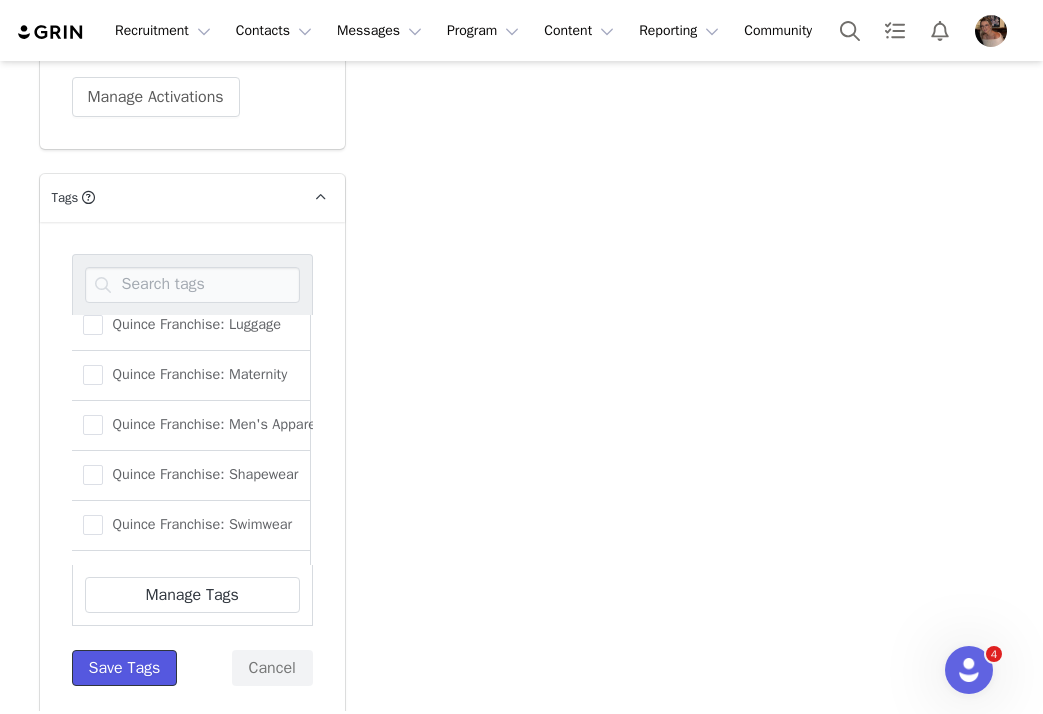 click on "Save Tags" at bounding box center [125, 668] 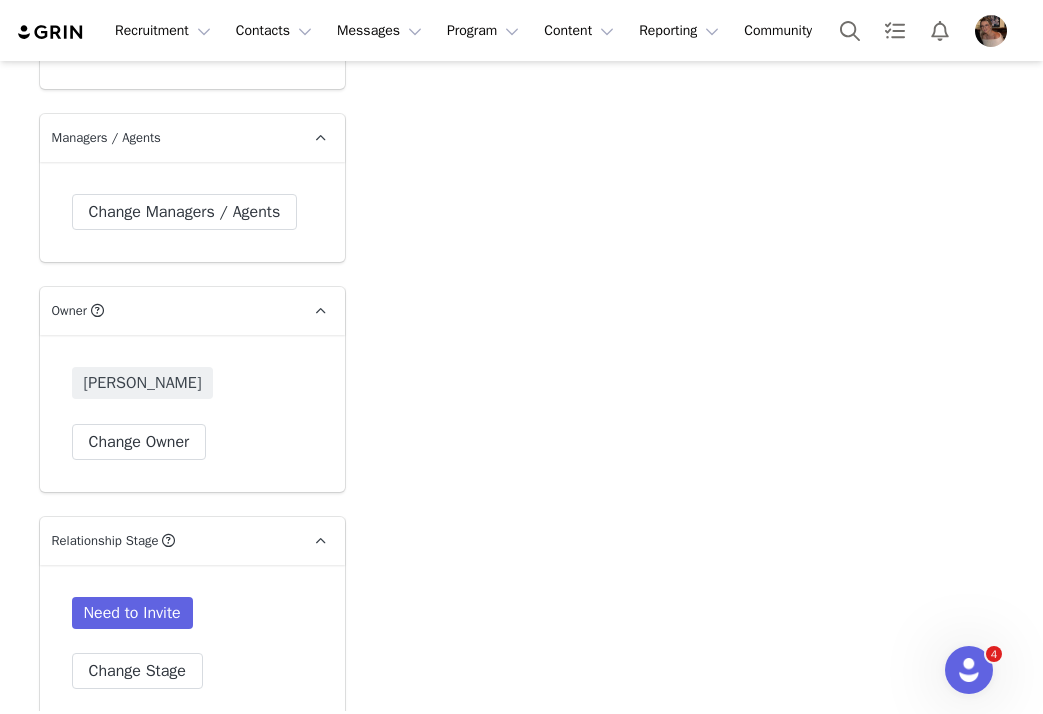 scroll, scrollTop: 2875, scrollLeft: 0, axis: vertical 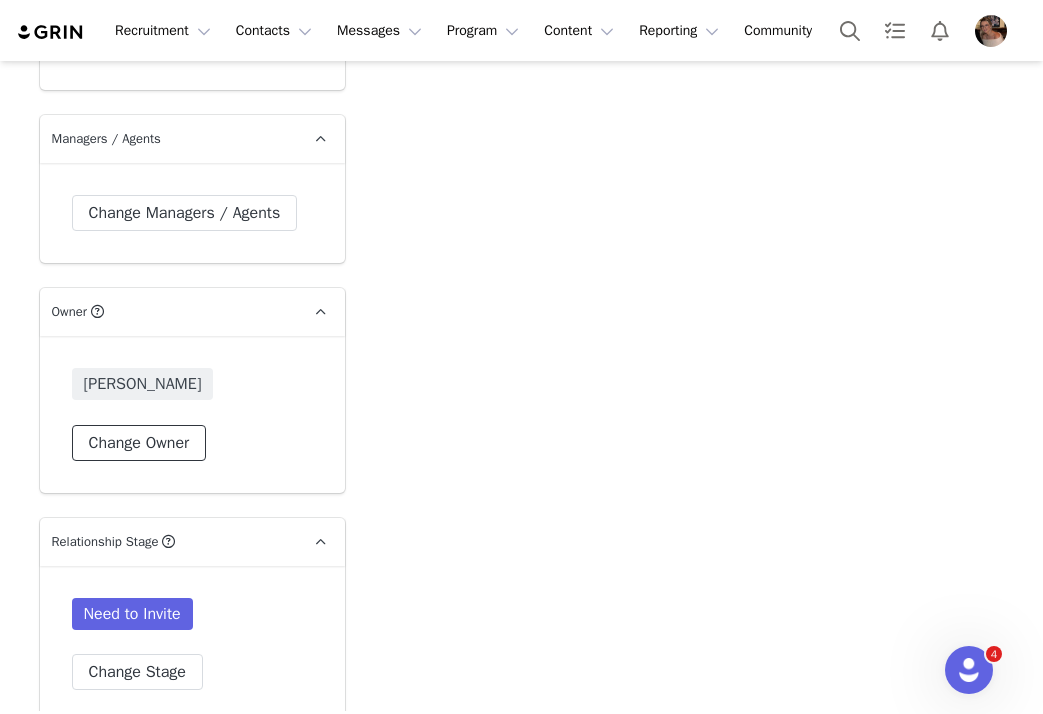 click on "Change Owner" at bounding box center (139, 443) 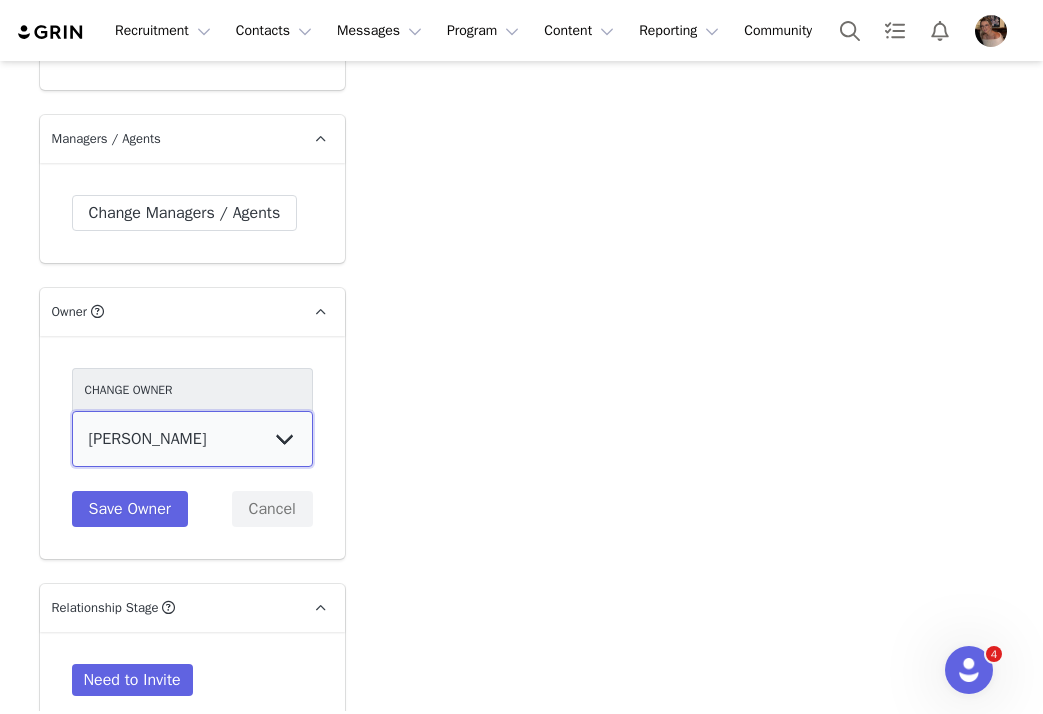 click on "Samantha Missaggia   Senthil M   Grace McHenry   Wendy Menendez   Laurel Green   Akhil Rana   Prateek Baliya   Isabelle Yu   Brent Antunez   Ashlynn McBride   Anne Corrigan   Marketing User   Kensley Wiggins   Alexis Bignotti   Jinsey Roten   Rachel Stanke   Lily Goldberg   Nuala Sullivan   Alexandra Mekikian   karthik G" at bounding box center [192, 439] 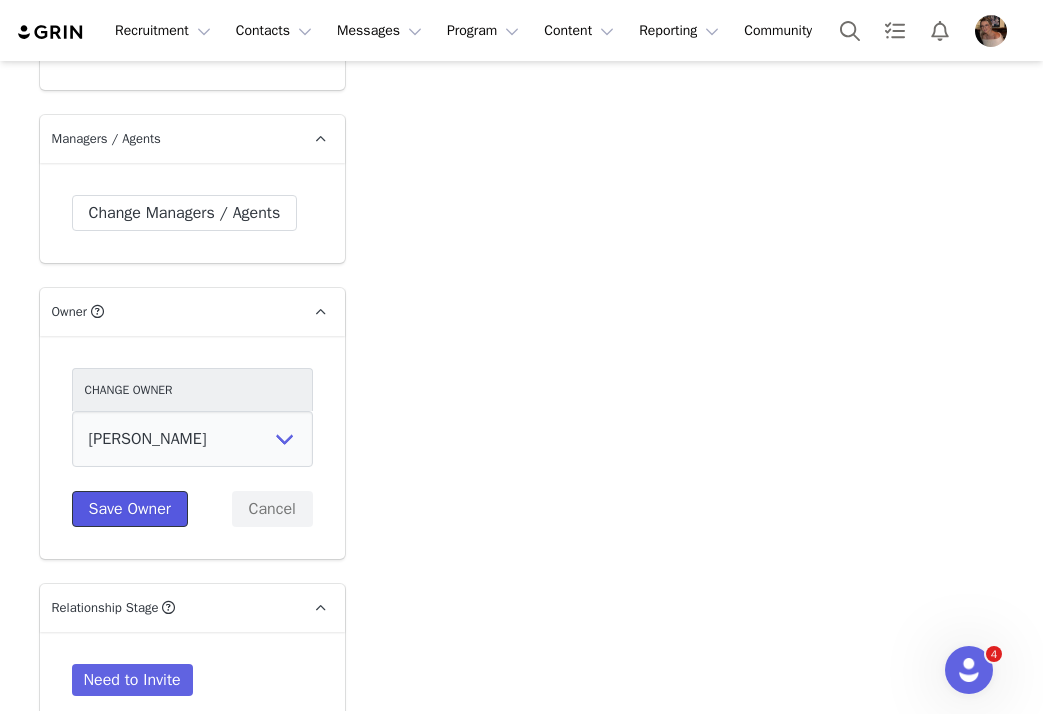 click on "Save Owner" at bounding box center [130, 509] 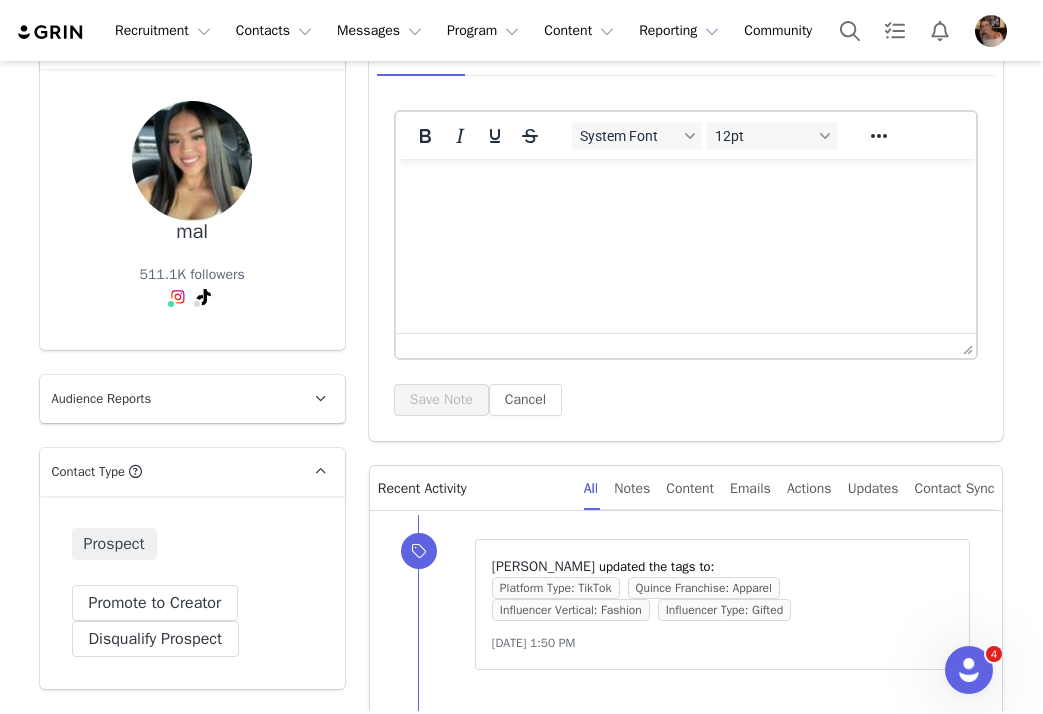 scroll, scrollTop: 0, scrollLeft: 0, axis: both 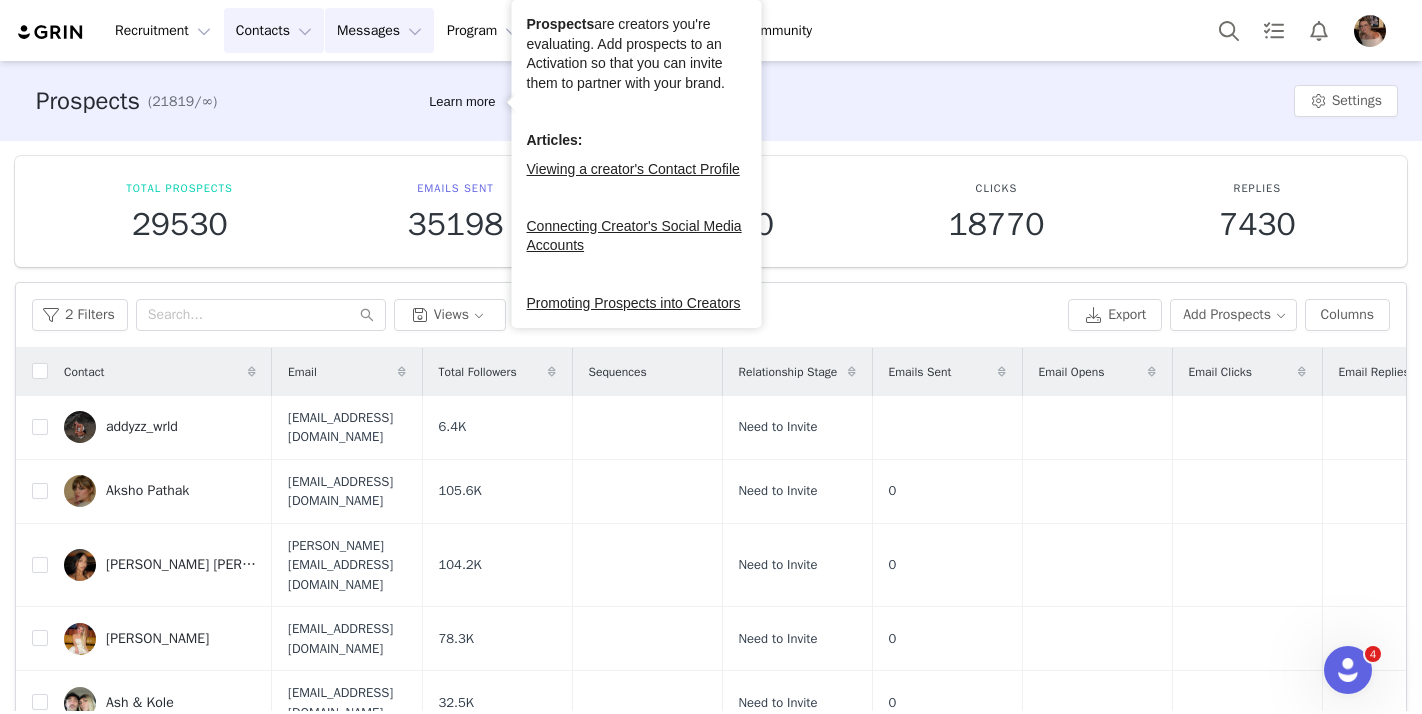 click on "Messages Messages" at bounding box center [379, 30] 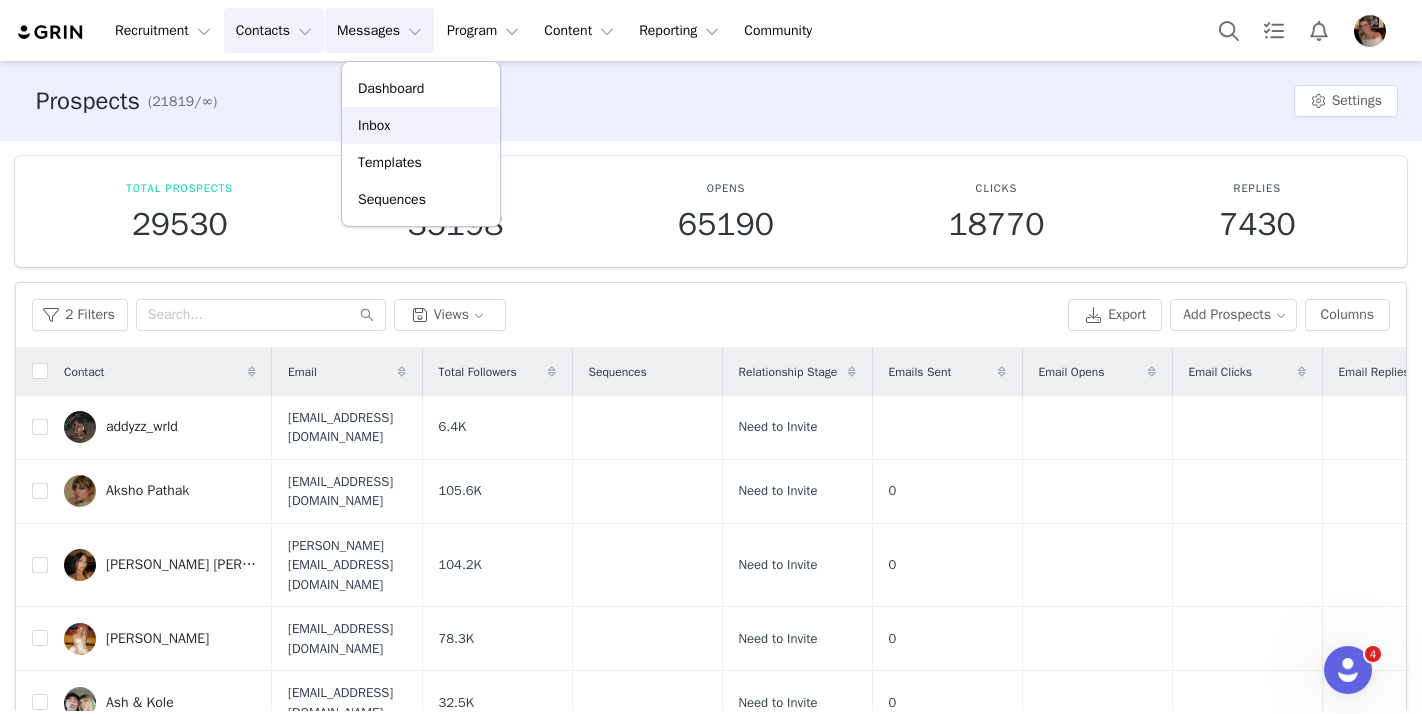 click on "Inbox" at bounding box center [374, 125] 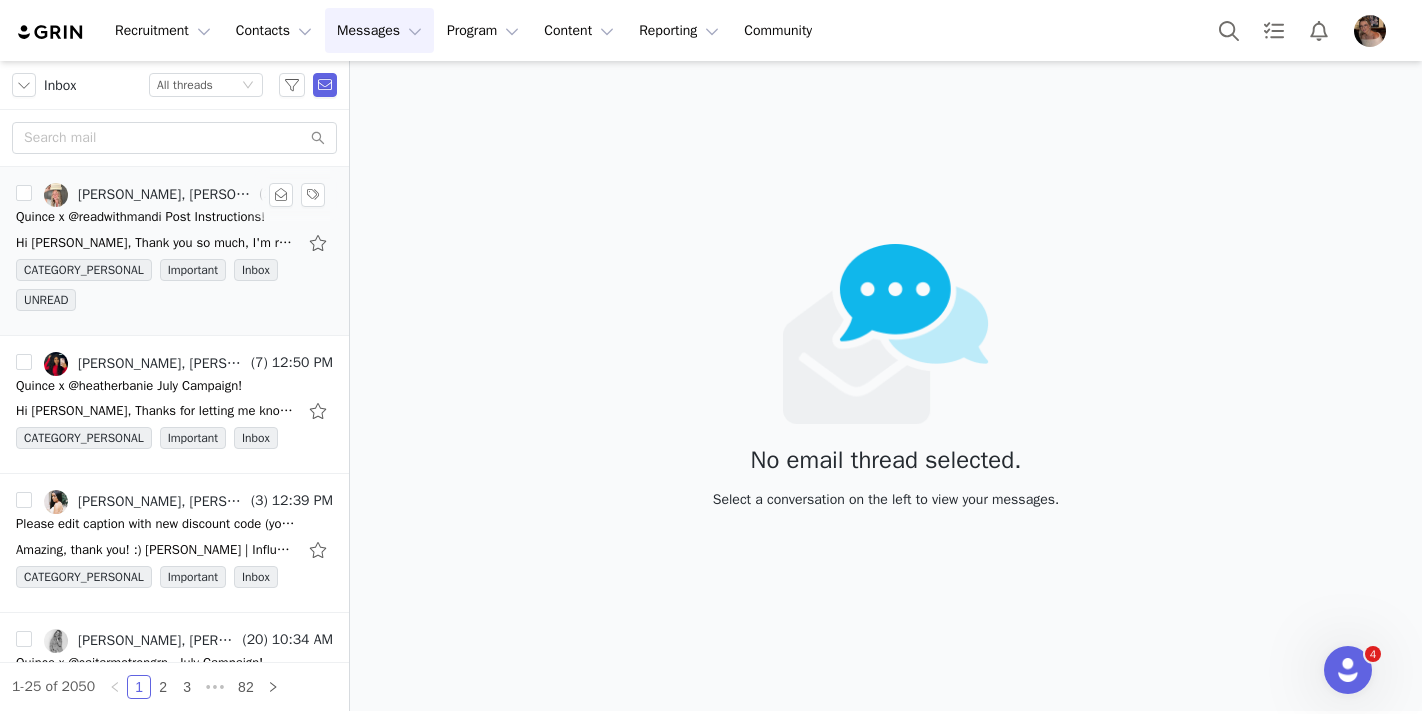 click on "Quince x @readwithmandi Post Instructions!" at bounding box center (140, 217) 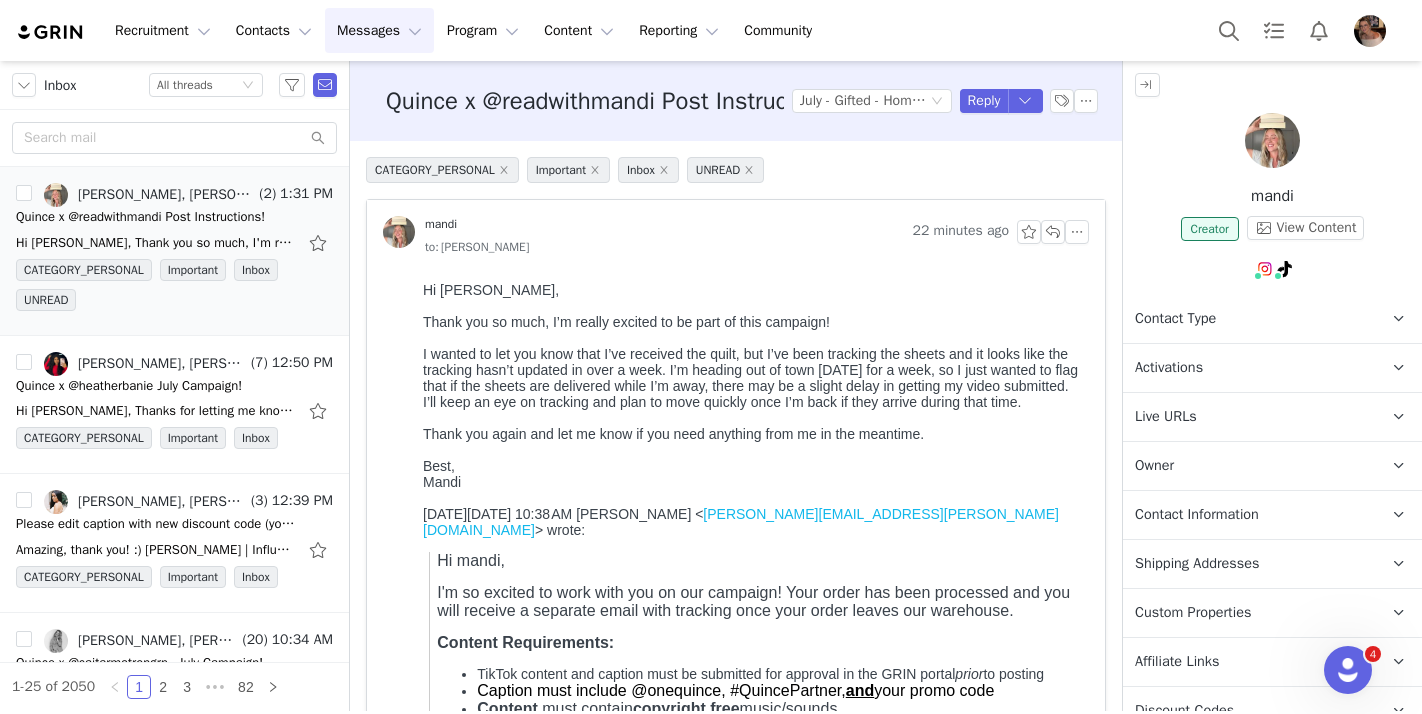 scroll, scrollTop: 0, scrollLeft: 0, axis: both 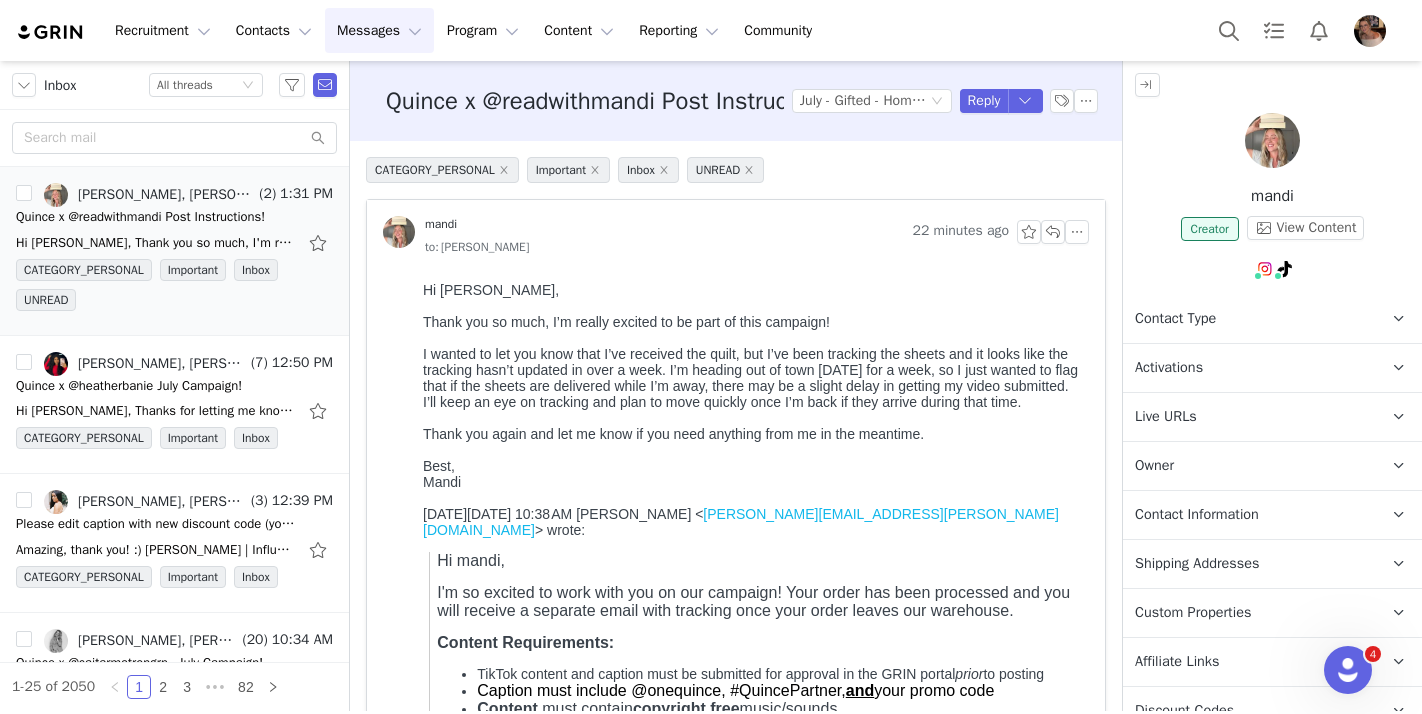 click on "Live URLs" at bounding box center (1248, 417) 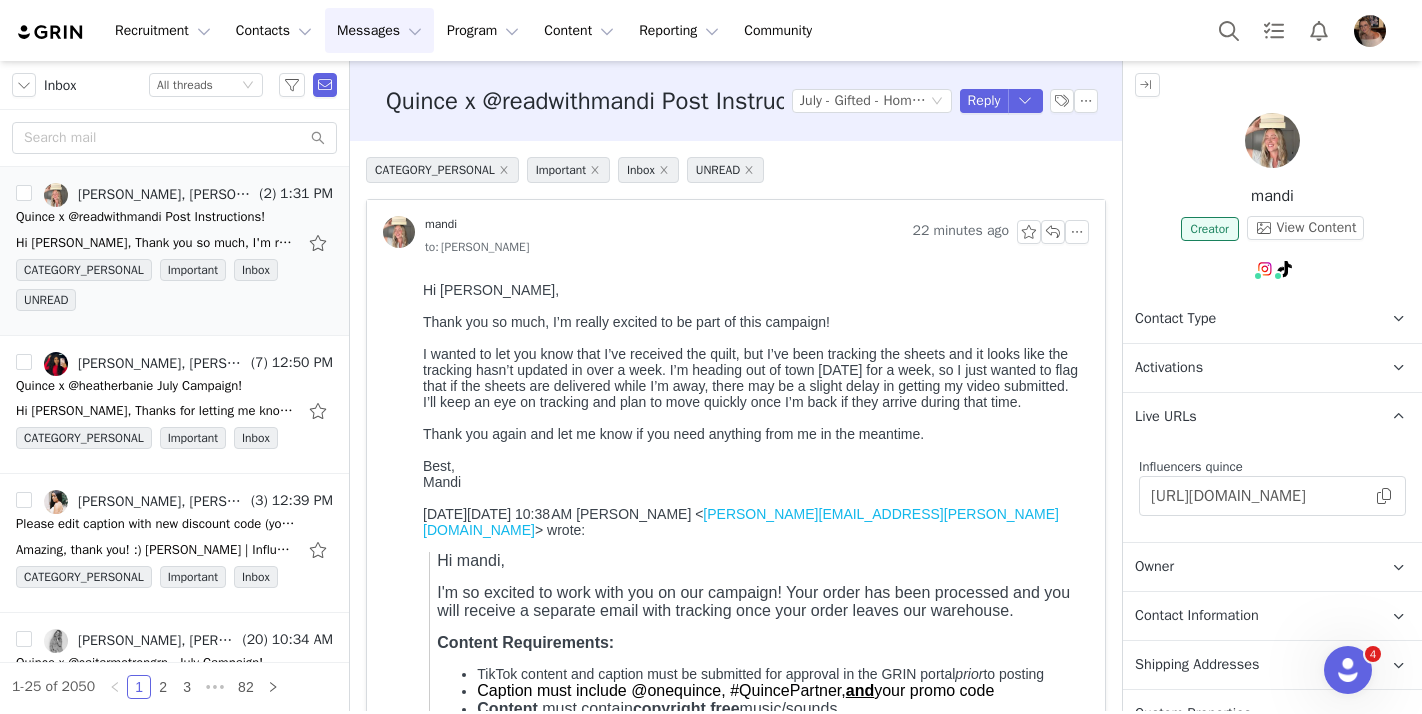 click on "Activations" at bounding box center (1169, 368) 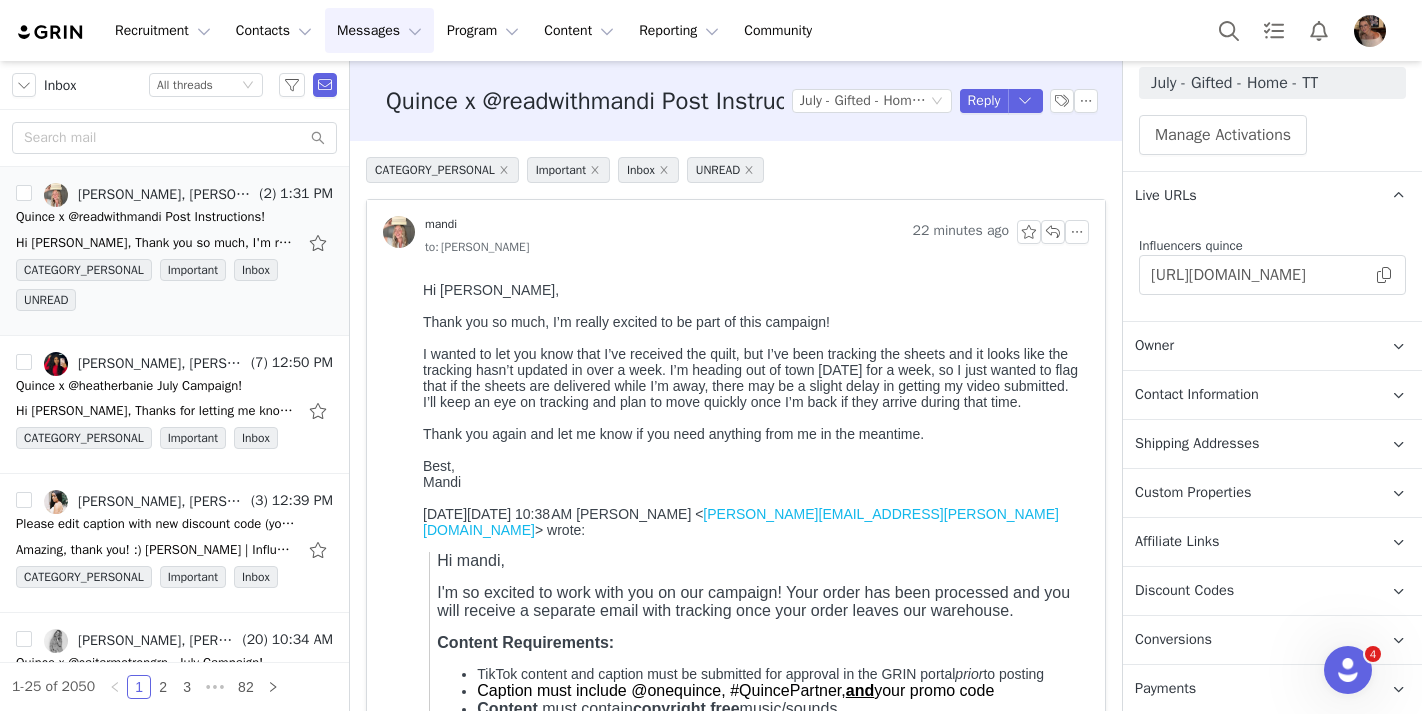 scroll, scrollTop: 490, scrollLeft: 0, axis: vertical 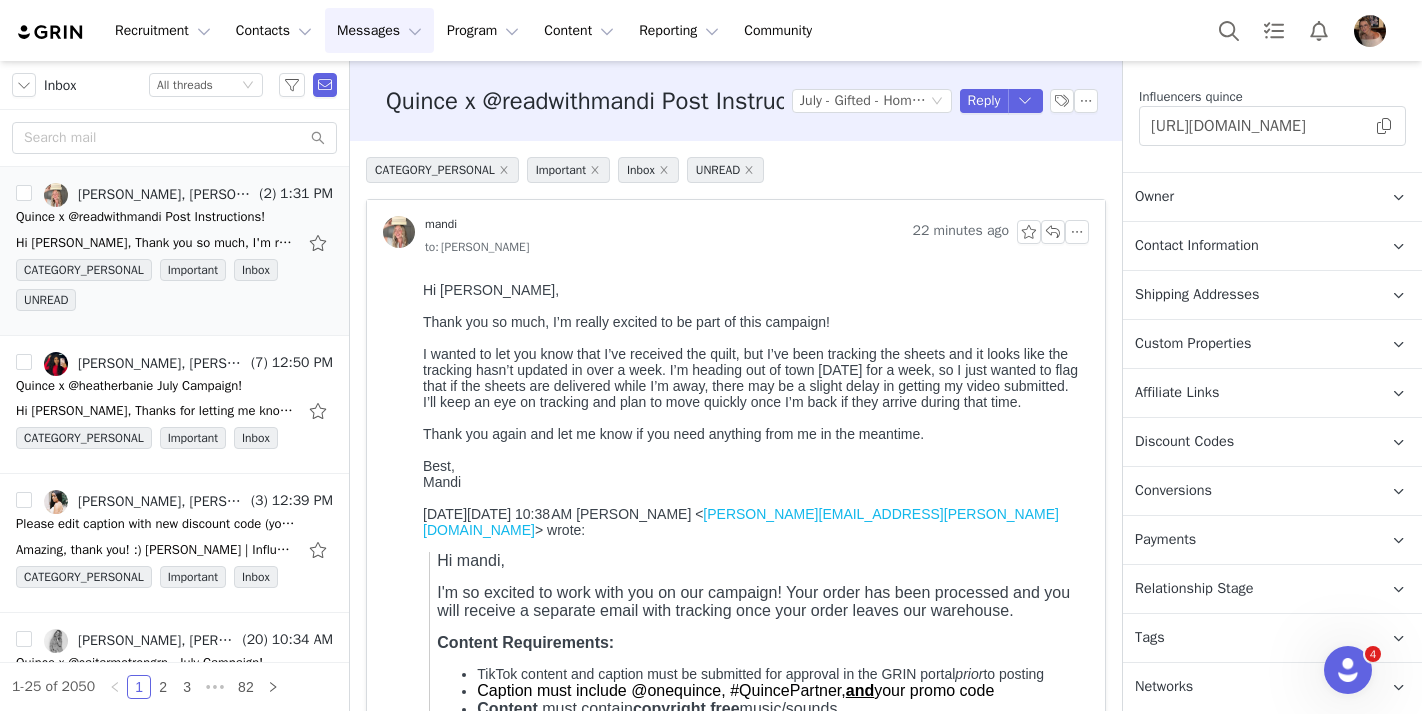 click on "Shipping Addresses" at bounding box center (1197, 295) 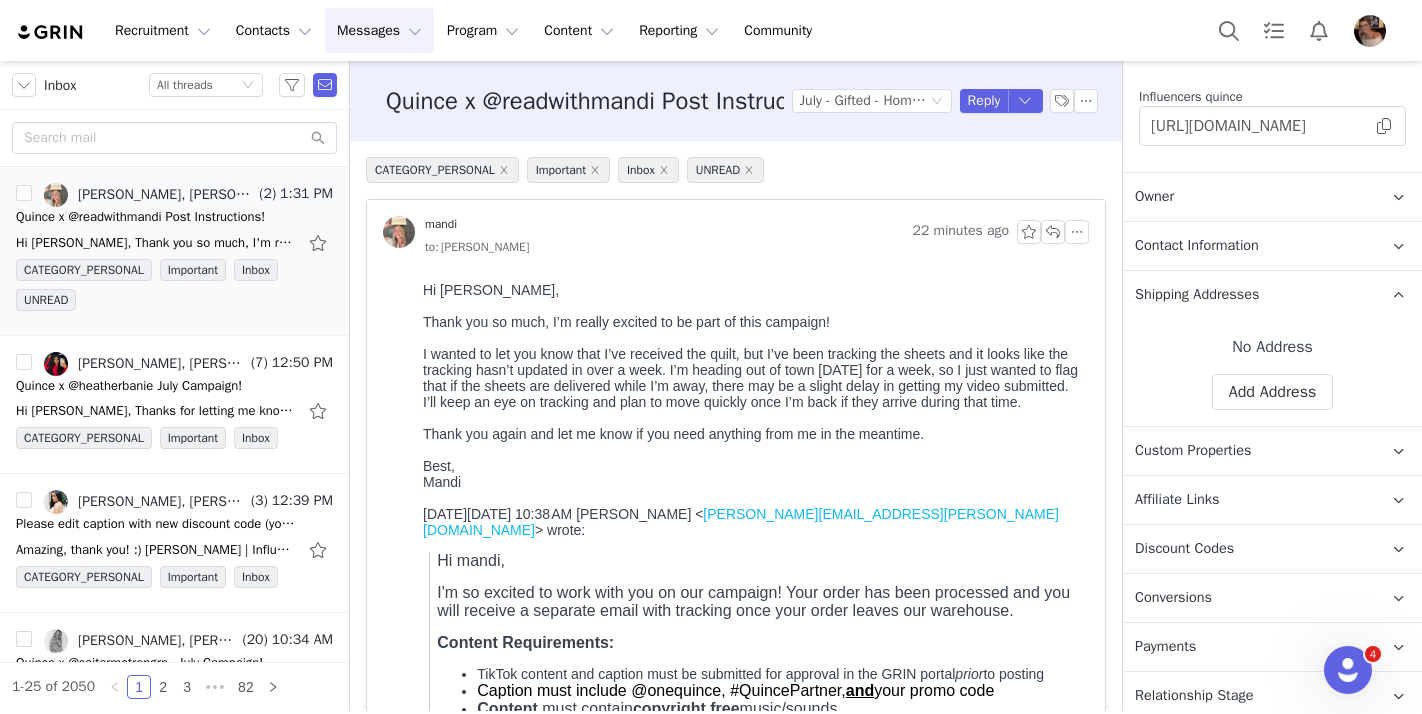 click on "Contact Information" at bounding box center [1248, 246] 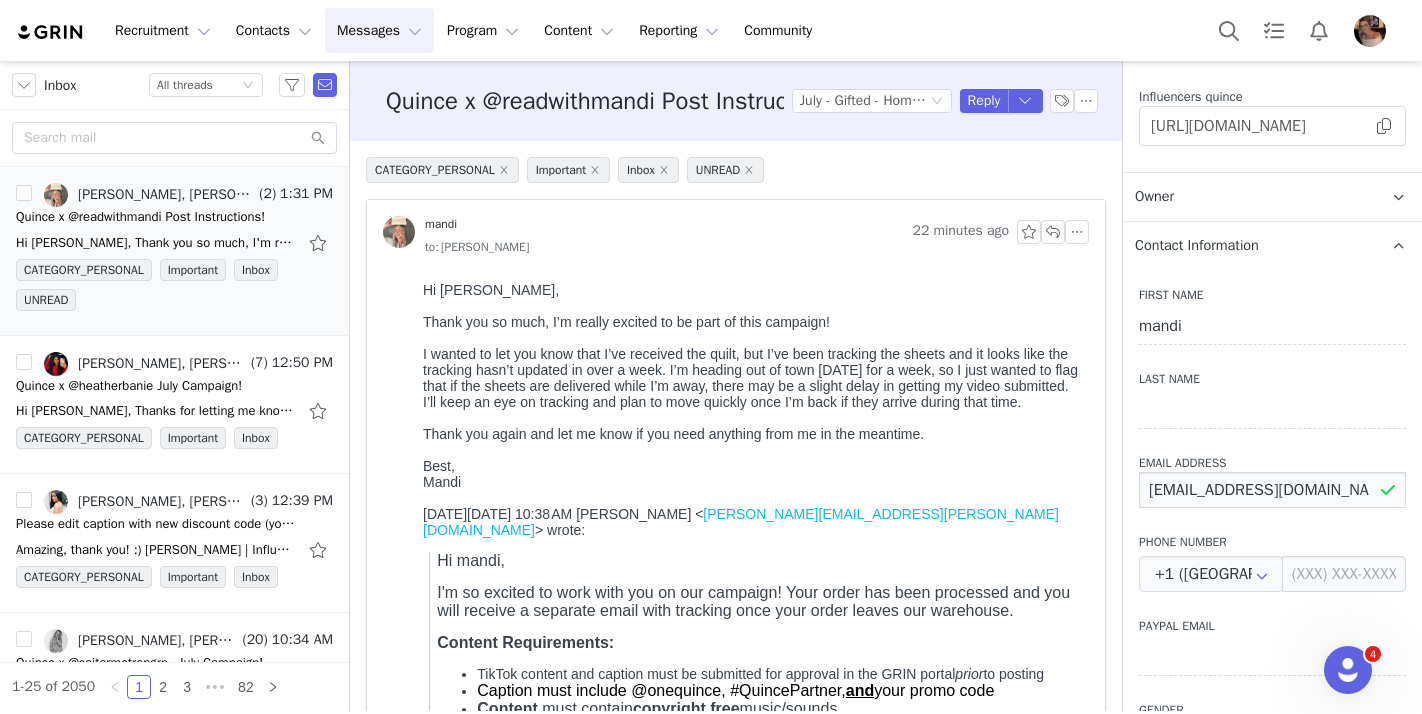 click on "[EMAIL_ADDRESS][DOMAIN_NAME]" at bounding box center (1272, 490) 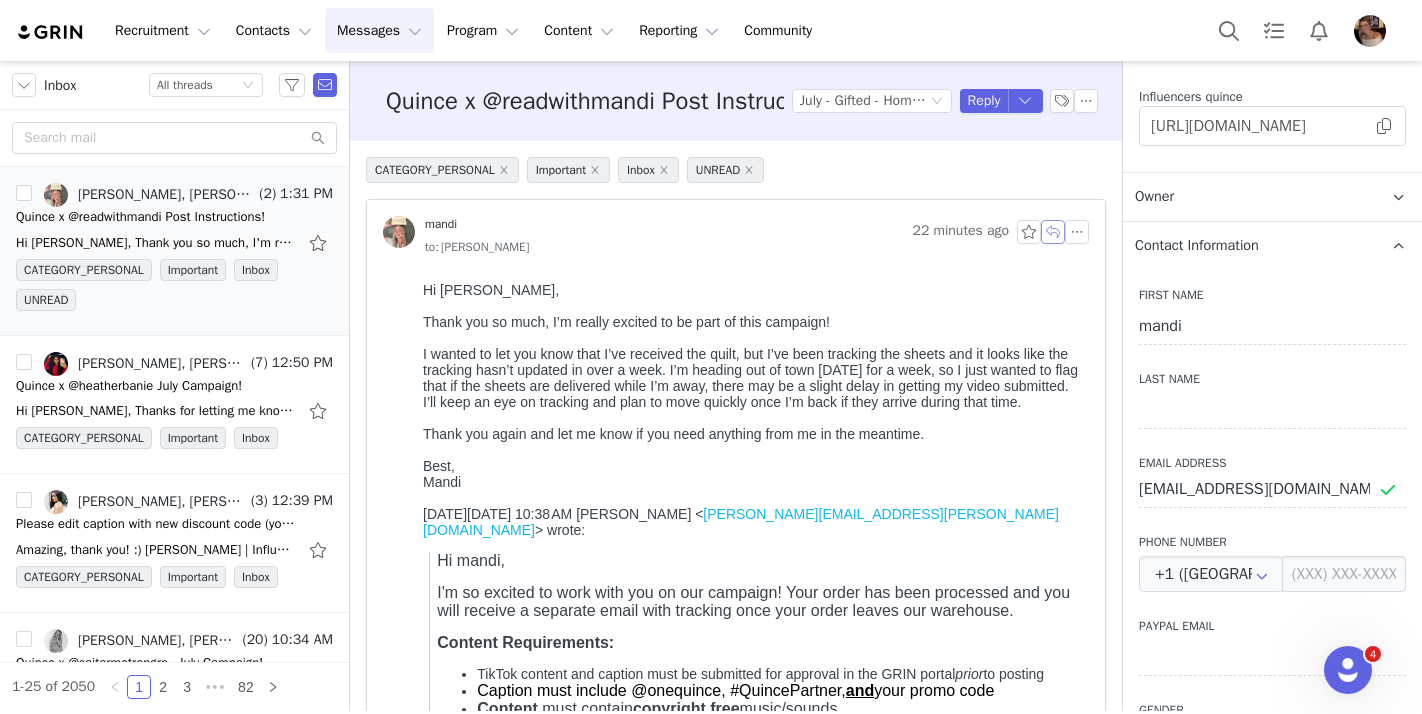 click at bounding box center [1053, 232] 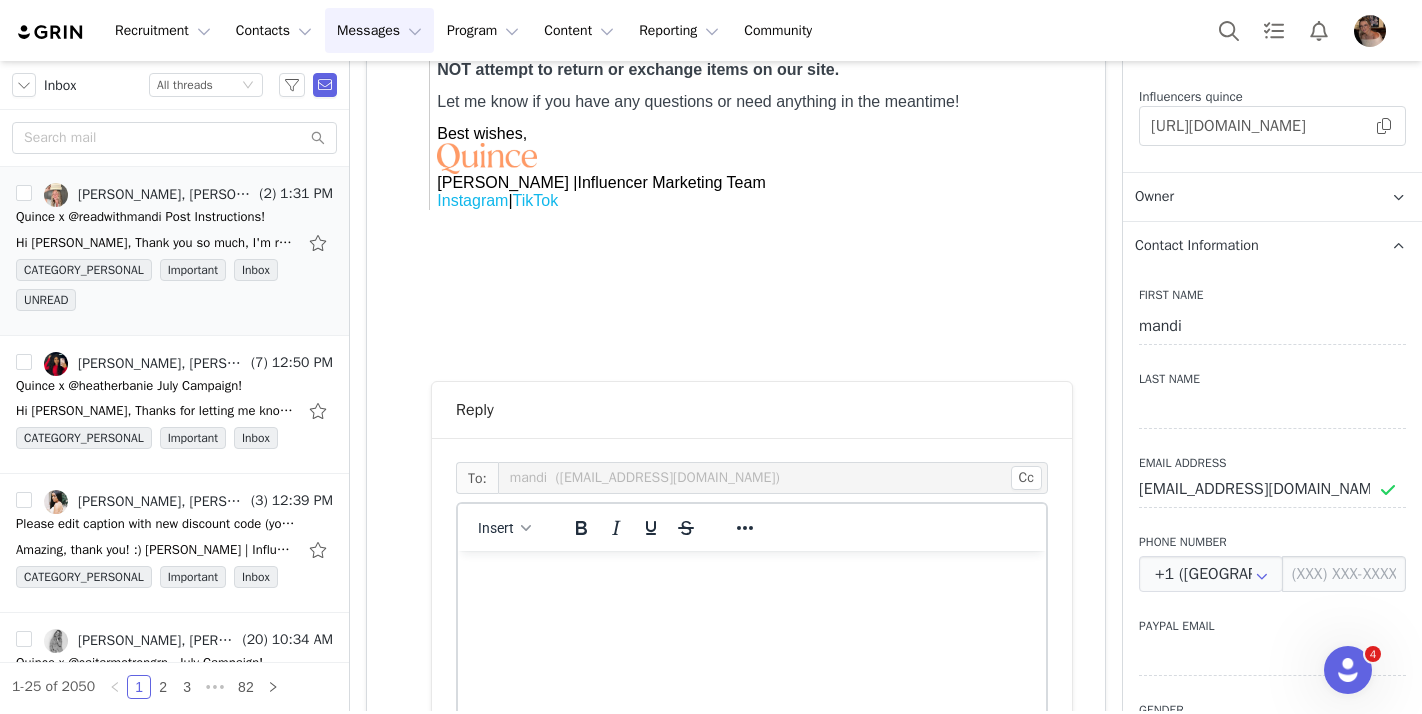 scroll, scrollTop: 0, scrollLeft: 0, axis: both 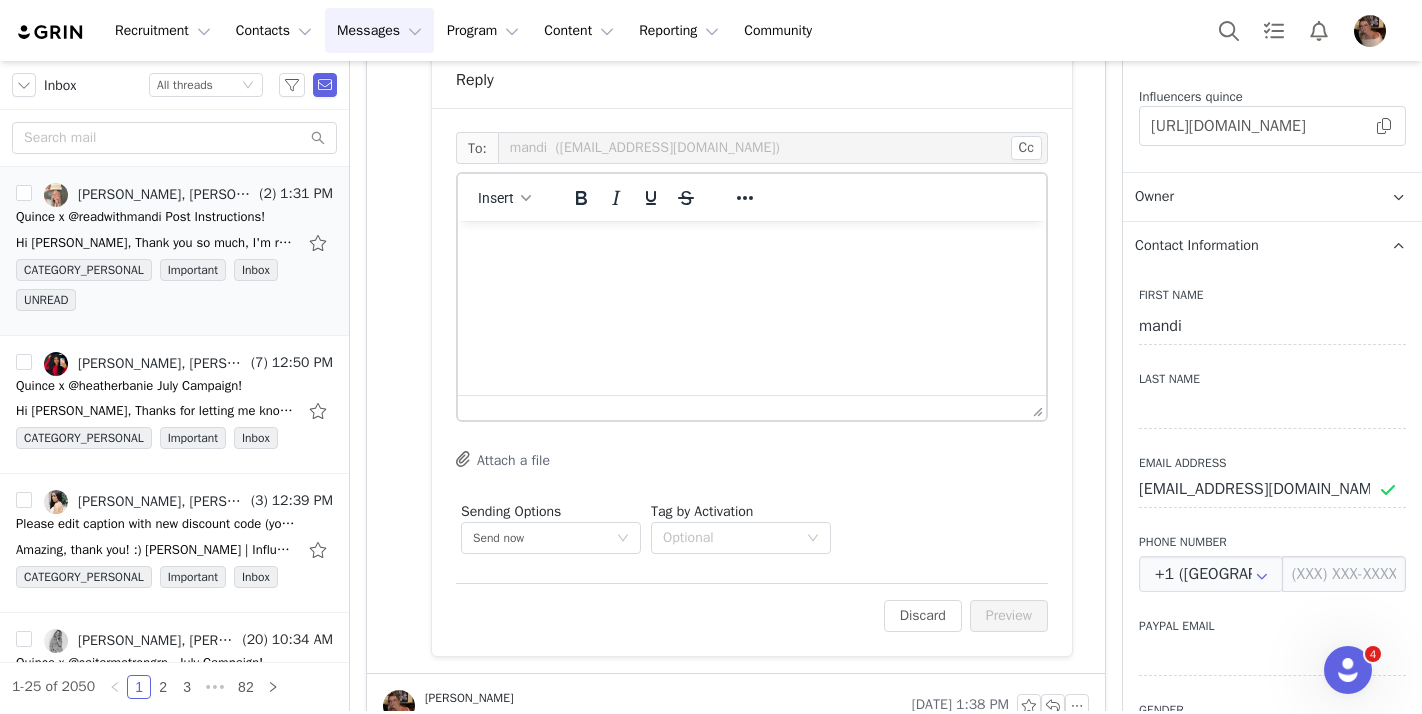 click at bounding box center [752, 248] 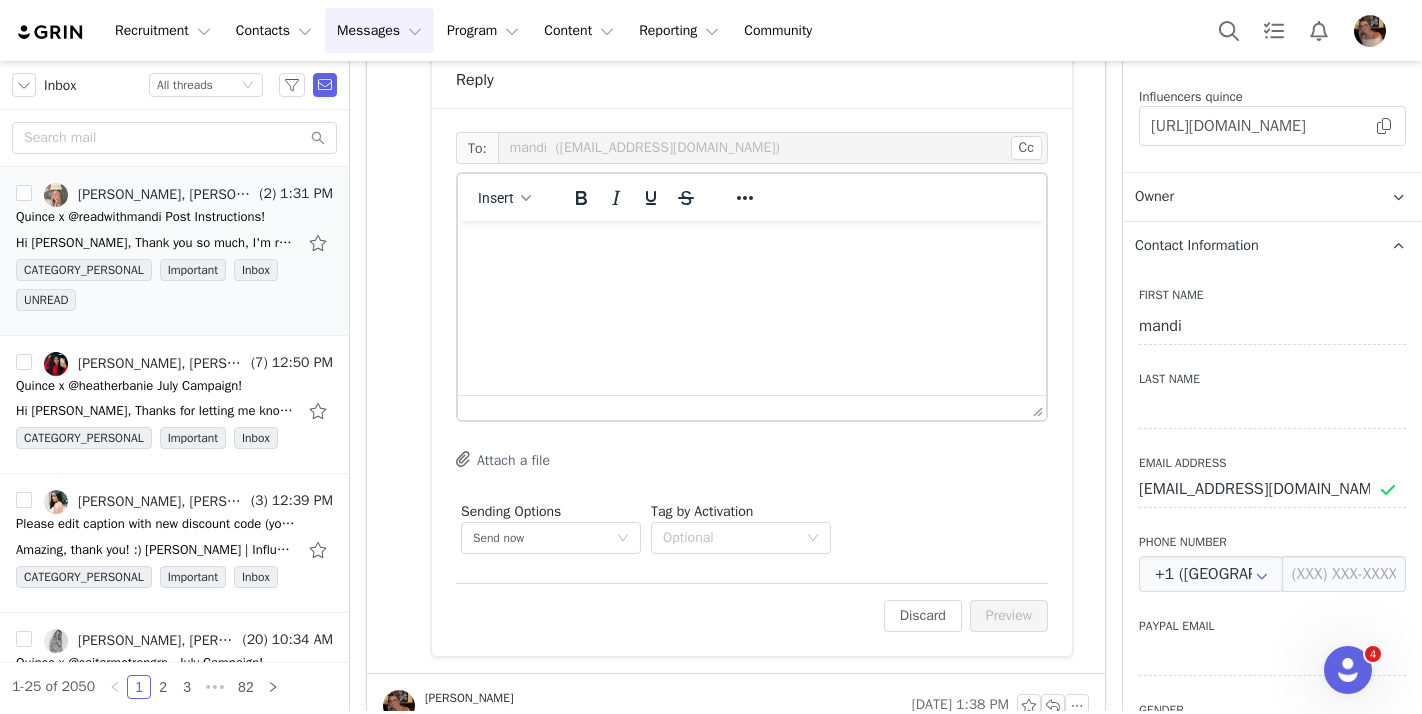 type 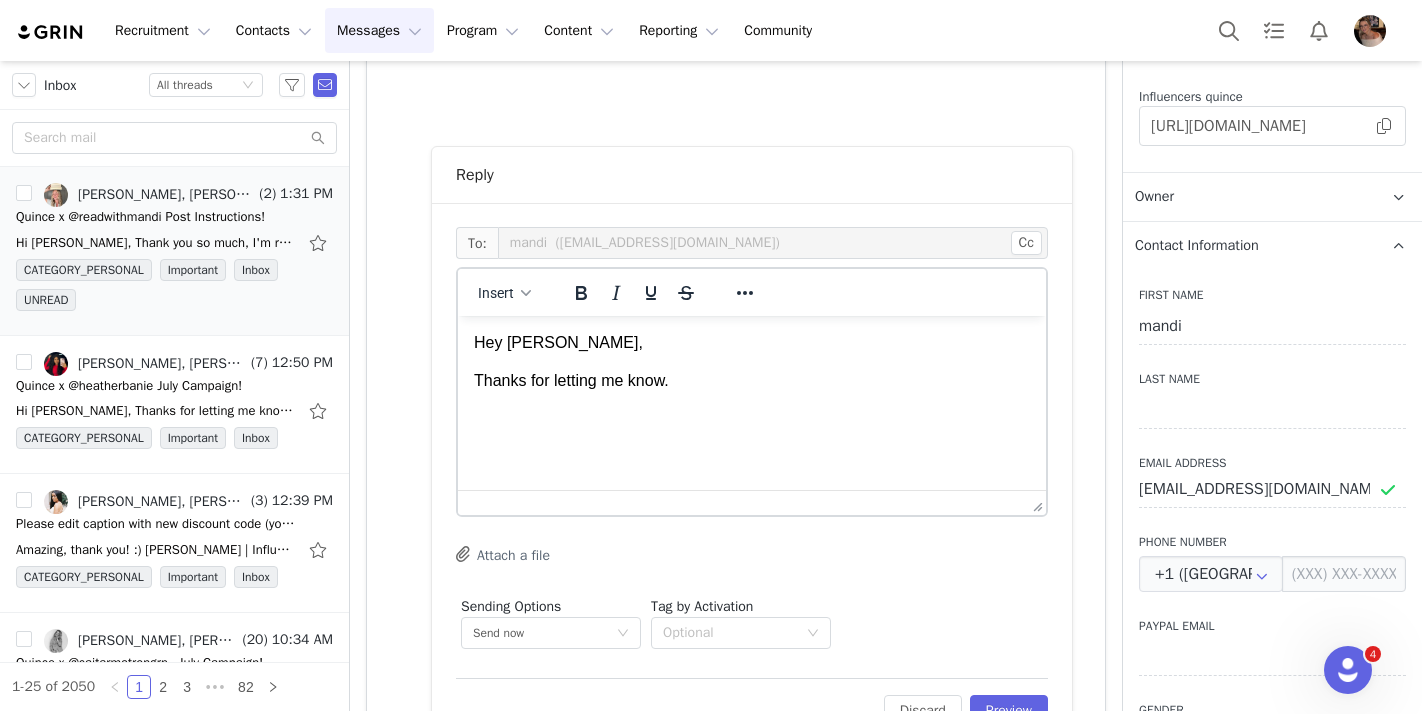 scroll, scrollTop: 1263, scrollLeft: 0, axis: vertical 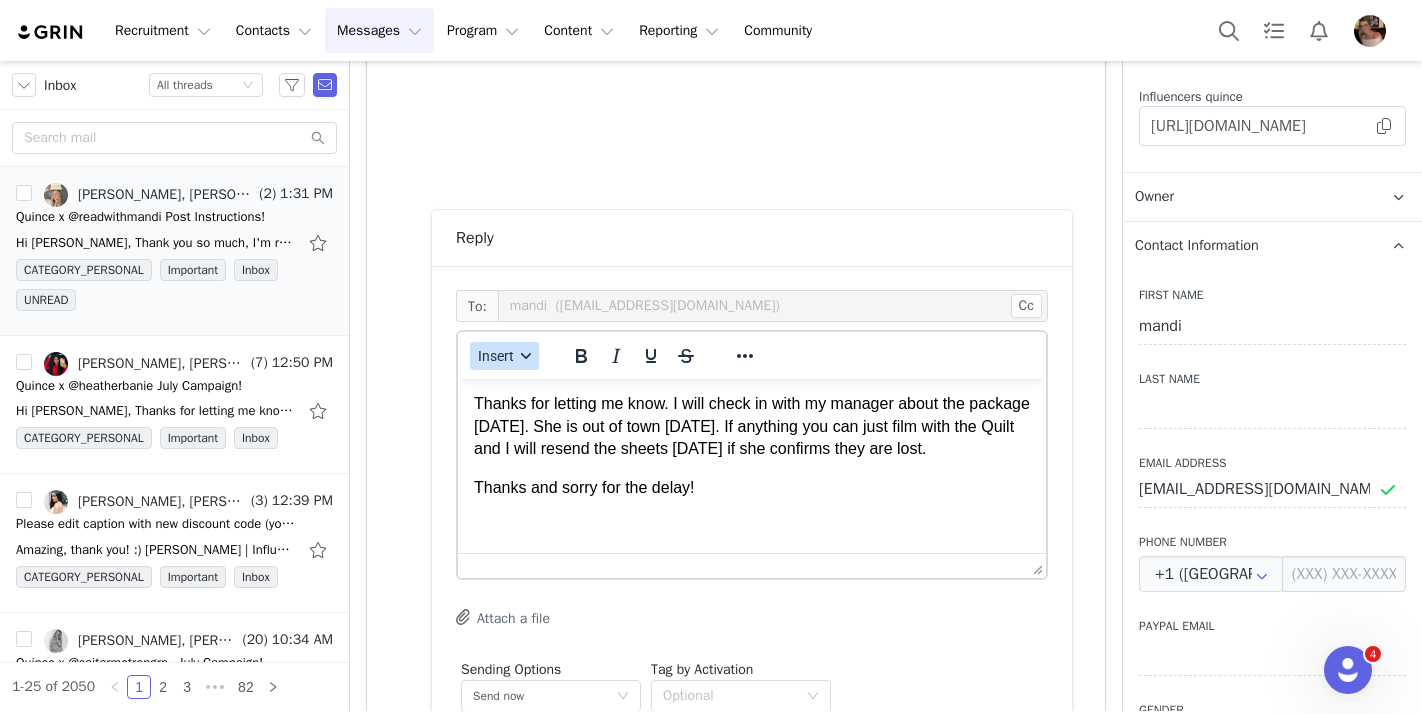 click on "Insert" at bounding box center (504, 356) 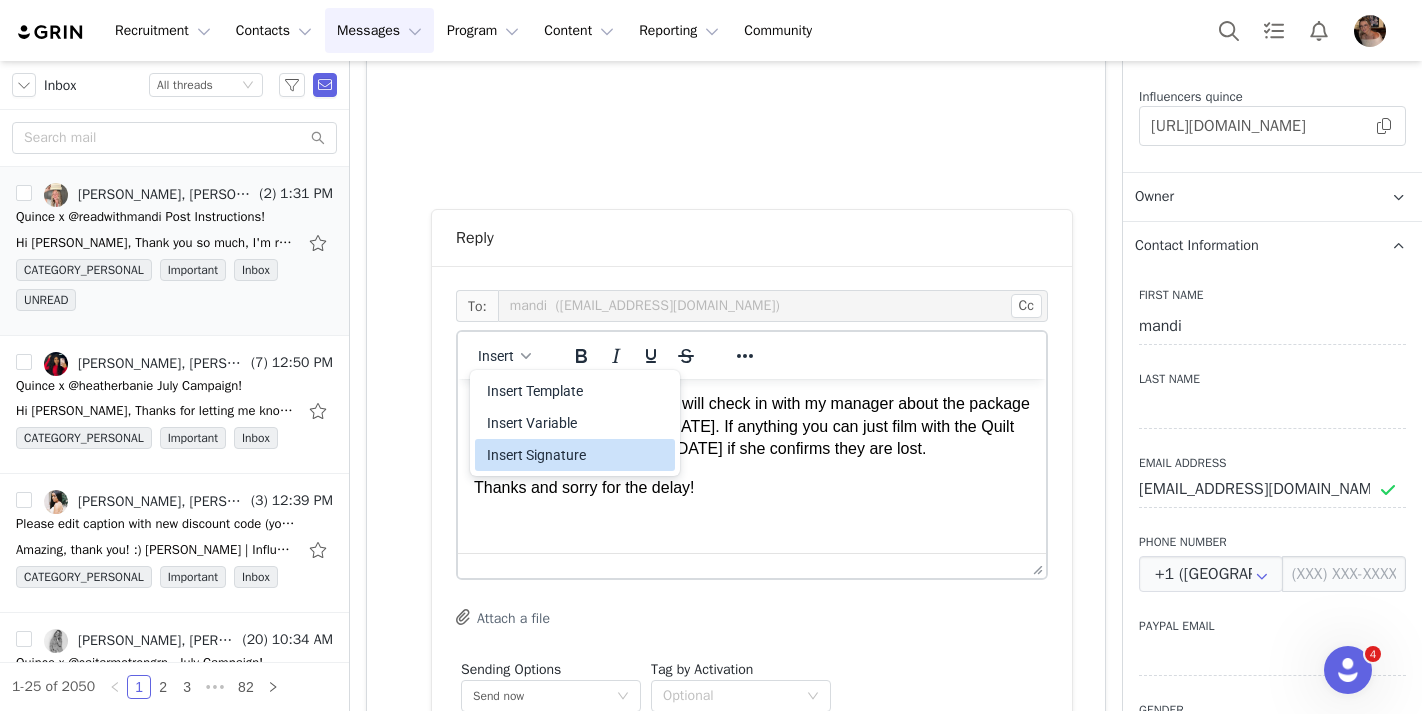 click on "Insert Signature" at bounding box center (577, 455) 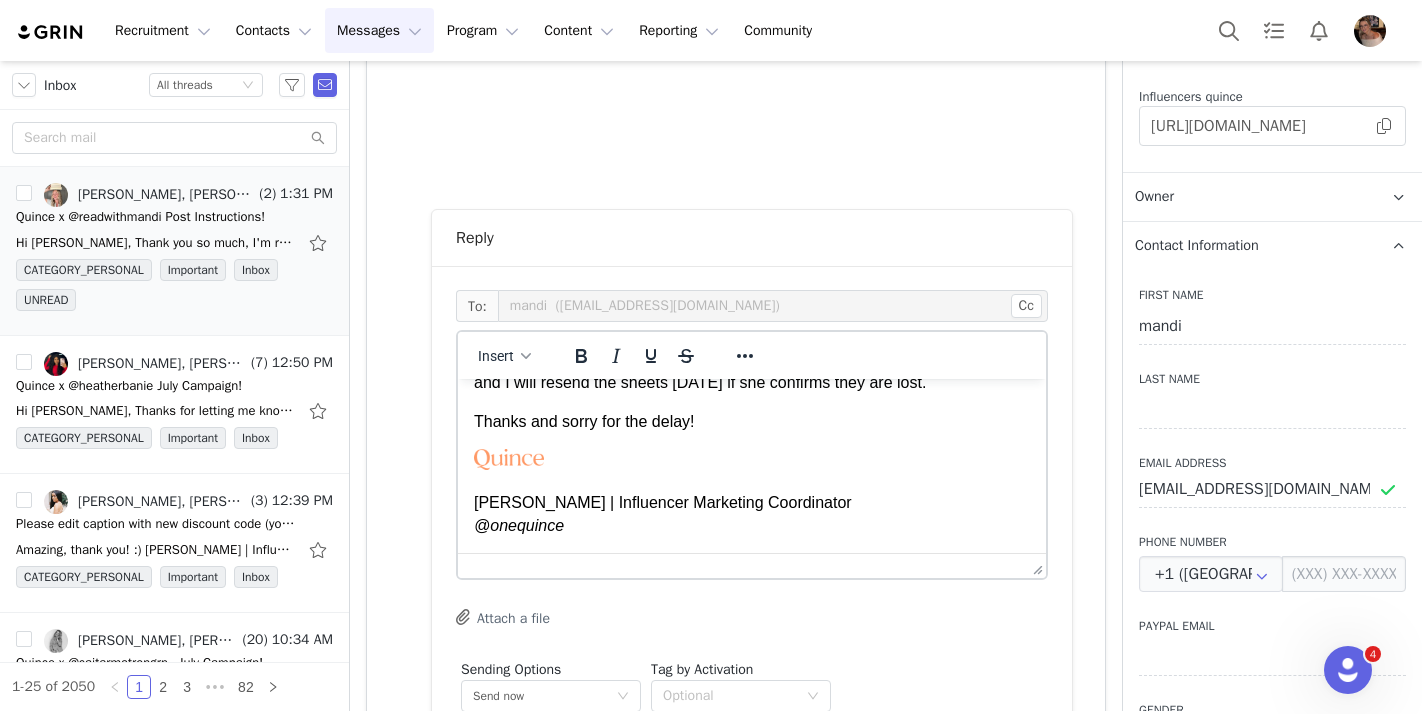 scroll, scrollTop: 0, scrollLeft: 0, axis: both 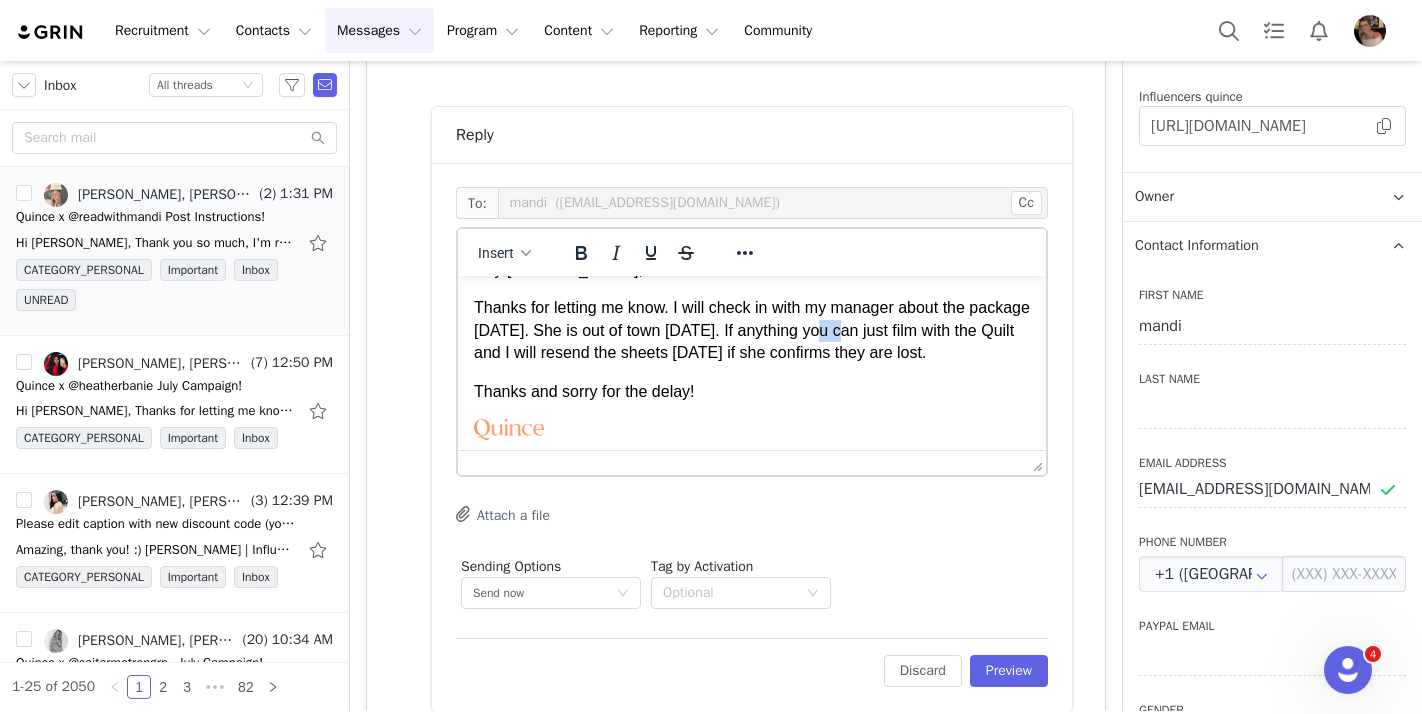 drag, startPoint x: 918, startPoint y: 332, endPoint x: 888, endPoint y: 331, distance: 30.016663 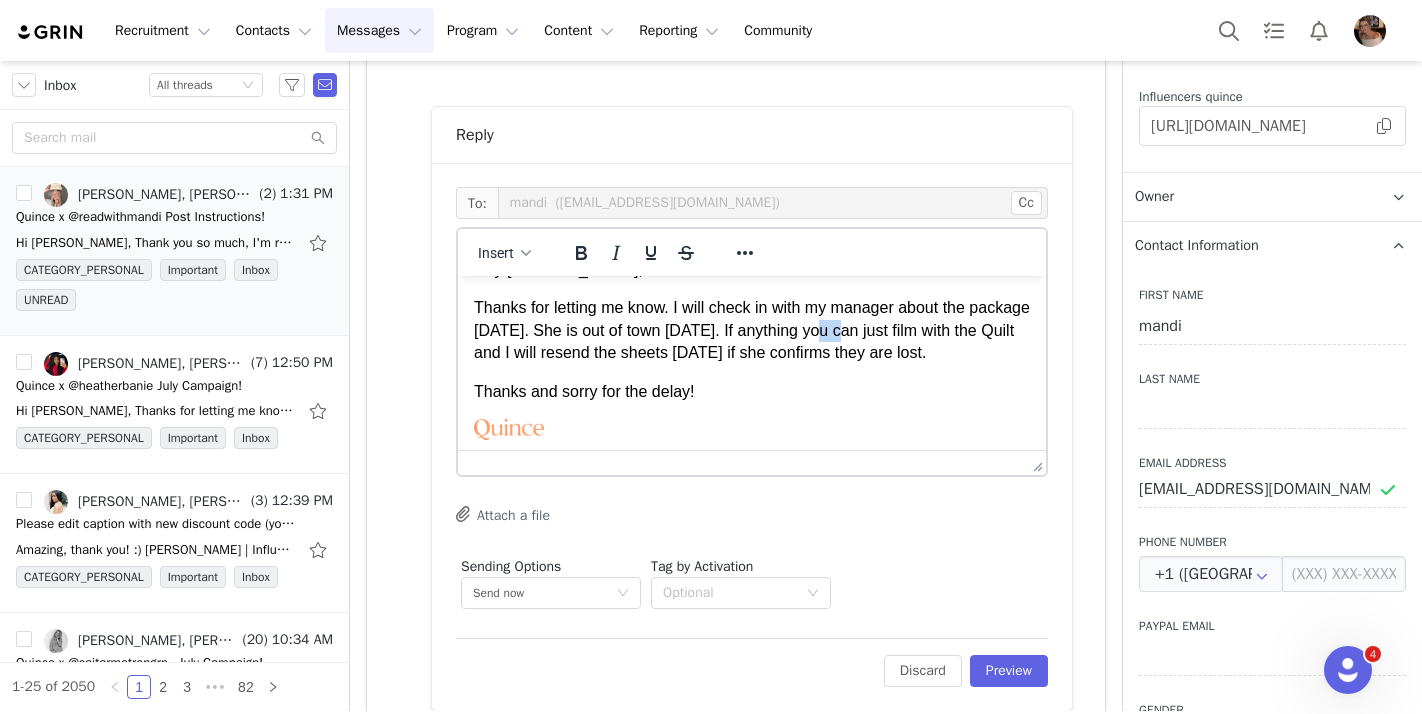 click on "Thanks for letting me know. I will check in with my manager about the package on Monday. She is out of town today. If anything you can just film with the Quilt and I will resend the sheets on Monday if she confirms they are lost." at bounding box center [752, 330] 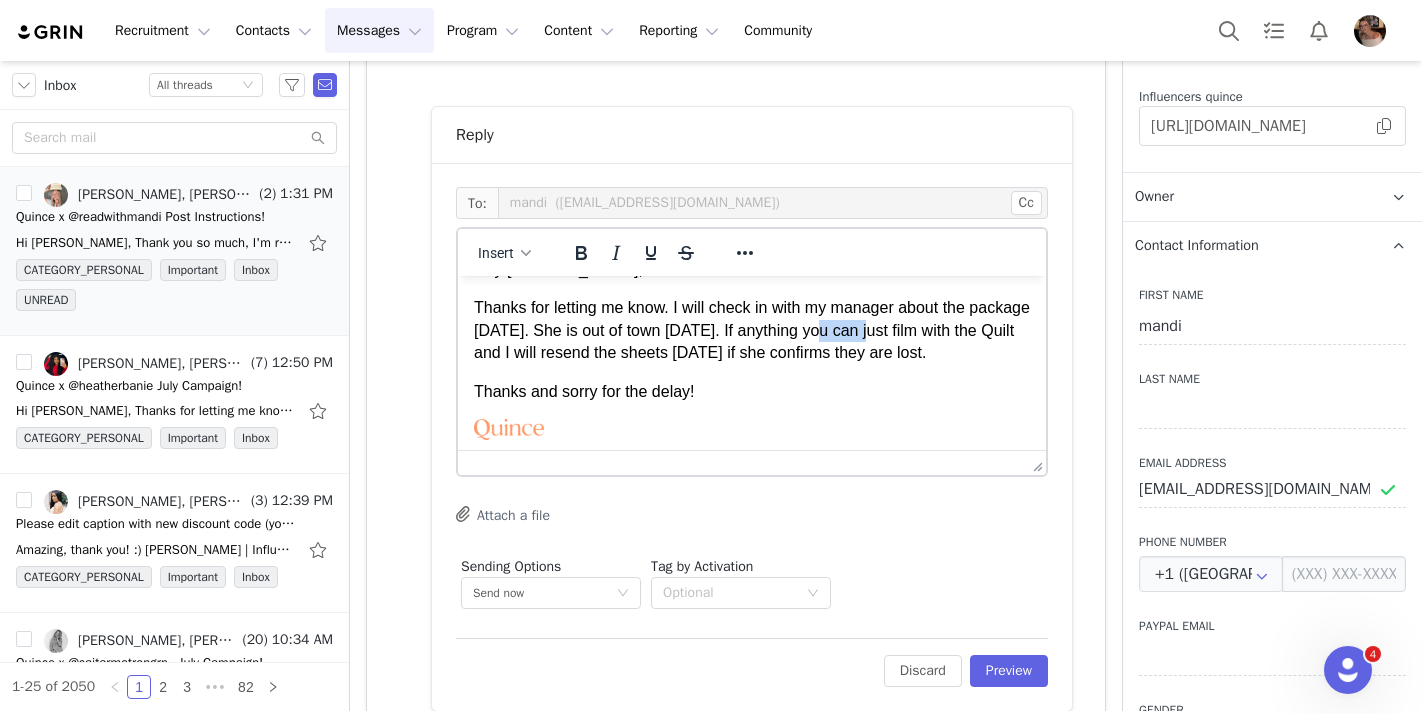 drag, startPoint x: 947, startPoint y: 331, endPoint x: 892, endPoint y: 333, distance: 55.03635 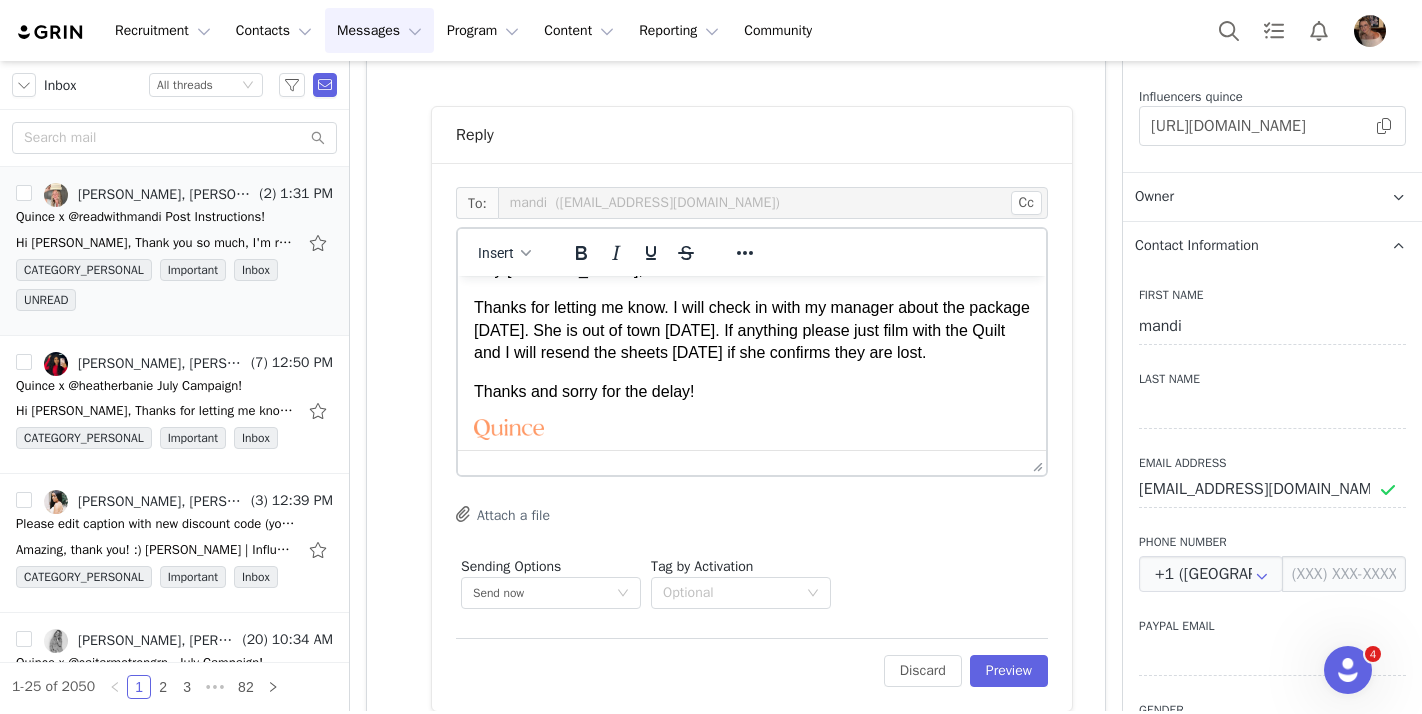 click on "Thanks for letting me know. I will check in with my manager about the package on Monday. She is out of town today. If anything please just film with the Quilt and I will resend the sheets on Monday if she confirms they are lost." at bounding box center [752, 330] 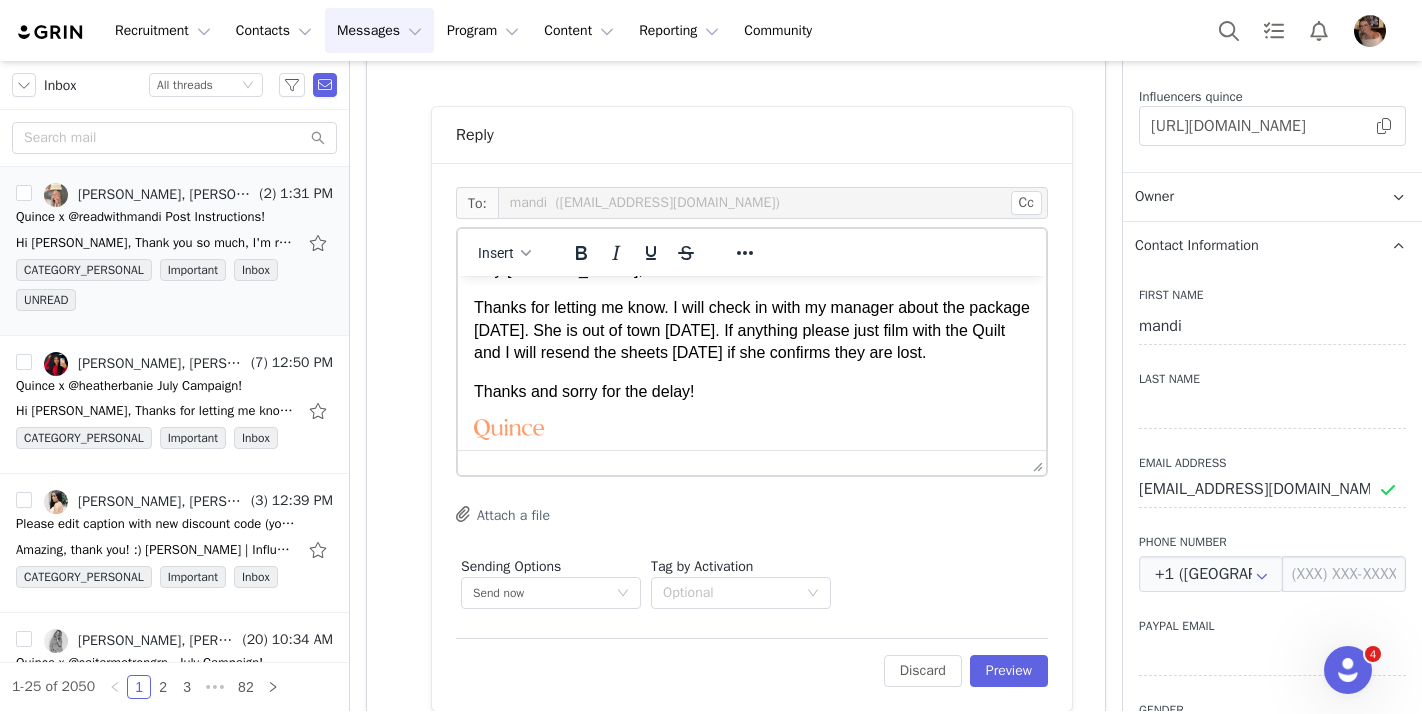 click on "Thanks for letting me know. I will check in with my manager about the package on Monday. She is out of town today. If anything please just film with the Quilt and I will resend the sheets on Monday if she confirms they are lost." at bounding box center (752, 330) 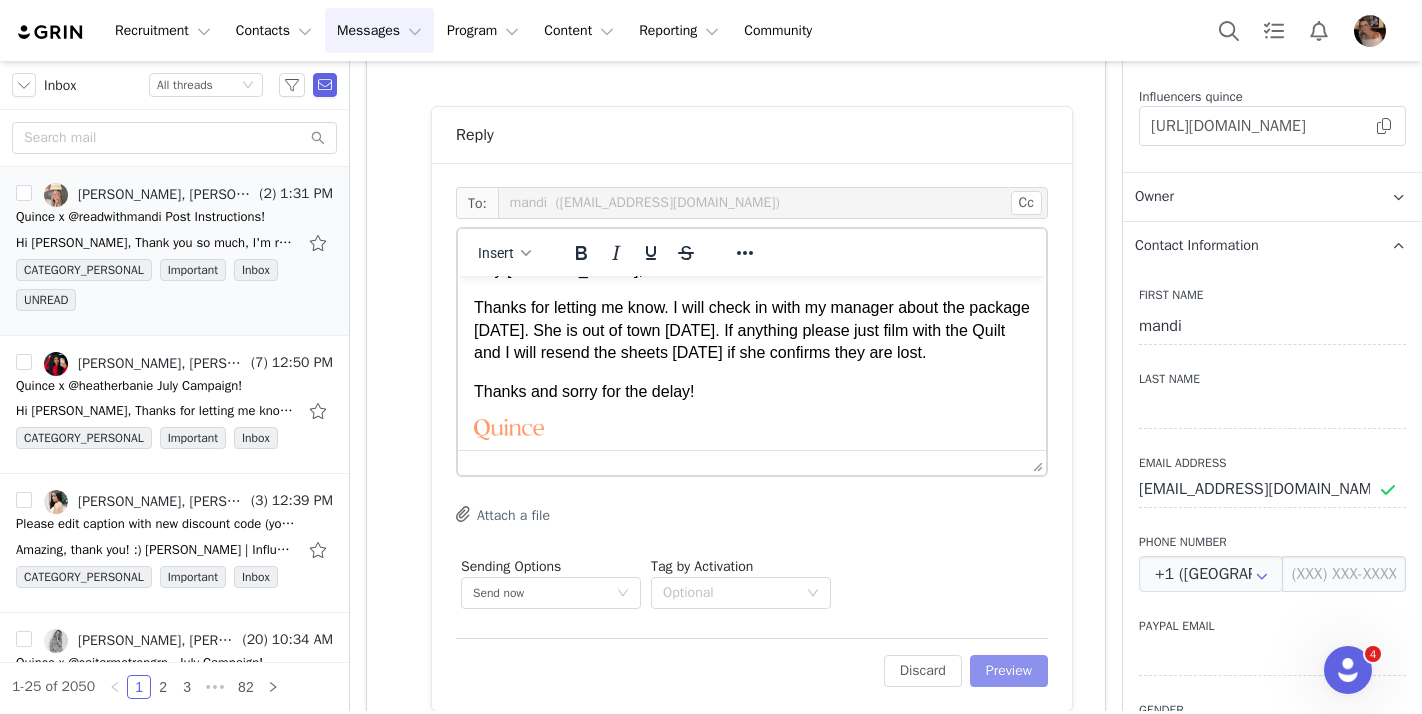 click on "Preview" at bounding box center [1009, 671] 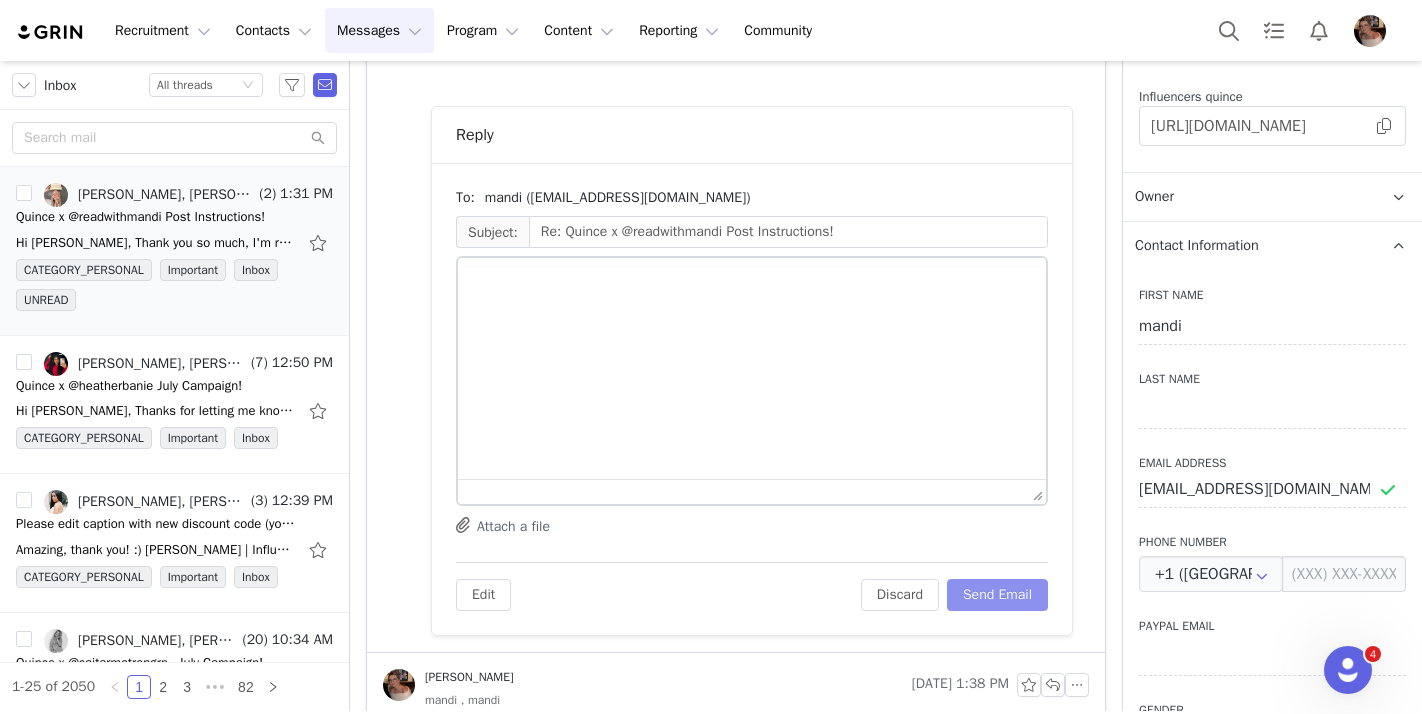 scroll, scrollTop: 1366, scrollLeft: 0, axis: vertical 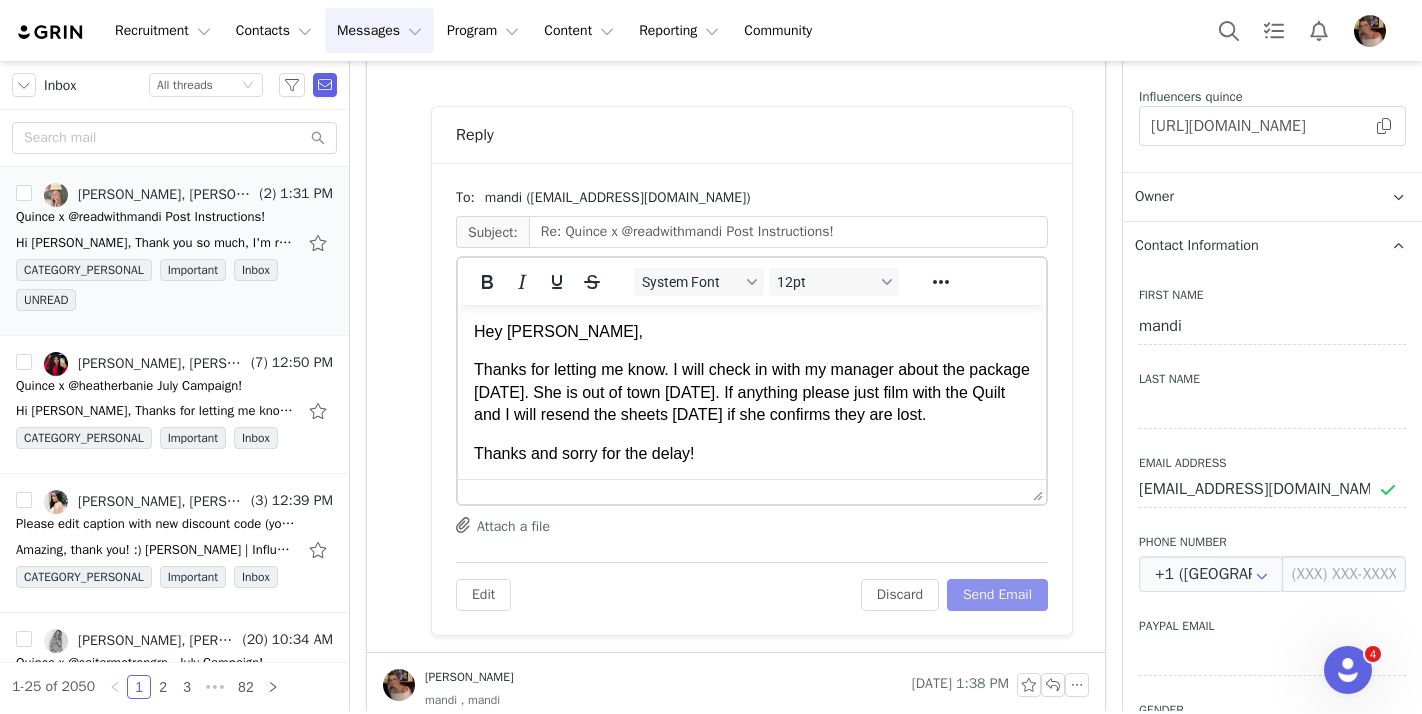 click on "Send Email" at bounding box center [997, 595] 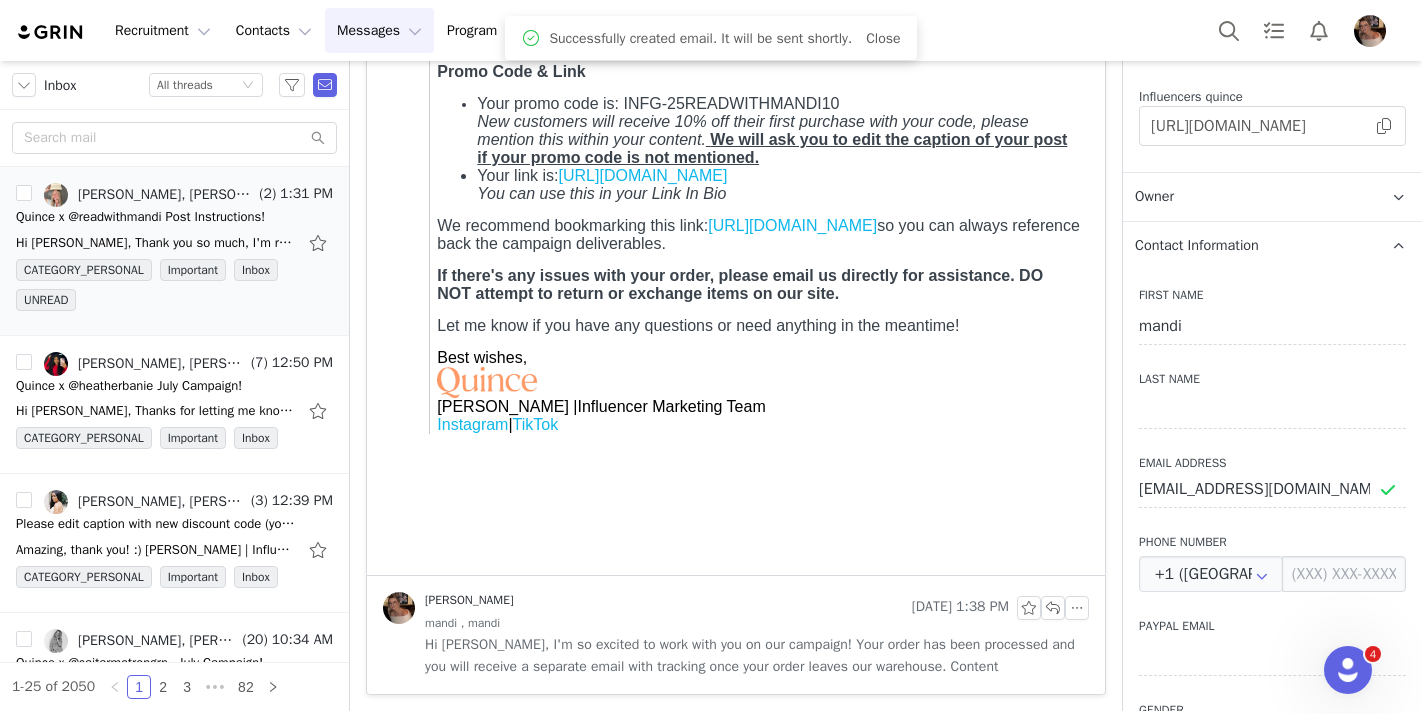 scroll, scrollTop: 0, scrollLeft: 0, axis: both 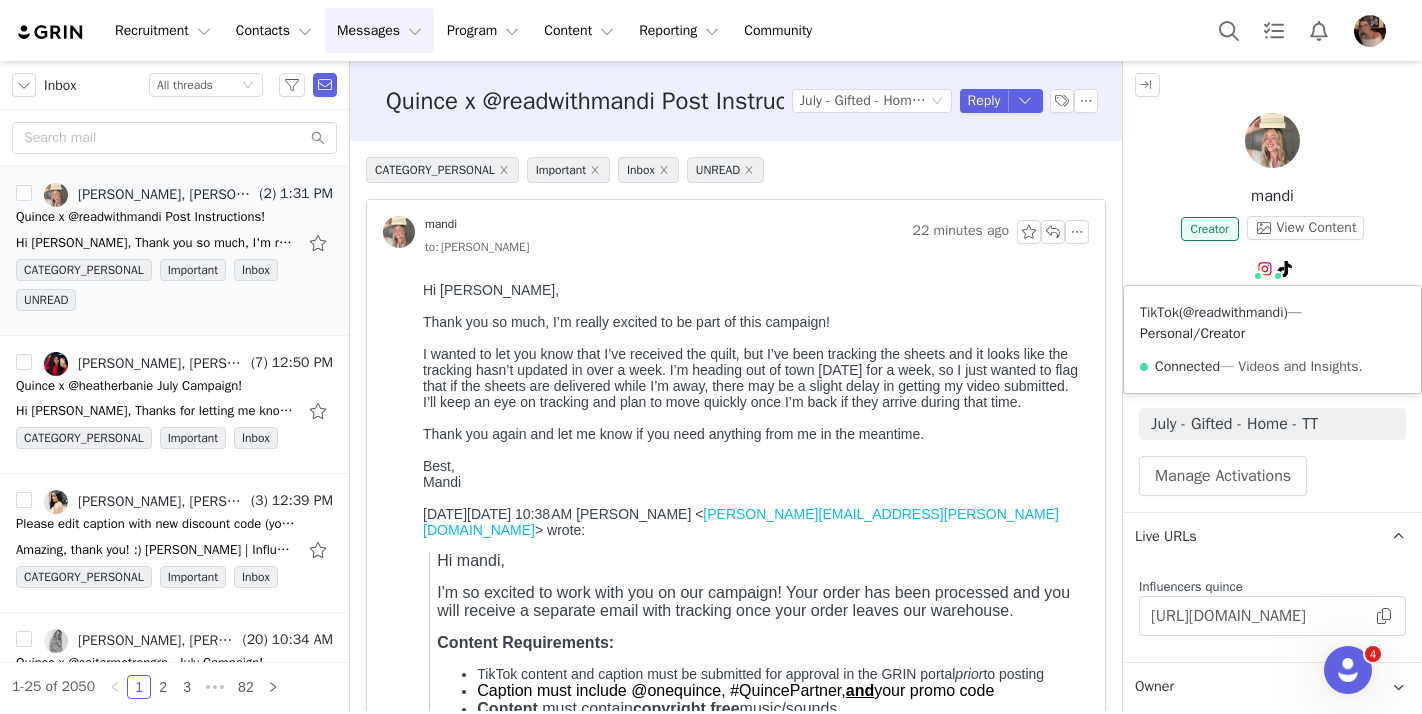 click on "@readwithmandi" at bounding box center [1233, 312] 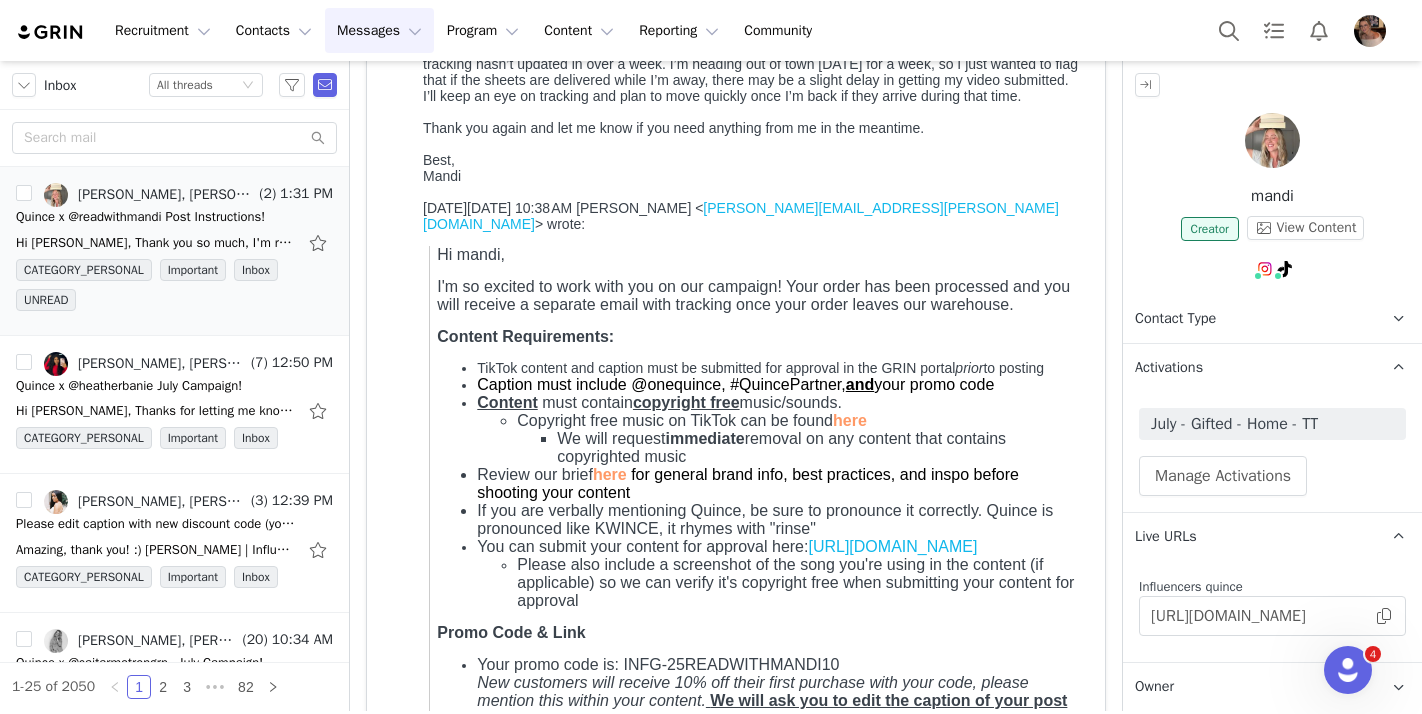 scroll, scrollTop: 595, scrollLeft: 0, axis: vertical 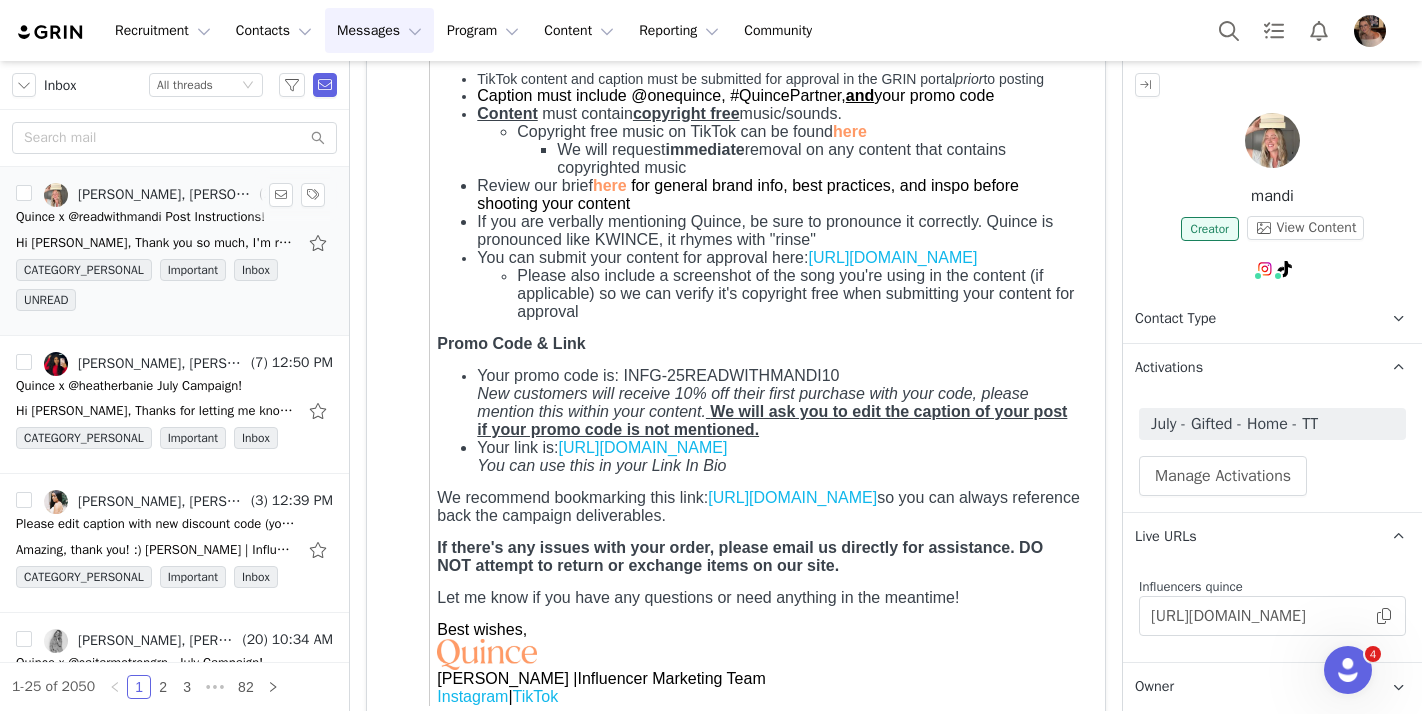 click on "Quince x @readwithmandi Post Instructions!" at bounding box center (140, 217) 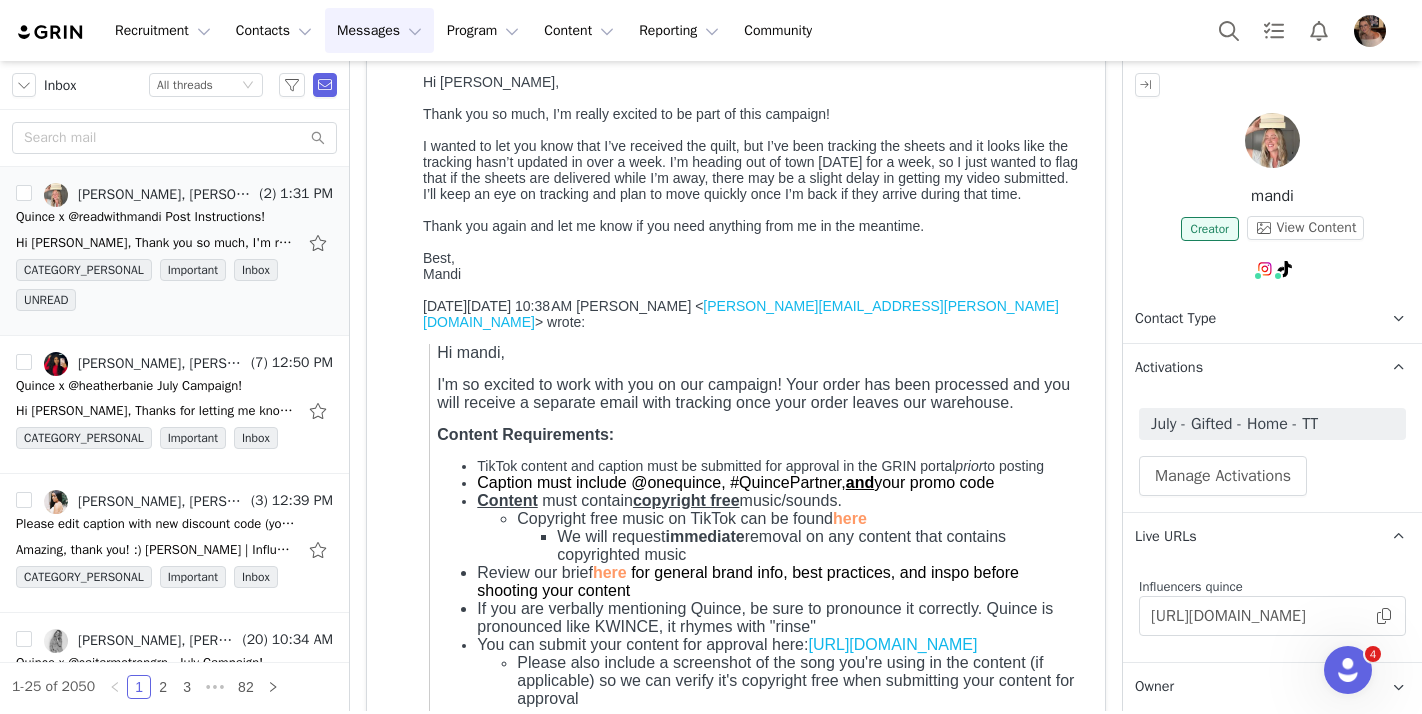 scroll, scrollTop: 0, scrollLeft: 0, axis: both 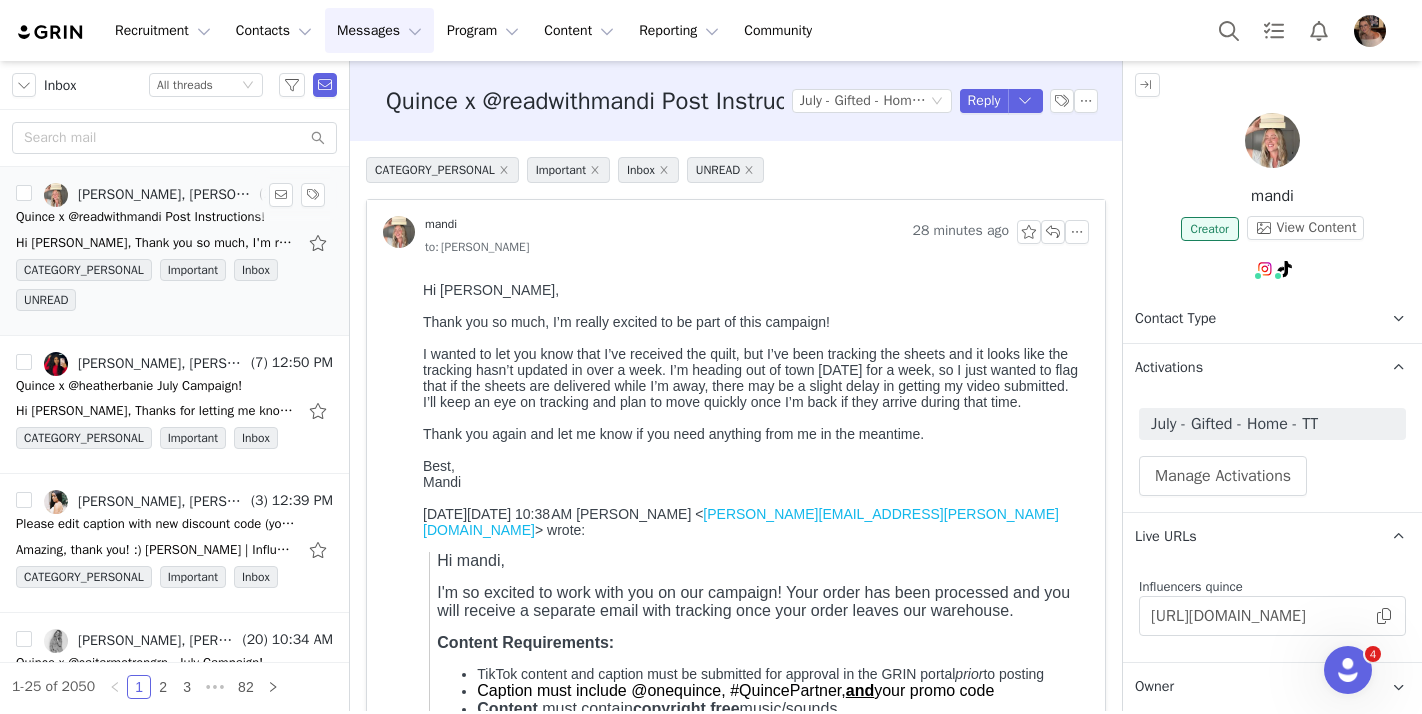 click on "Quince x @readwithmandi Post Instructions!" at bounding box center [140, 217] 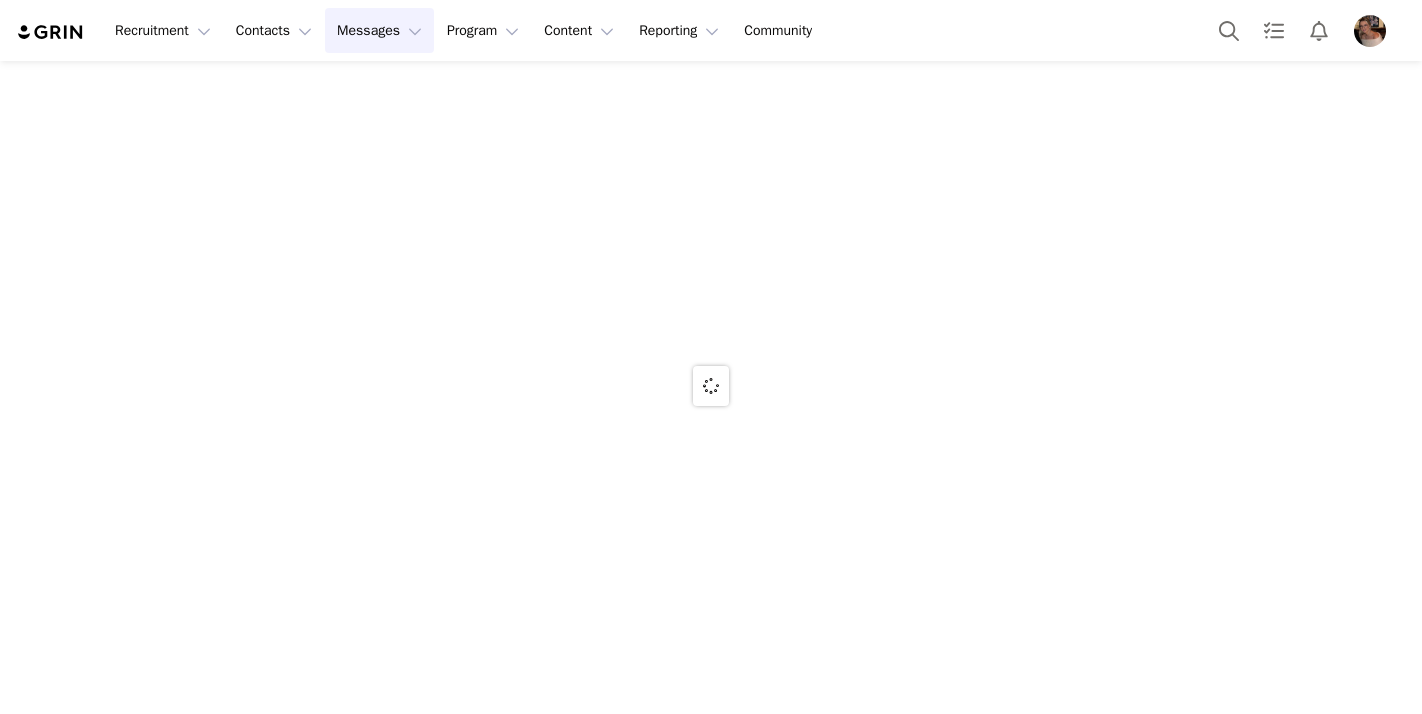 scroll, scrollTop: 0, scrollLeft: 0, axis: both 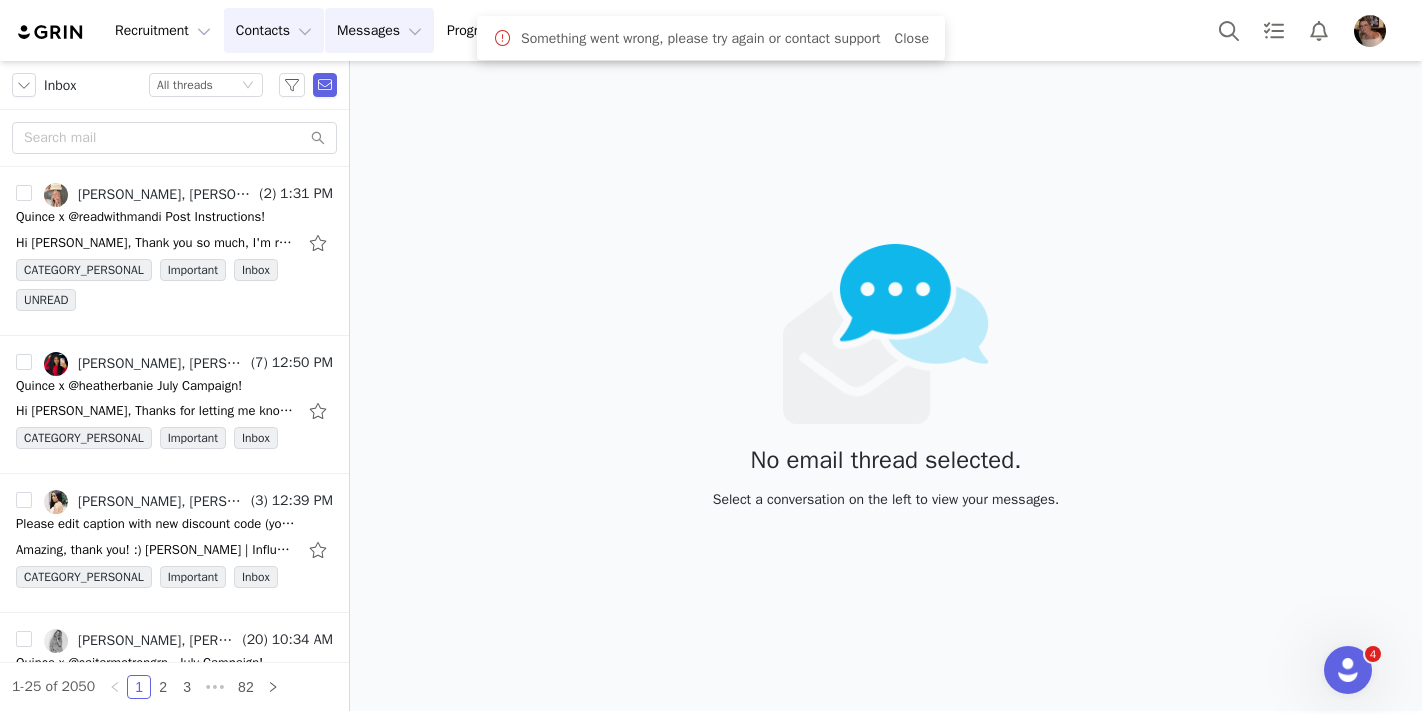 click on "Contacts Contacts" at bounding box center [274, 30] 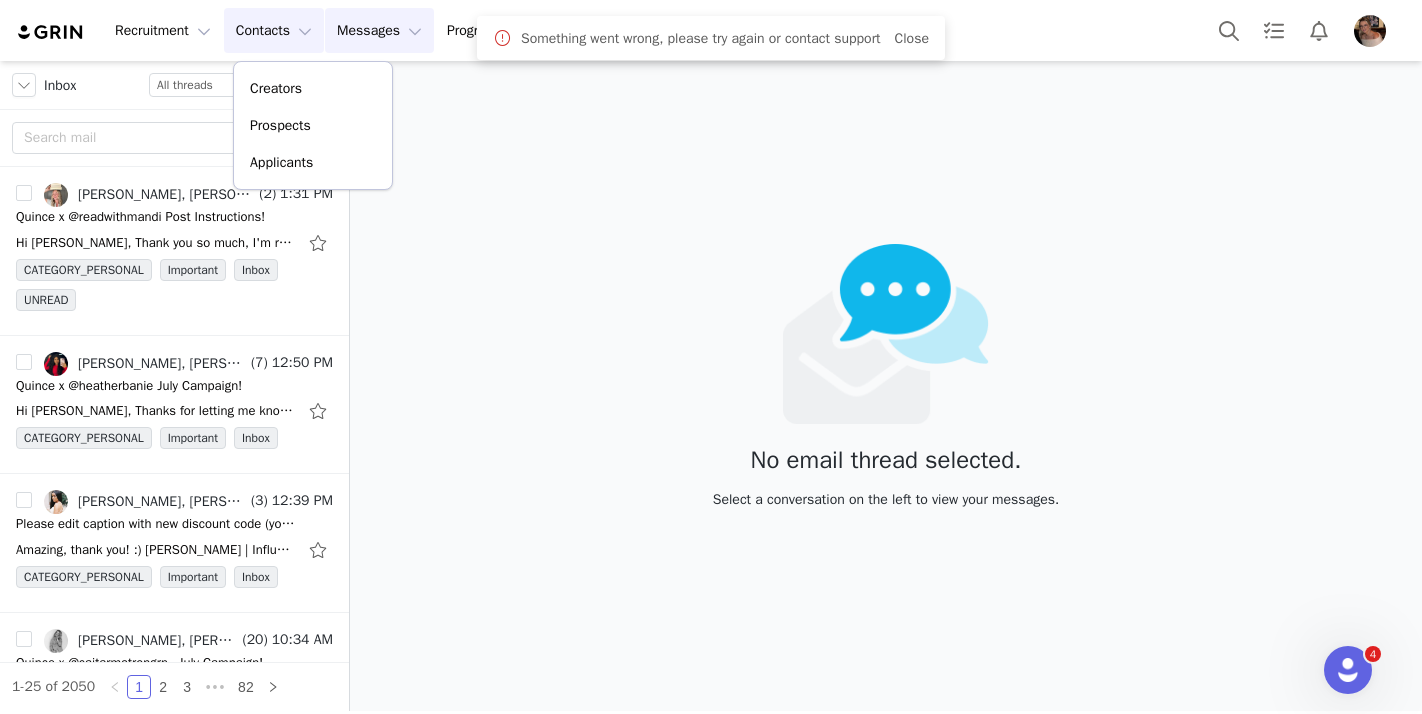 click on "Messages Messages" at bounding box center [379, 30] 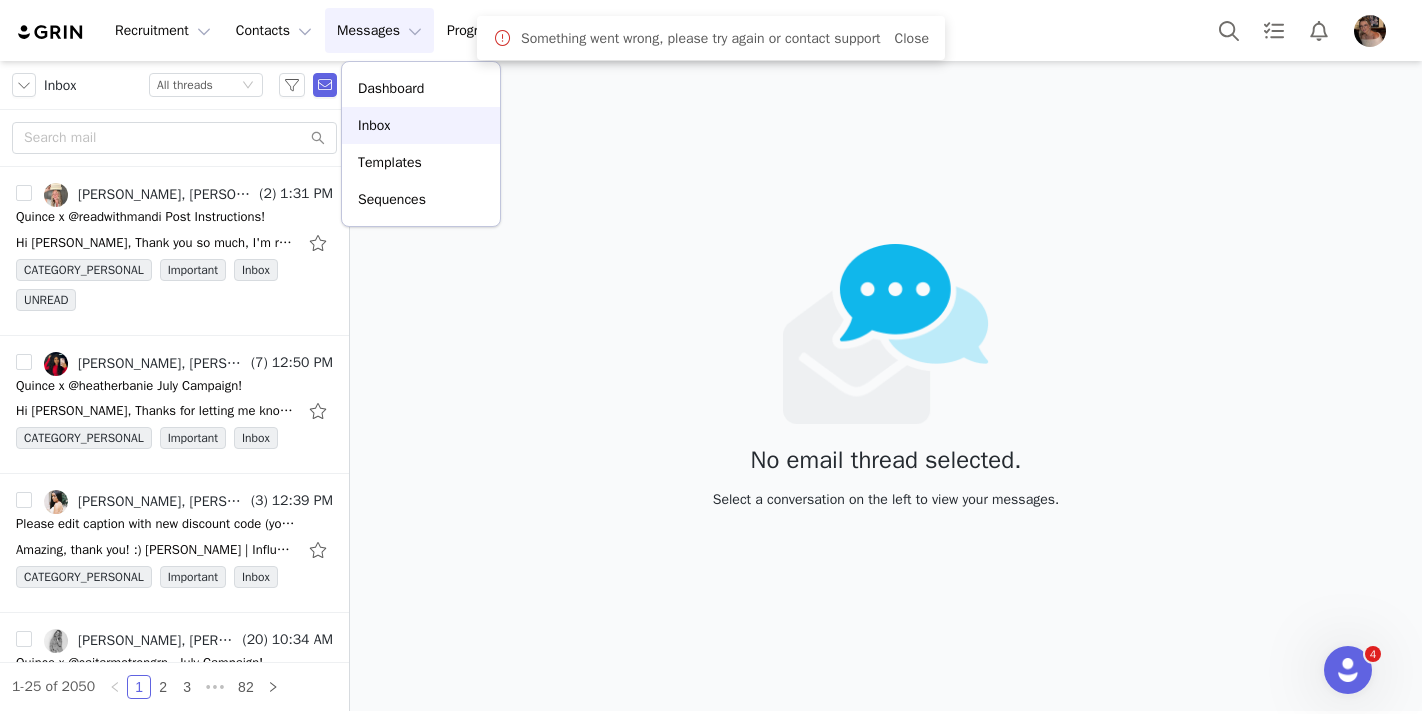 click on "Inbox" at bounding box center (374, 125) 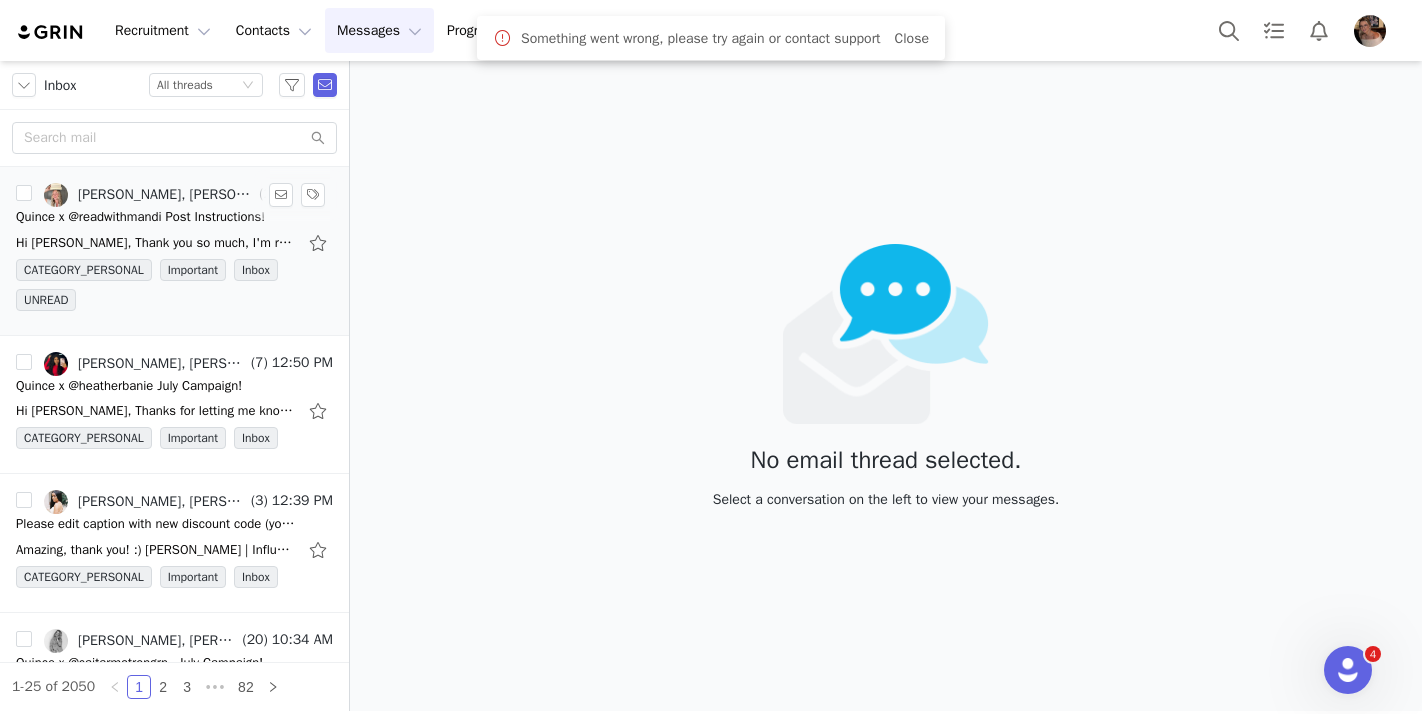 click on "Quince x @readwithmandi Post Instructions!" at bounding box center [140, 217] 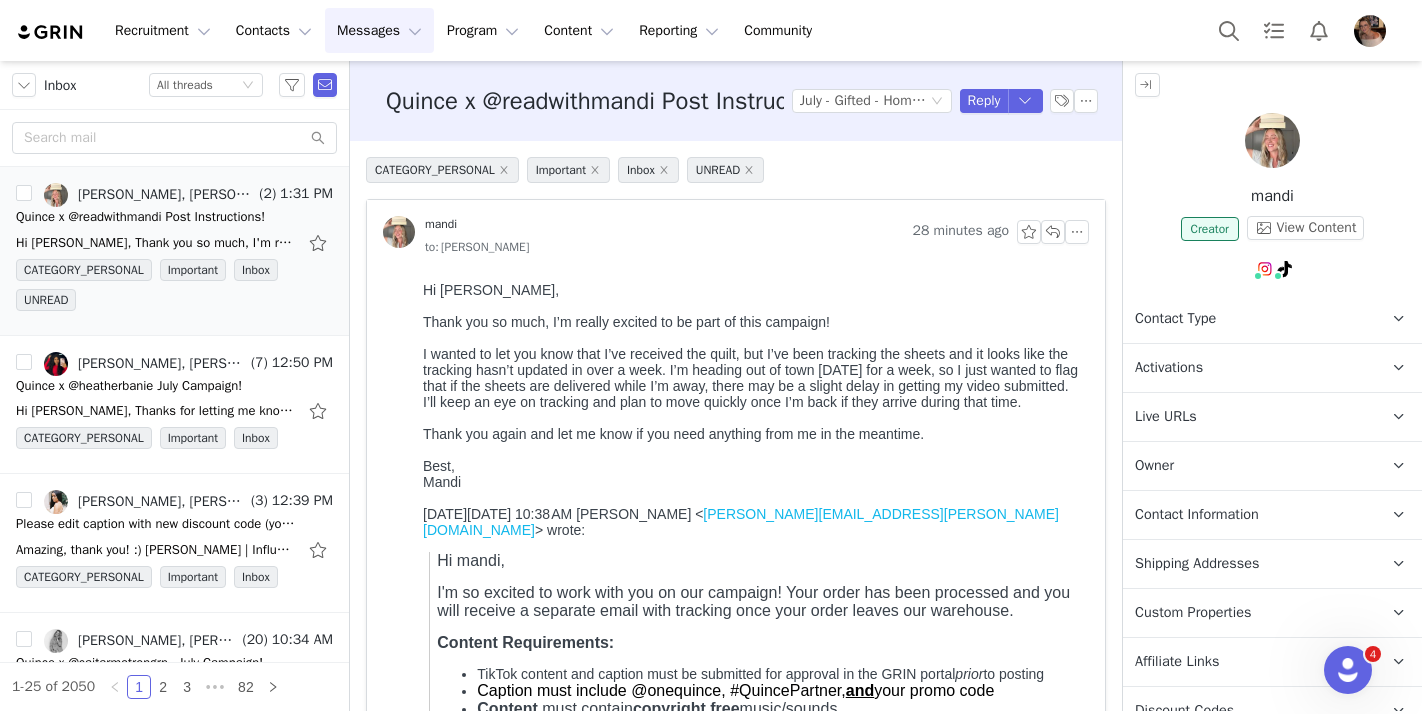 scroll, scrollTop: 0, scrollLeft: 0, axis: both 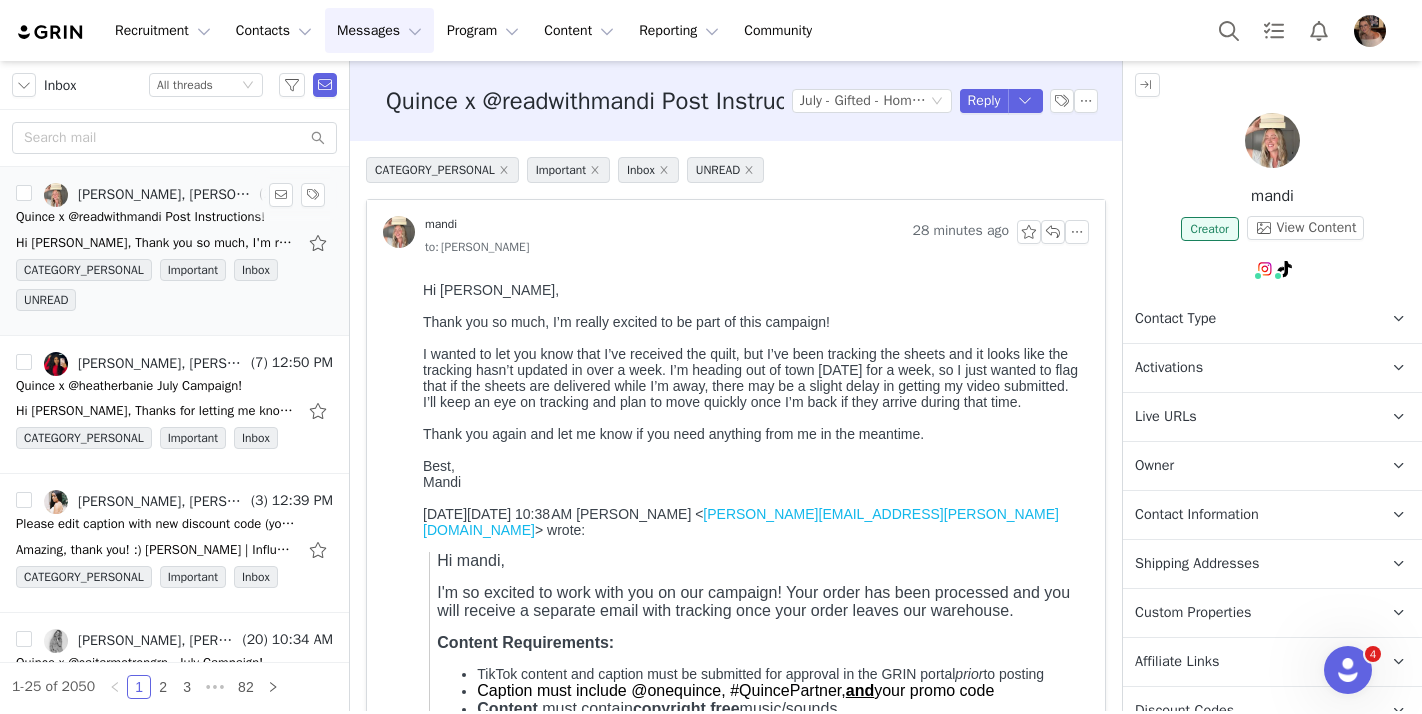 click on "Hi Alexis, Thank you so much, I'm really excited to be part of this campaign! I wanted to let you know that I've received the quilt, but I've been tracking the sheets and it looks like the" at bounding box center [174, 243] 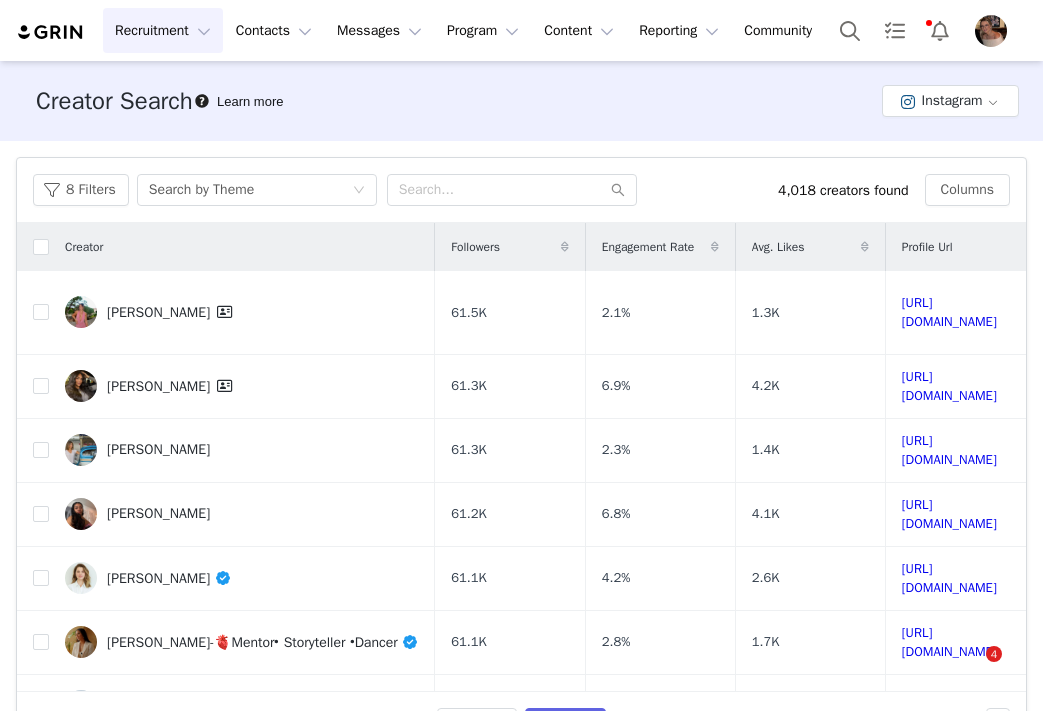 scroll, scrollTop: 0, scrollLeft: 0, axis: both 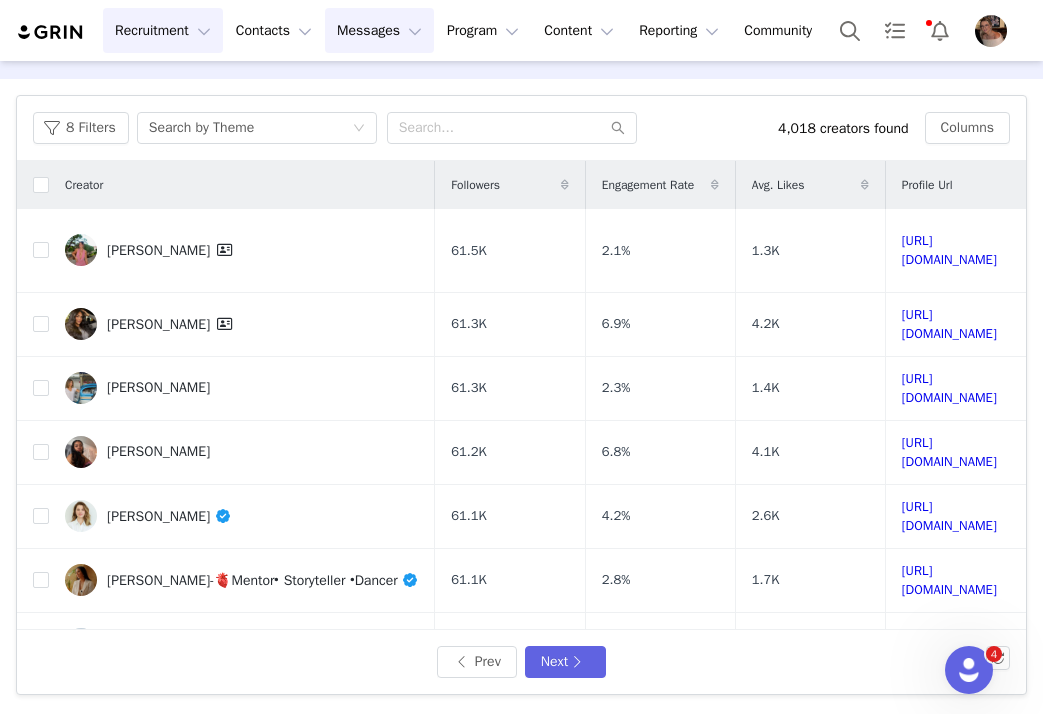 click on "Messages Messages" at bounding box center (379, 30) 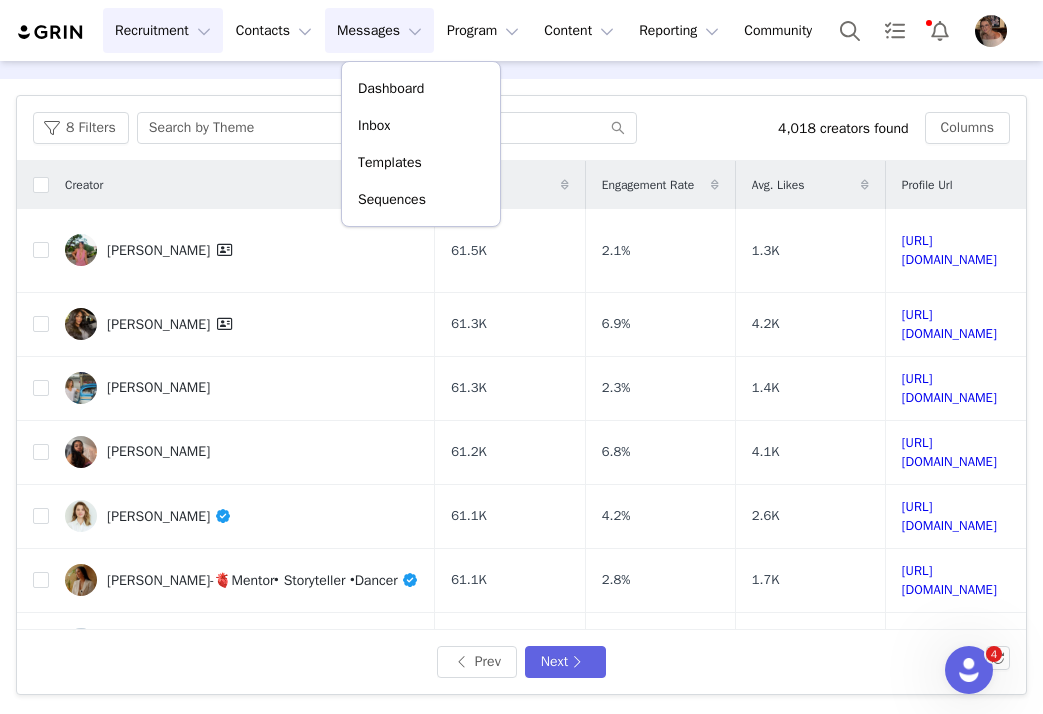 click on "Recruitment Recruitment Creator Search Curated Lists Landing Pages Web Extension AI Creator Search Beta Contacts Contacts Creators Prospects Applicants Messages Messages Dashboard Inbox Templates Sequences Program Program Activations Partnerships Affiliates Content Content Creator Content Media Library Social Listening Reporting Reporting Dashboard Report Builder Community Community" at bounding box center (521, 30) 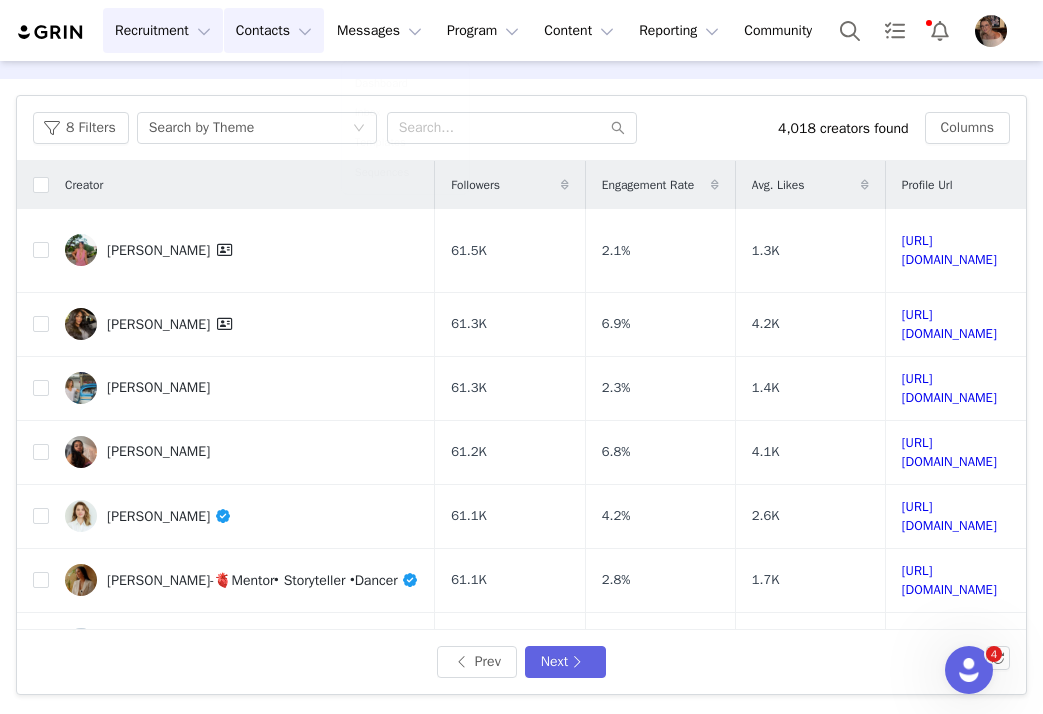 click on "Contacts Contacts" at bounding box center [274, 30] 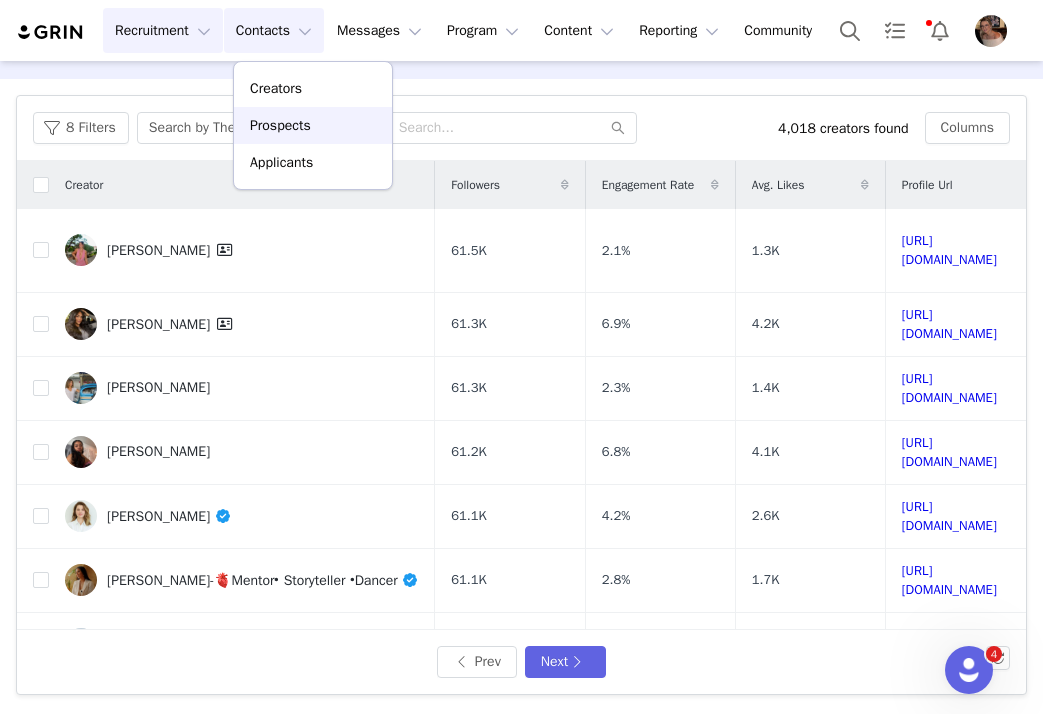 click on "Prospects" at bounding box center (280, 125) 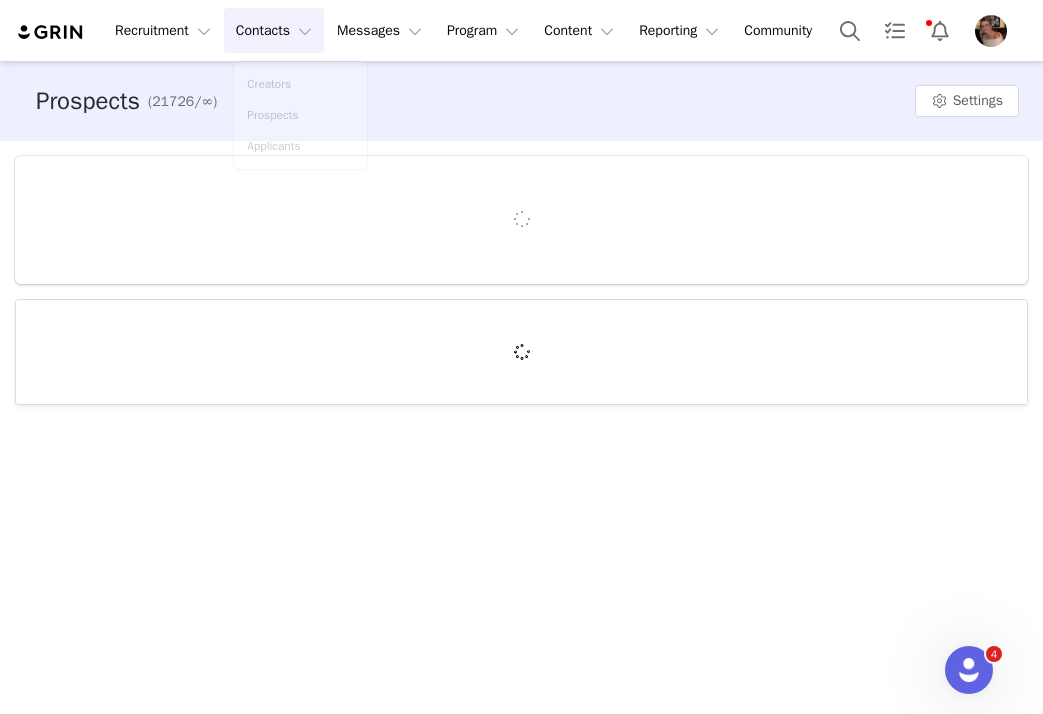 scroll, scrollTop: 0, scrollLeft: 0, axis: both 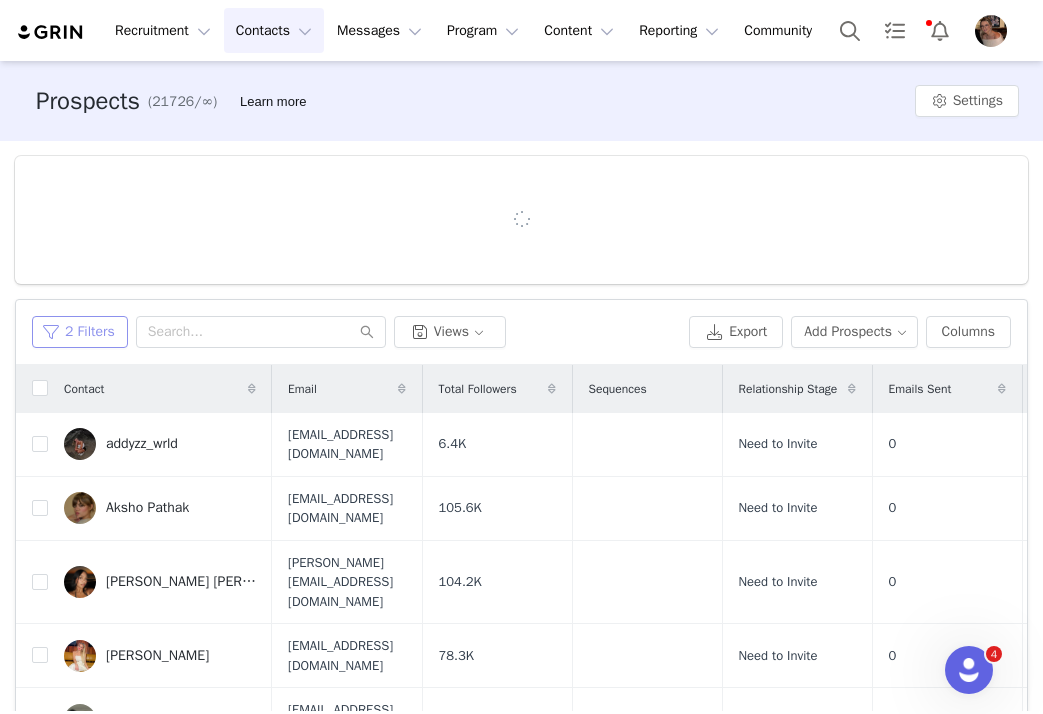 click on "2 Filters" at bounding box center (80, 332) 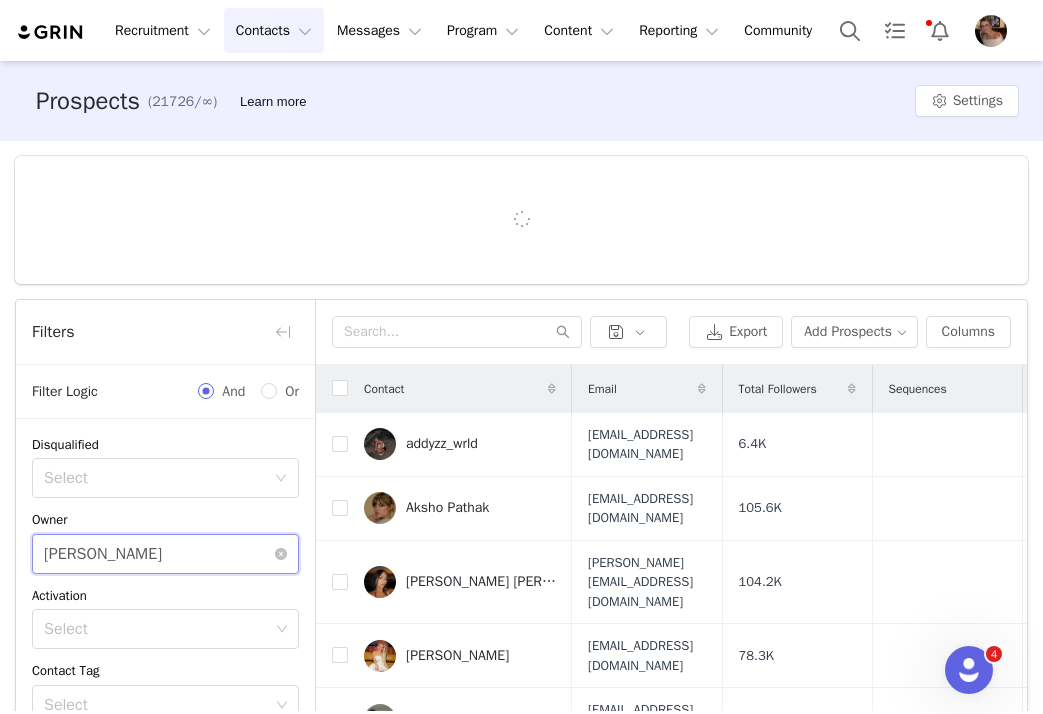 click on "Select [PERSON_NAME]" at bounding box center (159, 554) 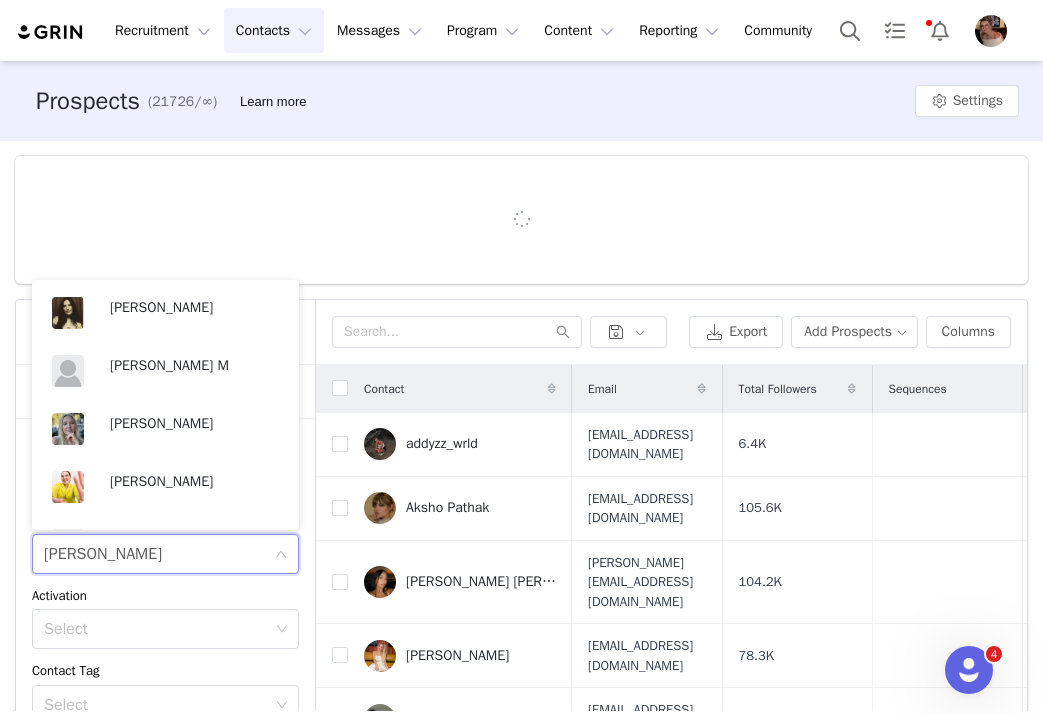 scroll, scrollTop: 566, scrollLeft: 0, axis: vertical 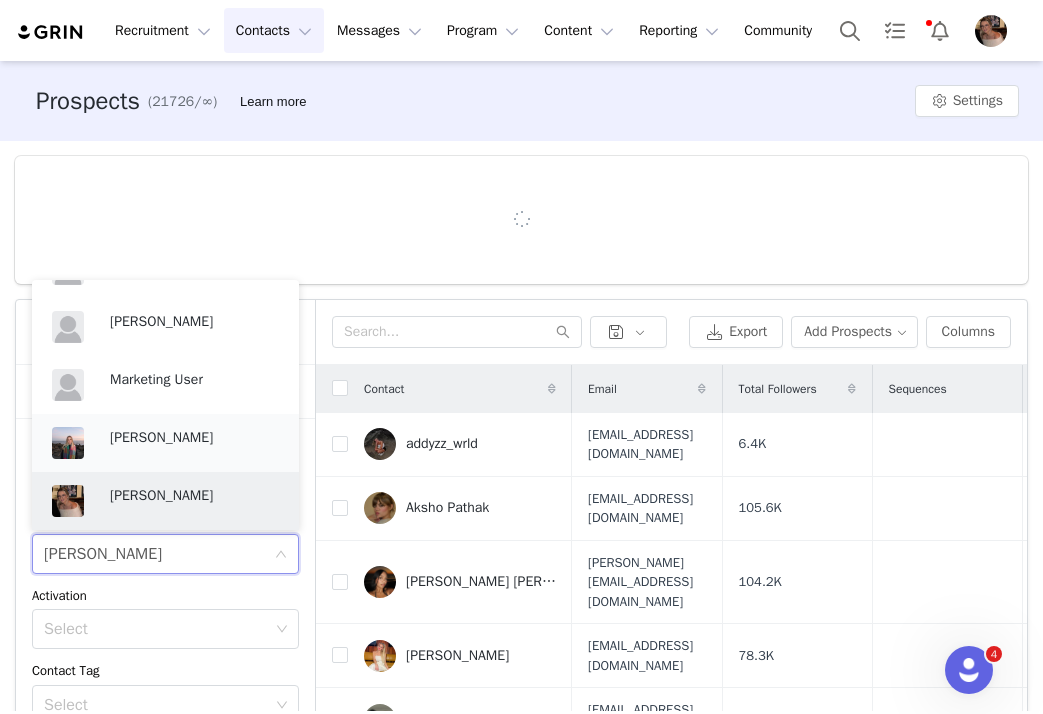 click on "[PERSON_NAME]" at bounding box center [194, 438] 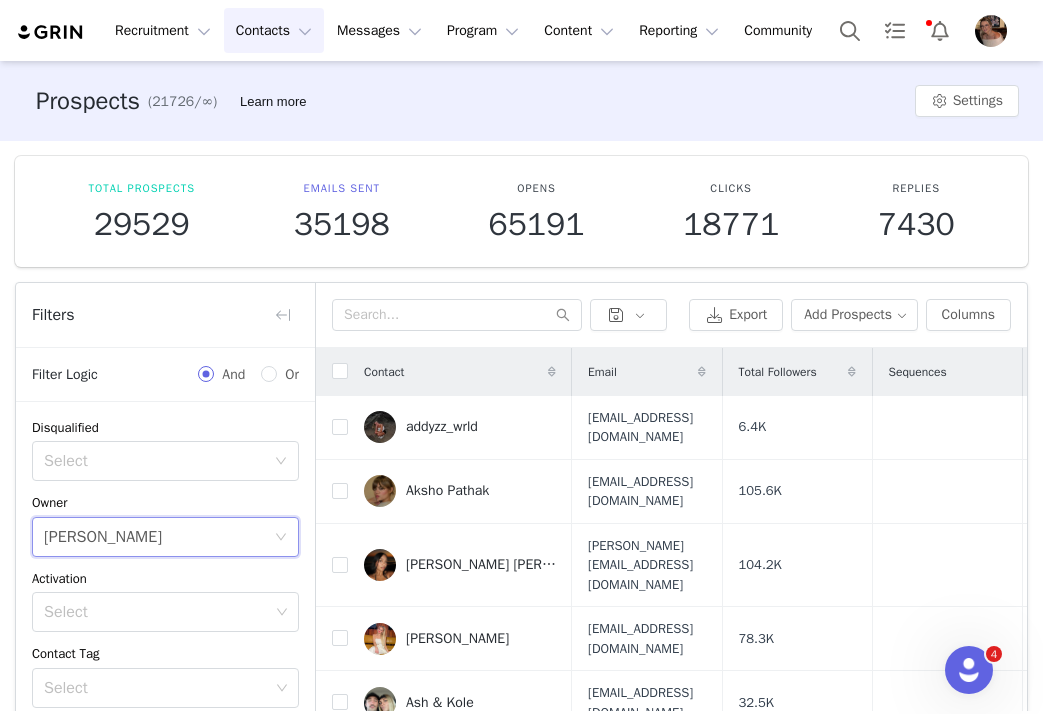 scroll, scrollTop: 283, scrollLeft: 0, axis: vertical 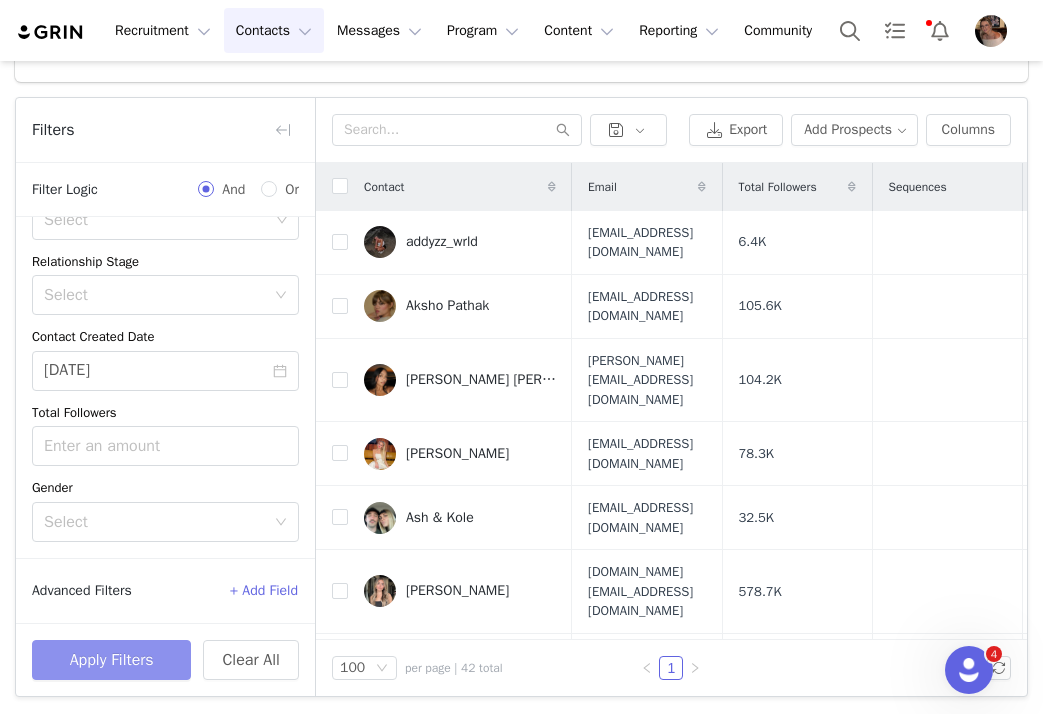 click on "Apply Filters" at bounding box center [111, 660] 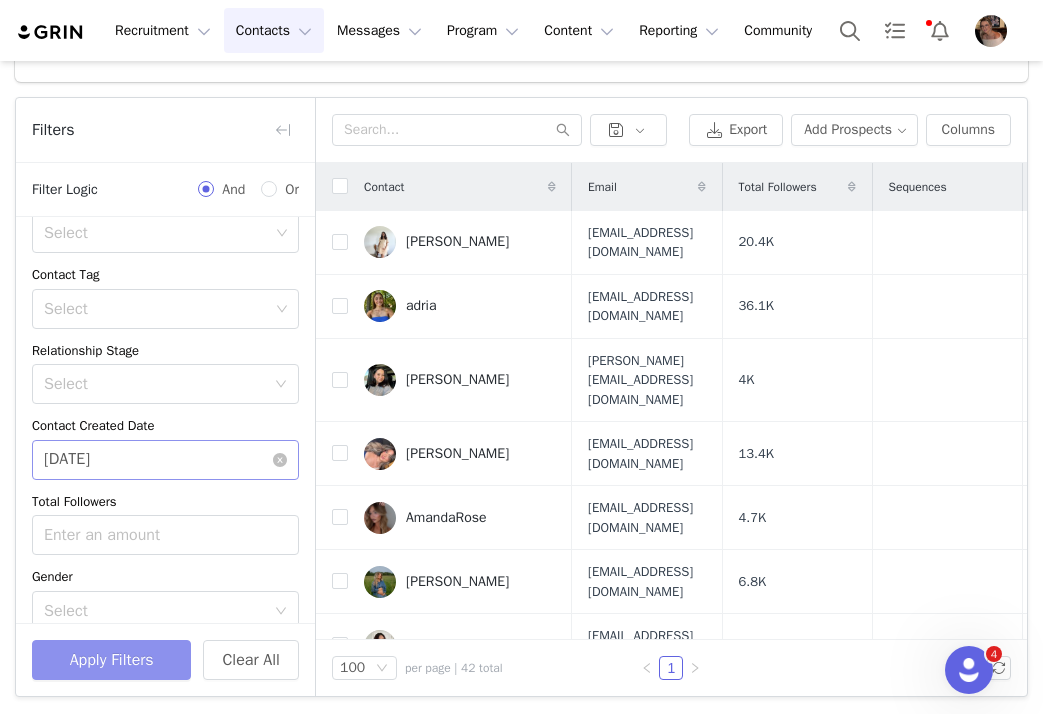 scroll, scrollTop: 85, scrollLeft: 0, axis: vertical 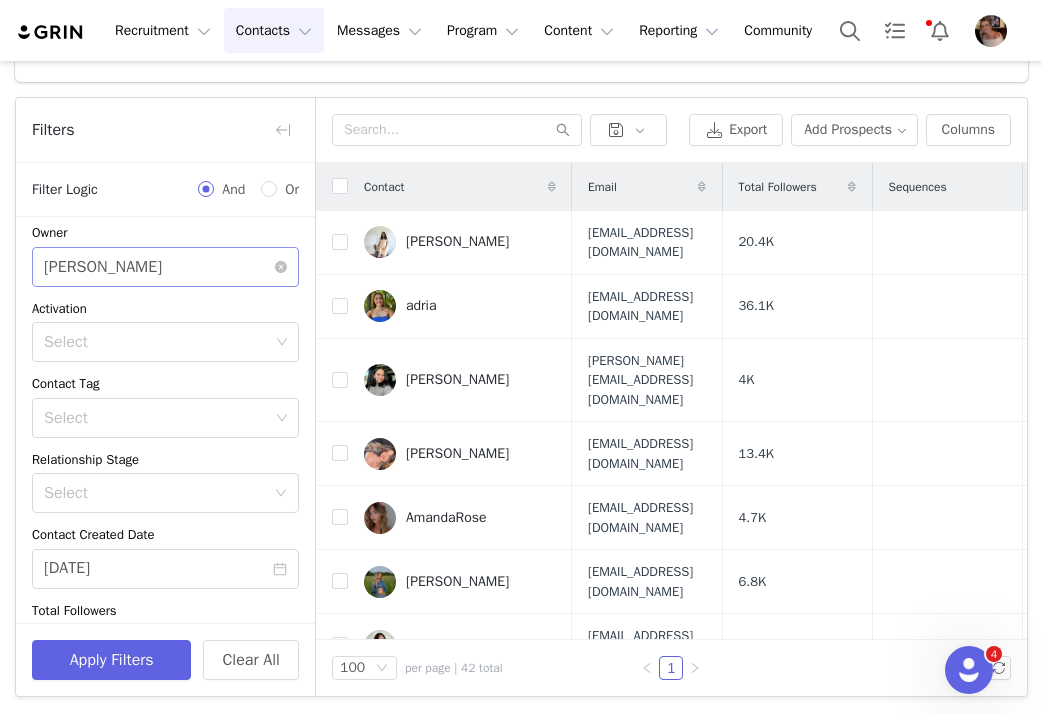 click on "Select [PERSON_NAME]" at bounding box center (159, 267) 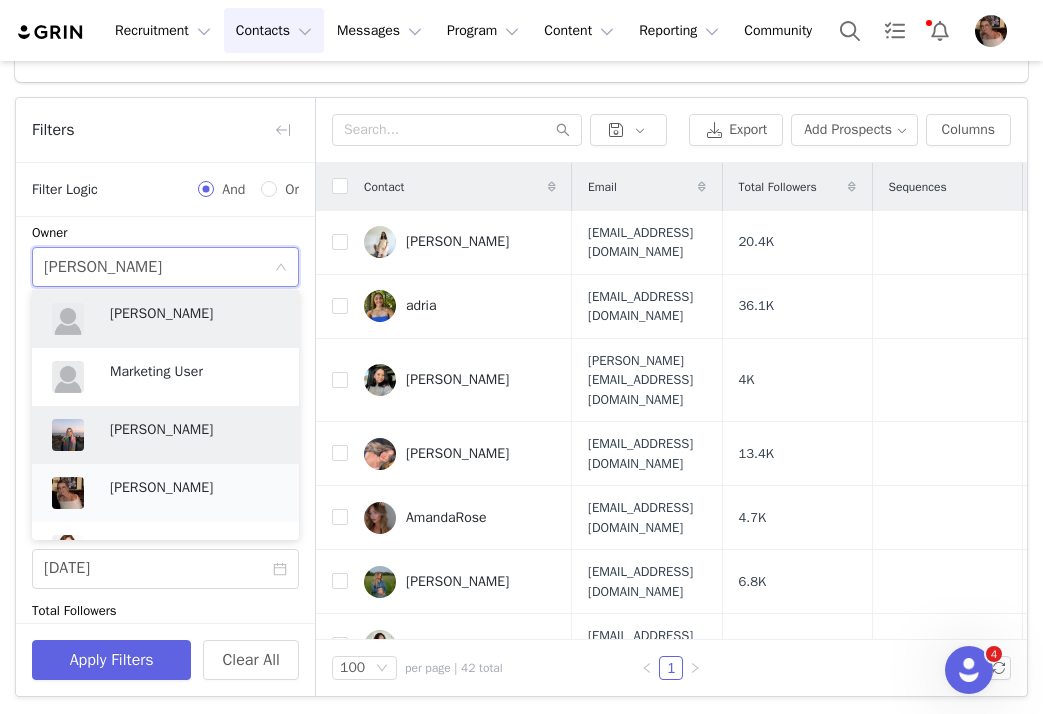 scroll, scrollTop: 586, scrollLeft: 0, axis: vertical 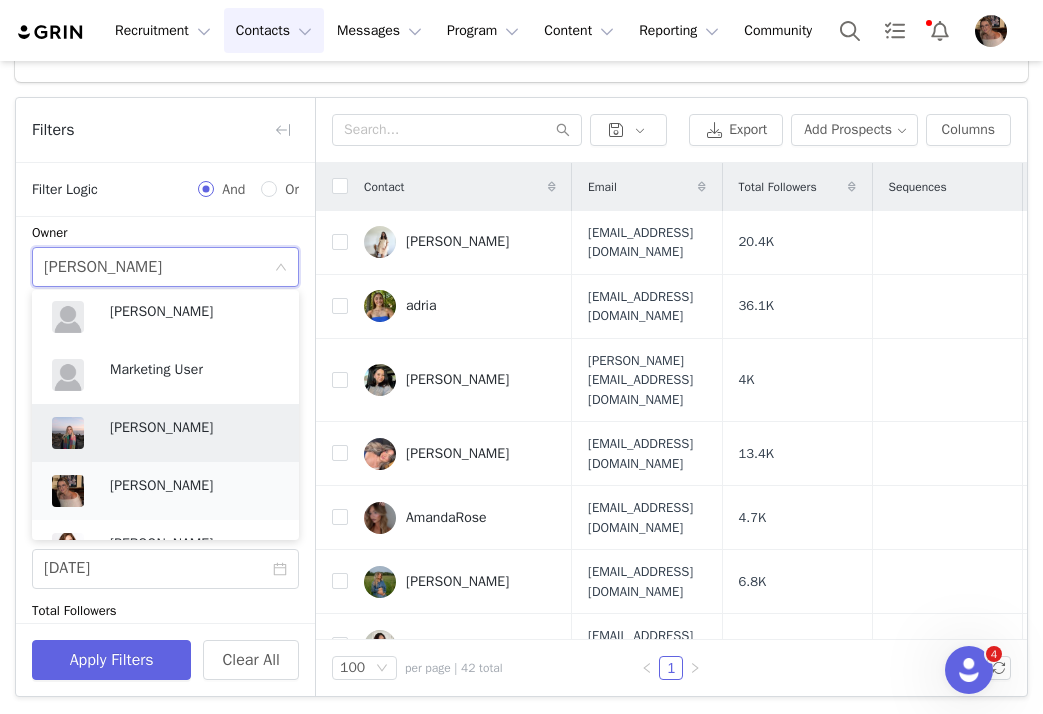 click on "[PERSON_NAME]" at bounding box center [194, 486] 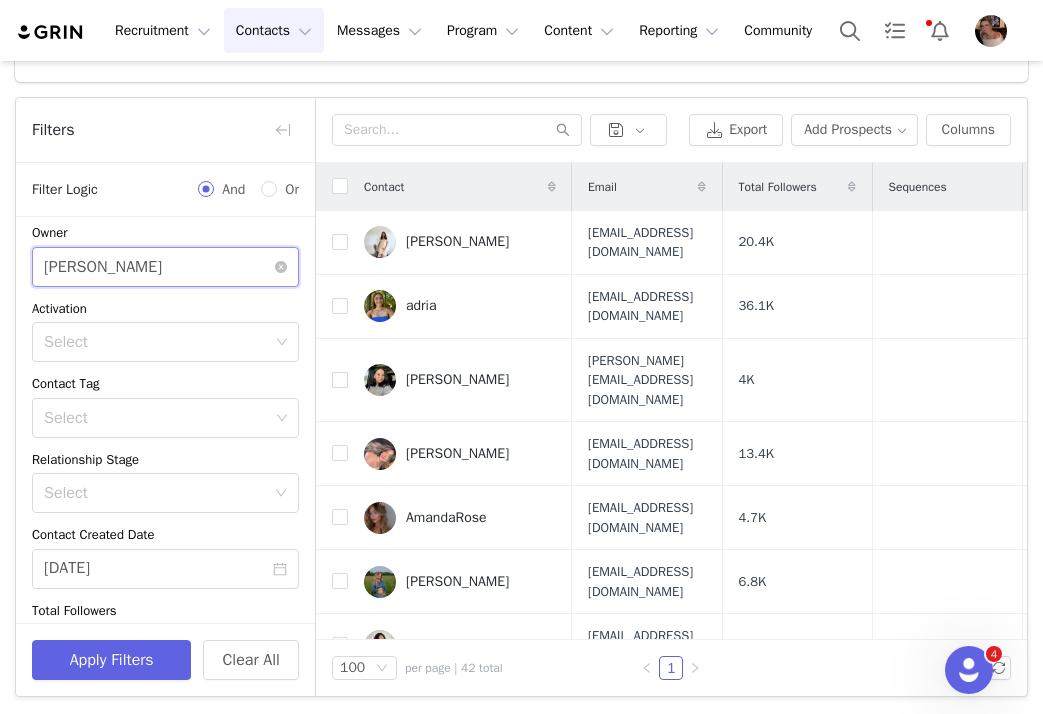 click on "Select [PERSON_NAME]" at bounding box center [159, 267] 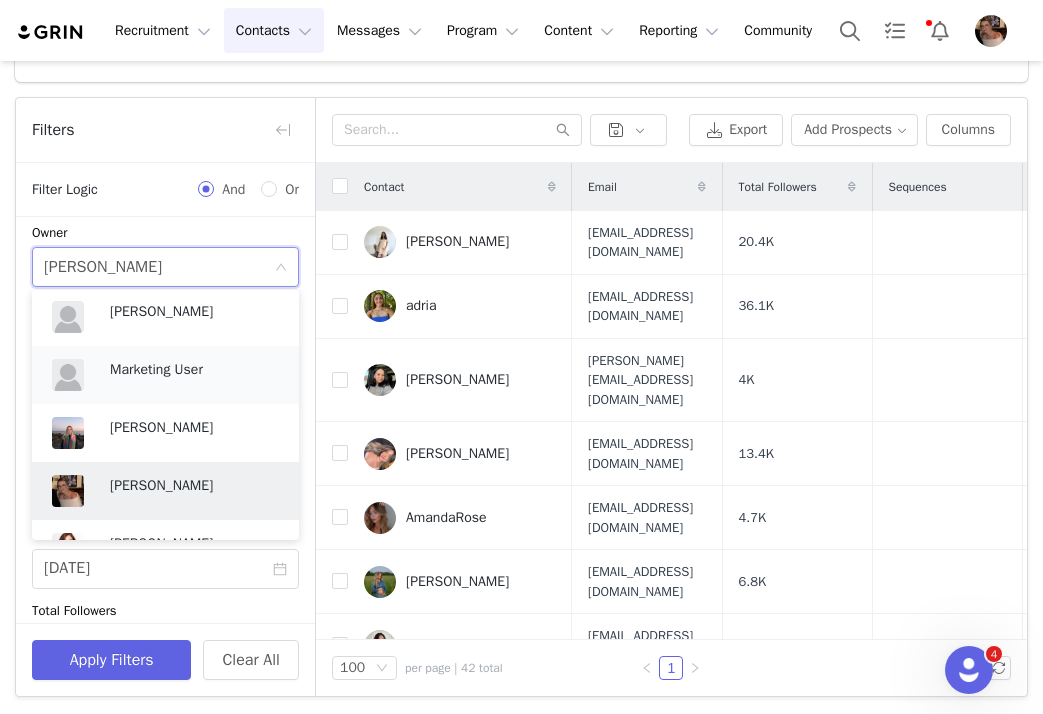 scroll, scrollTop: 584, scrollLeft: 0, axis: vertical 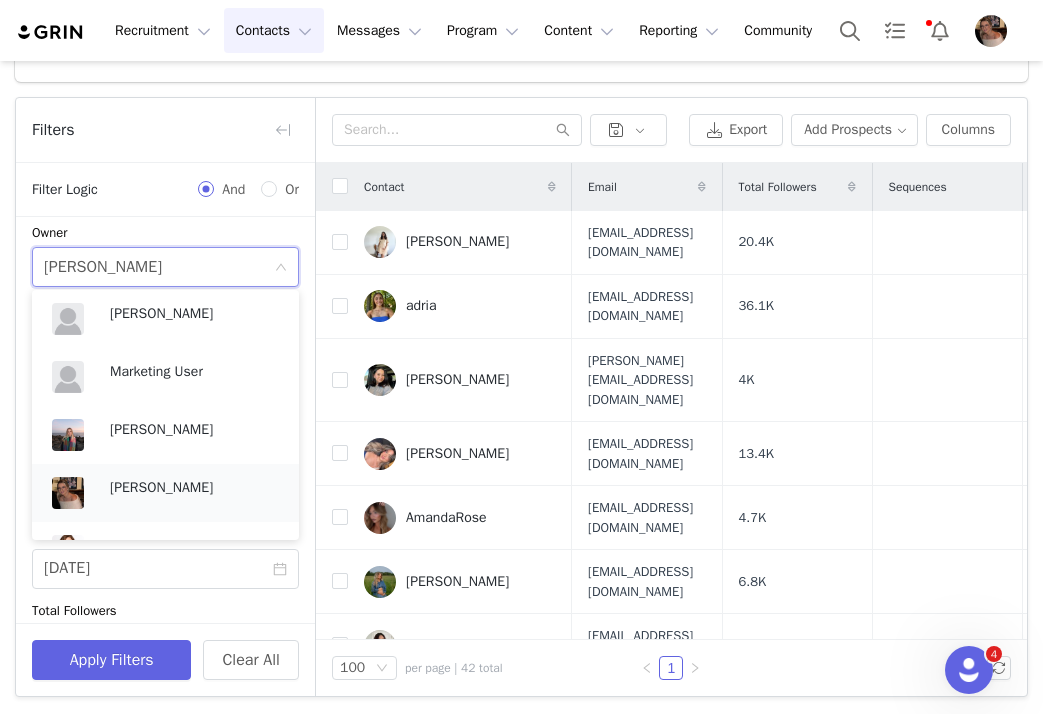 click on "[PERSON_NAME]" at bounding box center [194, 488] 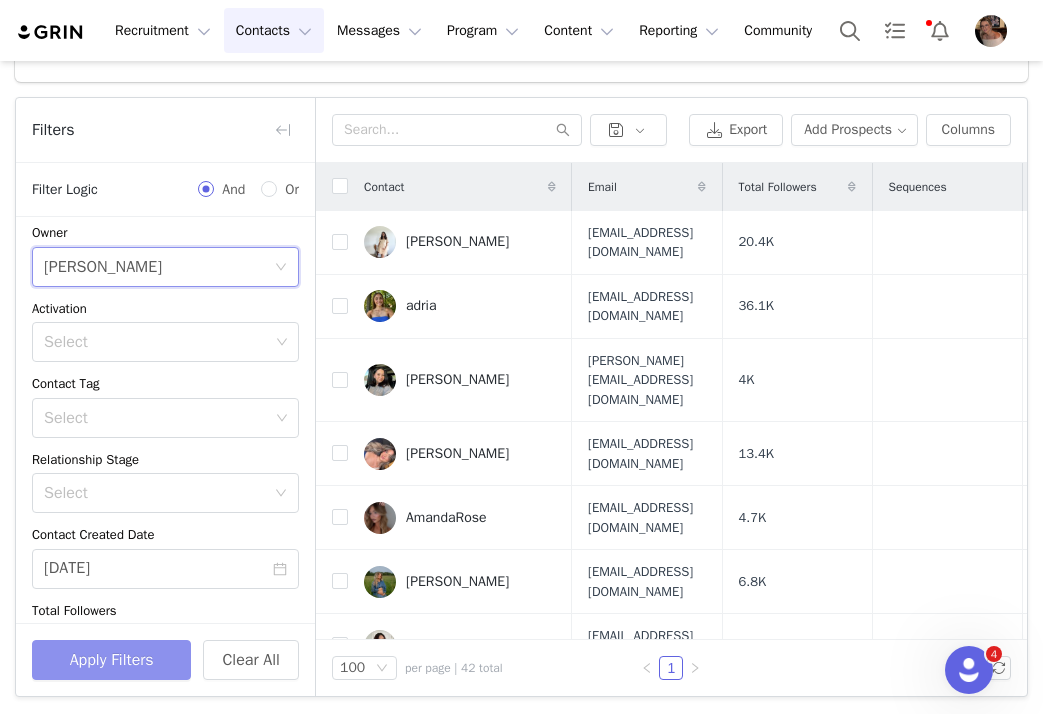 click on "Apply Filters" at bounding box center (111, 660) 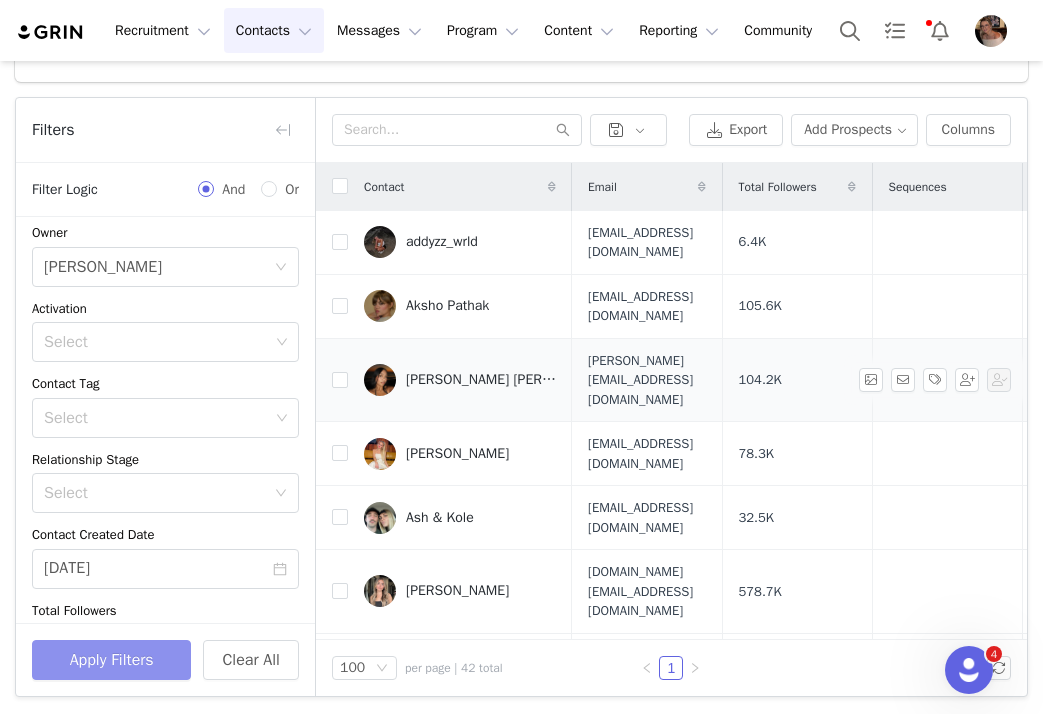 scroll, scrollTop: 15, scrollLeft: 0, axis: vertical 